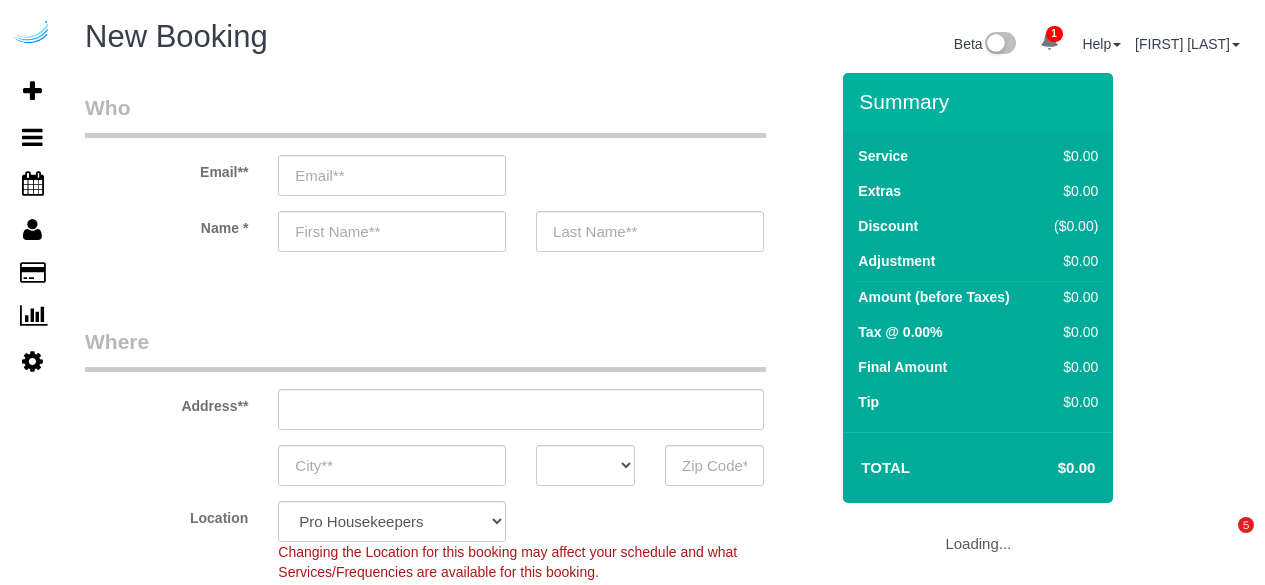 select on "4" 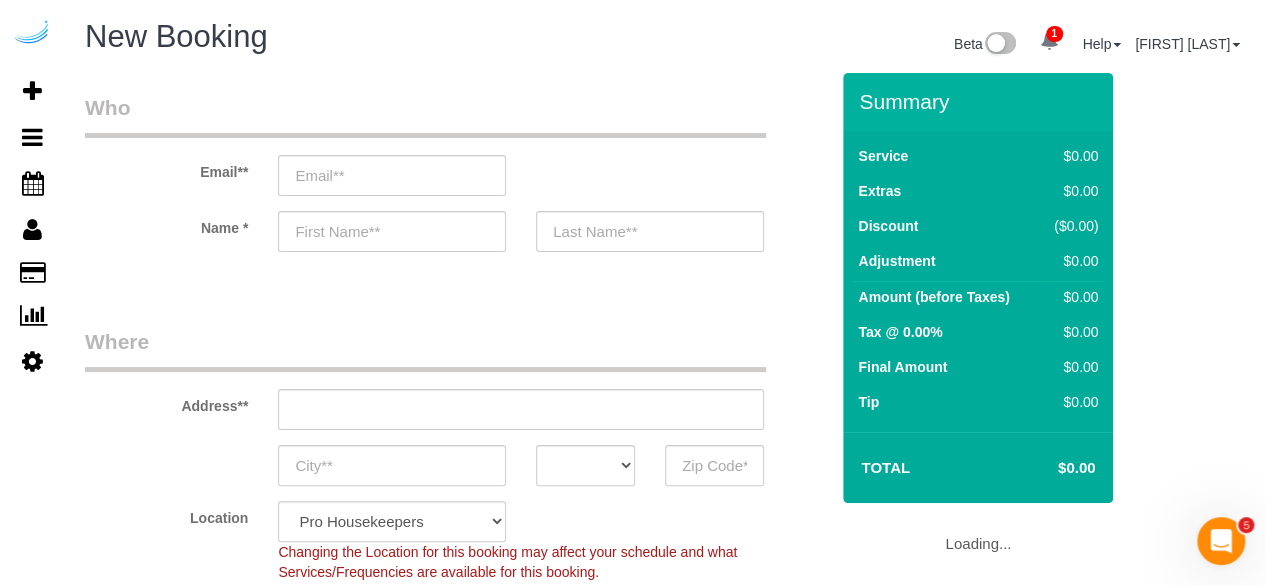 scroll, scrollTop: 0, scrollLeft: 0, axis: both 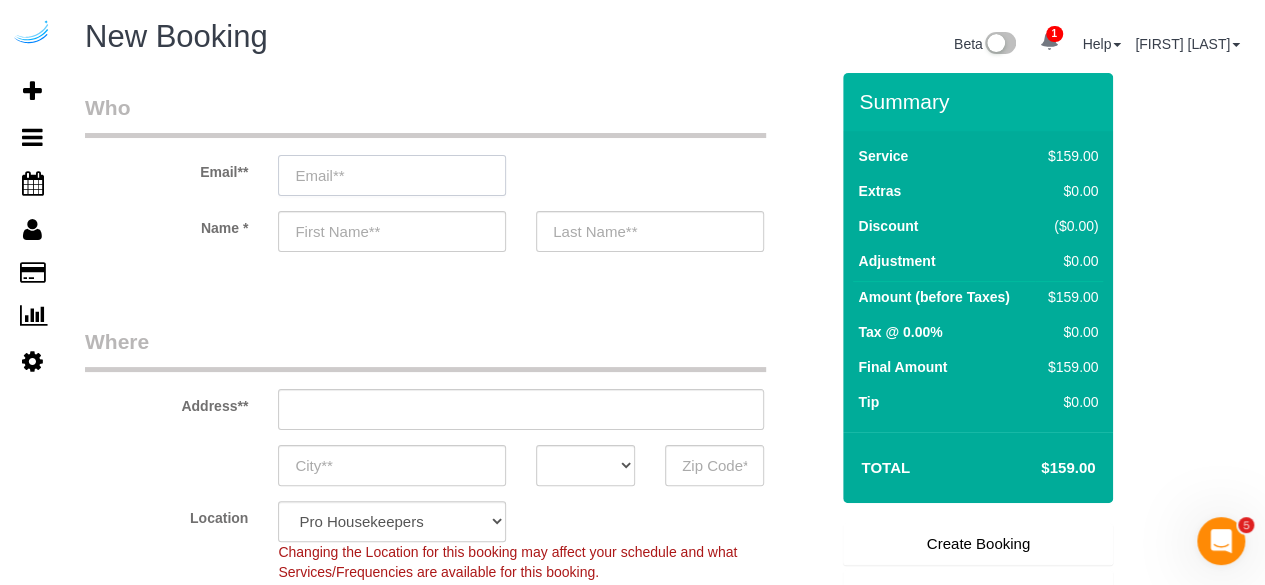 click at bounding box center (392, 175) 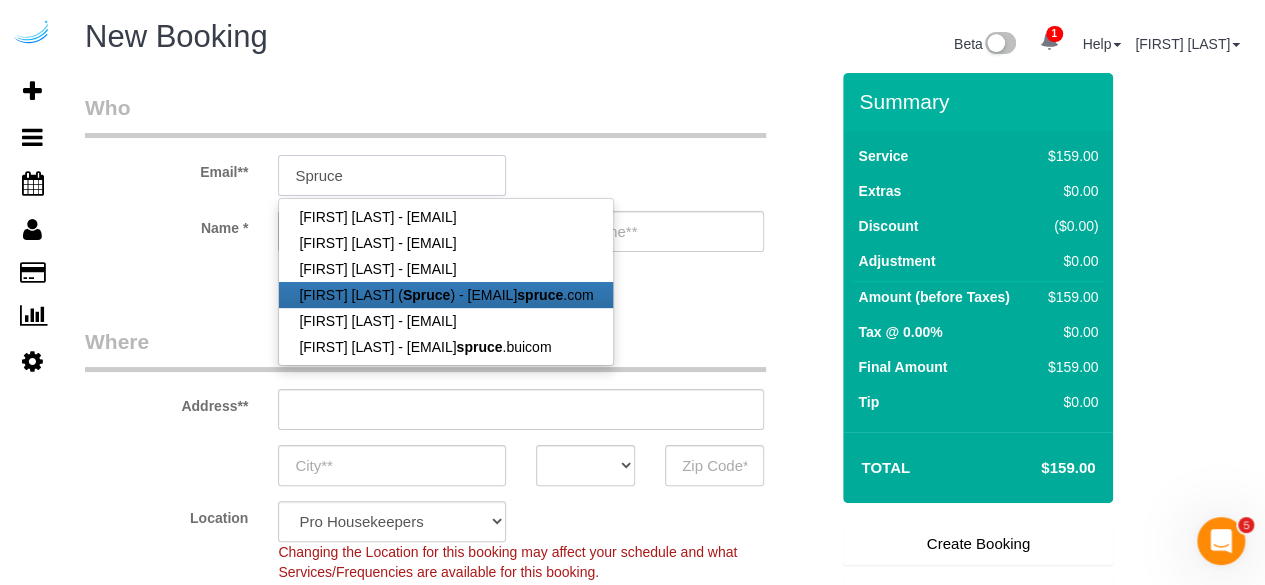 type on "brandie@getspruce.com" 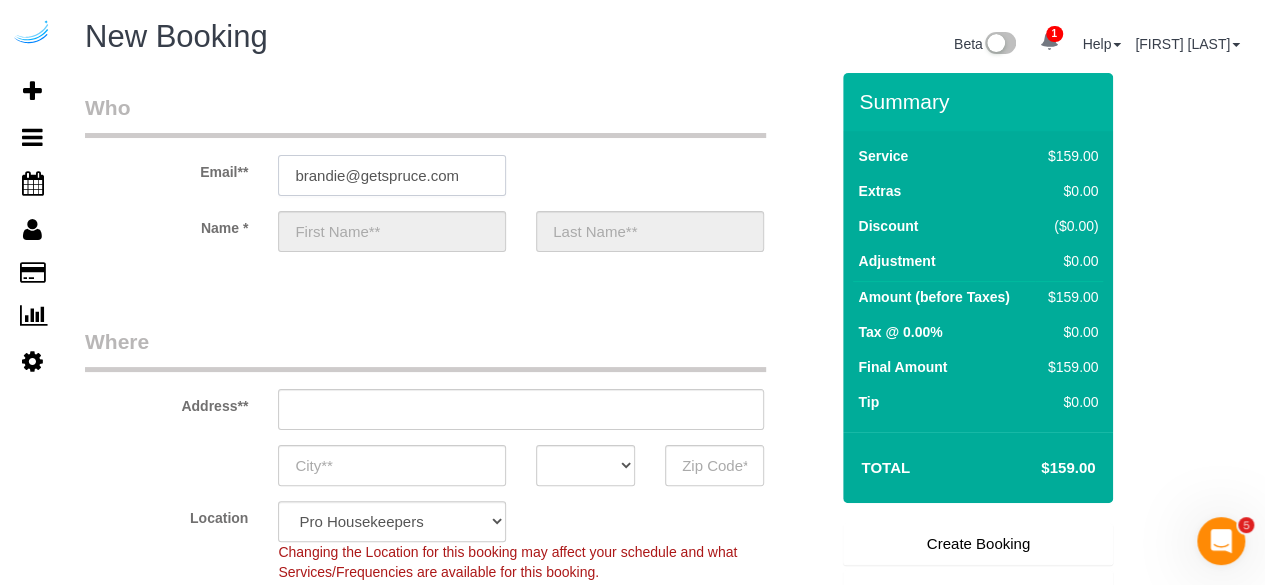 type on "Brandie" 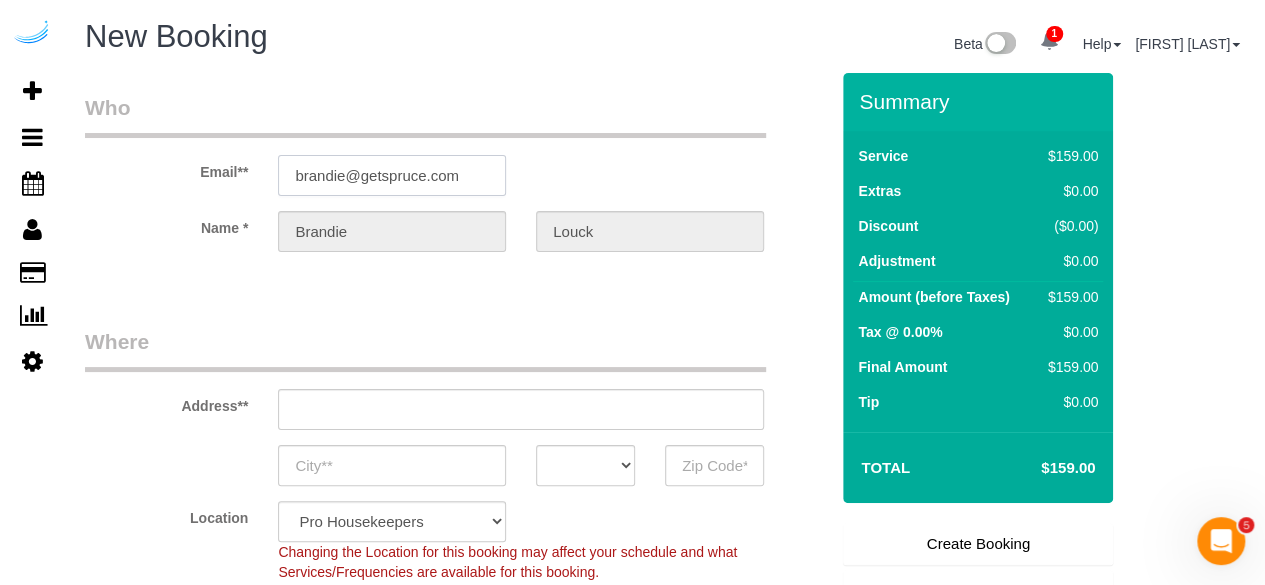 type on "3816 S Lamar Blvd" 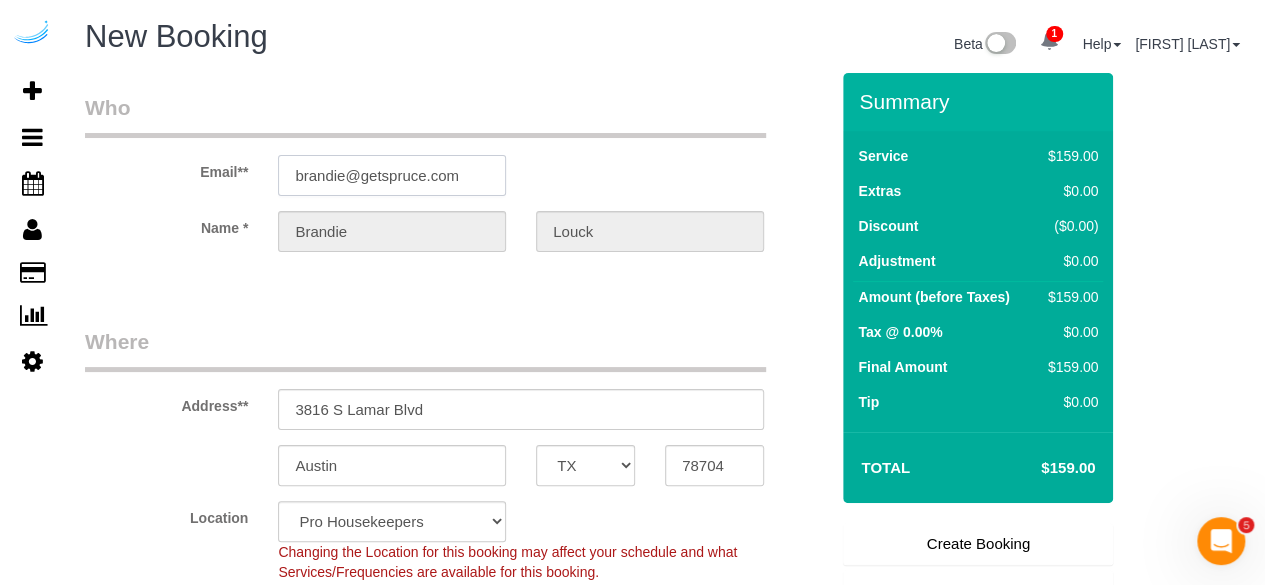 select on "9" 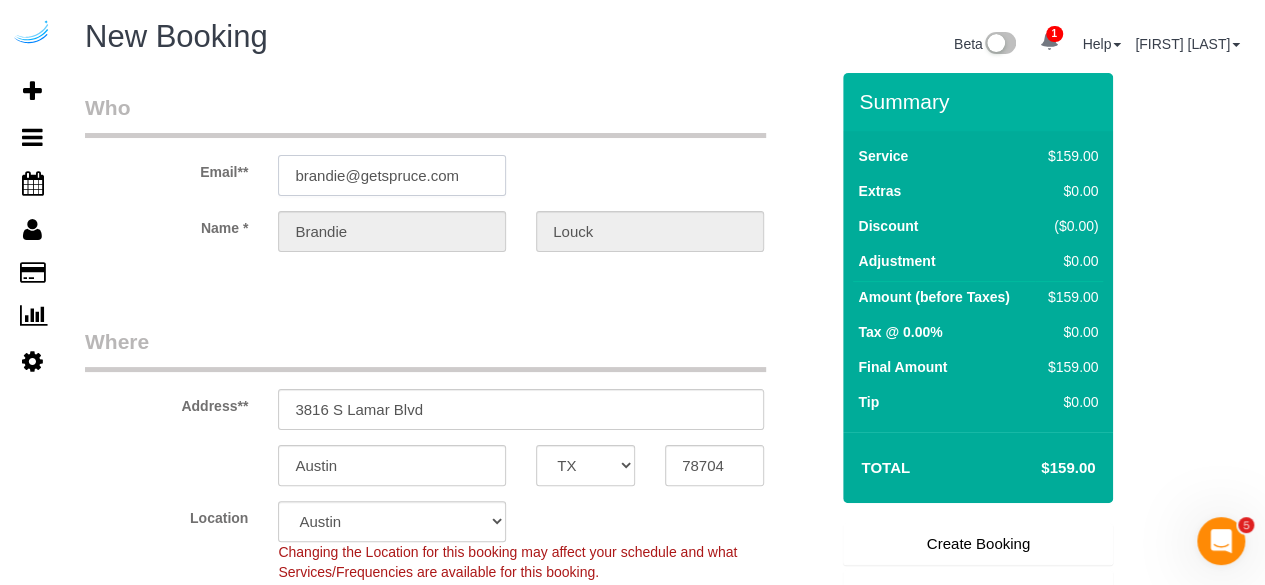 select on "object:62561" 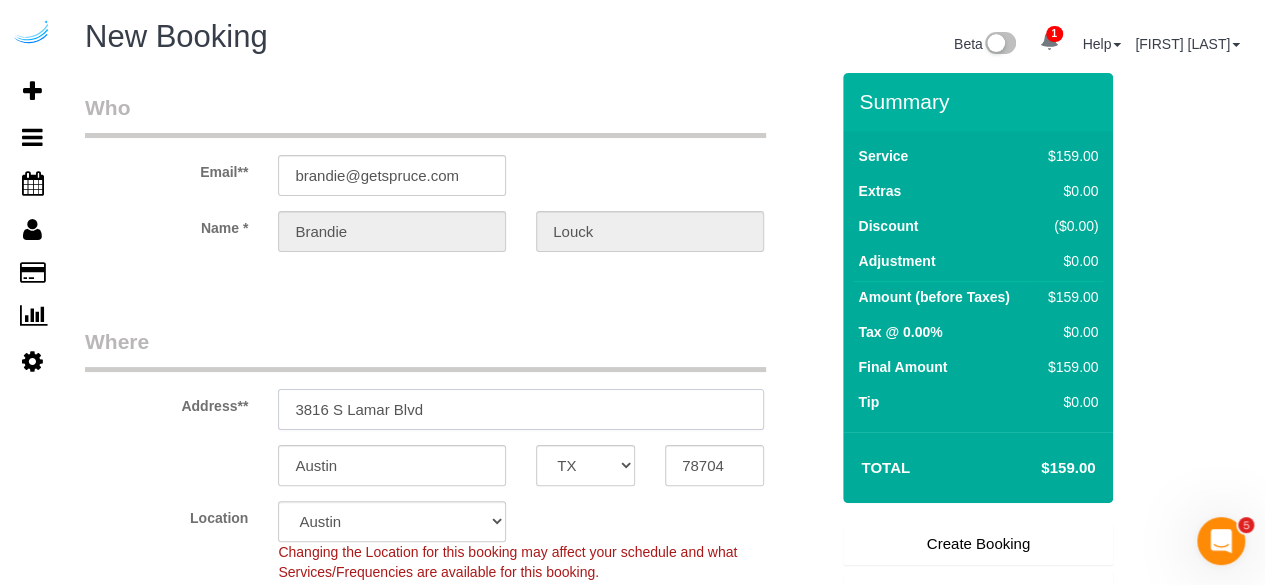 click on "3816 S Lamar Blvd" at bounding box center [521, 409] 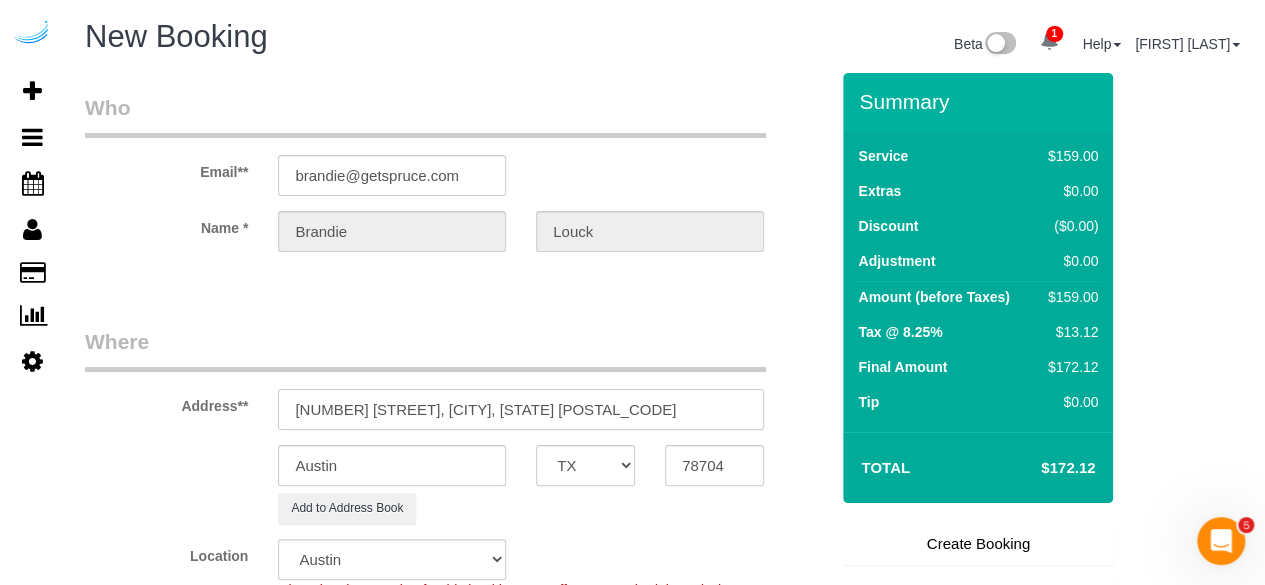drag, startPoint x: 532, startPoint y: 407, endPoint x: 576, endPoint y: 411, distance: 44.181442 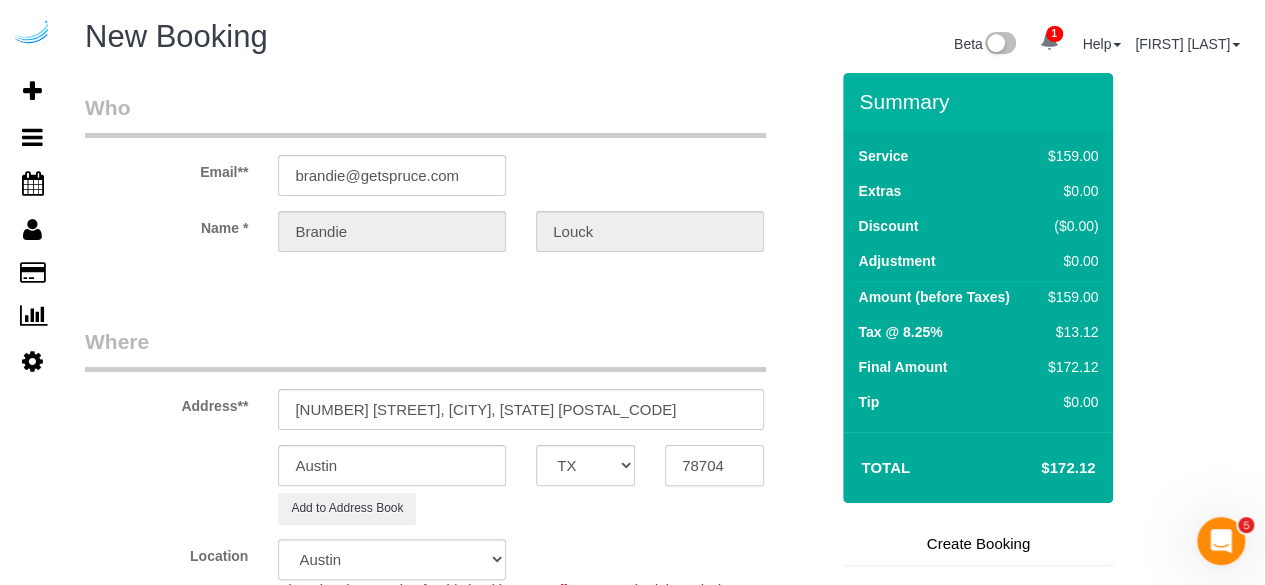 click on "78704" at bounding box center [714, 465] 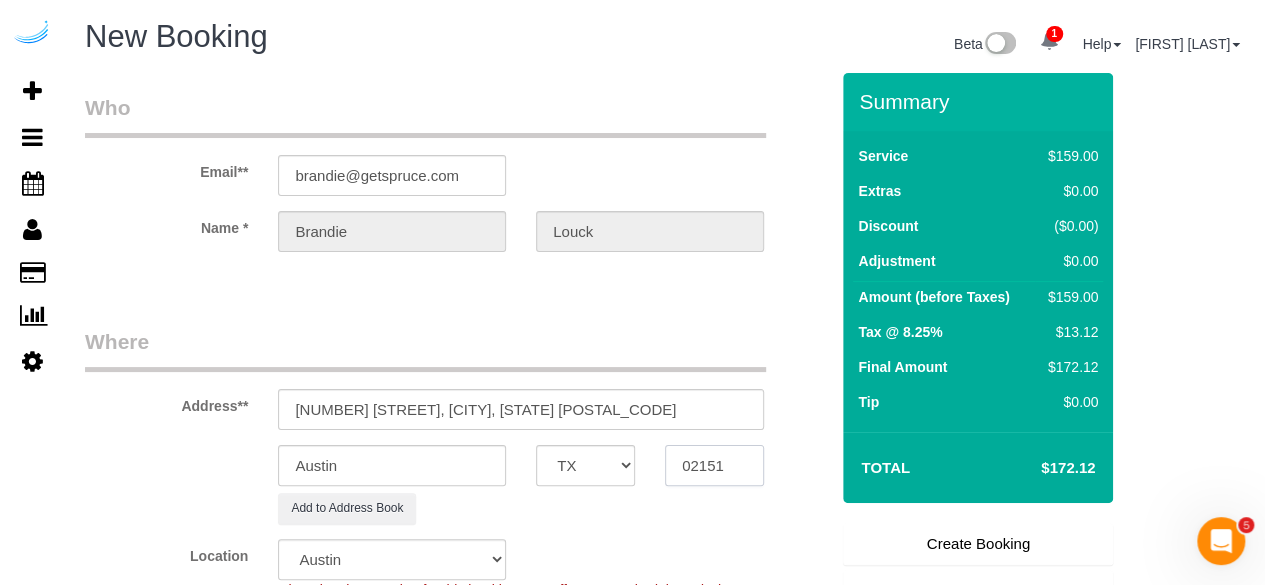 type on "02151" 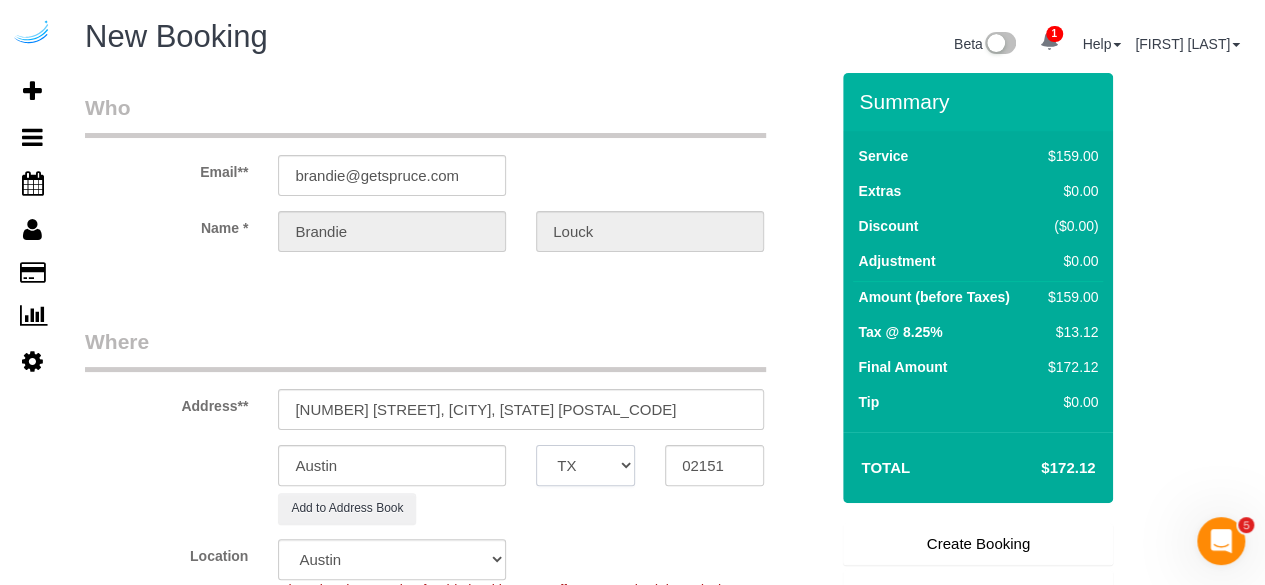 click on "AK
AL
AR
AZ
CA
CO
CT
DC
DE
FL
GA
HI
IA
ID
IL
IN
KS
KY
LA
MA
MD
ME
MI
MN
MO
MS
MT
NC
ND
NE
NH
NJ
NM
NV
NY
OH
OK
OR
PA
RI
SC
SD
TN
TX
UT
VA
VT
WA
WI
WV
WY" at bounding box center (585, 465) 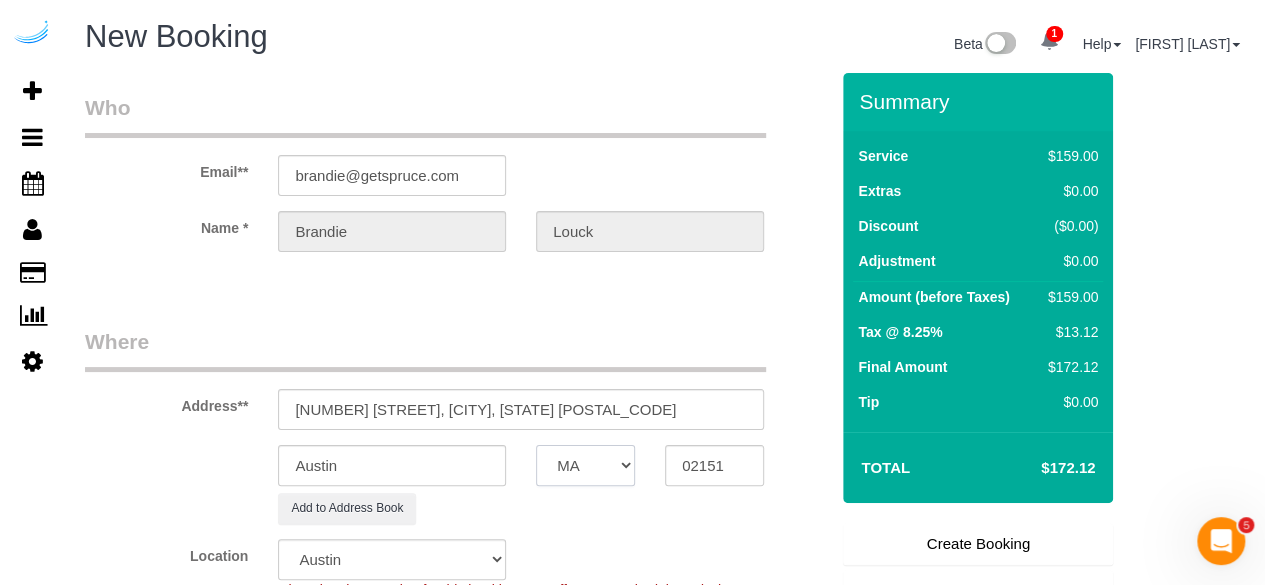 click on "AK
AL
AR
AZ
CA
CO
CT
DC
DE
FL
GA
HI
IA
ID
IL
IN
KS
KY
LA
MA
MD
ME
MI
MN
MO
MS
MT
NC
ND
NE
NH
NJ
NM
NV
NY
OH
OK
OR
PA
RI
SC
SD
TN
TX
UT
VA
VT
WA
WI
WV
WY" at bounding box center [585, 465] 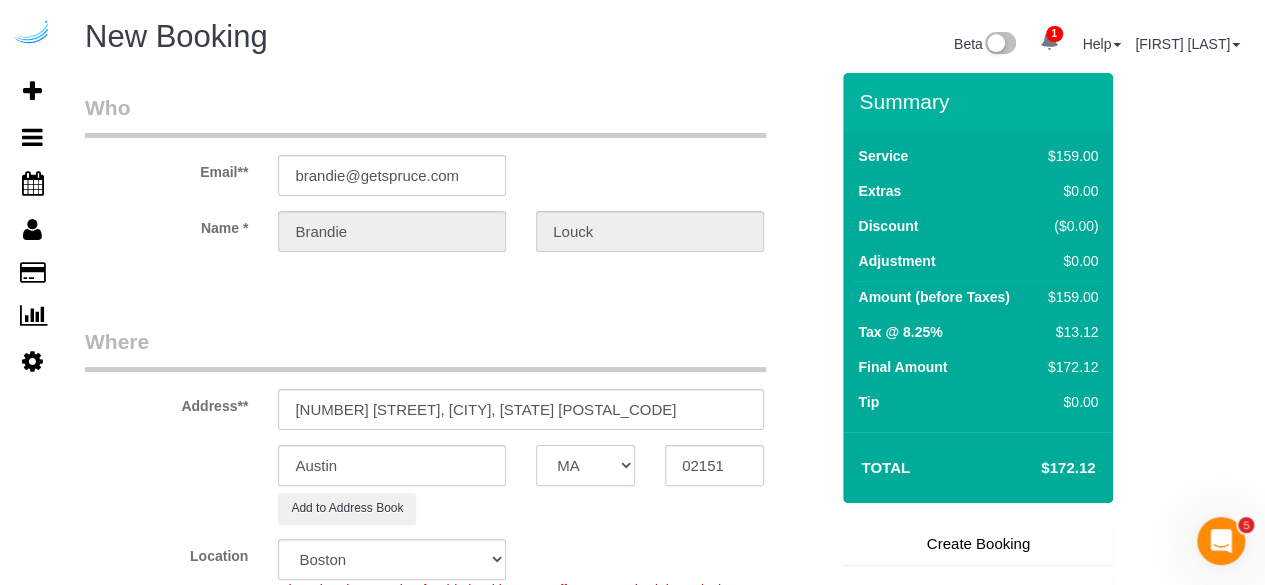 select on "object:62613" 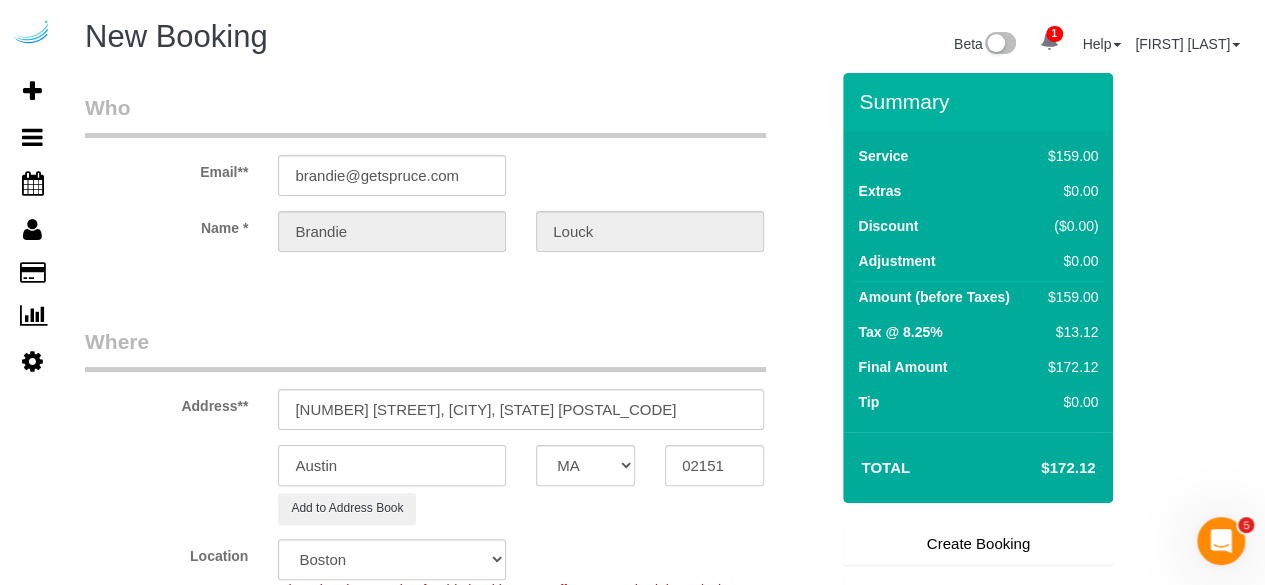 click on "Austin" at bounding box center [392, 465] 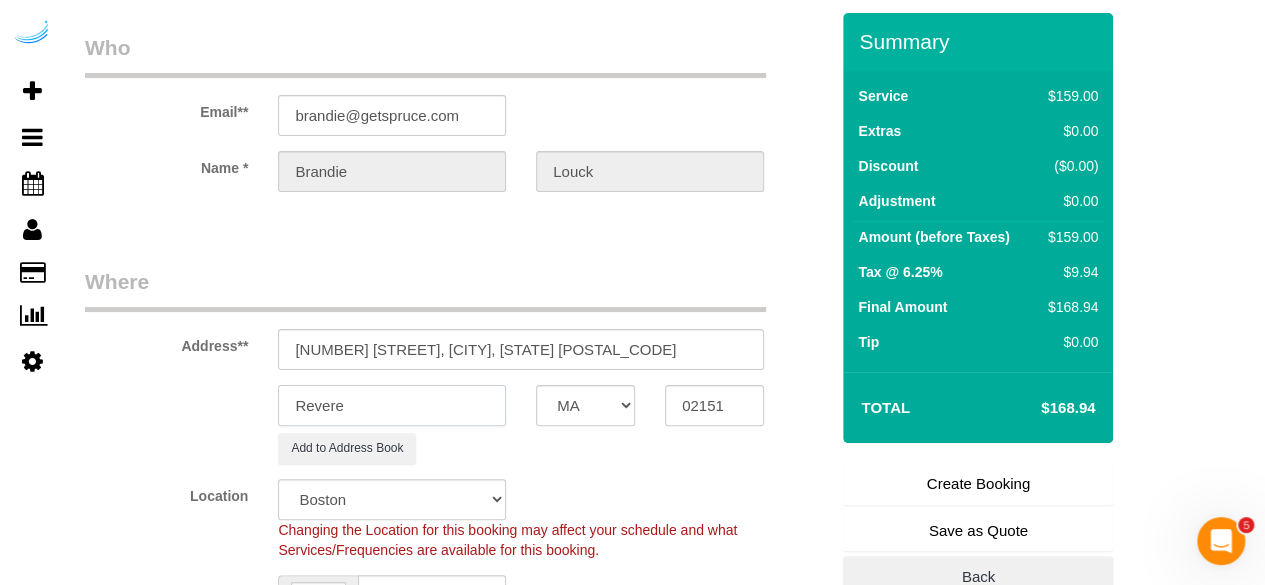 scroll, scrollTop: 100, scrollLeft: 0, axis: vertical 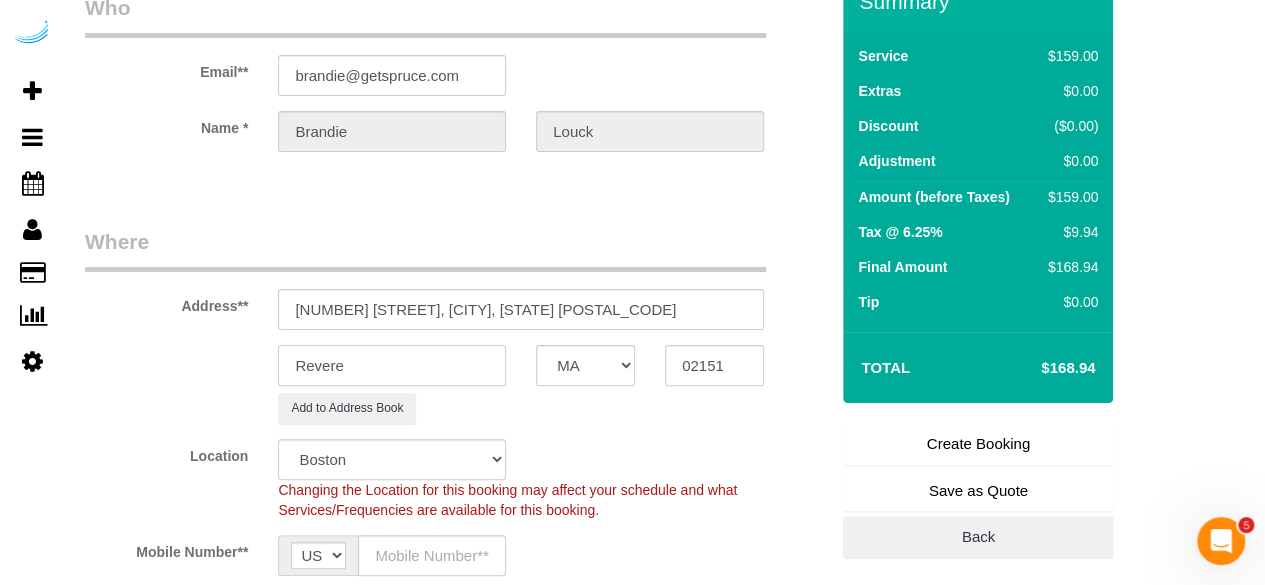 type on "Revere" 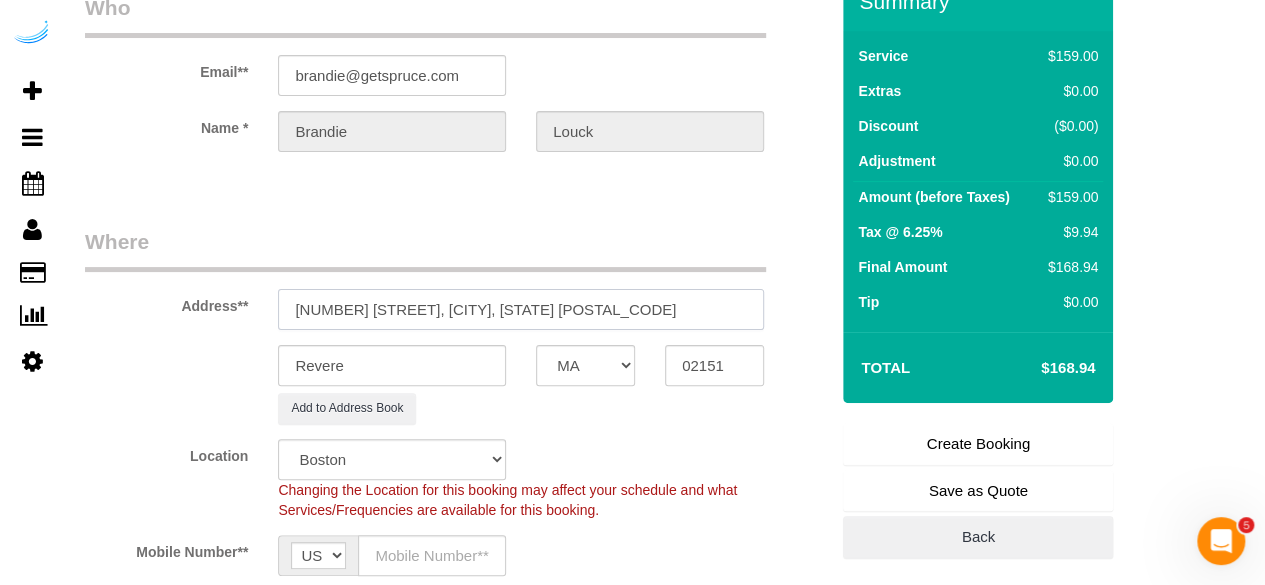 drag, startPoint x: 445, startPoint y: 305, endPoint x: 802, endPoint y: 357, distance: 360.76724 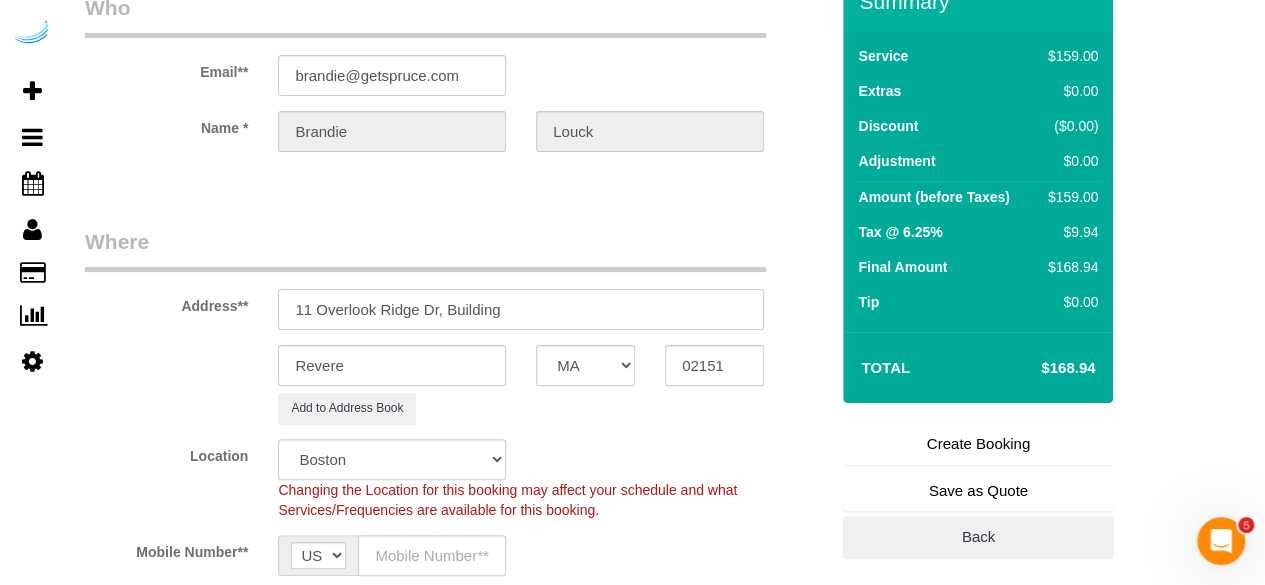 paste on "AR-4A310" 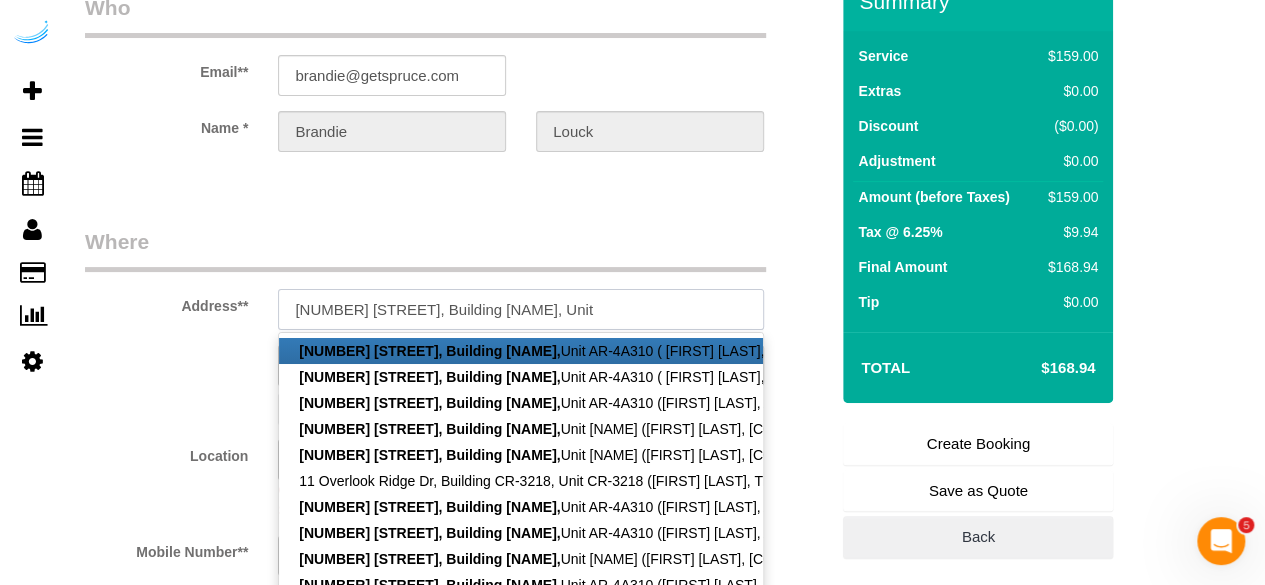 paste on "AR-4A310" 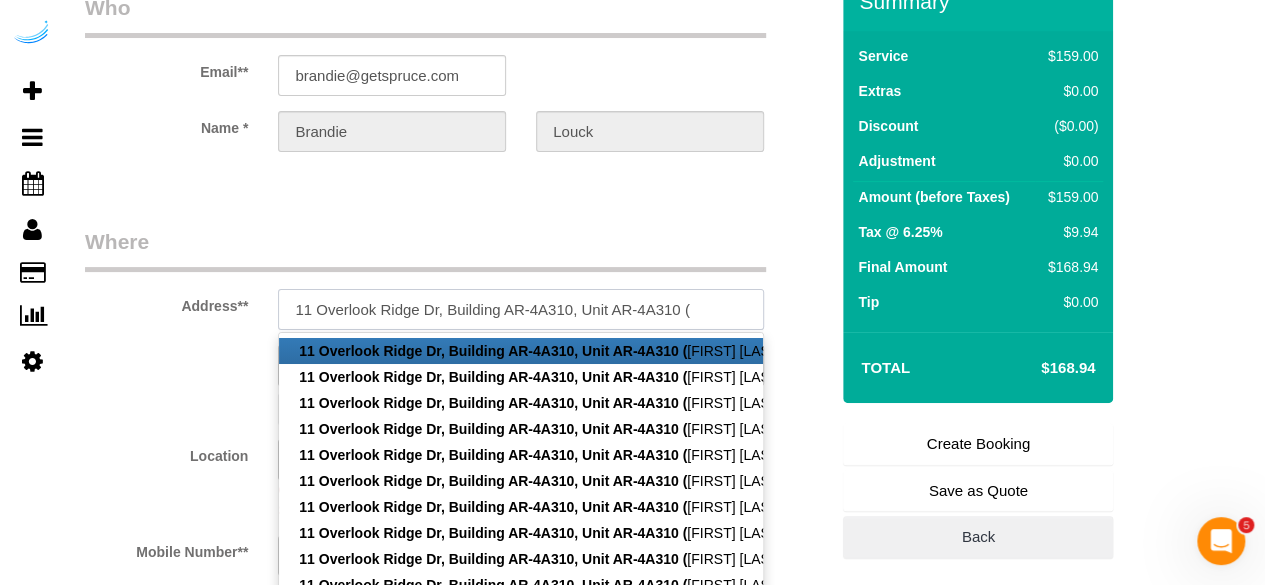 click on "11 Overlook Ridge Dr, Building AR-4A310, Unit AR-4A310 (" at bounding box center [521, 309] 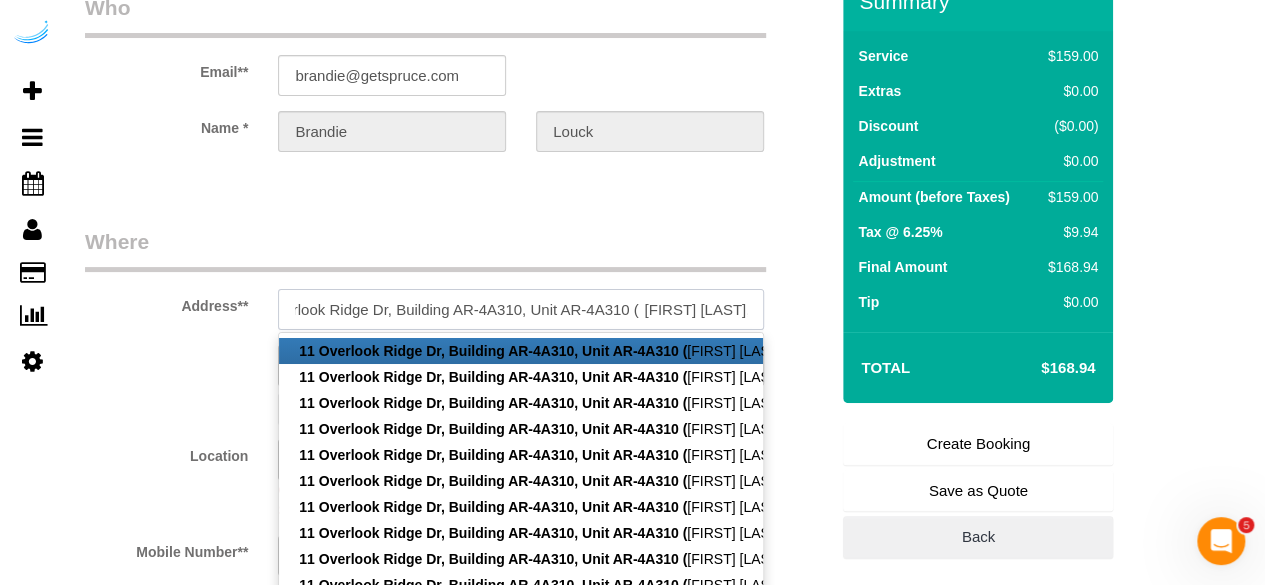 scroll, scrollTop: 0, scrollLeft: 55, axis: horizontal 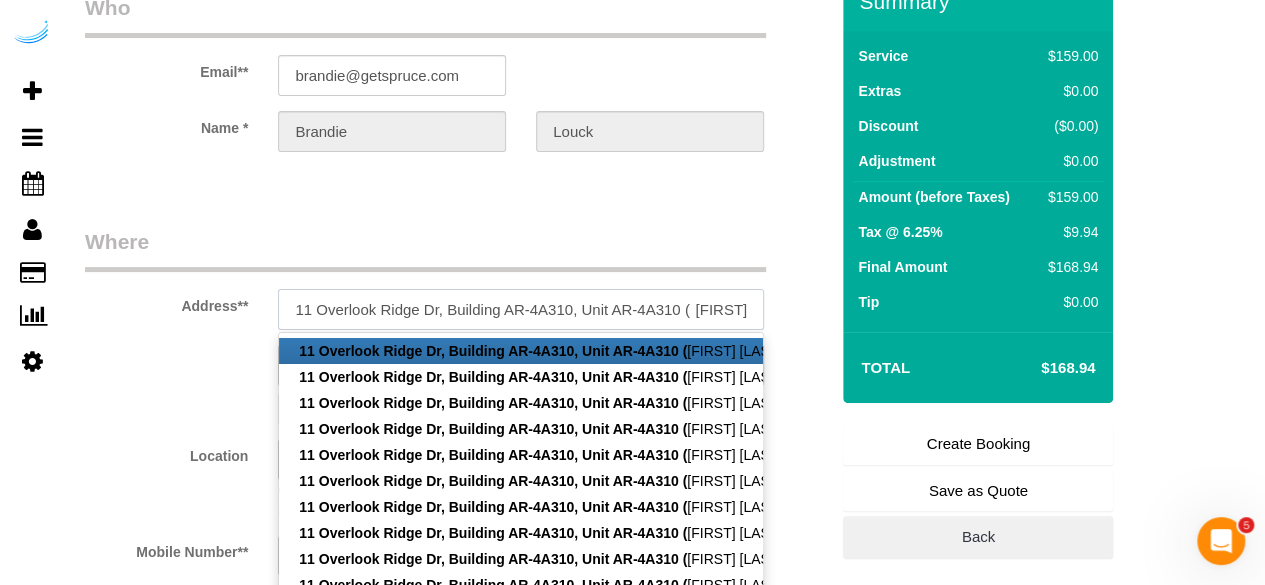 click on "11 Overlook Ridge Dr, Building AR-4A310, Unit AR-4A310 (	Natalie Clerger," at bounding box center [521, 309] 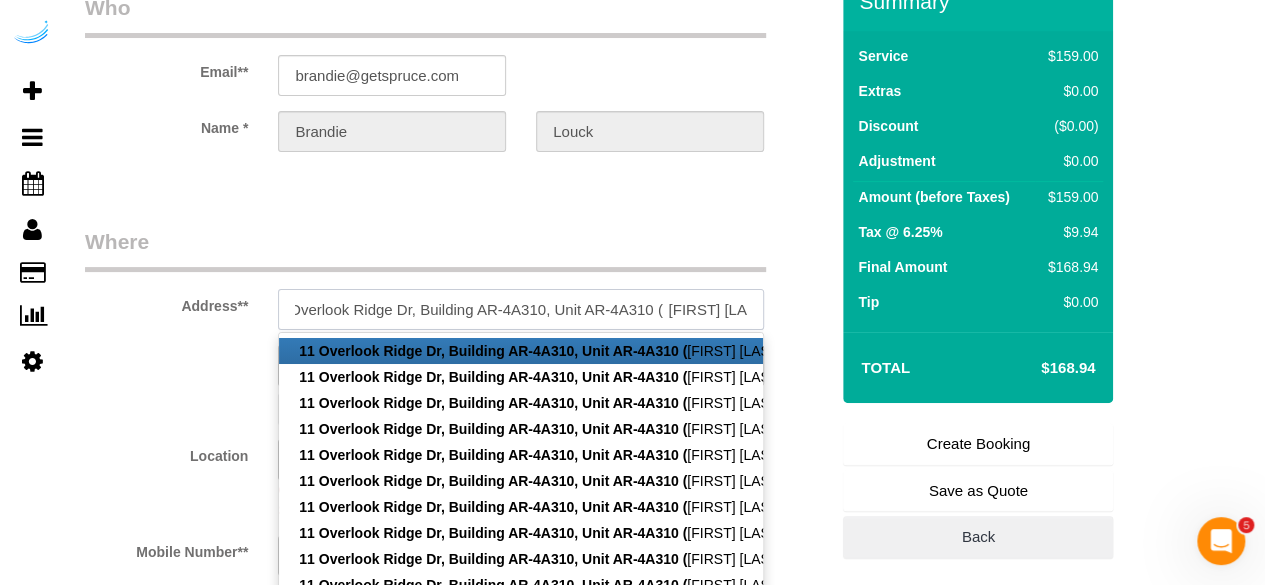 scroll, scrollTop: 0, scrollLeft: 55, axis: horizontal 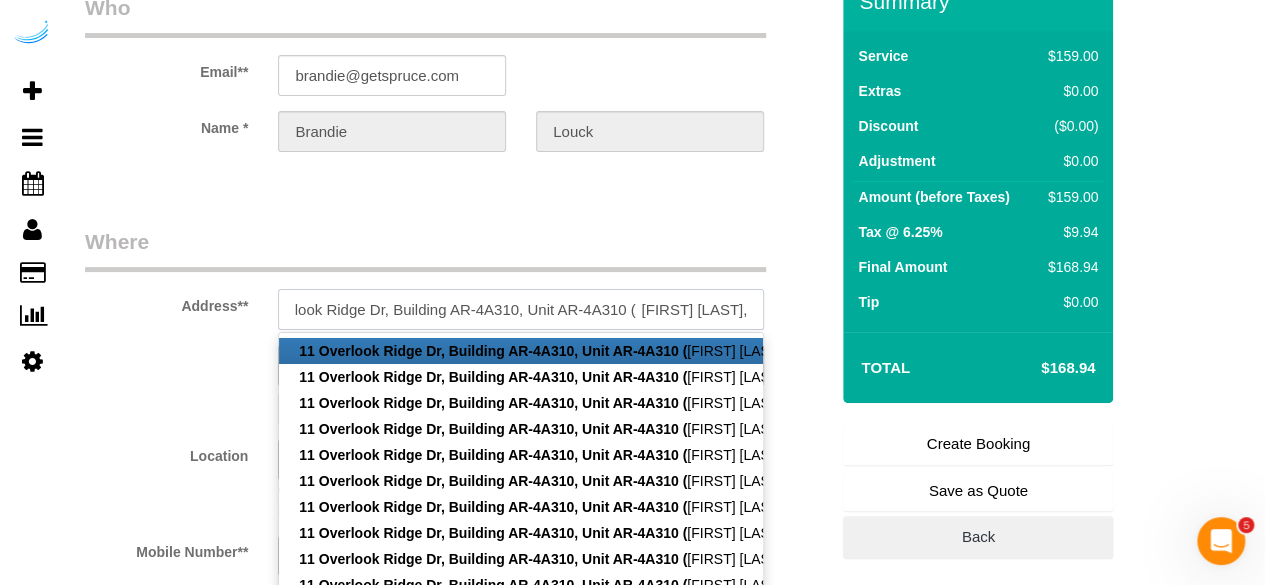 paste on "Alterra at Overlook Ridge" 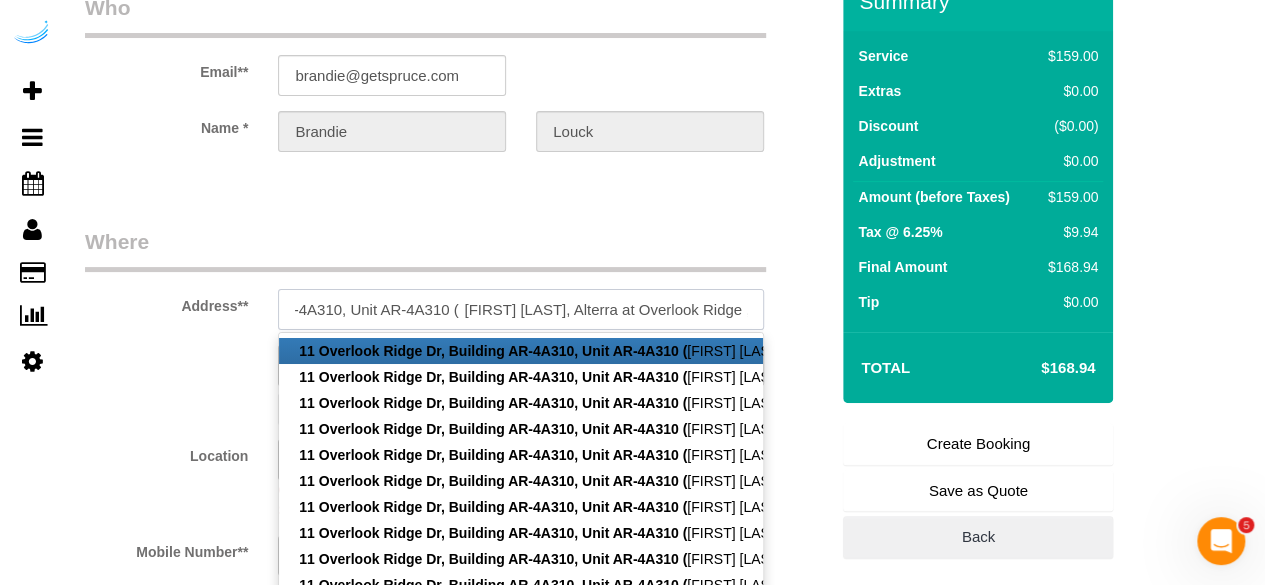 scroll, scrollTop: 0, scrollLeft: 236, axis: horizontal 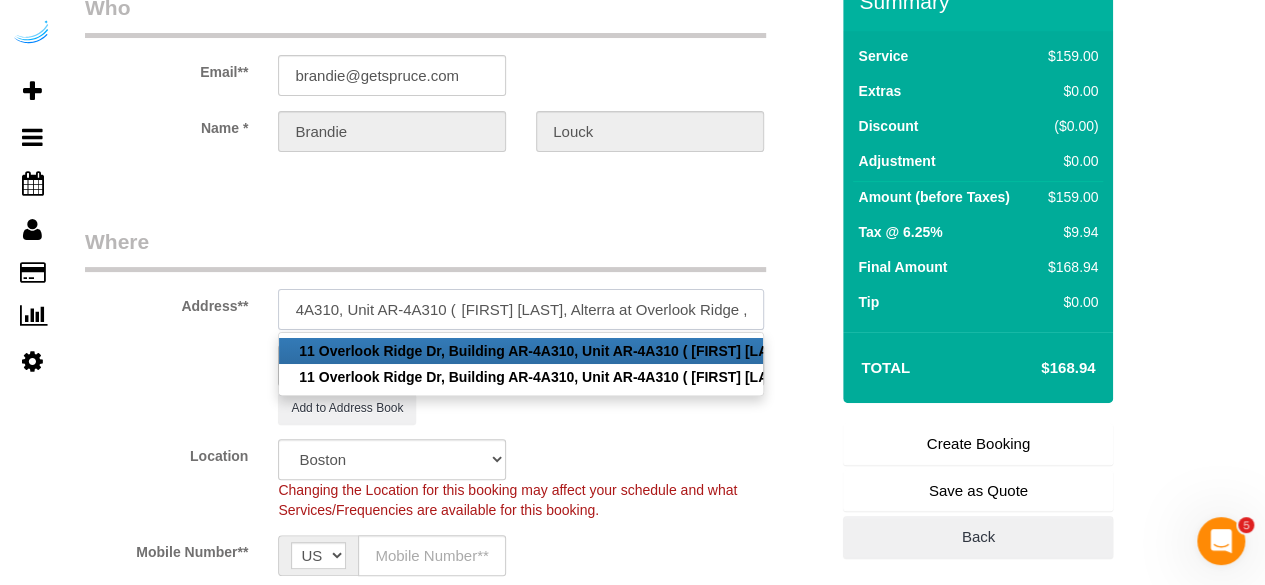 paste on "Alterra at Overlook Ridge" 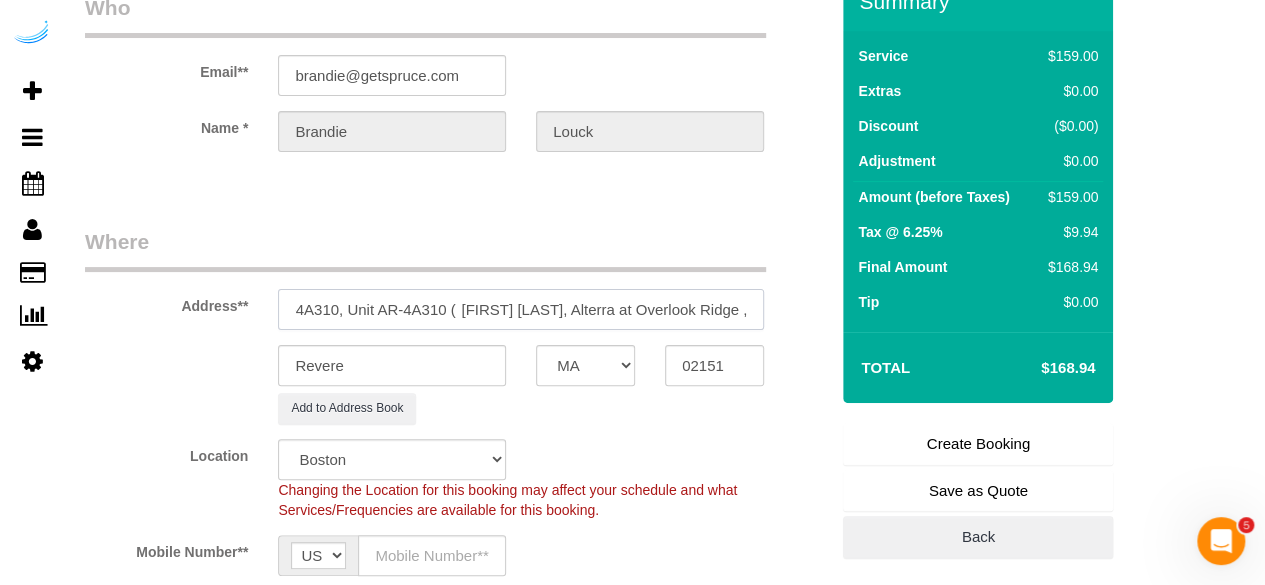 scroll, scrollTop: 0, scrollLeft: 236, axis: horizontal 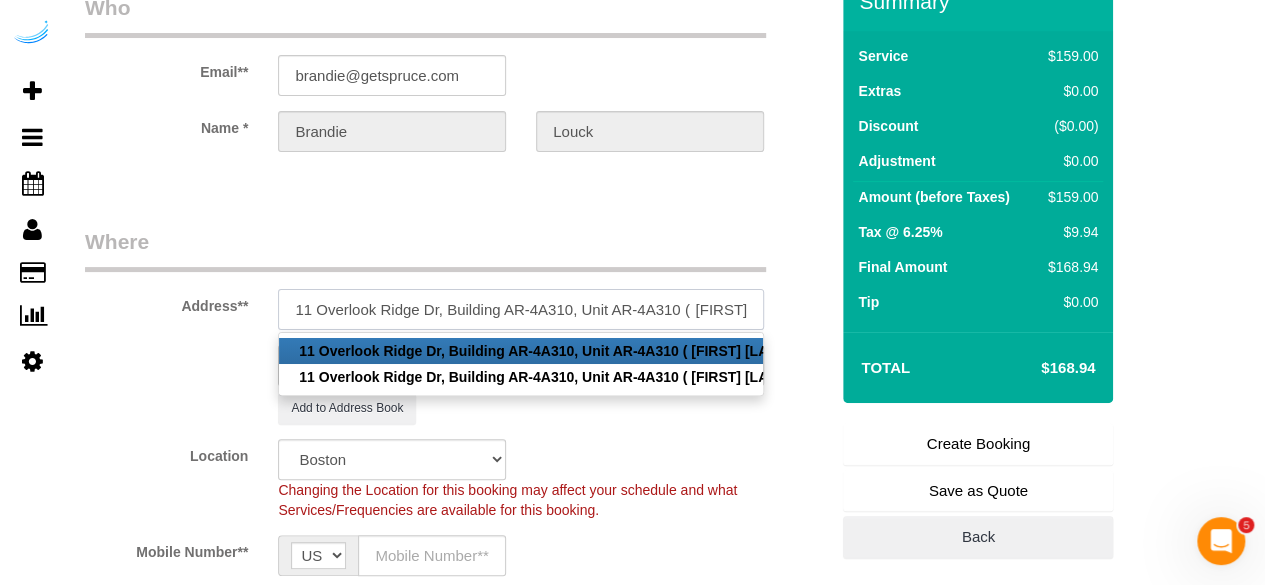 click on "11 Overlook Ridge Dr, Building AR-4A310, Unit AR-4A310 (	Natalie Clerger, Alterra at Overlook Ridge ," at bounding box center [521, 309] 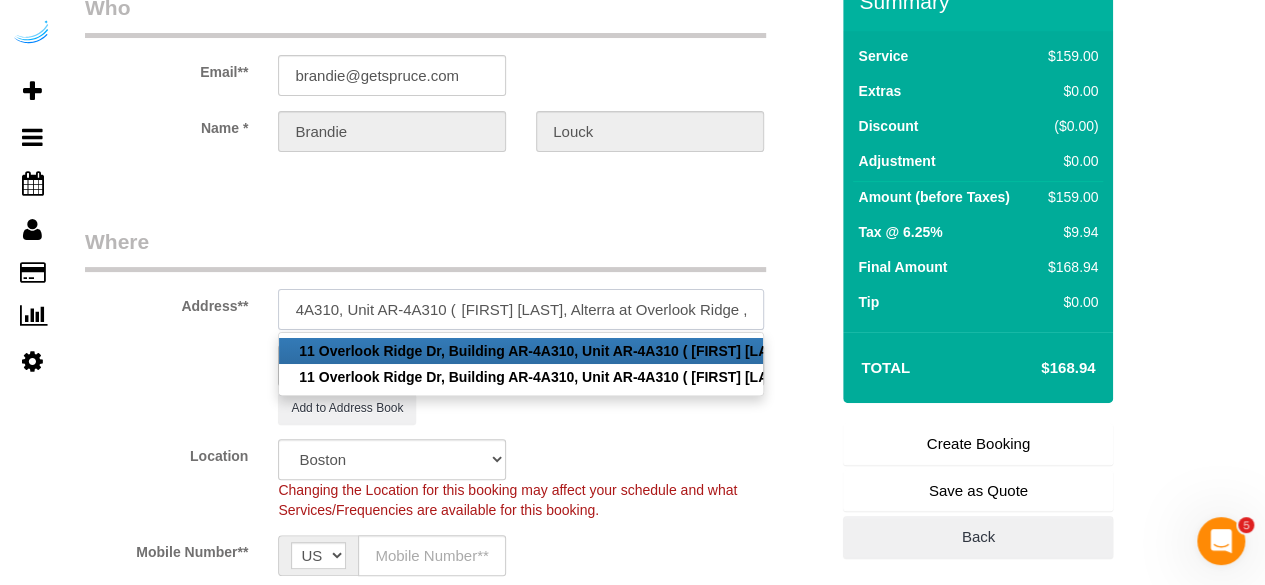 paste on "1410087" 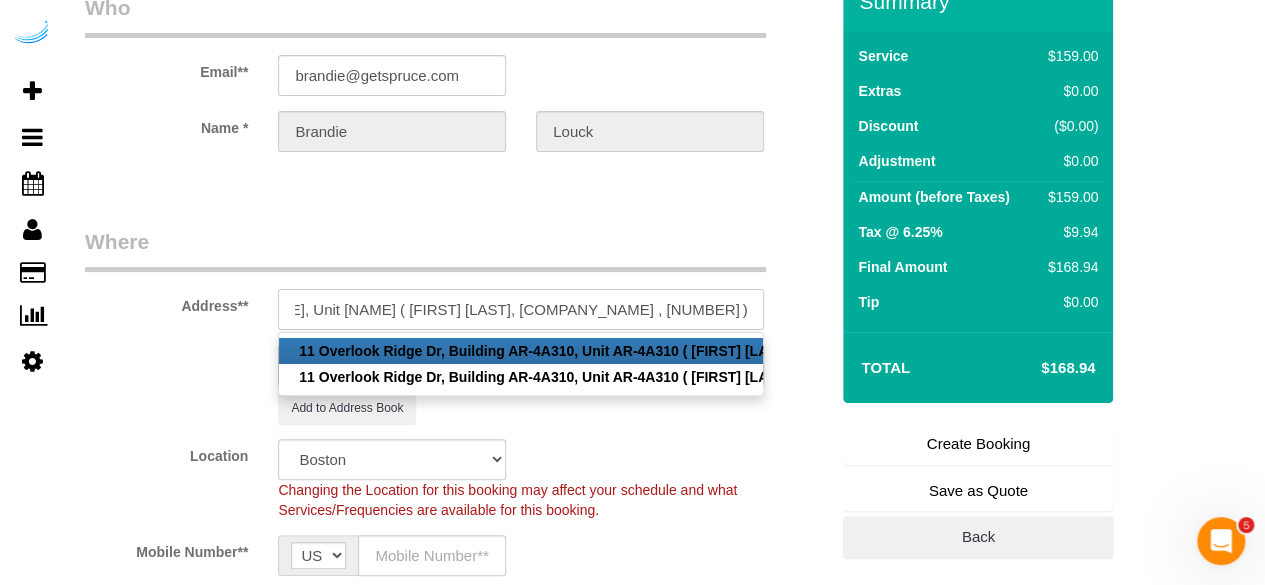 scroll, scrollTop: 0, scrollLeft: 320, axis: horizontal 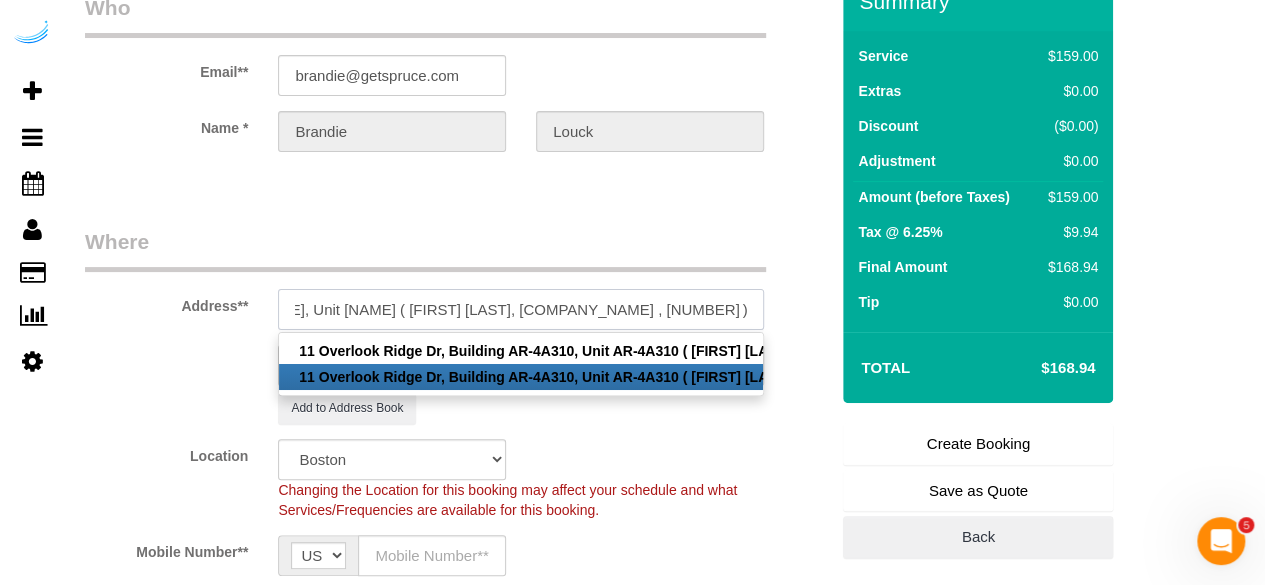 type on "11 Overlook Ridge Dr, Building AR-4A310, Unit AR-4A310 (	Natalie Clerger, Alterra at Overlook Ridge , 1410087	)" 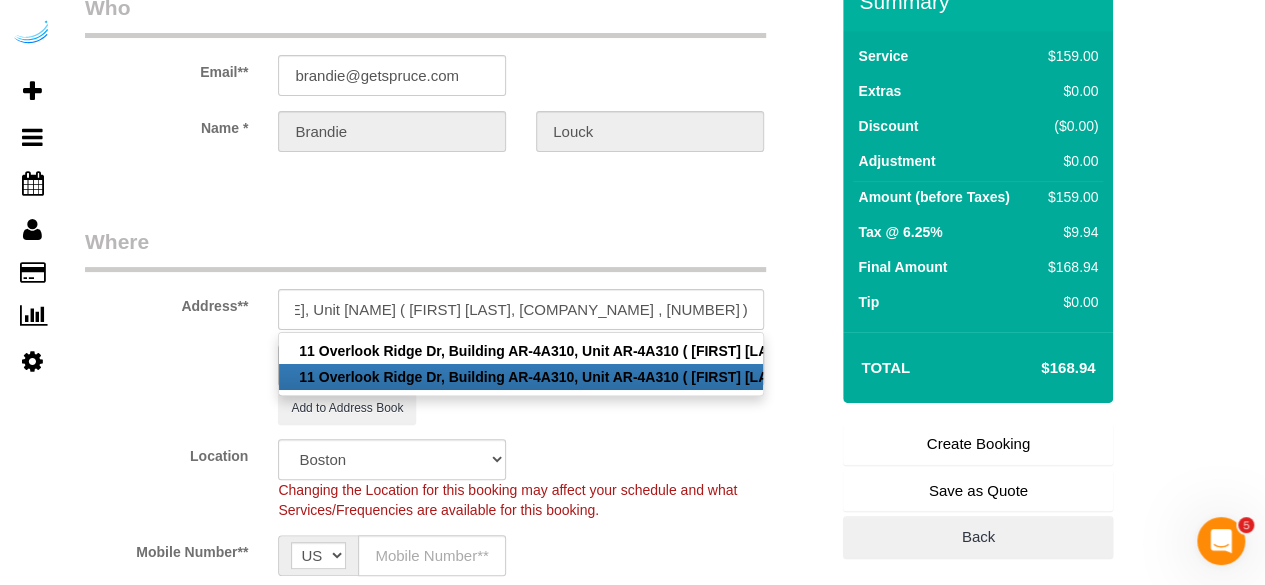 click on "Location
Pro Housekeepers Atlanta Austin Boston Chicago Cincinnati Clearwater Denver Ft Lauderdale Houston Jacksonville Kansas Las Vegas Los Angeles Area Miami Area Naples NYC Area Orlando Palm Beach Phoenix Portland Area San Francisco Area Sarasota Seattle Area St Petersburg Tampa Washington DC
Changing the Location for this booking may affect your schedule and what
Services/Frequencies are available for this booking." 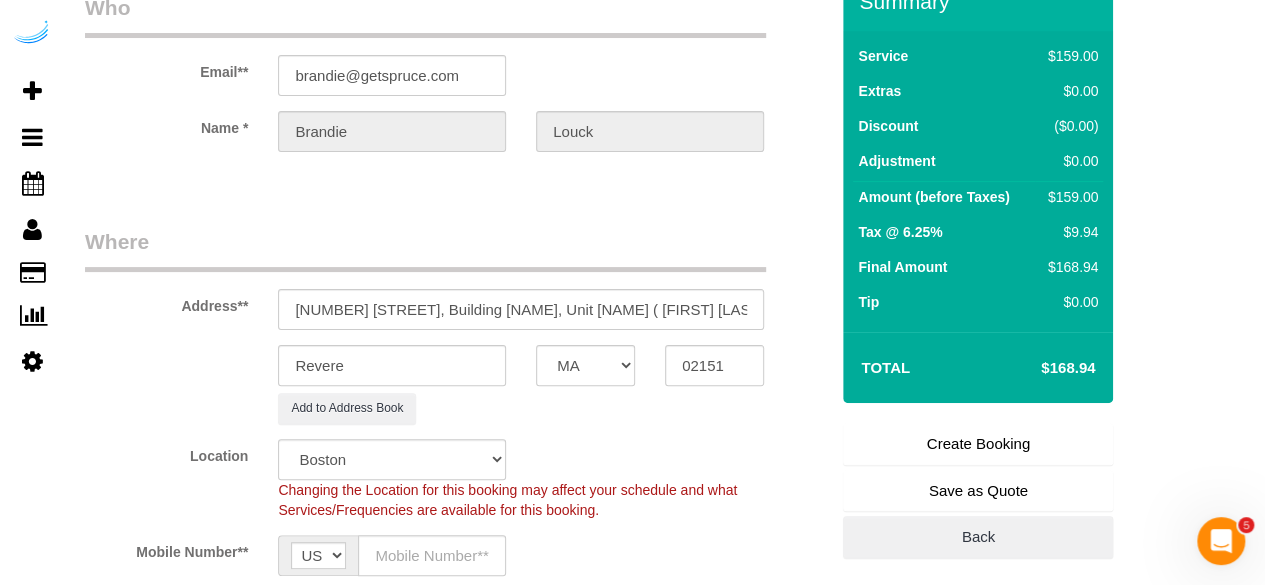 scroll, scrollTop: 300, scrollLeft: 0, axis: vertical 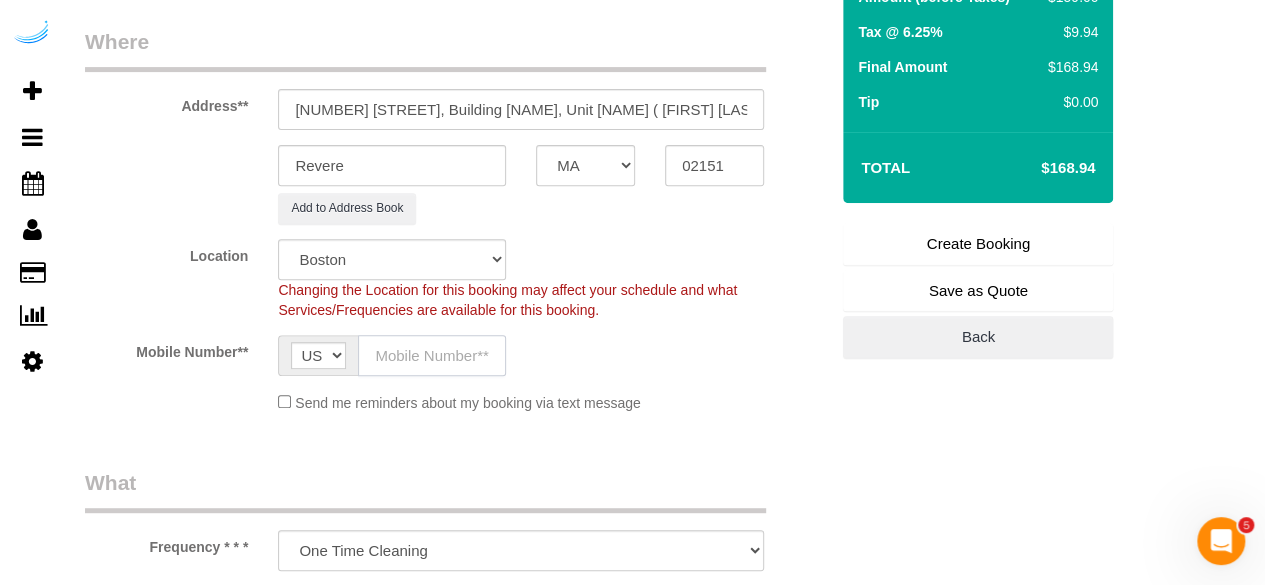 click 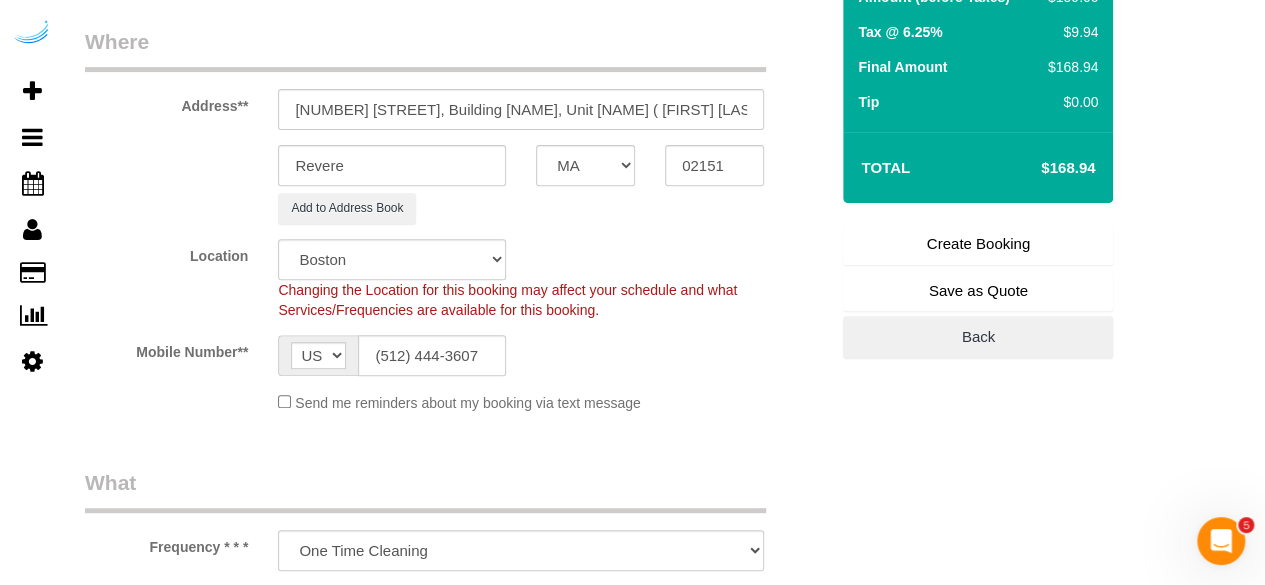 type on "Brandie Louck" 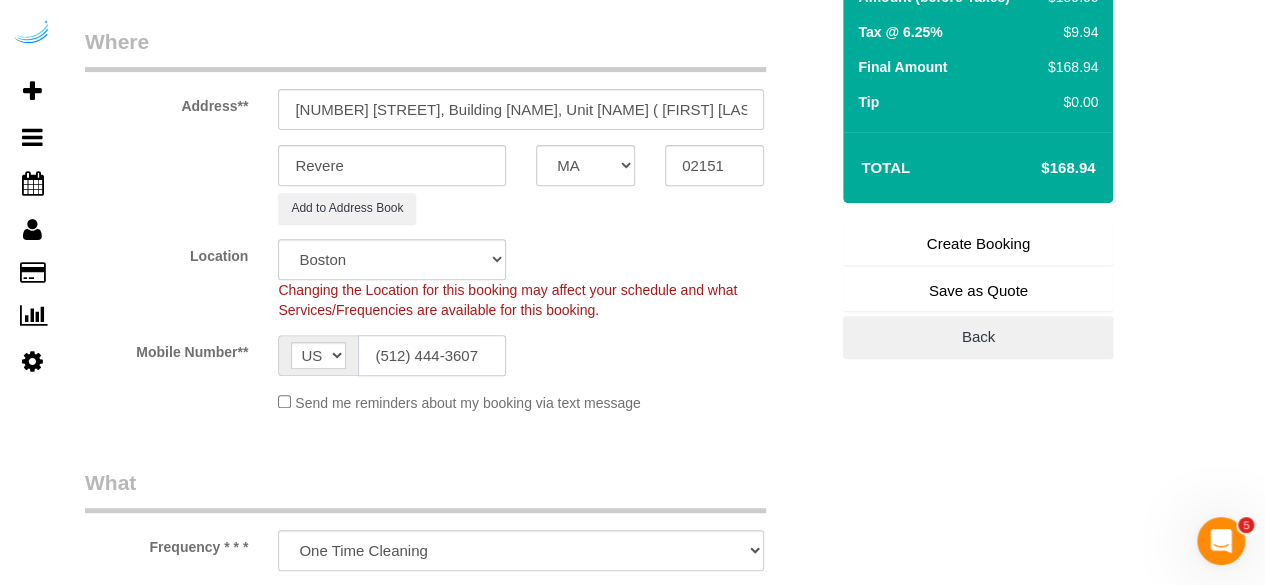 type on "([AREACODE]) [PHONE]" 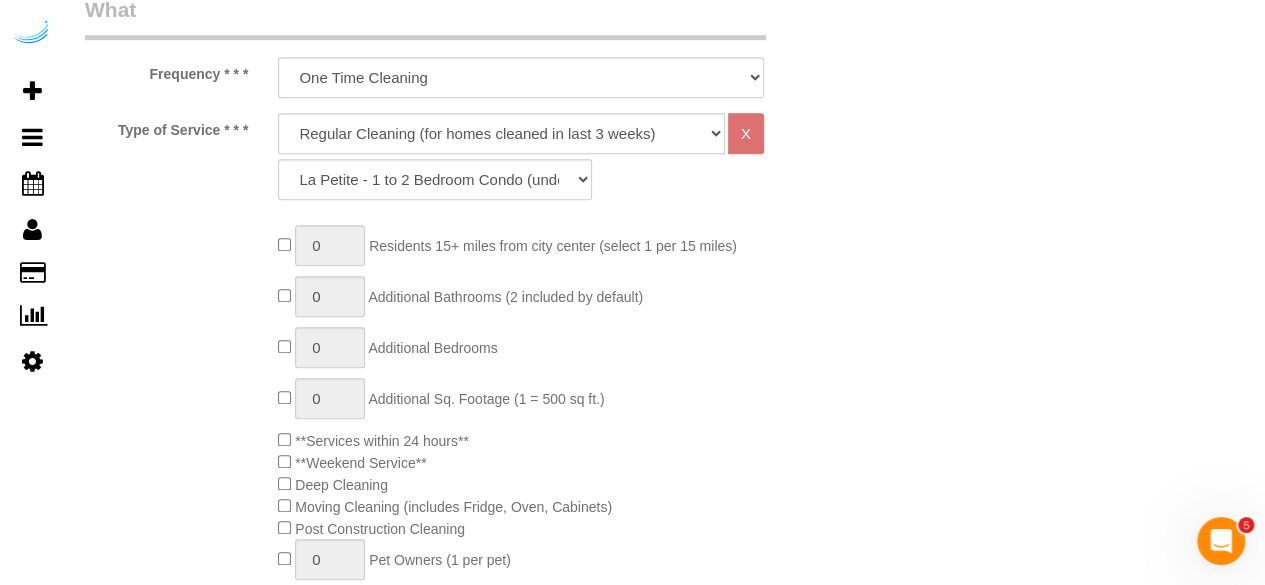 scroll, scrollTop: 800, scrollLeft: 0, axis: vertical 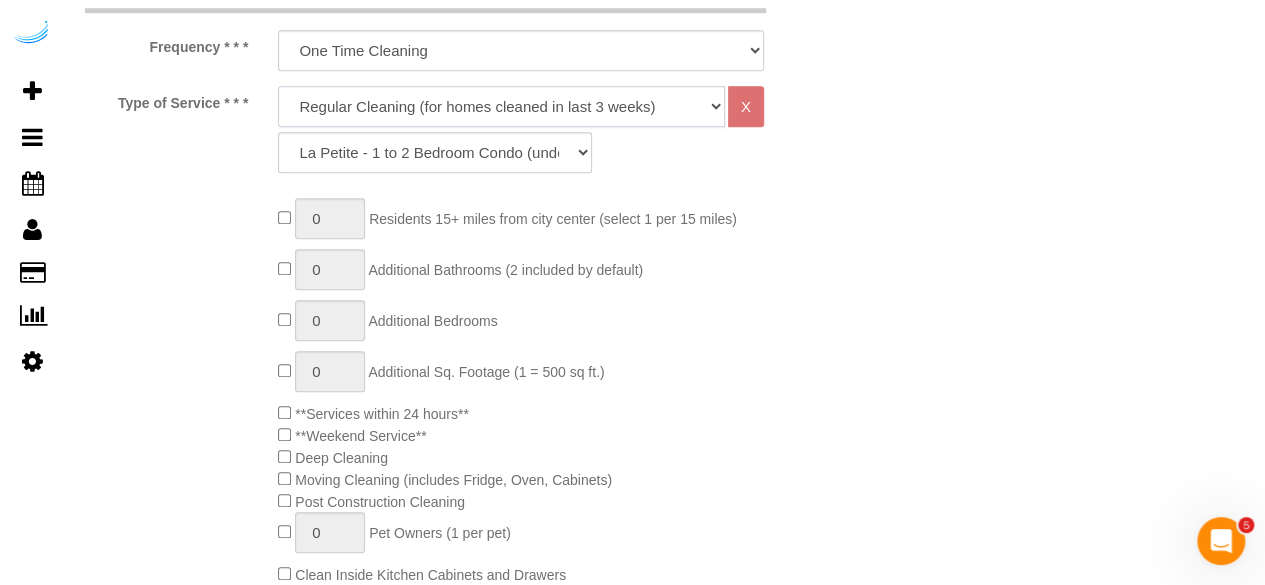 drag, startPoint x: 483, startPoint y: 95, endPoint x: 476, endPoint y: 124, distance: 29.832869 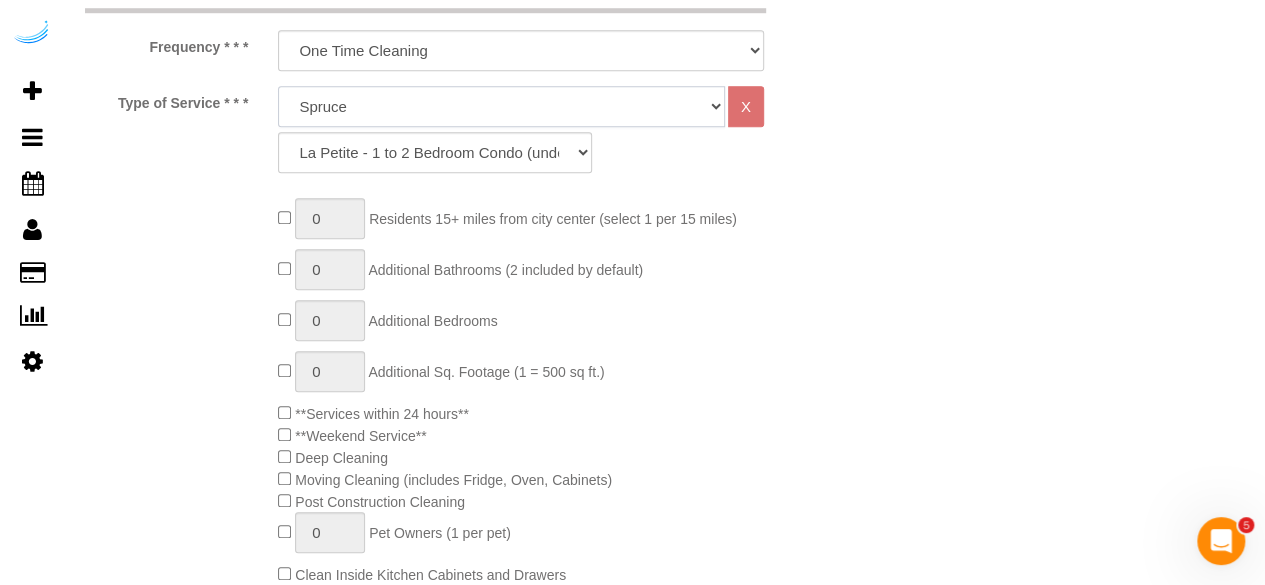 click on "Deep Cleaning (for homes that have not been cleaned in 3+ weeks) Spruce Regular Cleaning (for homes cleaned in last 3 weeks) Moving Cleanup (to clean home for new tenants) Post Construction Cleaning Vacation Rental Cleaning Hourly" 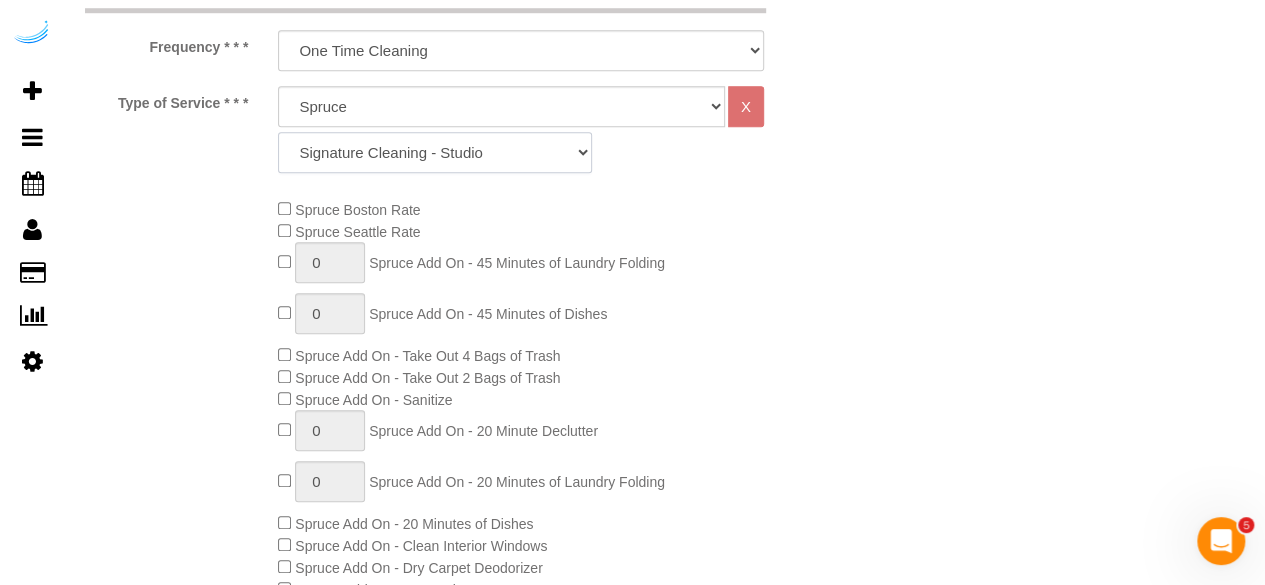 click on "Signature Cleaning - Studio Signature Cleaning - 1 Bed 1 Bath Signature Cleaning - 1 Bed 1.5 Bath Signature Cleaning - 1 Bed 1 Bath + Study Signature Cleaning - 1 Bed 2 Bath Signature Cleaning - 2 Bed 1 Bath Signature Cleaning - 2 Bed 2 Bath Signature Cleaning - 2 Bed 2.5 Bath Signature Cleaning - 2 Bed 2 Bath + Study Signature Cleaning - 3 Bed 2 Bath Signature Cleaning - 3 Bed 3 Bath Signature Cleaning - 4 Bed 2 Bath Signature Cleaning - 4 Bed 4 Bath Signature Cleaning - 5 Bed 4 Bath Signature Cleaning - 5 Bed 5 Bath Signature Cleaning - 6 Bed 6 Bath Premium Cleaning - Studio Premium Cleaning - 1 Bed 1 Bath Premium Cleaning - 1 Bed 1.5 Bath Premium Cleaning - 1 Bed 1 Bath + Study Premium Cleaning - 1 Bed 2 Bath Premium Cleaning - 2 Bed 1 Bath Premium Cleaning - 2 Bed 2 Bath Premium Cleaning - 2 Bed 2.5 Bath Premium Cleaning - 2 Bed 2 Bath + Study Premium Cleaning - 3 Bed 2 Bath Premium Cleaning - 3 Bed 3 Bath Premium Cleaning - 4 Bed 2 Bath Premium Cleaning - 4 Bed 4 Bath Premium Cleaning - 5 Bed 4 Bath" 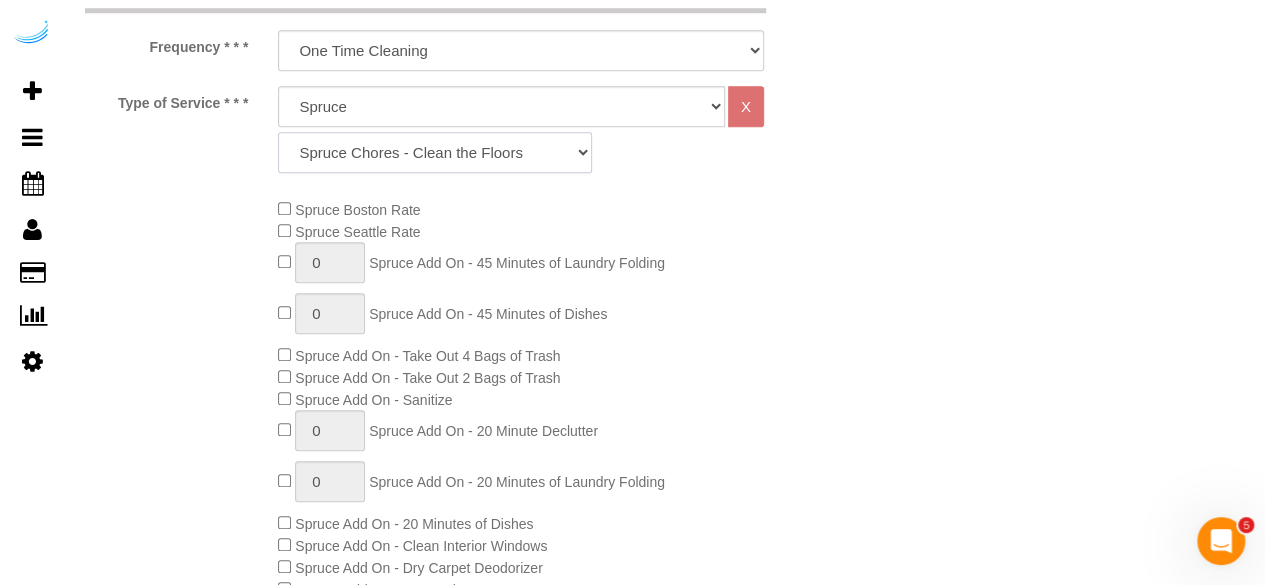 click on "Signature Cleaning - Studio Signature Cleaning - 1 Bed 1 Bath Signature Cleaning - 1 Bed 1.5 Bath Signature Cleaning - 1 Bed 1 Bath + Study Signature Cleaning - 1 Bed 2 Bath Signature Cleaning - 2 Bed 1 Bath Signature Cleaning - 2 Bed 2 Bath Signature Cleaning - 2 Bed 2.5 Bath Signature Cleaning - 2 Bed 2 Bath + Study Signature Cleaning - 3 Bed 2 Bath Signature Cleaning - 3 Bed 3 Bath Signature Cleaning - 4 Bed 2 Bath Signature Cleaning - 4 Bed 4 Bath Signature Cleaning - 5 Bed 4 Bath Signature Cleaning - 5 Bed 5 Bath Signature Cleaning - 6 Bed 6 Bath Premium Cleaning - Studio Premium Cleaning - 1 Bed 1 Bath Premium Cleaning - 1 Bed 1.5 Bath Premium Cleaning - 1 Bed 1 Bath + Study Premium Cleaning - 1 Bed 2 Bath Premium Cleaning - 2 Bed 1 Bath Premium Cleaning - 2 Bed 2 Bath Premium Cleaning - 2 Bed 2.5 Bath Premium Cleaning - 2 Bed 2 Bath + Study Premium Cleaning - 3 Bed 2 Bath Premium Cleaning - 3 Bed 3 Bath Premium Cleaning - 4 Bed 2 Bath Premium Cleaning - 4 Bed 4 Bath Premium Cleaning - 5 Bed 4 Bath" 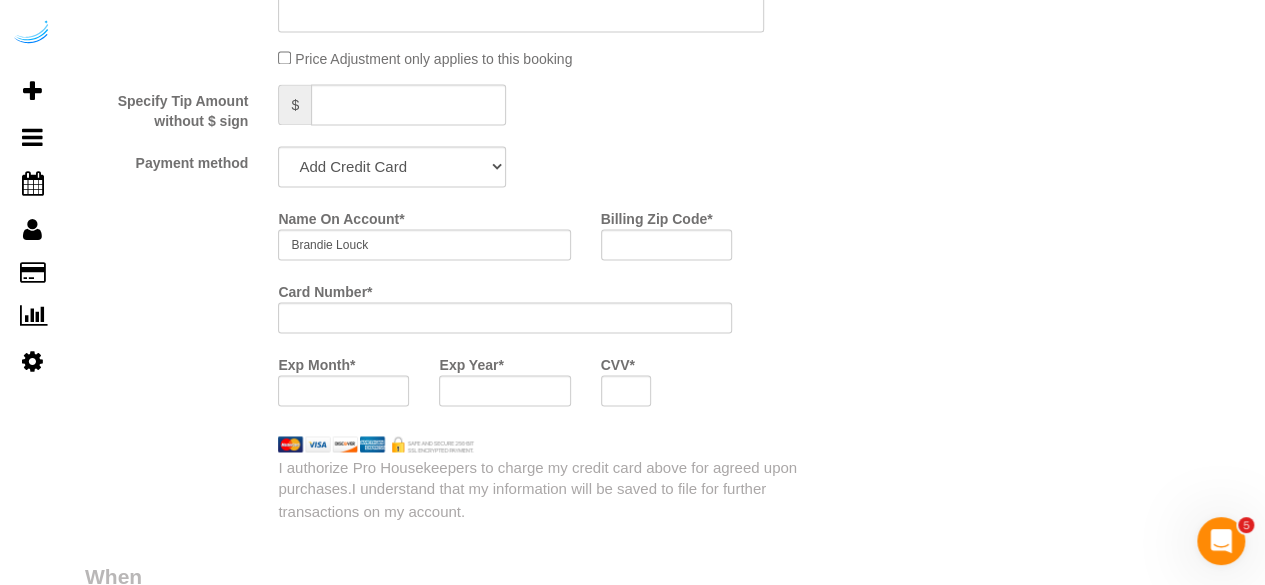 scroll, scrollTop: 1400, scrollLeft: 0, axis: vertical 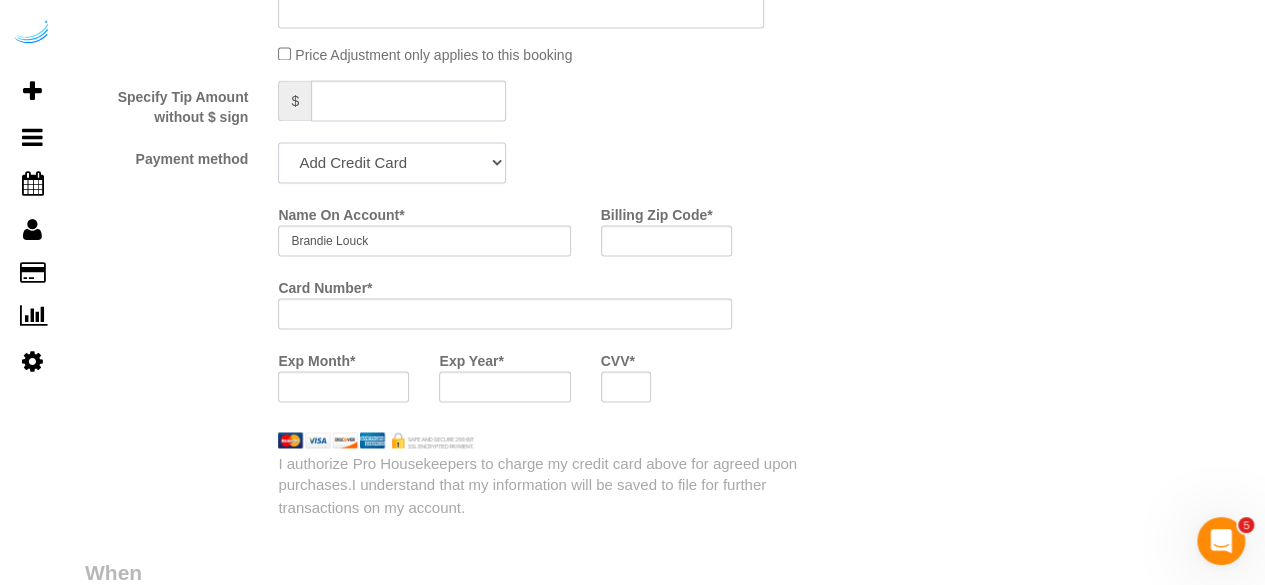 drag, startPoint x: 434, startPoint y: 163, endPoint x: 434, endPoint y: 175, distance: 12 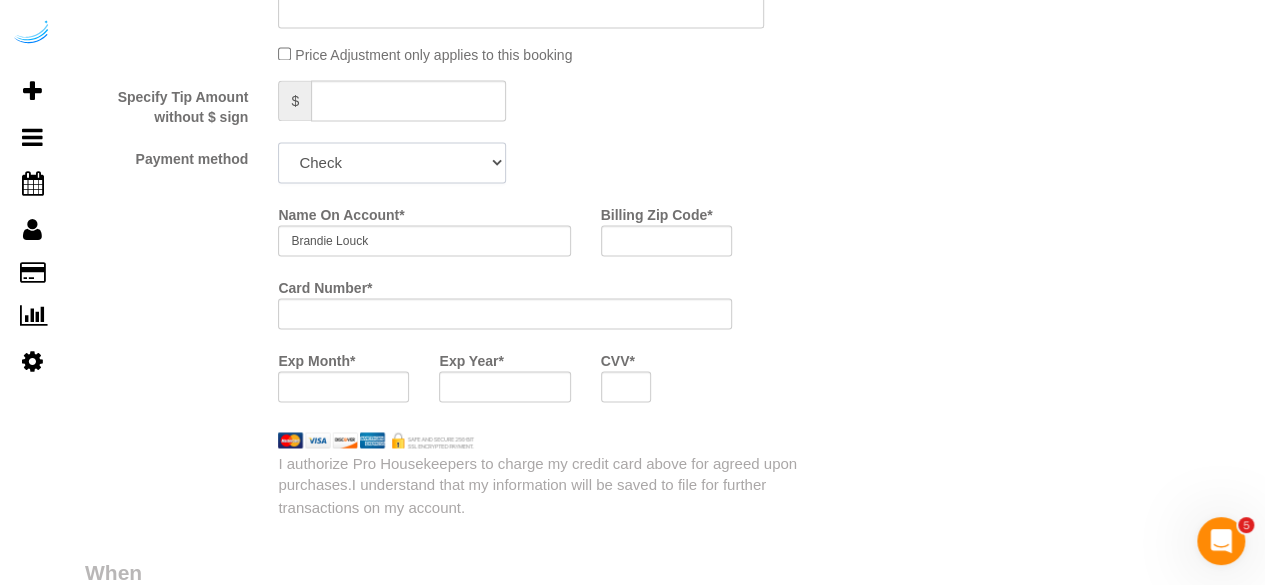 click on "Add Credit Card Cash Check Paypal" 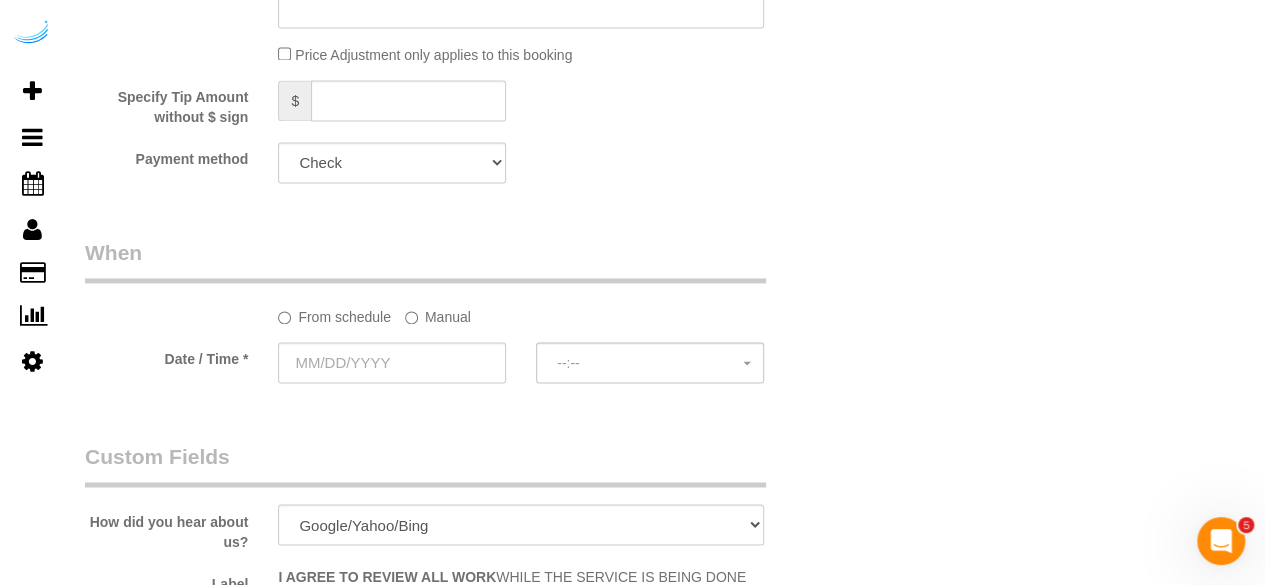 click on "Manual" 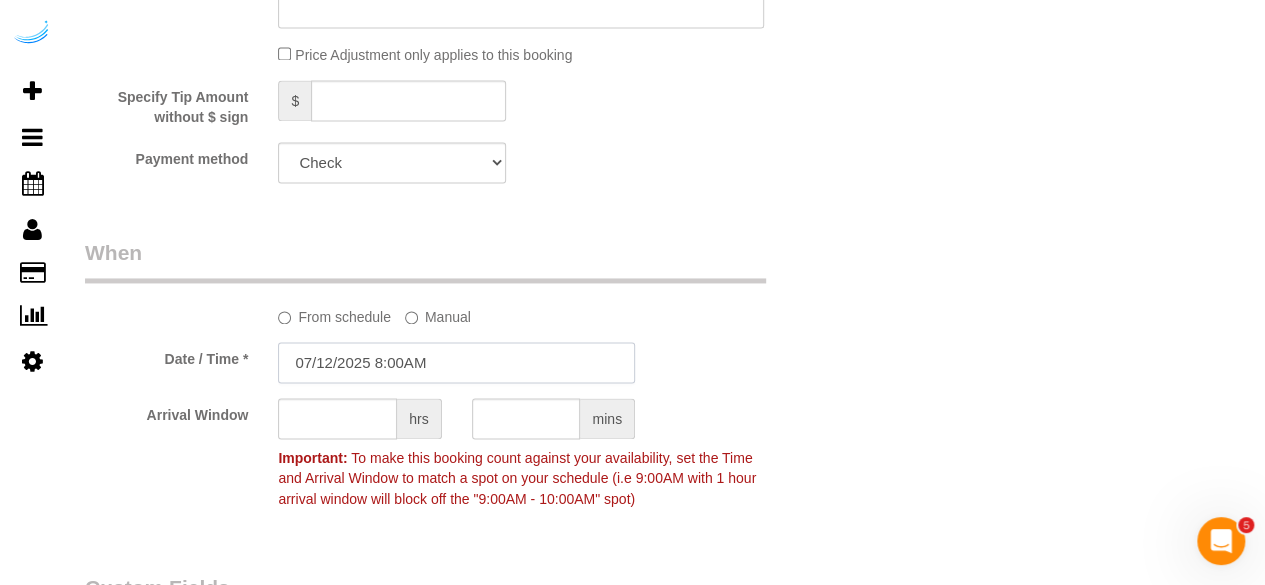 click on "07/12/2025 8:00AM" at bounding box center [456, 362] 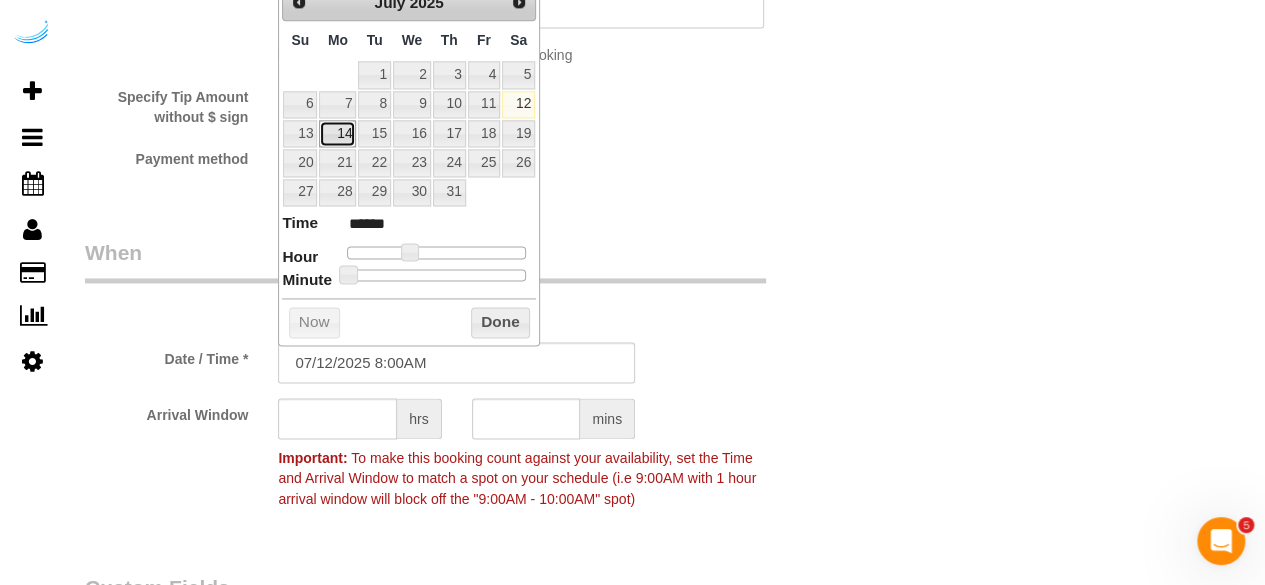 click on "14" at bounding box center [337, 133] 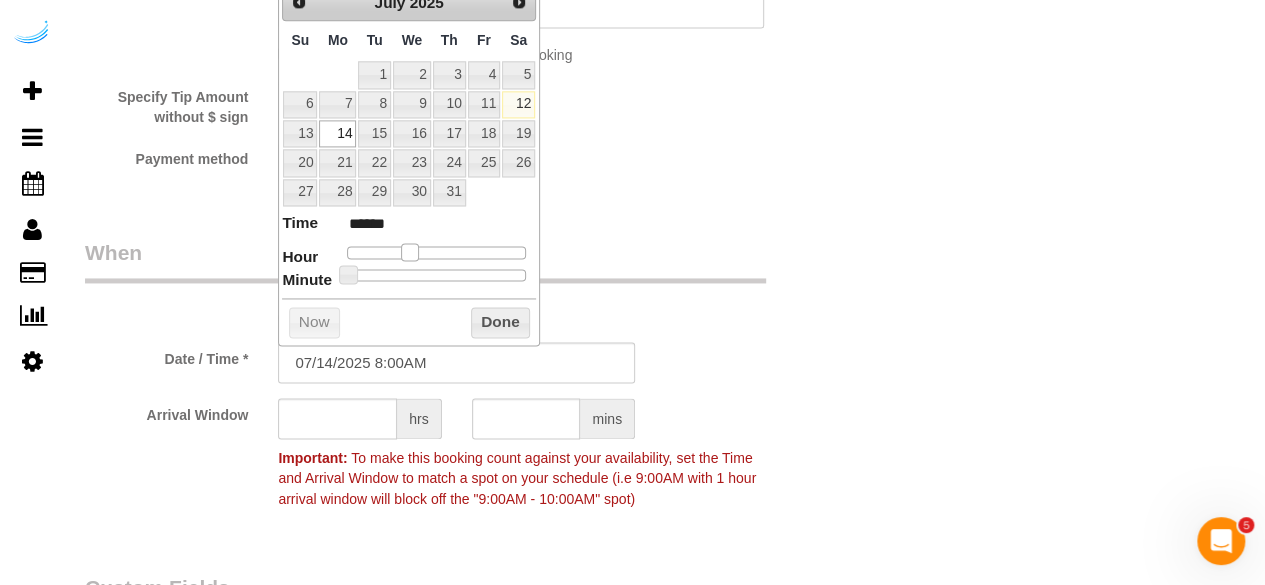 type on "07/14/2025 9:00AM" 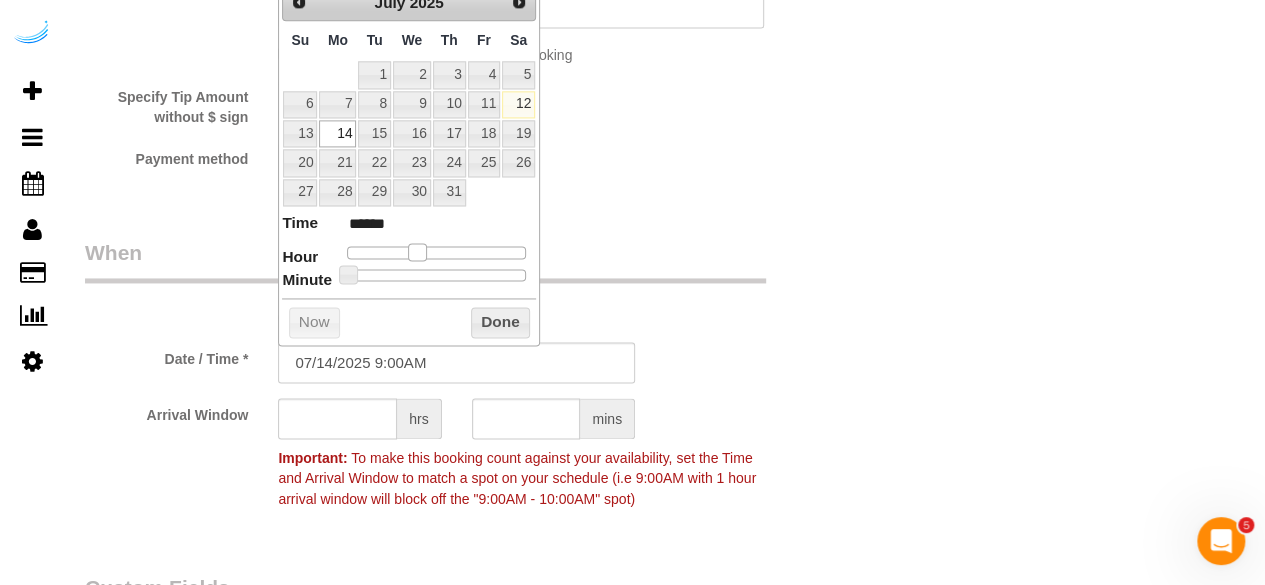 click at bounding box center [417, 252] 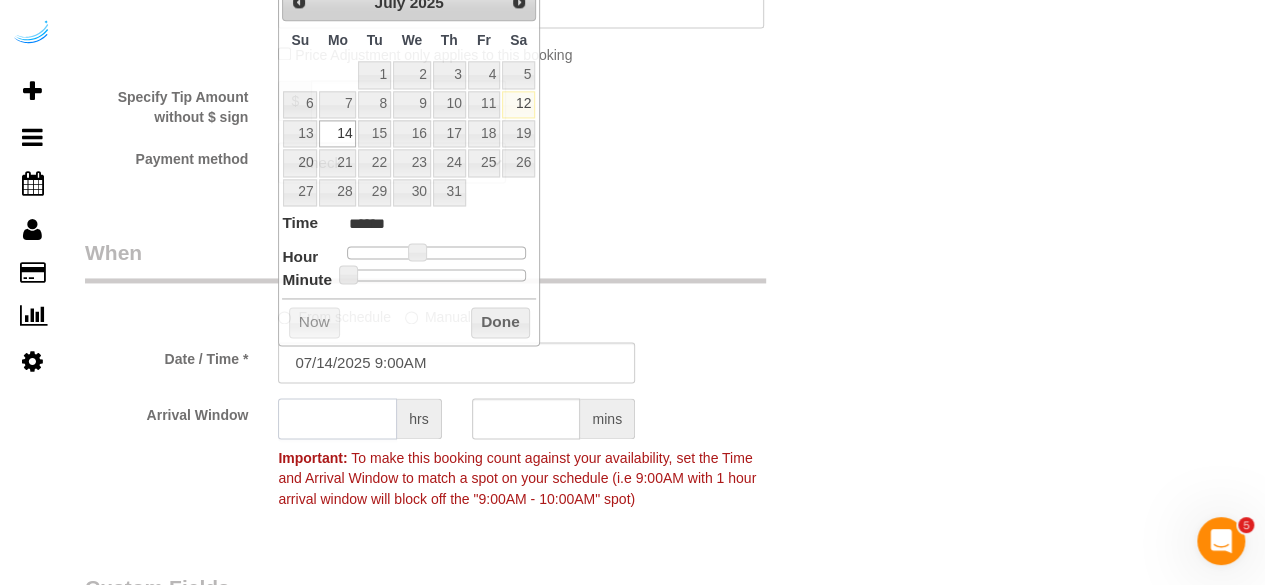 click 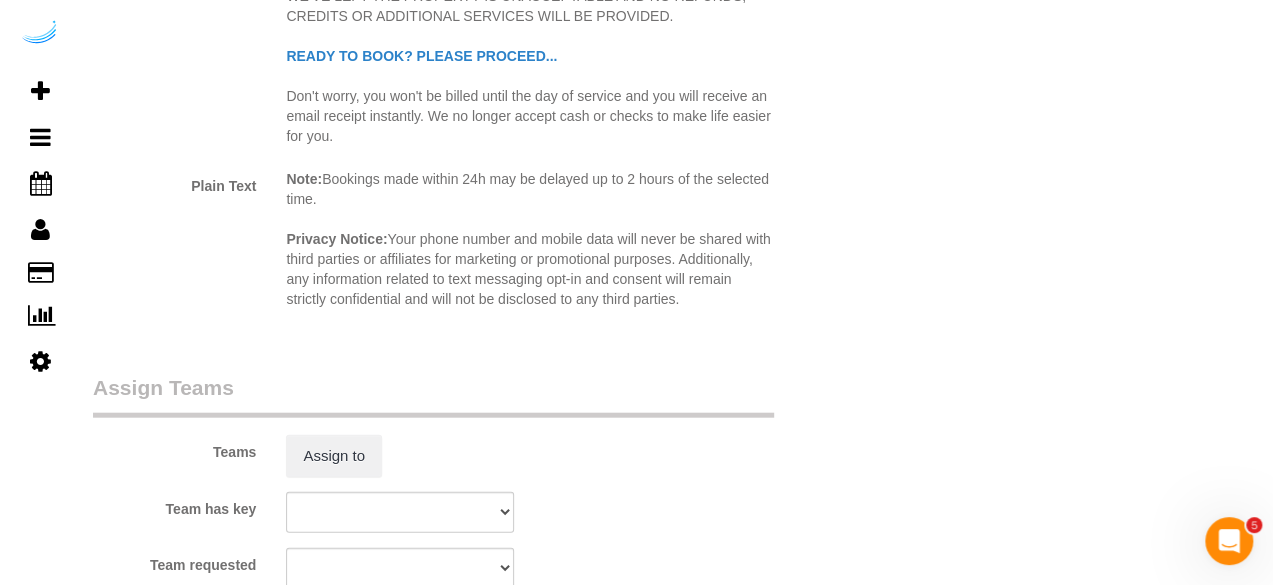 scroll, scrollTop: 2200, scrollLeft: 0, axis: vertical 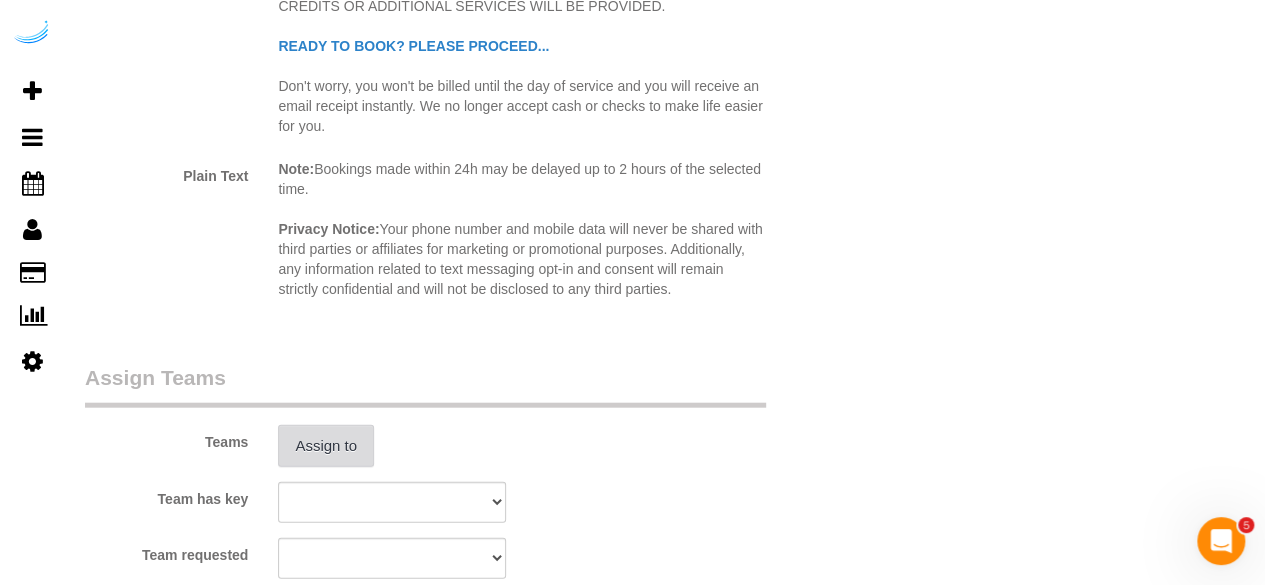 type on "8" 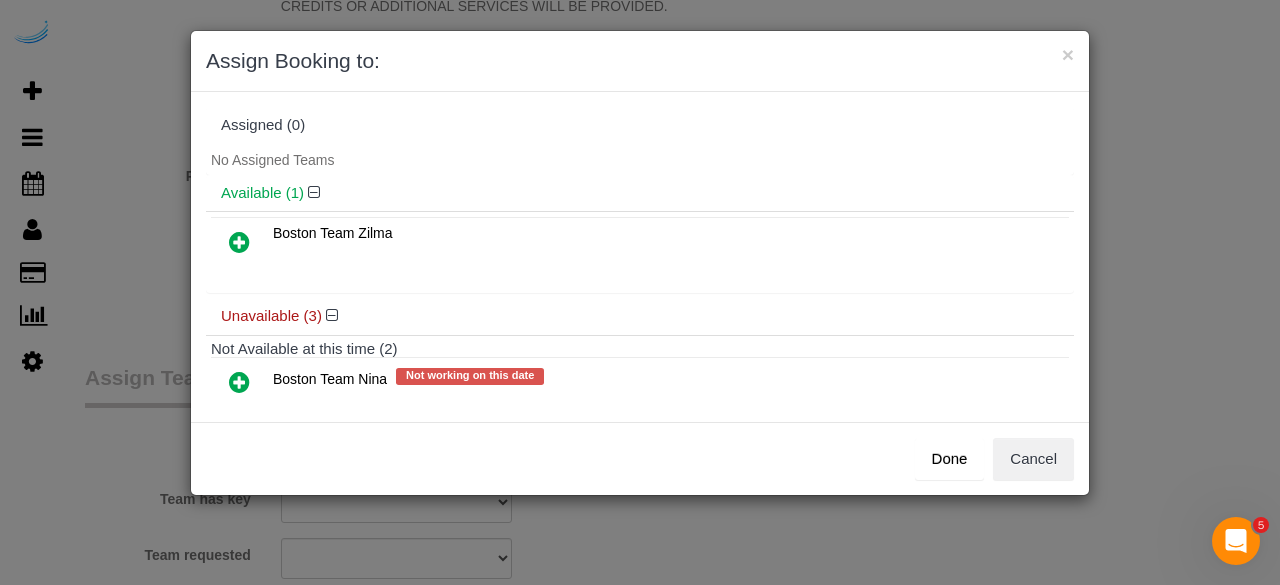 scroll, scrollTop: 172, scrollLeft: 0, axis: vertical 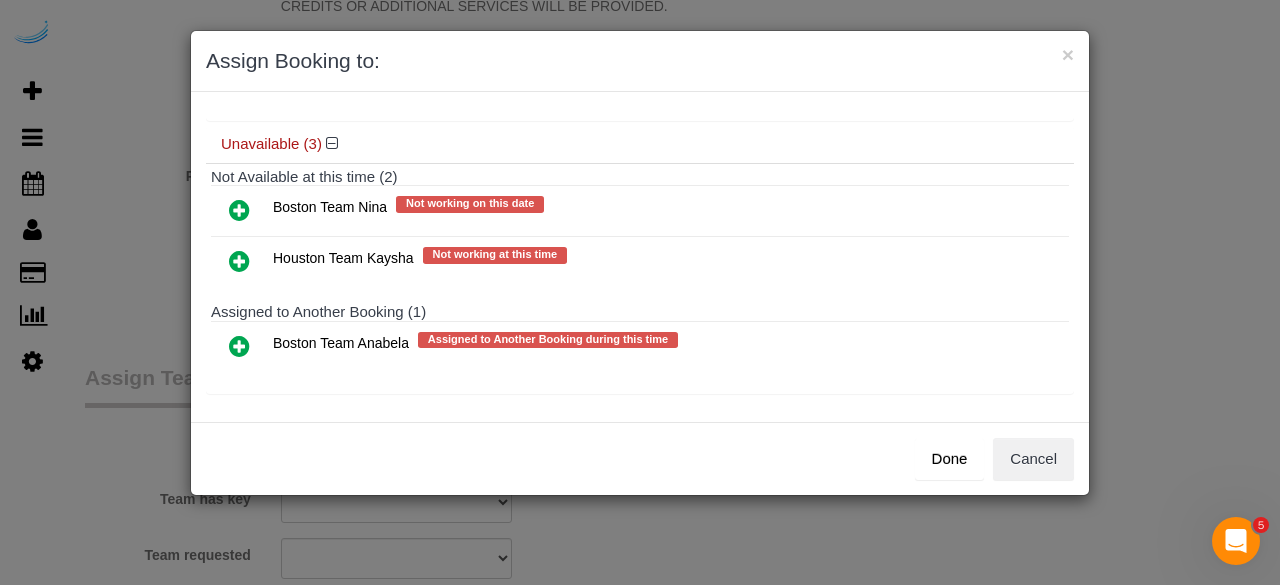 click at bounding box center [239, 346] 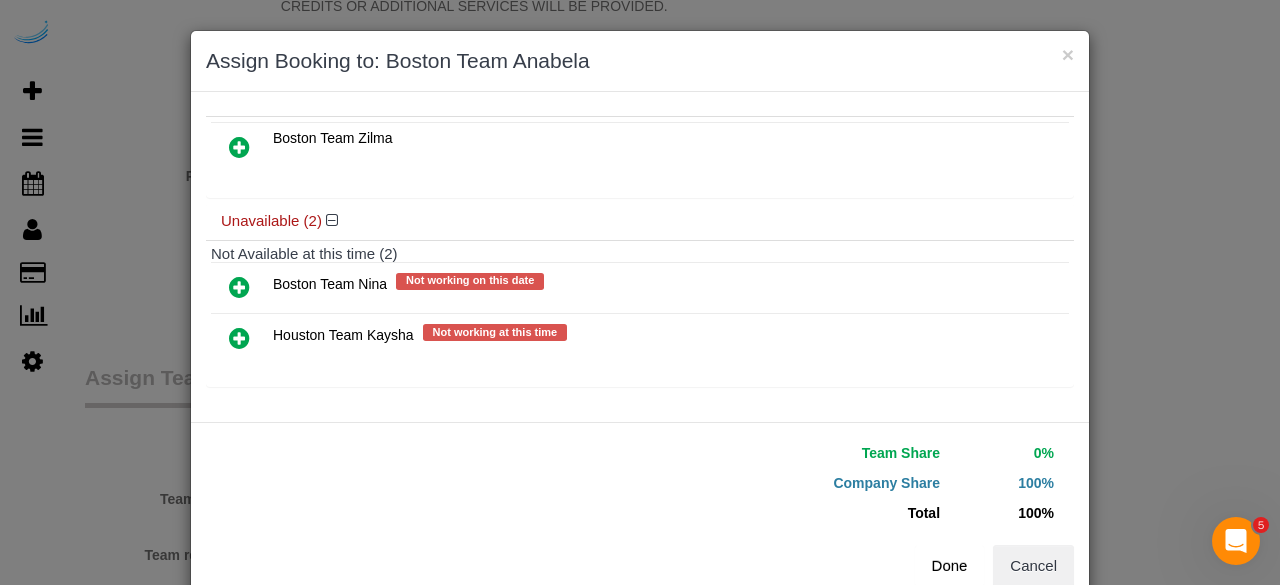 scroll, scrollTop: 136, scrollLeft: 0, axis: vertical 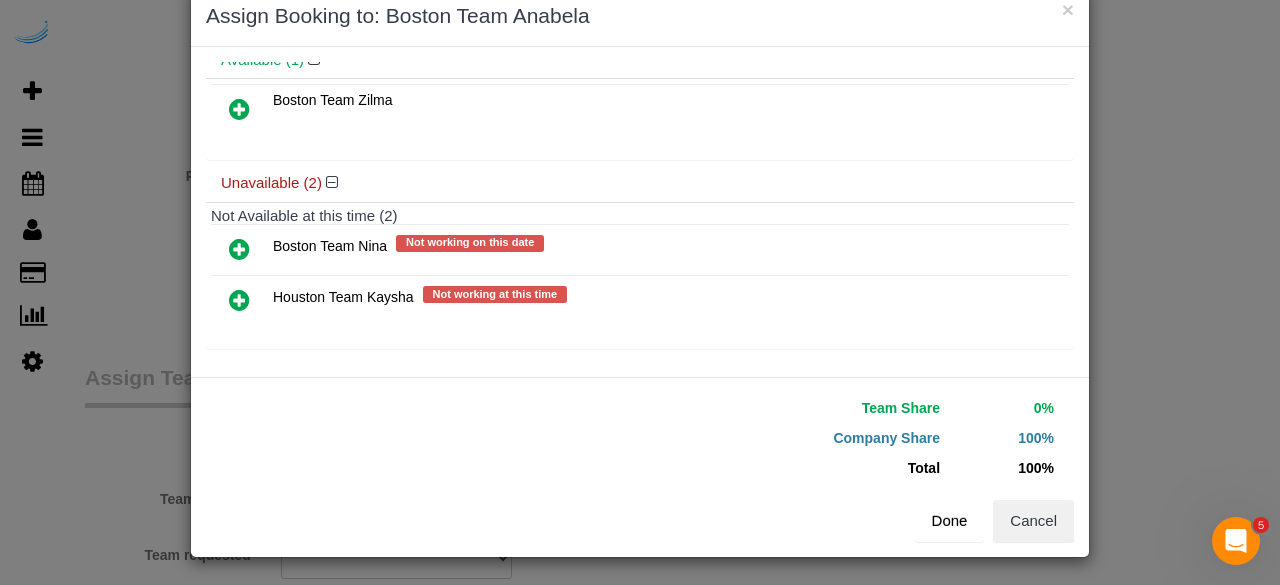 click on "Done" at bounding box center (950, 521) 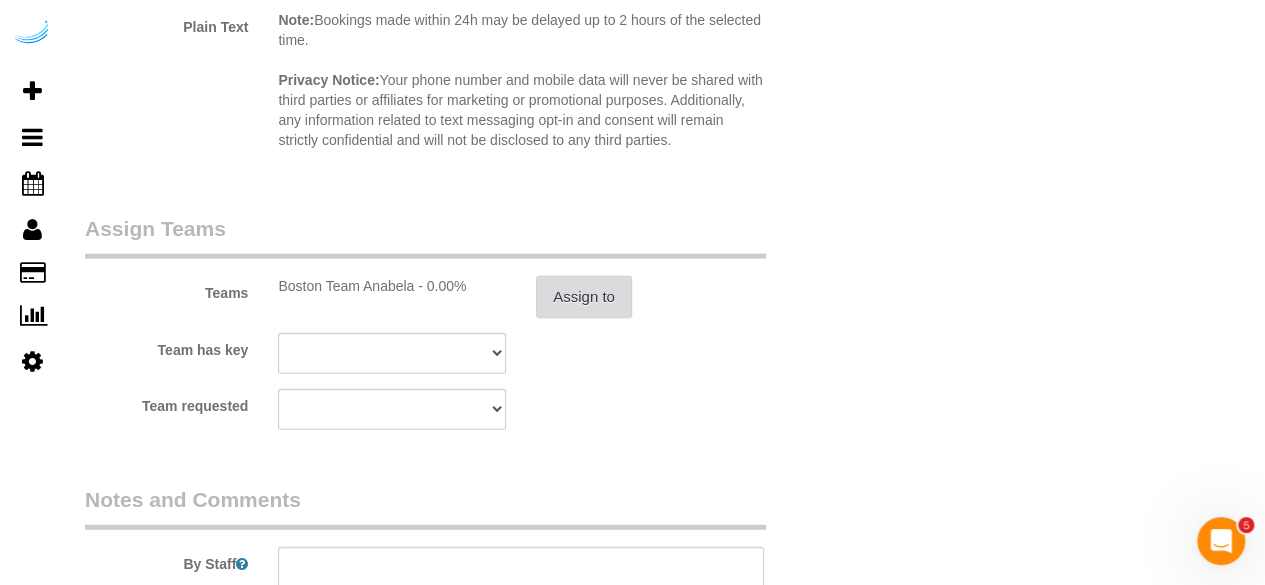 scroll, scrollTop: 2500, scrollLeft: 0, axis: vertical 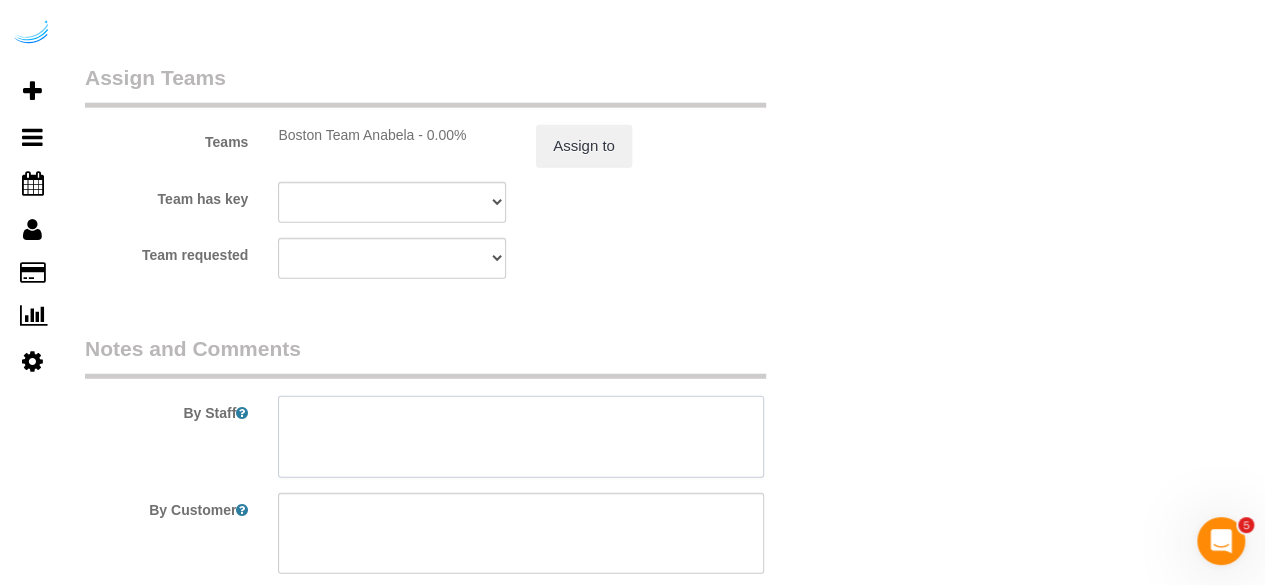drag, startPoint x: 520, startPoint y: 425, endPoint x: 512, endPoint y: 400, distance: 26.24881 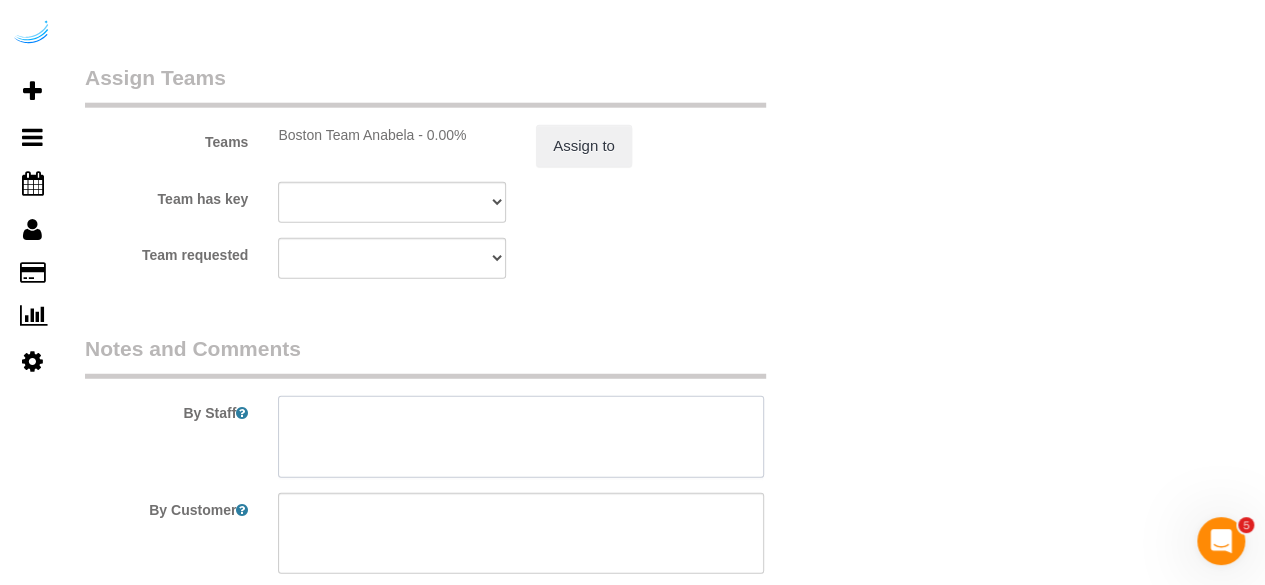 click at bounding box center (521, 437) 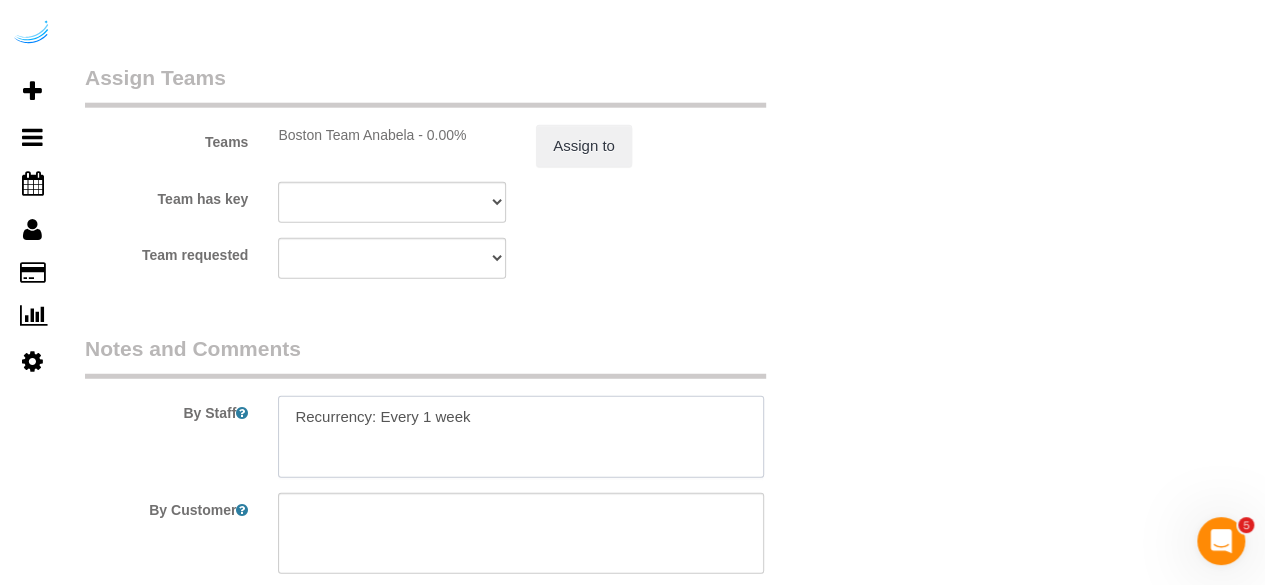 paste on "Permanent Notes:No notes from this customer.Today's Notes:No notes from this service.
Entry Method: Someone will be home
Details:
Please call when you get here.
Additional Notes:
Housekeeping Notes:" 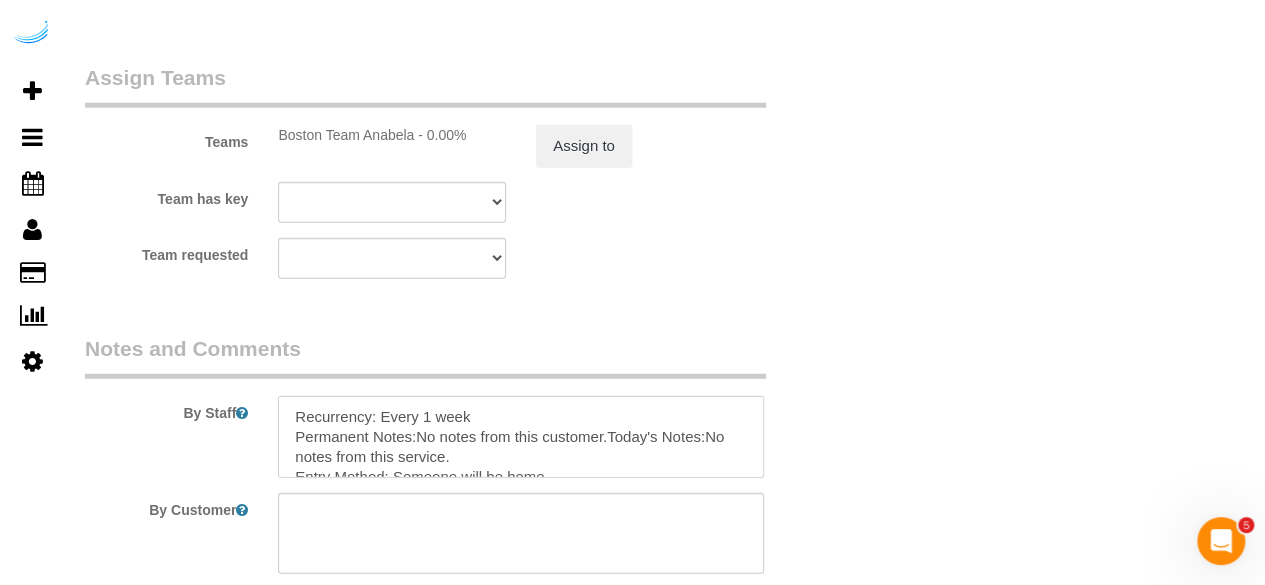 scroll, scrollTop: 128, scrollLeft: 0, axis: vertical 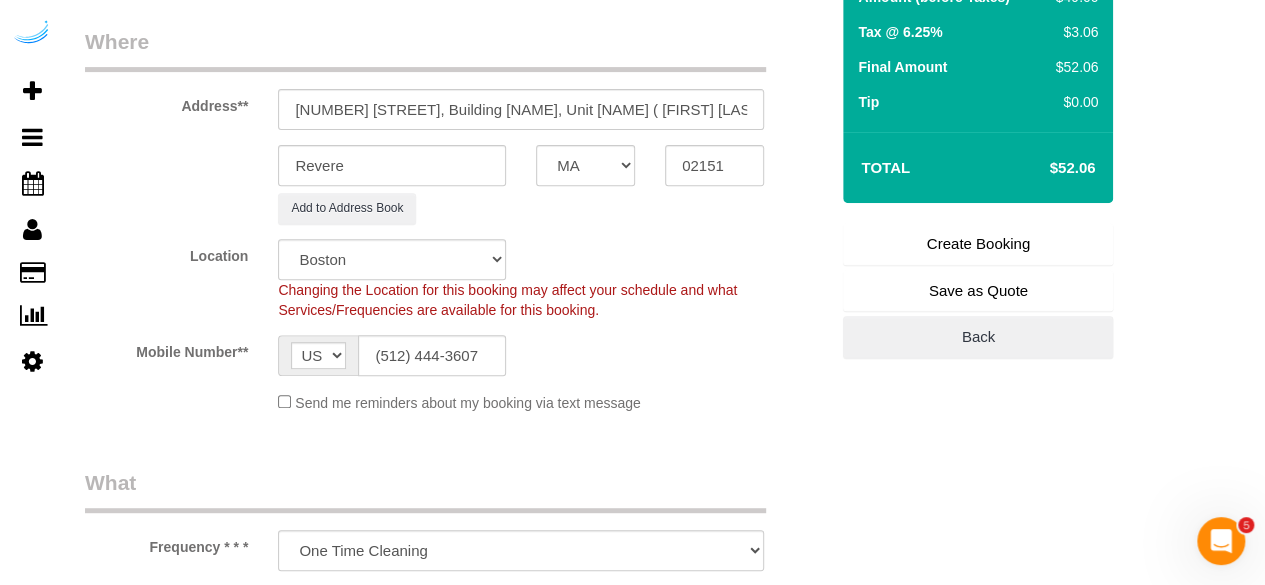 type on "Recurrency: Every 1 week
Permanent Notes:No notes from this customer.Today's Notes:No notes from this service.
Entry Method: Someone will be home
Details:
Please call when you get here.
Additional Notes:
Housekeeping Notes:" 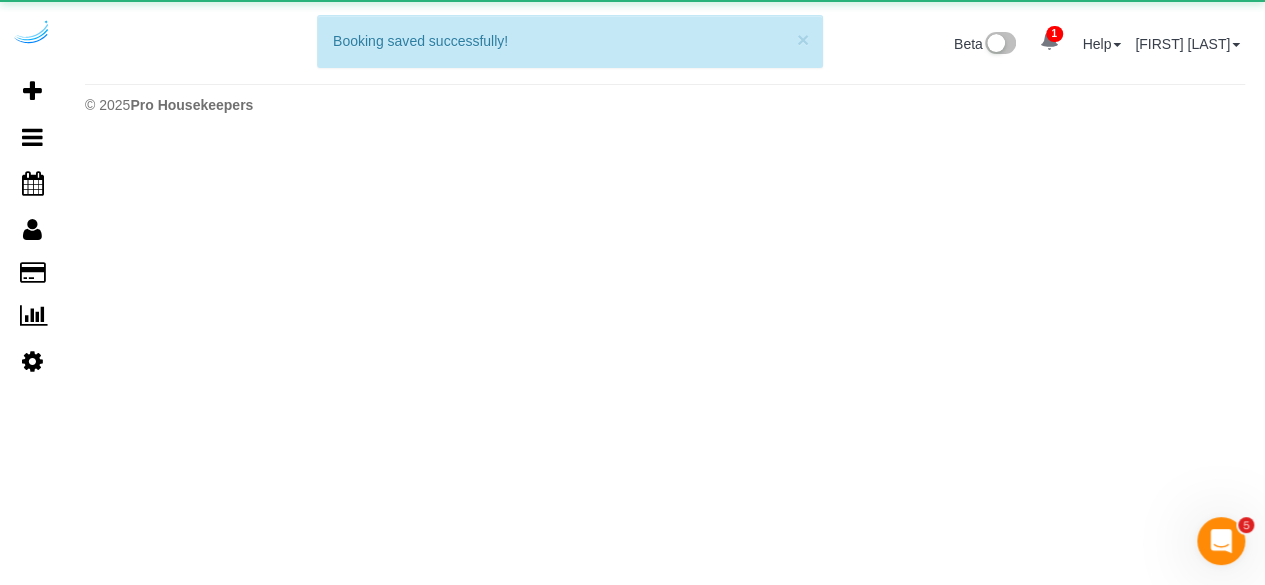 scroll, scrollTop: 0, scrollLeft: 0, axis: both 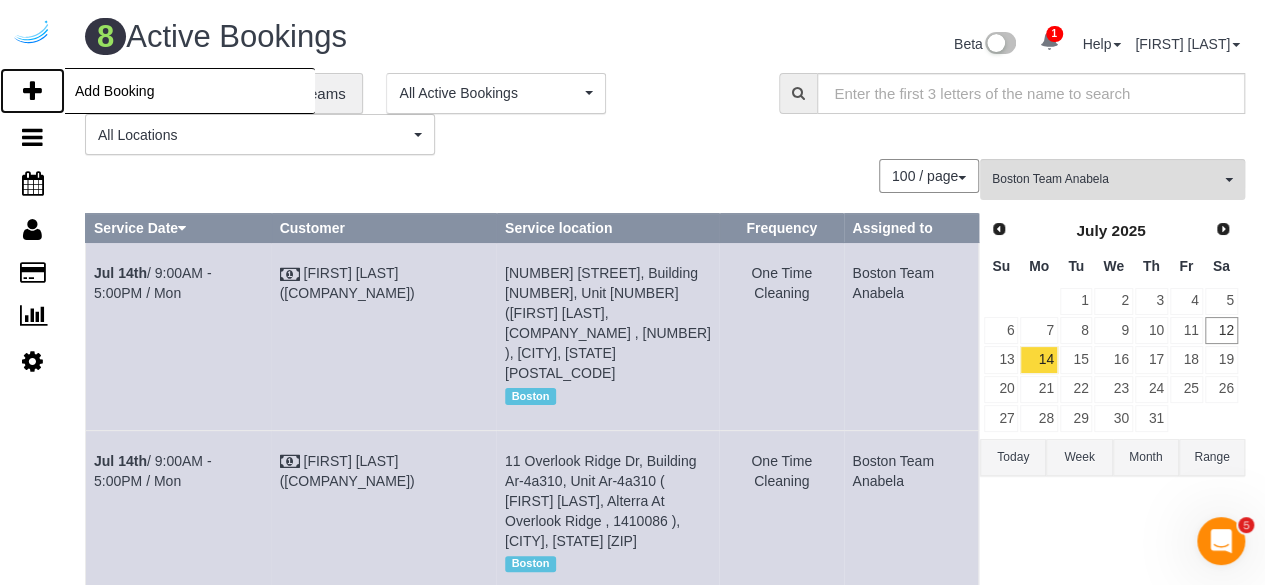 click at bounding box center (32, 91) 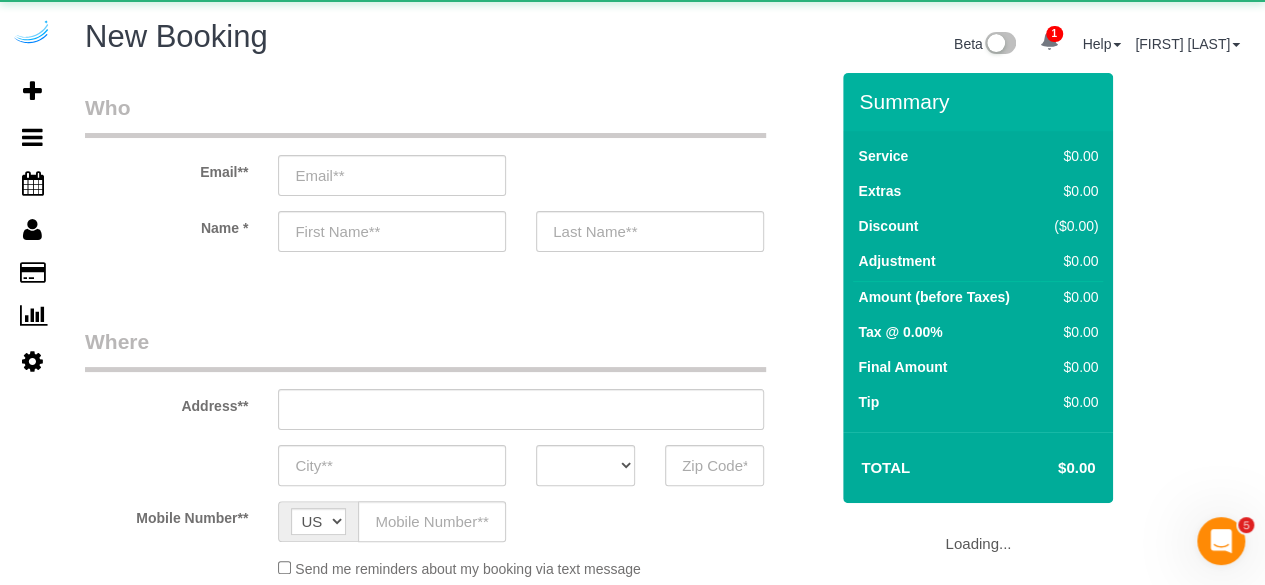 select on "object:64182" 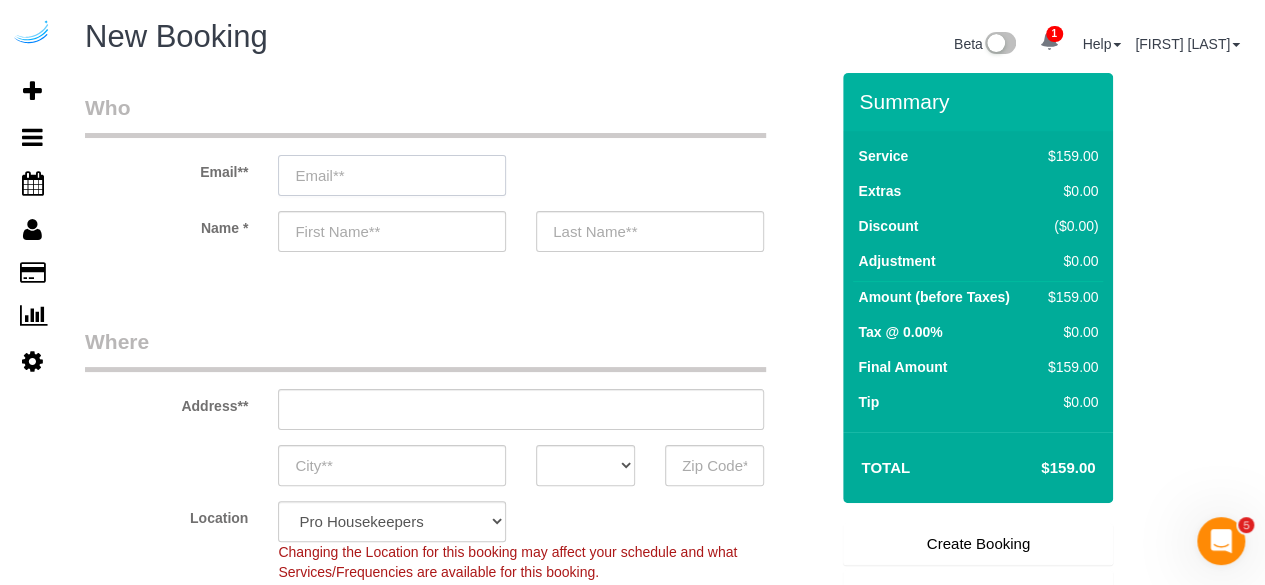 click at bounding box center (392, 175) 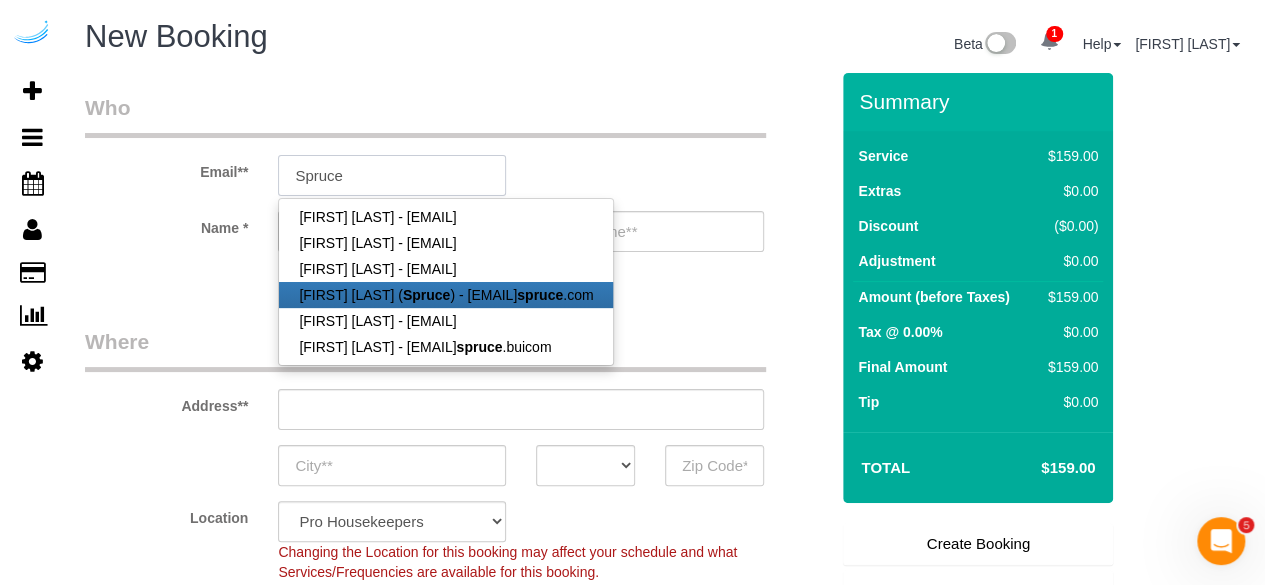 type on "brandie@getspruce.com" 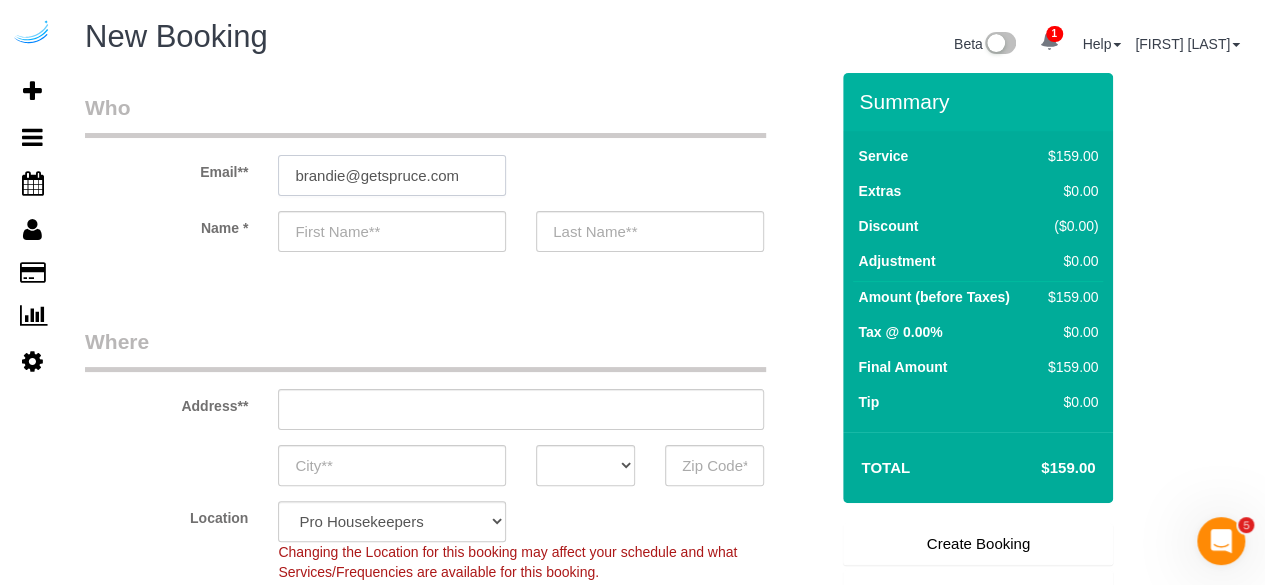 type on "Brandie" 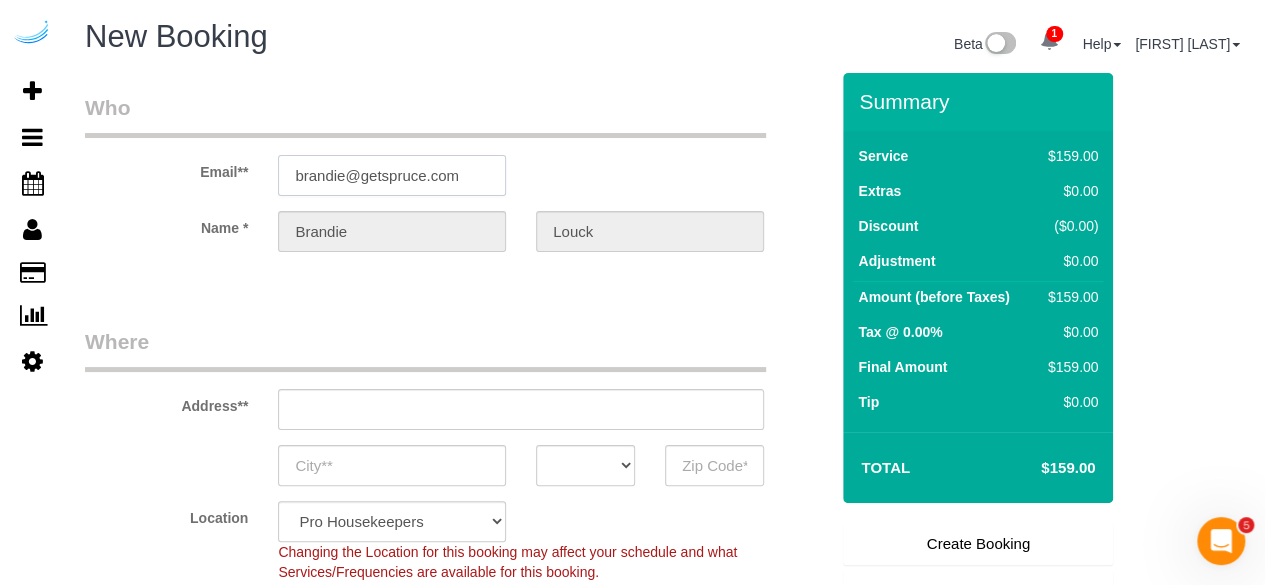 type on "brandie@getspruce.com" 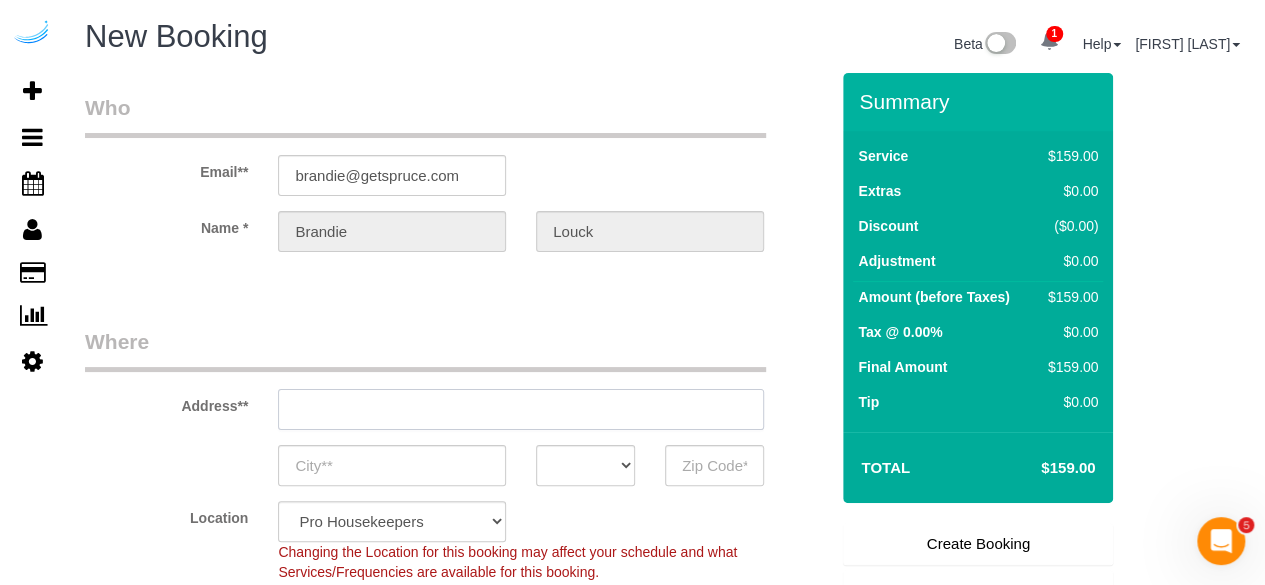click at bounding box center (521, 409) 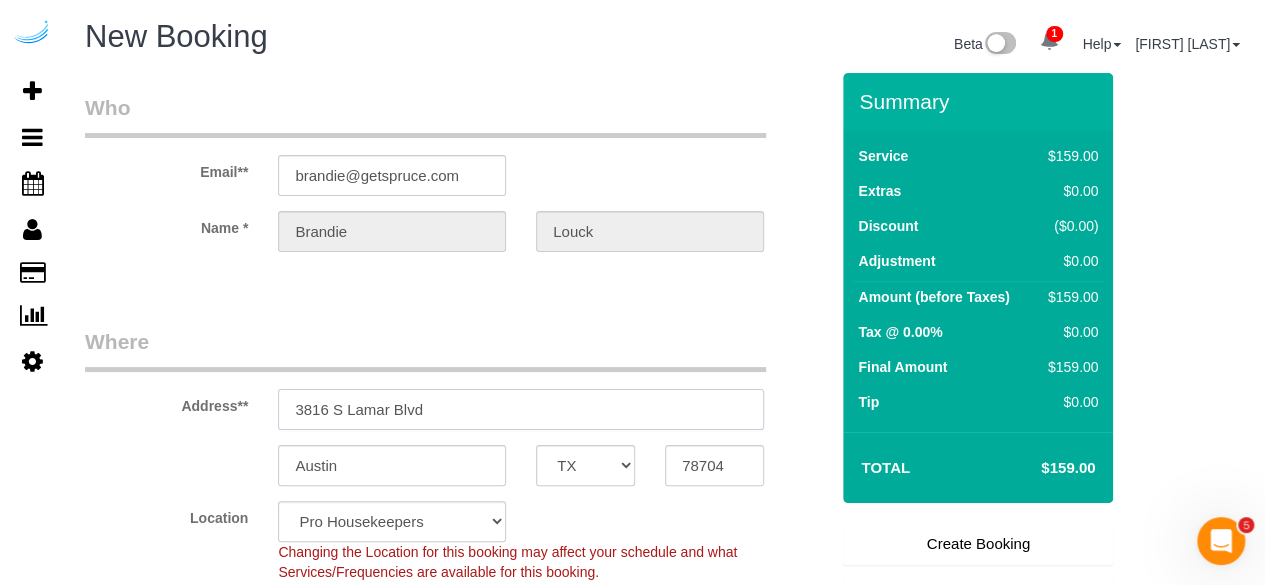 paste on "5 Lomasney Wy, Boston, MA 02114" 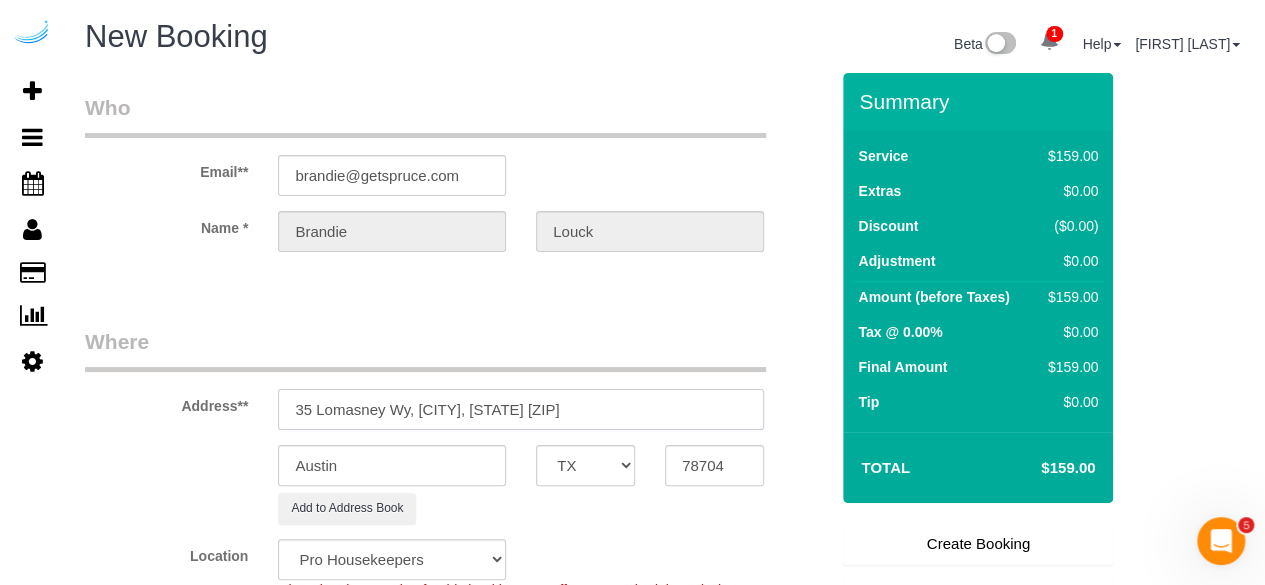 select on "9" 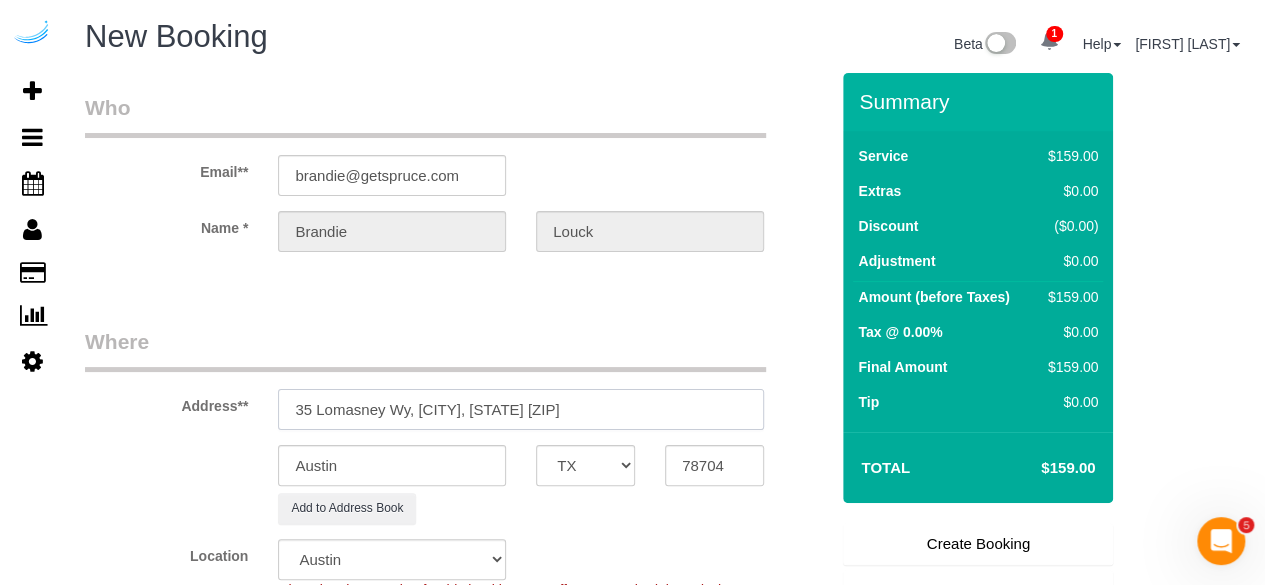 select on "object:64353" 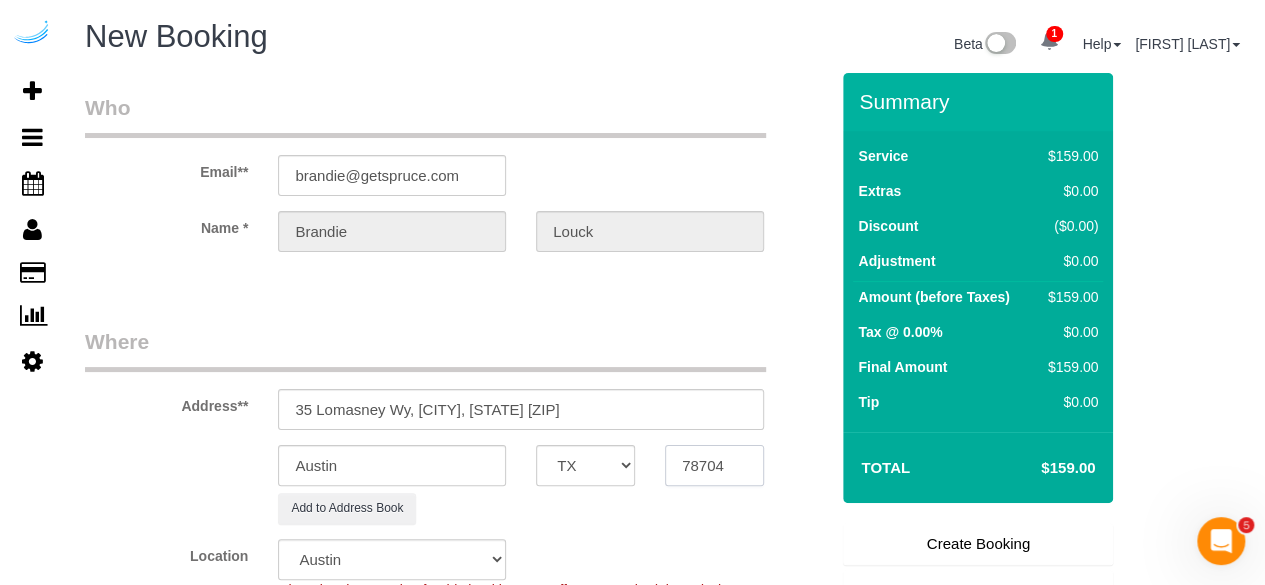 click on "78704" at bounding box center [714, 465] 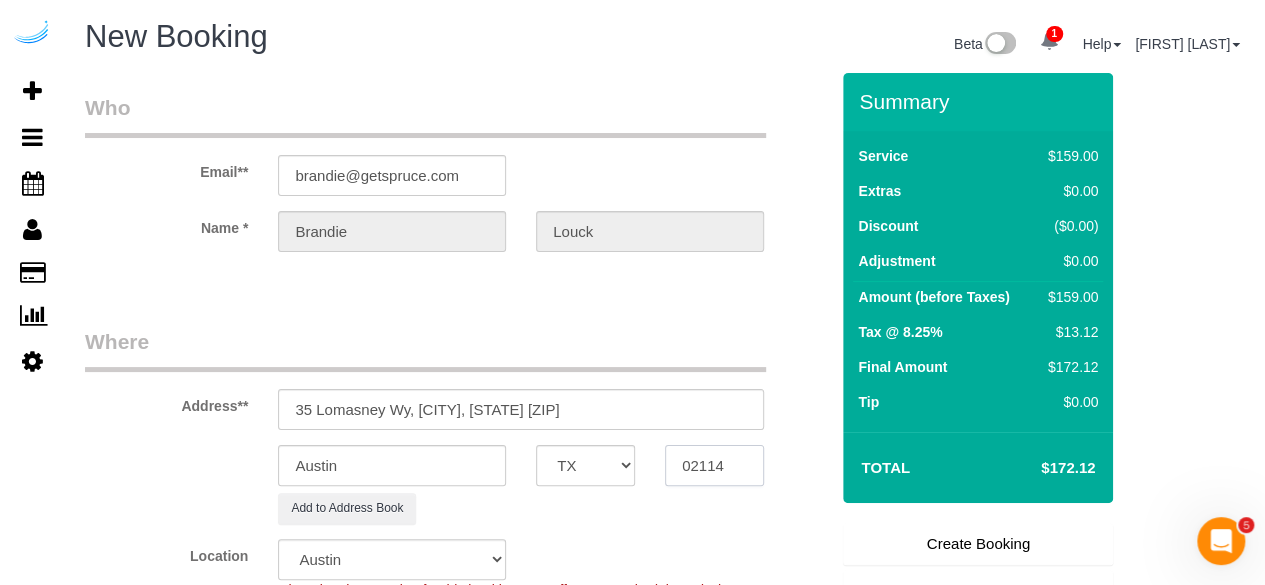 type on "02114" 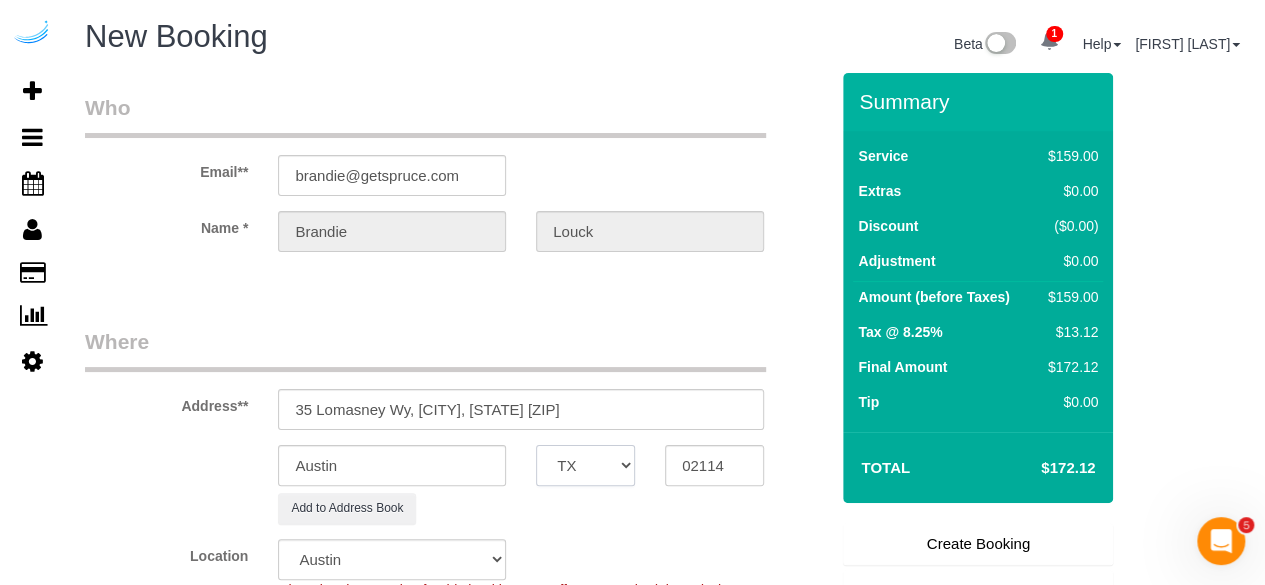 click on "AK
AL
AR
AZ
CA
CO
CT
DC
DE
FL
GA
HI
IA
ID
IL
IN
KS
KY
LA
MA
MD
ME
MI
MN
MO
MS
MT
NC
ND
NE
NH
NJ
NM
NV
NY
OH
OK
OR
PA
RI
SC
SD
TN
TX
UT
VA
VT
WA
WI
WV
WY" at bounding box center (585, 465) 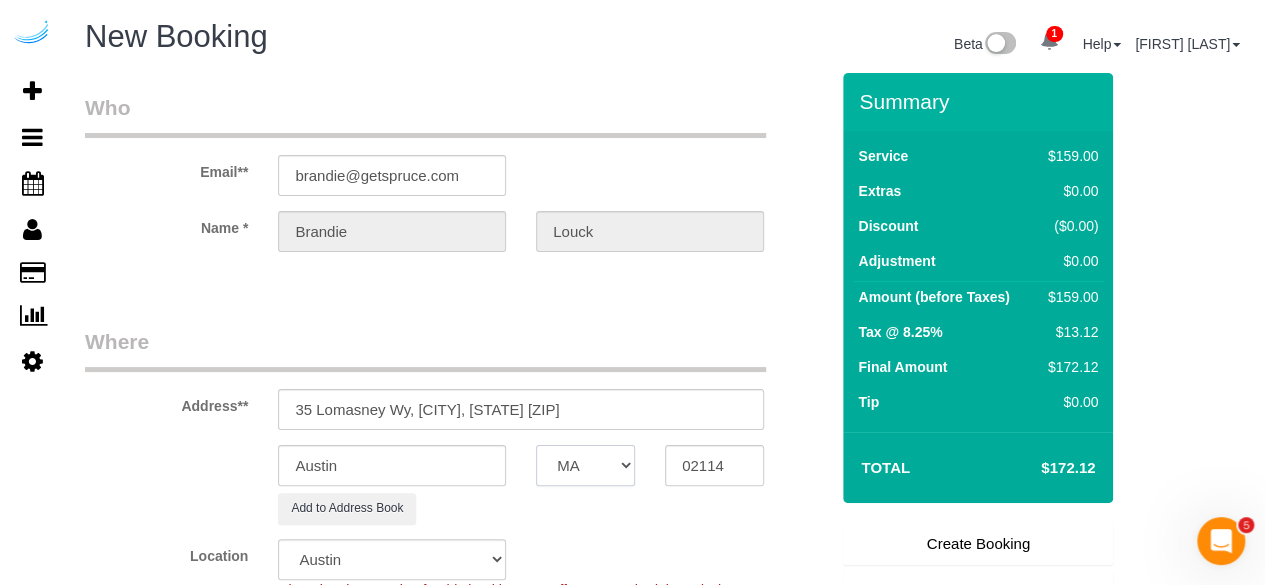 click on "AK
AL
AR
AZ
CA
CO
CT
DC
DE
FL
GA
HI
IA
ID
IL
IN
KS
KY
LA
MA
MD
ME
MI
MN
MO
MS
MT
NC
ND
NE
NH
NJ
NM
NV
NY
OH
OK
OR
PA
RI
SC
SD
TN
TX
UT
VA
VT
WA
WI
WV
WY" at bounding box center [585, 465] 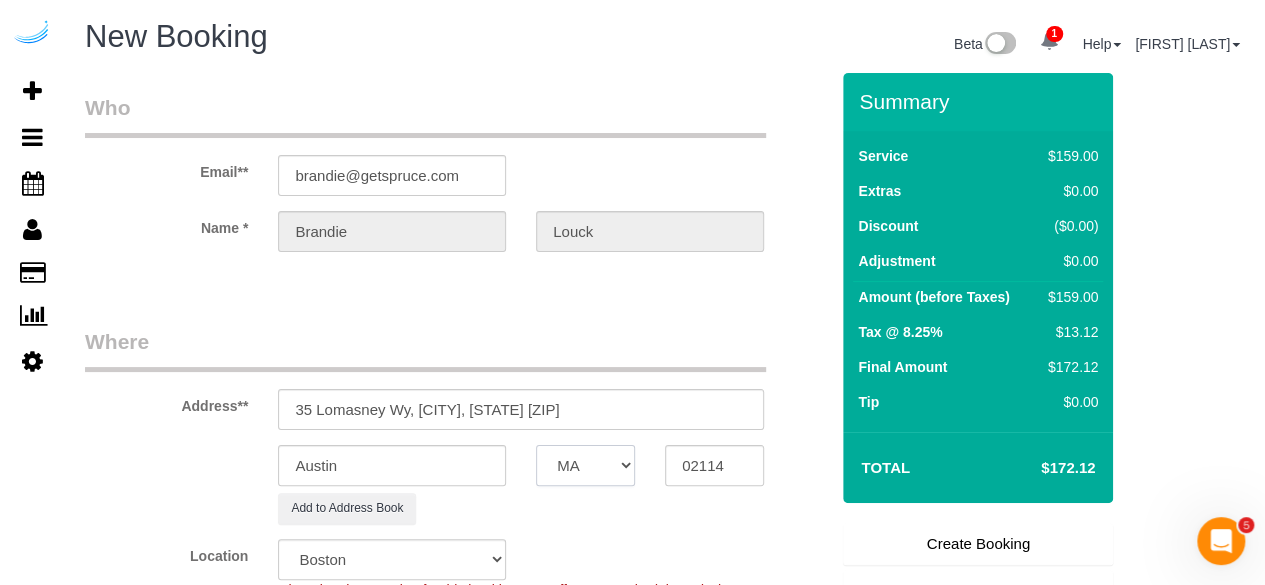 select on "object:64400" 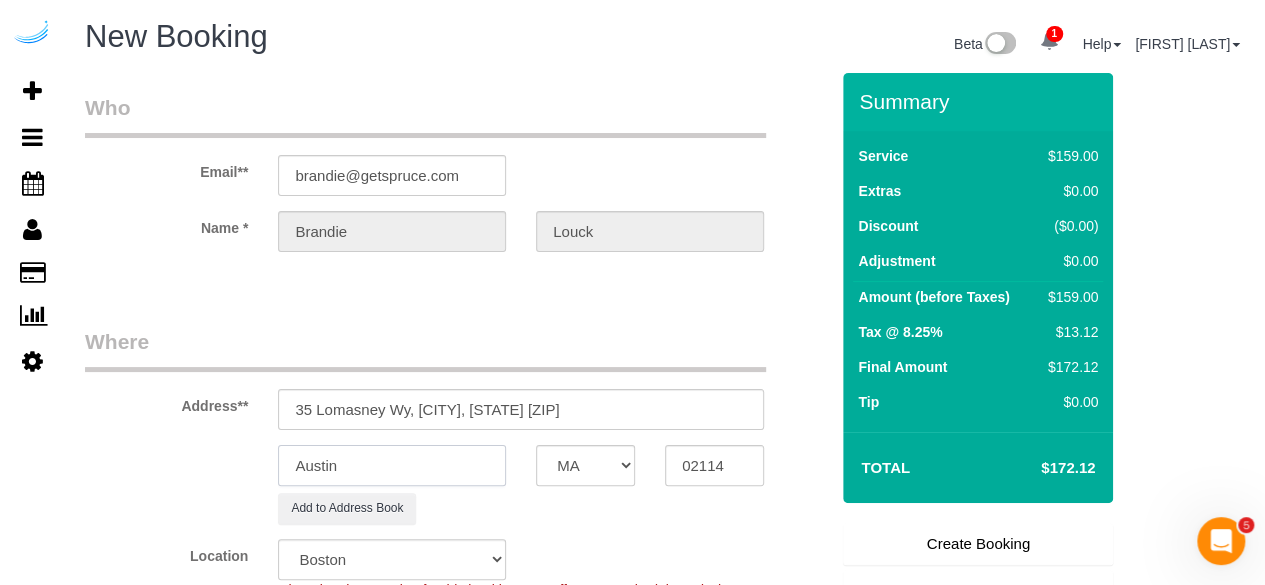 click on "Austin" at bounding box center (392, 465) 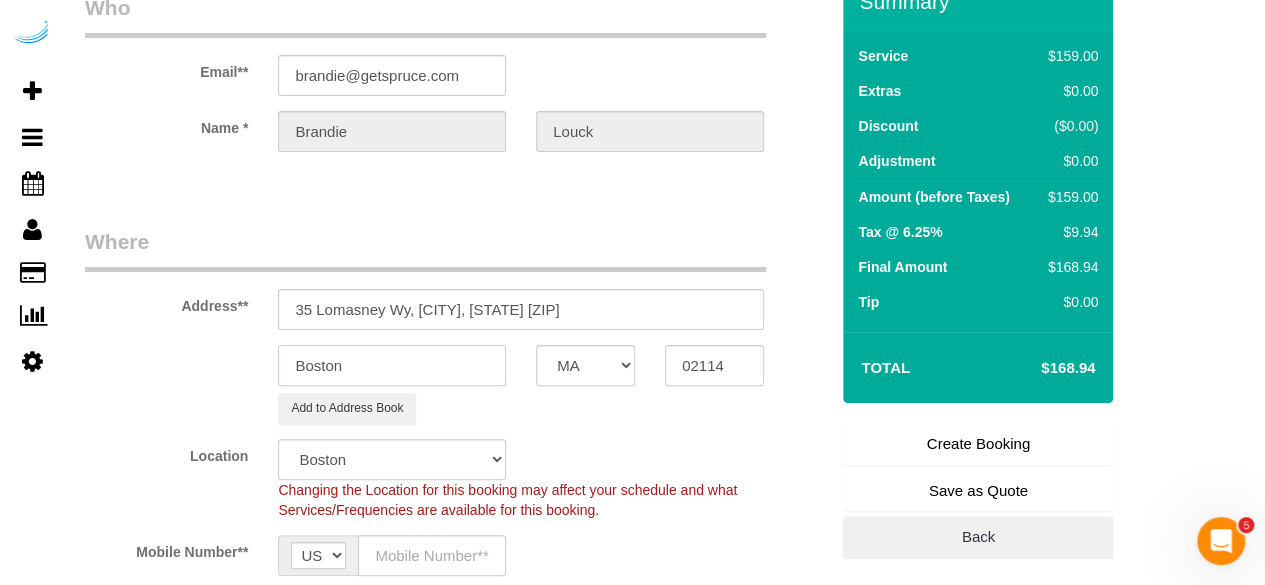 scroll, scrollTop: 200, scrollLeft: 0, axis: vertical 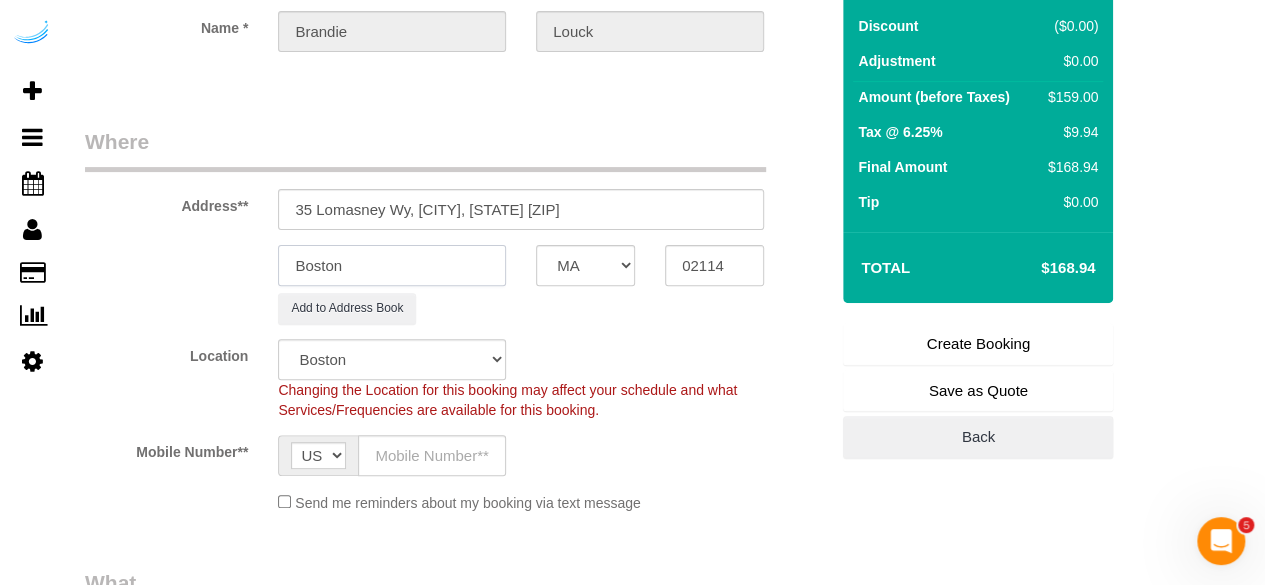 type on "Boston" 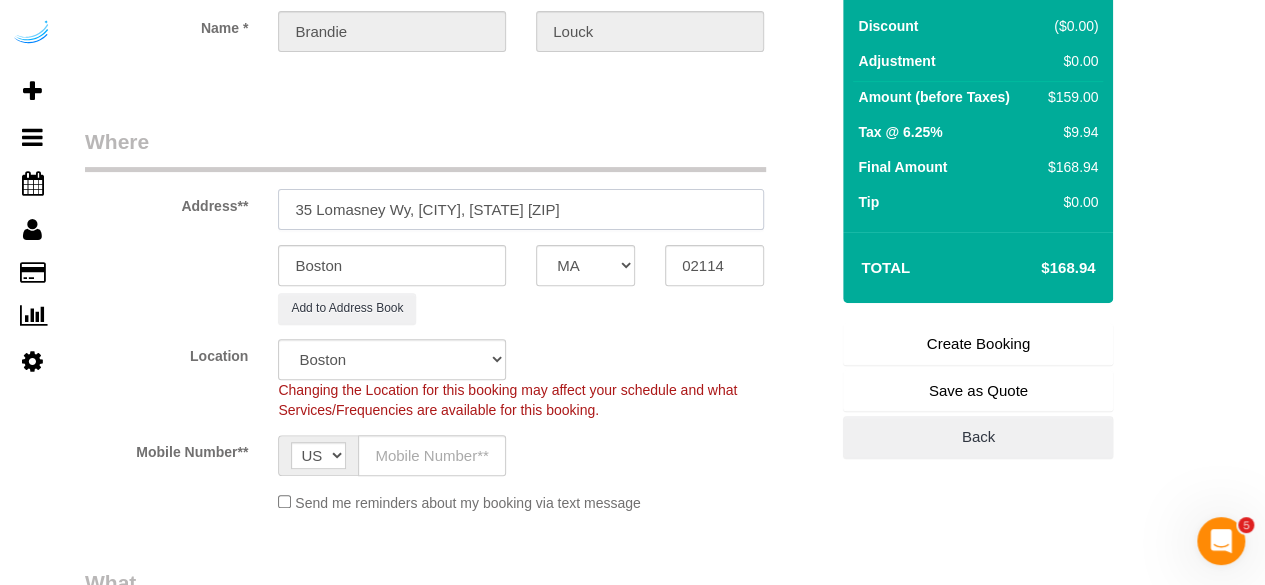 drag, startPoint x: 420, startPoint y: 198, endPoint x: 622, endPoint y: 199, distance: 202.00247 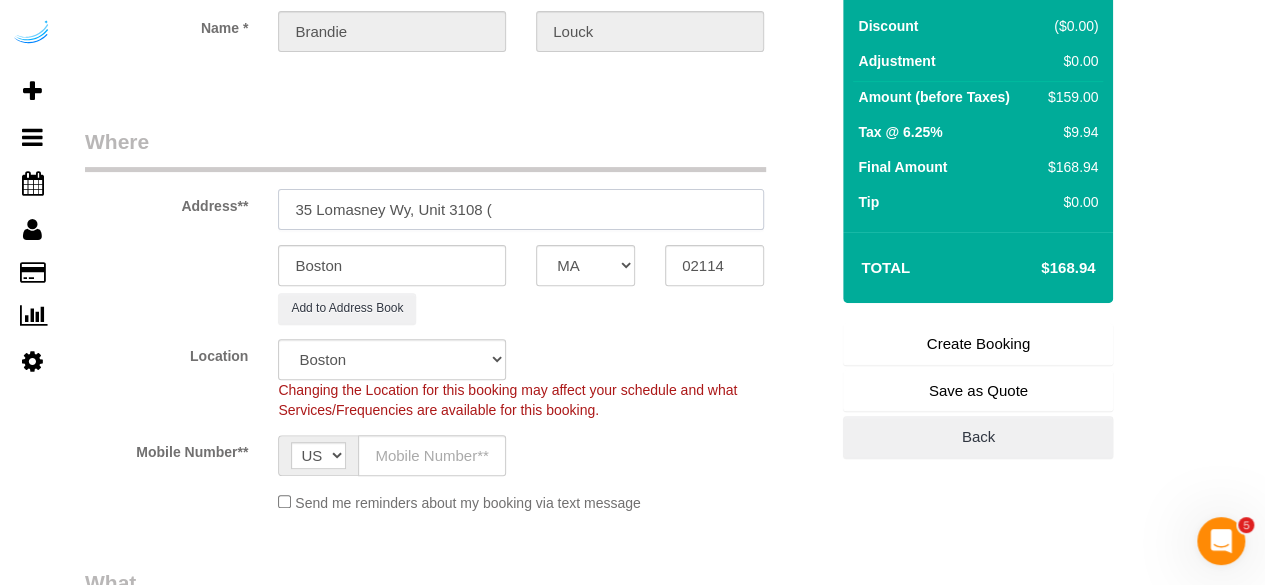 paste on "Racine Gue" 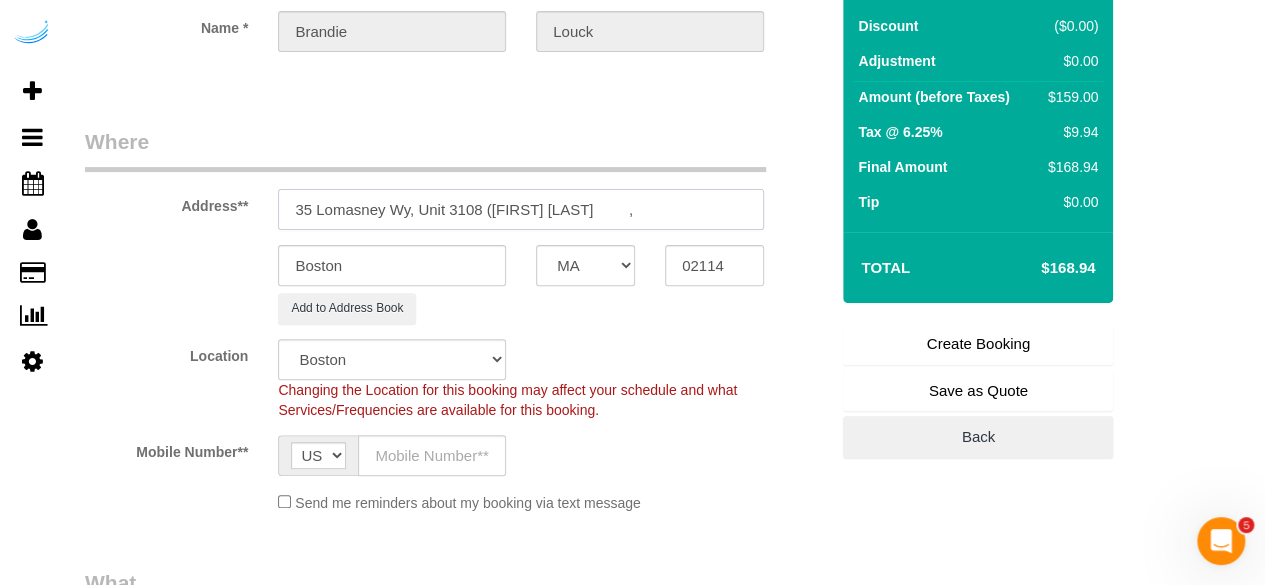 click on "35 Lomasney Wy, Unit 3108 (Racine Gue	," at bounding box center (521, 209) 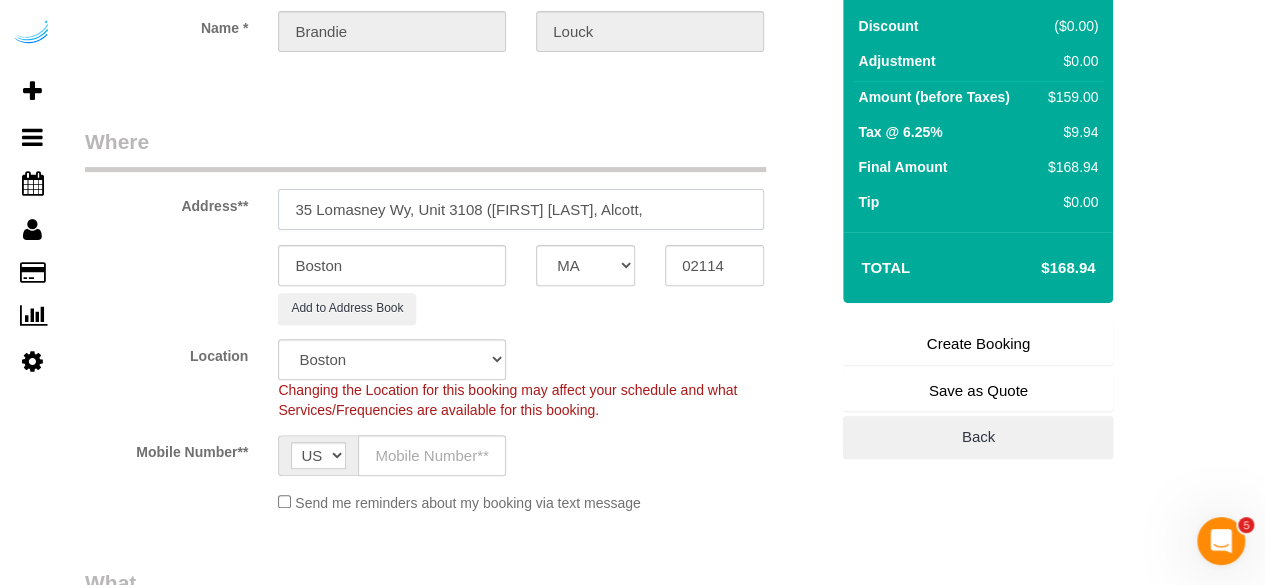 paste on "1409679" 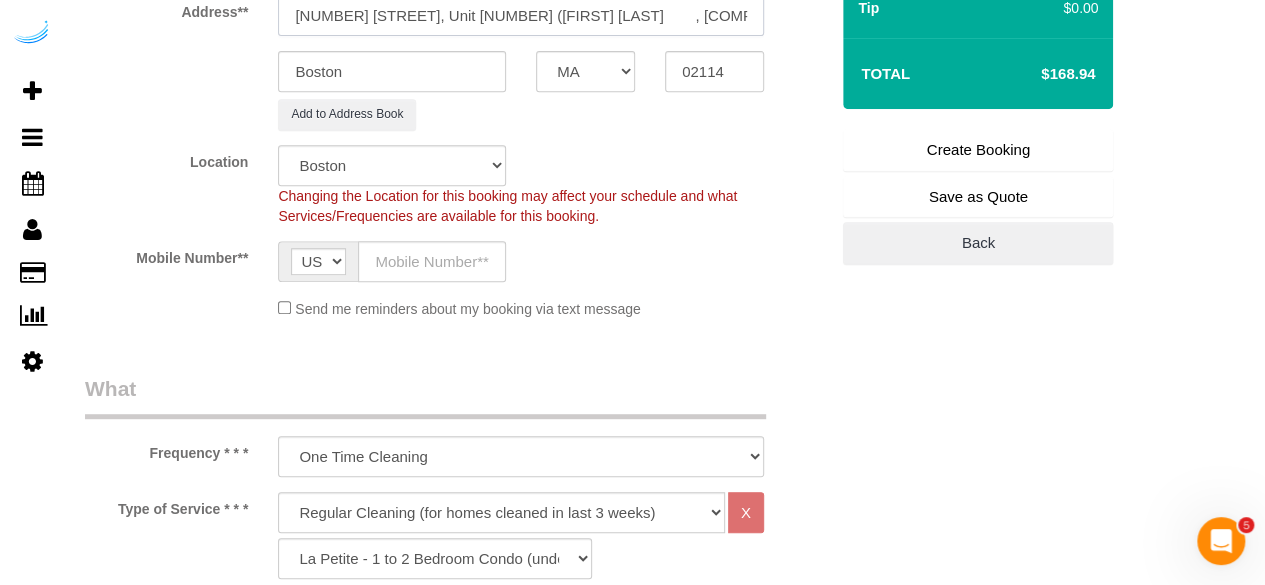 scroll, scrollTop: 400, scrollLeft: 0, axis: vertical 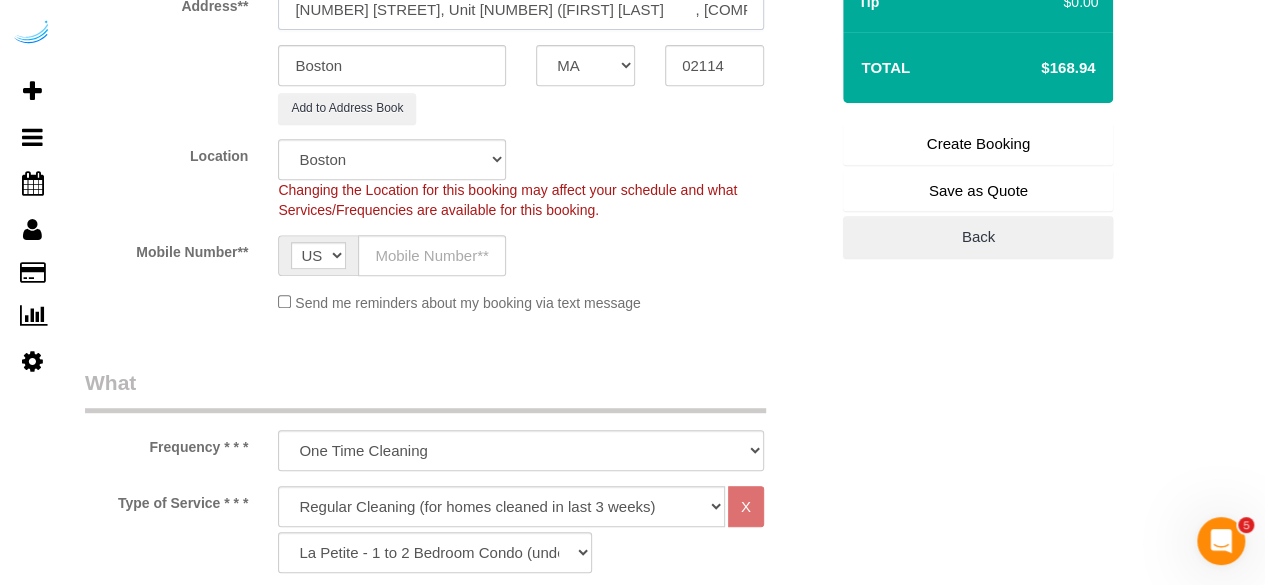 type on "35 Lomasney Wy, Unit 3108 (Racine Gue	, Alcott, 1409679)" 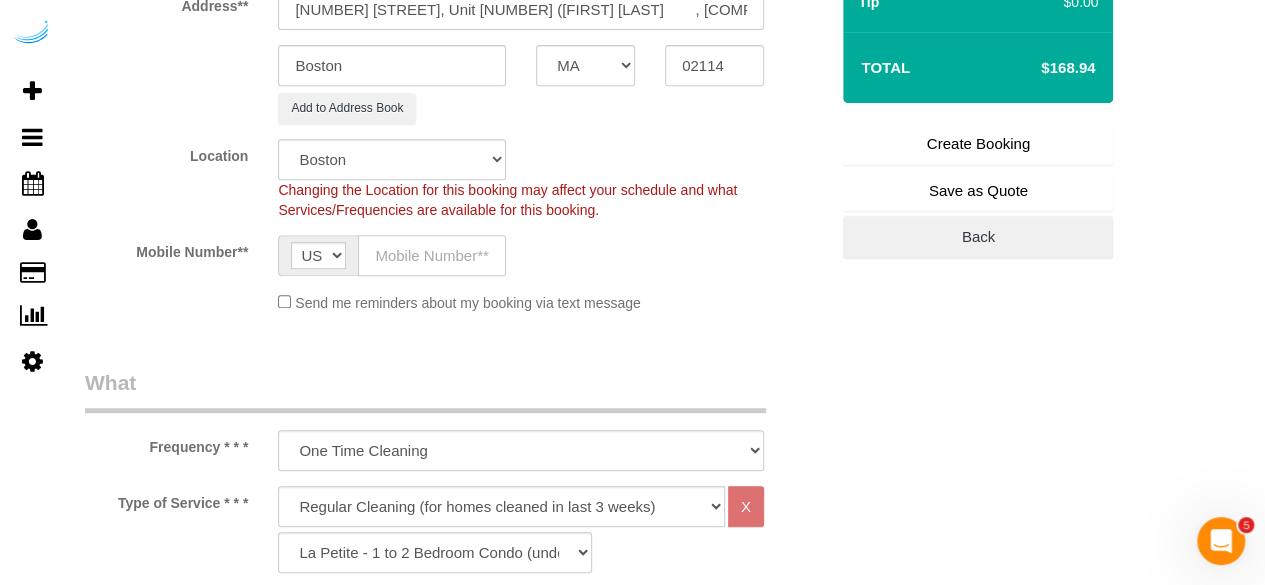 click 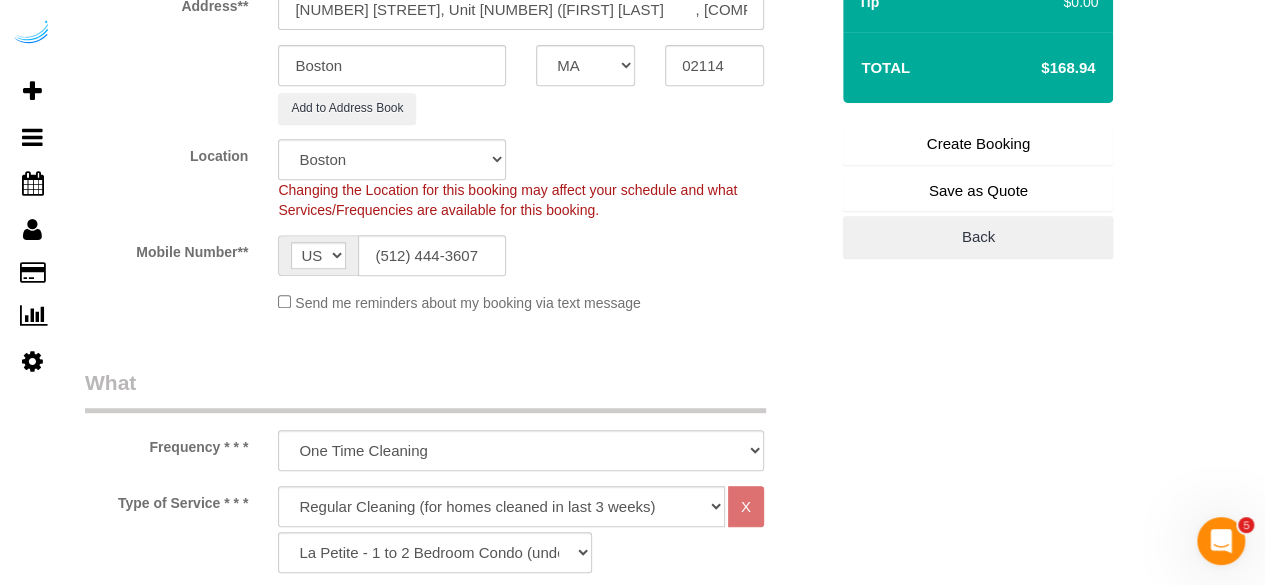 type on "Brandie Louck" 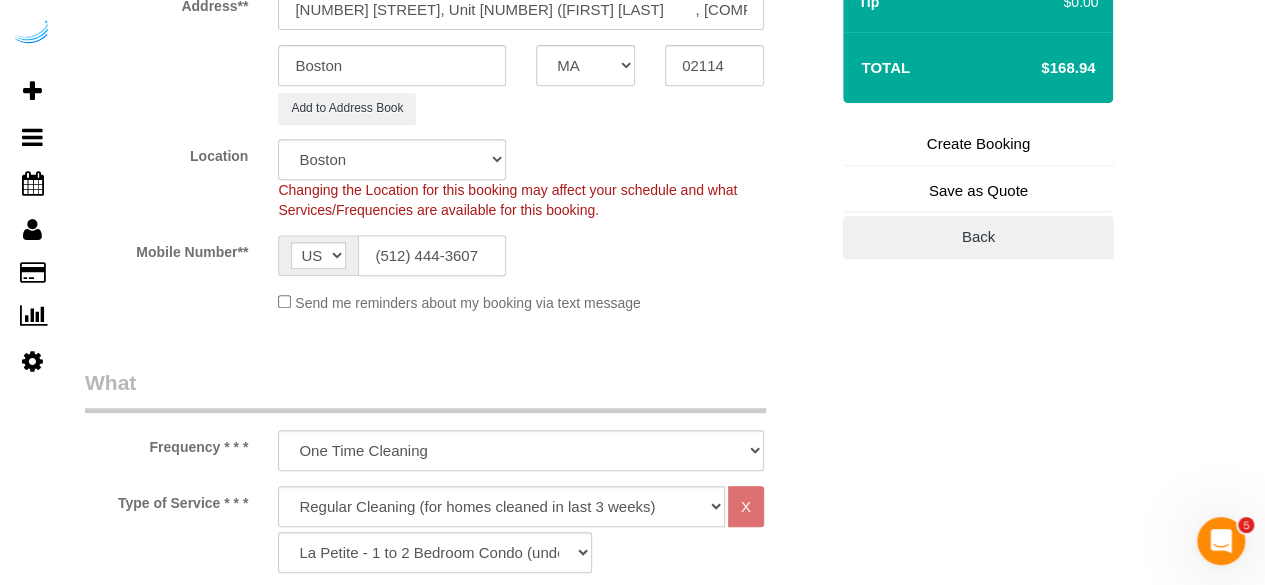type on "([AREACODE]) [PHONE]" 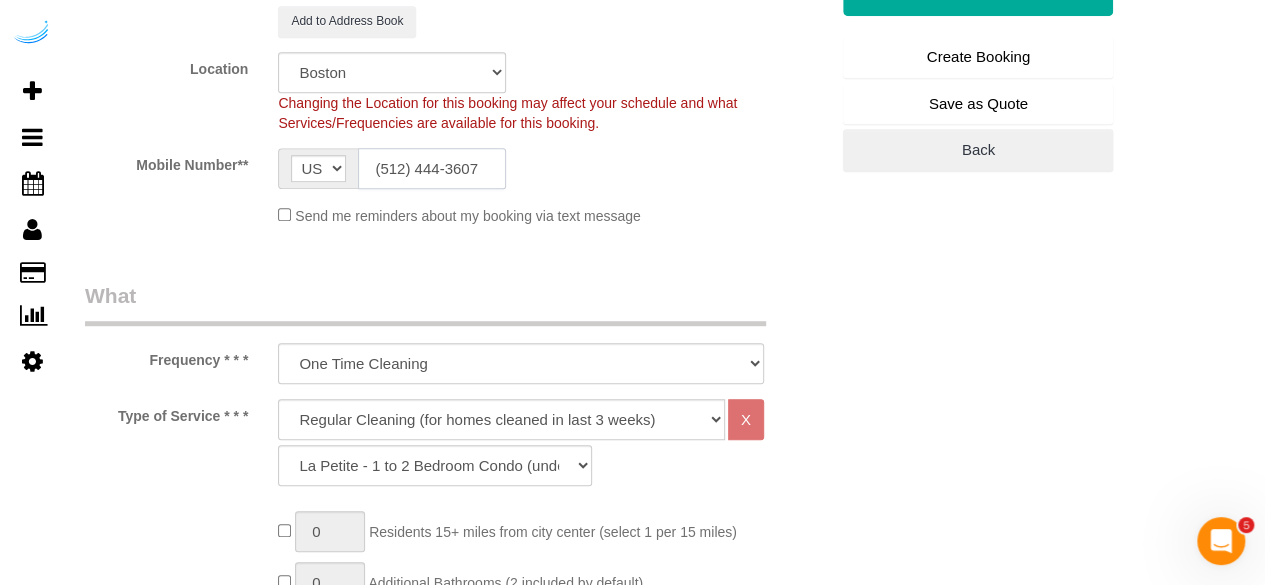 scroll, scrollTop: 600, scrollLeft: 0, axis: vertical 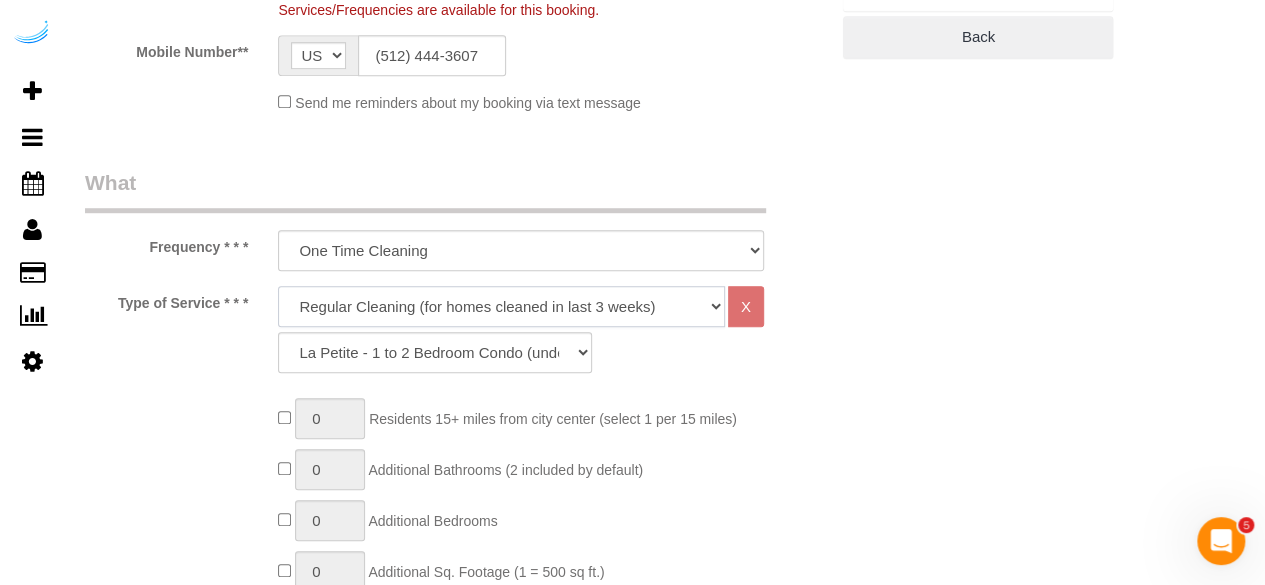 click on "Deep Cleaning (for homes that have not been cleaned in 3+ weeks) Spruce Regular Cleaning (for homes cleaned in last 3 weeks) Moving Cleanup (to clean home for new tenants) Post Construction Cleaning Vacation Rental Cleaning Hourly" 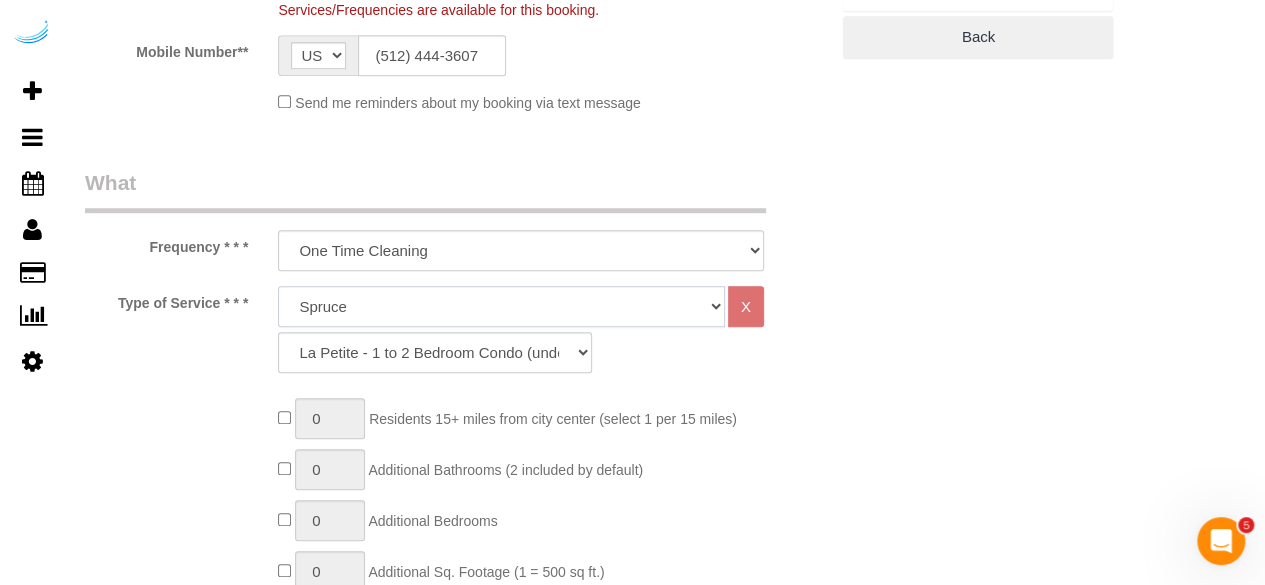 click on "Deep Cleaning (for homes that have not been cleaned in 3+ weeks) Spruce Regular Cleaning (for homes cleaned in last 3 weeks) Moving Cleanup (to clean home for new tenants) Post Construction Cleaning Vacation Rental Cleaning Hourly" 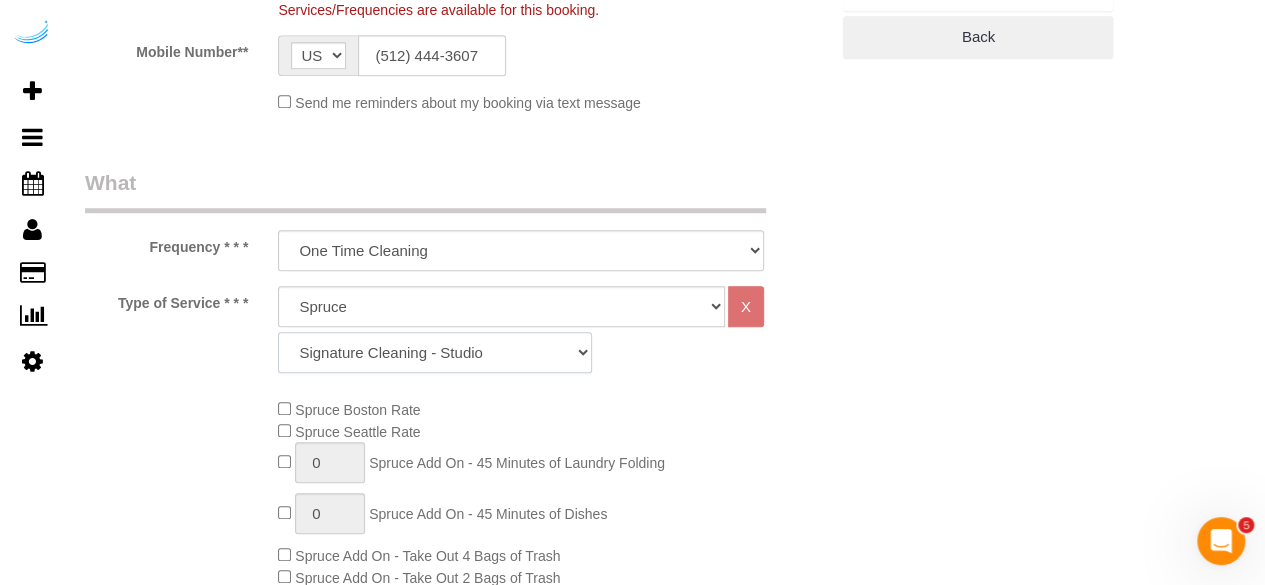 click on "Signature Cleaning - Studio Signature Cleaning - 1 Bed 1 Bath Signature Cleaning - 1 Bed 1.5 Bath Signature Cleaning - 1 Bed 1 Bath + Study Signature Cleaning - 1 Bed 2 Bath Signature Cleaning - 2 Bed 1 Bath Signature Cleaning - 2 Bed 2 Bath Signature Cleaning - 2 Bed 2.5 Bath Signature Cleaning - 2 Bed 2 Bath + Study Signature Cleaning - 3 Bed 2 Bath Signature Cleaning - 3 Bed 3 Bath Signature Cleaning - 4 Bed 2 Bath Signature Cleaning - 4 Bed 4 Bath Signature Cleaning - 5 Bed 4 Bath Signature Cleaning - 5 Bed 5 Bath Signature Cleaning - 6 Bed 6 Bath Premium Cleaning - Studio Premium Cleaning - 1 Bed 1 Bath Premium Cleaning - 1 Bed 1.5 Bath Premium Cleaning - 1 Bed 1 Bath + Study Premium Cleaning - 1 Bed 2 Bath Premium Cleaning - 2 Bed 1 Bath Premium Cleaning - 2 Bed 2 Bath Premium Cleaning - 2 Bed 2.5 Bath Premium Cleaning - 2 Bed 2 Bath + Study Premium Cleaning - 3 Bed 2 Bath Premium Cleaning - 3 Bed 3 Bath Premium Cleaning - 4 Bed 2 Bath Premium Cleaning - 4 Bed 4 Bath Premium Cleaning - 5 Bed 4 Bath" 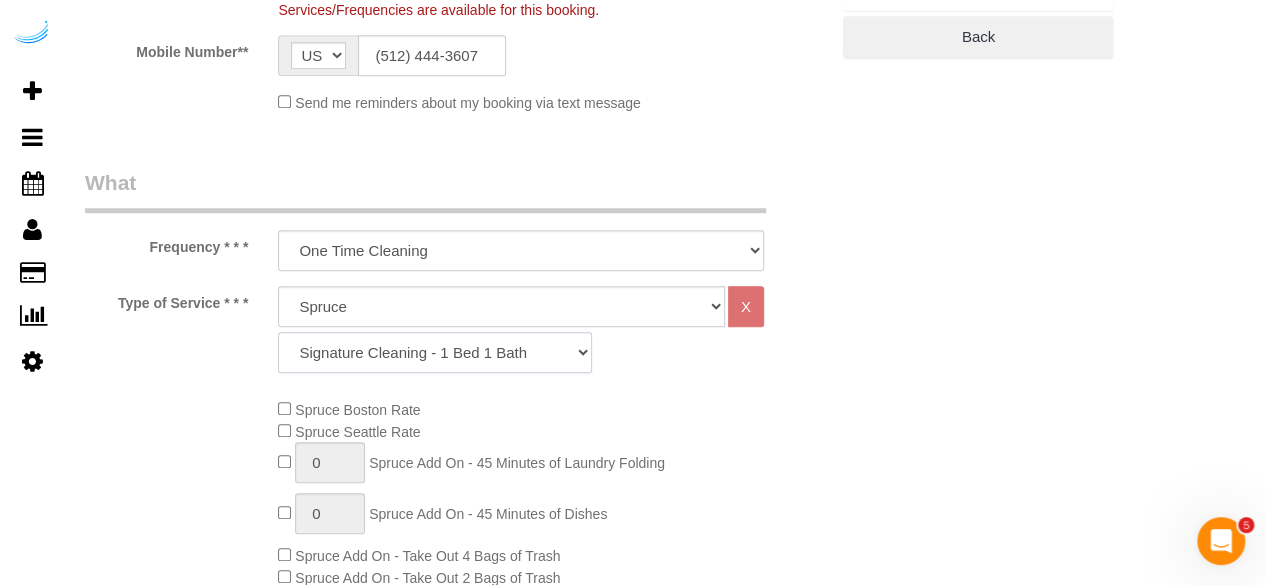 click on "Signature Cleaning - Studio Signature Cleaning - 1 Bed 1 Bath Signature Cleaning - 1 Bed 1.5 Bath Signature Cleaning - 1 Bed 1 Bath + Study Signature Cleaning - 1 Bed 2 Bath Signature Cleaning - 2 Bed 1 Bath Signature Cleaning - 2 Bed 2 Bath Signature Cleaning - 2 Bed 2.5 Bath Signature Cleaning - 2 Bed 2 Bath + Study Signature Cleaning - 3 Bed 2 Bath Signature Cleaning - 3 Bed 3 Bath Signature Cleaning - 4 Bed 2 Bath Signature Cleaning - 4 Bed 4 Bath Signature Cleaning - 5 Bed 4 Bath Signature Cleaning - 5 Bed 5 Bath Signature Cleaning - 6 Bed 6 Bath Premium Cleaning - Studio Premium Cleaning - 1 Bed 1 Bath Premium Cleaning - 1 Bed 1.5 Bath Premium Cleaning - 1 Bed 1 Bath + Study Premium Cleaning - 1 Bed 2 Bath Premium Cleaning - 2 Bed 1 Bath Premium Cleaning - 2 Bed 2 Bath Premium Cleaning - 2 Bed 2.5 Bath Premium Cleaning - 2 Bed 2 Bath + Study Premium Cleaning - 3 Bed 2 Bath Premium Cleaning - 3 Bed 3 Bath Premium Cleaning - 4 Bed 2 Bath Premium Cleaning - 4 Bed 4 Bath Premium Cleaning - 5 Bed 4 Bath" 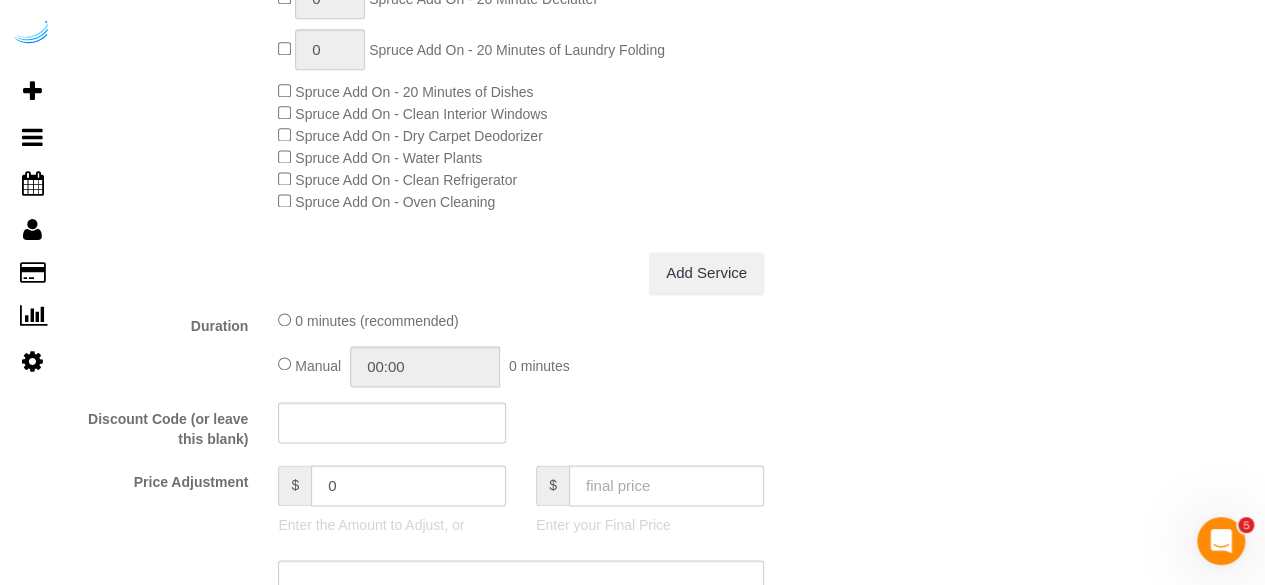 scroll, scrollTop: 1300, scrollLeft: 0, axis: vertical 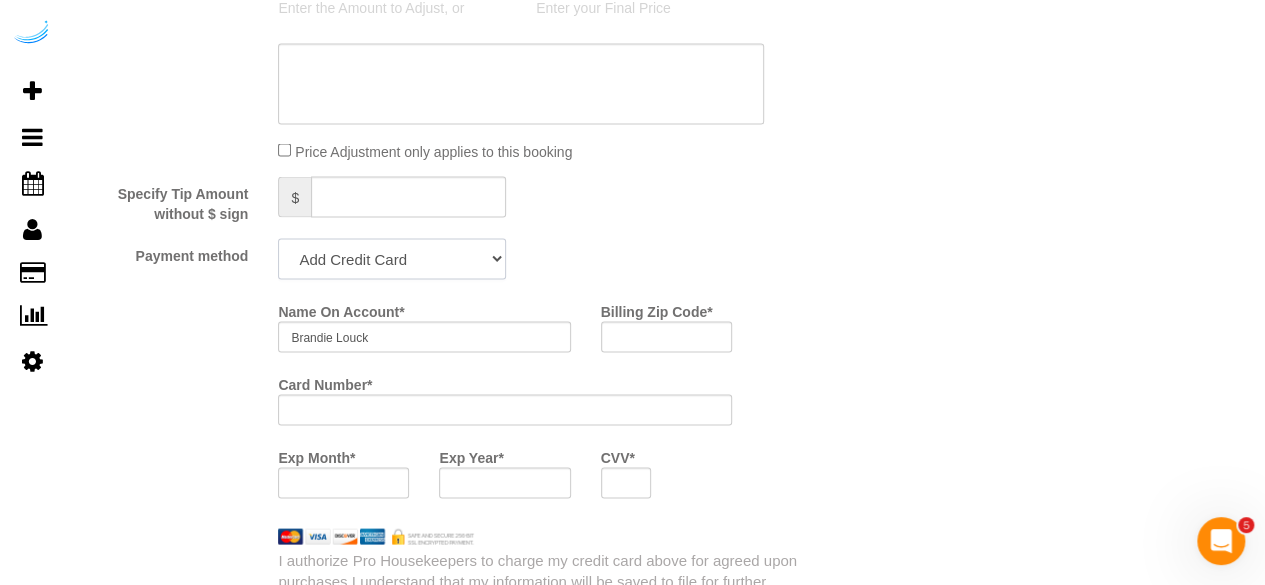 click on "Add Credit Card Cash Check Paypal" 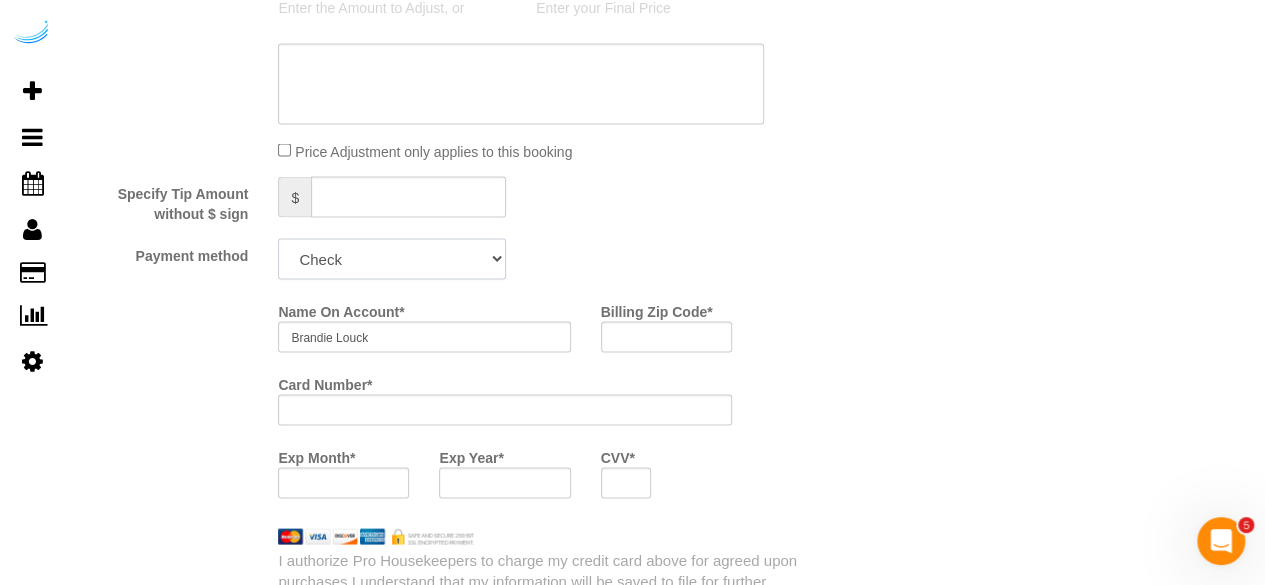 click on "Add Credit Card Cash Check Paypal" 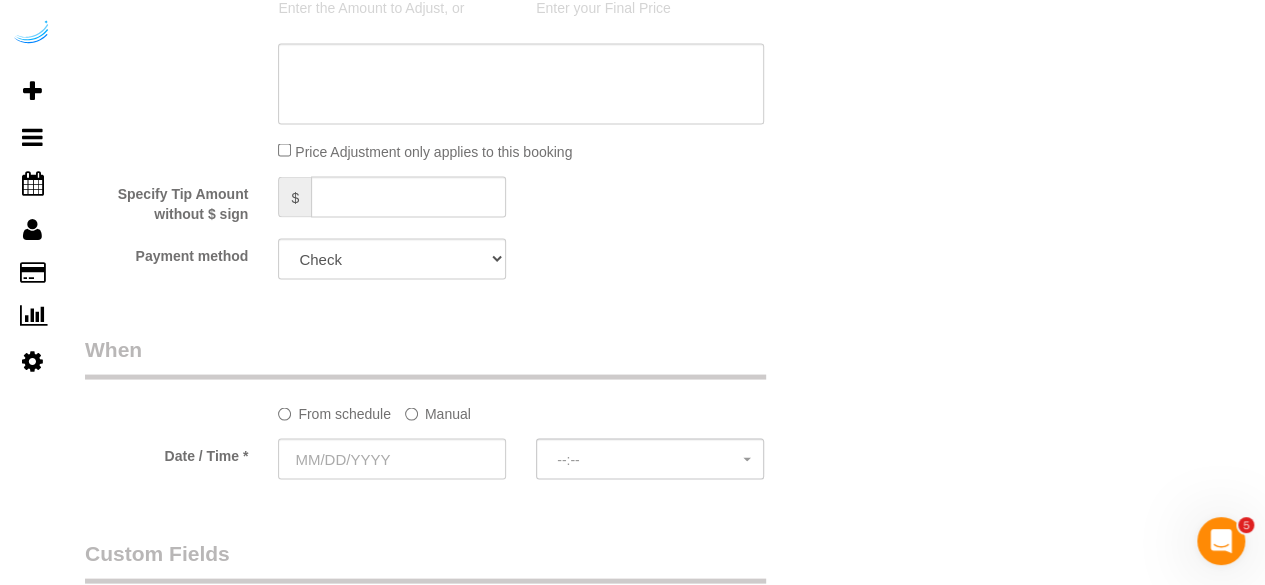 click on "Manual" 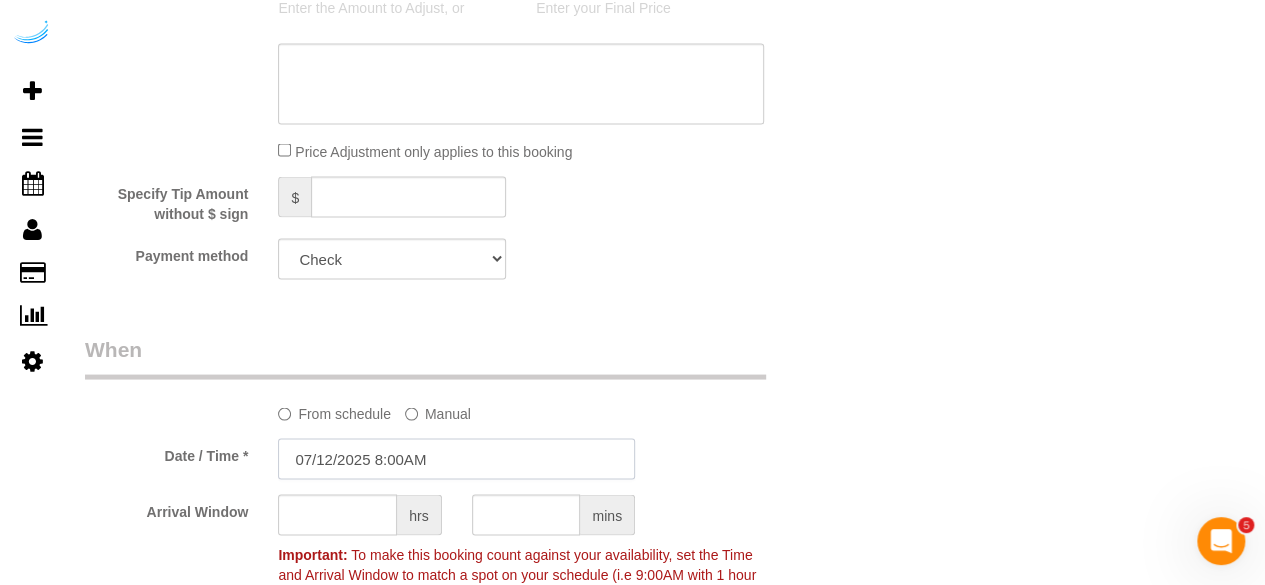 click on "07/12/2025 8:00AM" at bounding box center [456, 458] 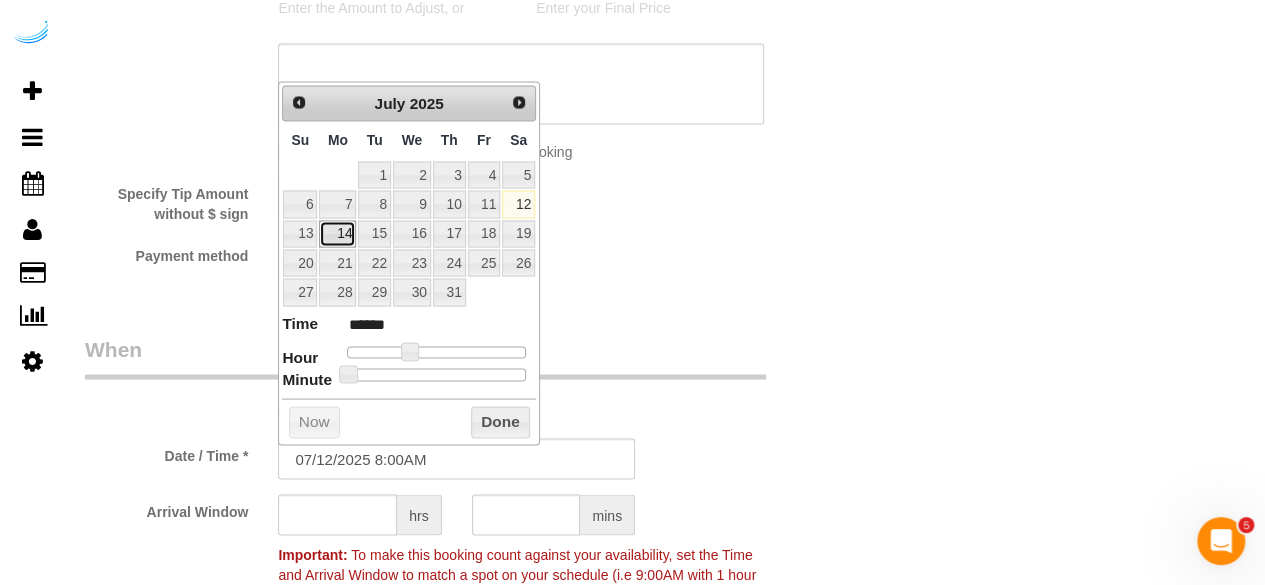 click on "14" at bounding box center (337, 233) 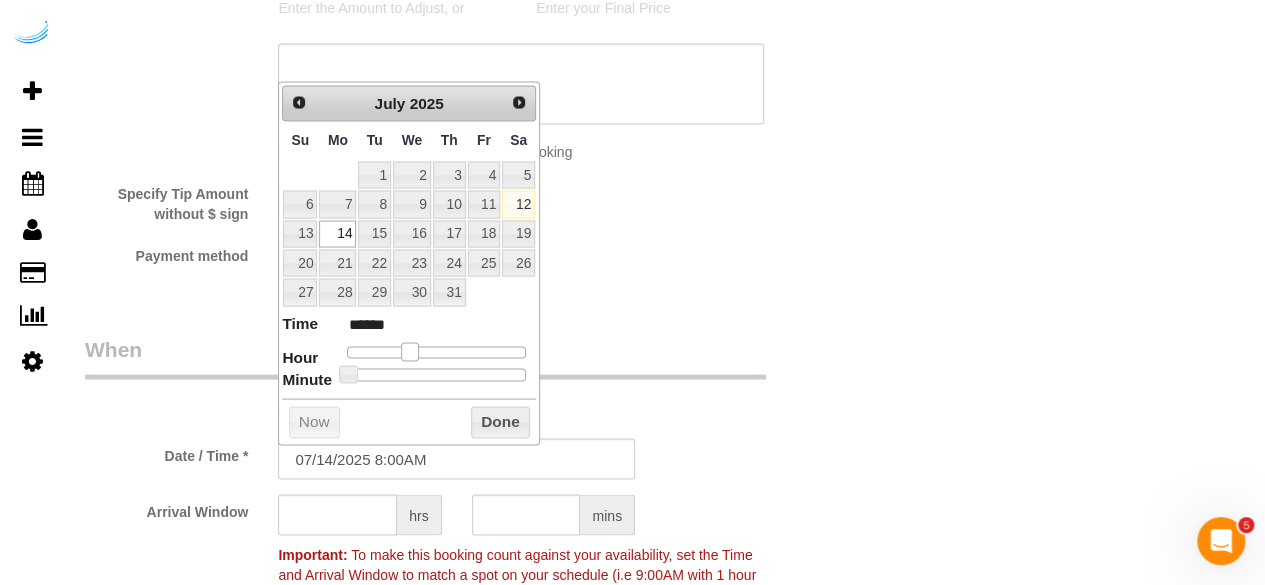 type on "07/14/2025 9:00AM" 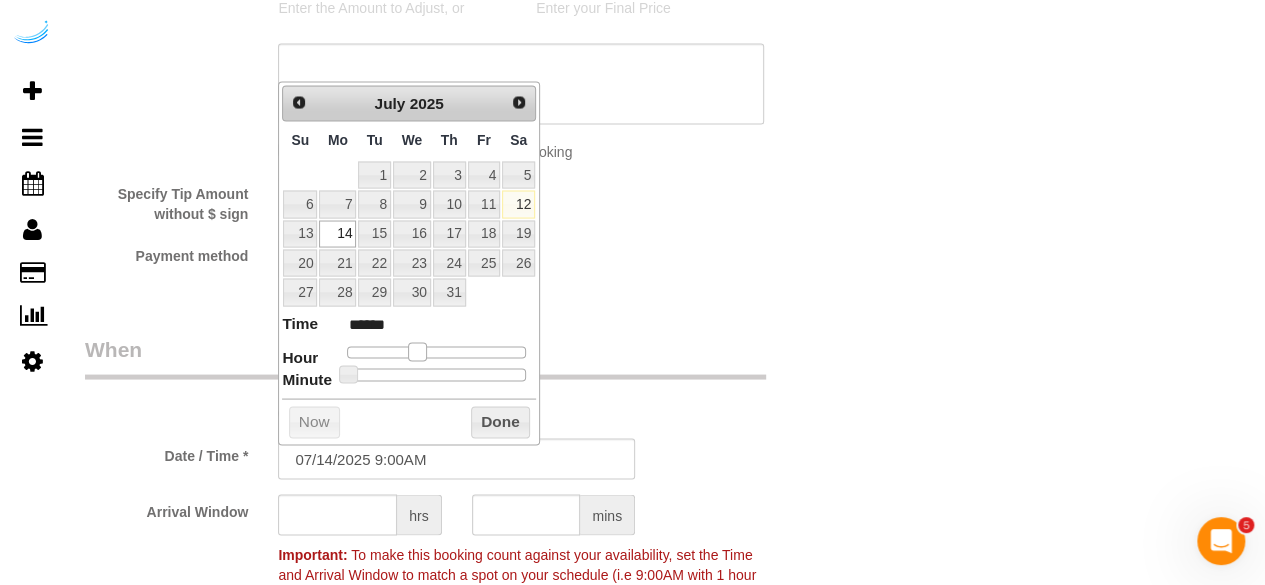 drag, startPoint x: 412, startPoint y: 349, endPoint x: 424, endPoint y: 349, distance: 12 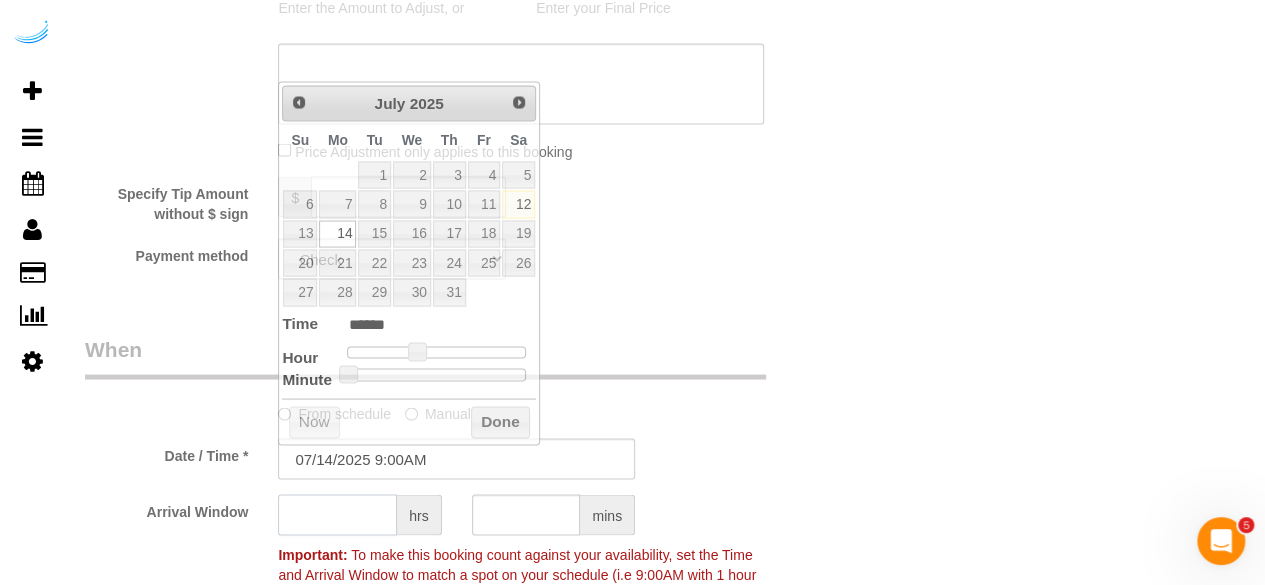 click 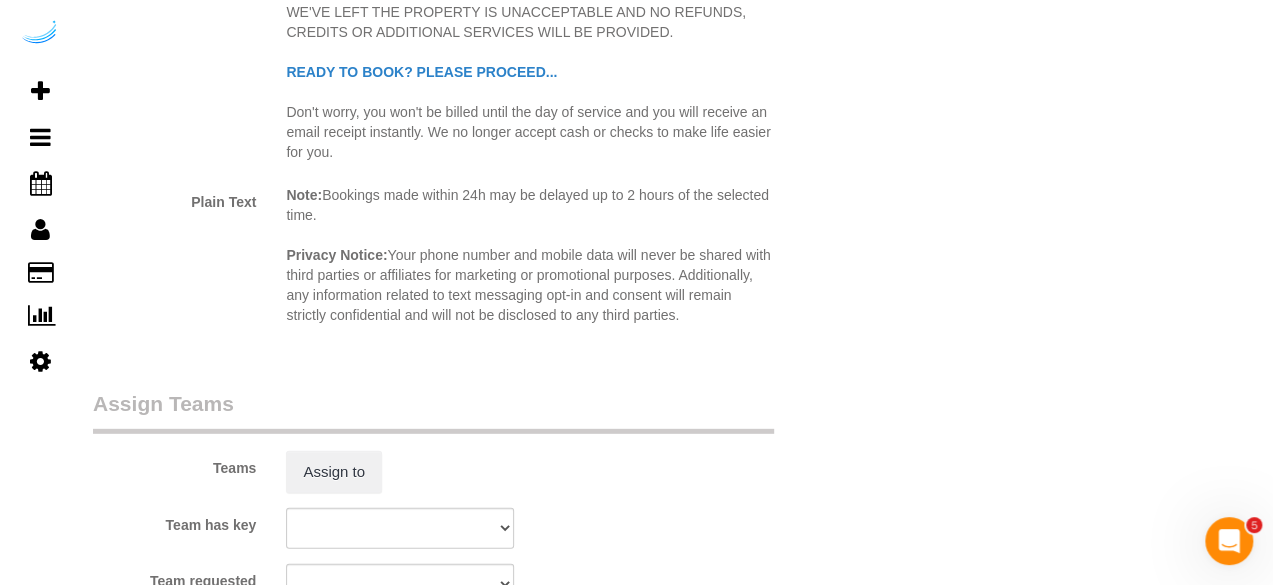 scroll, scrollTop: 2800, scrollLeft: 0, axis: vertical 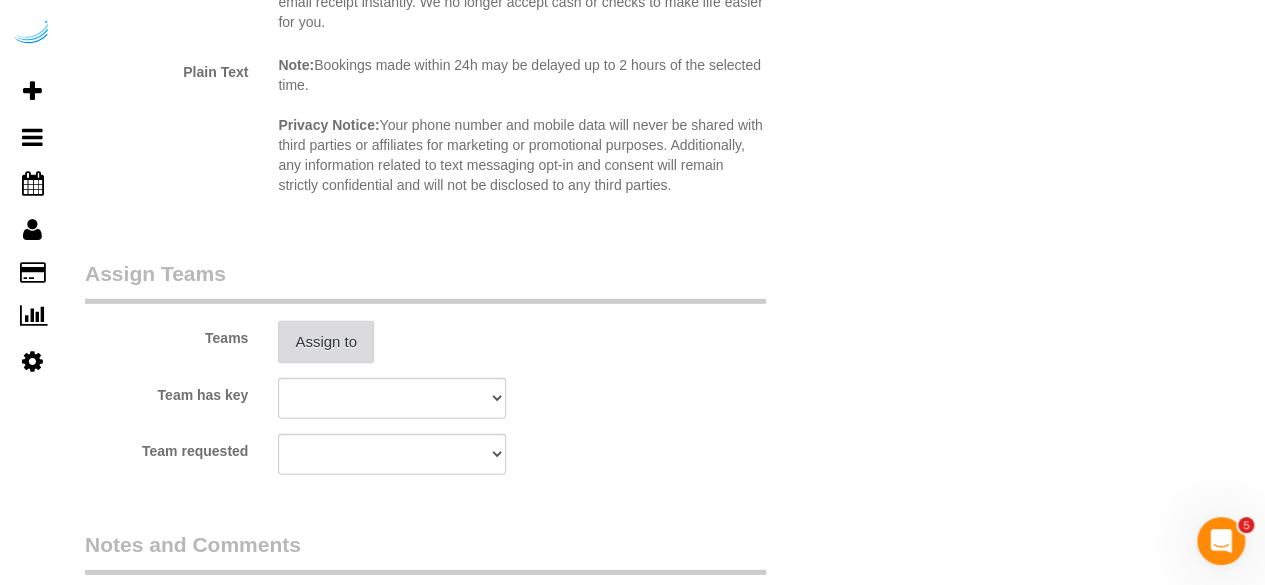 type on "8" 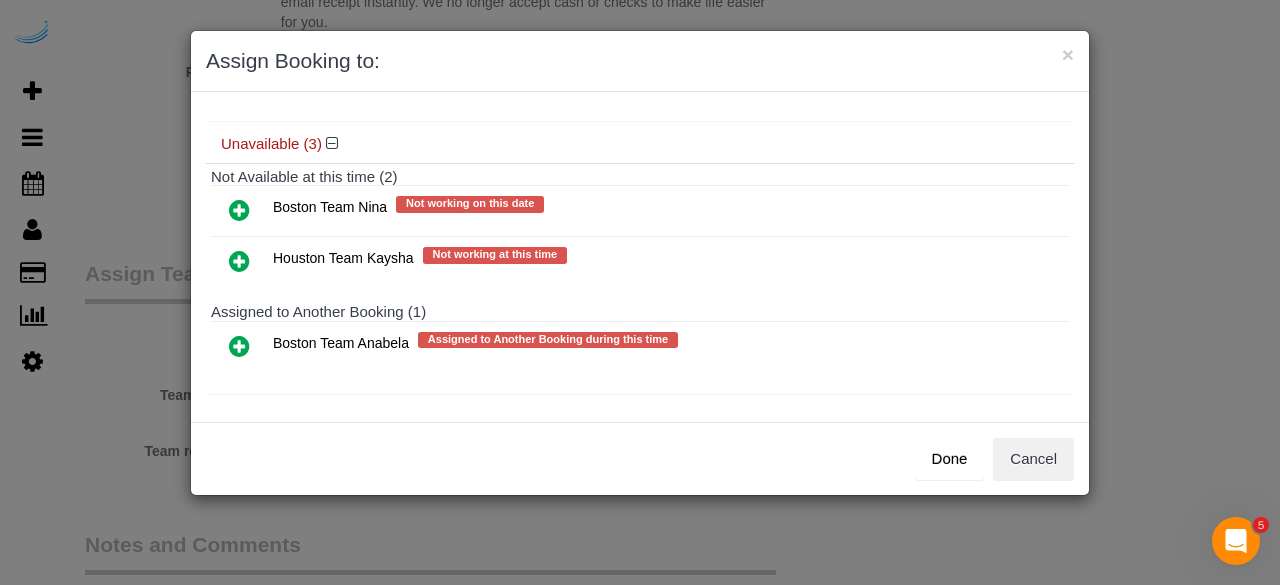 click at bounding box center (239, 346) 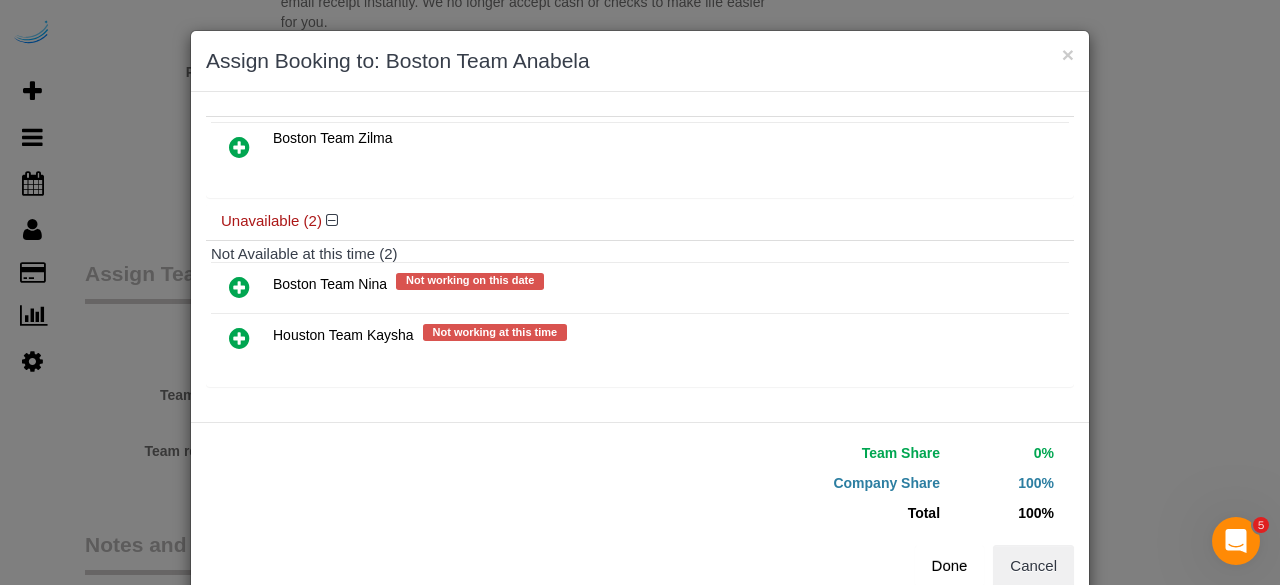 scroll, scrollTop: 136, scrollLeft: 0, axis: vertical 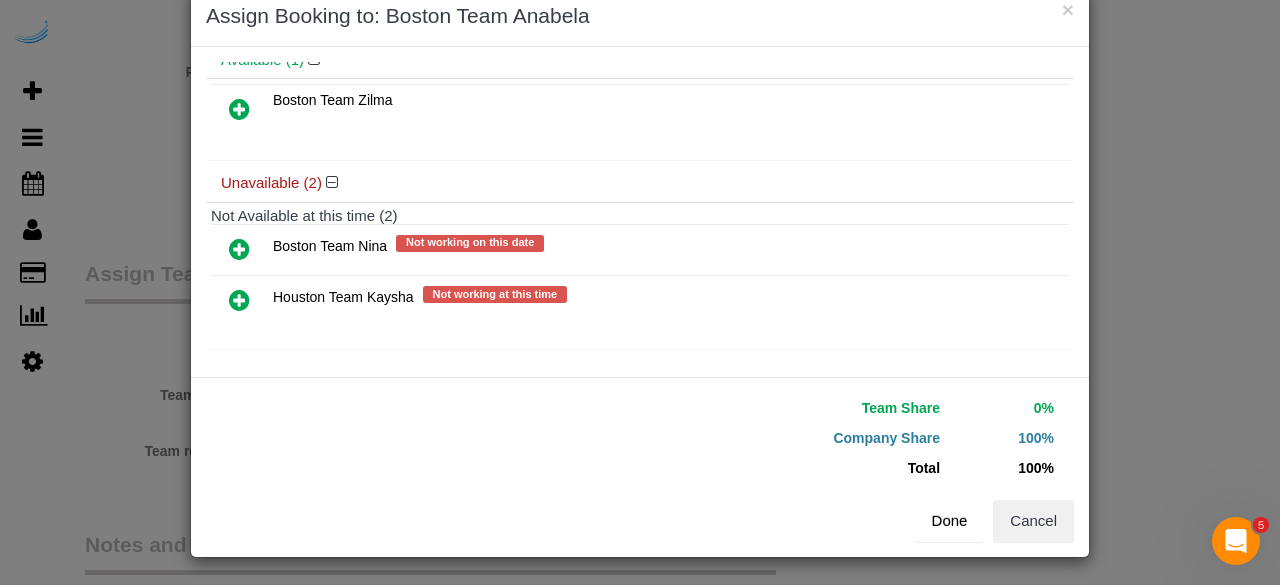 click on "Done" at bounding box center (950, 521) 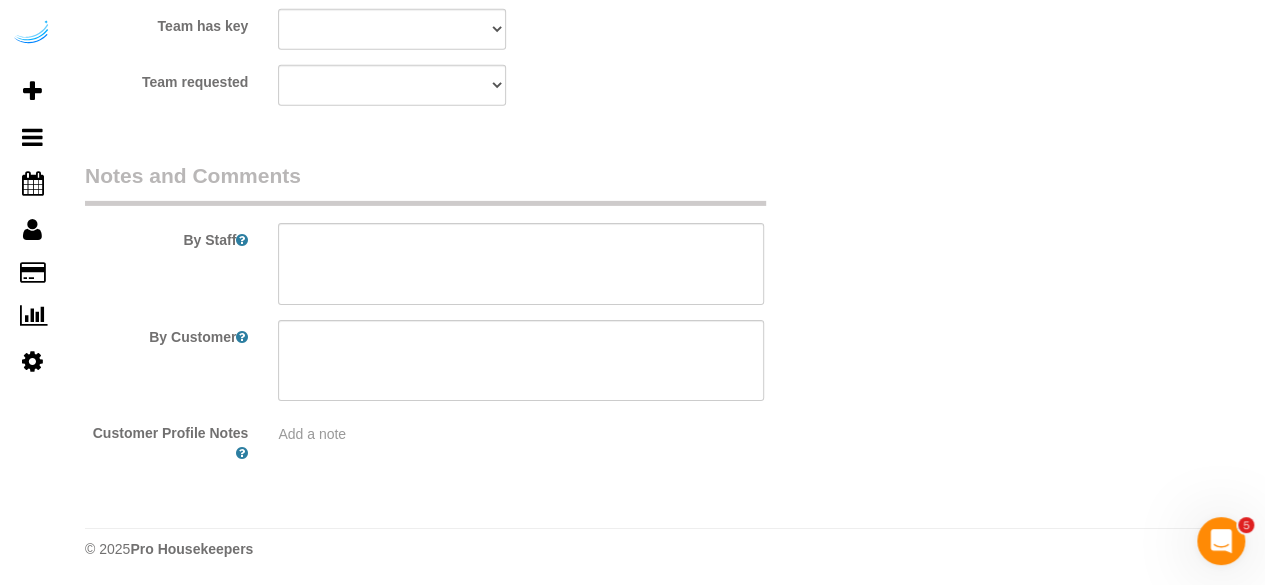 scroll, scrollTop: 3170, scrollLeft: 0, axis: vertical 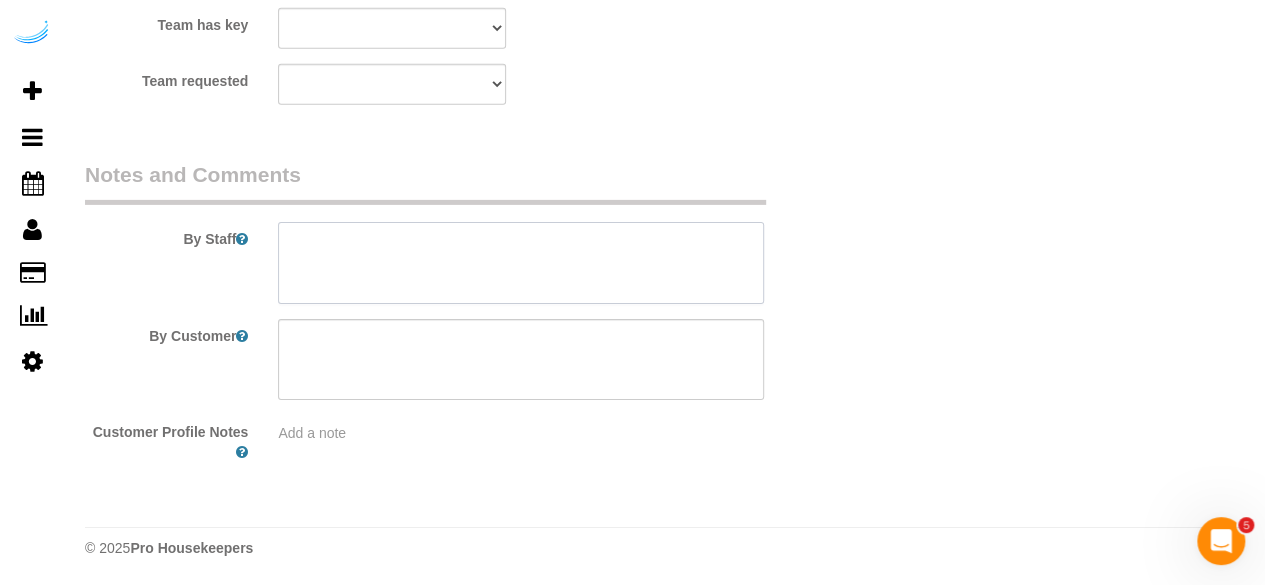 click at bounding box center [521, 263] 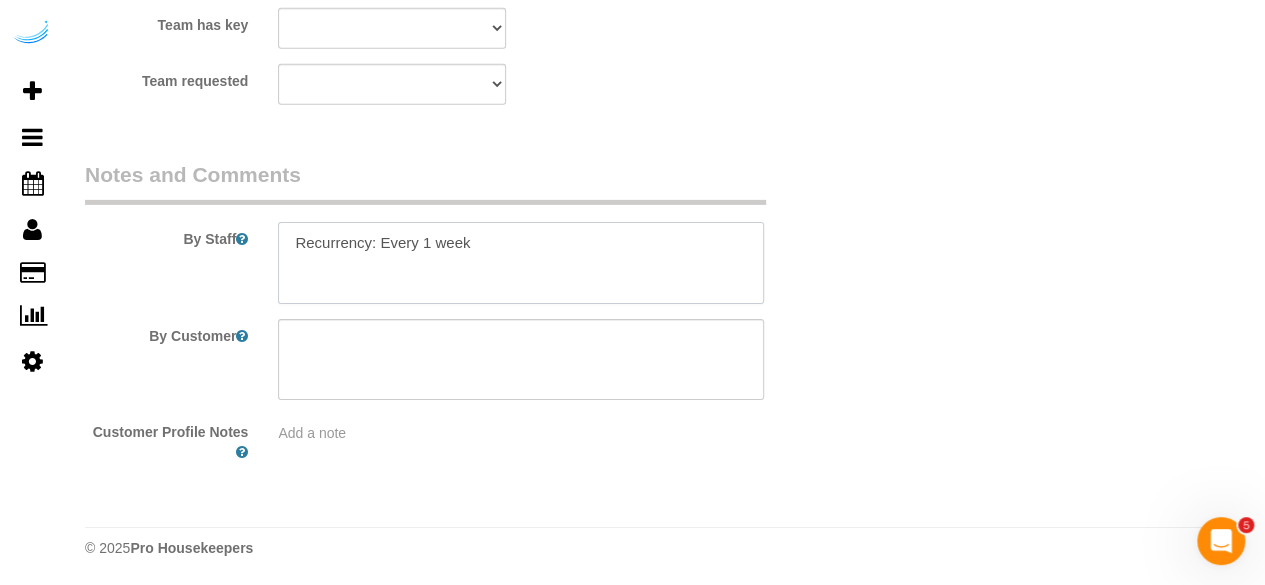 paste on "Permanent Notes:No notes from this customer.Today's Notes:No notes from this service.
Entry Method: Other
Details:
via concierge
Additional Notes:
There's a garage, but you have to pay. It's the alcott.
Housekeeping Notes:" 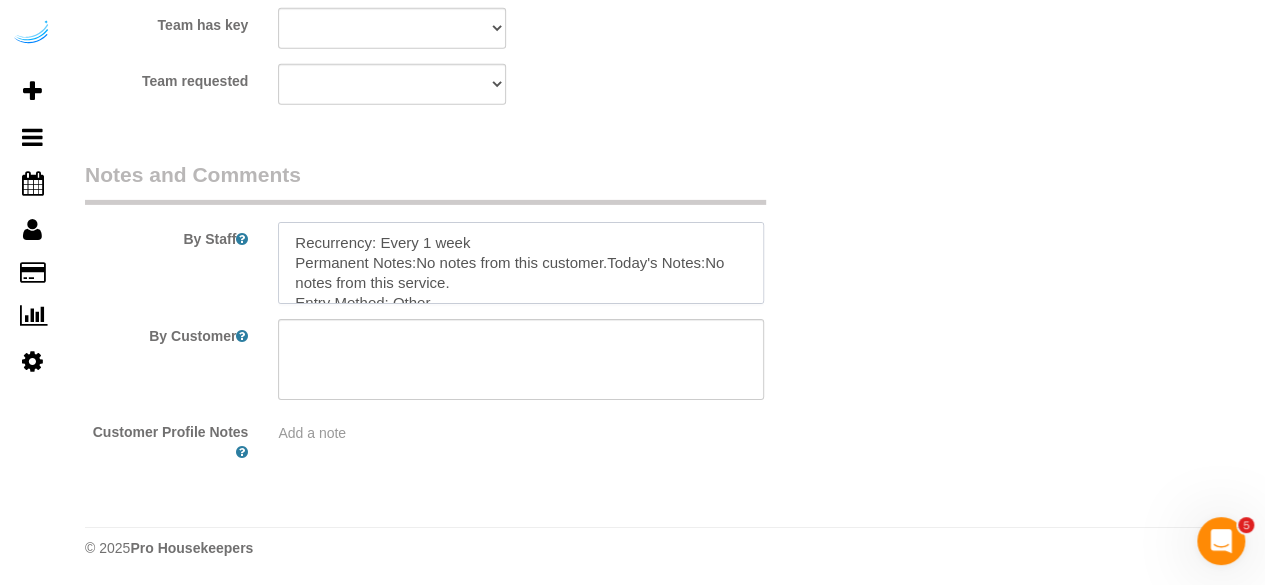scroll, scrollTop: 148, scrollLeft: 0, axis: vertical 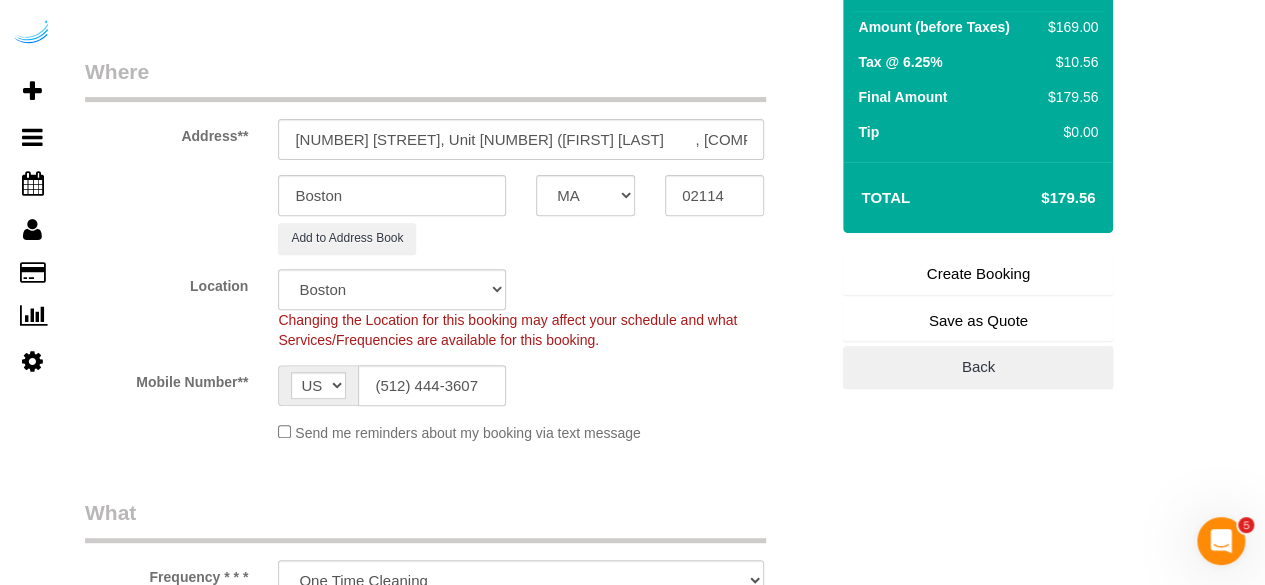 type on "Recurrency: Every 1 week
Permanent Notes:No notes from this customer.Today's Notes:No notes from this service.
Entry Method: Other
Details:
via concierge
Additional Notes:
There's a garage, but you have to pay. It's the alcott.
Housekeeping Notes:" 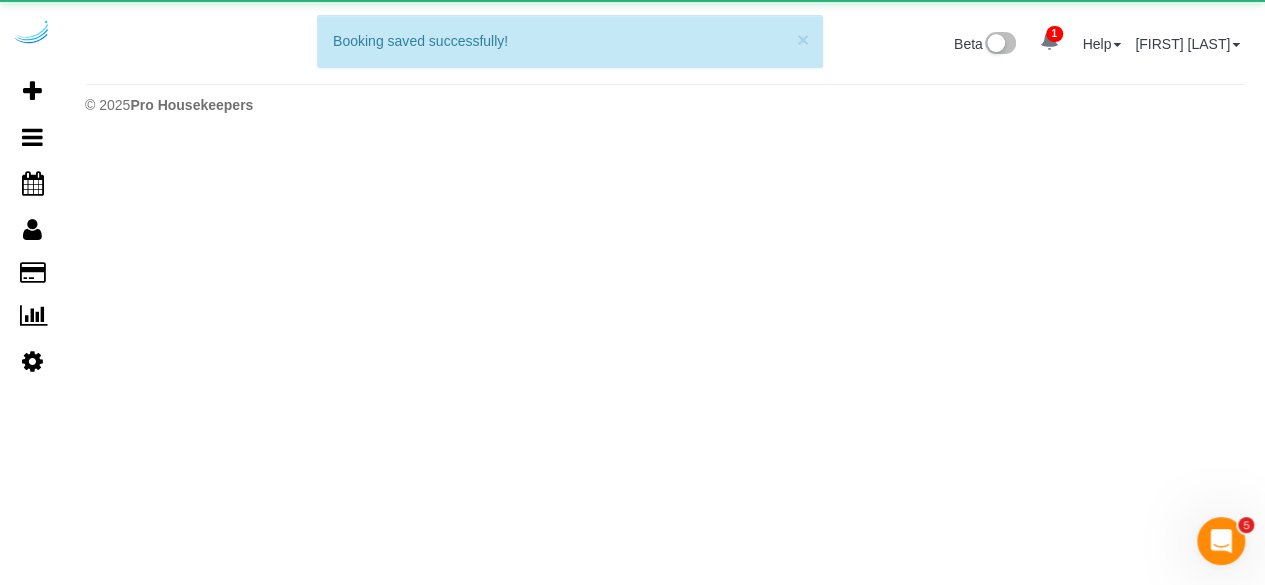 scroll, scrollTop: 0, scrollLeft: 0, axis: both 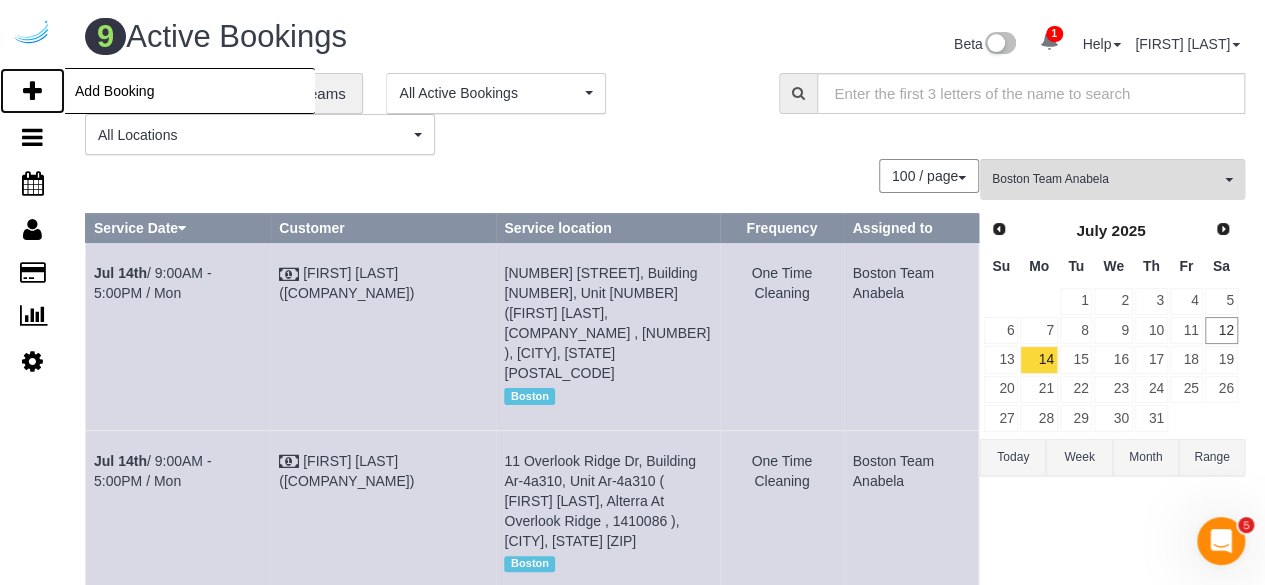 click at bounding box center (32, 91) 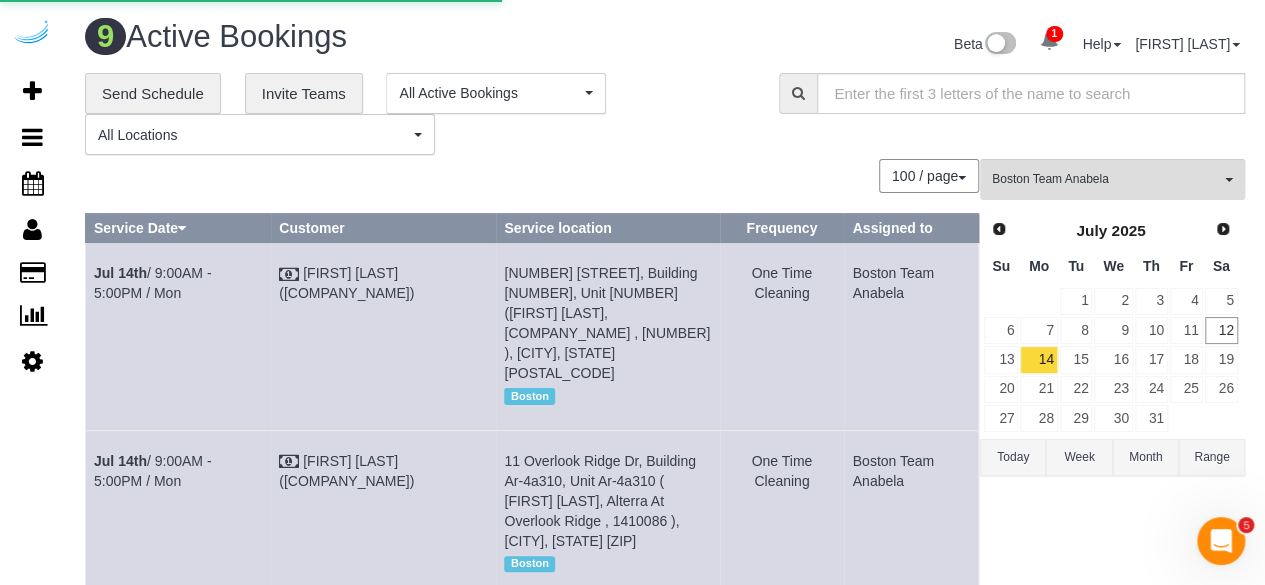 select on "number:9" 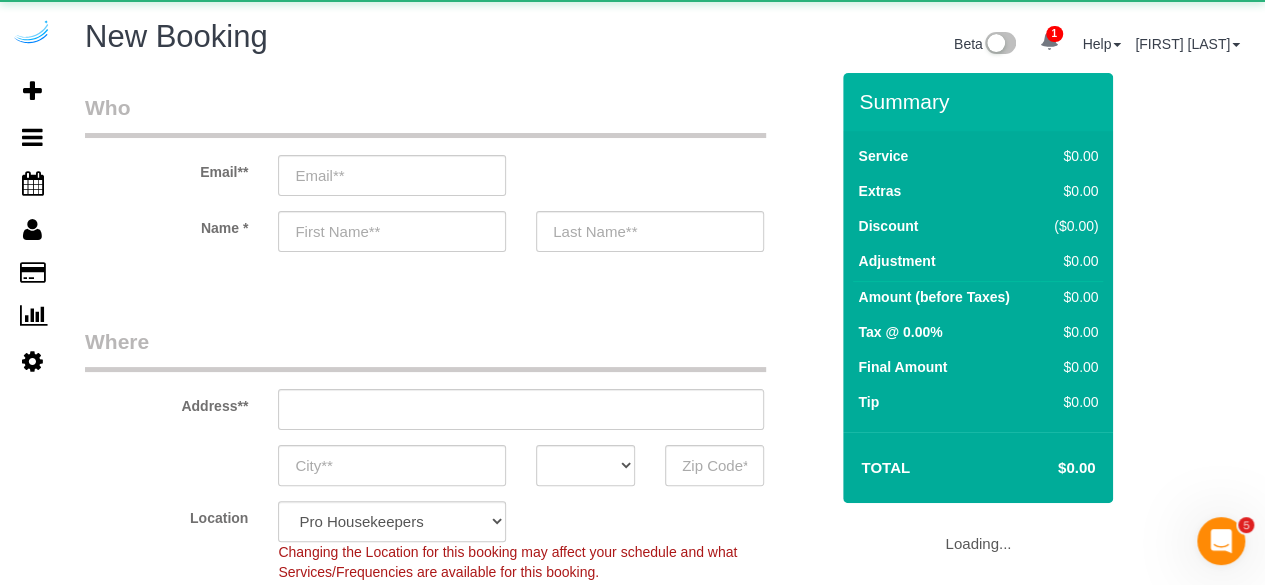 select on "object:65863" 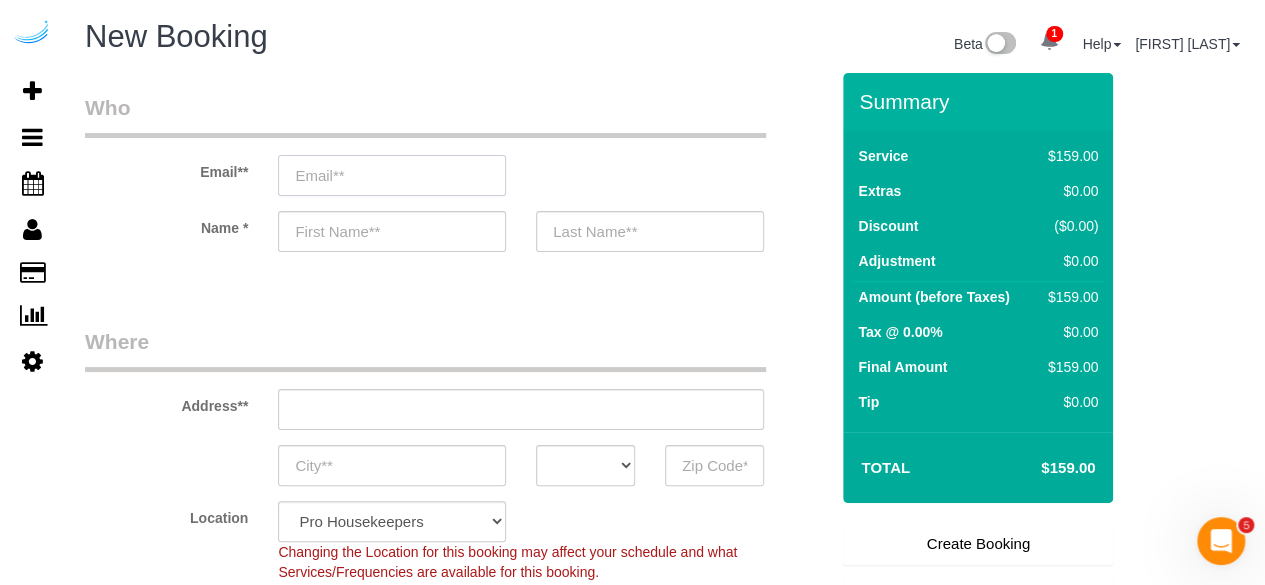 click at bounding box center [392, 175] 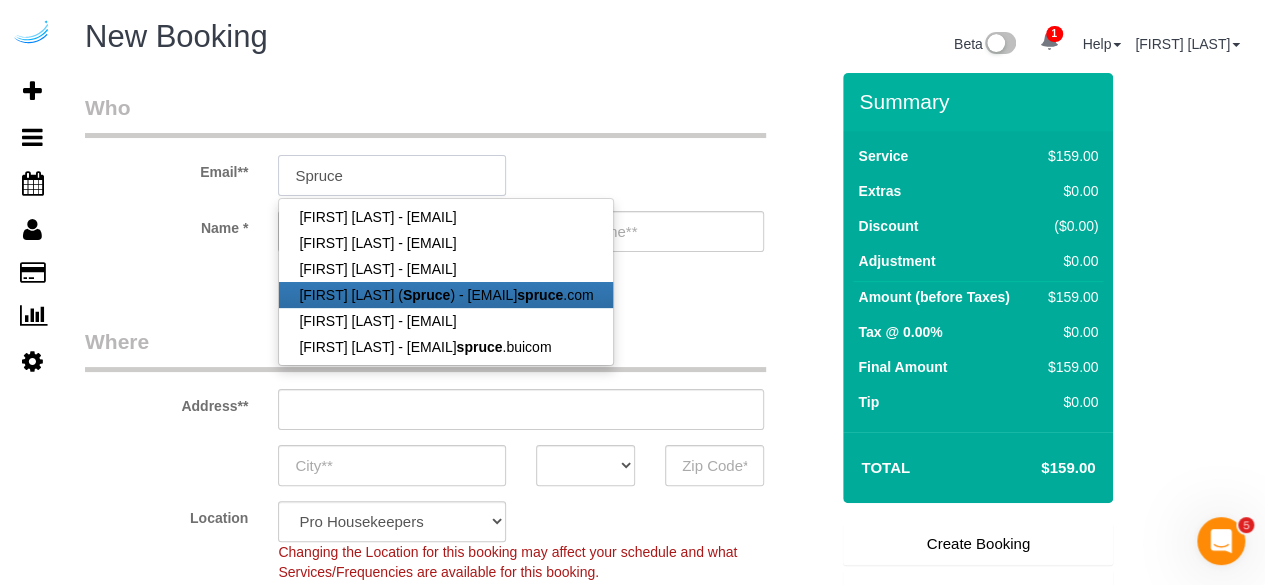 type on "brandie@getspruce.com" 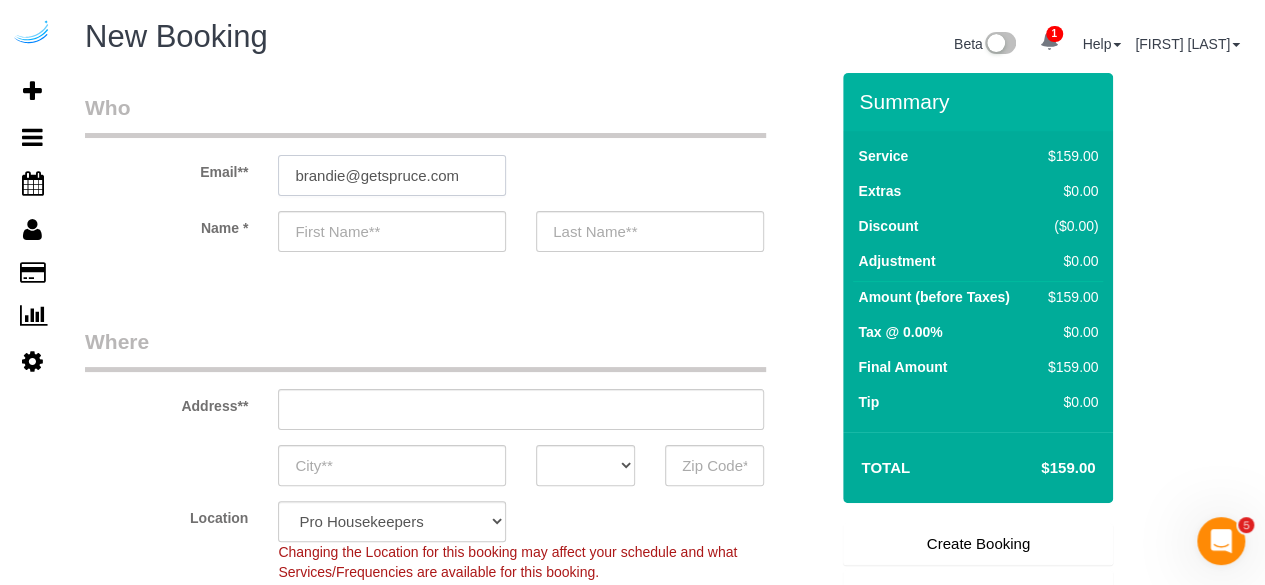 type on "Brandie" 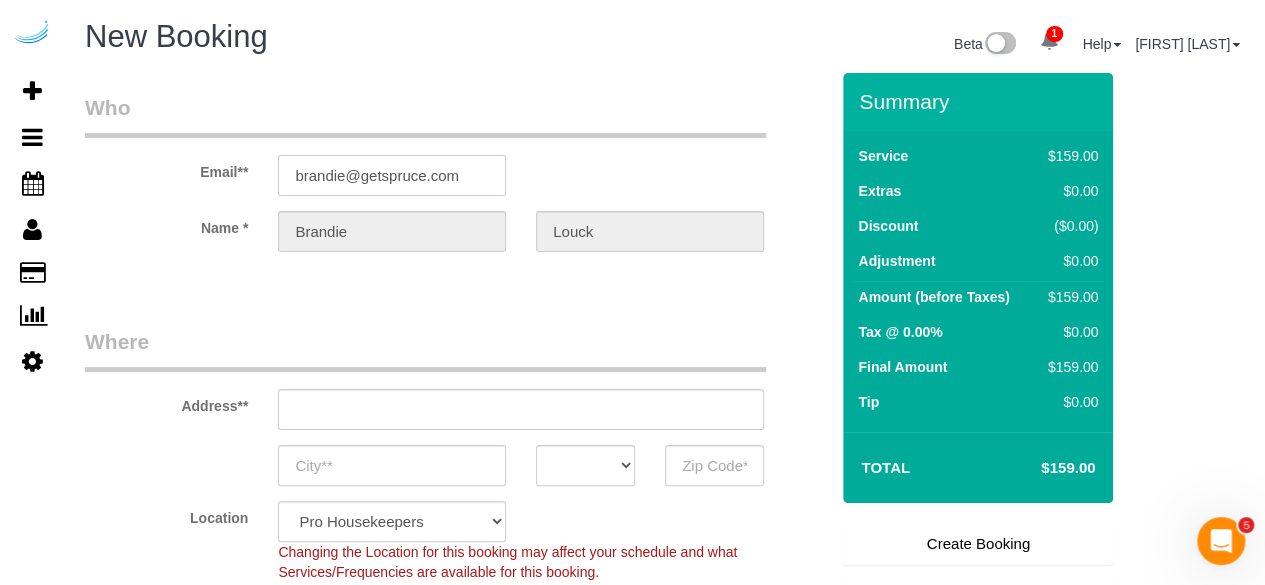 type on "brandie@getspruce.com" 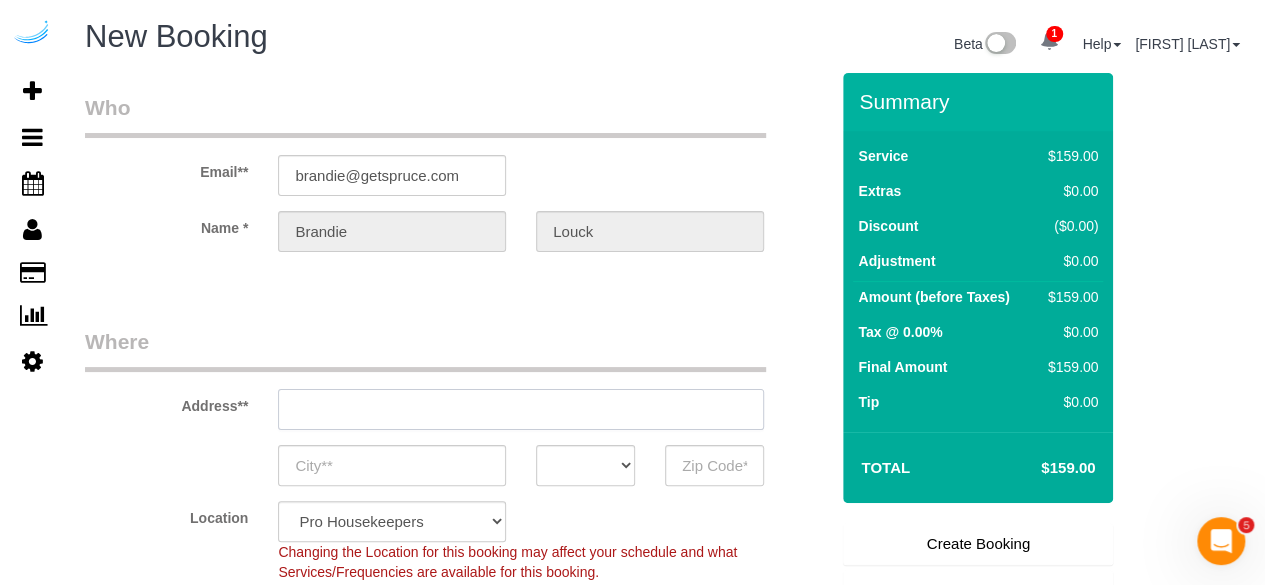 type on "3816 S Lamar Blvd" 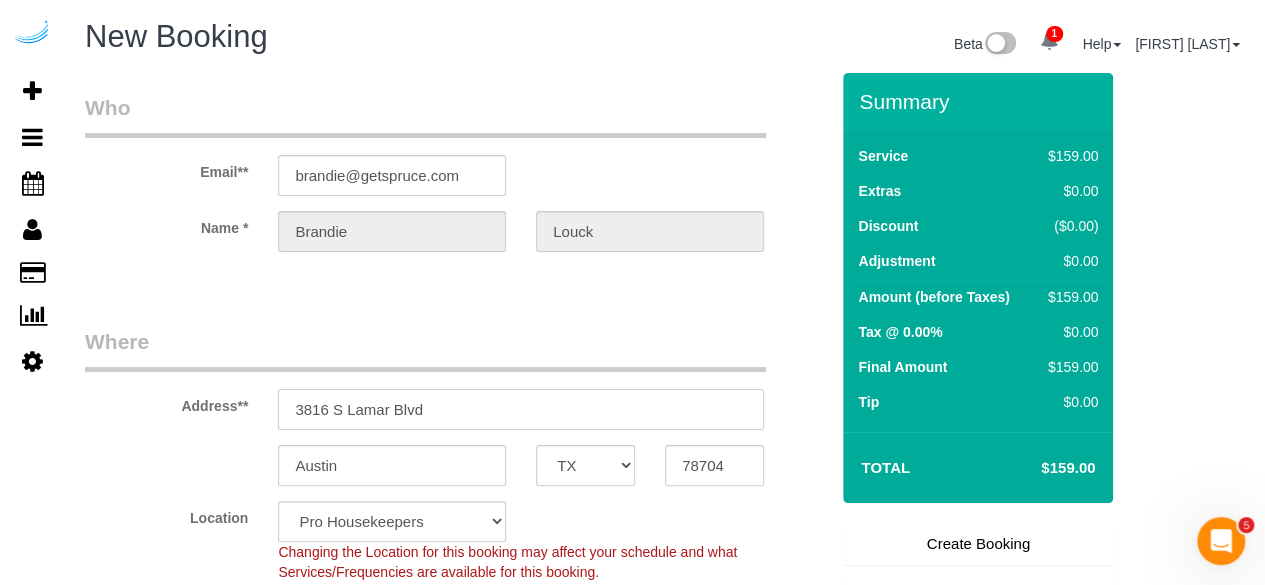 click on "3816 S Lamar Blvd" at bounding box center [521, 409] 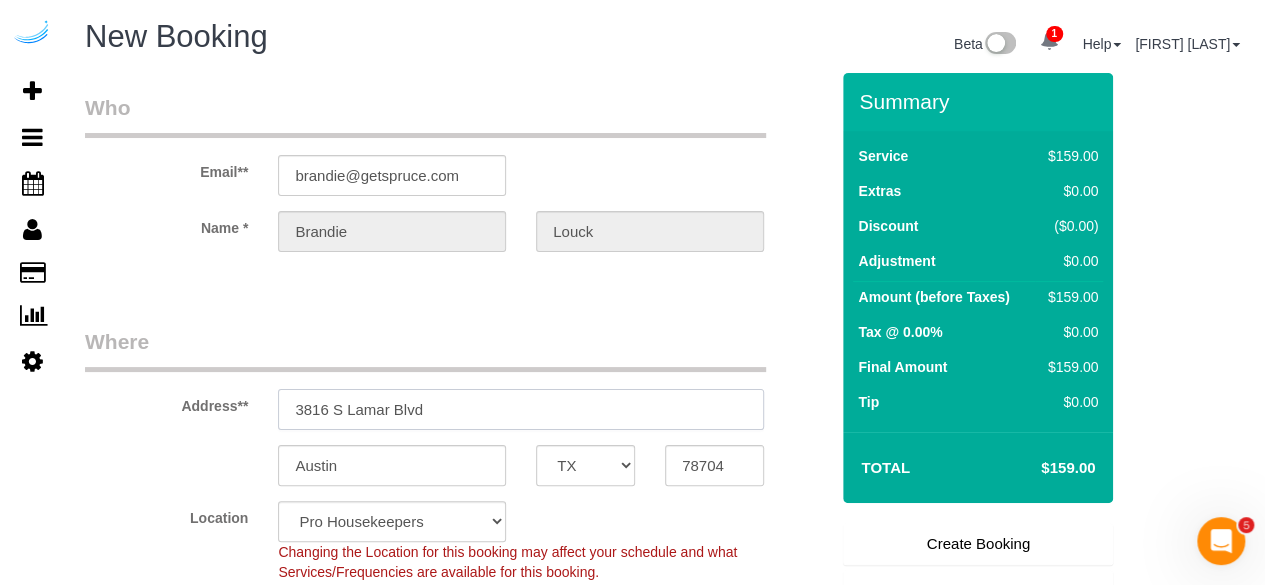 select on "9" 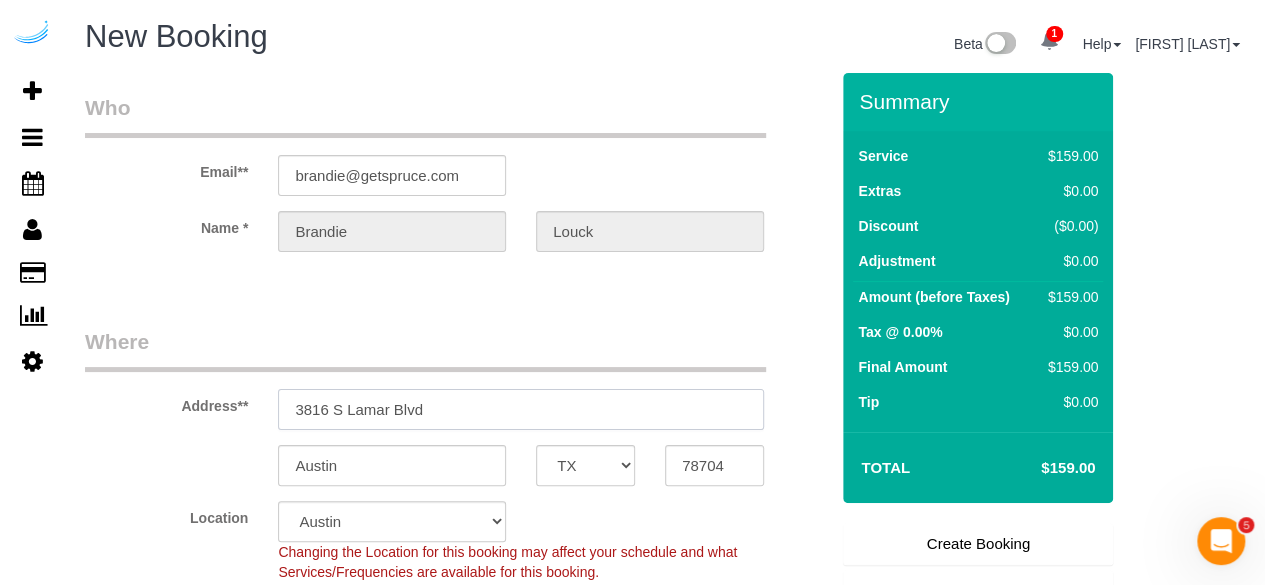 paste on "761 Harrison Ave, Boston, MA 02118" 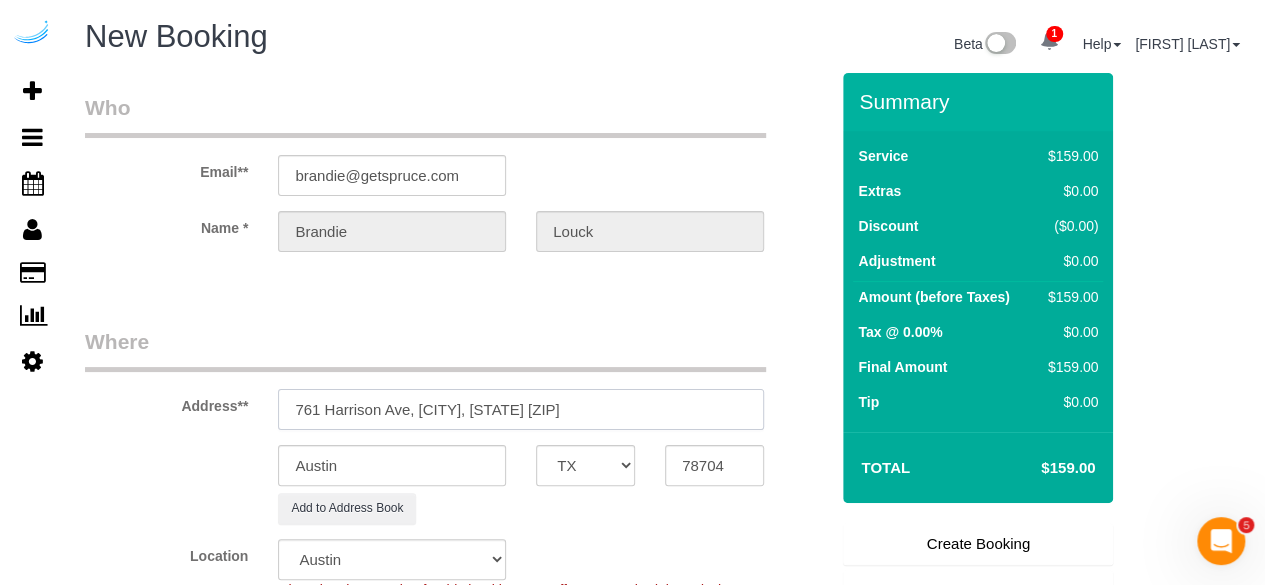 select on "object:66034" 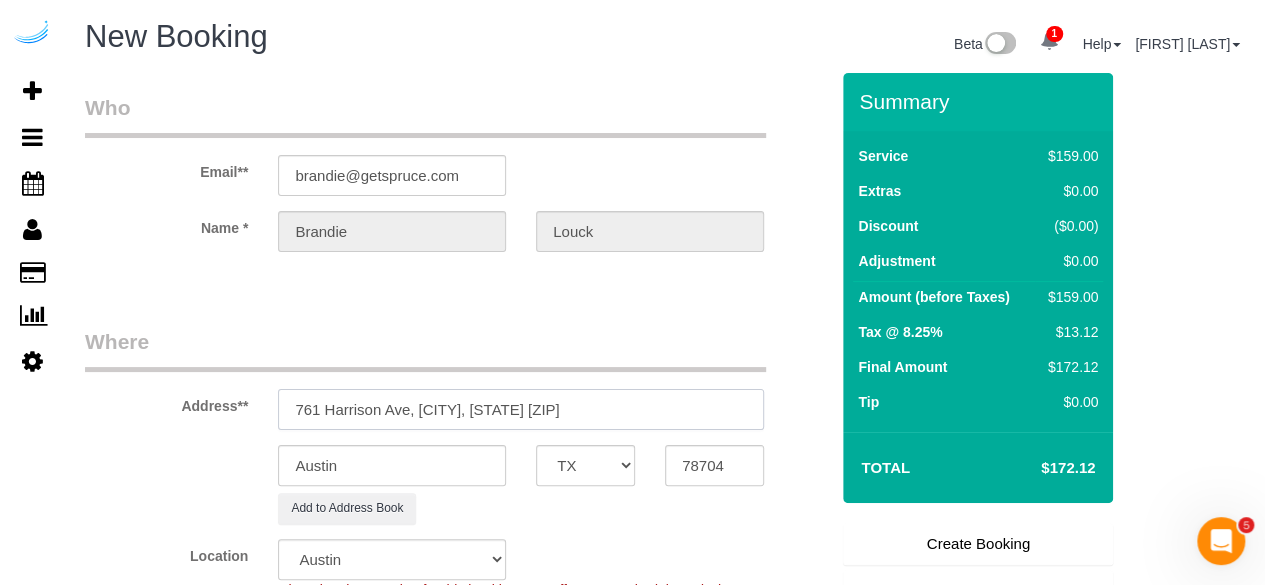 type on "761 Harrison Ave, Boston, MA 02118" 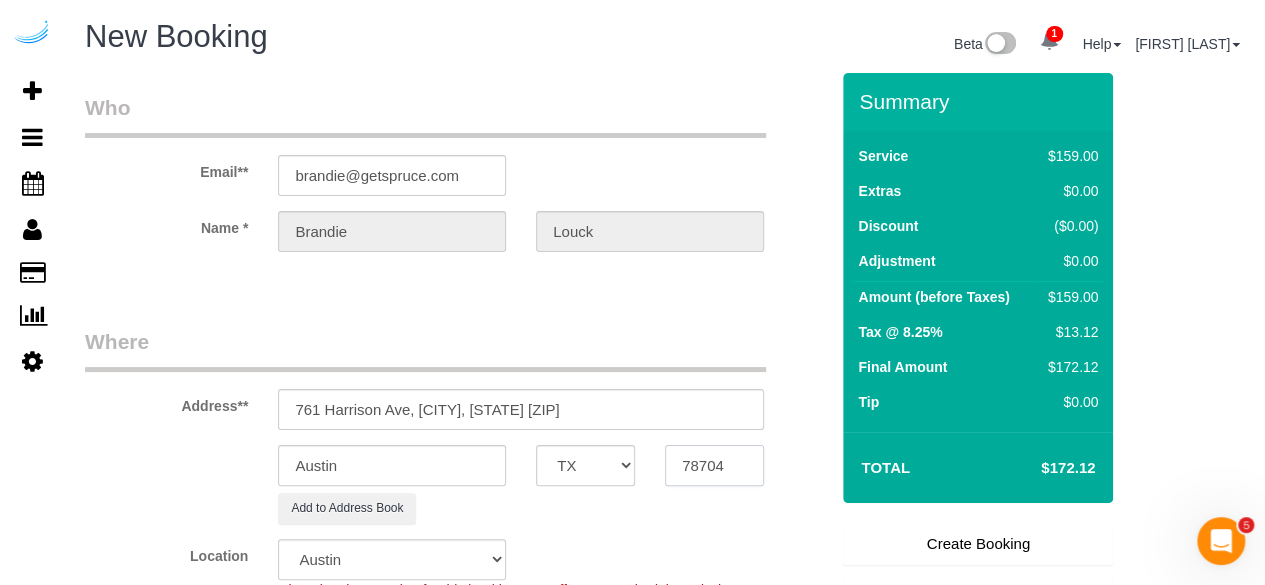 click on "78704" at bounding box center [714, 465] 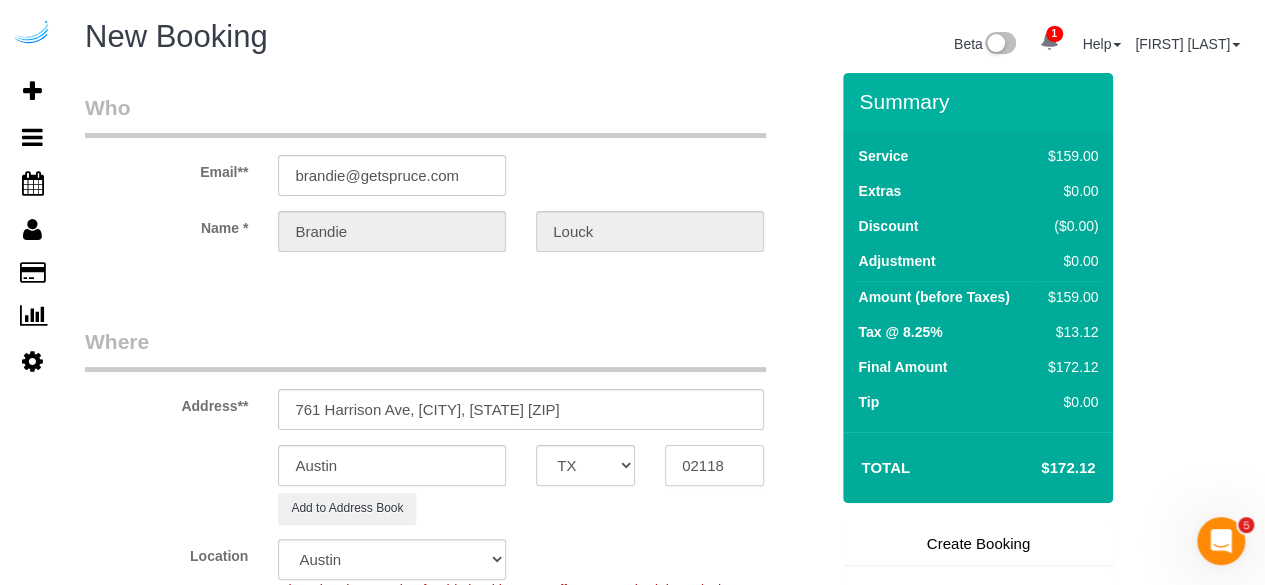type on "02118" 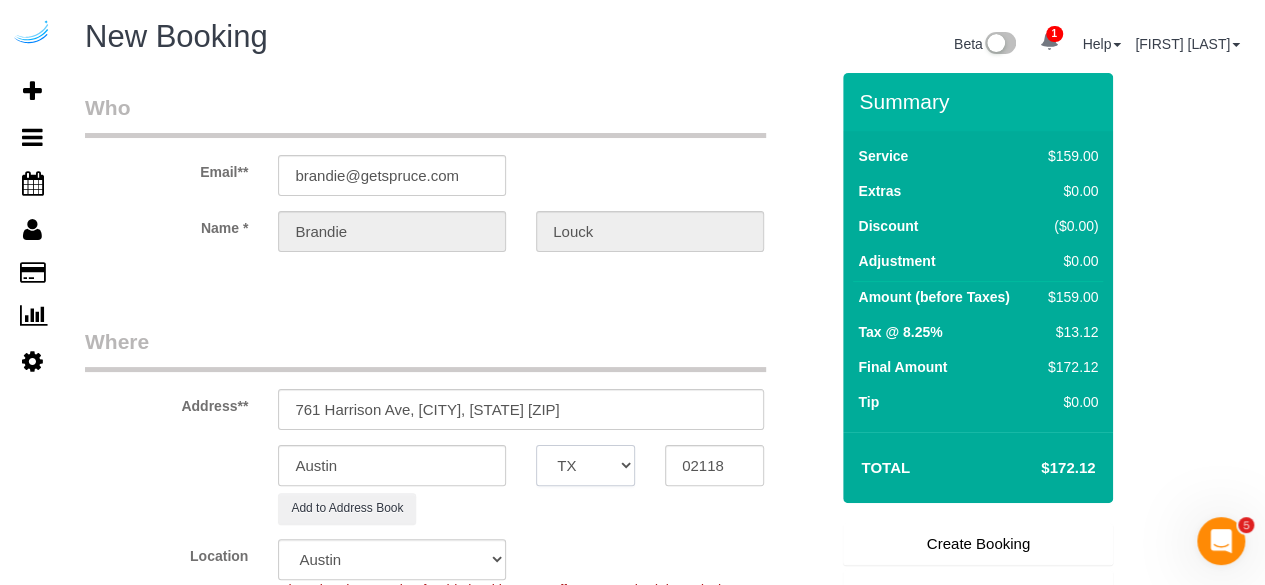 click on "AK
AL
AR
AZ
CA
CO
CT
DC
DE
FL
GA
HI
IA
ID
IL
IN
KS
KY
LA
MA
MD
ME
MI
MN
MO
MS
MT
NC
ND
NE
NH
NJ
NM
NV
NY
OH
OK
OR
PA
RI
SC
SD
TN
TX
UT
VA
VT
WA
WI
WV
WY" at bounding box center (585, 465) 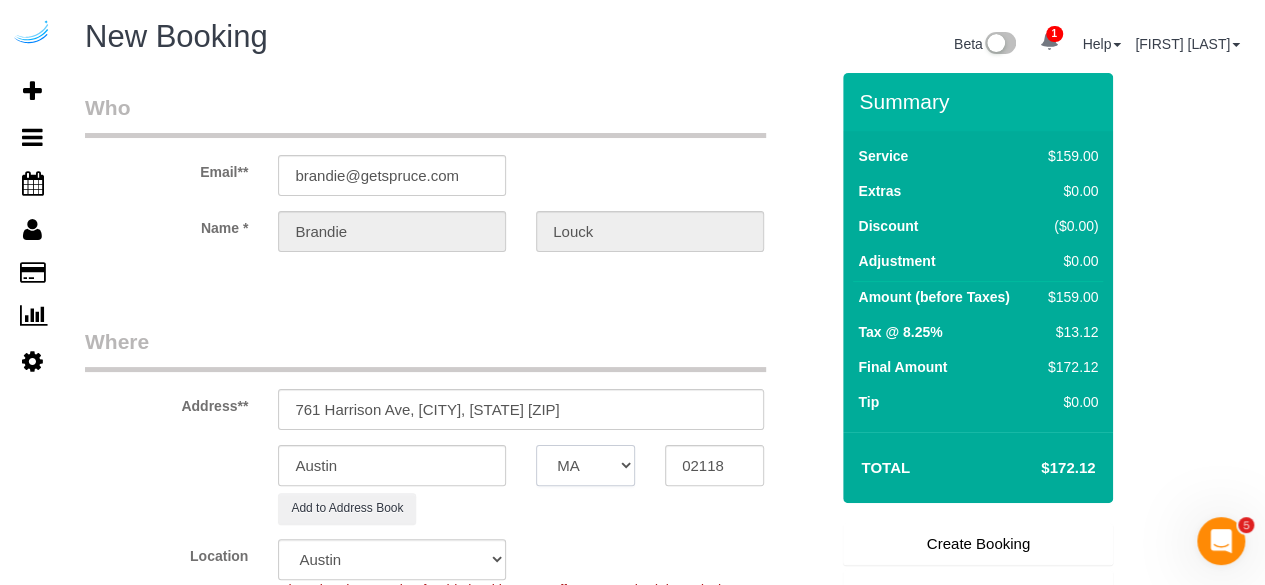 click on "AK
AL
AR
AZ
CA
CO
CT
DC
DE
FL
GA
HI
IA
ID
IL
IN
KS
KY
LA
MA
MD
ME
MI
MN
MO
MS
MT
NC
ND
NE
NH
NJ
NM
NV
NY
OH
OK
OR
PA
RI
SC
SD
TN
TX
UT
VA
VT
WA
WI
WV
WY" at bounding box center [585, 465] 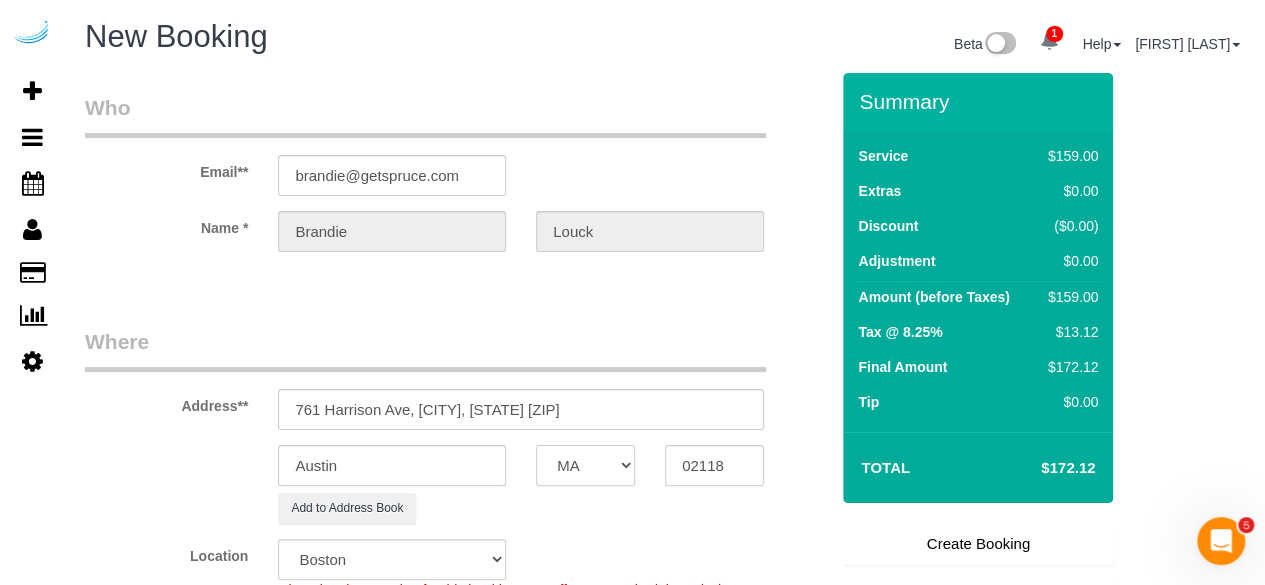 select on "object:66081" 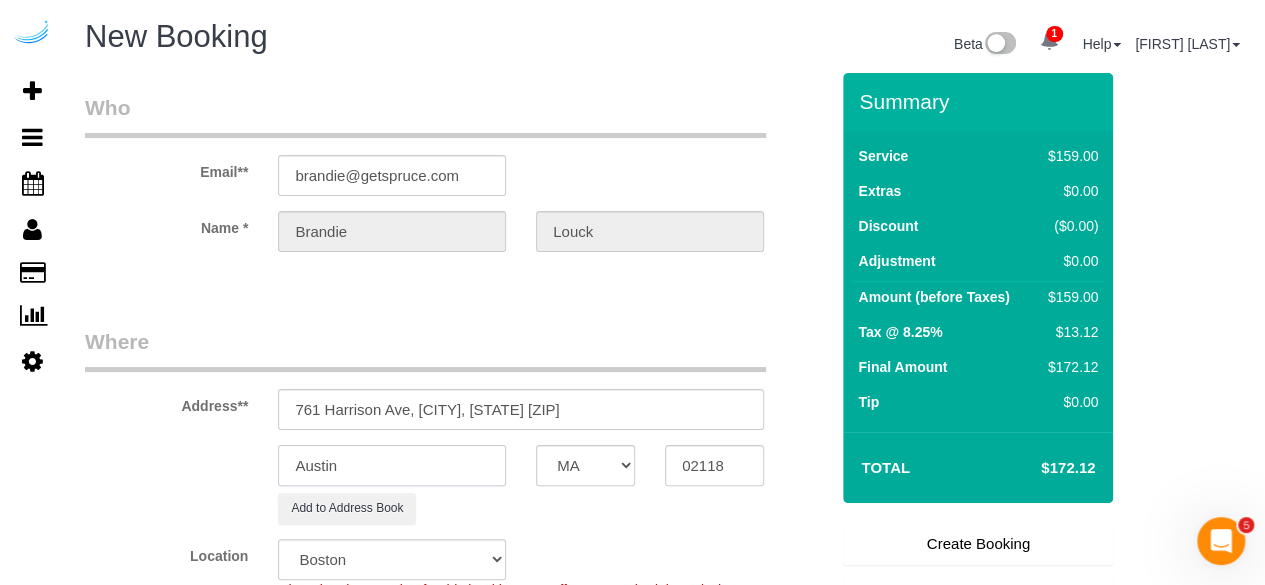 click on "Austin" at bounding box center [392, 465] 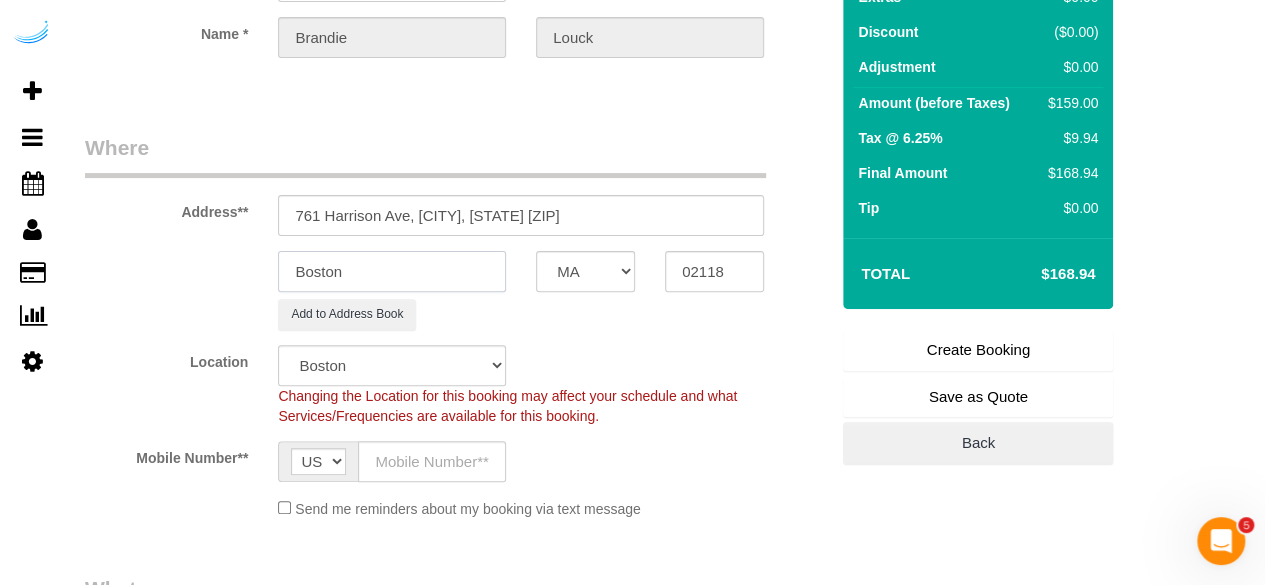 scroll, scrollTop: 300, scrollLeft: 0, axis: vertical 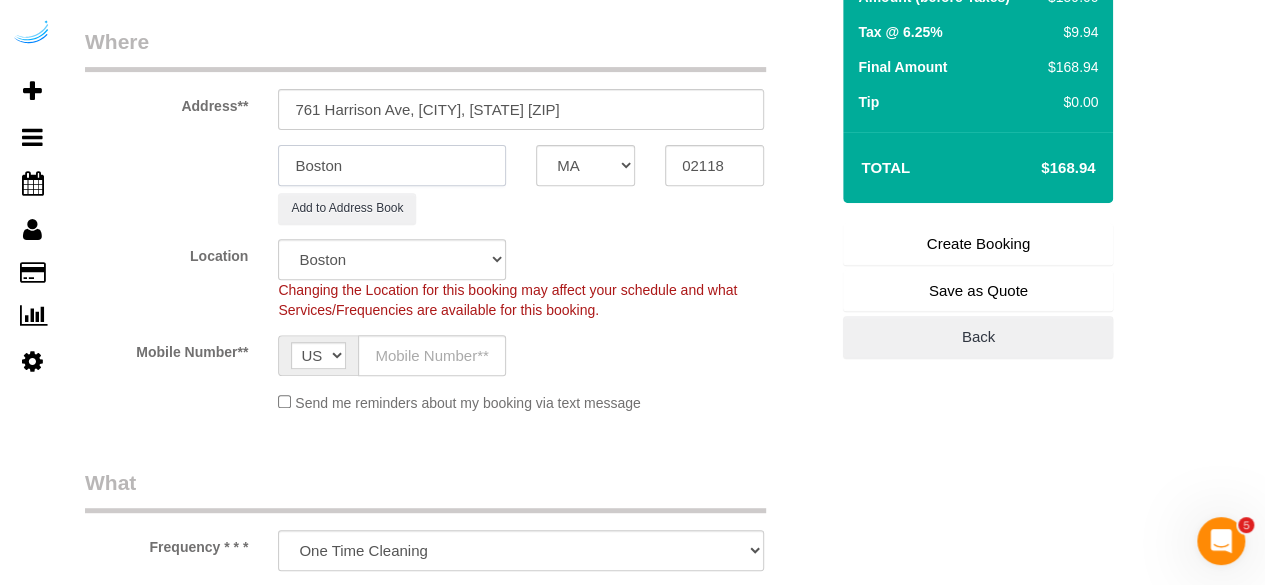 type on "Boston" 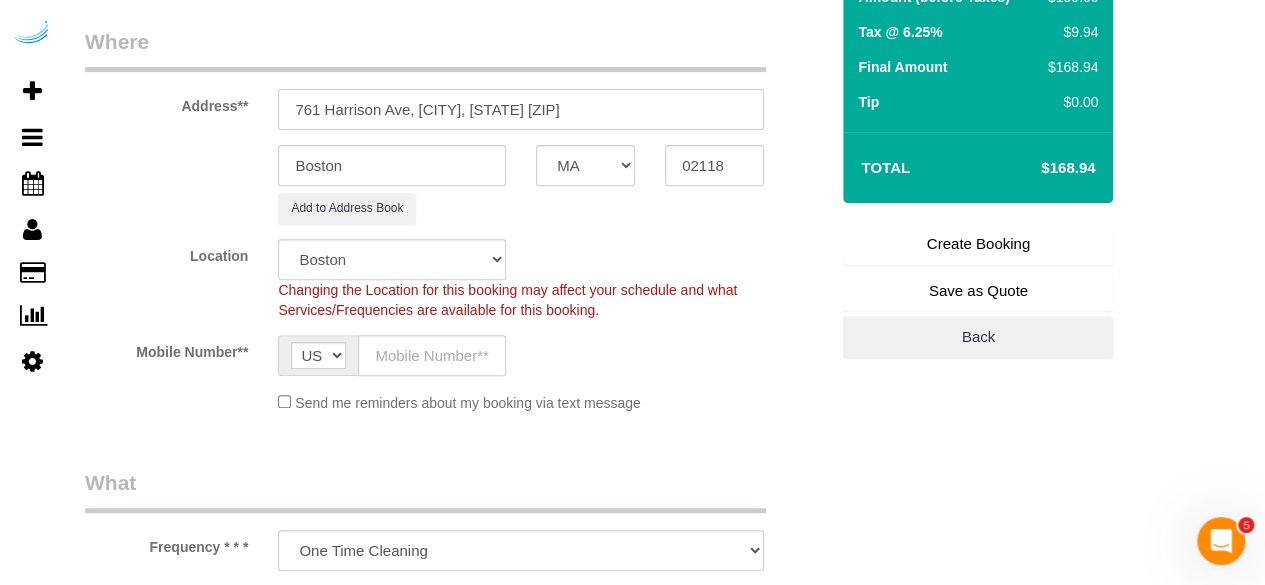 drag, startPoint x: 418, startPoint y: 109, endPoint x: 714, endPoint y: 114, distance: 296.04224 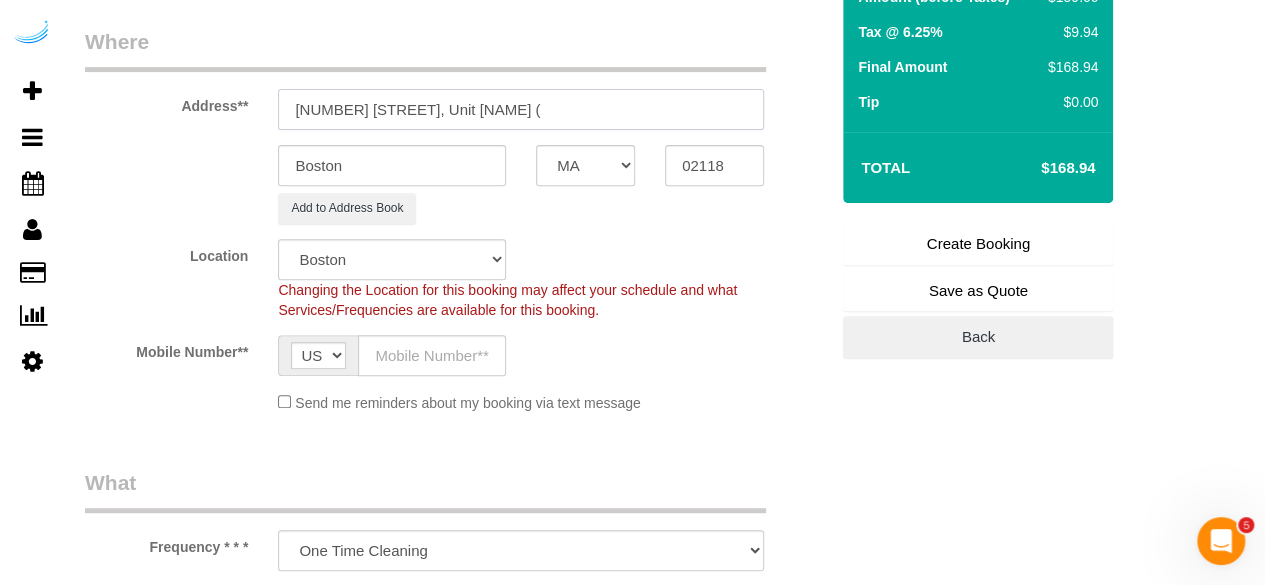 paste on "Daniel Gutierrez-Jimenez" 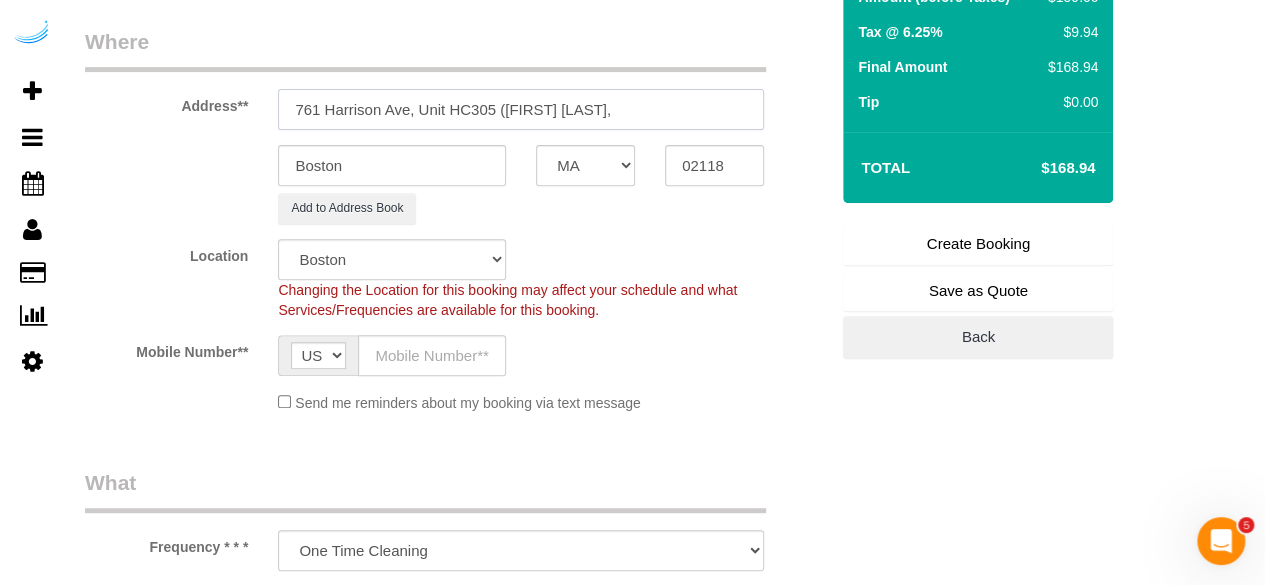 click on "761 Harrison Ave, Unit HC305 (Daniel Gutierrez-Jimenez," at bounding box center (521, 109) 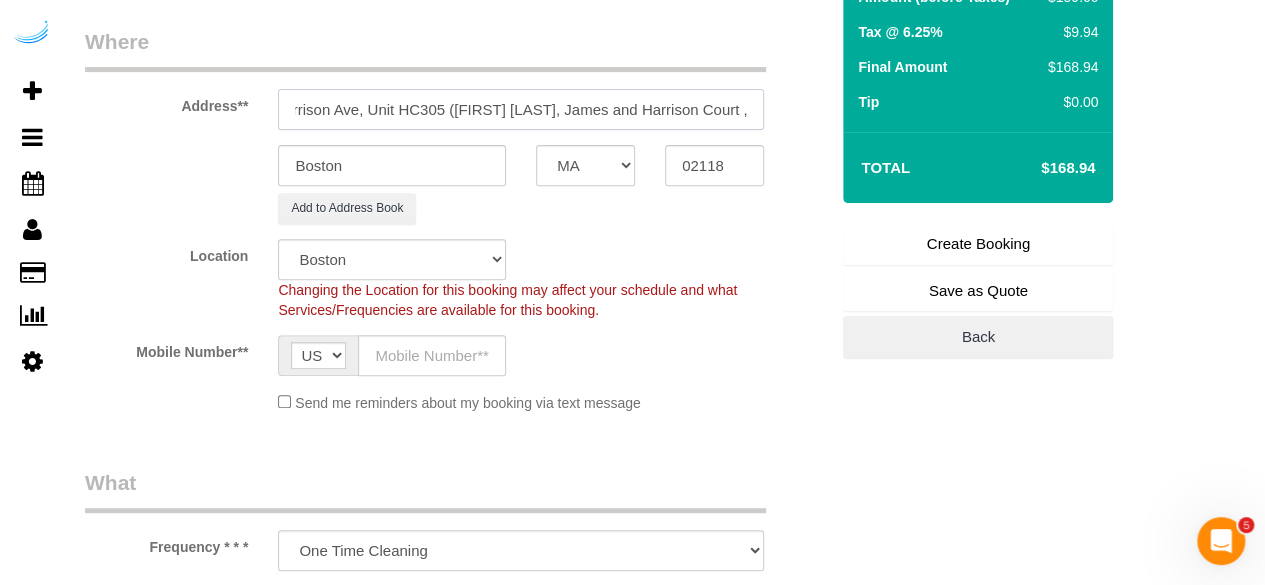 scroll, scrollTop: 0, scrollLeft: 122, axis: horizontal 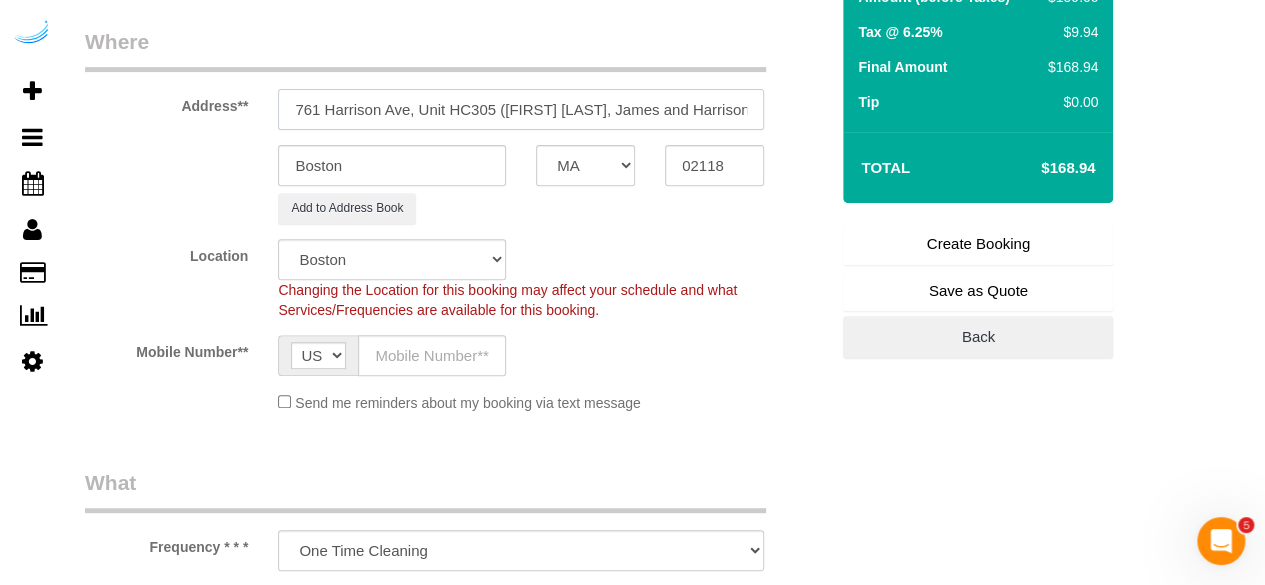 click on "761 Harrison Ave, Unit HC305 (Daniel Gutierrez-Jimenez, James and Harrison Court ," at bounding box center [521, 109] 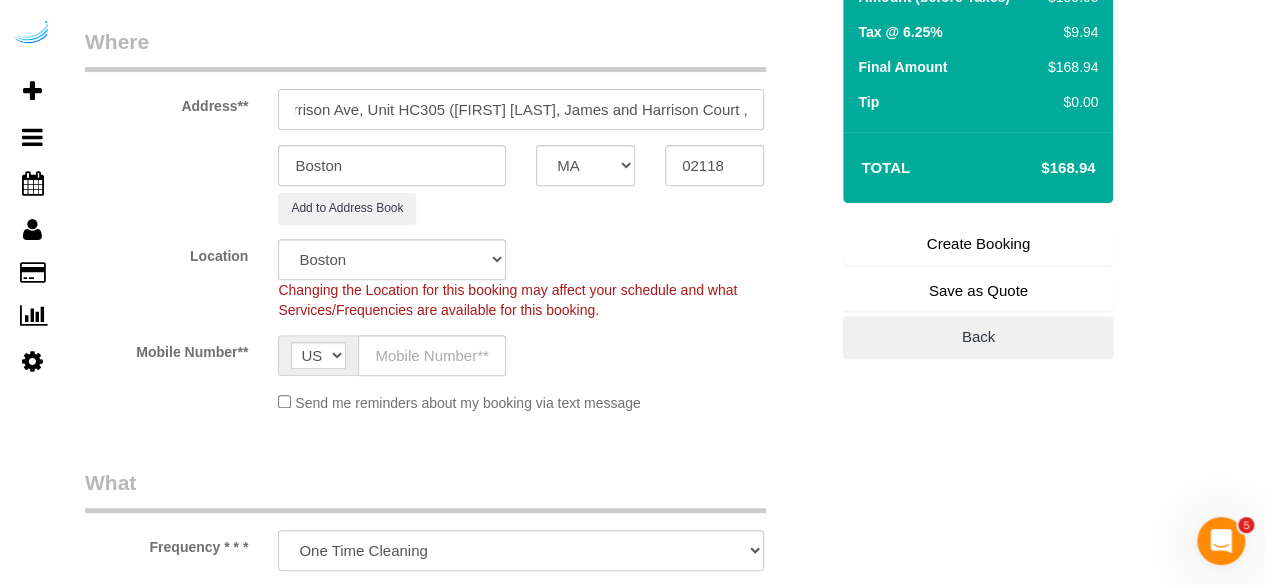paste on "1408329" 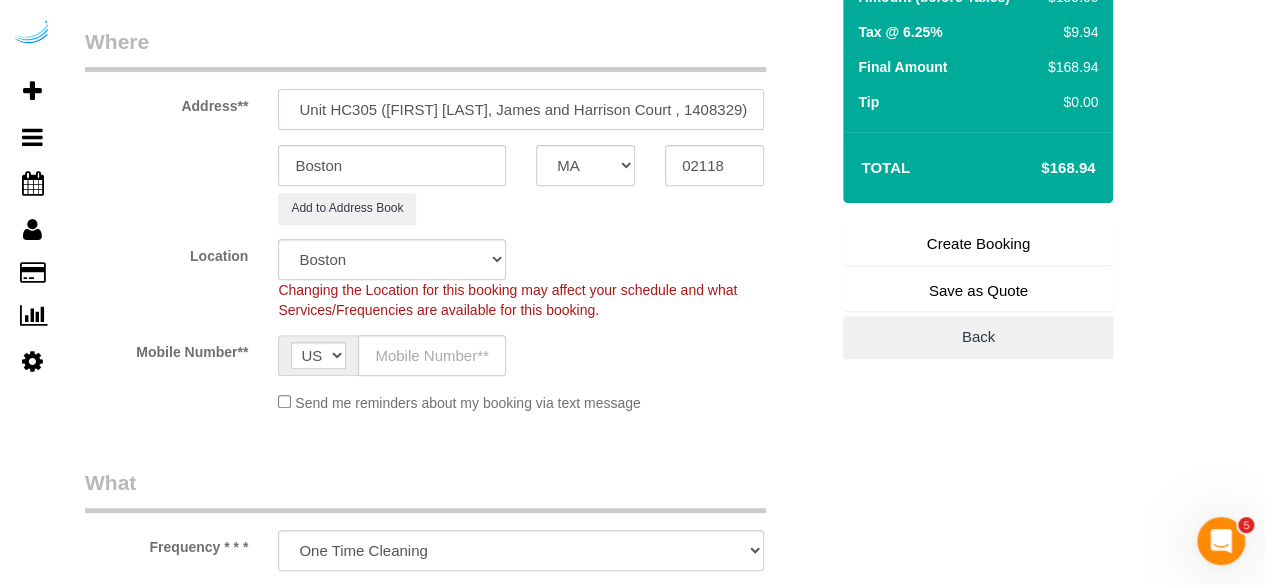 scroll, scrollTop: 0, scrollLeft: 186, axis: horizontal 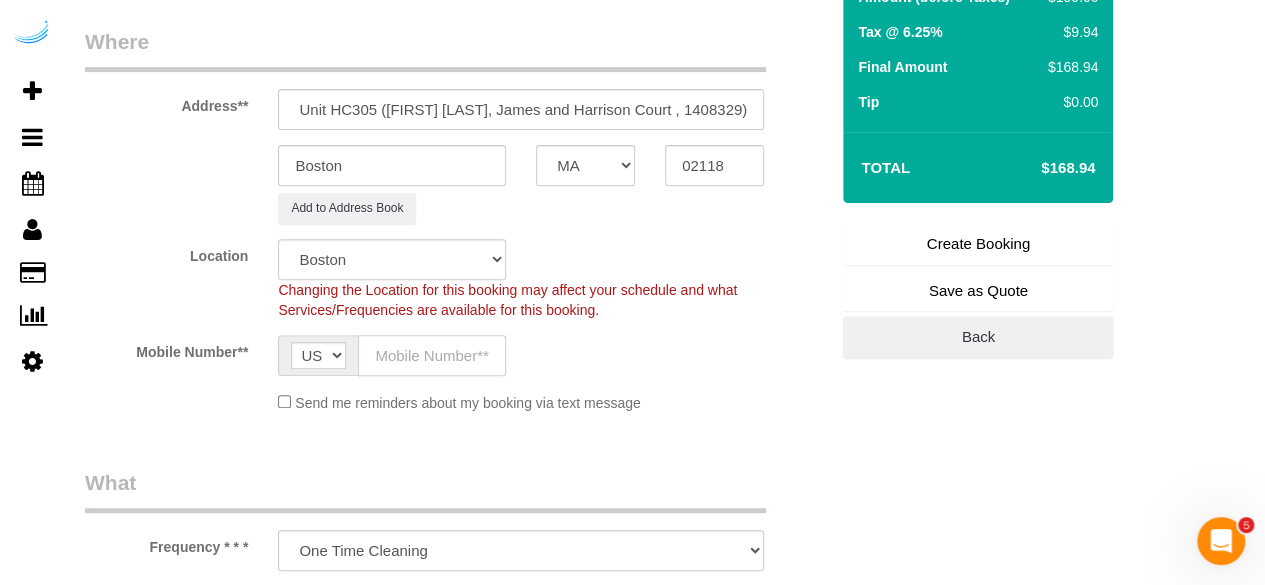 click 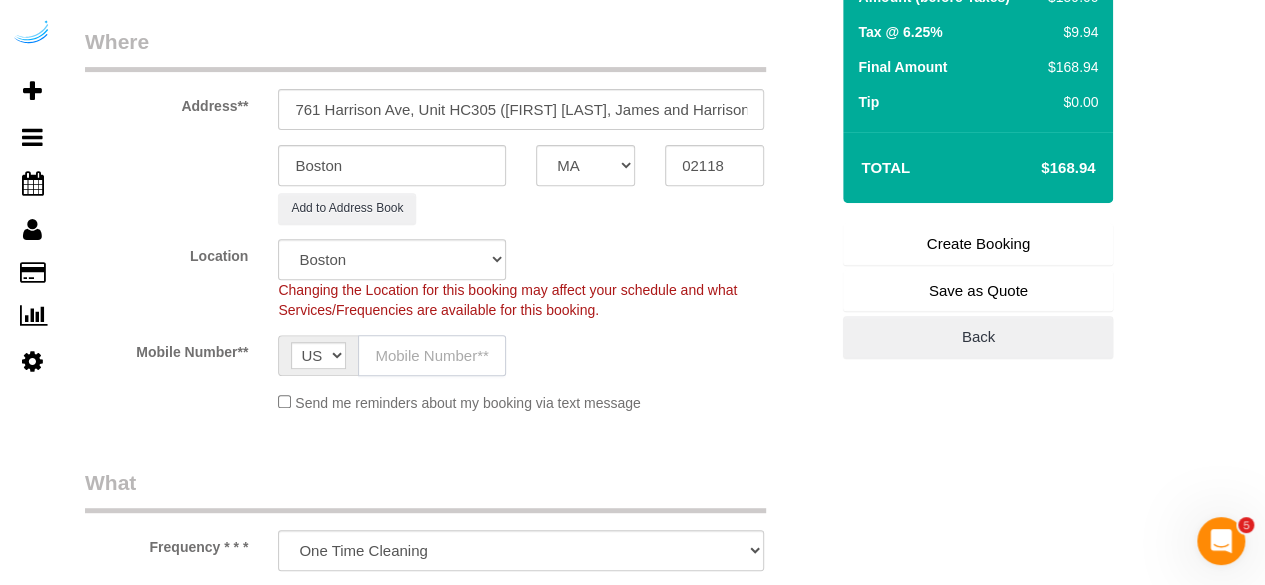type on "([AREACODE]) [PHONE]" 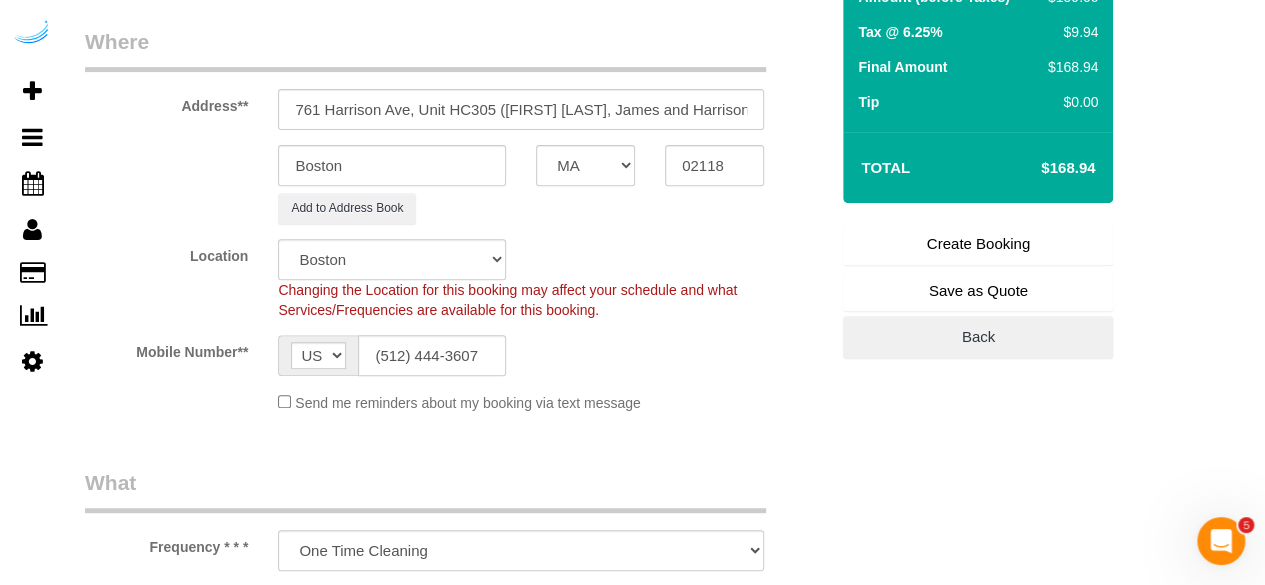 type on "Brandie Louck" 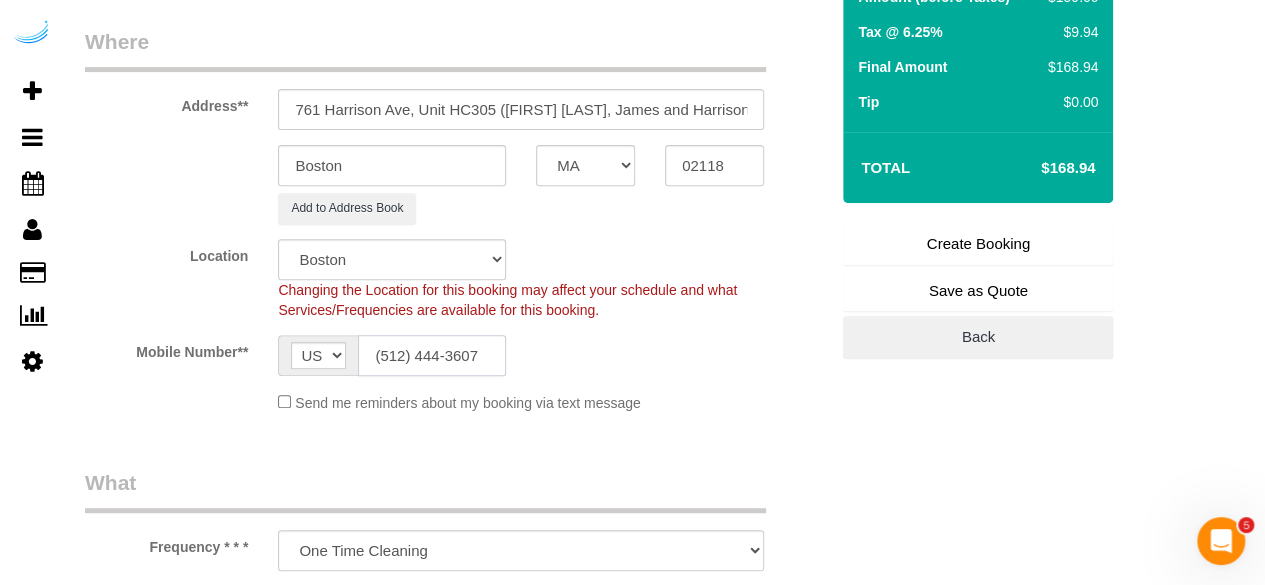 type on "([AREACODE]) [PHONE]" 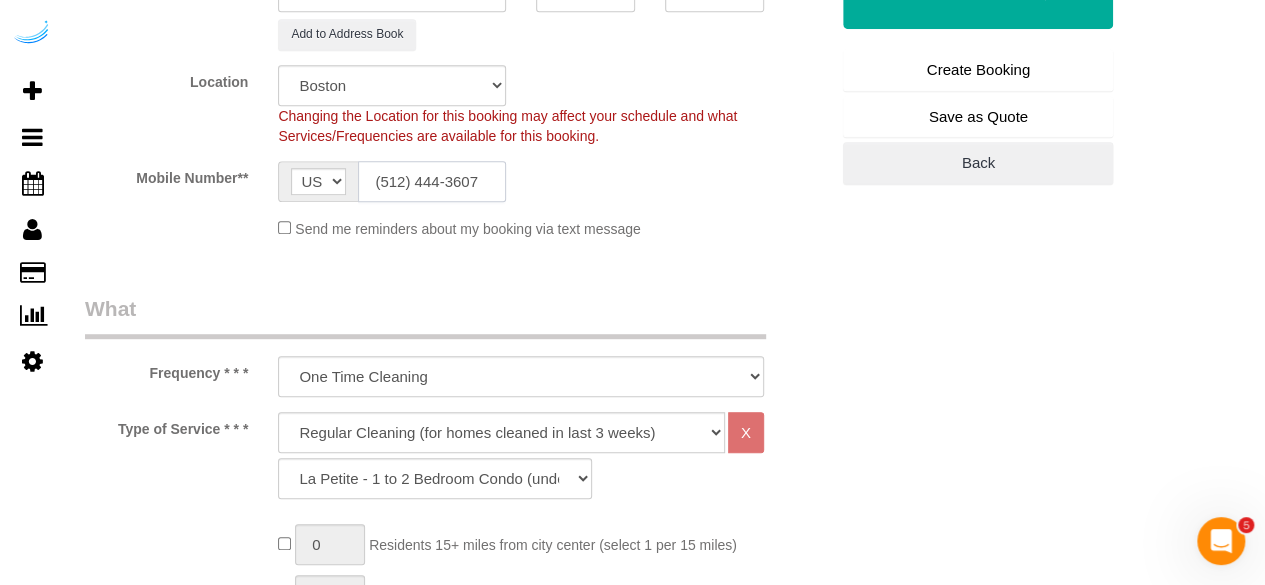 scroll, scrollTop: 500, scrollLeft: 0, axis: vertical 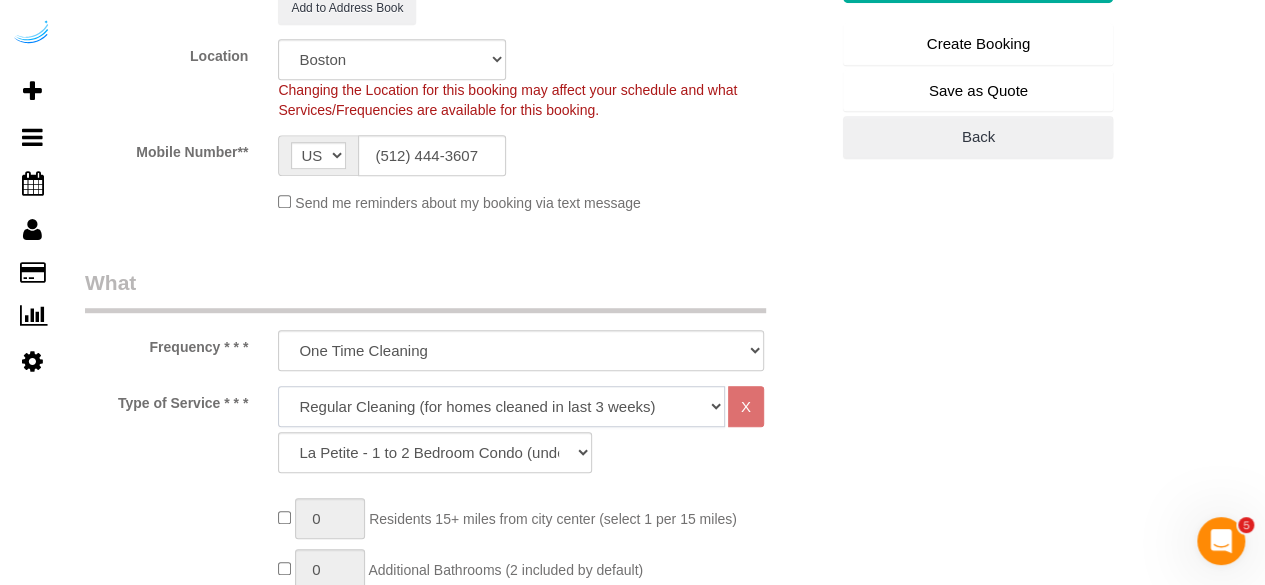 click on "Deep Cleaning (for homes that have not been cleaned in 3+ weeks) Spruce Regular Cleaning (for homes cleaned in last 3 weeks) Moving Cleanup (to clean home for new tenants) Post Construction Cleaning Vacation Rental Cleaning Hourly" 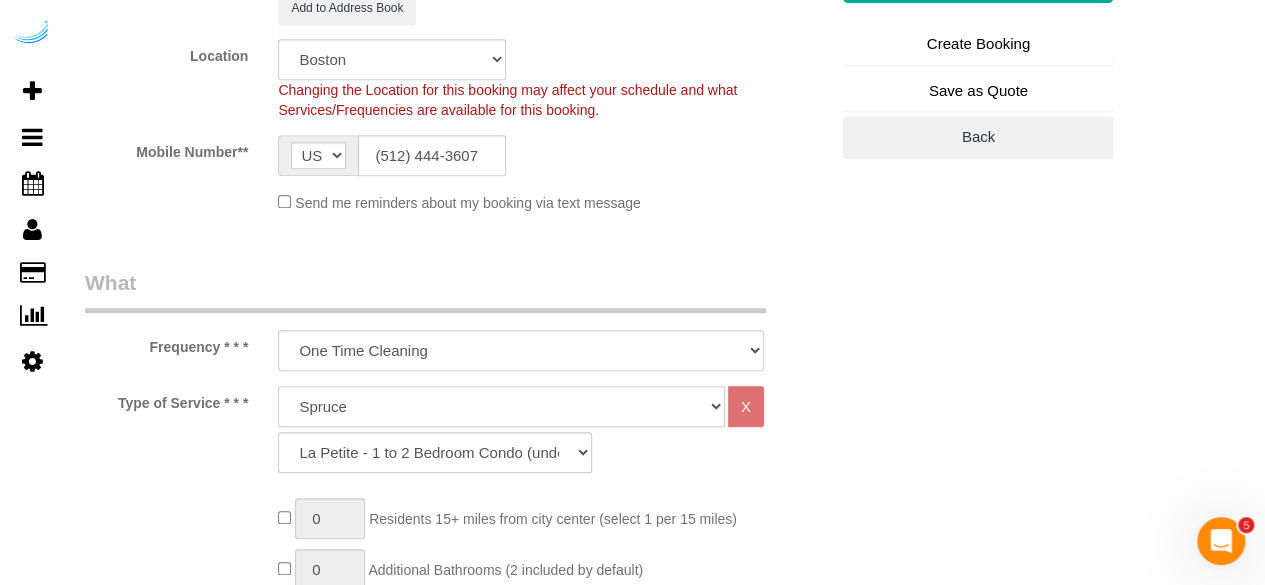 click on "Deep Cleaning (for homes that have not been cleaned in 3+ weeks) Spruce Regular Cleaning (for homes cleaned in last 3 weeks) Moving Cleanup (to clean home for new tenants) Post Construction Cleaning Vacation Rental Cleaning Hourly" 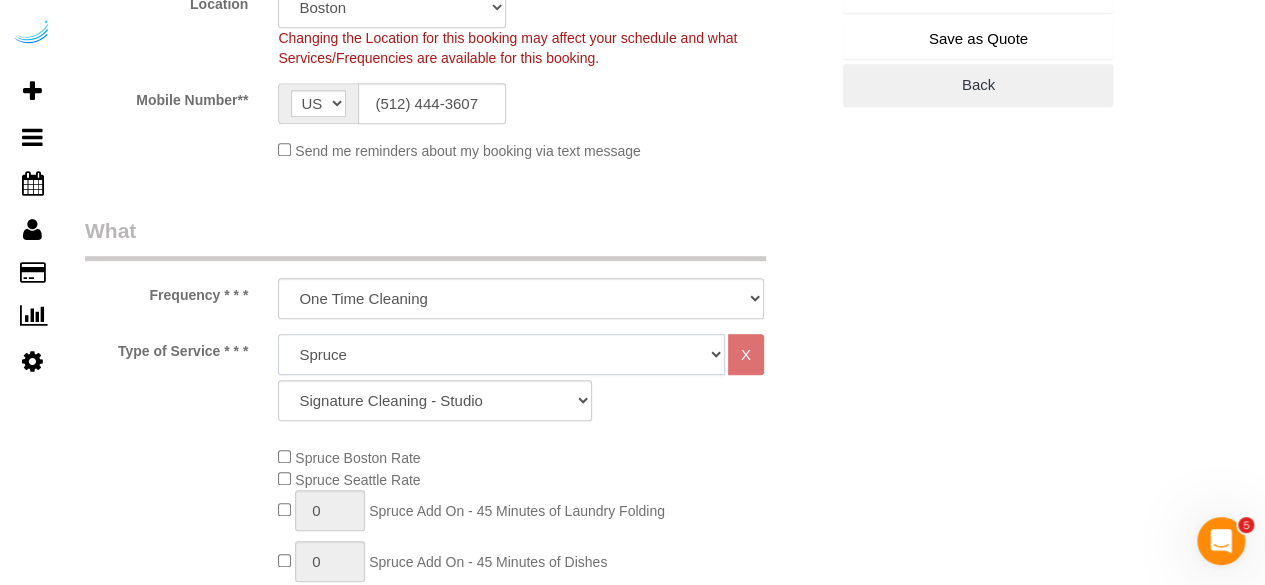 scroll, scrollTop: 700, scrollLeft: 0, axis: vertical 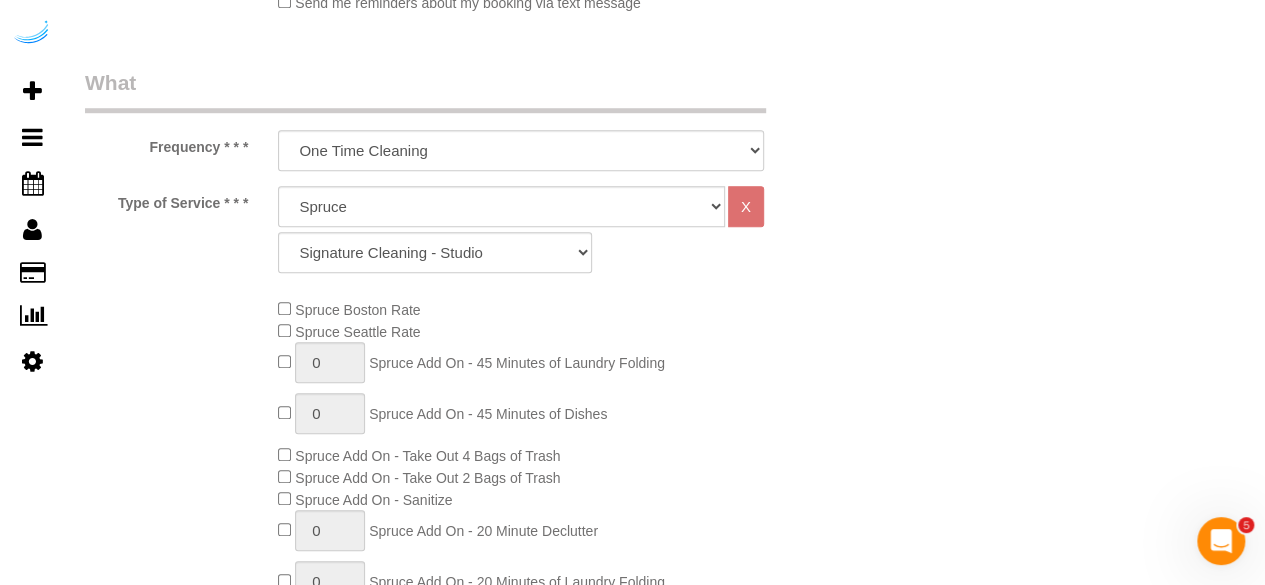 click on "Spruce Boston Rate" 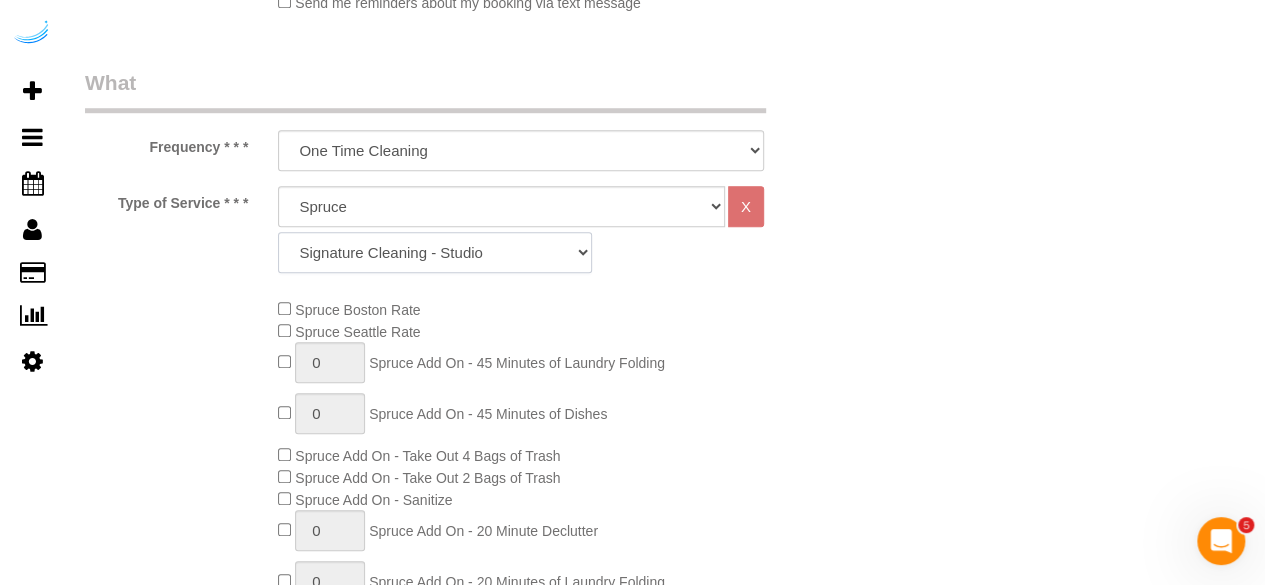 click on "Signature Cleaning - Studio Signature Cleaning - 1 Bed 1 Bath Signature Cleaning - 1 Bed 1.5 Bath Signature Cleaning - 1 Bed 1 Bath + Study Signature Cleaning - 1 Bed 2 Bath Signature Cleaning - 2 Bed 1 Bath Signature Cleaning - 2 Bed 2 Bath Signature Cleaning - 2 Bed 2.5 Bath Signature Cleaning - 2 Bed 2 Bath + Study Signature Cleaning - 3 Bed 2 Bath Signature Cleaning - 3 Bed 3 Bath Signature Cleaning - 4 Bed 2 Bath Signature Cleaning - 4 Bed 4 Bath Signature Cleaning - 5 Bed 4 Bath Signature Cleaning - 5 Bed 5 Bath Signature Cleaning - 6 Bed 6 Bath Premium Cleaning - Studio Premium Cleaning - 1 Bed 1 Bath Premium Cleaning - 1 Bed 1.5 Bath Premium Cleaning - 1 Bed 1 Bath + Study Premium Cleaning - 1 Bed 2 Bath Premium Cleaning - 2 Bed 1 Bath Premium Cleaning - 2 Bed 2 Bath Premium Cleaning - 2 Bed 2.5 Bath Premium Cleaning - 2 Bed 2 Bath + Study Premium Cleaning - 3 Bed 2 Bath Premium Cleaning - 3 Bed 3 Bath Premium Cleaning - 4 Bed 2 Bath Premium Cleaning - 4 Bed 4 Bath Premium Cleaning - 5 Bed 4 Bath" 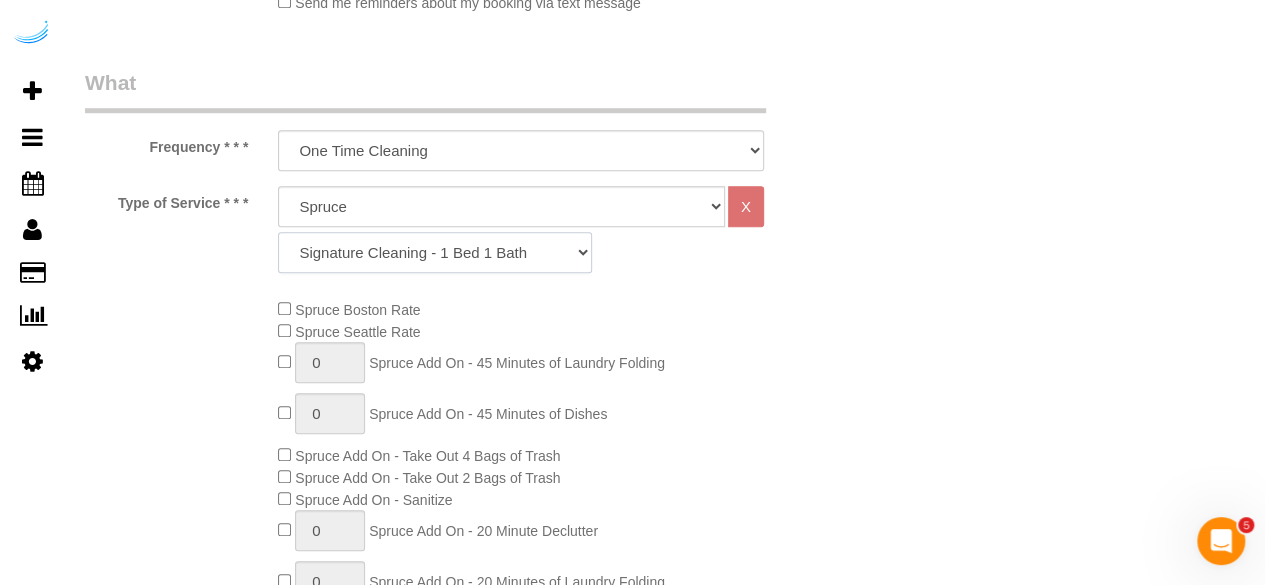 click on "Signature Cleaning - Studio Signature Cleaning - 1 Bed 1 Bath Signature Cleaning - 1 Bed 1.5 Bath Signature Cleaning - 1 Bed 1 Bath + Study Signature Cleaning - 1 Bed 2 Bath Signature Cleaning - 2 Bed 1 Bath Signature Cleaning - 2 Bed 2 Bath Signature Cleaning - 2 Bed 2.5 Bath Signature Cleaning - 2 Bed 2 Bath + Study Signature Cleaning - 3 Bed 2 Bath Signature Cleaning - 3 Bed 3 Bath Signature Cleaning - 4 Bed 2 Bath Signature Cleaning - 4 Bed 4 Bath Signature Cleaning - 5 Bed 4 Bath Signature Cleaning - 5 Bed 5 Bath Signature Cleaning - 6 Bed 6 Bath Premium Cleaning - Studio Premium Cleaning - 1 Bed 1 Bath Premium Cleaning - 1 Bed 1.5 Bath Premium Cleaning - 1 Bed 1 Bath + Study Premium Cleaning - 1 Bed 2 Bath Premium Cleaning - 2 Bed 1 Bath Premium Cleaning - 2 Bed 2 Bath Premium Cleaning - 2 Bed 2.5 Bath Premium Cleaning - 2 Bed 2 Bath + Study Premium Cleaning - 3 Bed 2 Bath Premium Cleaning - 3 Bed 3 Bath Premium Cleaning - 4 Bed 2 Bath Premium Cleaning - 4 Bed 4 Bath Premium Cleaning - 5 Bed 4 Bath" 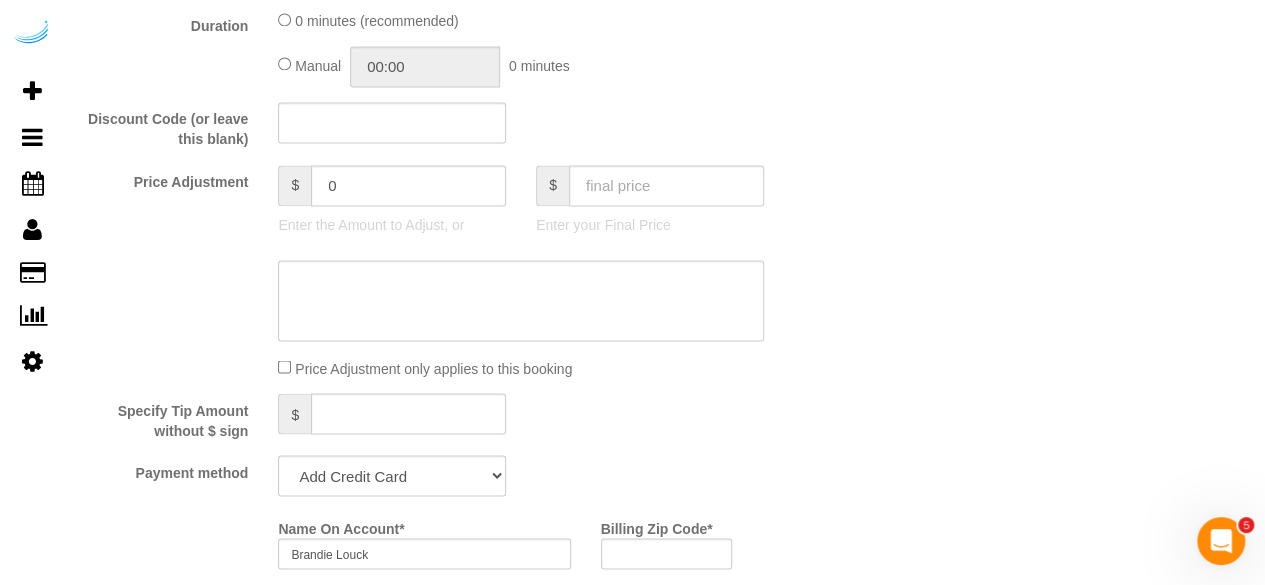 scroll, scrollTop: 1700, scrollLeft: 0, axis: vertical 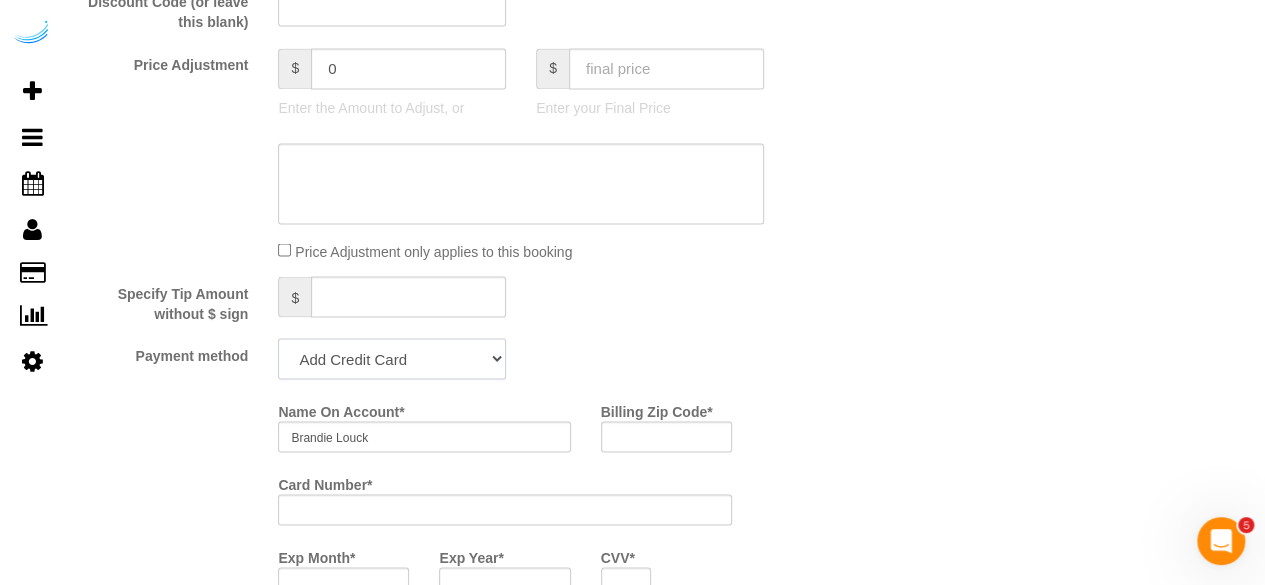 drag, startPoint x: 397, startPoint y: 345, endPoint x: 397, endPoint y: 359, distance: 14 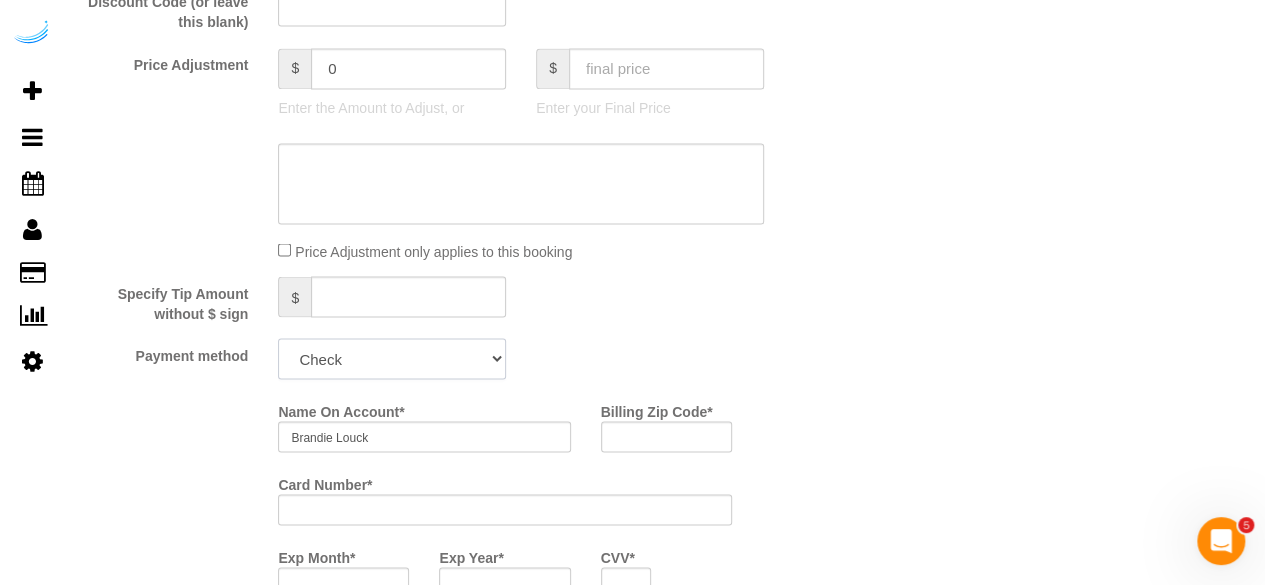 click on "Add Credit Card Cash Check Paypal" 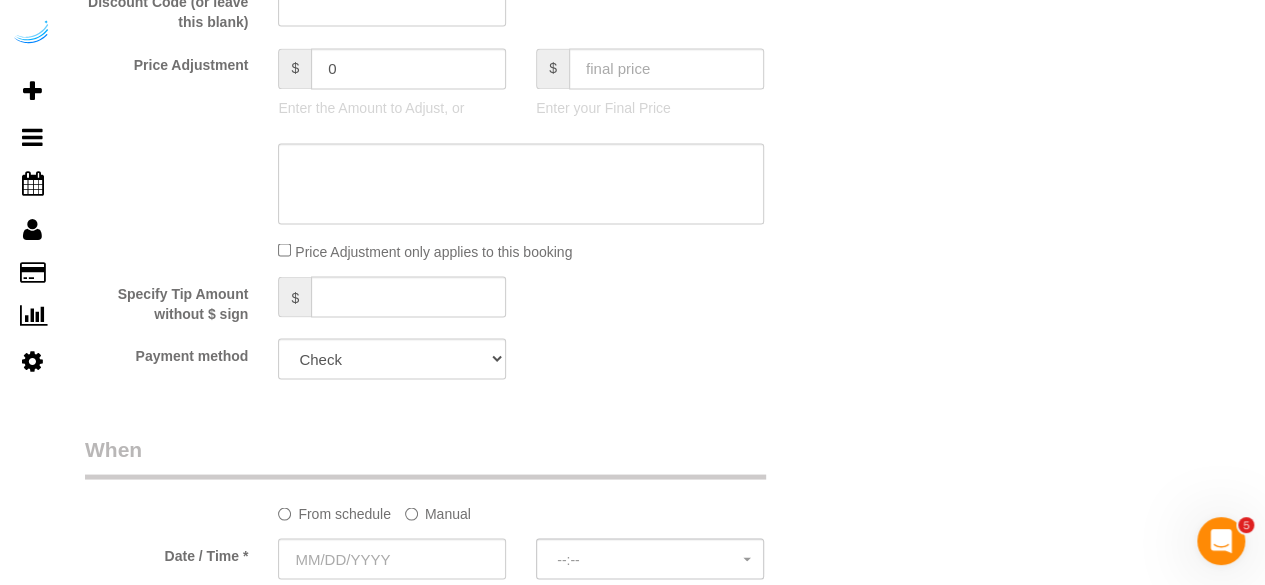 click on "Manual" 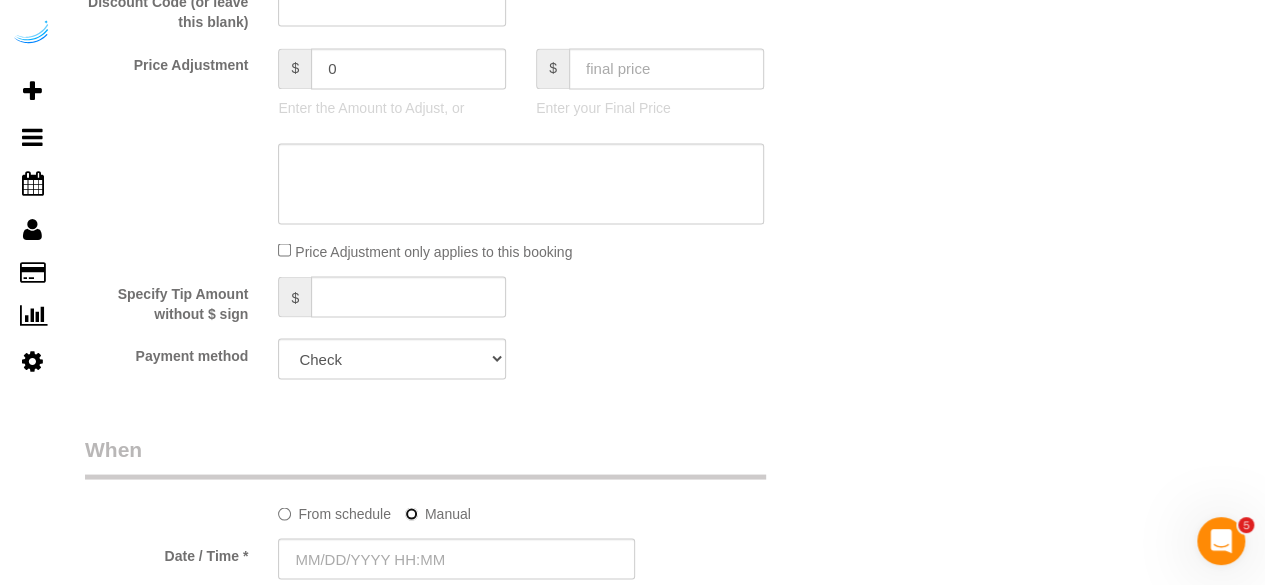 scroll, scrollTop: 1800, scrollLeft: 0, axis: vertical 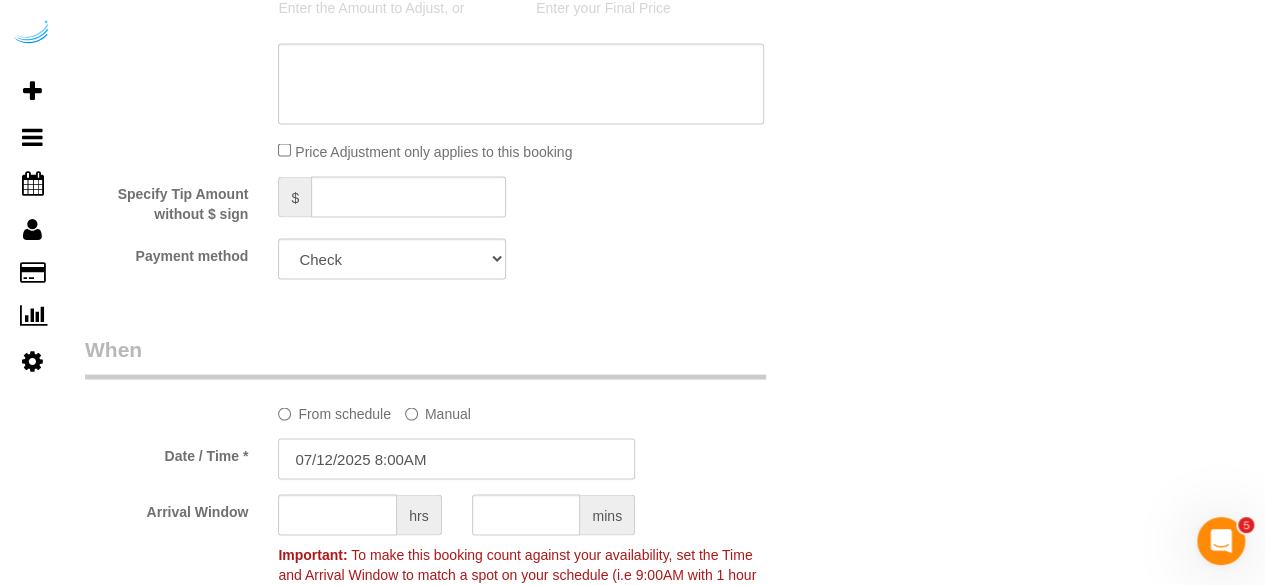 click on "07/12/2025 8:00AM" at bounding box center [456, 458] 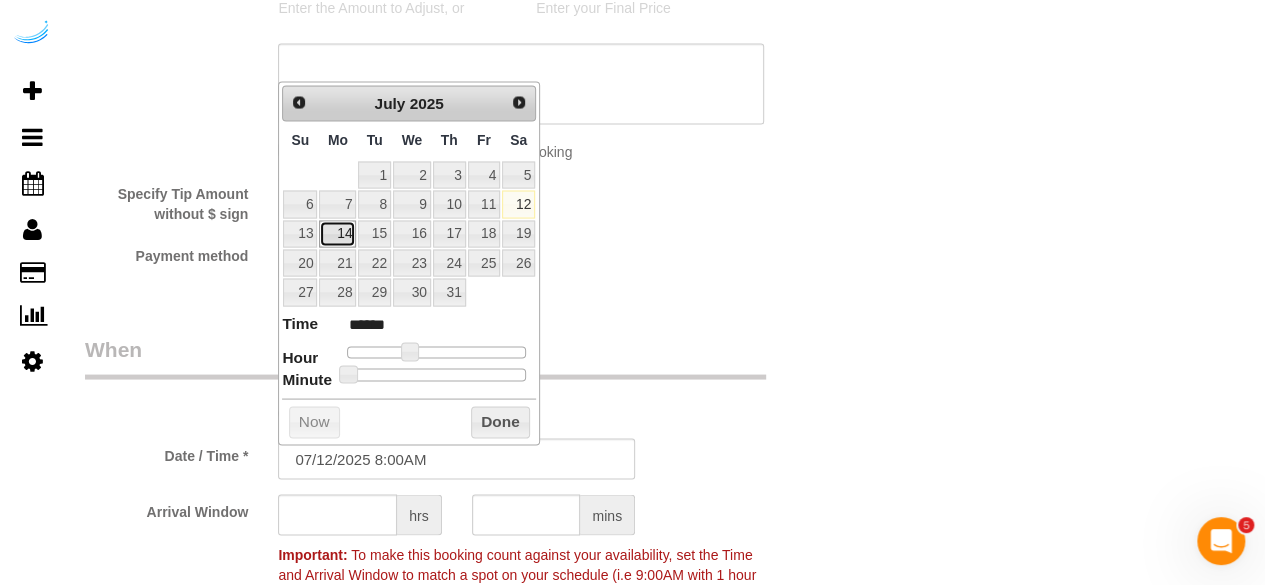 click on "14" at bounding box center (337, 233) 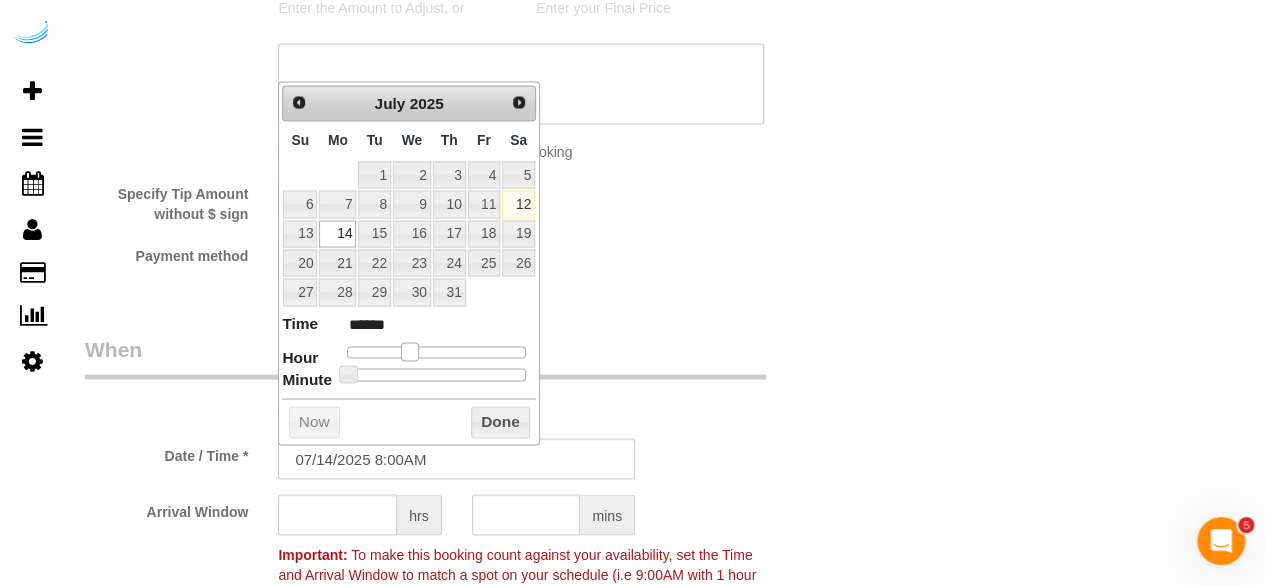 type on "07/14/2025 9:00AM" 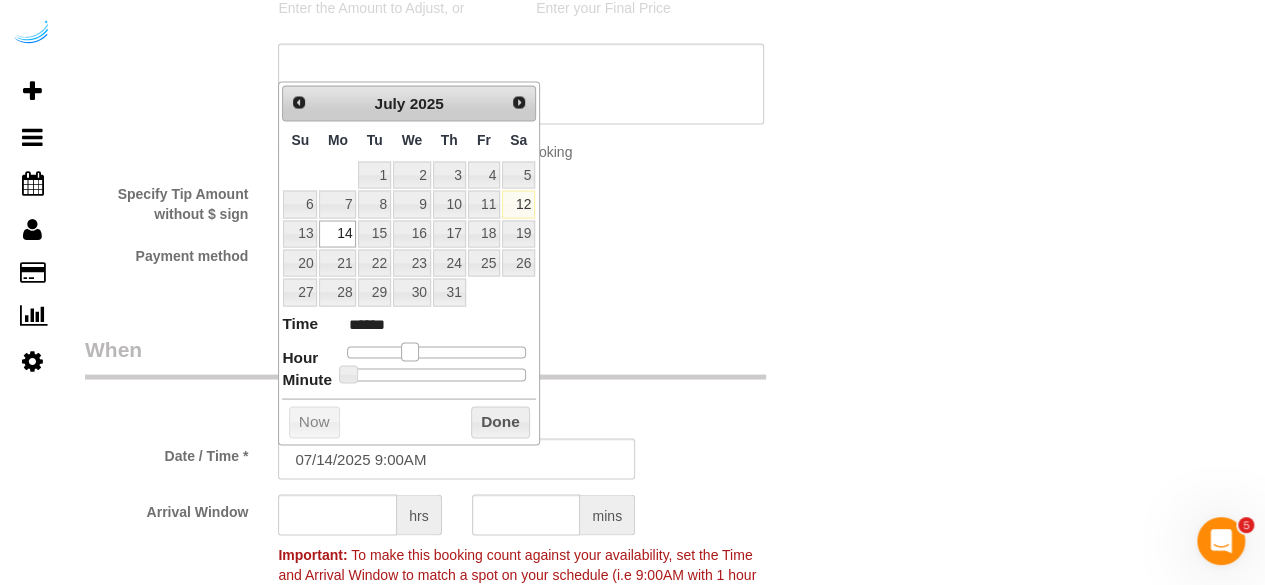 type on "07/14/2025 10:00AM" 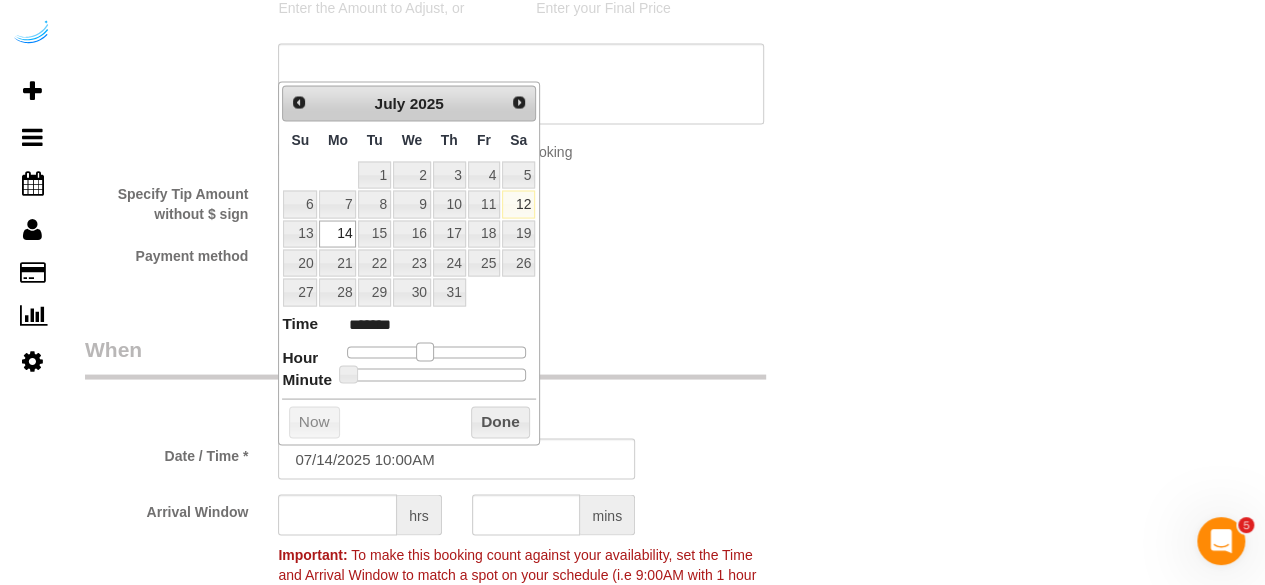 drag, startPoint x: 407, startPoint y: 349, endPoint x: 427, endPoint y: 349, distance: 20 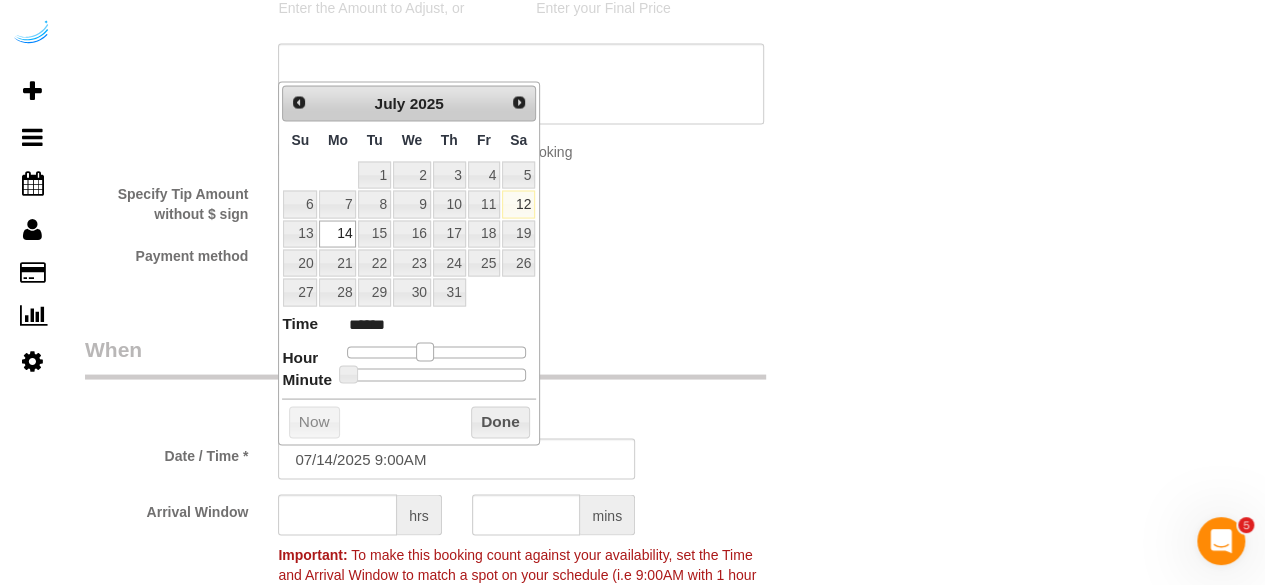 type on "07/14/2025 8:00AM" 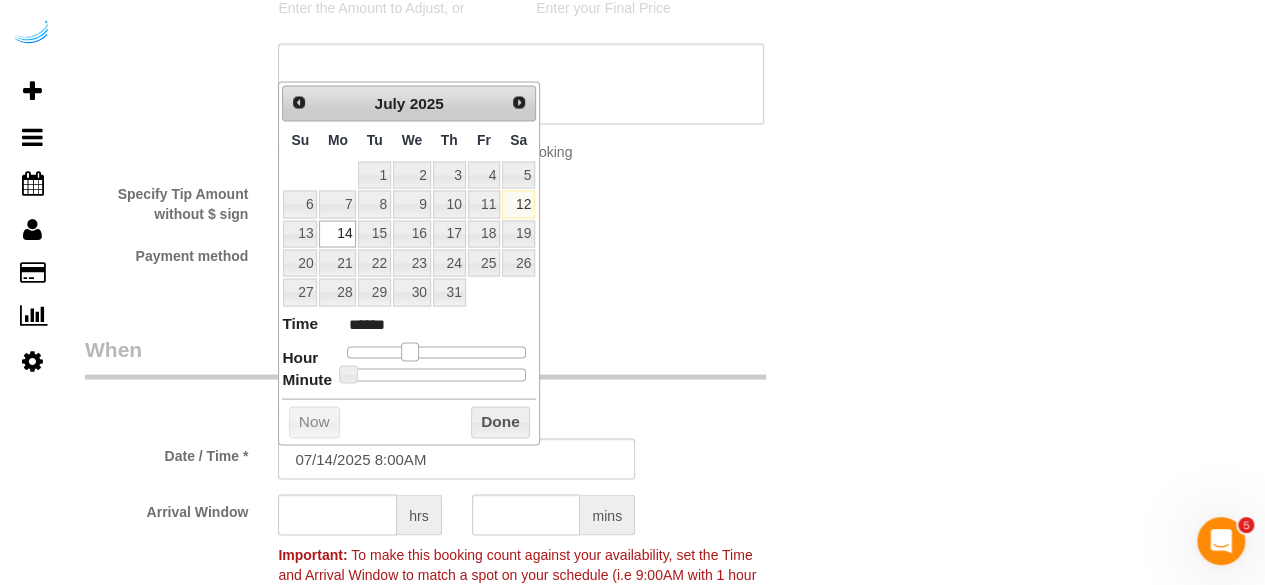 drag, startPoint x: 427, startPoint y: 349, endPoint x: 416, endPoint y: 349, distance: 11 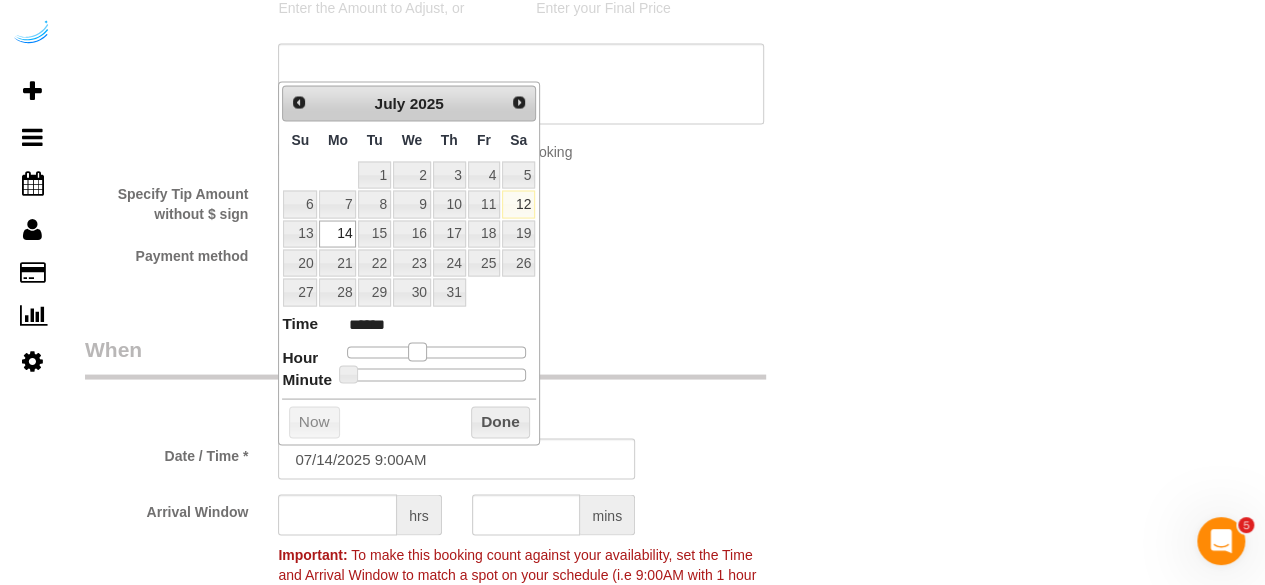 click at bounding box center (417, 351) 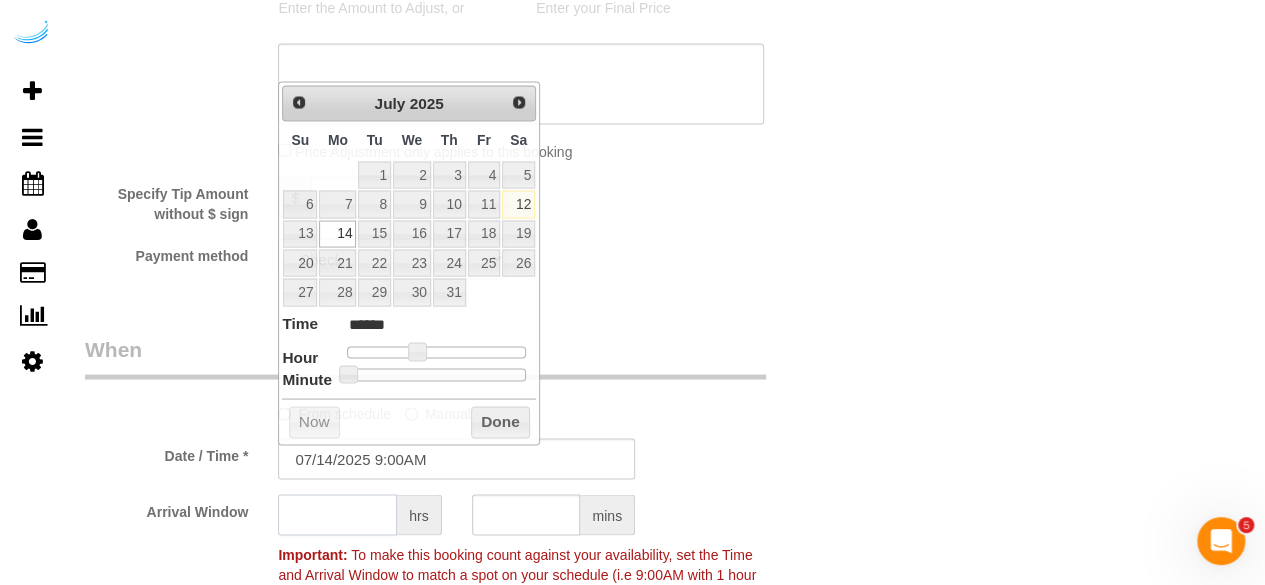 click 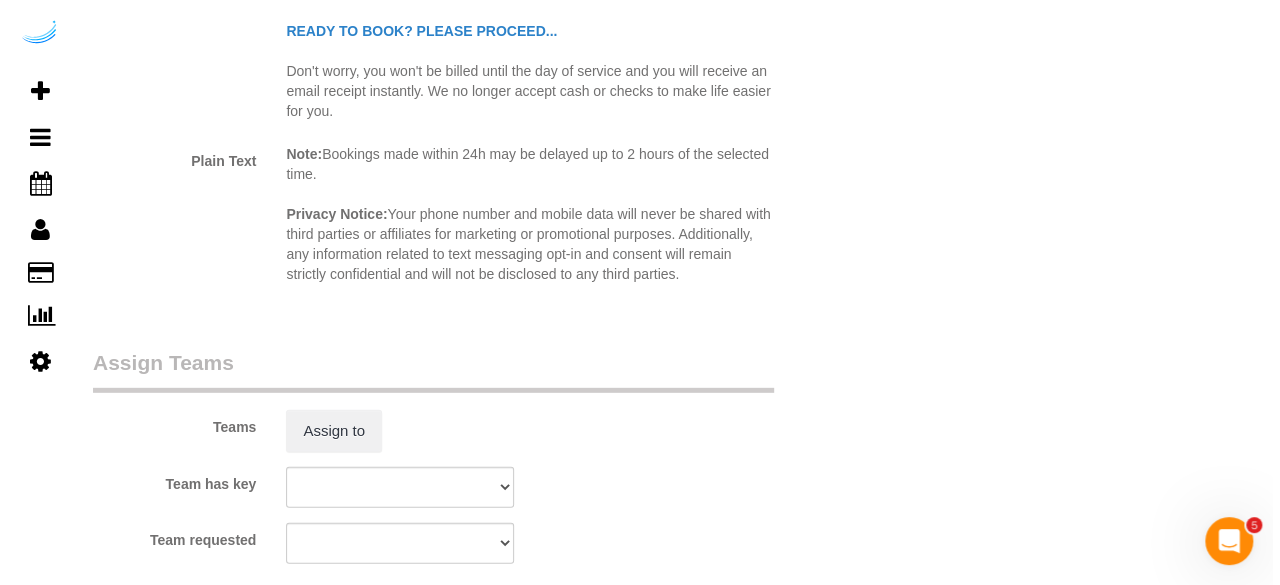scroll, scrollTop: 2900, scrollLeft: 0, axis: vertical 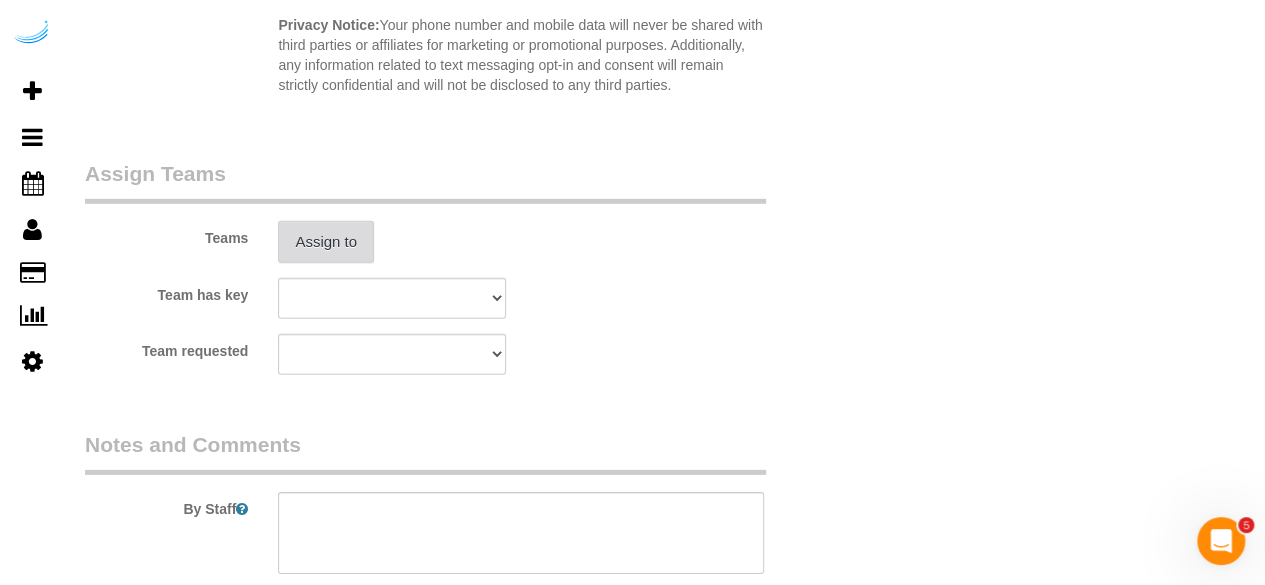 type on "8" 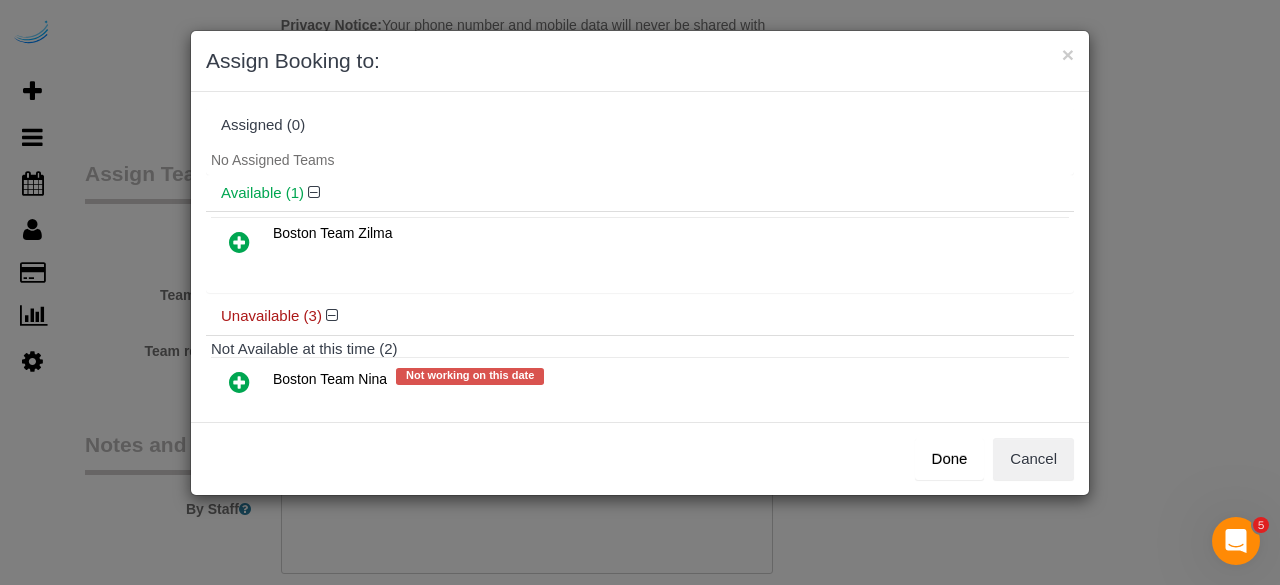 scroll, scrollTop: 172, scrollLeft: 0, axis: vertical 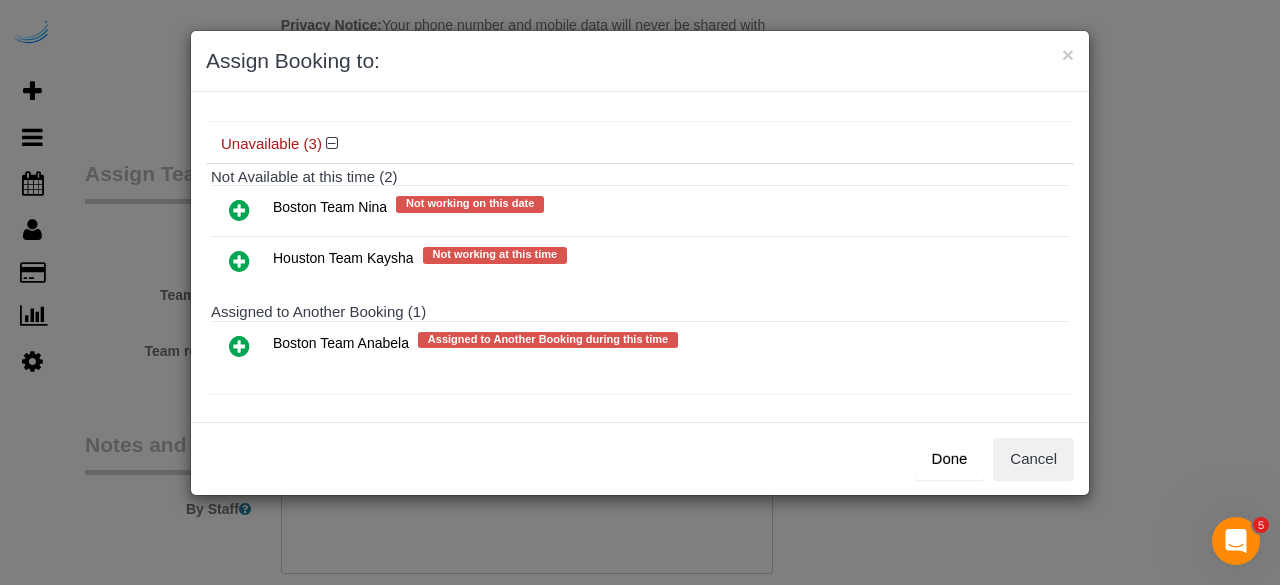 click at bounding box center [239, 346] 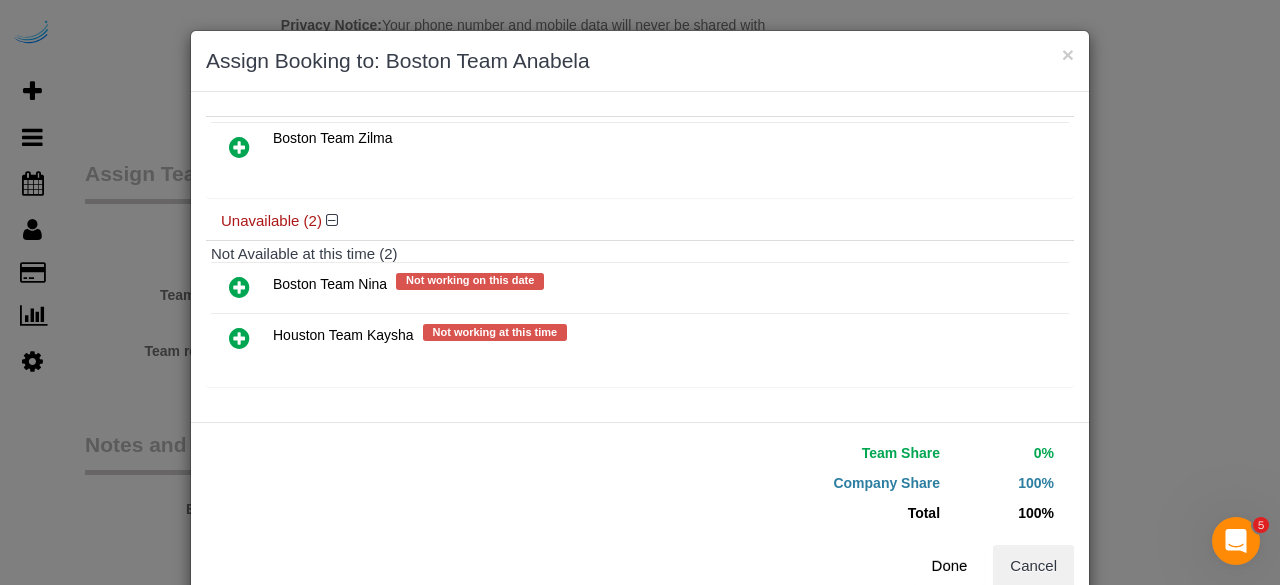 scroll, scrollTop: 136, scrollLeft: 0, axis: vertical 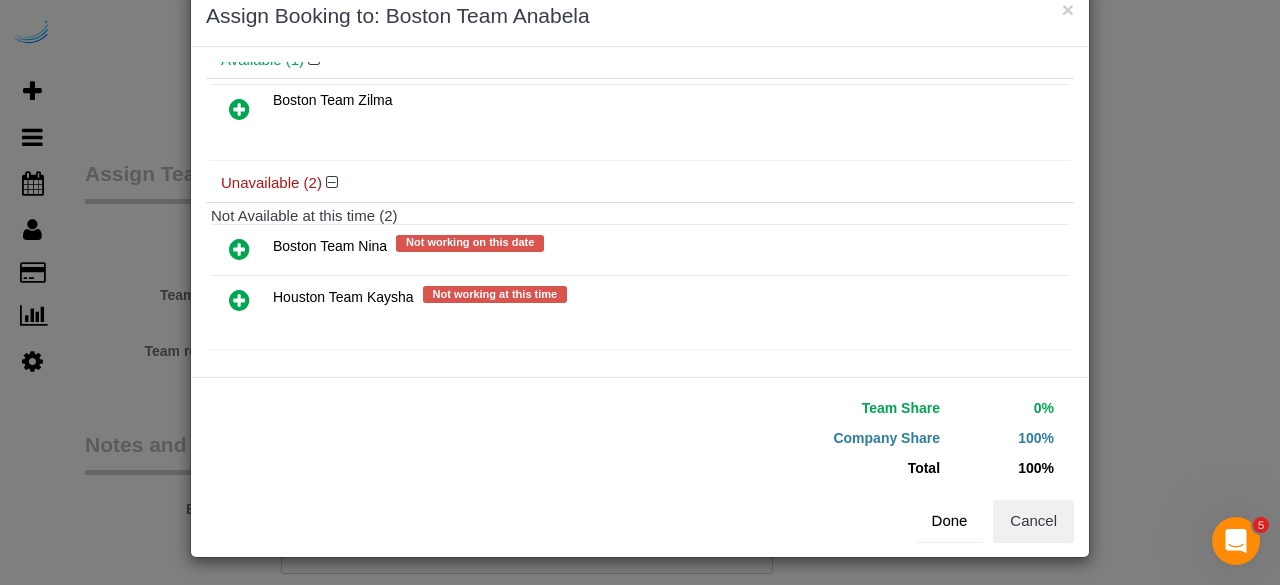 click on "Done" at bounding box center (950, 521) 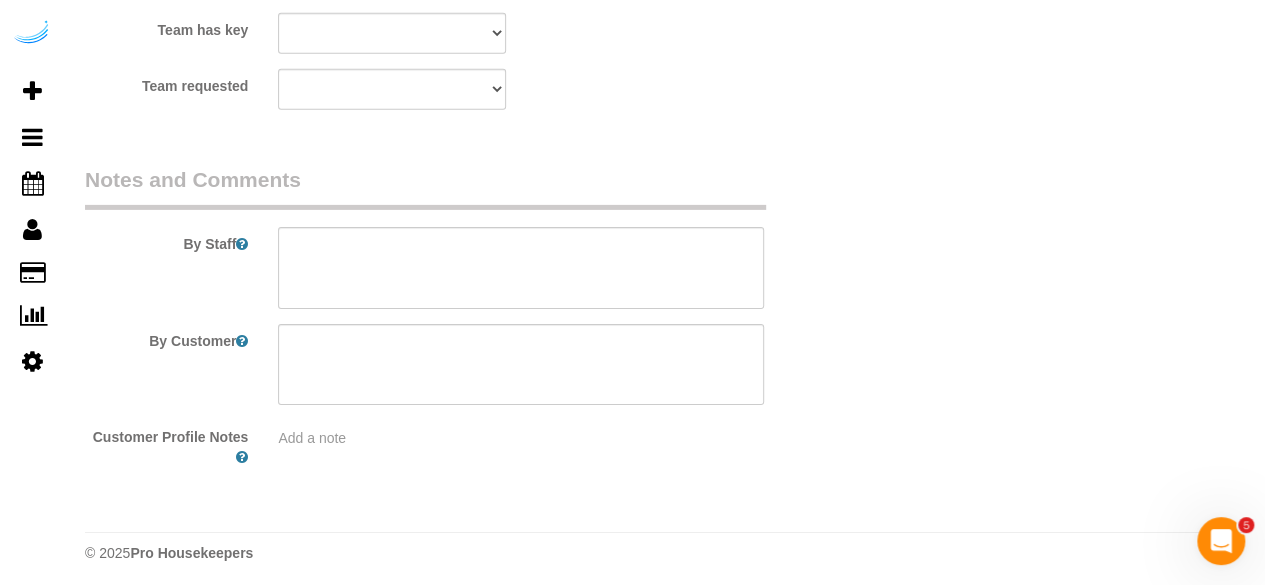 scroll, scrollTop: 3170, scrollLeft: 0, axis: vertical 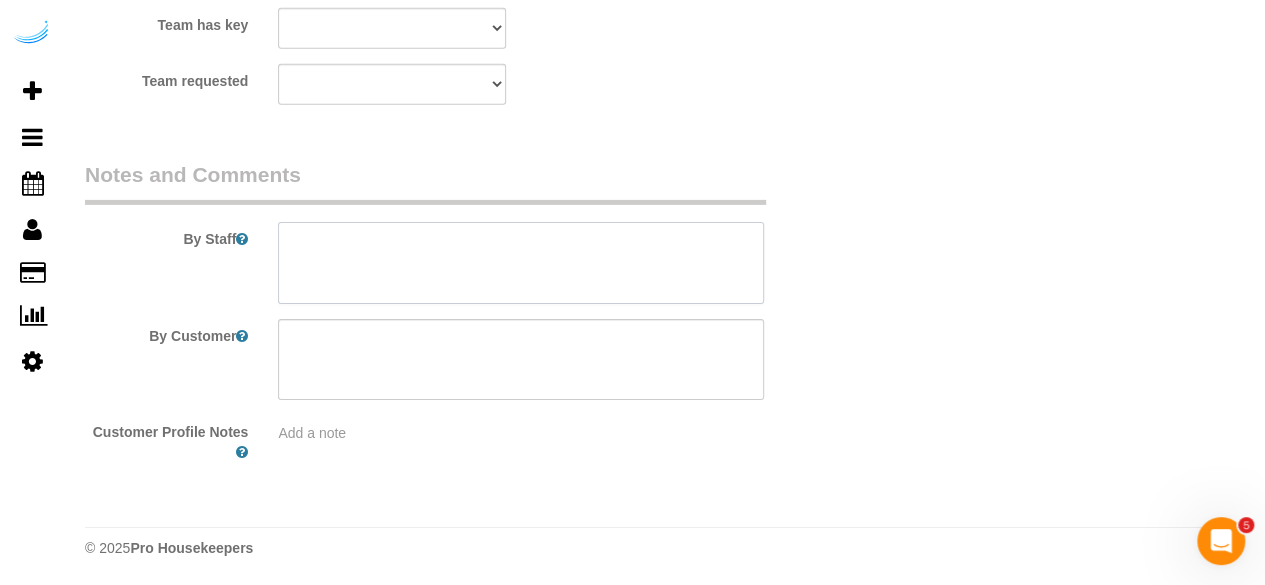click at bounding box center [521, 263] 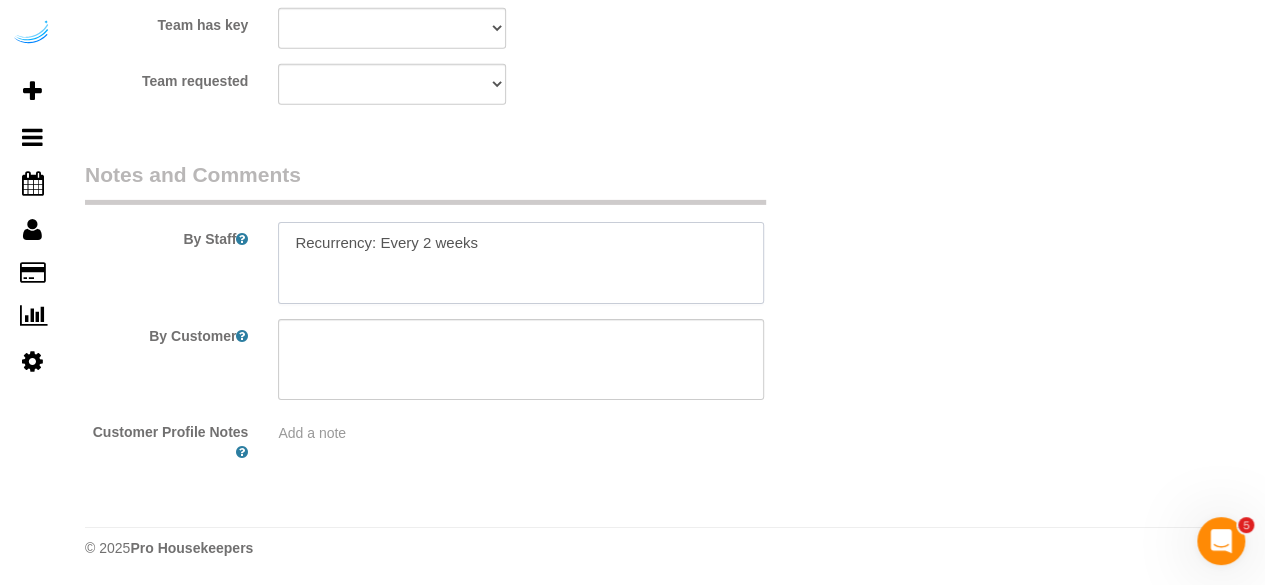 paste on "Permanent Notes:No notes from this customer.Today's Notes:No notes from this service.
Entry Method: Door Code
Code: 672672
Details:
Apartment Door Keypad Code 672672
Additional Notes:
Use code 233466 for Butterfly Call Box at bidding entrance (Harrison Court); on the apartment door, there is a keypad. Enter code 672672 and press unlock (bottom right key) to enter.
Code Type: Building
Access Code: 233466
Details:
On Butterfly Call Box for building" 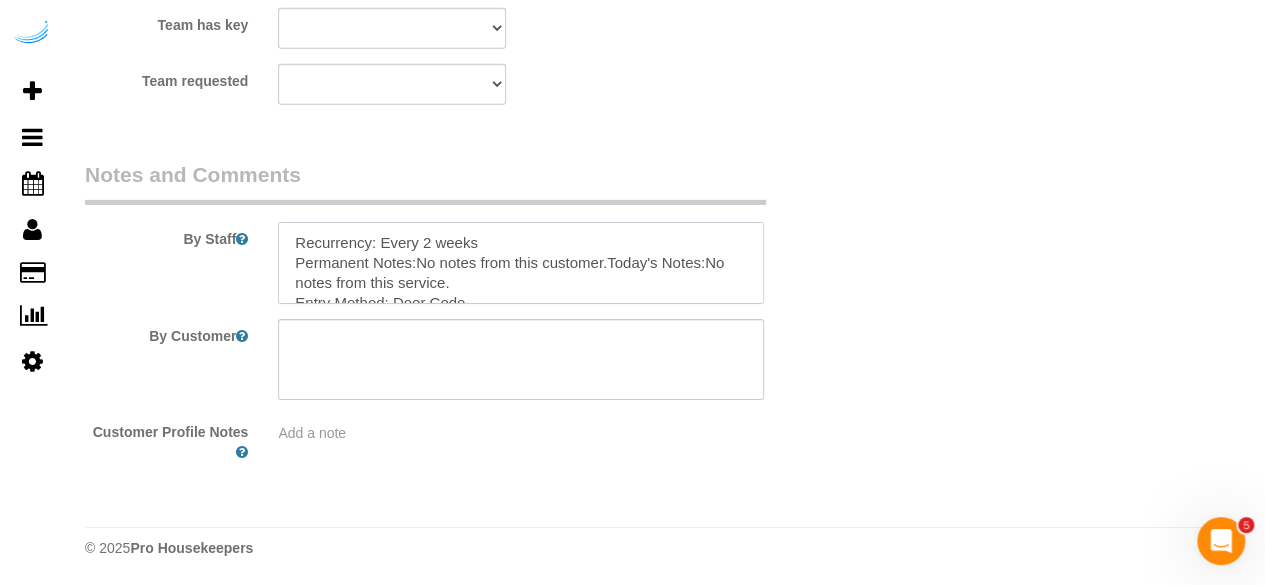 scroll, scrollTop: 268, scrollLeft: 0, axis: vertical 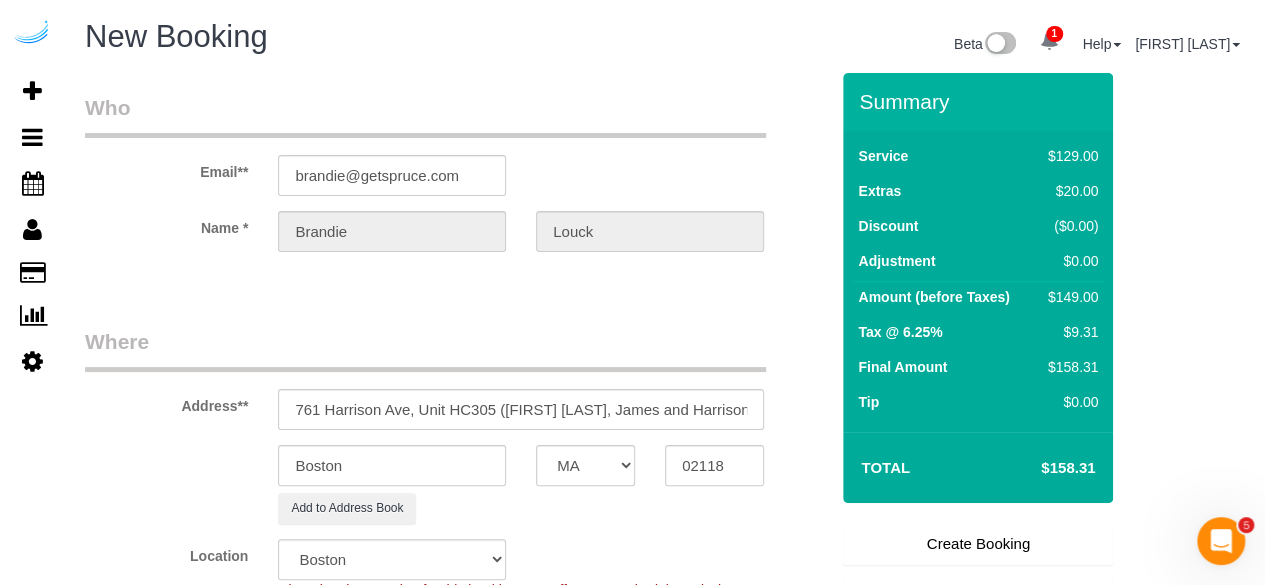 type on "Recurrency: Every 2 weeks
Permanent Notes:No notes from this customer.Today's Notes:No notes from this service.
Entry Method: Door Code
Code: 672672
Details:
Apartment Door Keypad Code 672672
Additional Notes:
Use code 233466 for Butterfly Call Box at bidding entrance (Harrison Court); on the apartment door, there is a keypad. Enter code 672672 and press unlock (bottom right key) to enter.
Code Type: Building
Access Code: 233466
Details:
On Butterfly Call Box for building" 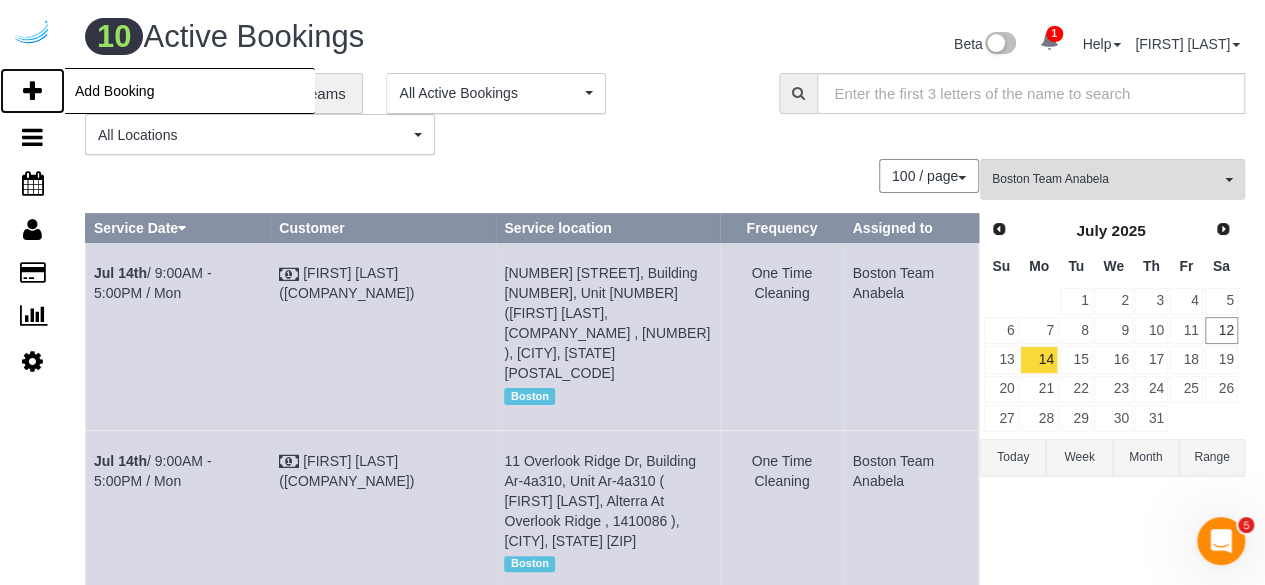 click at bounding box center (32, 91) 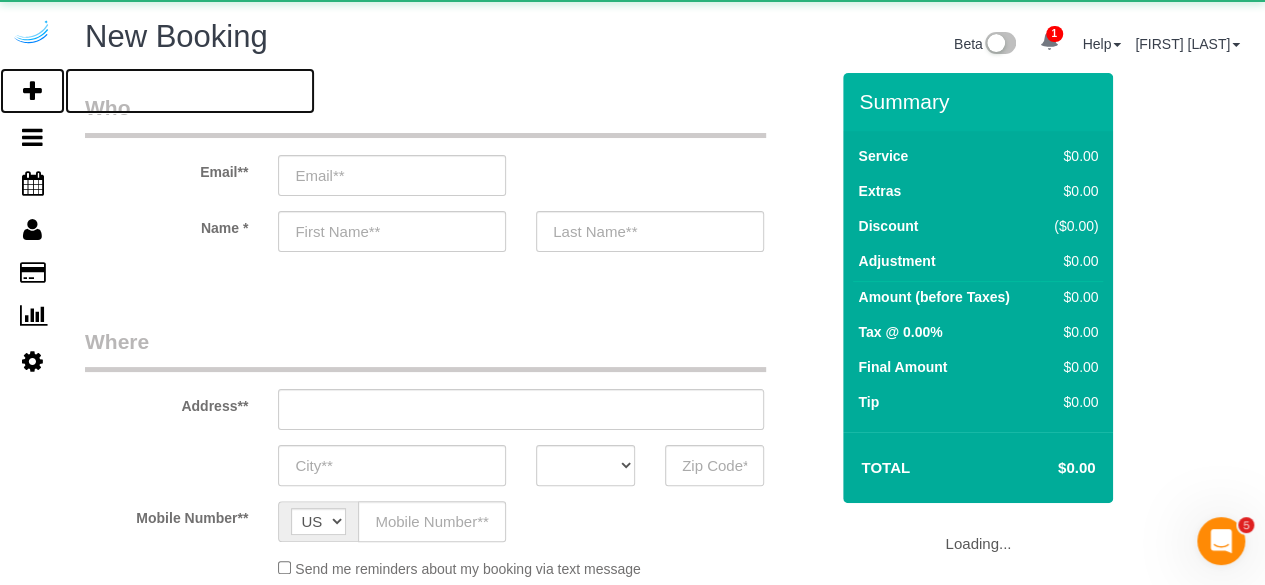 select on "object:67159" 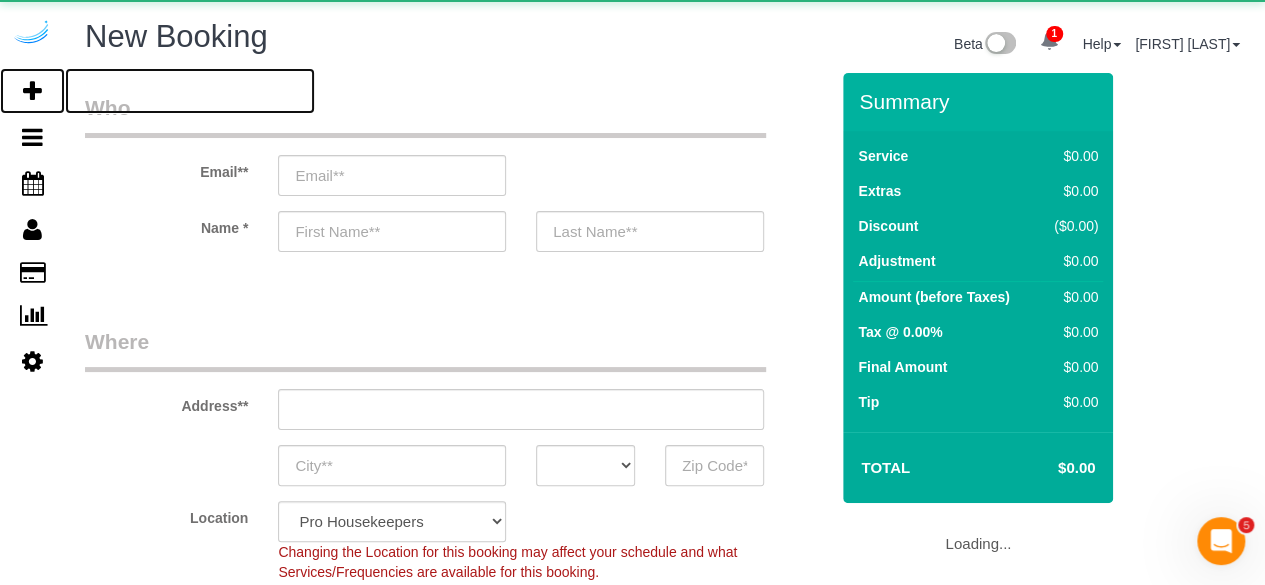 select on "object:67721" 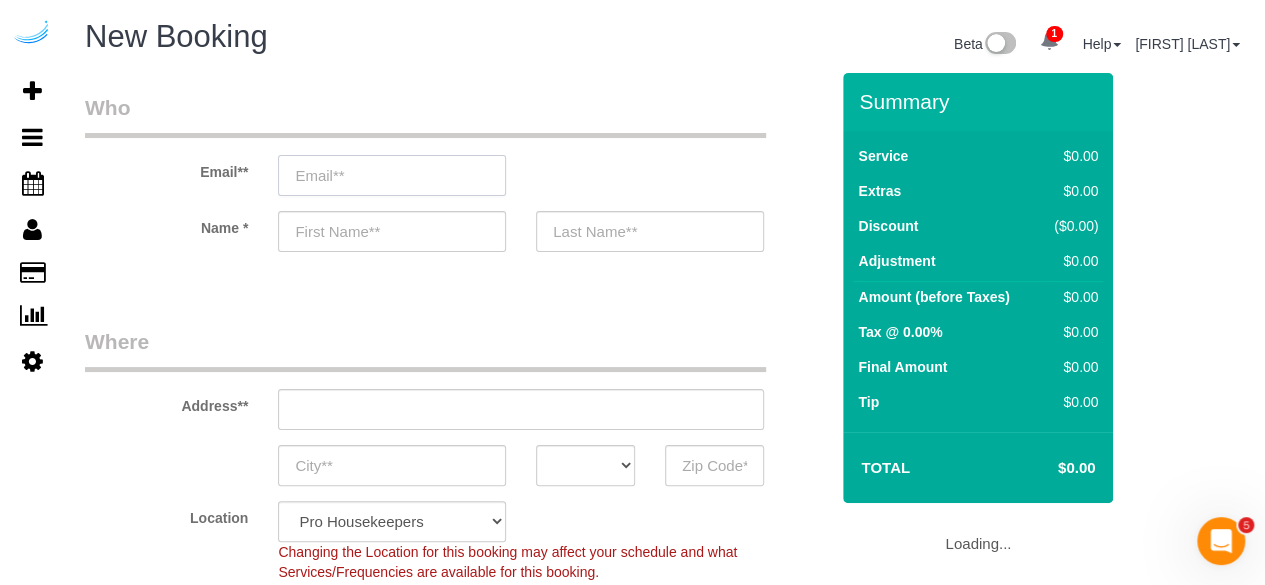 click at bounding box center (392, 175) 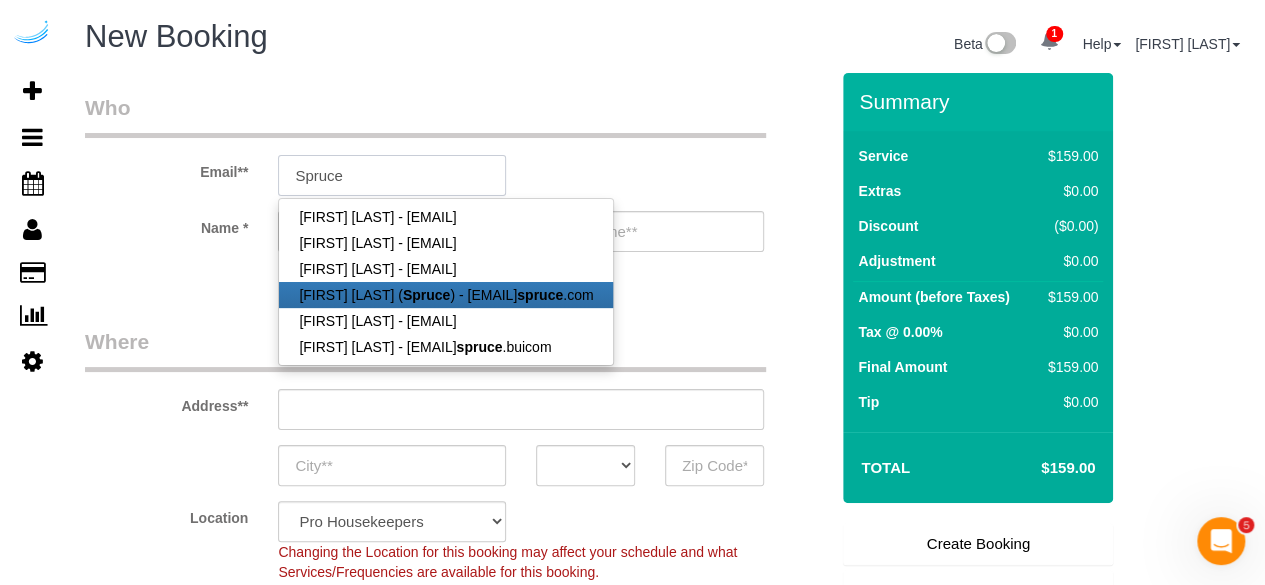 type on "brandie@getspruce.com" 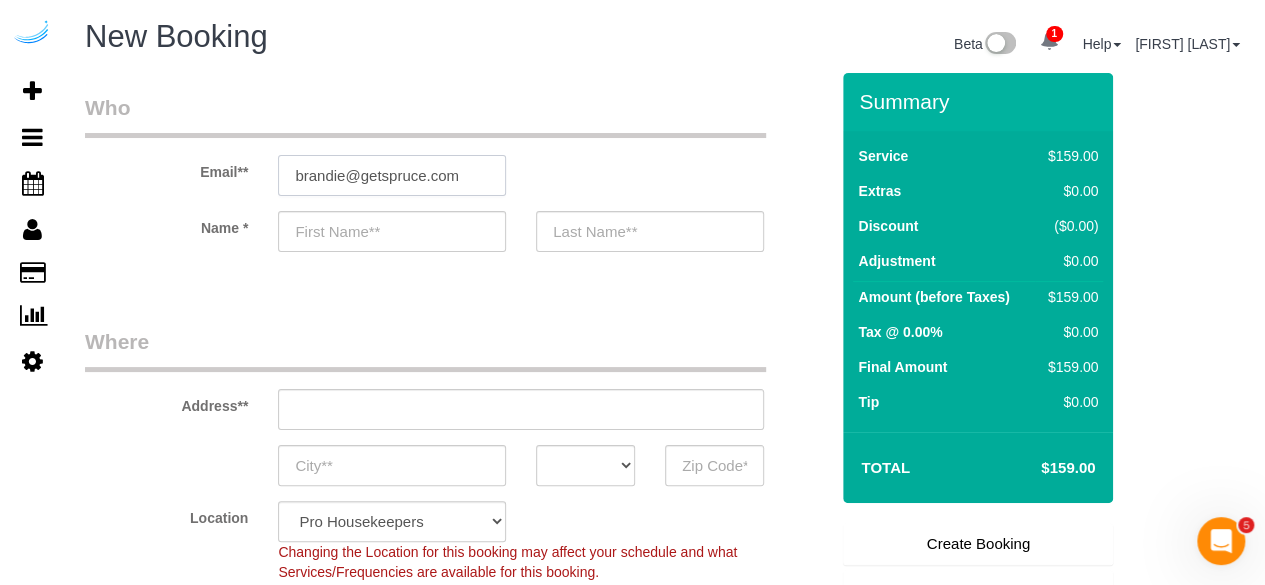 type on "Brandie" 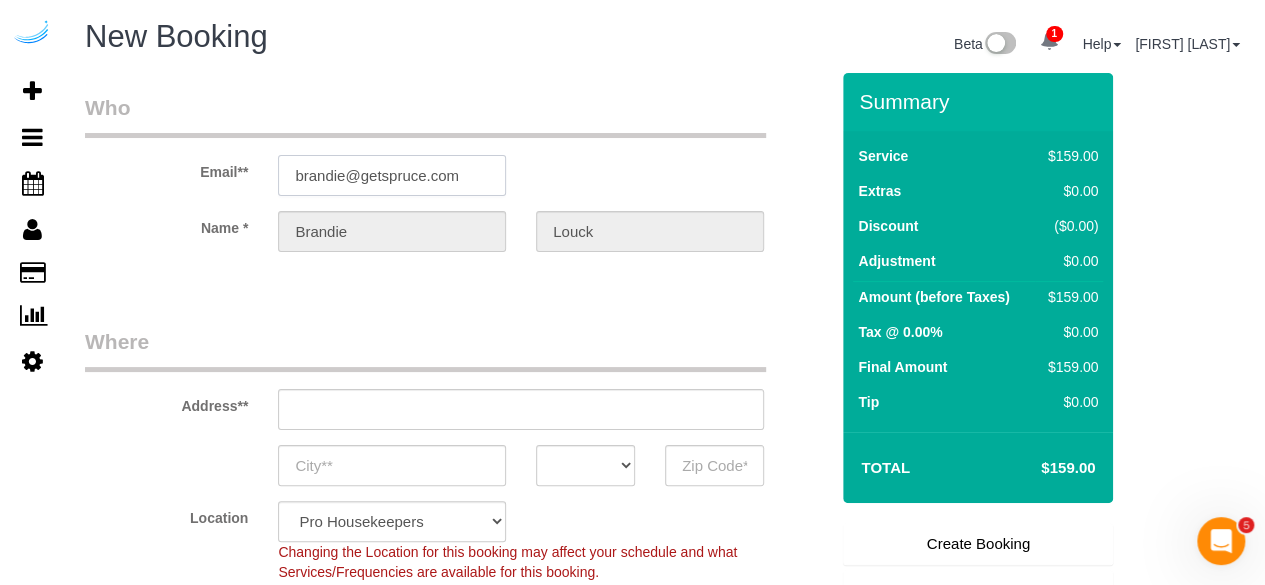 type on "3816 S Lamar Blvd" 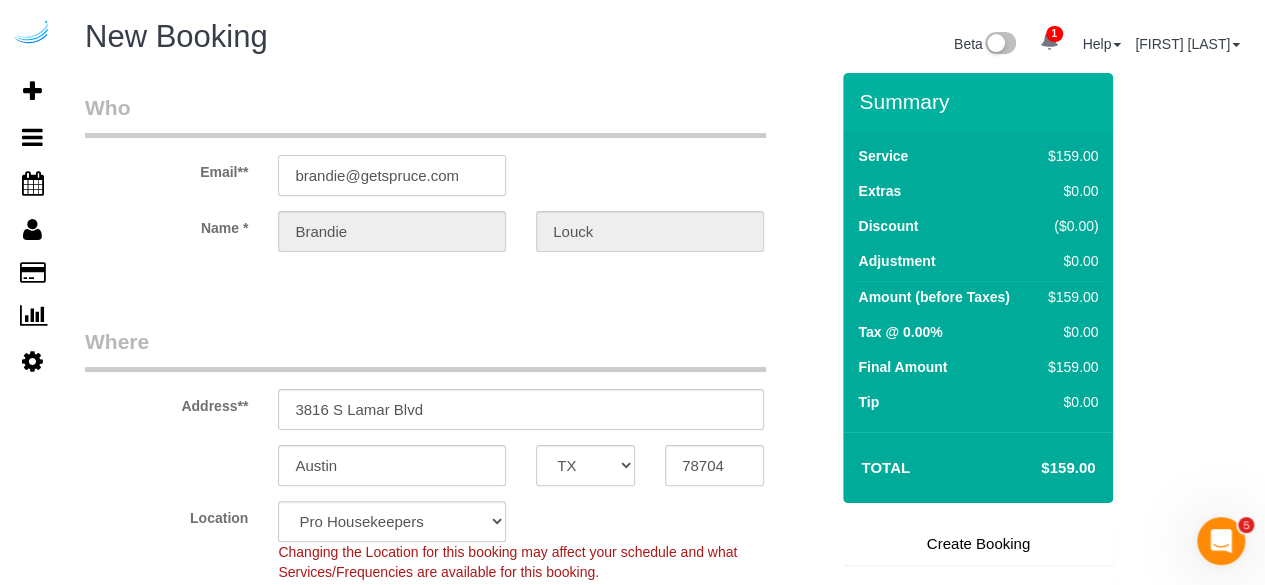 type on "brandie@getspruce.com" 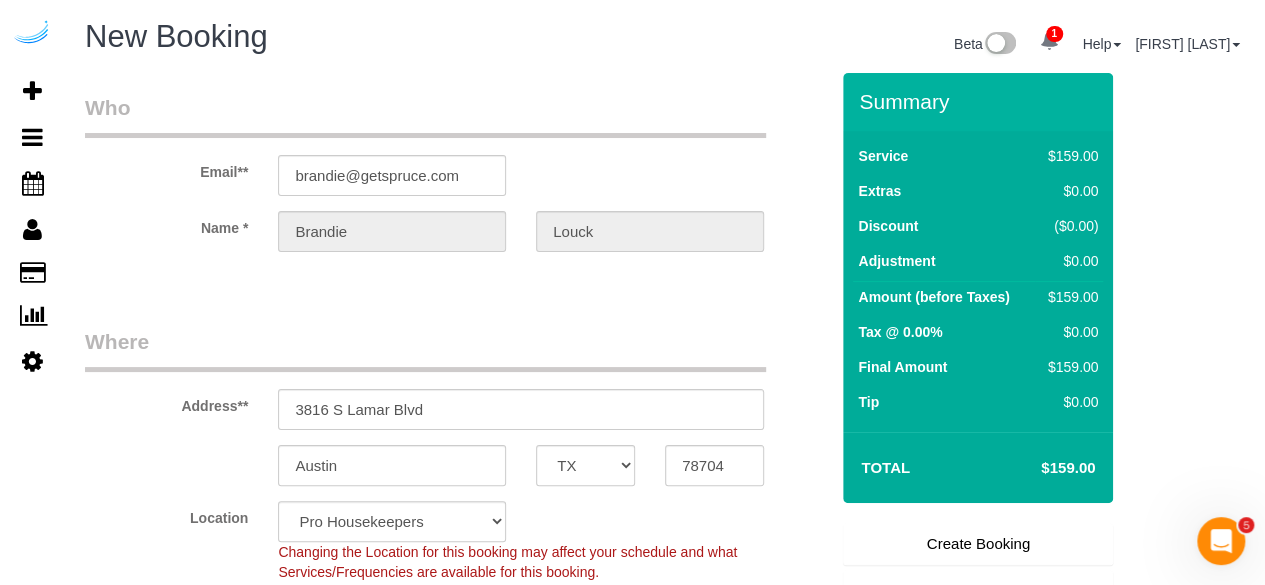 select on "9" 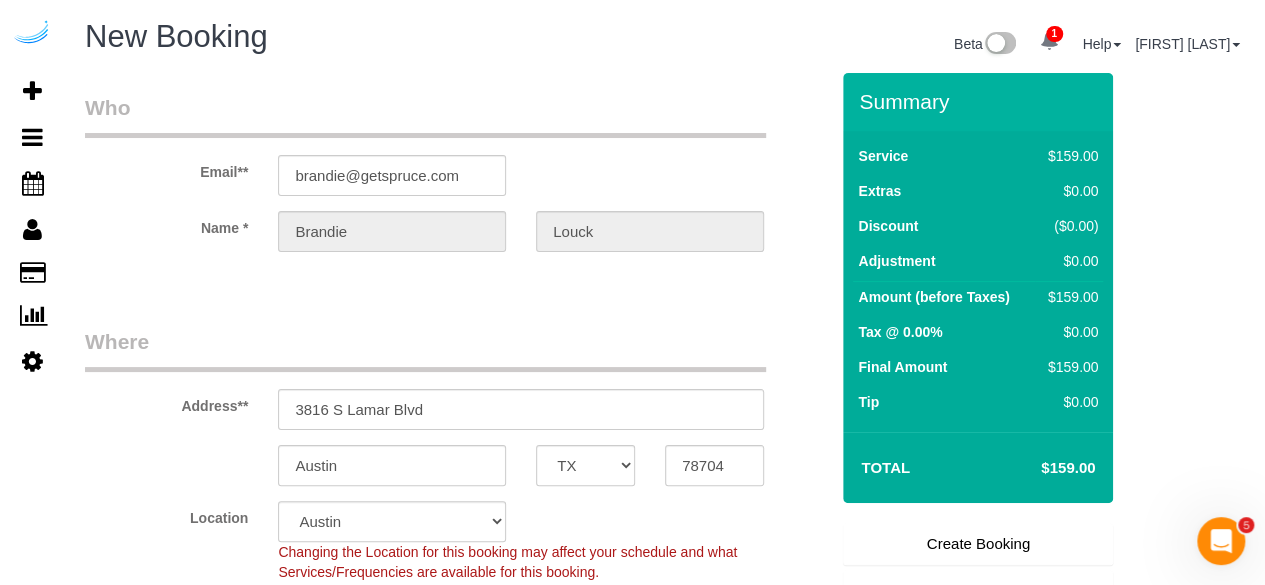 select on "object:67758" 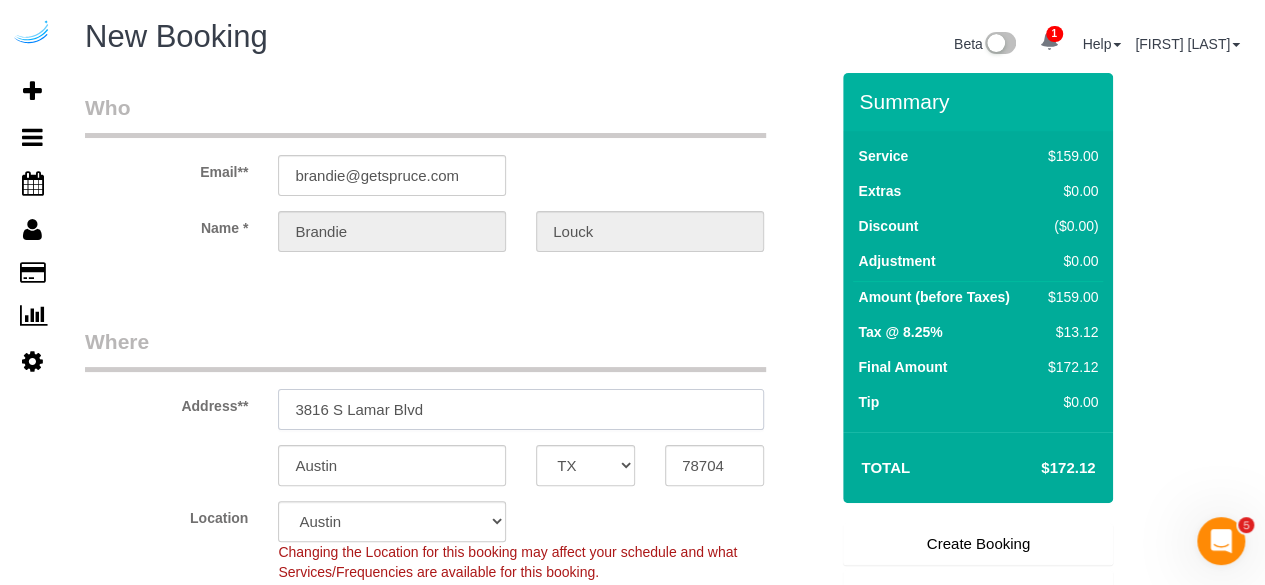 click on "3816 S Lamar Blvd" at bounding box center [521, 409] 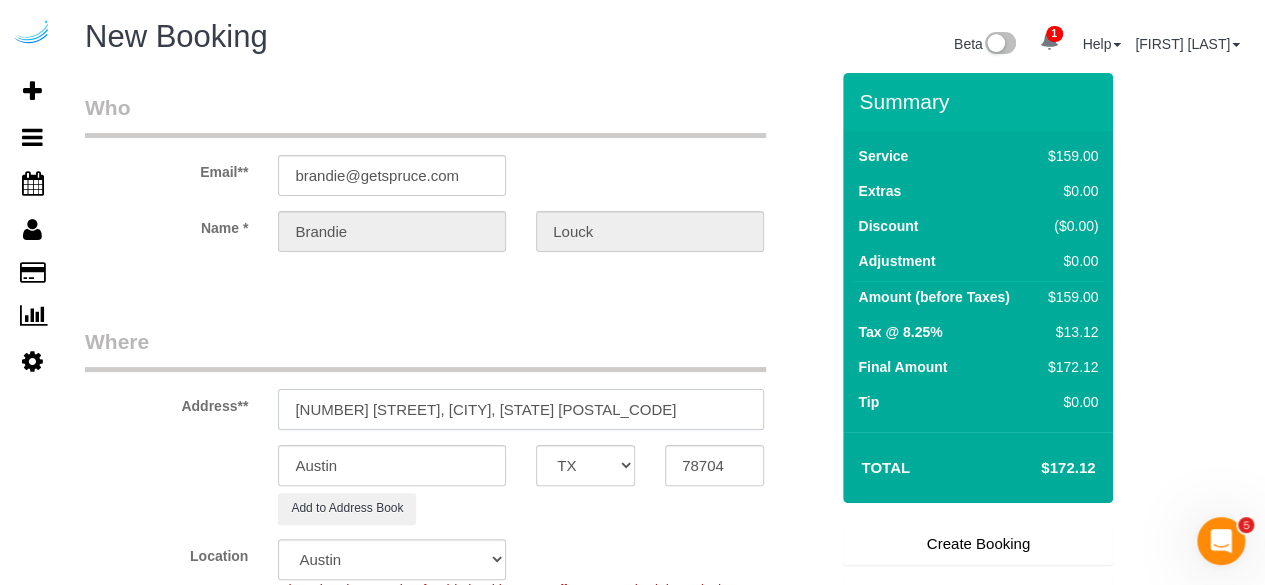 drag, startPoint x: 538, startPoint y: 404, endPoint x: 714, endPoint y: 424, distance: 177.13272 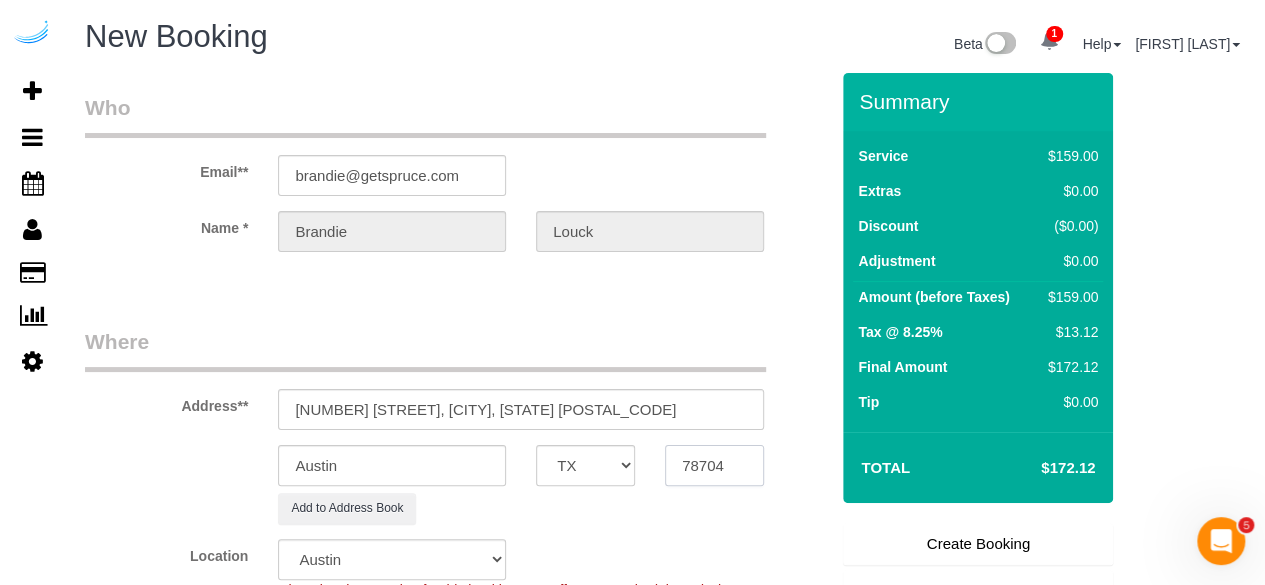 click on "78704" at bounding box center [714, 465] 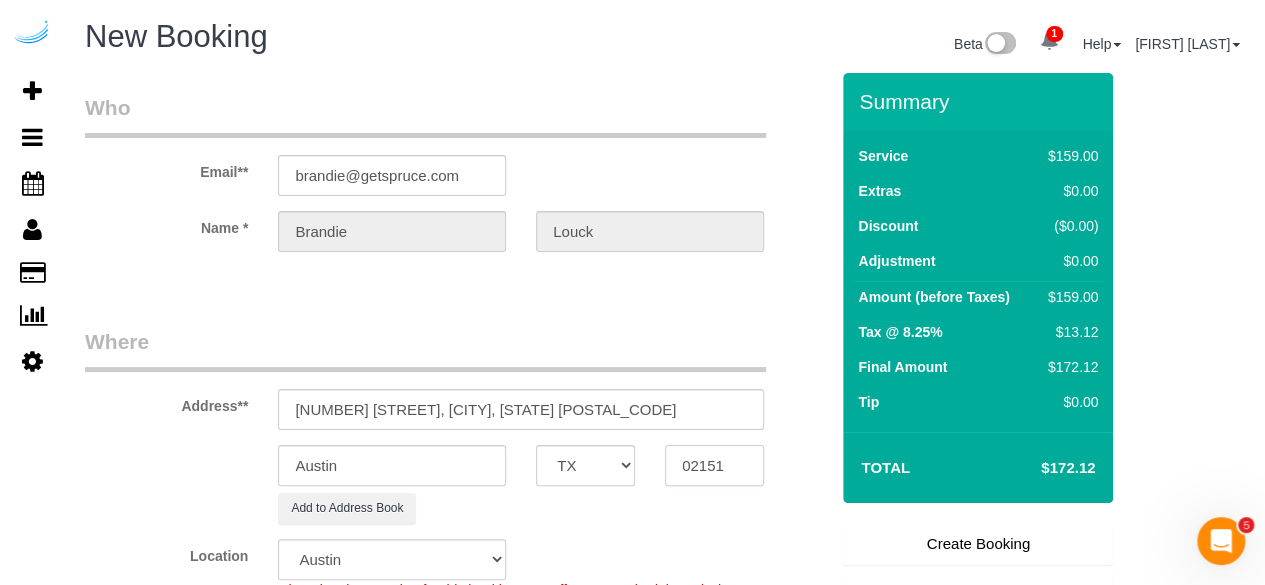 type on "02151" 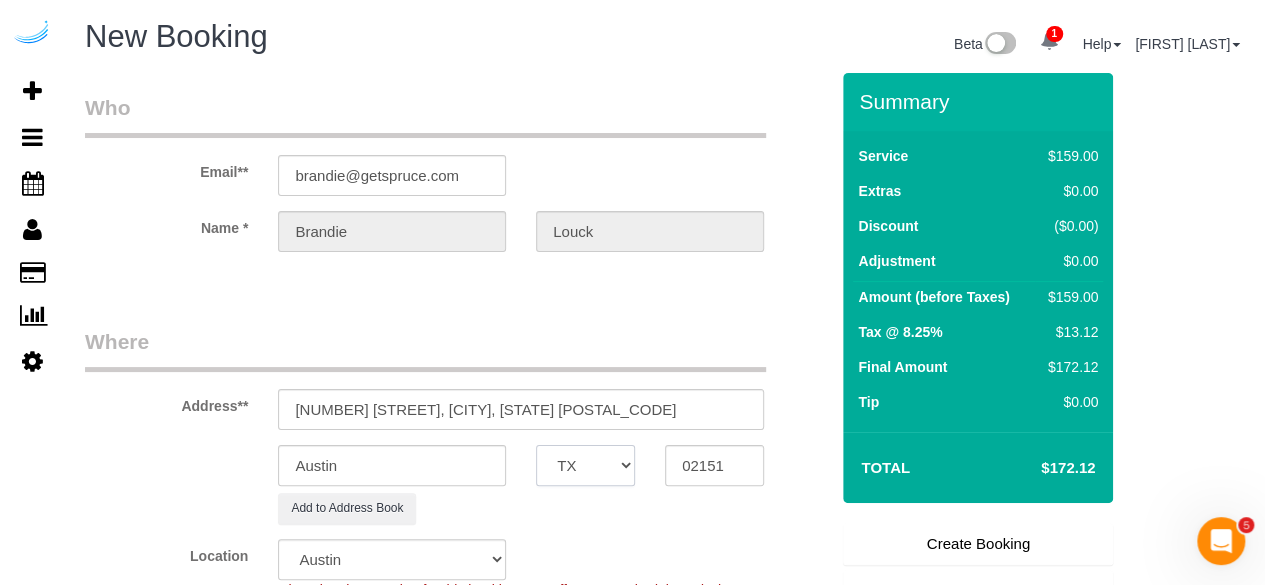 click on "AK
AL
AR
AZ
CA
CO
CT
DC
DE
FL
GA
HI
IA
ID
IL
IN
KS
KY
LA
MA
MD
ME
MI
MN
MO
MS
MT
NC
ND
NE
NH
NJ
NM
NV
NY
OH
OK
OR
PA
RI
SC
SD
TN
TX
UT
VA
VT
WA
WI
WV
WY" at bounding box center (585, 465) 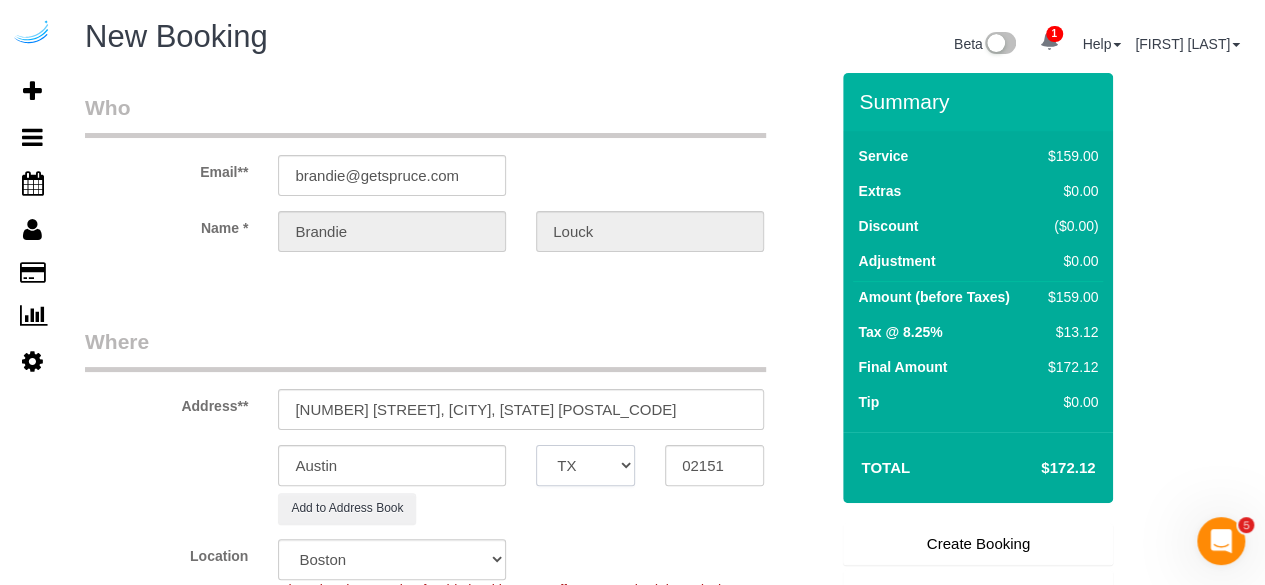 select on "object:67810" 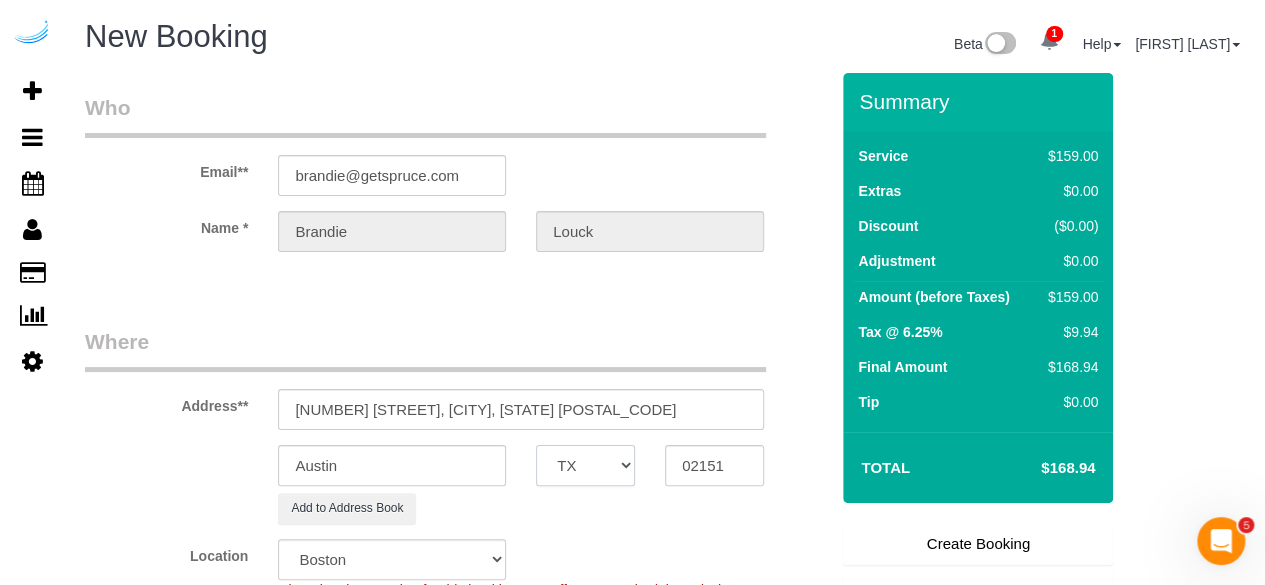 select on "MA" 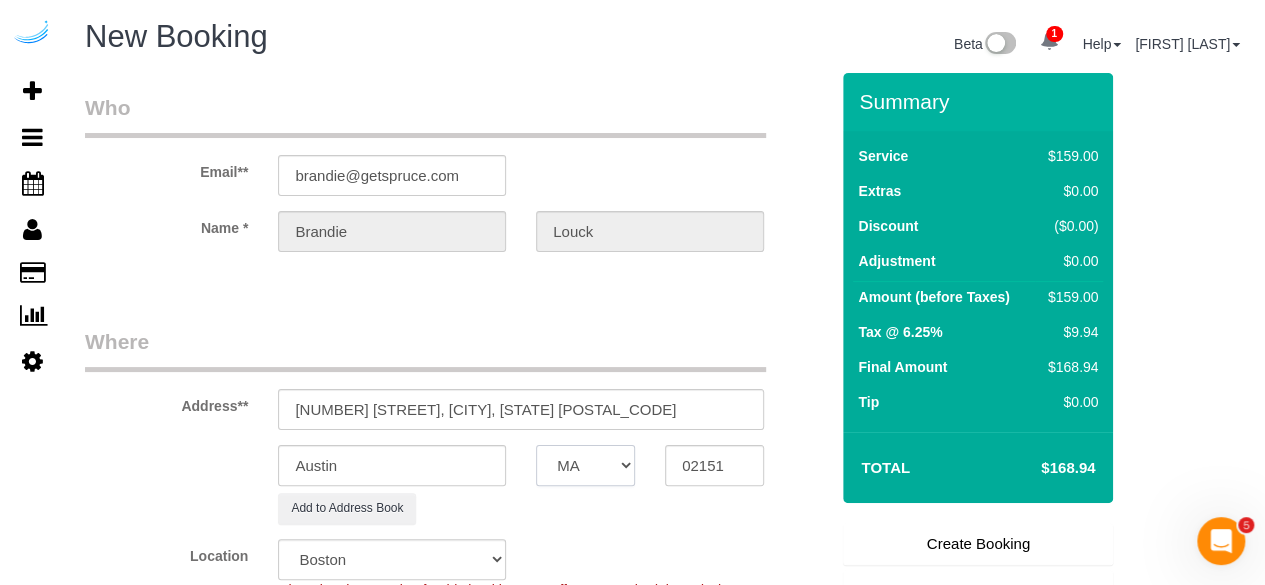 click on "AK
AL
AR
AZ
CA
CO
CT
DC
DE
FL
GA
HI
IA
ID
IL
IN
KS
KY
LA
MA
MD
ME
MI
MN
MO
MS
MT
NC
ND
NE
NH
NJ
NM
NV
NY
OH
OK
OR
PA
RI
SC
SD
TN
TX
UT
VA
VT
WA
WI
WV
WY" at bounding box center [585, 465] 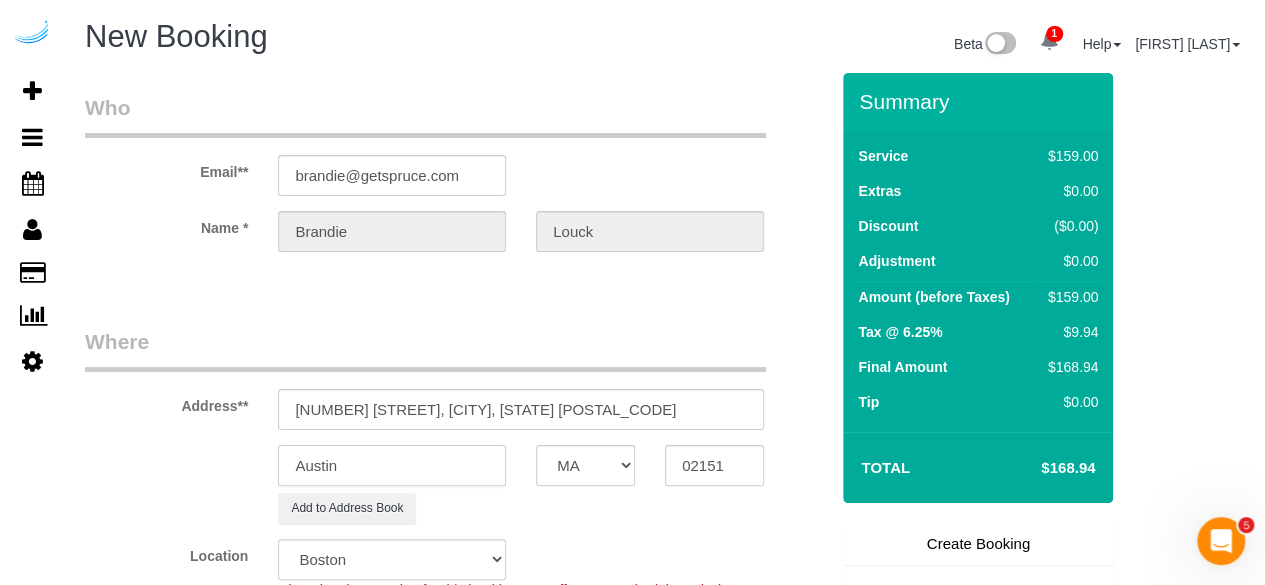 click on "Austin" at bounding box center (392, 465) 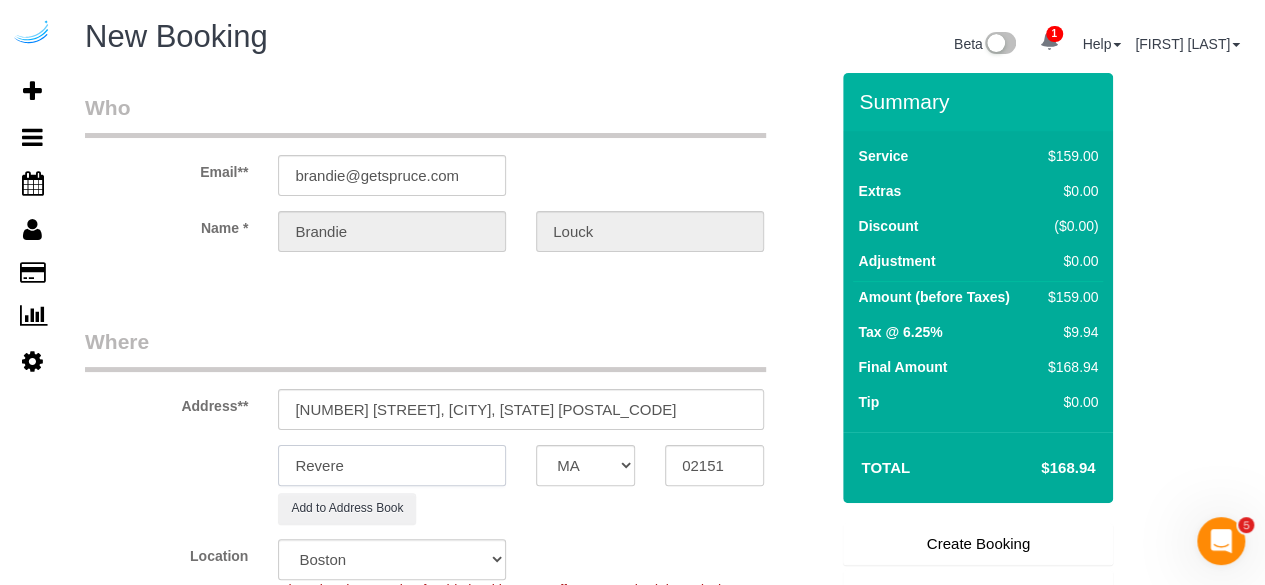 type on "Revere" 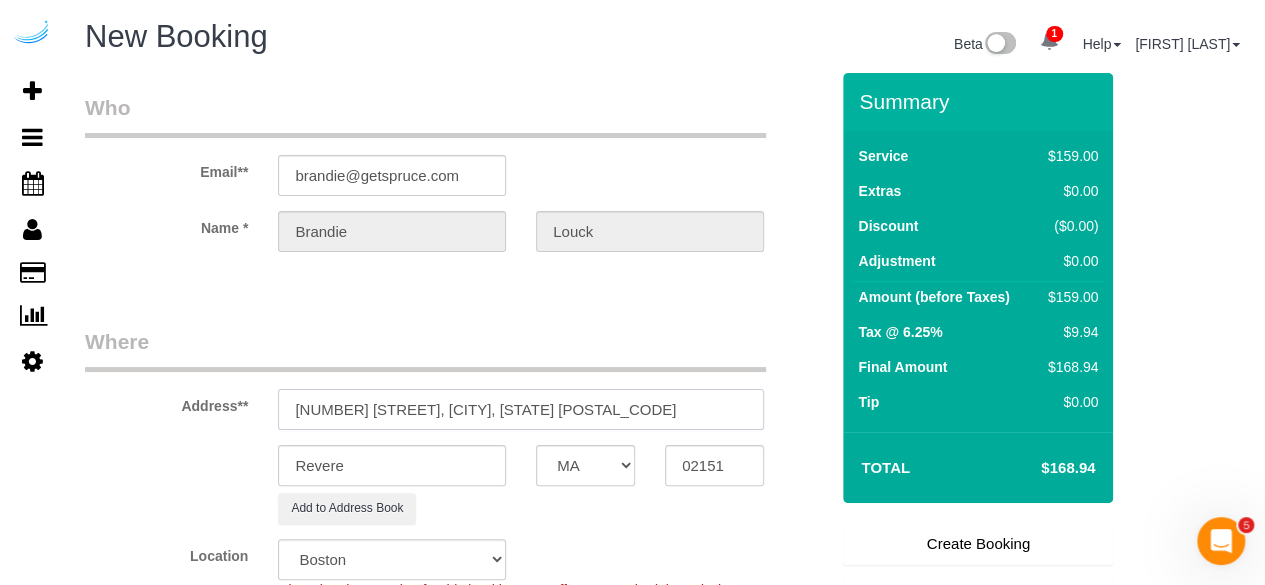 drag, startPoint x: 445, startPoint y: 415, endPoint x: 681, endPoint y: 400, distance: 236.47621 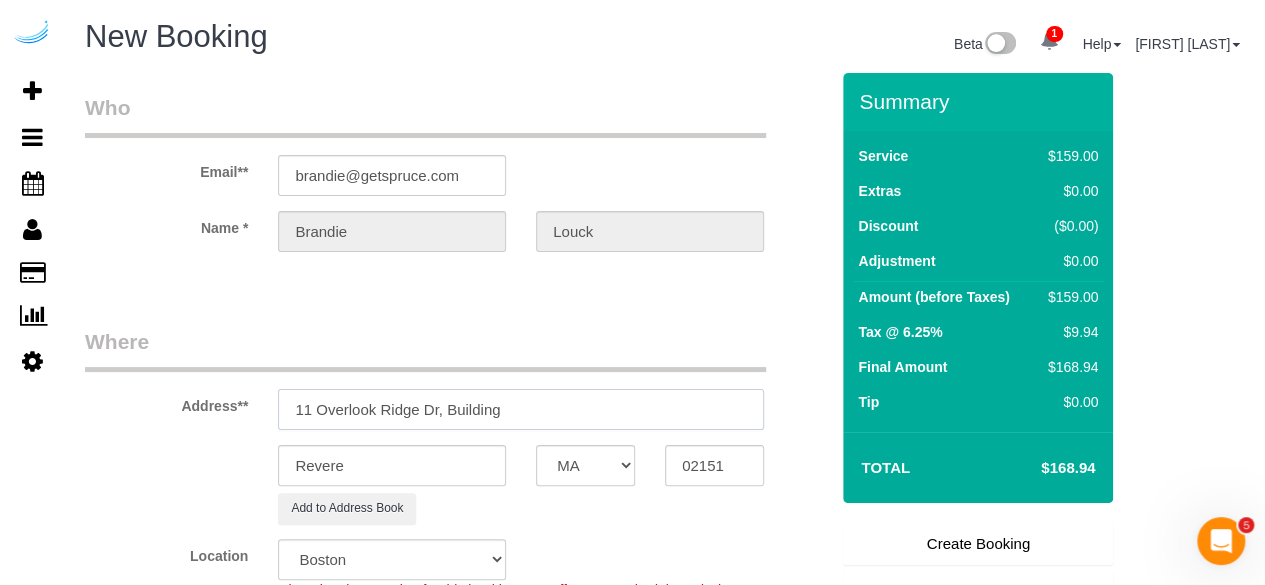 paste on "AR-4A310" 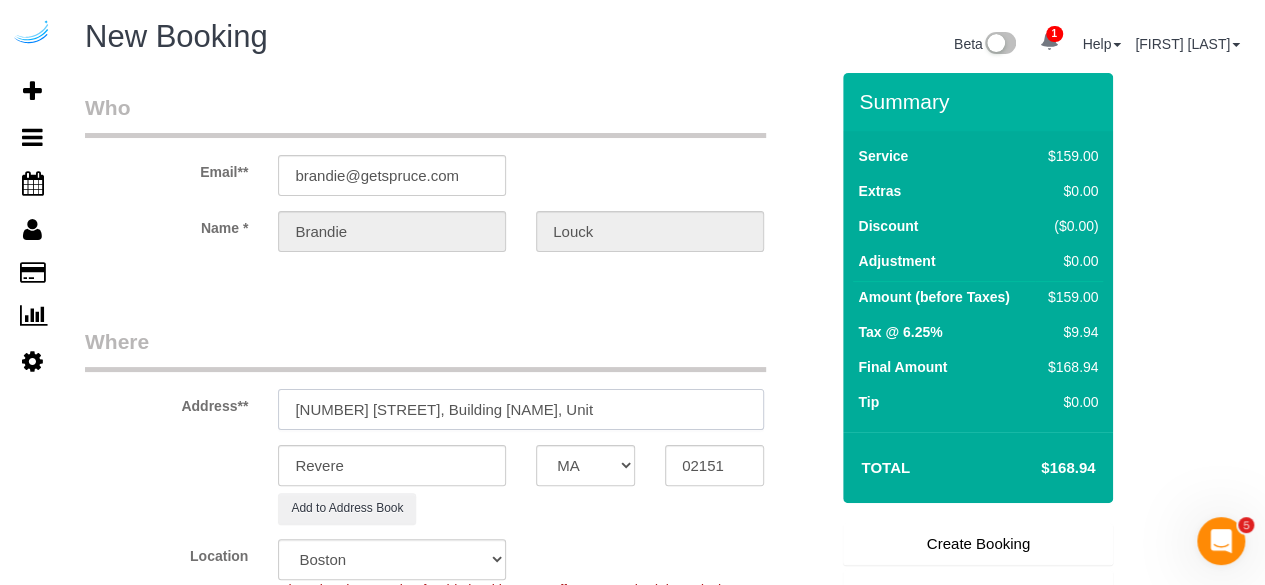 paste on "AR-4A310" 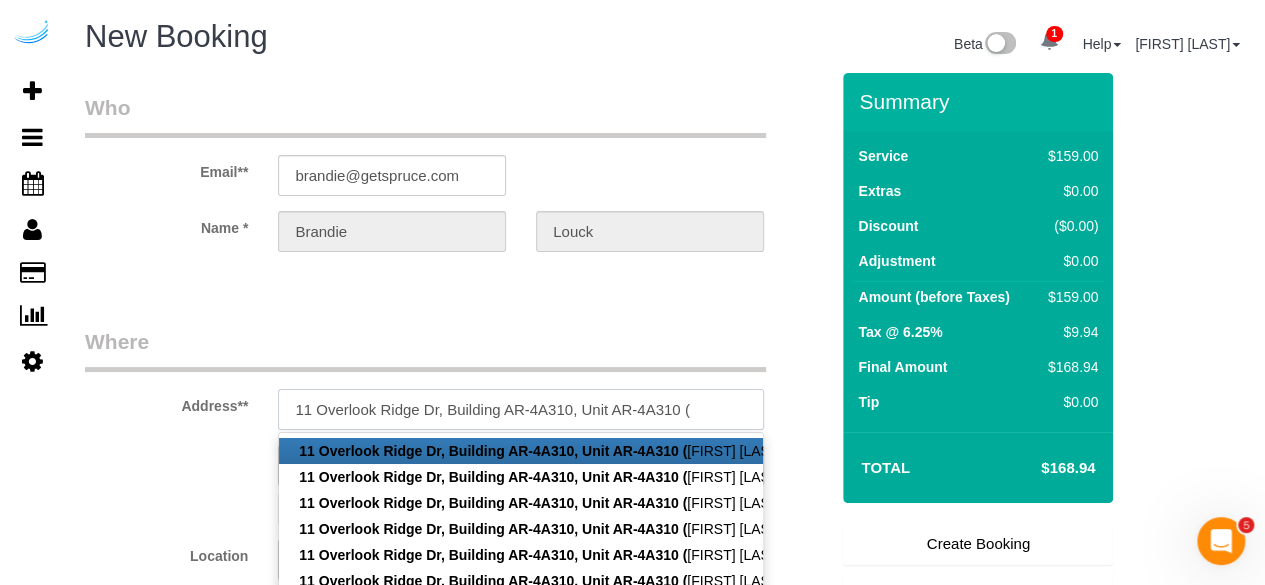 click on "11 Overlook Ridge Dr, Building AR-4A310, Unit AR-4A310 (" at bounding box center [521, 409] 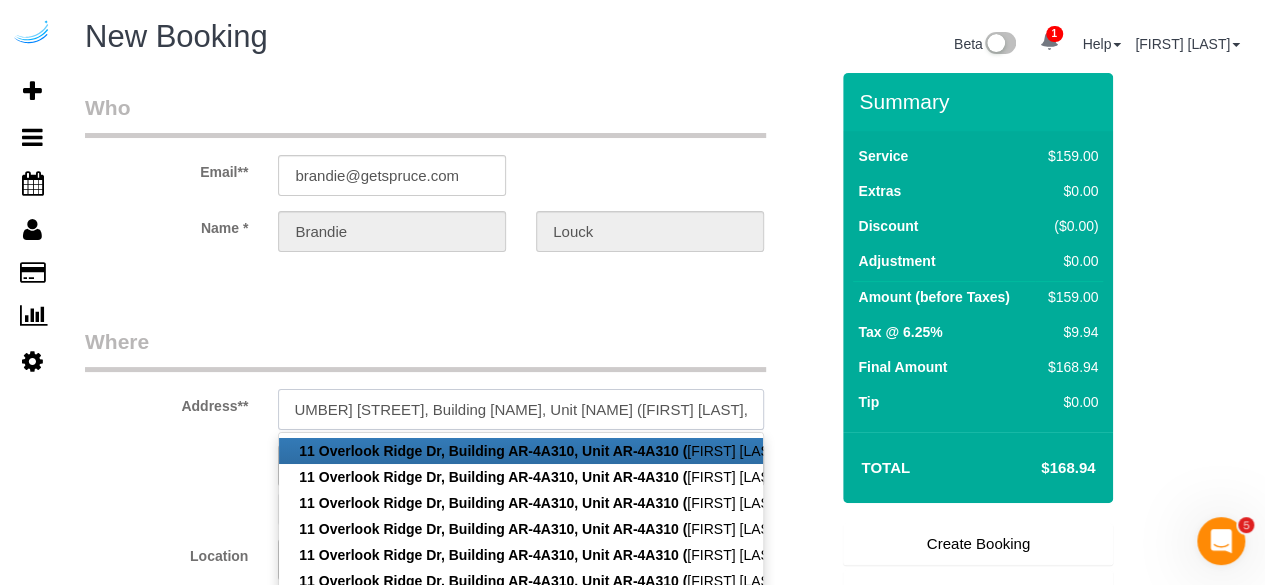 scroll, scrollTop: 0, scrollLeft: 48, axis: horizontal 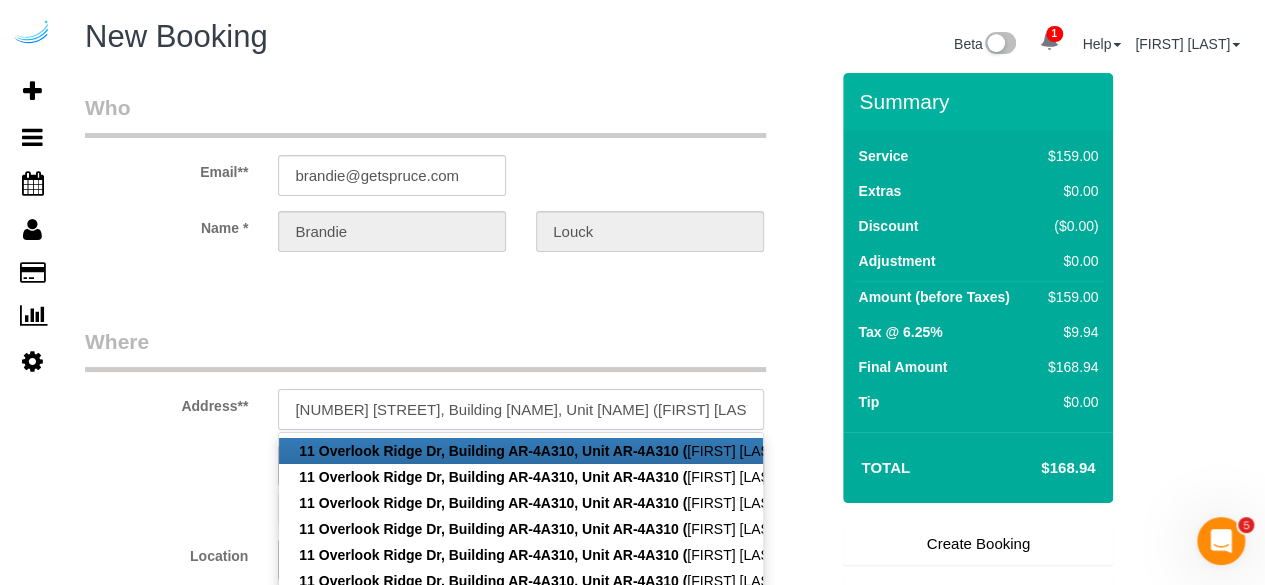 click on "11 Overlook Ridge Dr, Building AR-4A310, Unit AR-4A310 (Natalie Clerger," at bounding box center [521, 409] 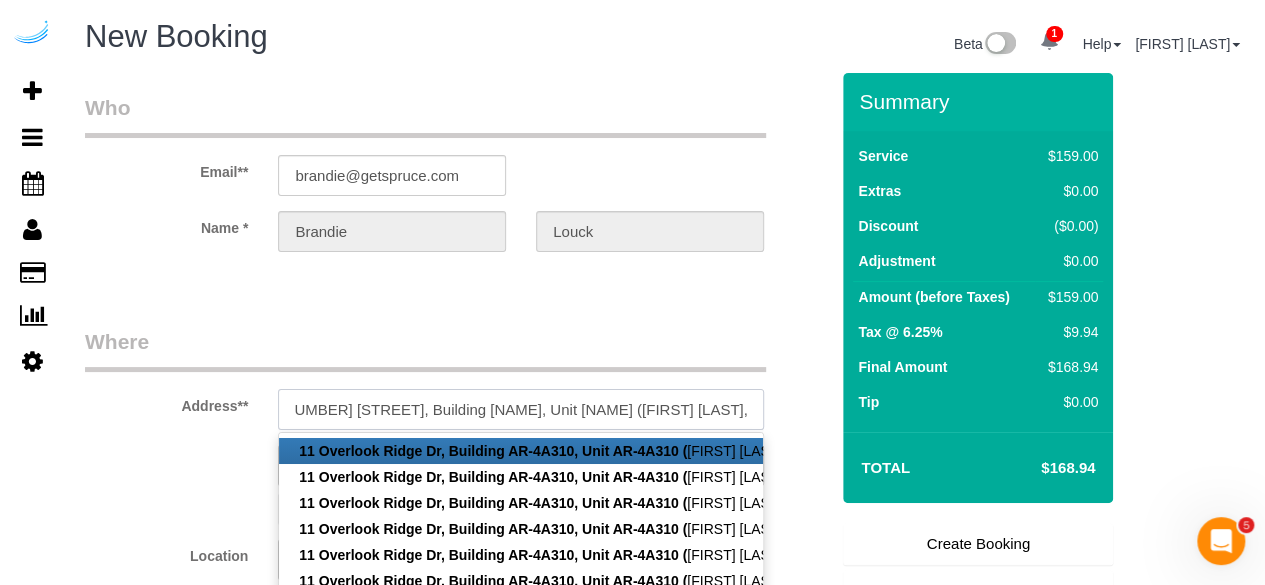 paste on "SchedulerView Checklists Alterra at Overlook Ridge" 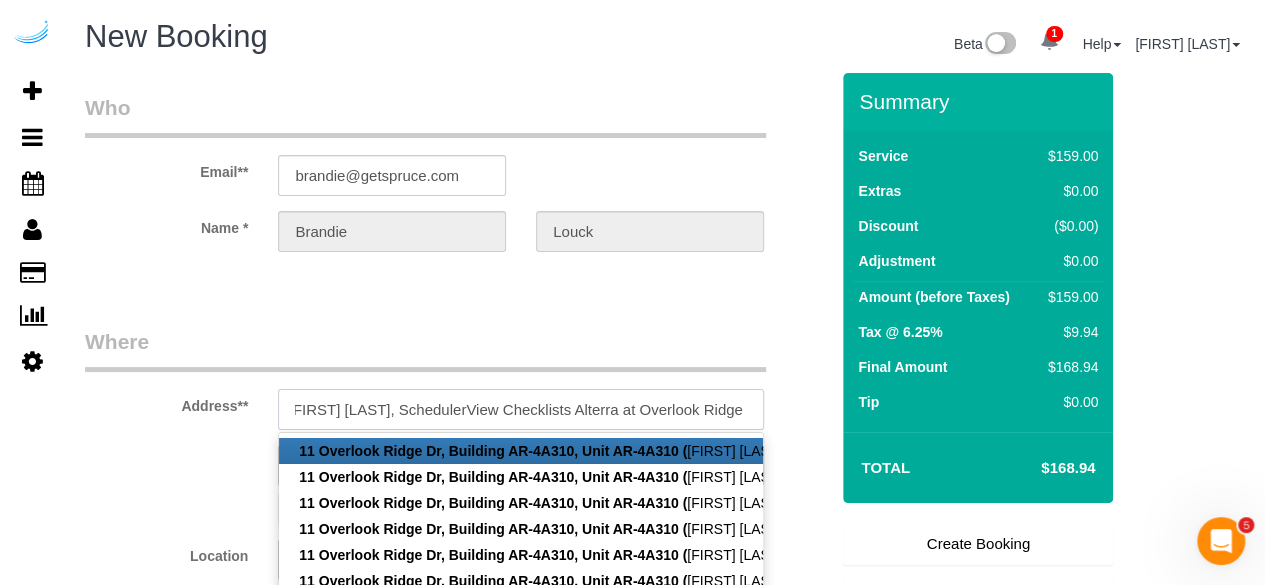 scroll, scrollTop: 0, scrollLeft: 405, axis: horizontal 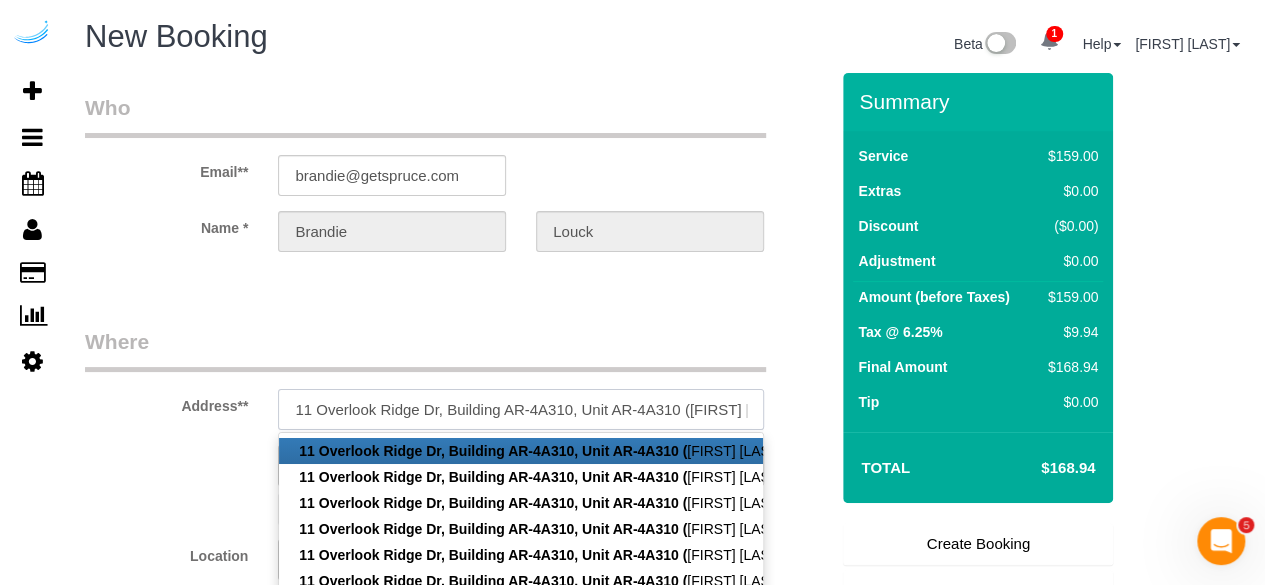 click on "11 Overlook Ridge Dr, Building AR-4A310, Unit AR-4A310 (Natalie Clerger, SchedulerView Checklists Alterra at Overlook Ridge ," at bounding box center (521, 409) 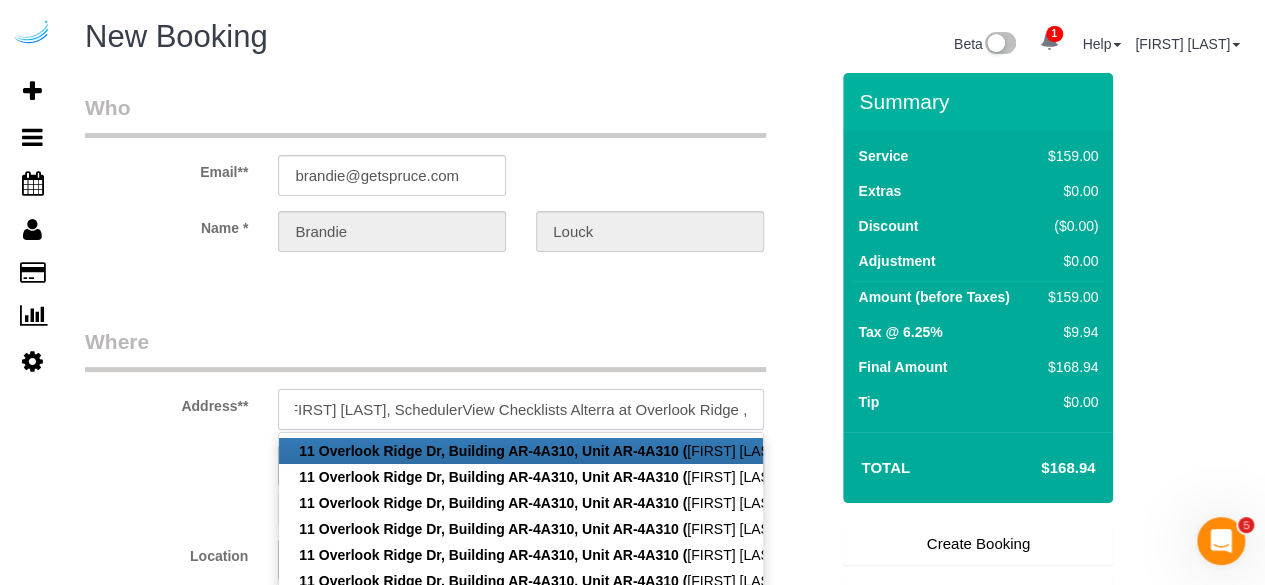 paste on "1408127" 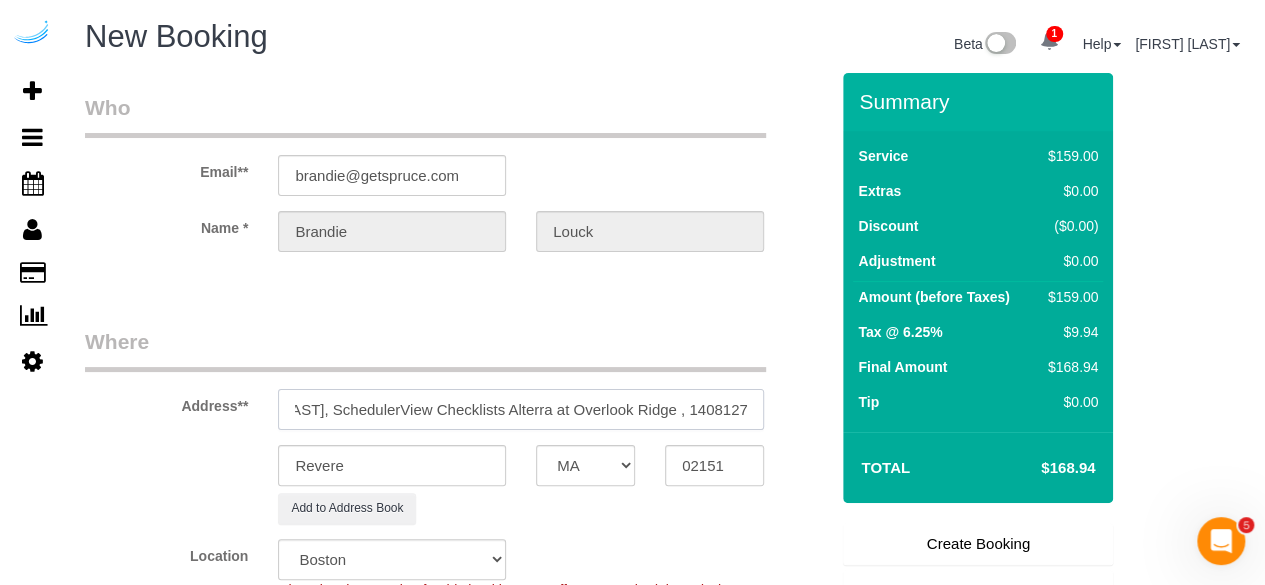 drag, startPoint x: 487, startPoint y: 409, endPoint x: 318, endPoint y: 405, distance: 169.04733 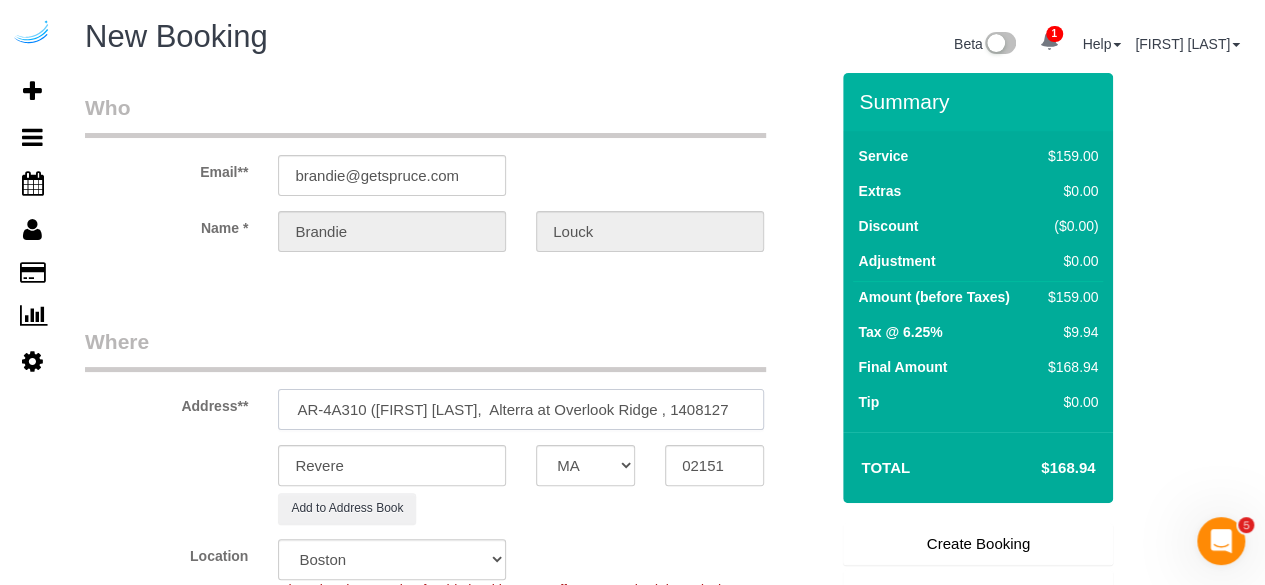 scroll, scrollTop: 0, scrollLeft: 320, axis: horizontal 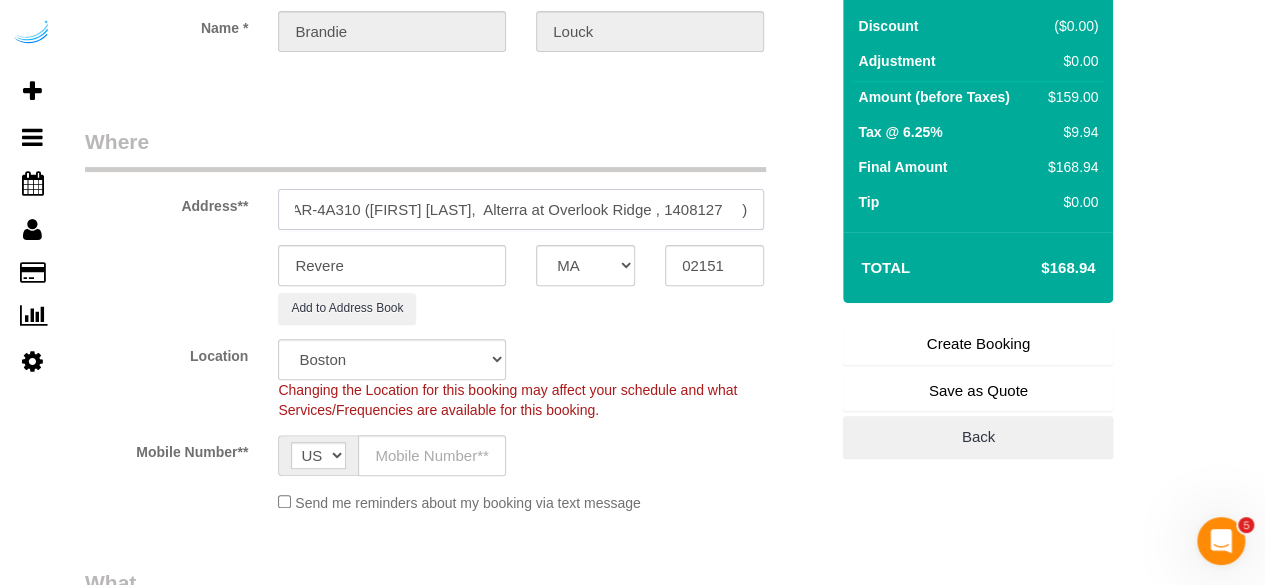 type on "11 Overlook Ridge Dr, Building AR-4A310, Unit AR-4A310 (Natalie Clerger,  Alterra at Overlook Ridge , 1408127	)" 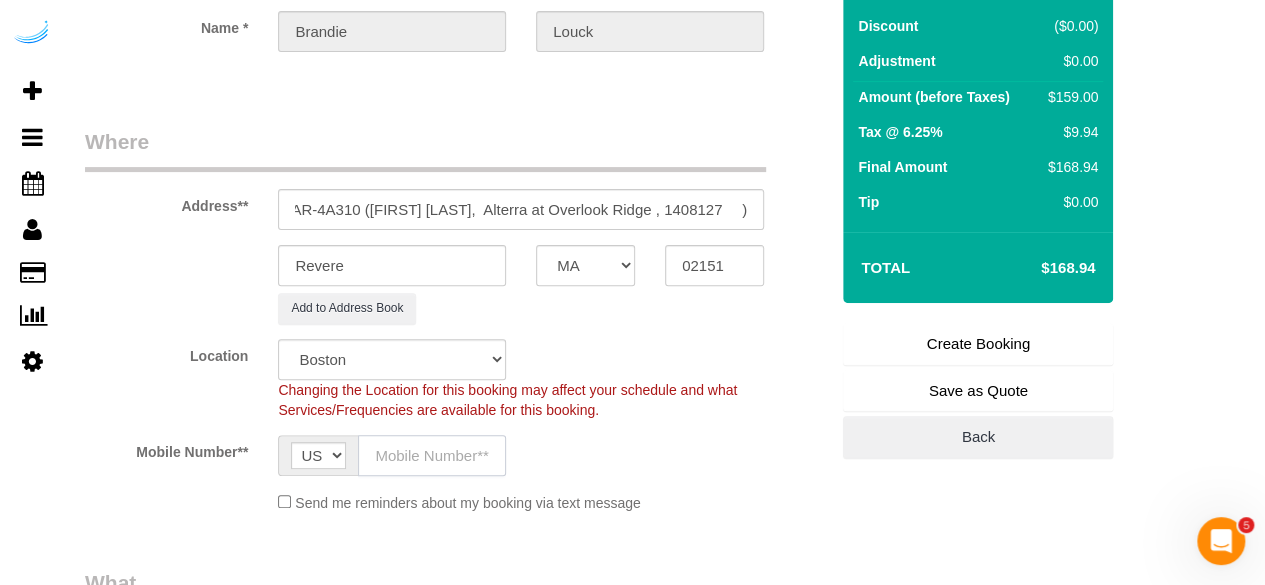 click 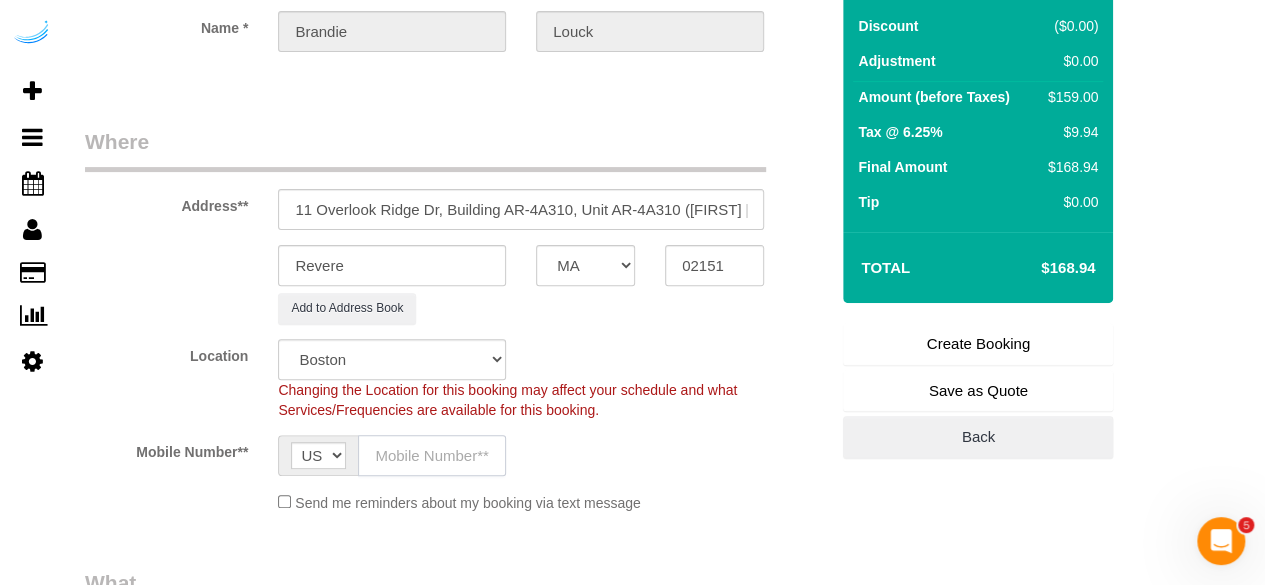 type on "([AREACODE]) [PHONE]" 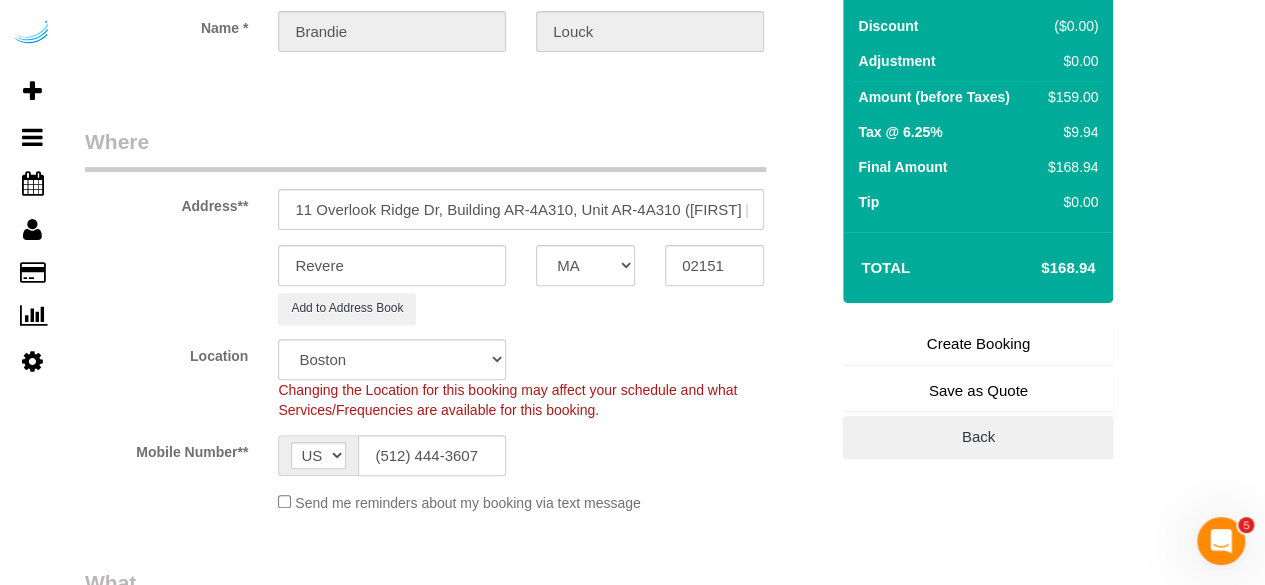 type on "Brandie Louck" 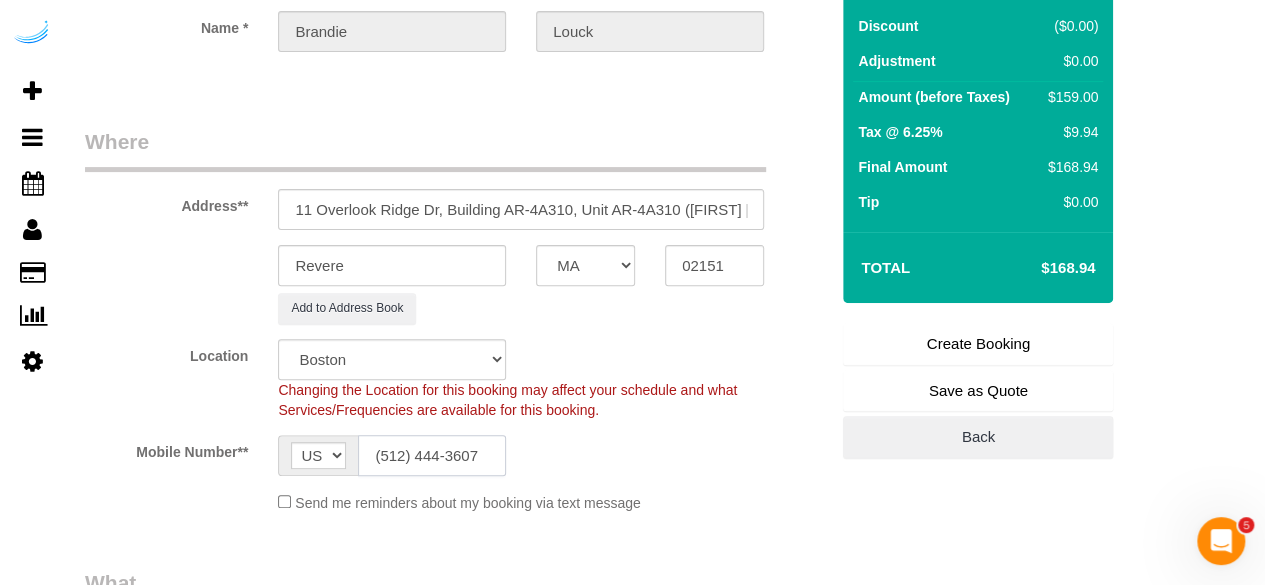 type on "([AREACODE]) [PHONE]" 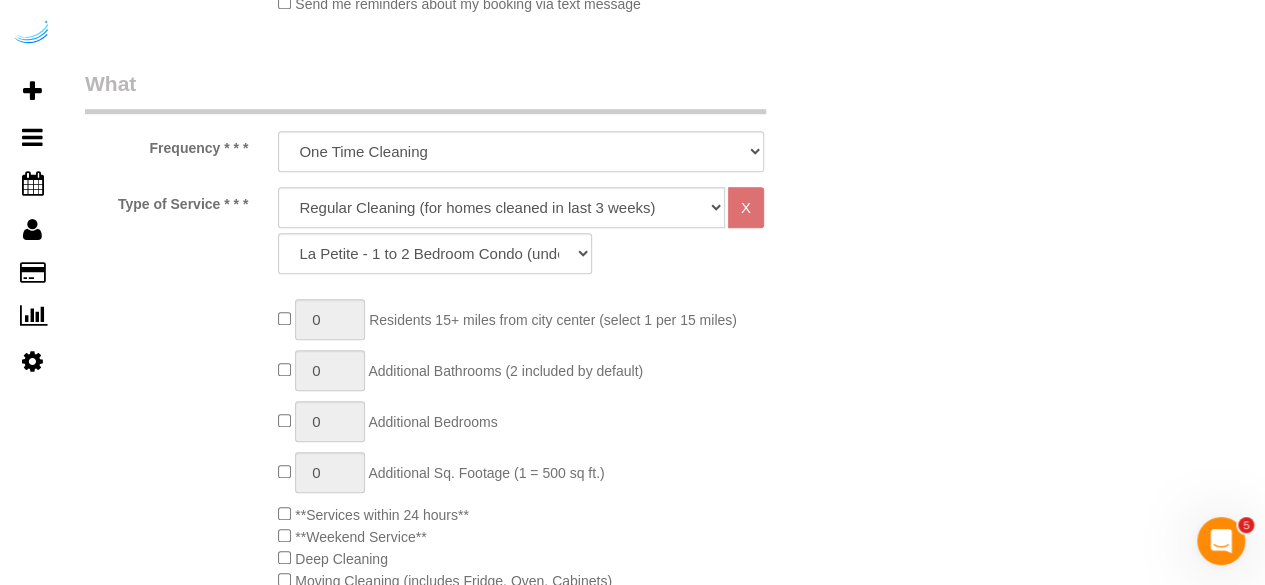 scroll, scrollTop: 700, scrollLeft: 0, axis: vertical 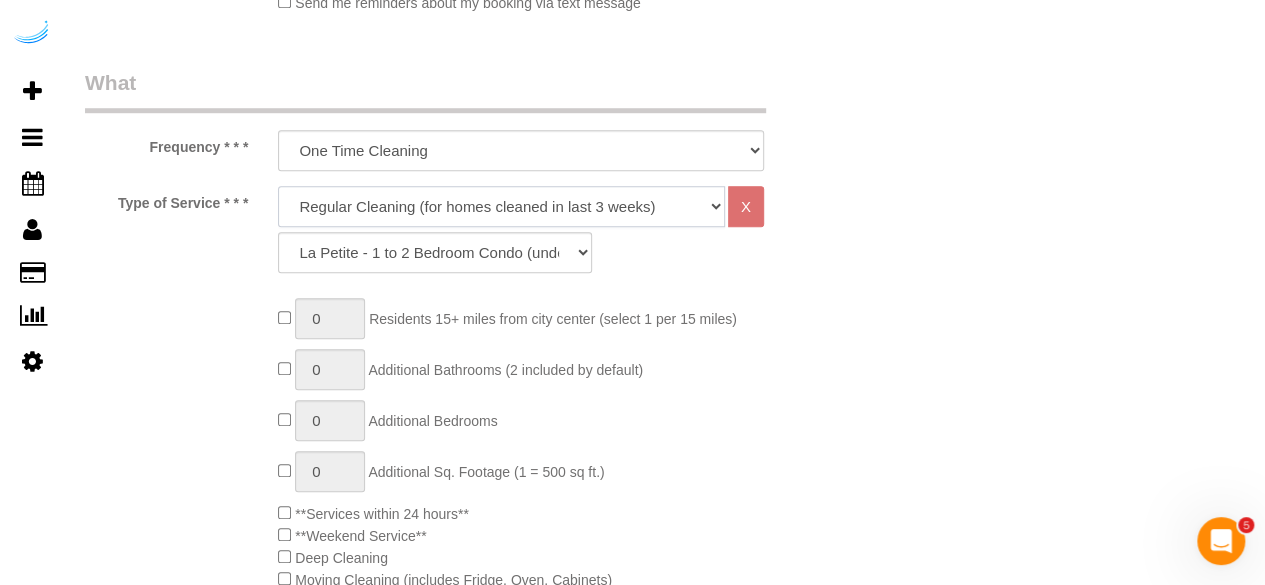 click on "Deep Cleaning (for homes that have not been cleaned in 3+ weeks) Spruce Regular Cleaning (for homes cleaned in last 3 weeks) Moving Cleanup (to clean home for new tenants) Post Construction Cleaning Vacation Rental Cleaning Hourly" 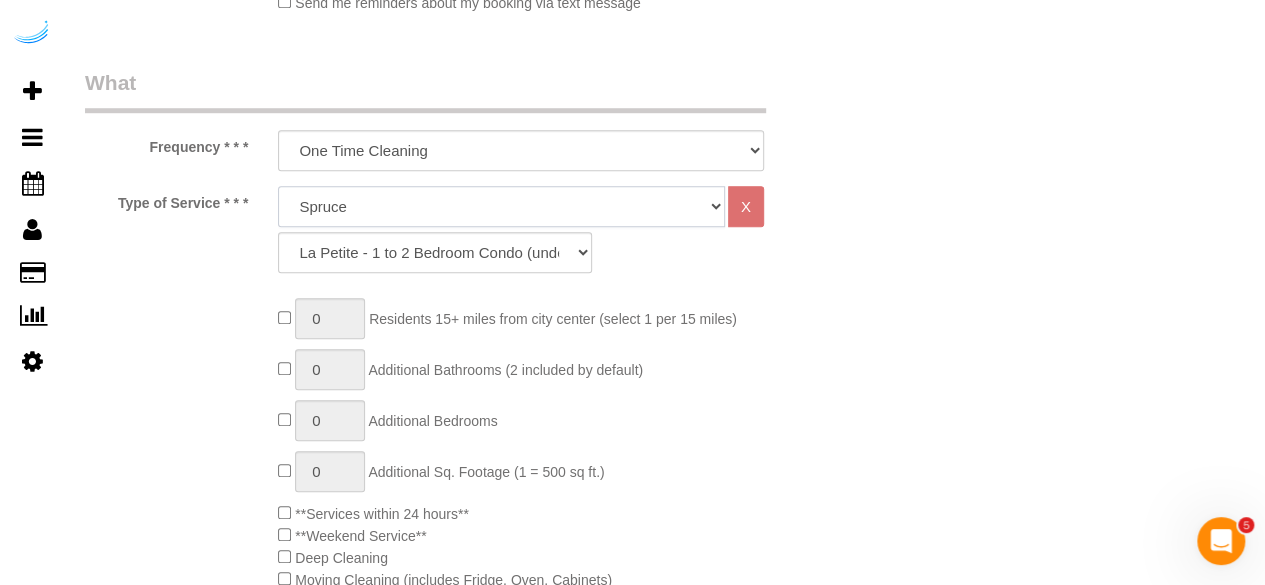 click on "Deep Cleaning (for homes that have not been cleaned in 3+ weeks) Spruce Regular Cleaning (for homes cleaned in last 3 weeks) Moving Cleanup (to clean home for new tenants) Post Construction Cleaning Vacation Rental Cleaning Hourly" 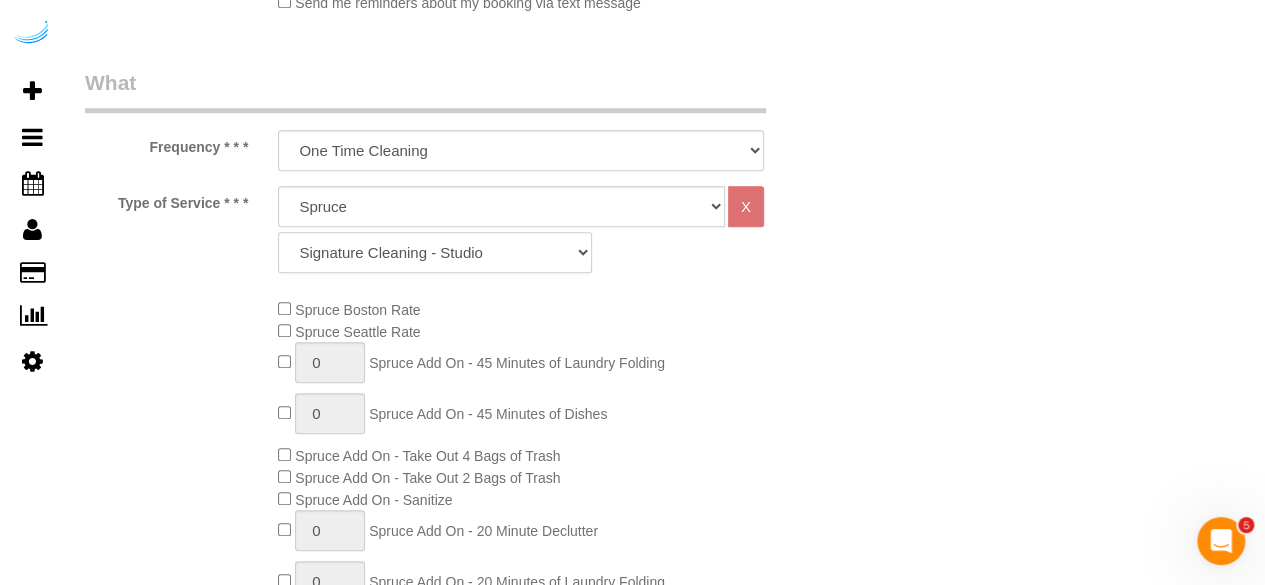 click on "Signature Cleaning - Studio Signature Cleaning - 1 Bed 1 Bath Signature Cleaning - 1 Bed 1.5 Bath Signature Cleaning - 1 Bed 1 Bath + Study Signature Cleaning - 1 Bed 2 Bath Signature Cleaning - 2 Bed 1 Bath Signature Cleaning - 2 Bed 2 Bath Signature Cleaning - 2 Bed 2.5 Bath Signature Cleaning - 2 Bed 2 Bath + Study Signature Cleaning - 3 Bed 2 Bath Signature Cleaning - 3 Bed 3 Bath Signature Cleaning - 4 Bed 2 Bath Signature Cleaning - 4 Bed 4 Bath Signature Cleaning - 5 Bed 4 Bath Signature Cleaning - 5 Bed 5 Bath Signature Cleaning - 6 Bed 6 Bath Premium Cleaning - Studio Premium Cleaning - 1 Bed 1 Bath Premium Cleaning - 1 Bed 1.5 Bath Premium Cleaning - 1 Bed 1 Bath + Study Premium Cleaning - 1 Bed 2 Bath Premium Cleaning - 2 Bed 1 Bath Premium Cleaning - 2 Bed 2 Bath Premium Cleaning - 2 Bed 2.5 Bath Premium Cleaning - 2 Bed 2 Bath + Study Premium Cleaning - 3 Bed 2 Bath Premium Cleaning - 3 Bed 3 Bath Premium Cleaning - 4 Bed 2 Bath Premium Cleaning - 4 Bed 4 Bath Premium Cleaning - 5 Bed 4 Bath" 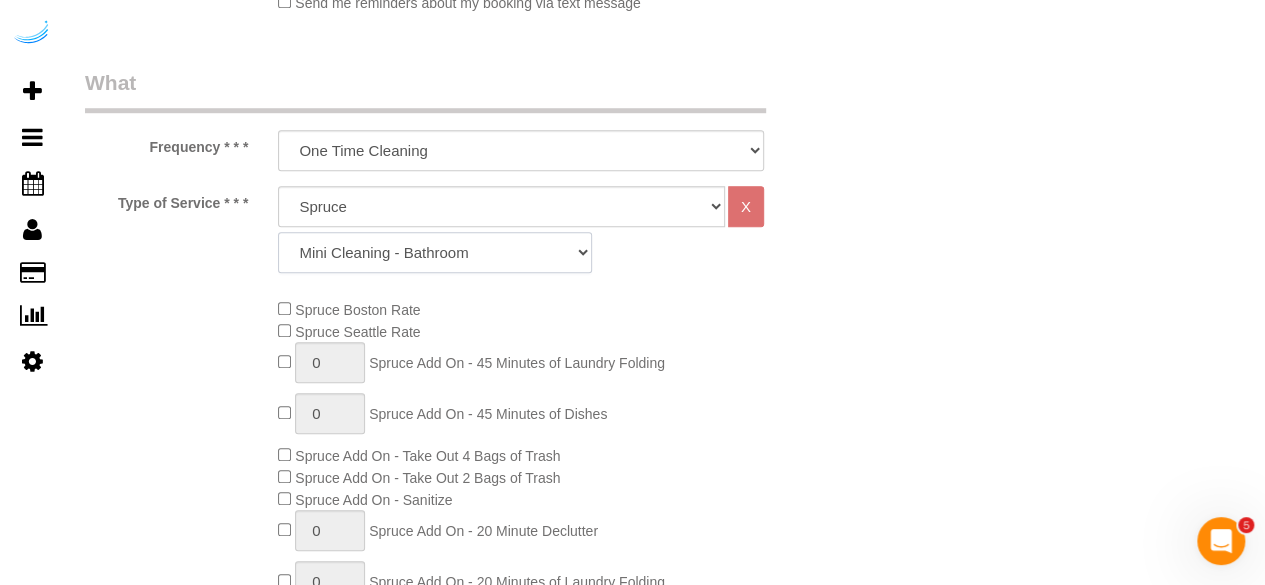 click on "Signature Cleaning - Studio Signature Cleaning - 1 Bed 1 Bath Signature Cleaning - 1 Bed 1.5 Bath Signature Cleaning - 1 Bed 1 Bath + Study Signature Cleaning - 1 Bed 2 Bath Signature Cleaning - 2 Bed 1 Bath Signature Cleaning - 2 Bed 2 Bath Signature Cleaning - 2 Bed 2.5 Bath Signature Cleaning - 2 Bed 2 Bath + Study Signature Cleaning - 3 Bed 2 Bath Signature Cleaning - 3 Bed 3 Bath Signature Cleaning - 4 Bed 2 Bath Signature Cleaning - 4 Bed 4 Bath Signature Cleaning - 5 Bed 4 Bath Signature Cleaning - 5 Bed 5 Bath Signature Cleaning - 6 Bed 6 Bath Premium Cleaning - Studio Premium Cleaning - 1 Bed 1 Bath Premium Cleaning - 1 Bed 1.5 Bath Premium Cleaning - 1 Bed 1 Bath + Study Premium Cleaning - 1 Bed 2 Bath Premium Cleaning - 2 Bed 1 Bath Premium Cleaning - 2 Bed 2 Bath Premium Cleaning - 2 Bed 2.5 Bath Premium Cleaning - 2 Bed 2 Bath + Study Premium Cleaning - 3 Bed 2 Bath Premium Cleaning - 3 Bed 3 Bath Premium Cleaning - 4 Bed 2 Bath Premium Cleaning - 4 Bed 4 Bath Premium Cleaning - 5 Bed 4 Bath" 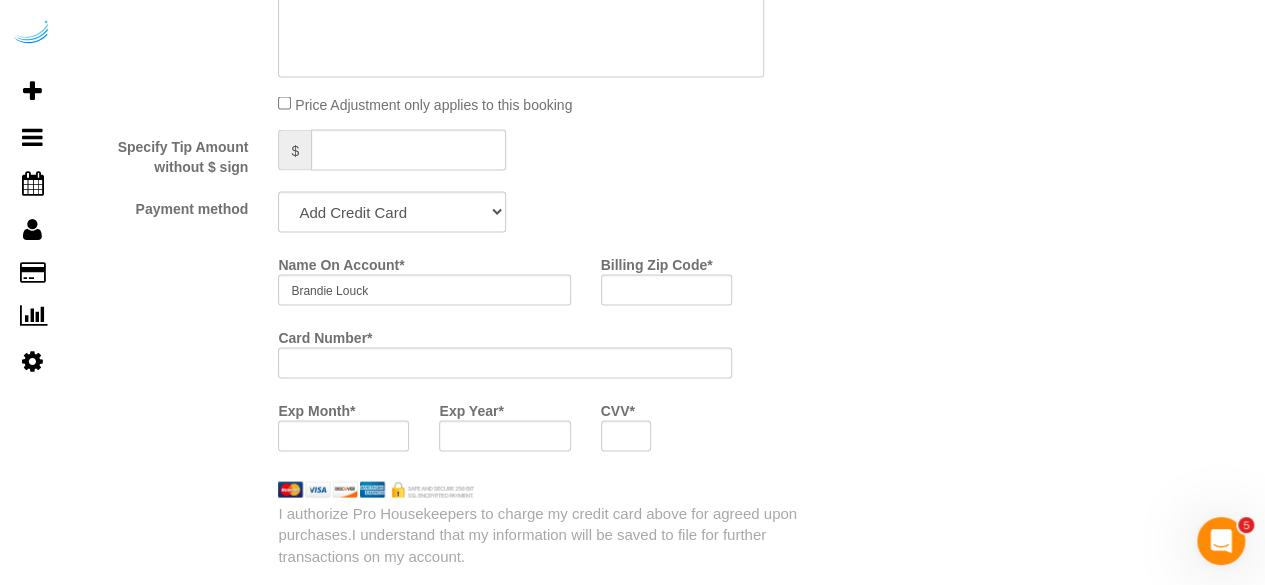 scroll, scrollTop: 1900, scrollLeft: 0, axis: vertical 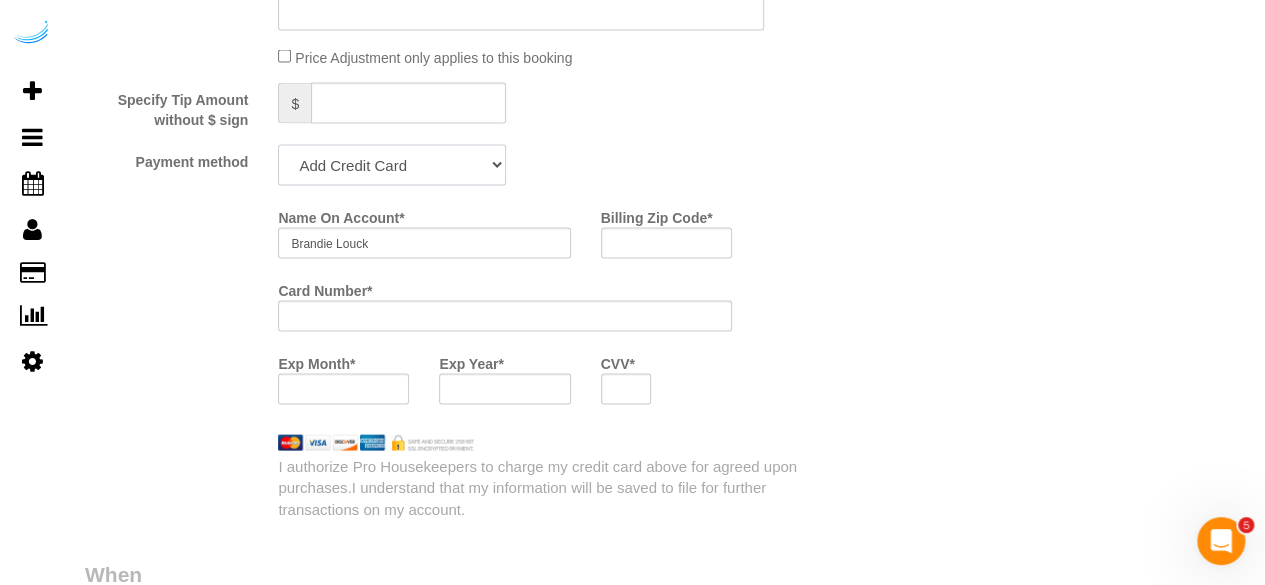 click on "Add Credit Card Cash Check Paypal" 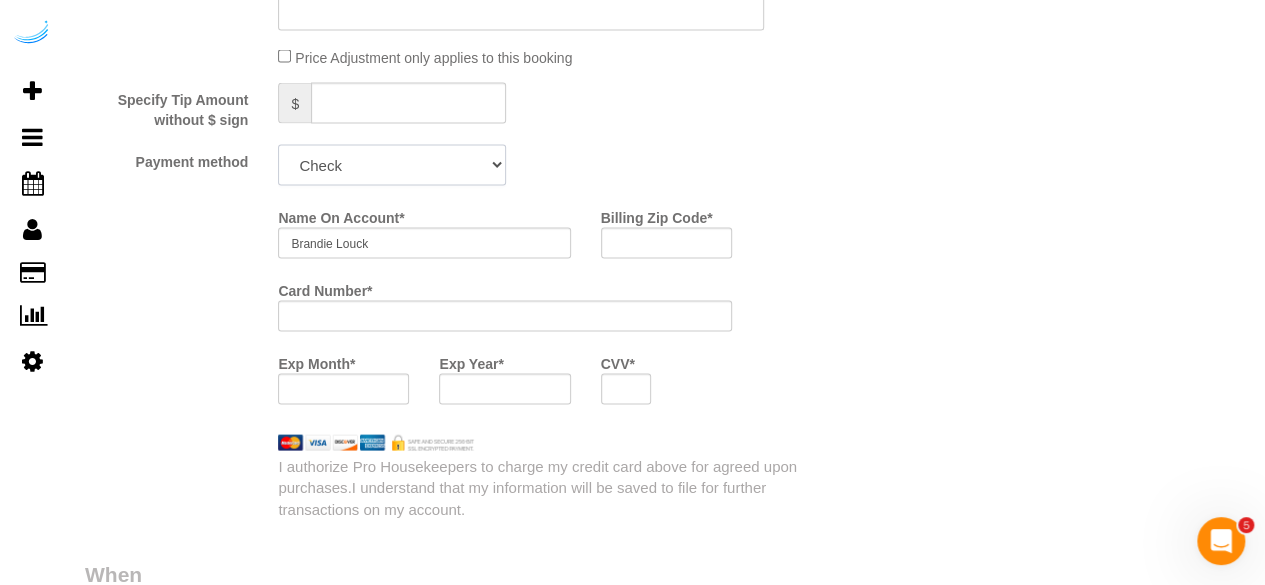 click on "Add Credit Card Cash Check Paypal" 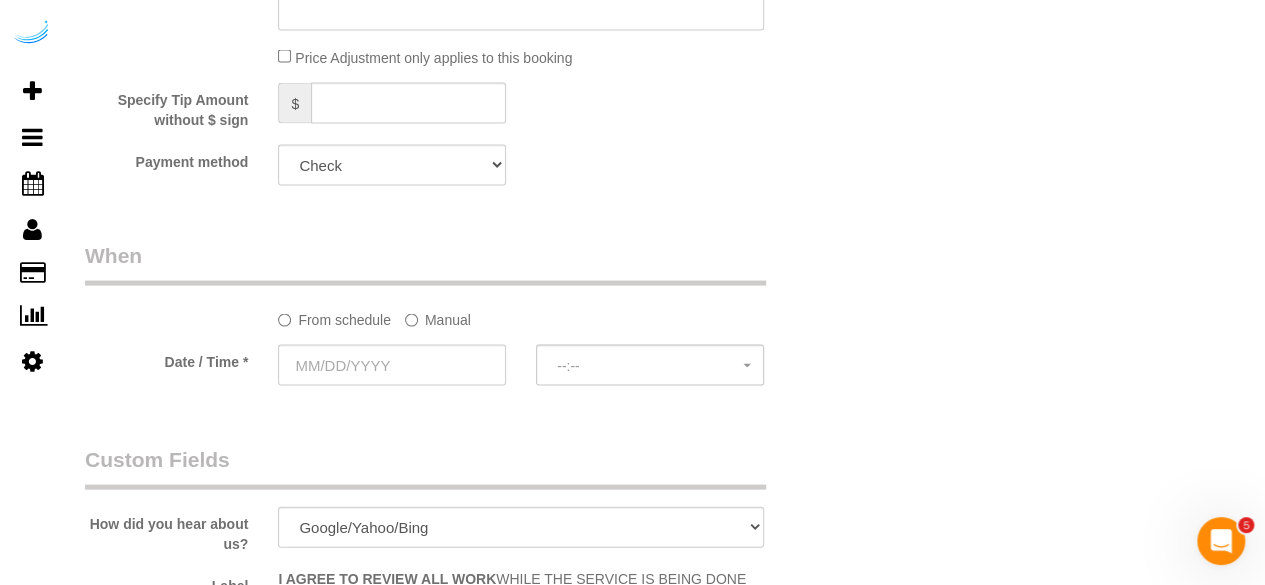 click on "From schedule
Manual" 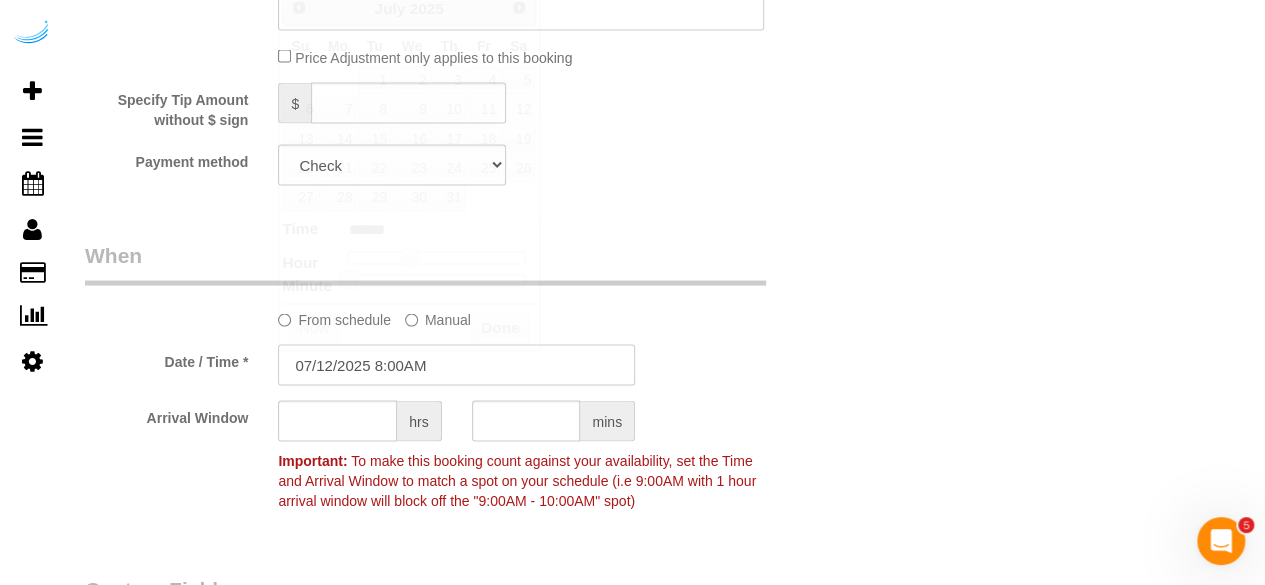 drag, startPoint x: 410, startPoint y: 369, endPoint x: 374, endPoint y: 266, distance: 109.11004 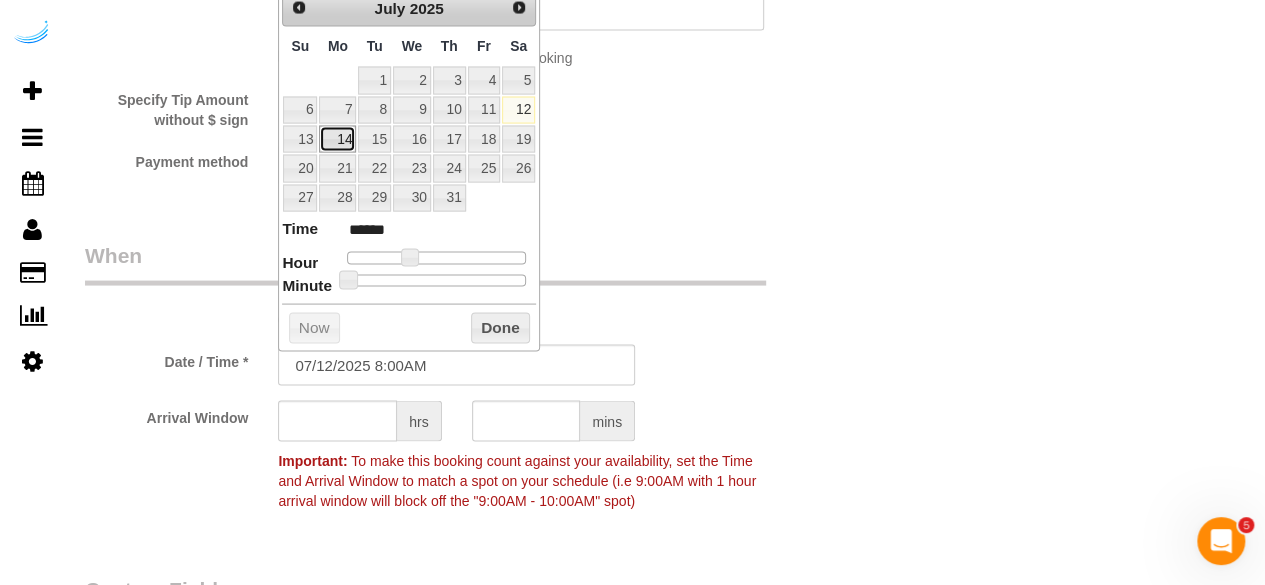 click on "14" at bounding box center [337, 139] 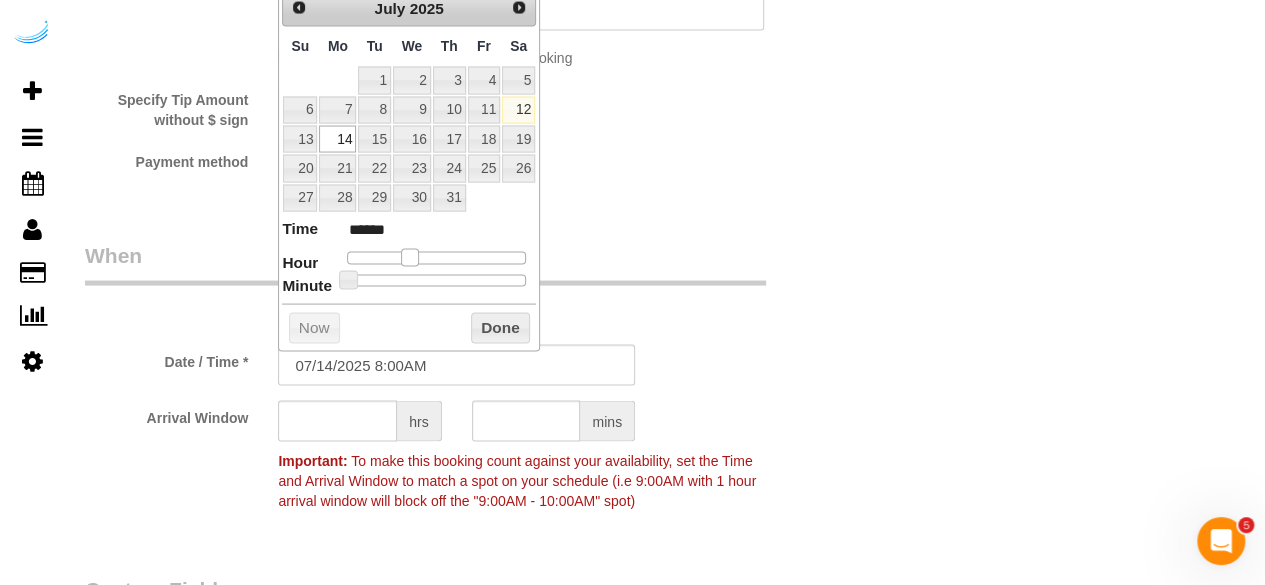 type on "07/14/2025 9:00AM" 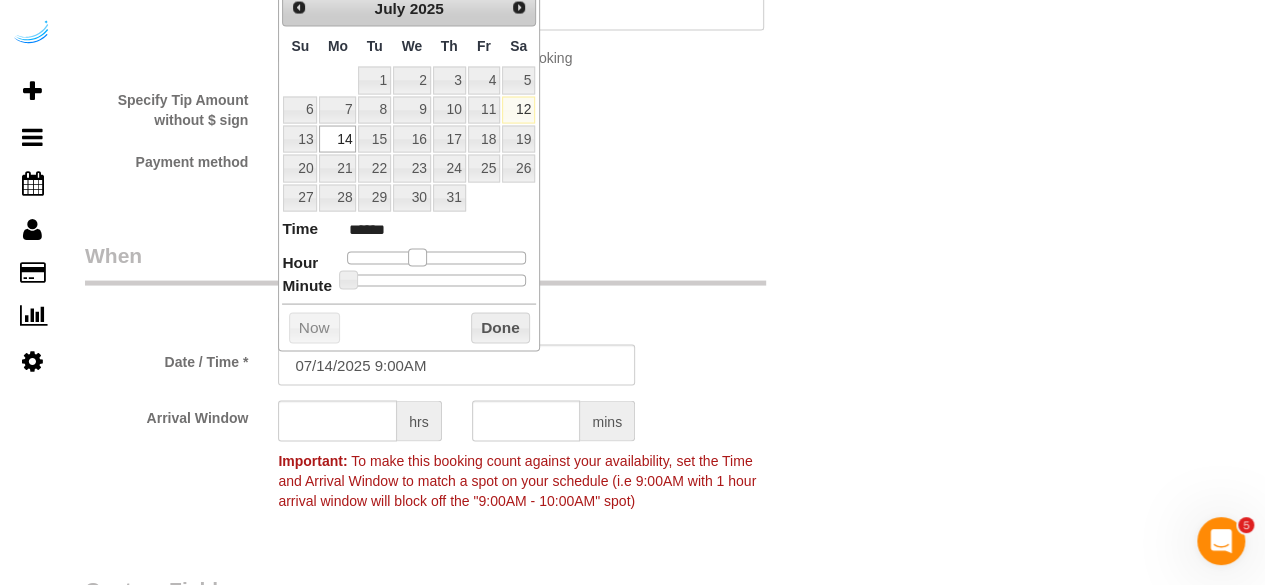 click at bounding box center [417, 258] 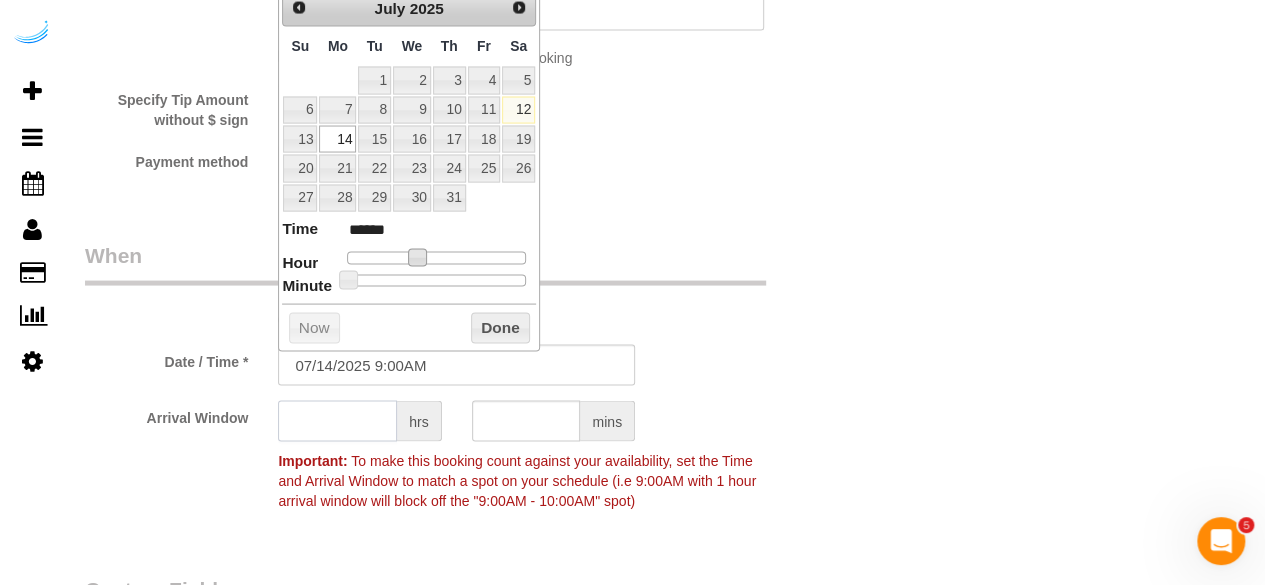 click 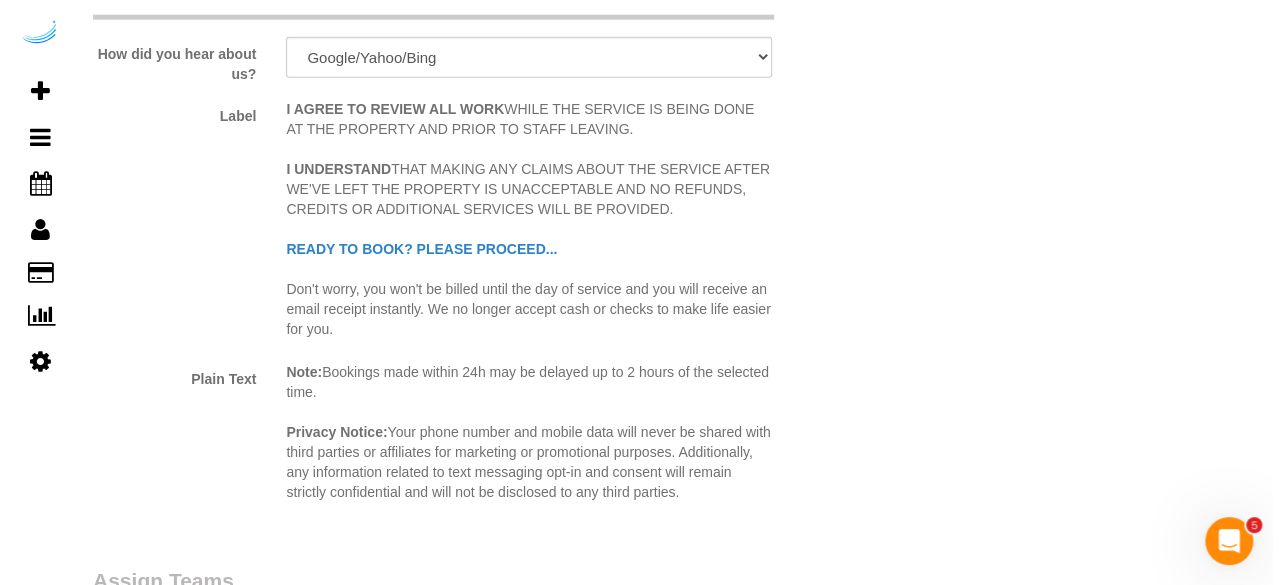 scroll, scrollTop: 3000, scrollLeft: 0, axis: vertical 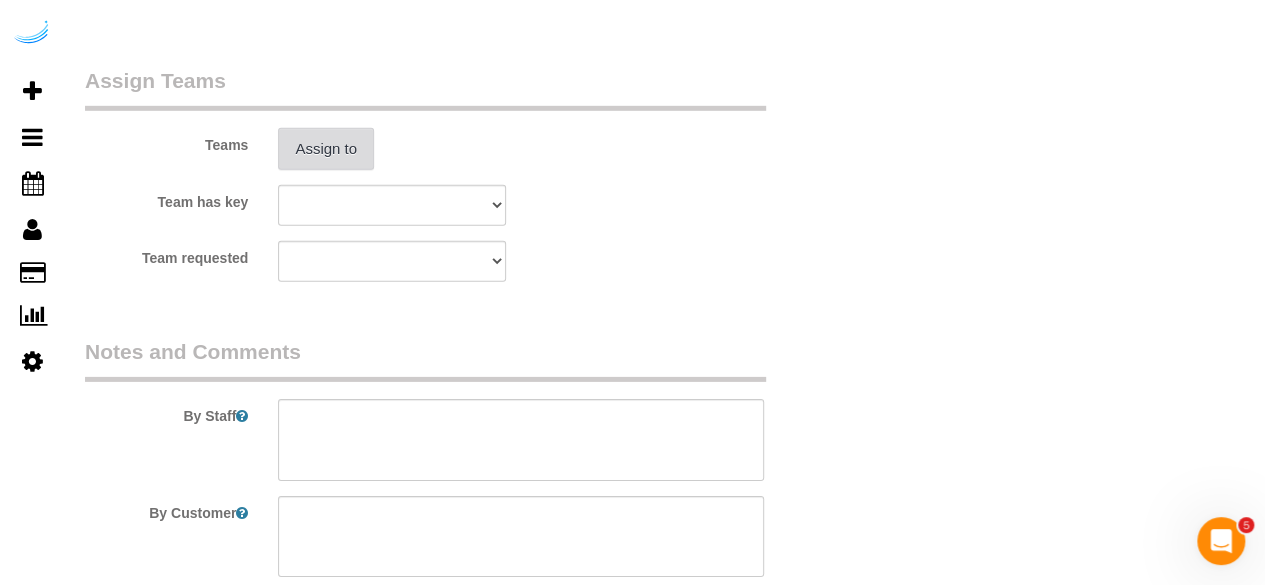 type on "8" 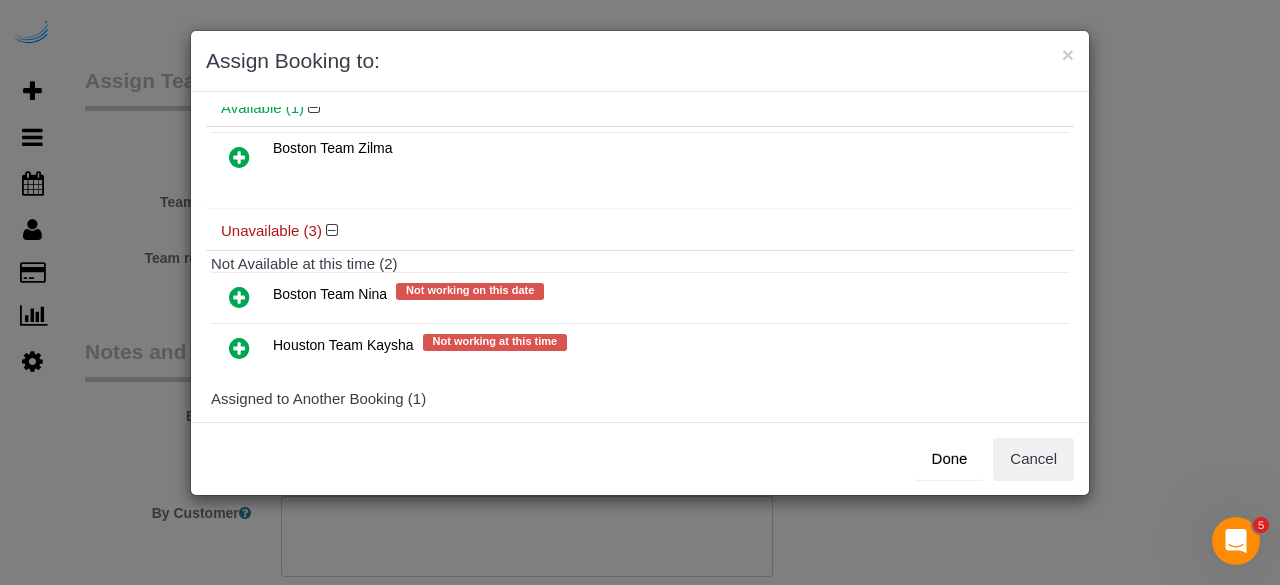 scroll, scrollTop: 172, scrollLeft: 0, axis: vertical 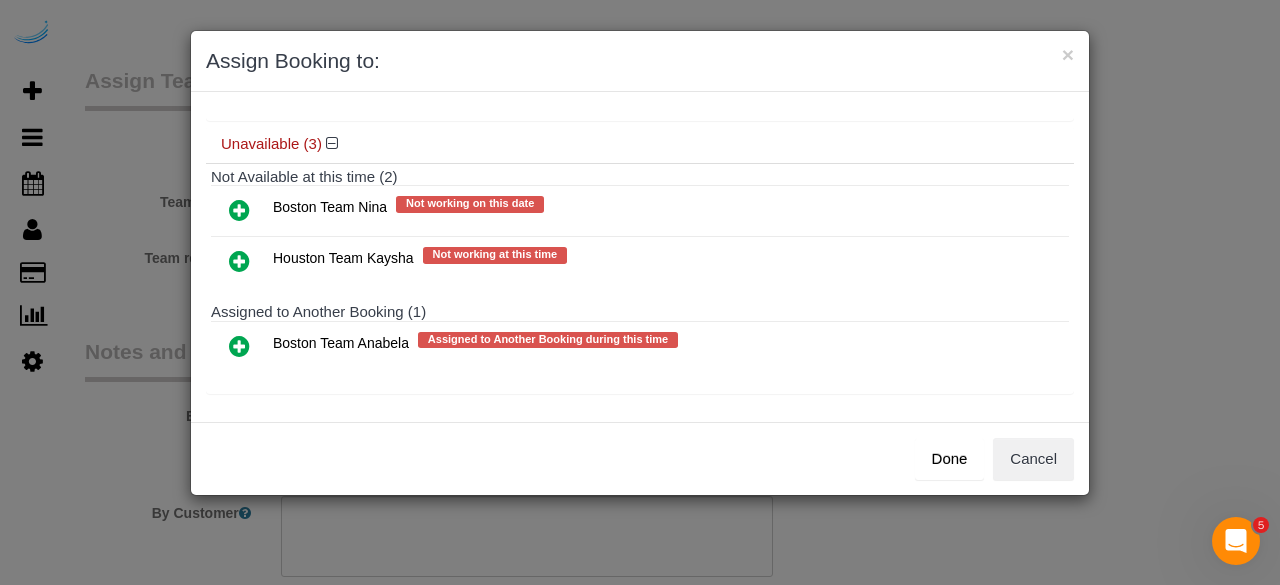 drag, startPoint x: 234, startPoint y: 334, endPoint x: 264, endPoint y: 331, distance: 30.149628 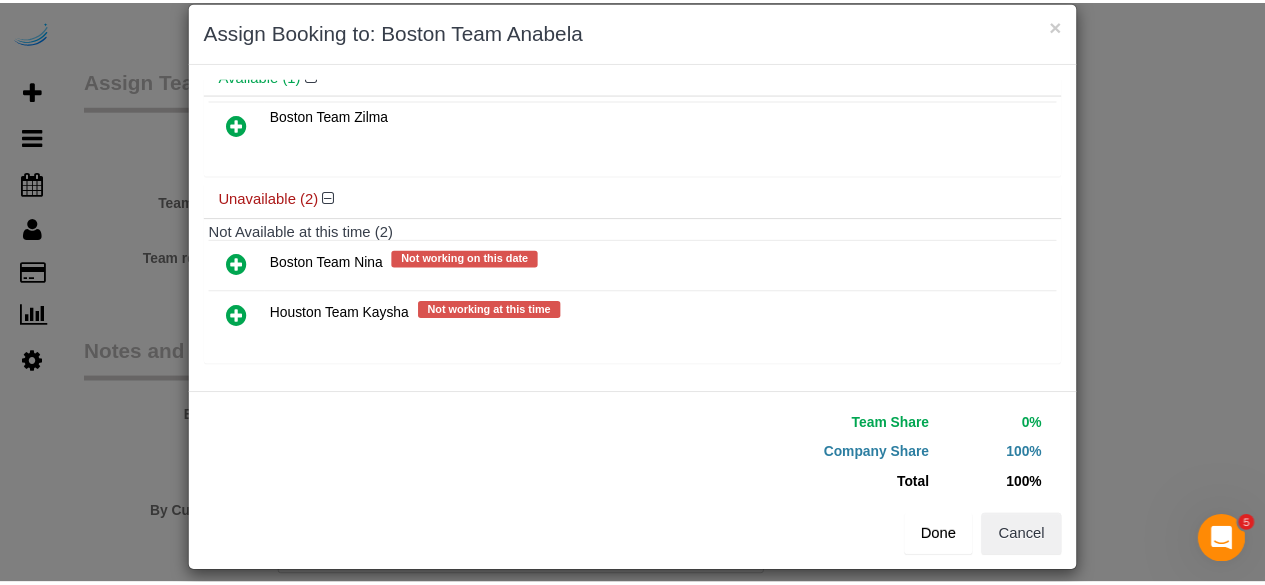 scroll, scrollTop: 45, scrollLeft: 0, axis: vertical 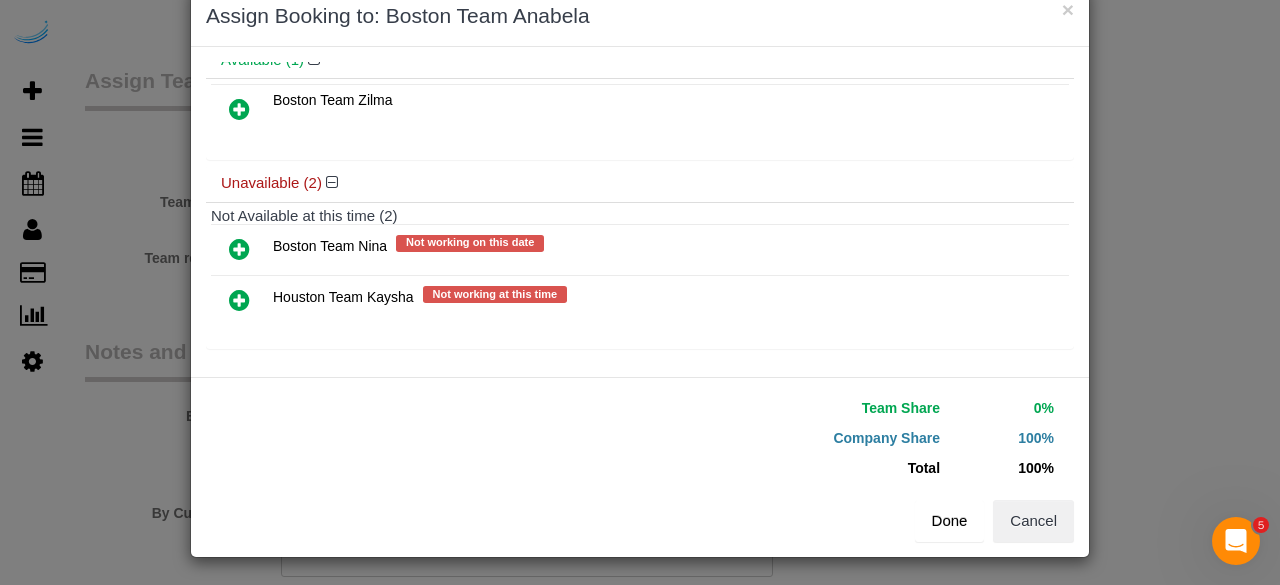 click on "Done" at bounding box center [950, 521] 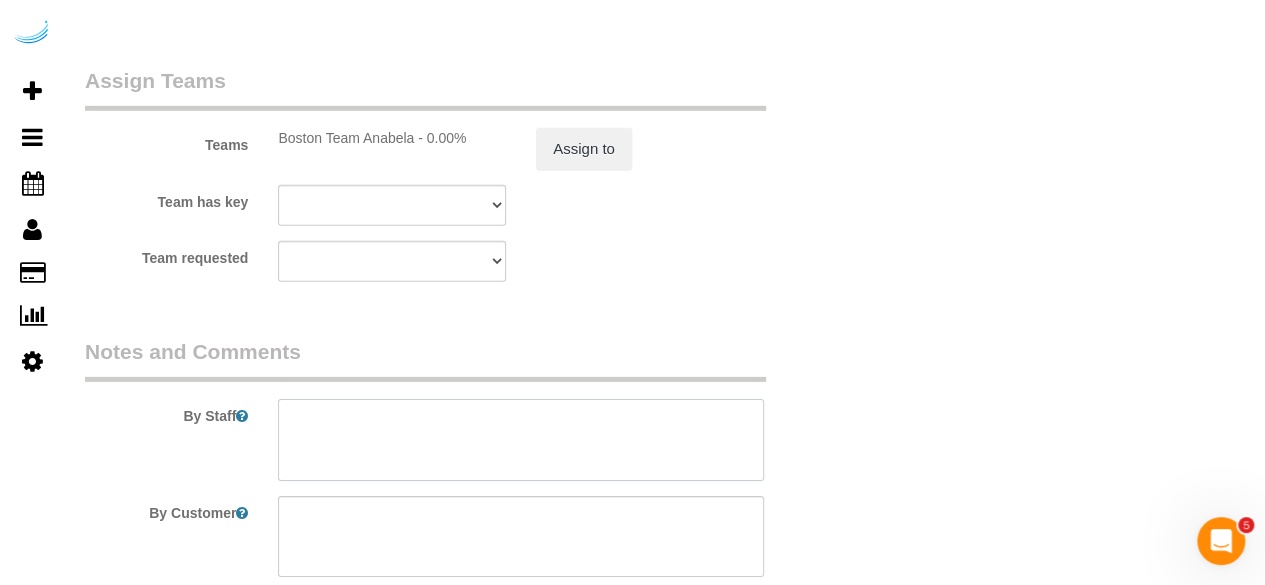 click at bounding box center [521, 440] 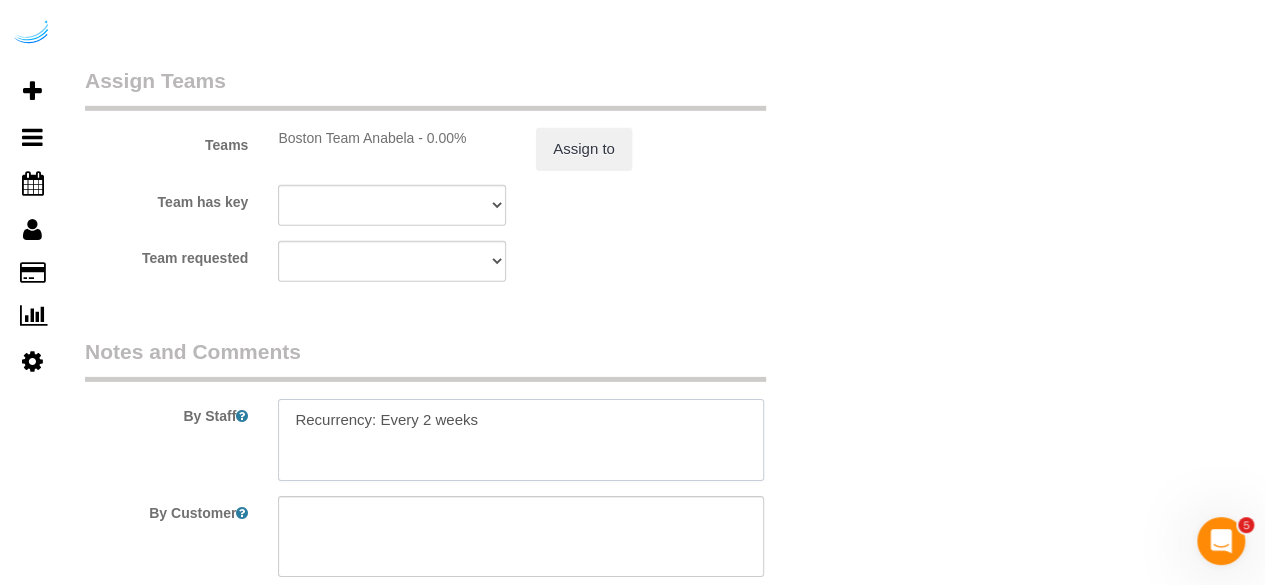 paste on "Permanent Notes:No notes from this customer.Today's Notes:No notes from this service.
Entry Method: Someone will be home
Details:
Please call when you get here.
Additional Notes:
Housekeeping Notes:" 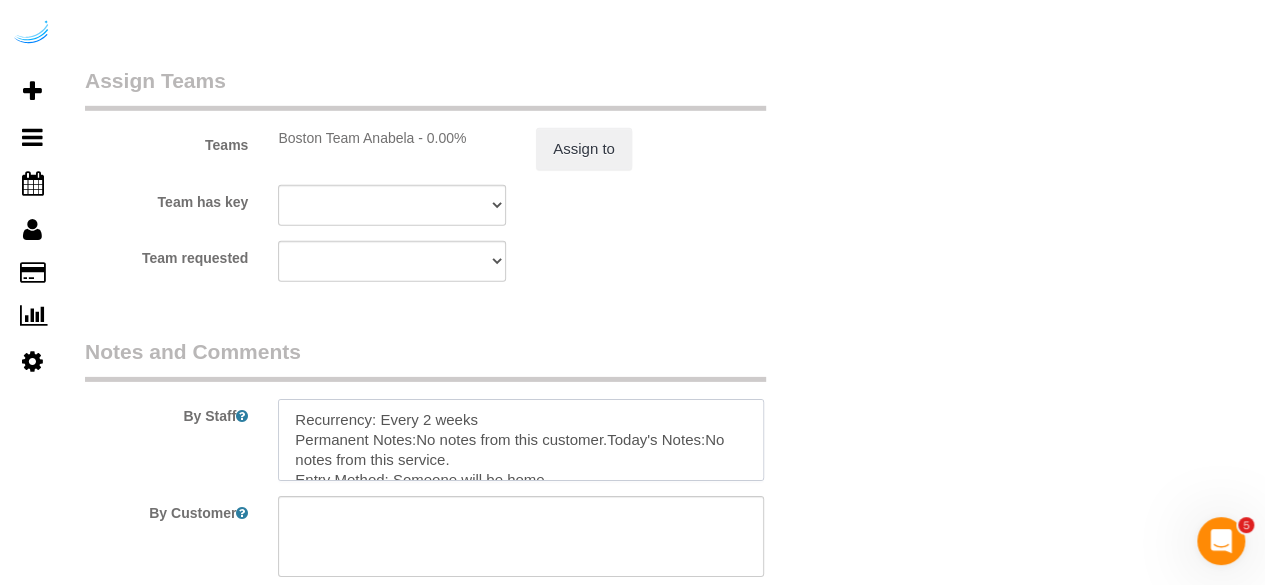 scroll, scrollTop: 128, scrollLeft: 0, axis: vertical 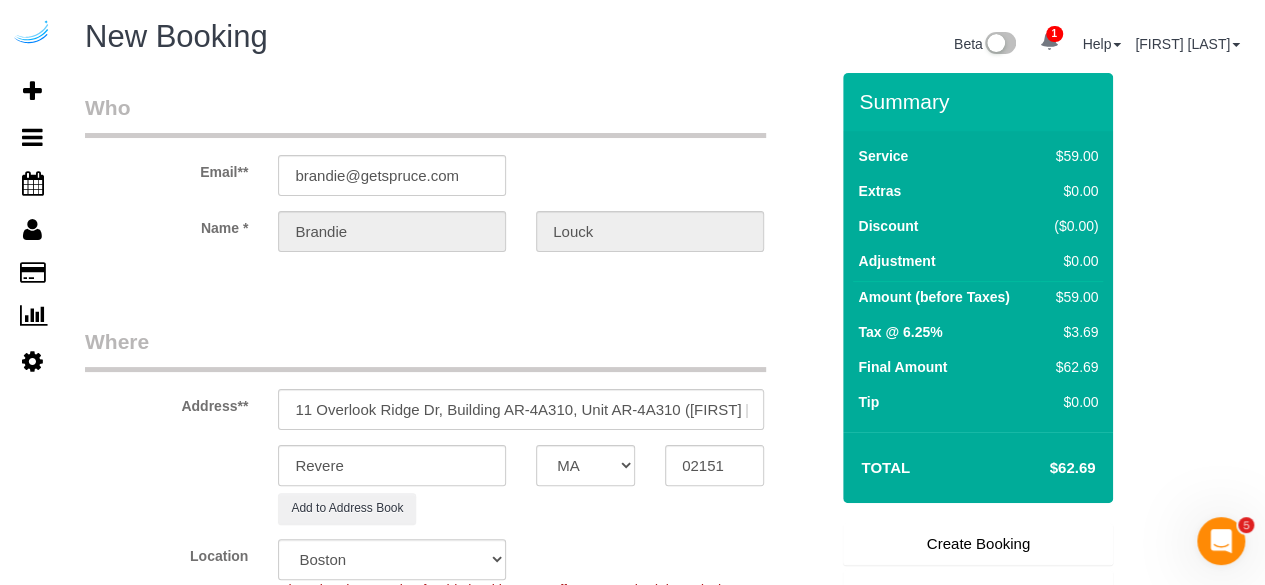 type on "Recurrency: Every 2 weeks
Permanent Notes:No notes from this customer.Today's Notes:No notes from this service.
Entry Method: Someone will be home
Details:
Please call when you get here.
Additional Notes:
Housekeeping Notes:" 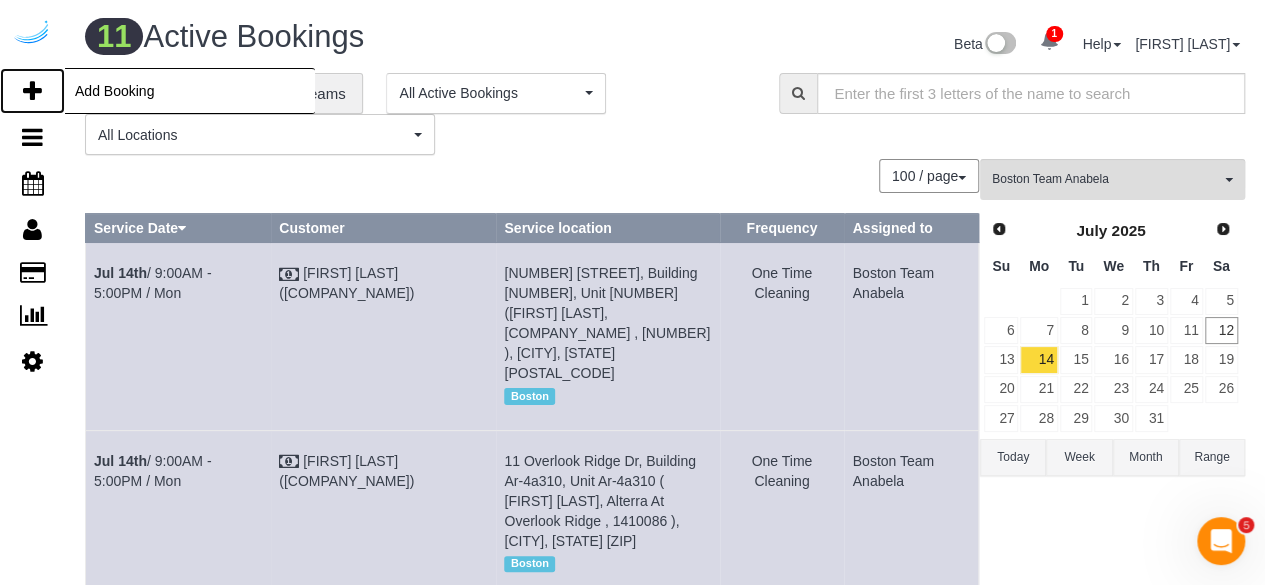 click at bounding box center [32, 91] 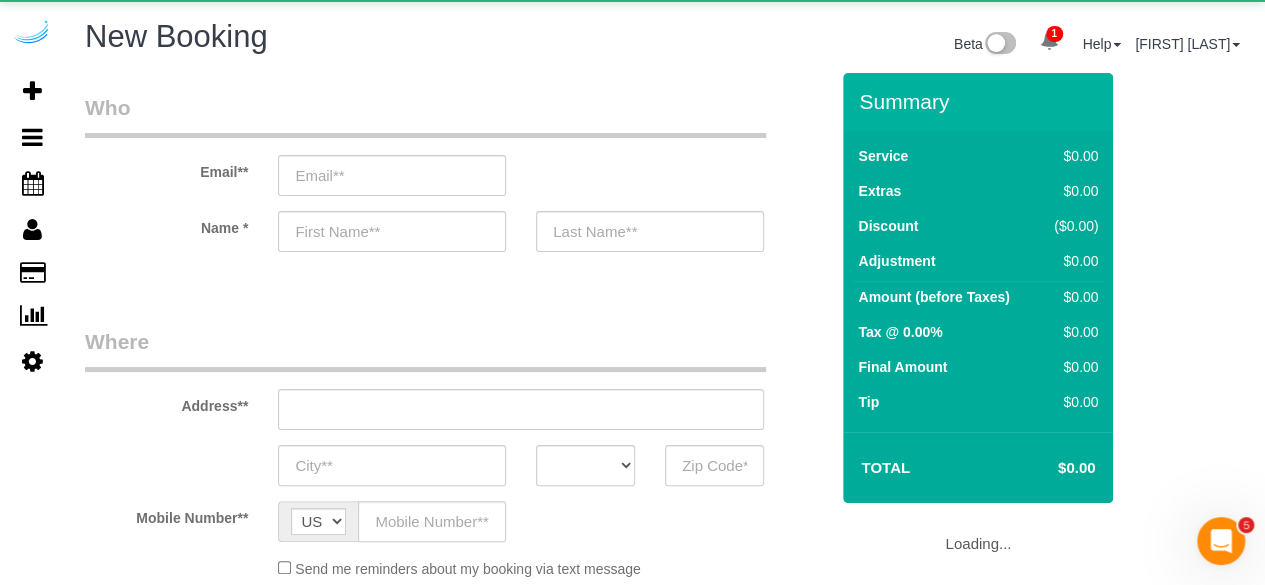 select on "object:69492" 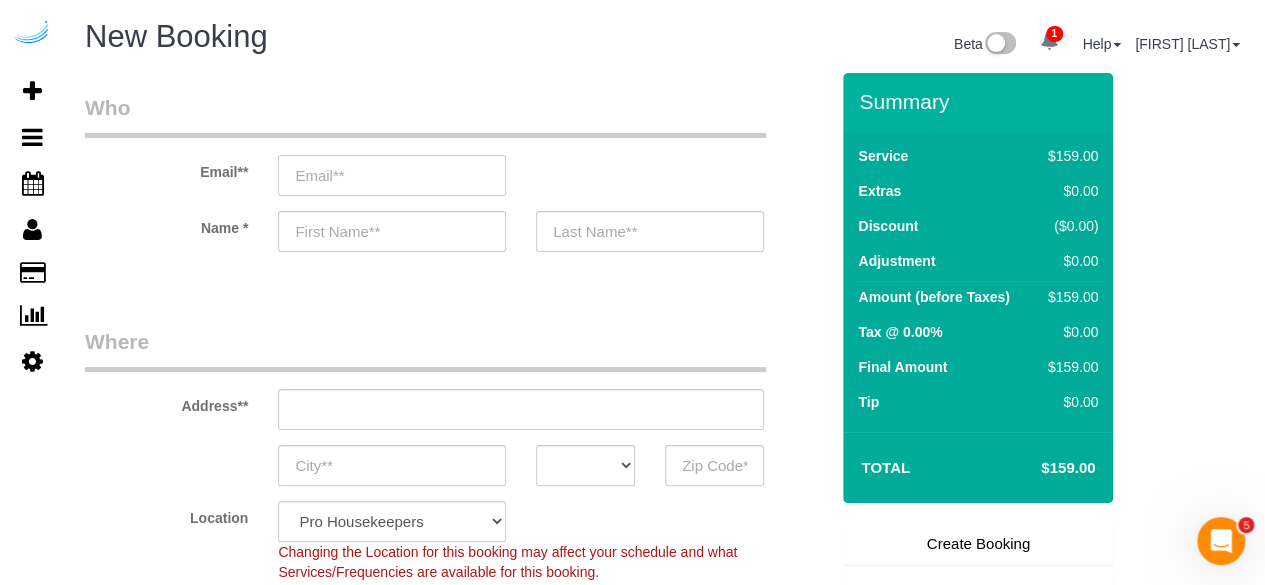 click at bounding box center [392, 175] 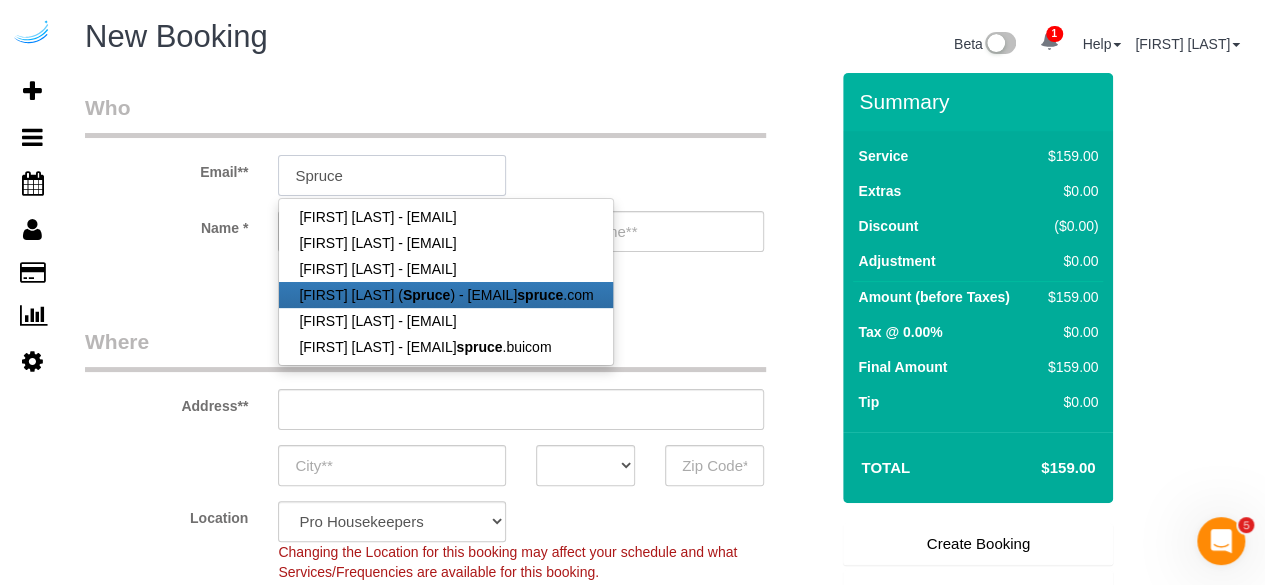 type on "brandie@getspruce.com" 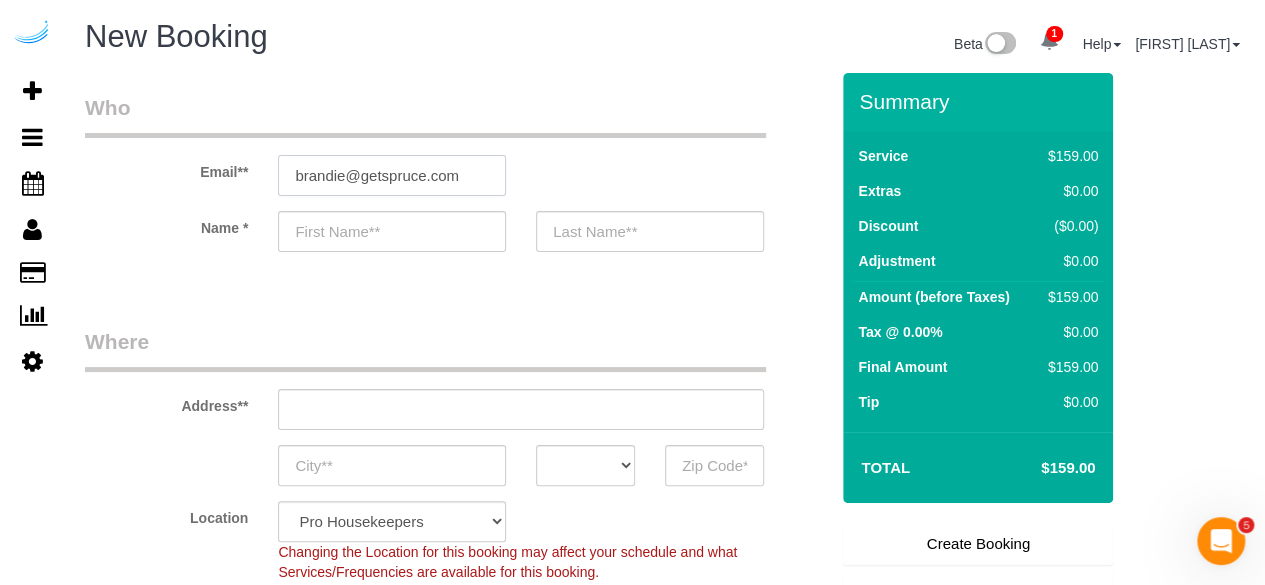 type on "Brandie" 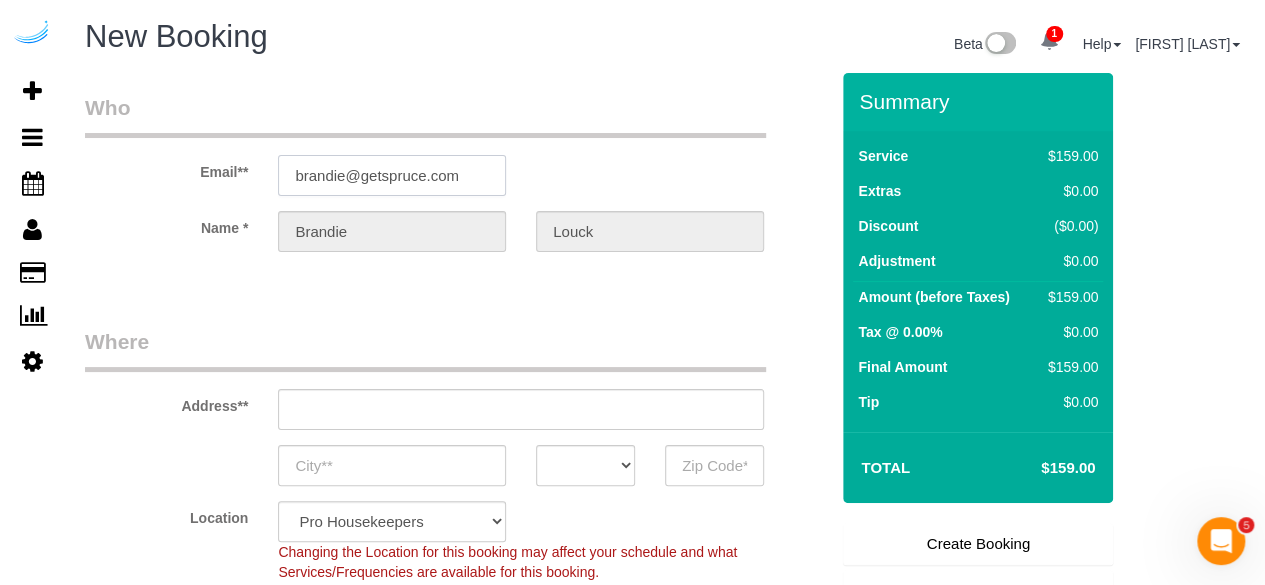 type on "3816 S Lamar Blvd" 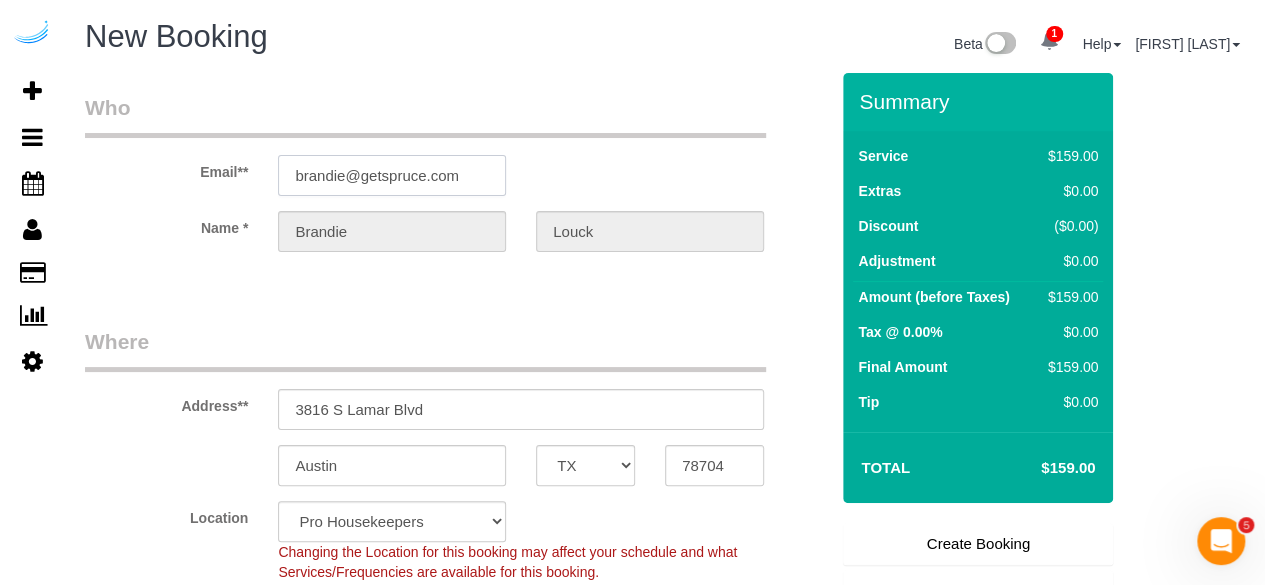 select on "9" 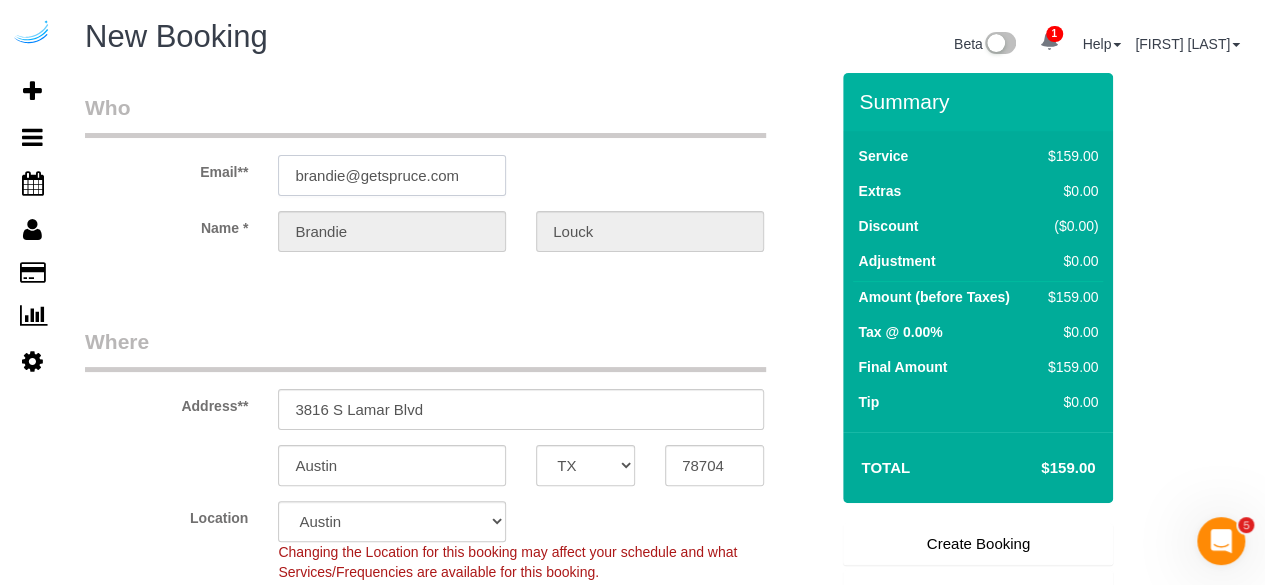 select on "object:69529" 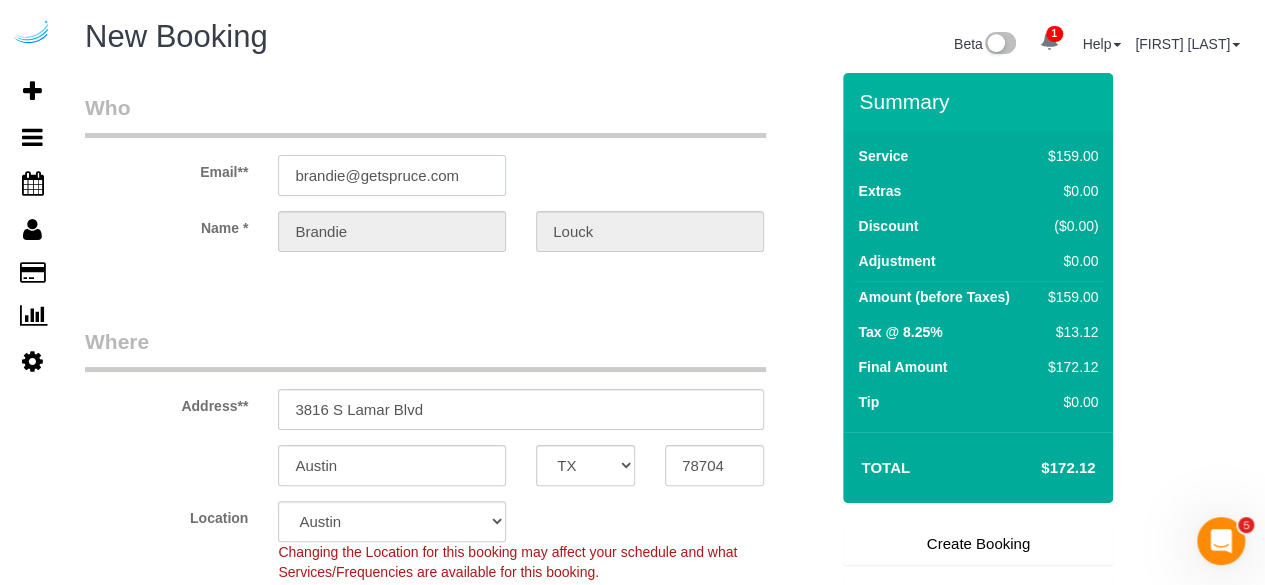 type on "brandie@getspruce.com" 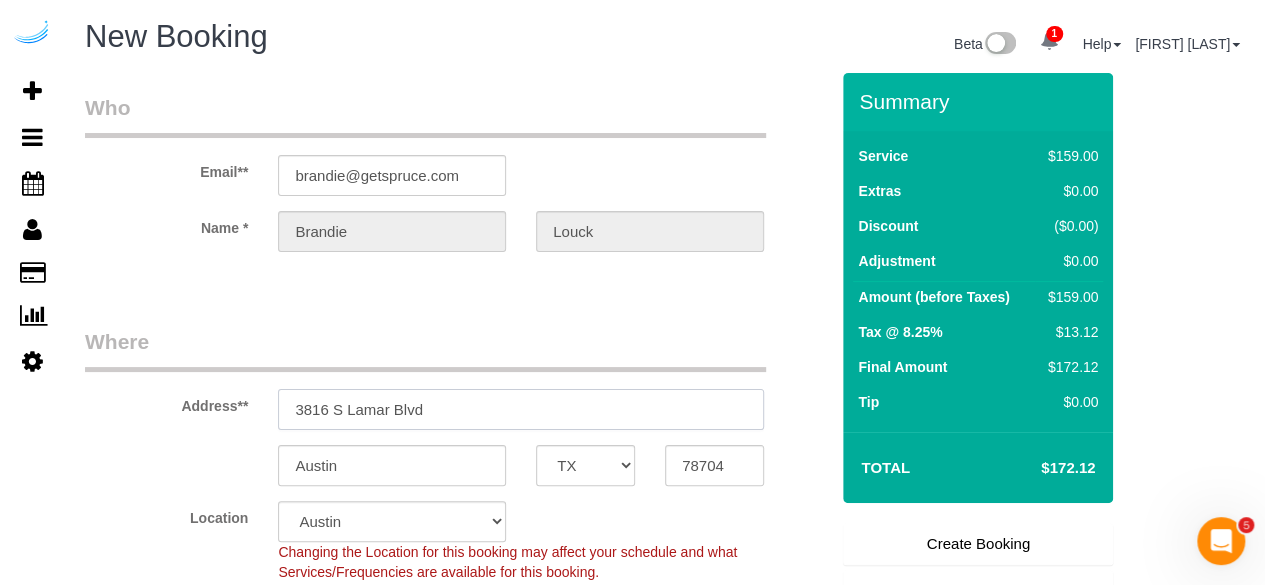 click on "3816 S Lamar Blvd" at bounding box center (521, 409) 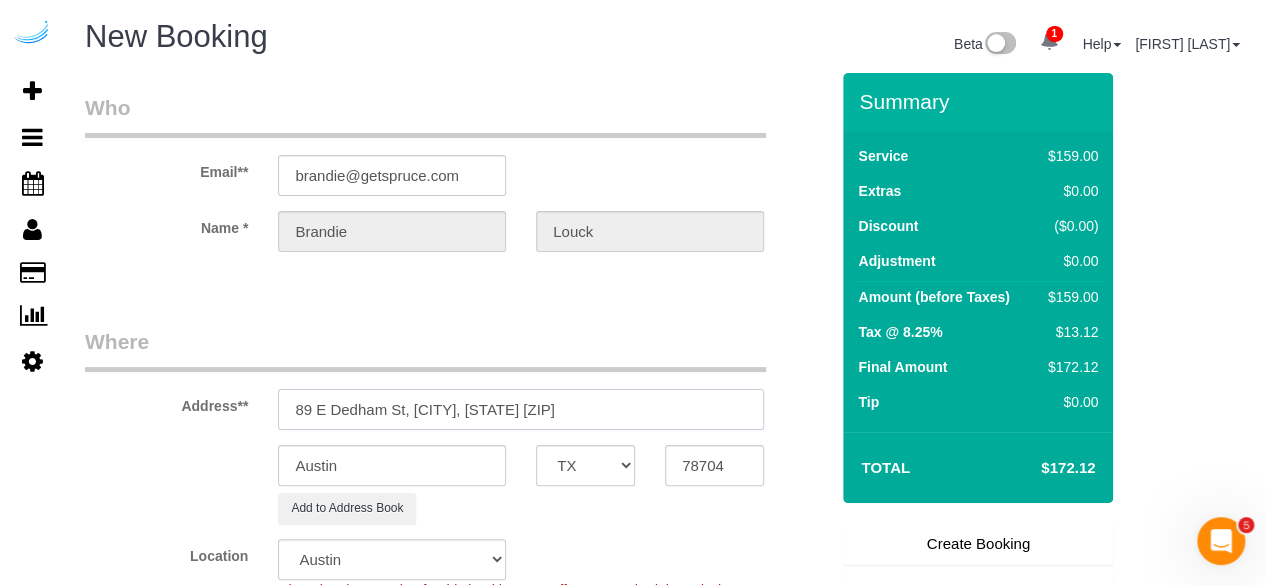 drag, startPoint x: 491, startPoint y: 411, endPoint x: 598, endPoint y: 395, distance: 108.18965 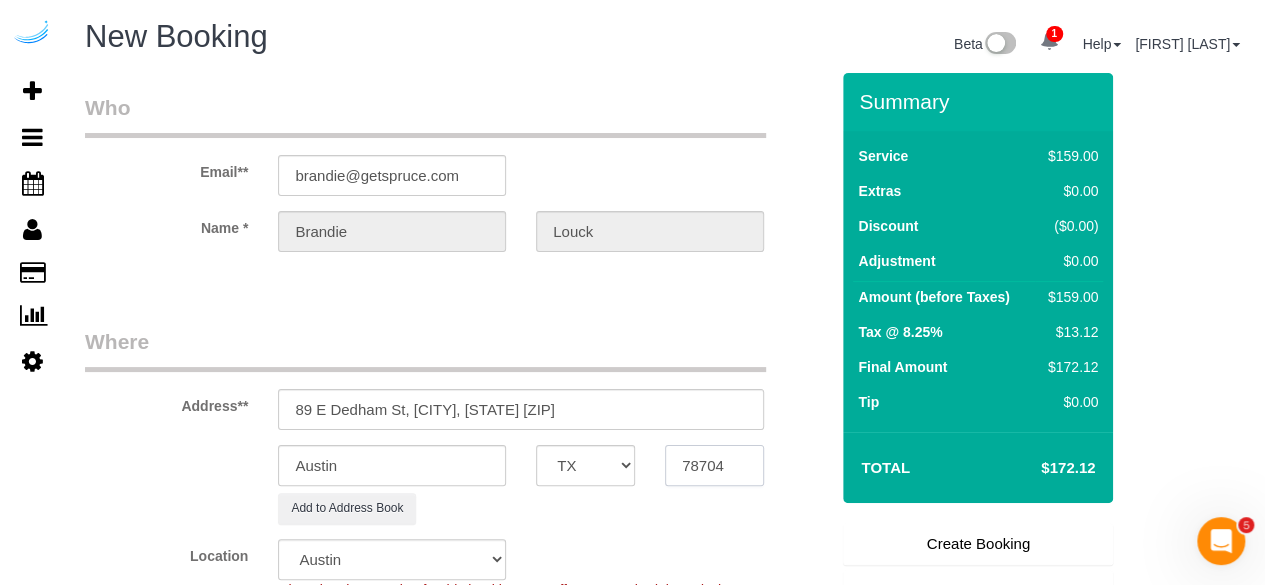 click on "78704" at bounding box center [714, 465] 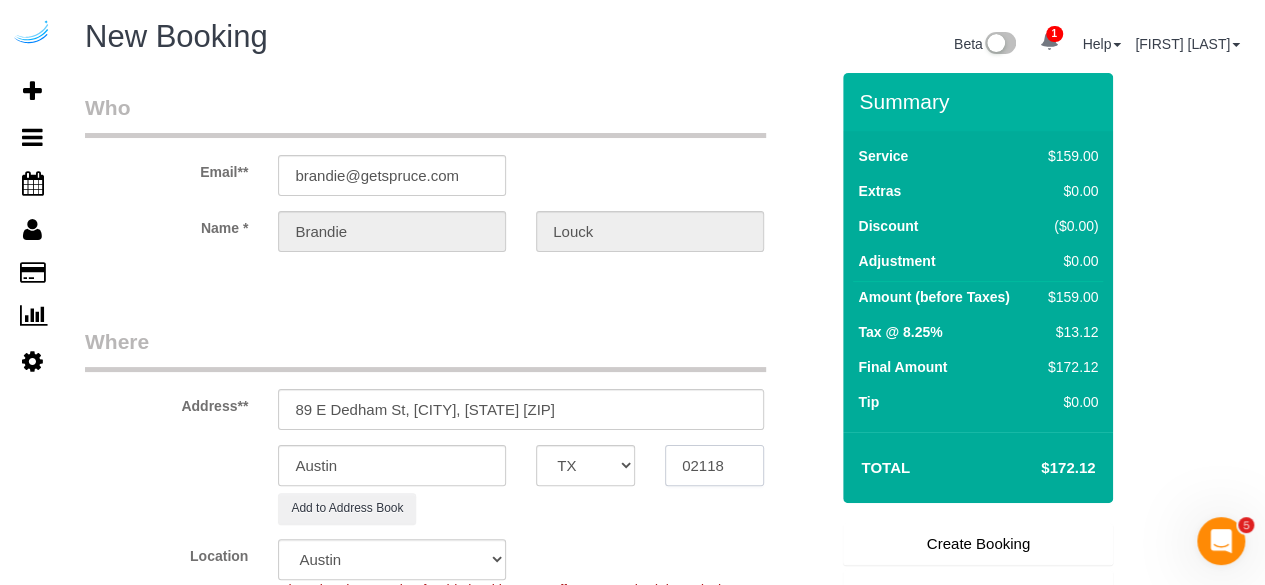 type on "02118" 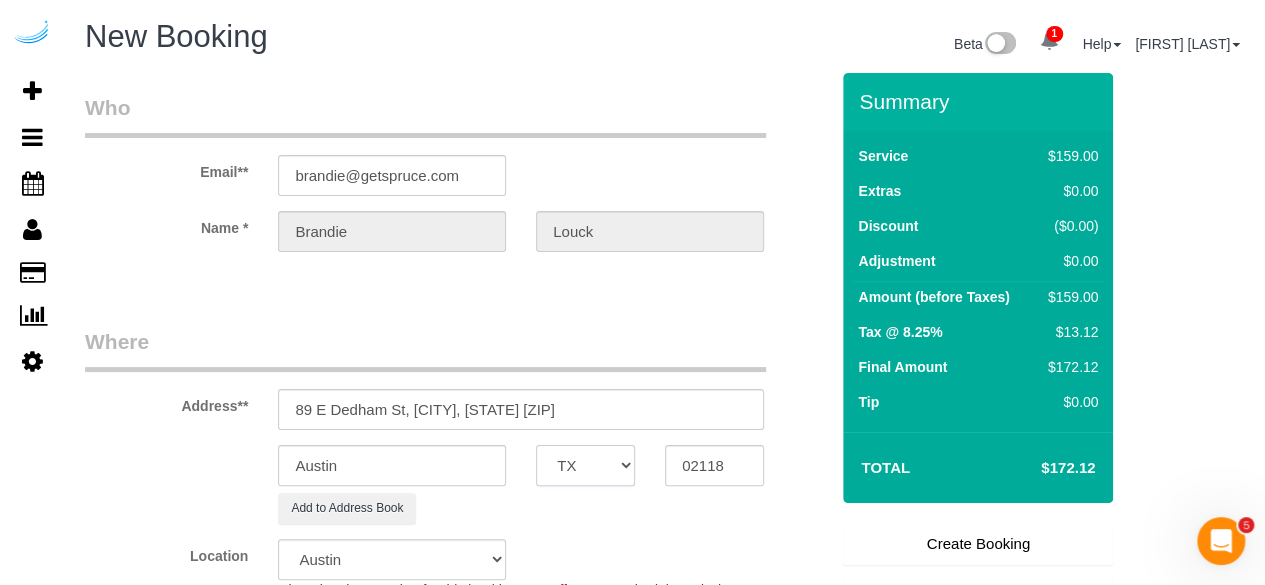 click on "AK
AL
AR
AZ
CA
CO
CT
DC
DE
FL
GA
HI
IA
ID
IL
IN
KS
KY
LA
MA
MD
ME
MI
MN
MO
MS
MT
NC
ND
NE
NH
NJ
NM
NV
NY
OH
OK
OR
PA
RI
SC
SD
TN
TX
UT
VA
VT
WA
WI
WV
WY" at bounding box center (585, 465) 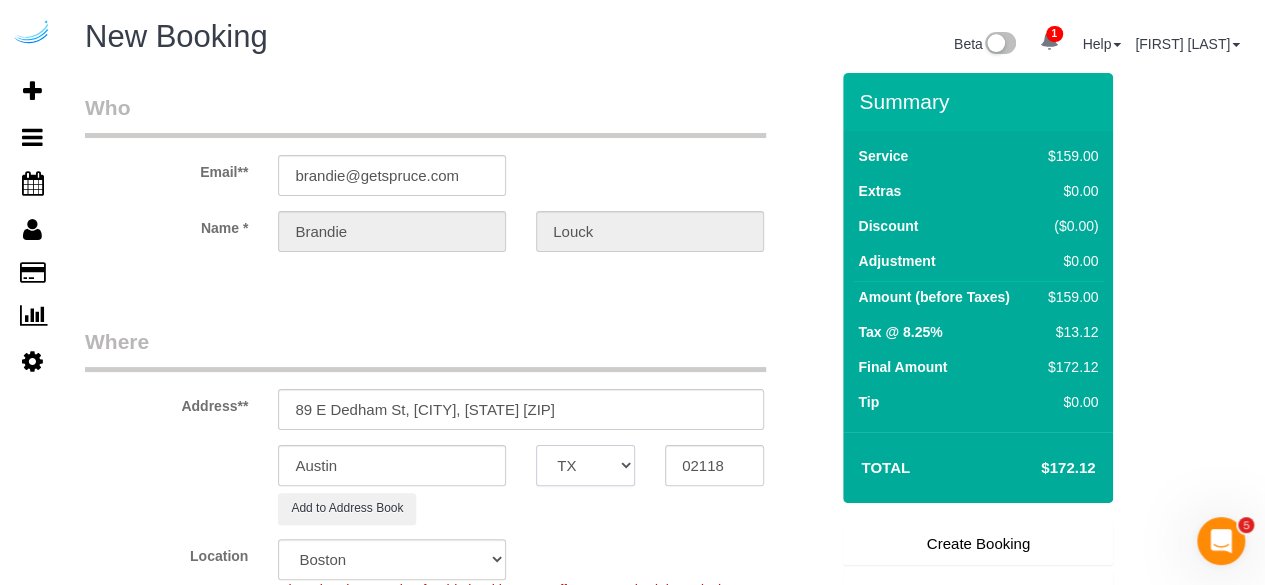 select on "MA" 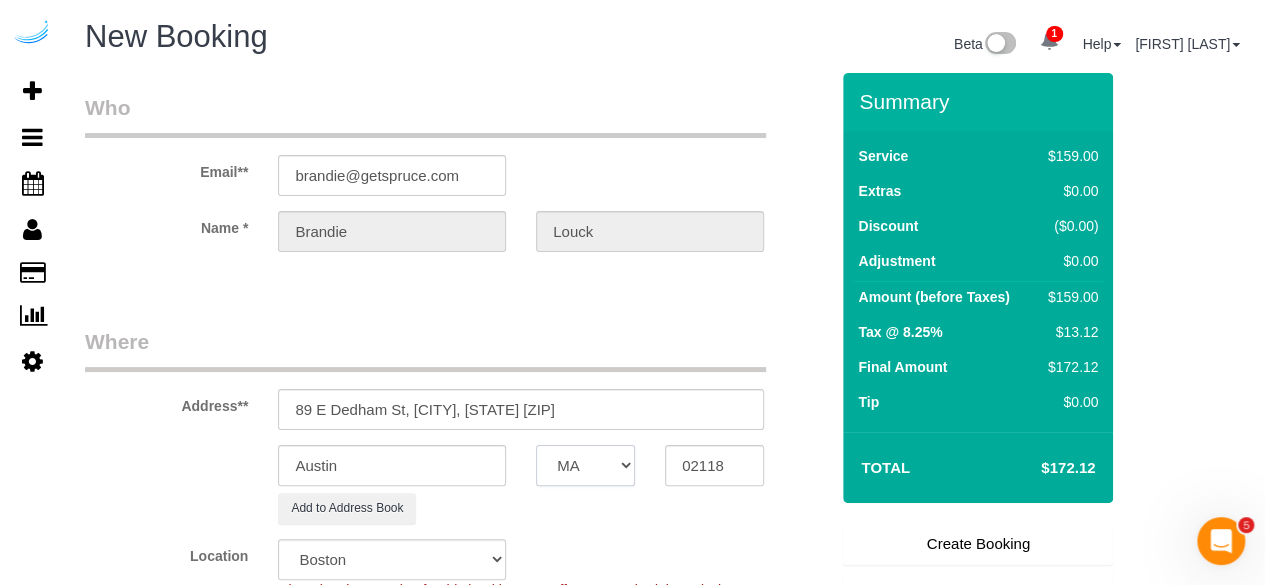 click on "AK
AL
AR
AZ
CA
CO
CT
DC
DE
FL
GA
HI
IA
ID
IL
IN
KS
KY
LA
MA
MD
ME
MI
MN
MO
MS
MT
NC
ND
NE
NH
NJ
NM
NV
NY
OH
OK
OR
PA
RI
SC
SD
TN
TX
UT
VA
VT
WA
WI
WV
WY" at bounding box center [585, 465] 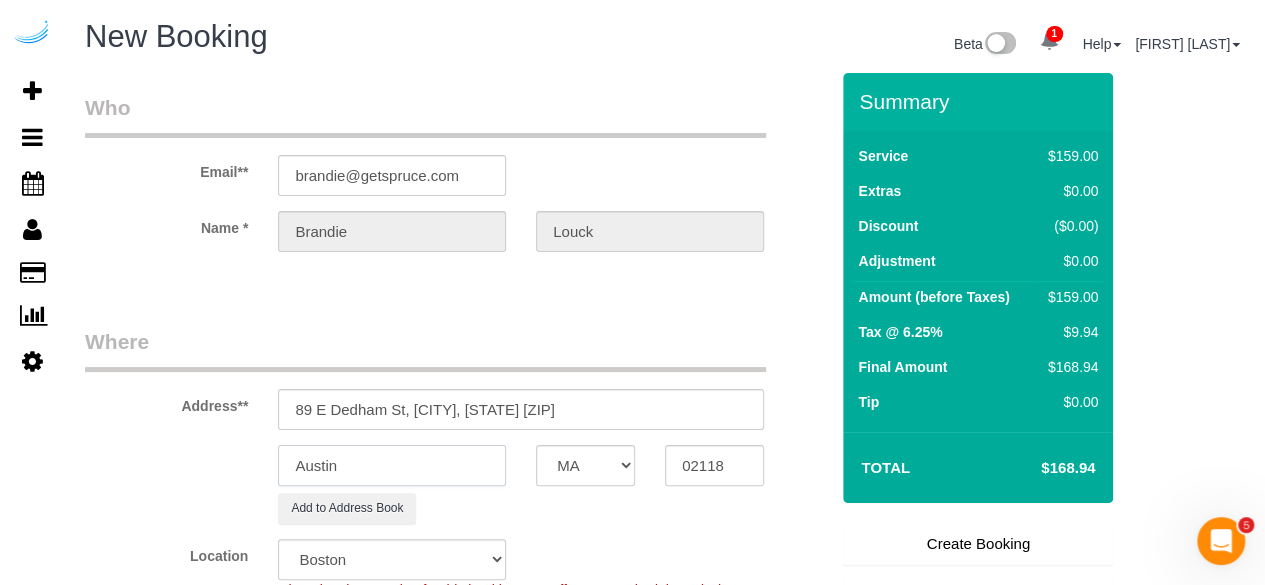 click on "Austin" at bounding box center (392, 465) 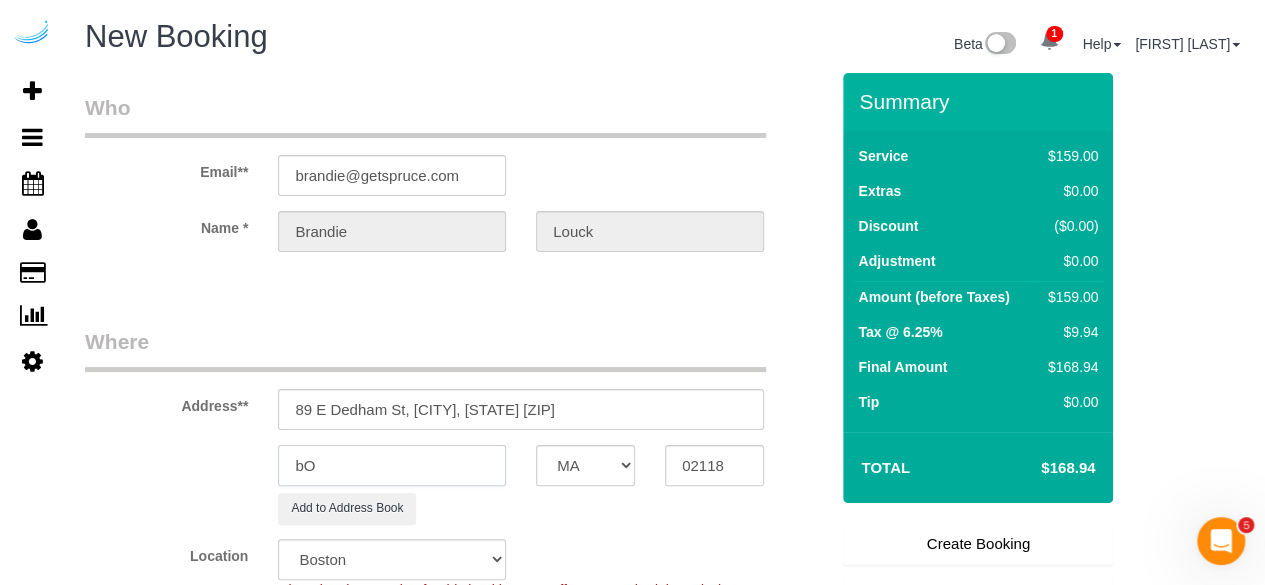 type on "b" 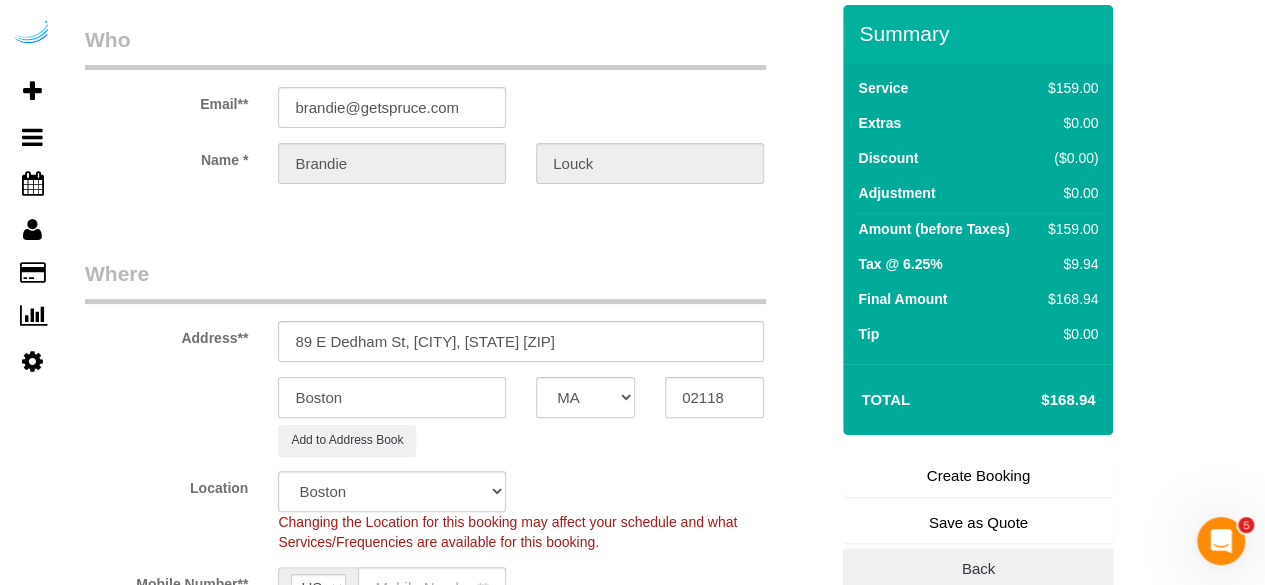 scroll, scrollTop: 100, scrollLeft: 0, axis: vertical 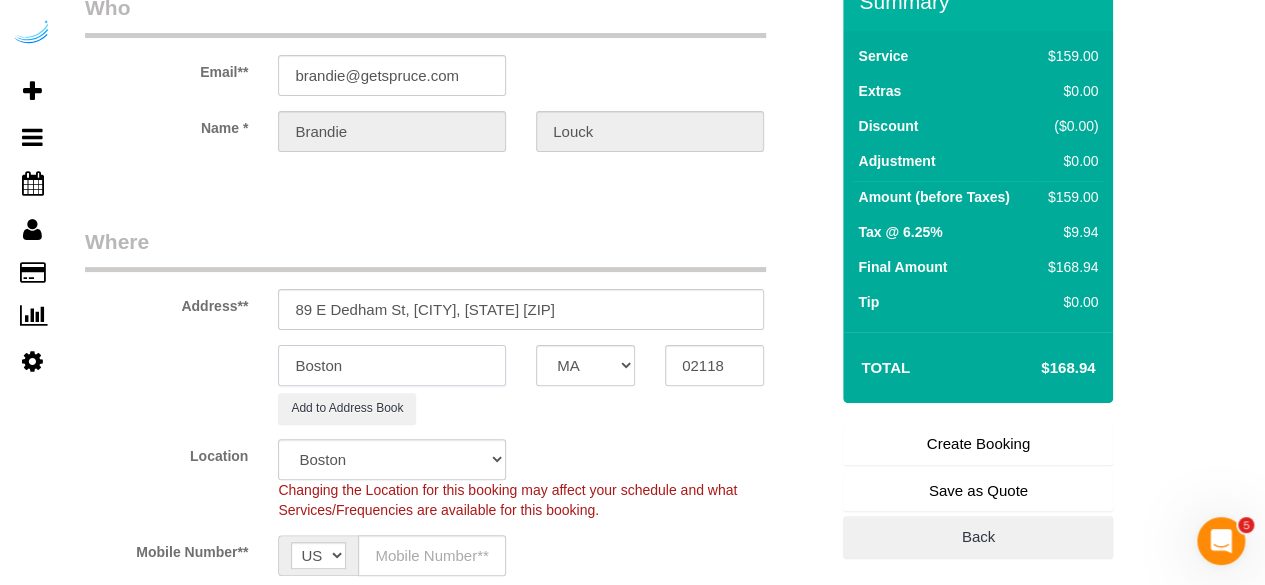type on "Boston" 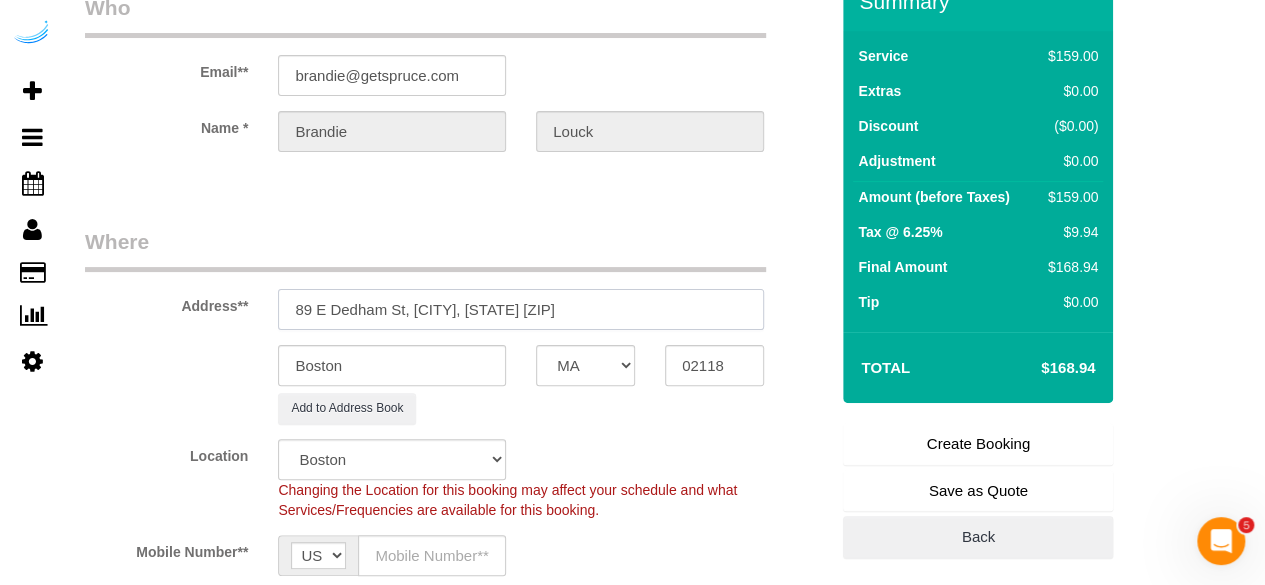 drag, startPoint x: 412, startPoint y: 305, endPoint x: 686, endPoint y: 305, distance: 274 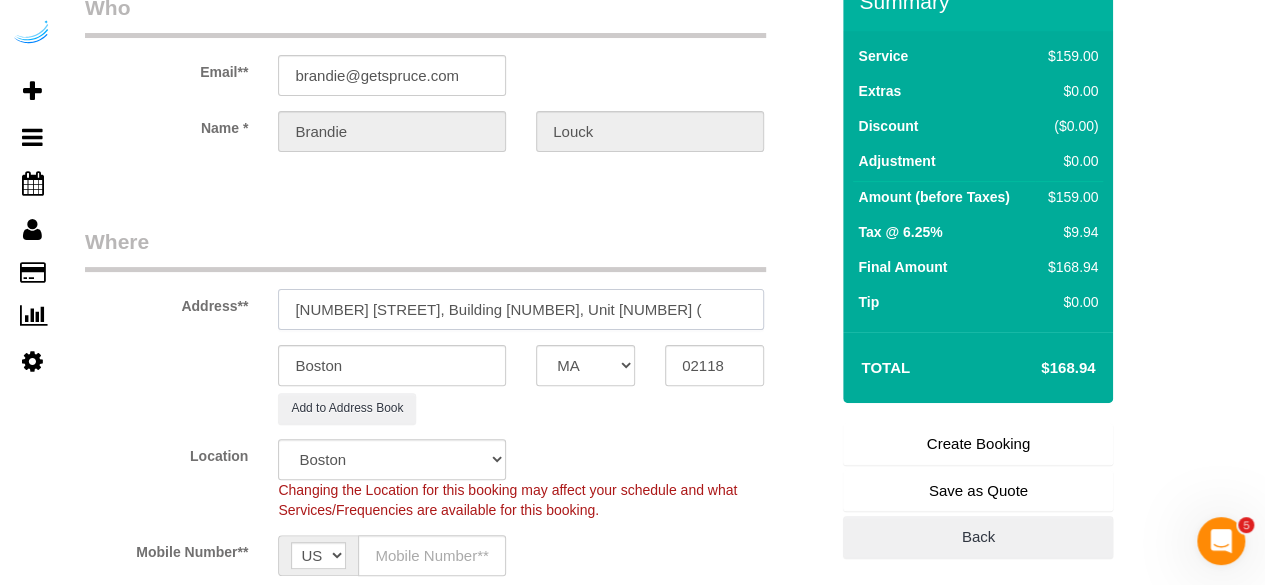 paste on "Aline de Best" 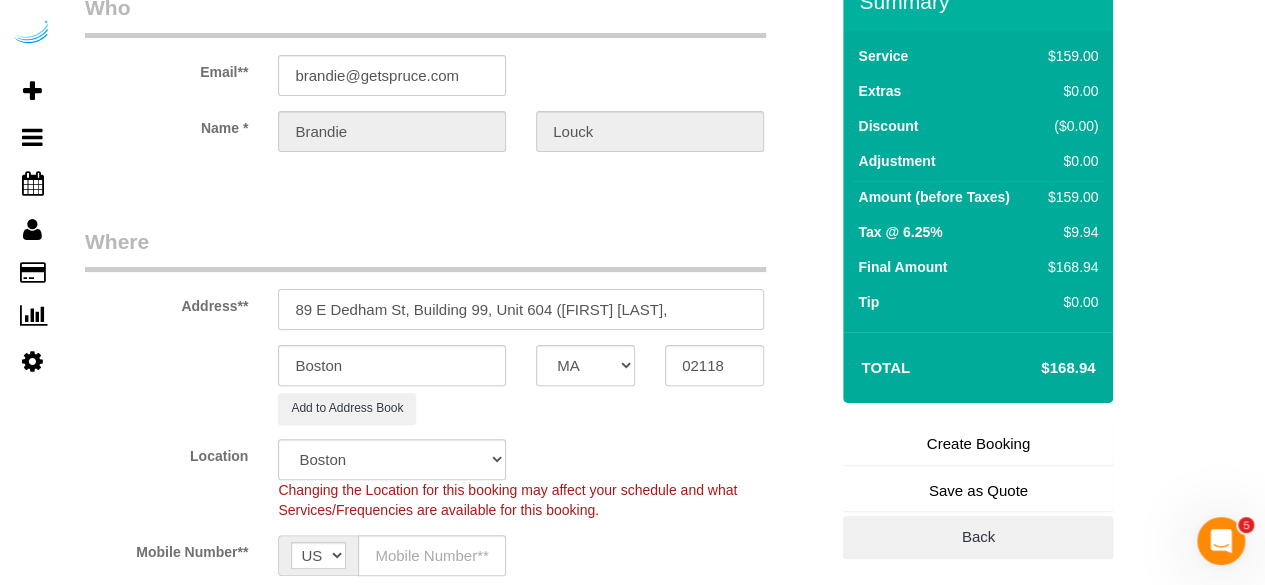 click on "89 E Dedham St, Building 99, Unit 604 (Aline de Best," at bounding box center (521, 309) 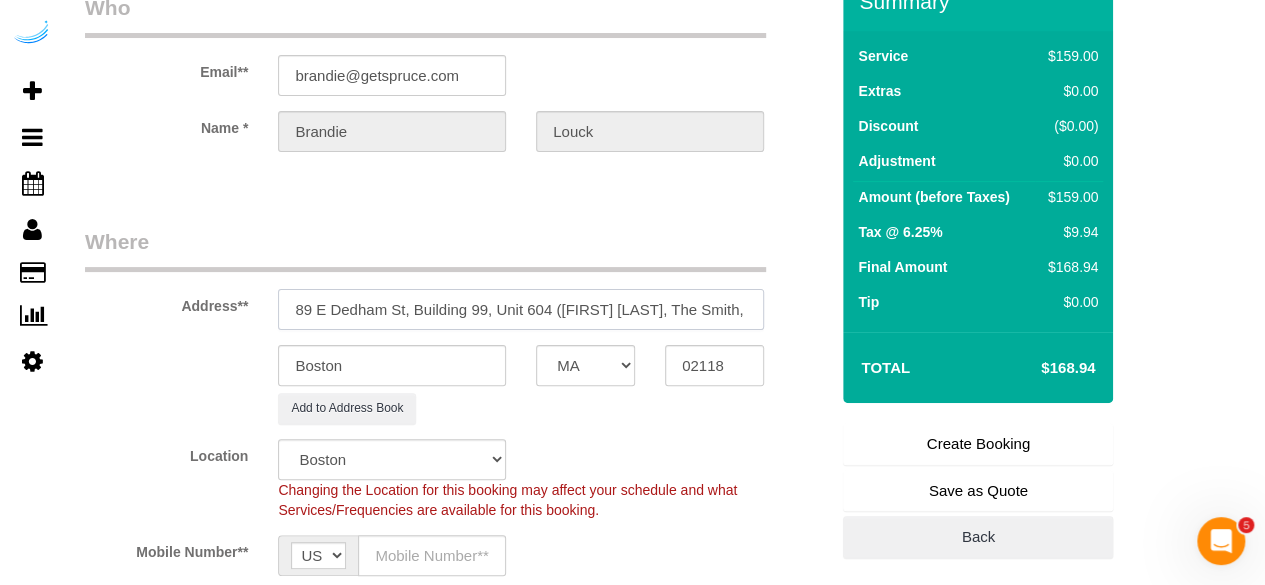 paste on "1405259" 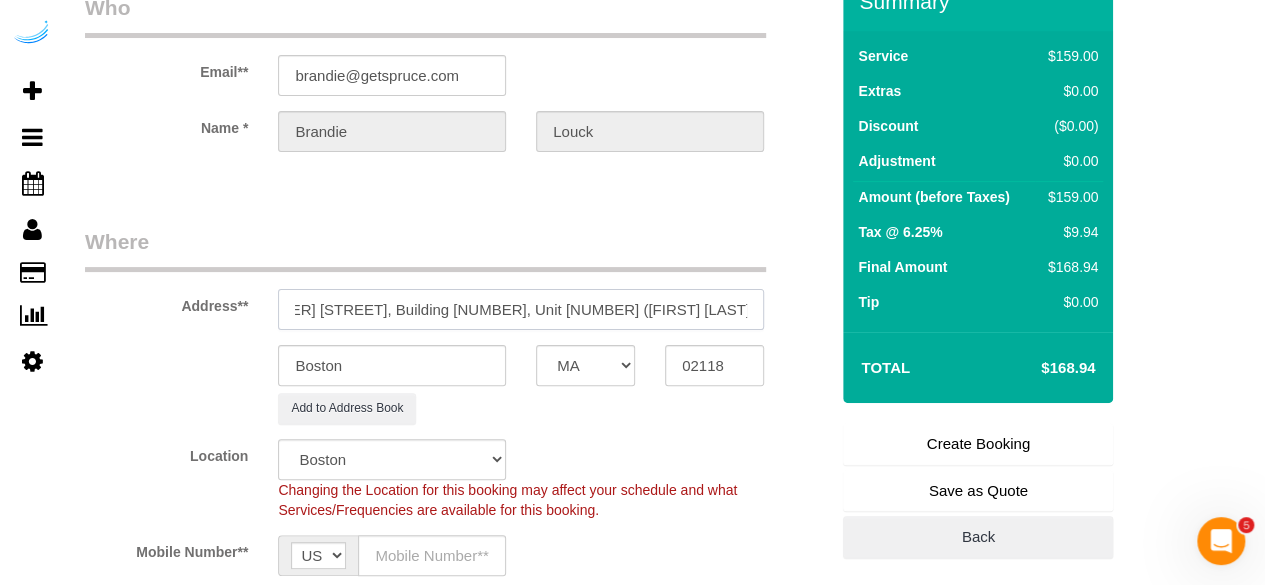 scroll, scrollTop: 0, scrollLeft: 52, axis: horizontal 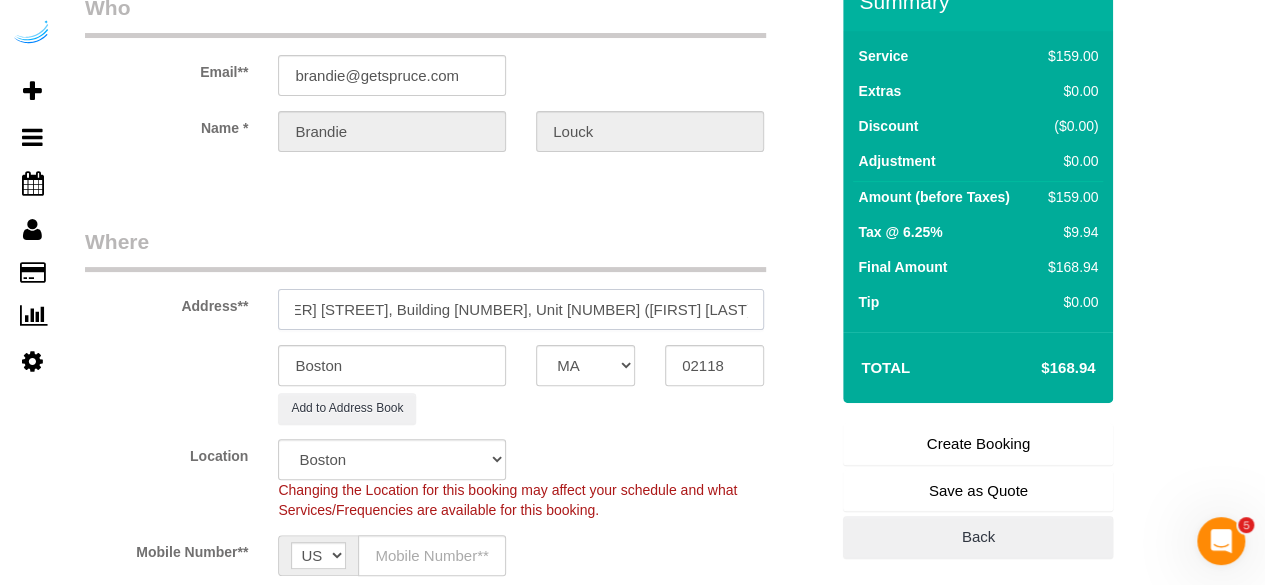 type on "89 E Dedham St, Building 99, Unit 604 (Aline de Best, The Smith, 1405259	)" 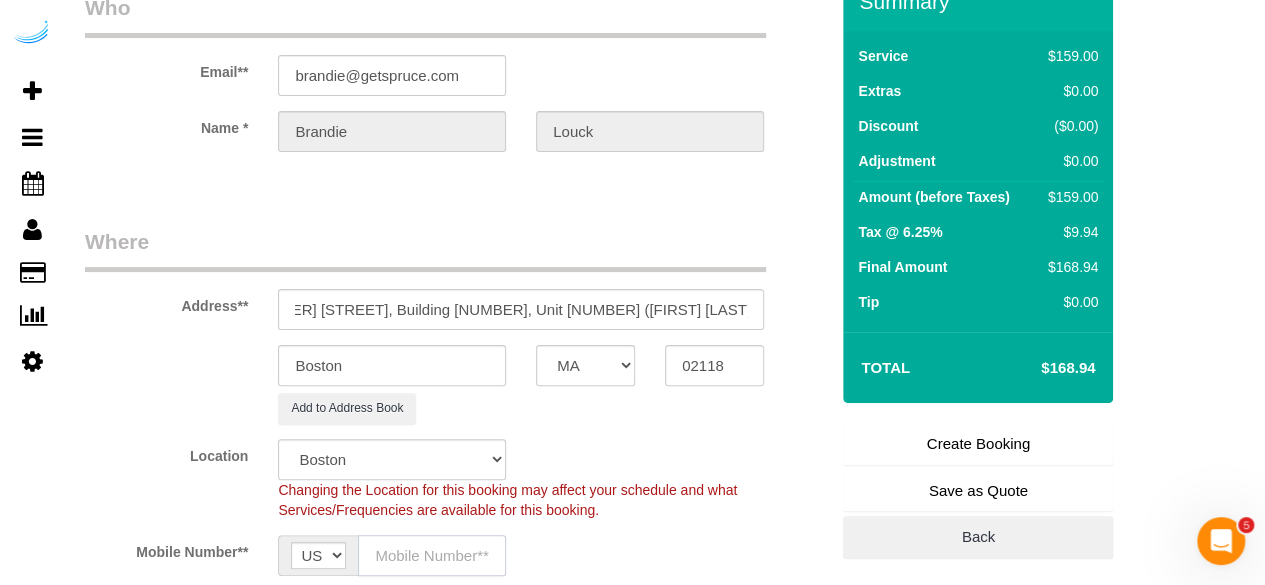 scroll, scrollTop: 0, scrollLeft: 0, axis: both 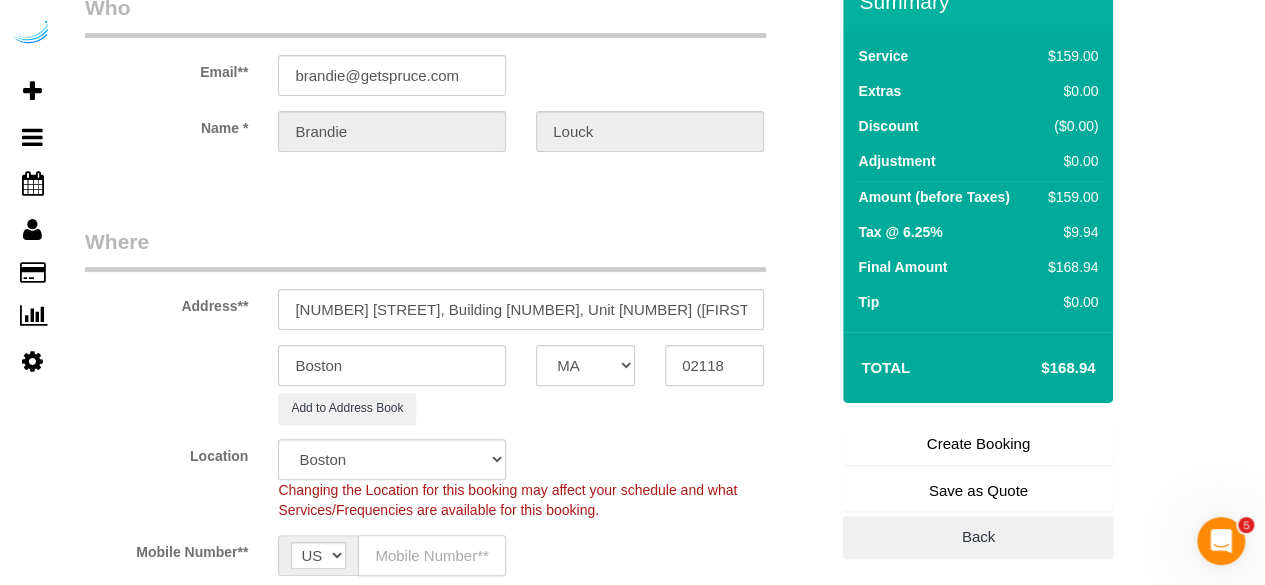 click 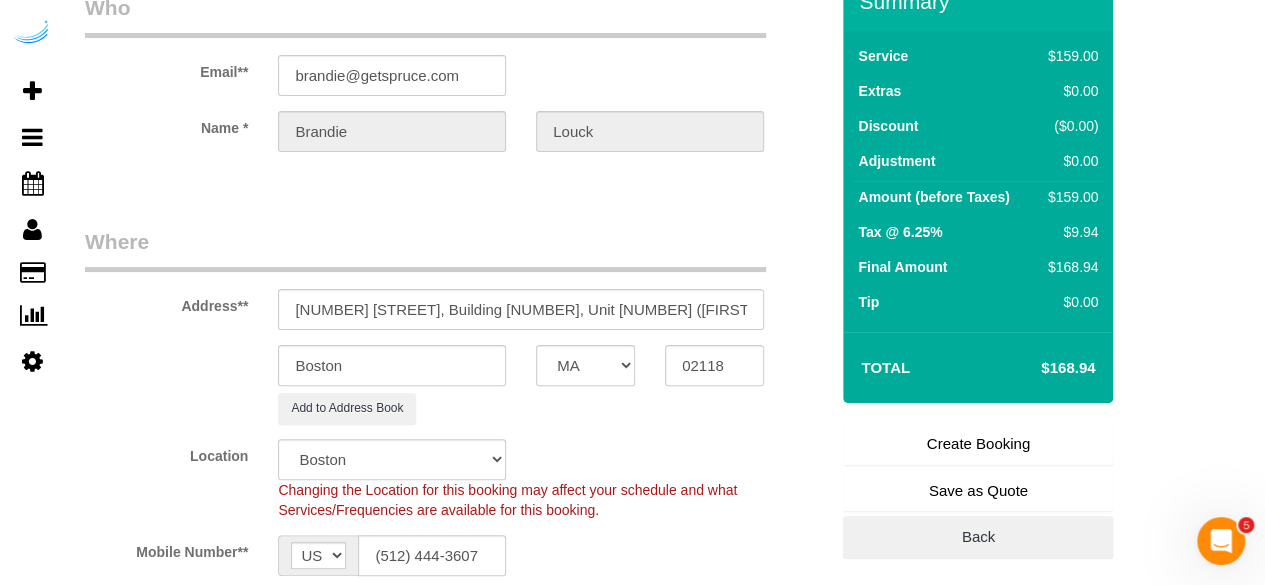 type on "Brandie Louck" 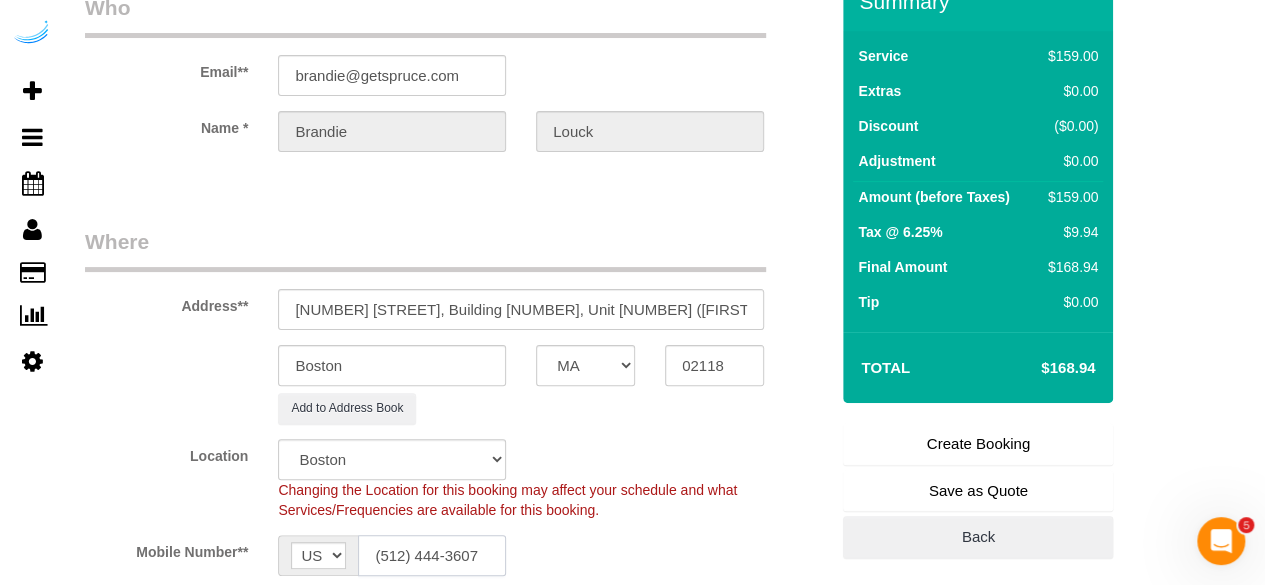 type on "([AREACODE]) [PHONE]" 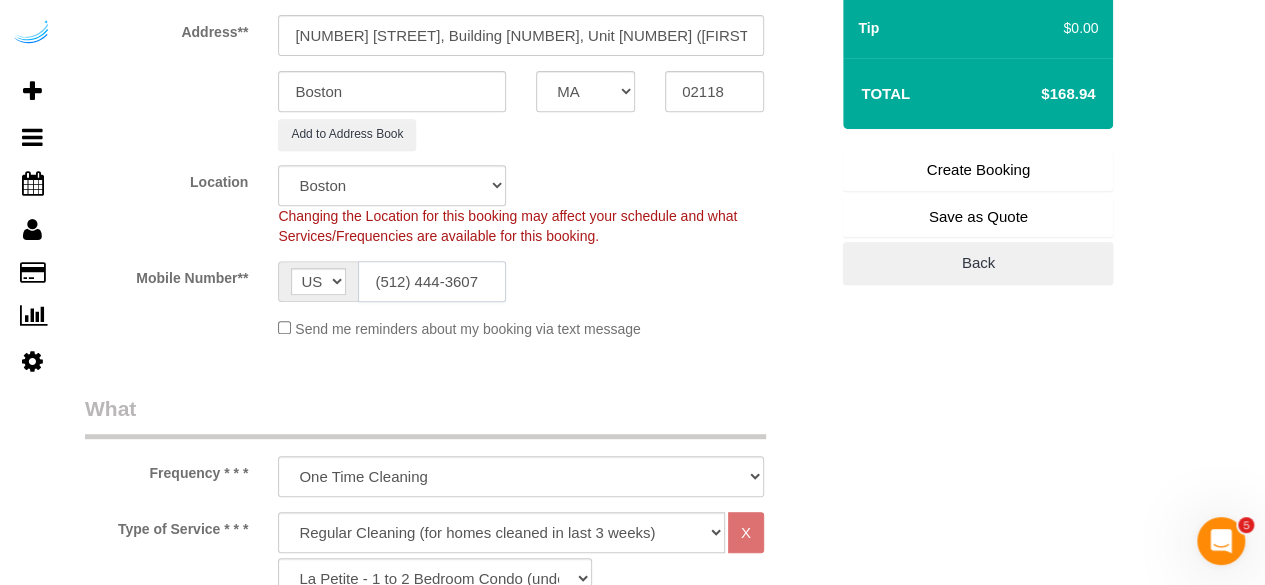 scroll, scrollTop: 500, scrollLeft: 0, axis: vertical 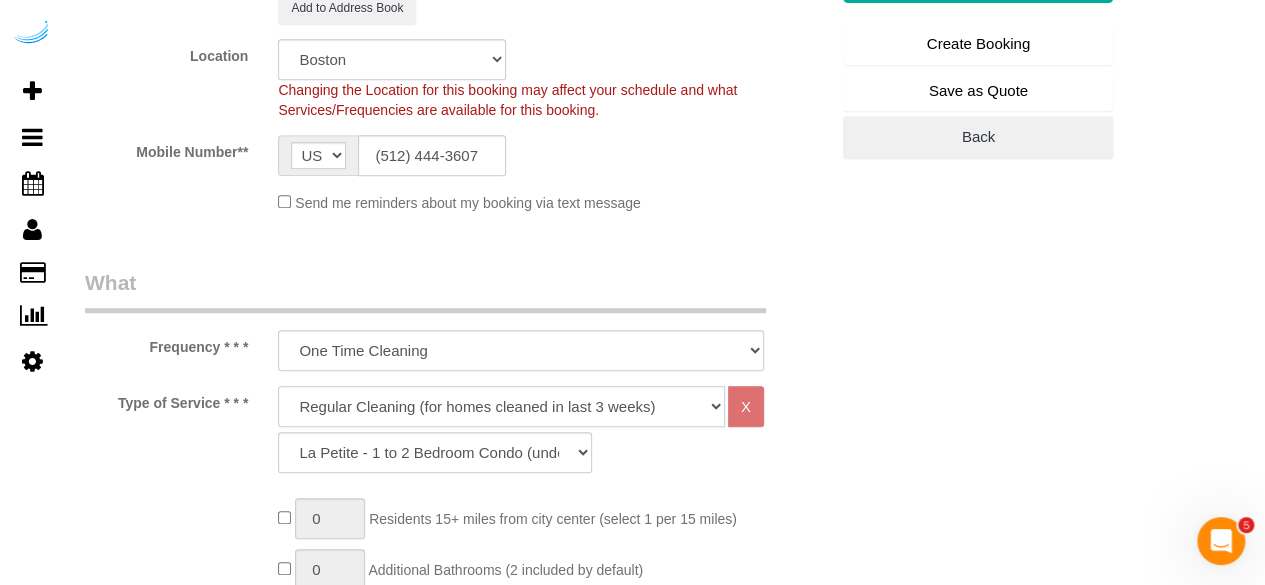 click on "Deep Cleaning (for homes that have not been cleaned in 3+ weeks) Spruce Regular Cleaning (for homes cleaned in last 3 weeks) Moving Cleanup (to clean home for new tenants) Post Construction Cleaning Vacation Rental Cleaning Hourly" 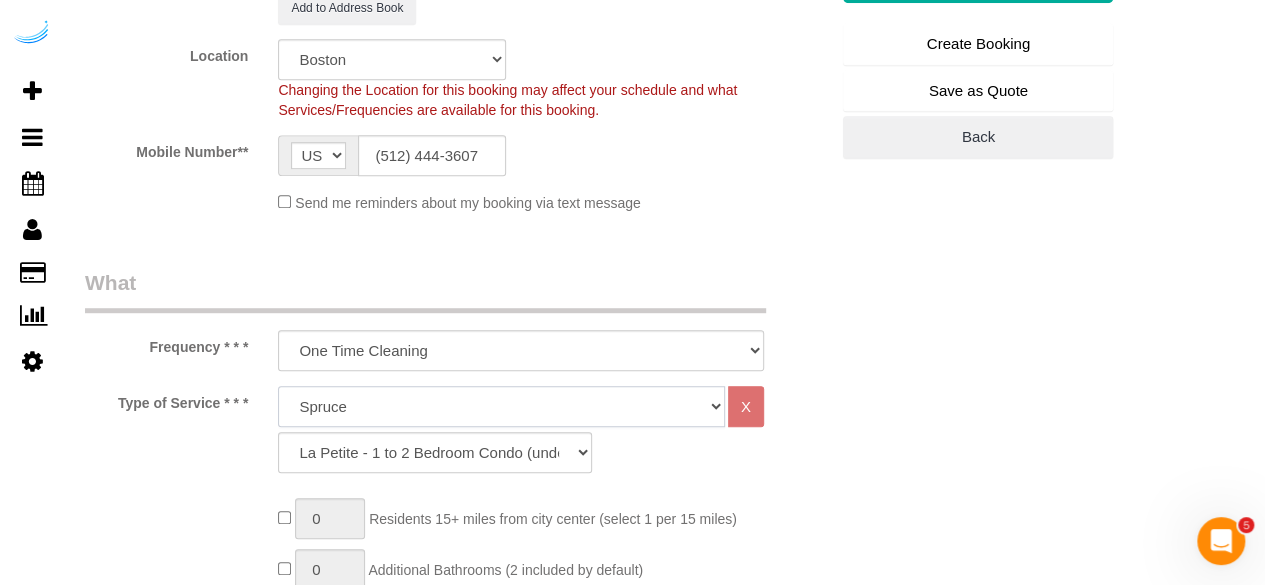click on "Deep Cleaning (for homes that have not been cleaned in 3+ weeks) Spruce Regular Cleaning (for homes cleaned in last 3 weeks) Moving Cleanup (to clean home for new tenants) Post Construction Cleaning Vacation Rental Cleaning Hourly" 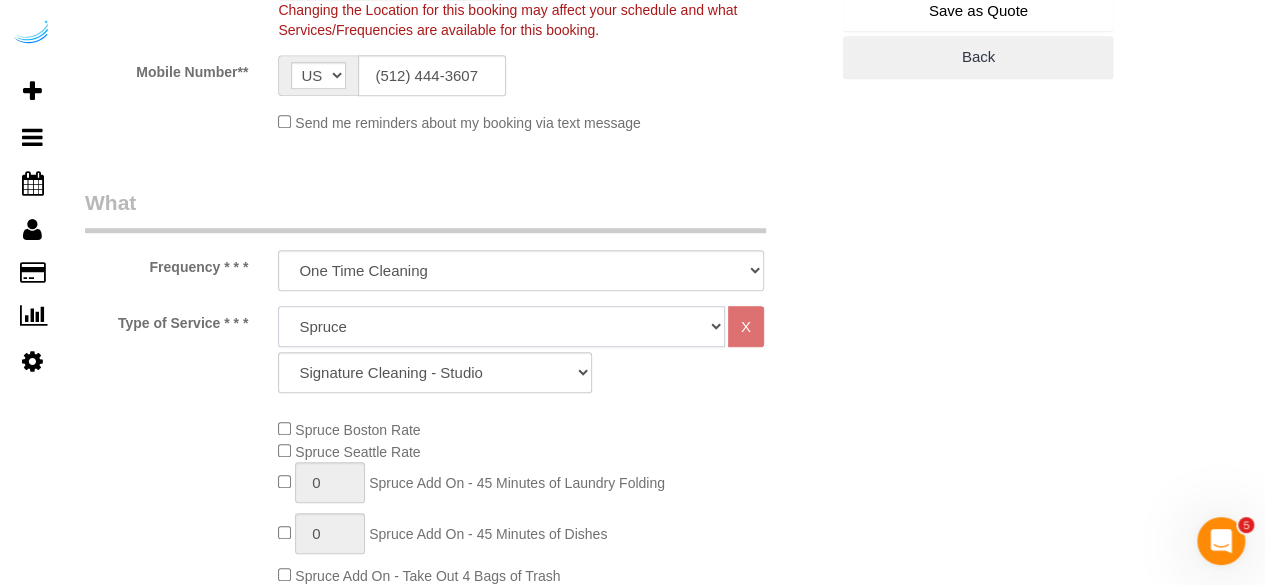scroll, scrollTop: 700, scrollLeft: 0, axis: vertical 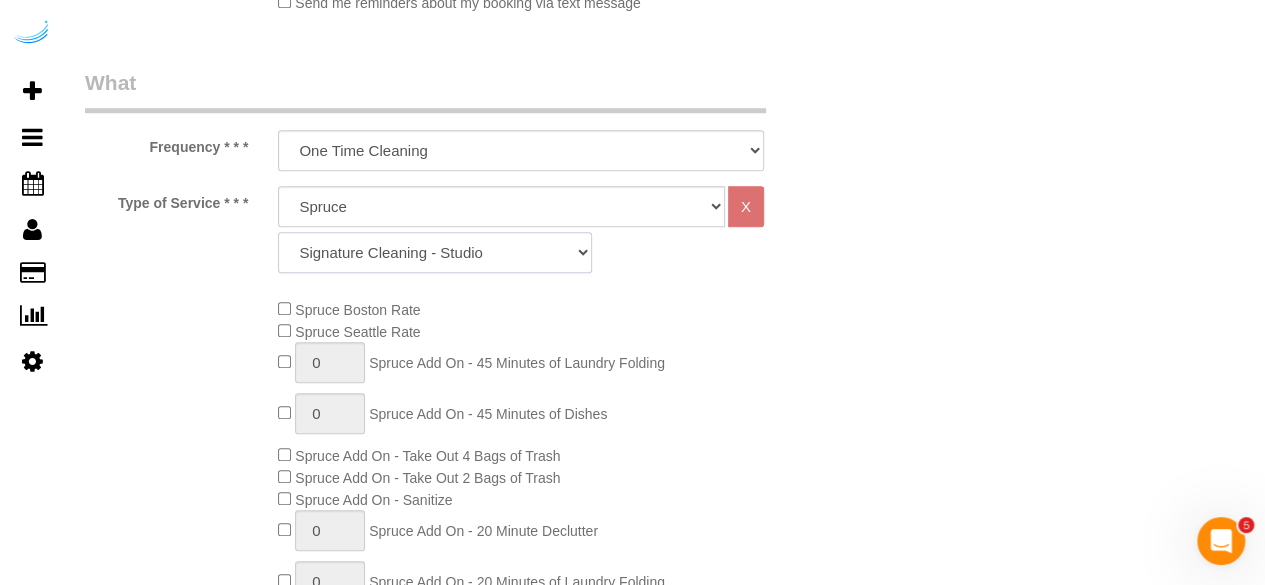 click on "Signature Cleaning - Studio Signature Cleaning - 1 Bed 1 Bath Signature Cleaning - 1 Bed 1.5 Bath Signature Cleaning - 1 Bed 1 Bath + Study Signature Cleaning - 1 Bed 2 Bath Signature Cleaning - 2 Bed 1 Bath Signature Cleaning - 2 Bed 2 Bath Signature Cleaning - 2 Bed 2.5 Bath Signature Cleaning - 2 Bed 2 Bath + Study Signature Cleaning - 3 Bed 2 Bath Signature Cleaning - 3 Bed 3 Bath Signature Cleaning - 4 Bed 2 Bath Signature Cleaning - 4 Bed 4 Bath Signature Cleaning - 5 Bed 4 Bath Signature Cleaning - 5 Bed 5 Bath Signature Cleaning - 6 Bed 6 Bath Premium Cleaning - Studio Premium Cleaning - 1 Bed 1 Bath Premium Cleaning - 1 Bed 1.5 Bath Premium Cleaning - 1 Bed 1 Bath + Study Premium Cleaning - 1 Bed 2 Bath Premium Cleaning - 2 Bed 1 Bath Premium Cleaning - 2 Bed 2 Bath Premium Cleaning - 2 Bed 2.5 Bath Premium Cleaning - 2 Bed 2 Bath + Study Premium Cleaning - 3 Bed 2 Bath Premium Cleaning - 3 Bed 3 Bath Premium Cleaning - 4 Bed 2 Bath Premium Cleaning - 4 Bed 4 Bath Premium Cleaning - 5 Bed 4 Bath" 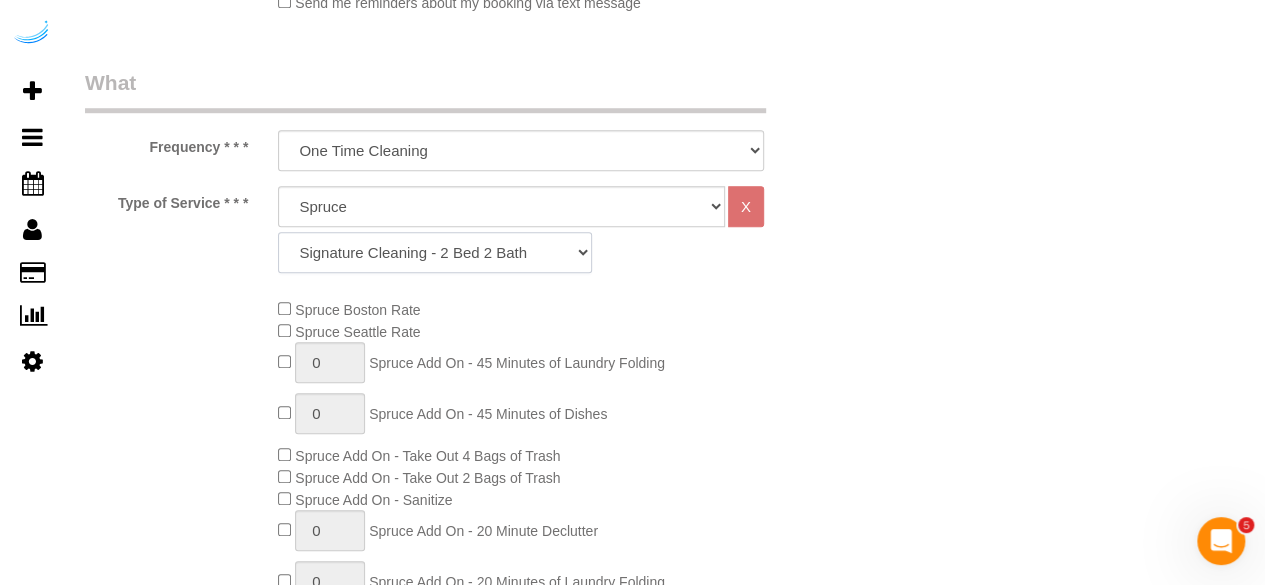 click on "Signature Cleaning - Studio Signature Cleaning - 1 Bed 1 Bath Signature Cleaning - 1 Bed 1.5 Bath Signature Cleaning - 1 Bed 1 Bath + Study Signature Cleaning - 1 Bed 2 Bath Signature Cleaning - 2 Bed 1 Bath Signature Cleaning - 2 Bed 2 Bath Signature Cleaning - 2 Bed 2.5 Bath Signature Cleaning - 2 Bed 2 Bath + Study Signature Cleaning - 3 Bed 2 Bath Signature Cleaning - 3 Bed 3 Bath Signature Cleaning - 4 Bed 2 Bath Signature Cleaning - 4 Bed 4 Bath Signature Cleaning - 5 Bed 4 Bath Signature Cleaning - 5 Bed 5 Bath Signature Cleaning - 6 Bed 6 Bath Premium Cleaning - Studio Premium Cleaning - 1 Bed 1 Bath Premium Cleaning - 1 Bed 1.5 Bath Premium Cleaning - 1 Bed 1 Bath + Study Premium Cleaning - 1 Bed 2 Bath Premium Cleaning - 2 Bed 1 Bath Premium Cleaning - 2 Bed 2 Bath Premium Cleaning - 2 Bed 2.5 Bath Premium Cleaning - 2 Bed 2 Bath + Study Premium Cleaning - 3 Bed 2 Bath Premium Cleaning - 3 Bed 3 Bath Premium Cleaning - 4 Bed 2 Bath Premium Cleaning - 4 Bed 4 Bath Premium Cleaning - 5 Bed 4 Bath" 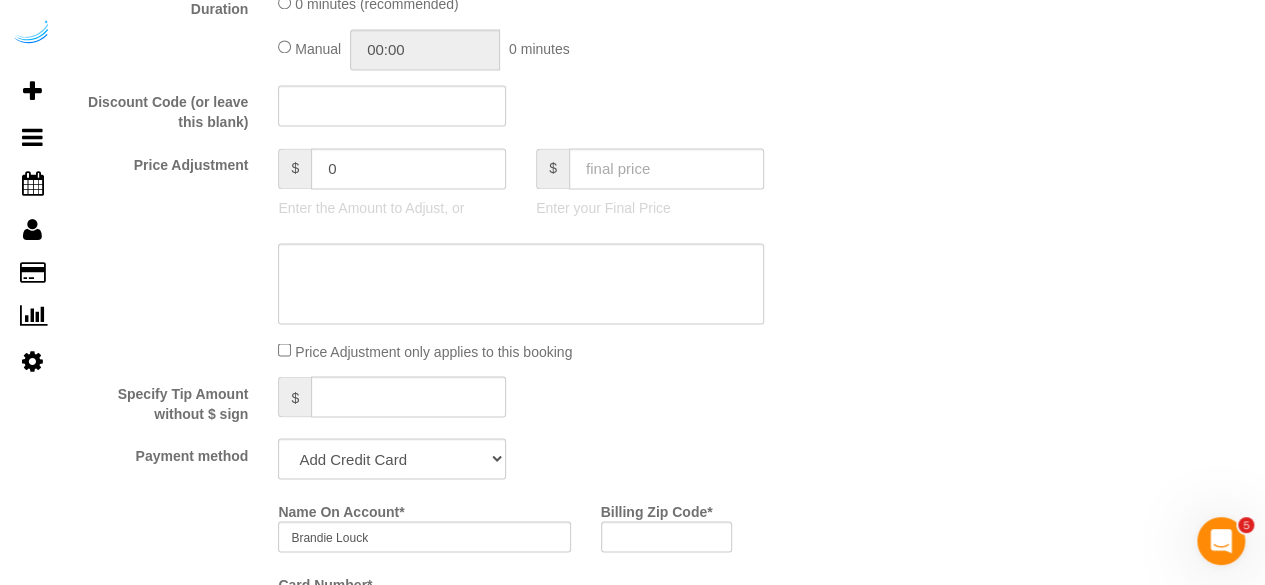 scroll, scrollTop: 1900, scrollLeft: 0, axis: vertical 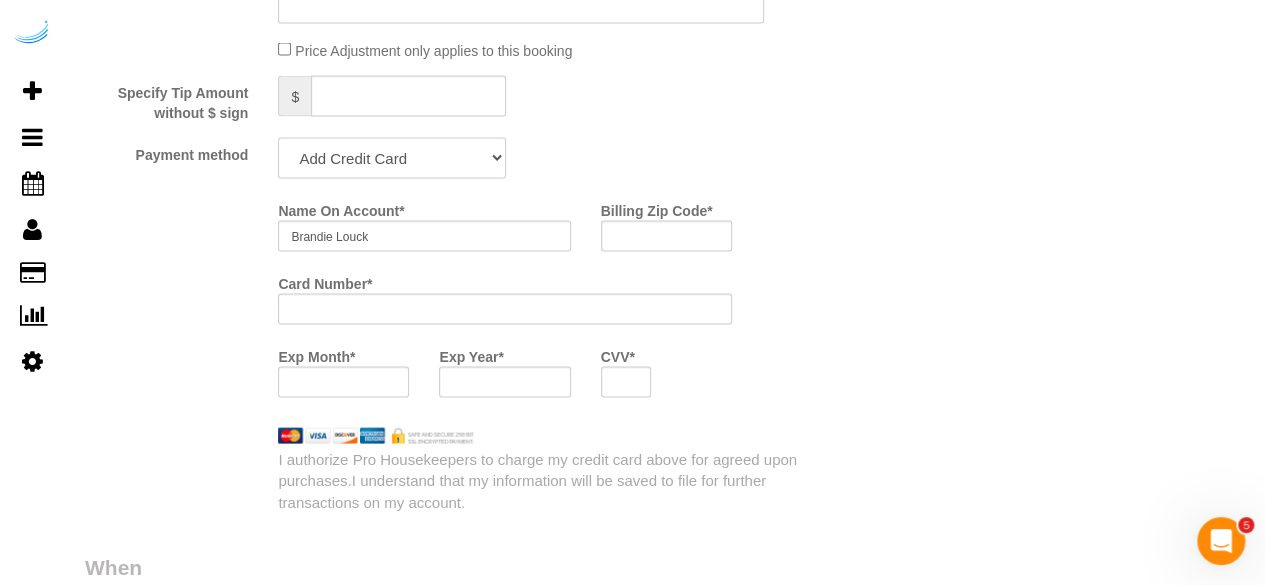 drag, startPoint x: 453, startPoint y: 152, endPoint x: 444, endPoint y: 169, distance: 19.235384 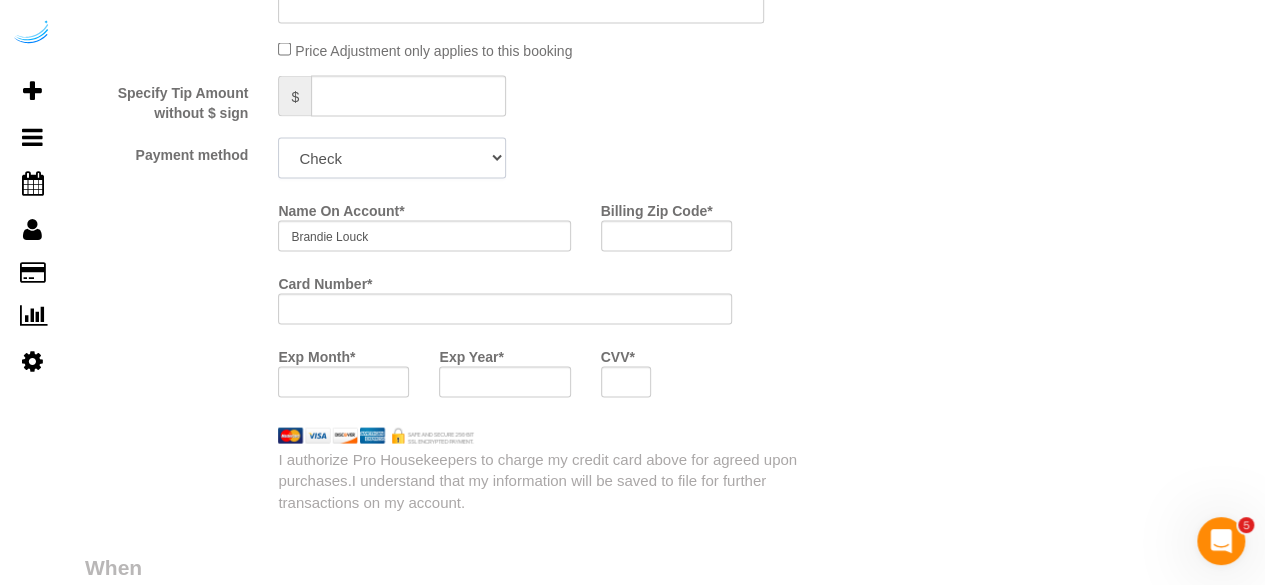 click on "Add Credit Card Cash Check Paypal" 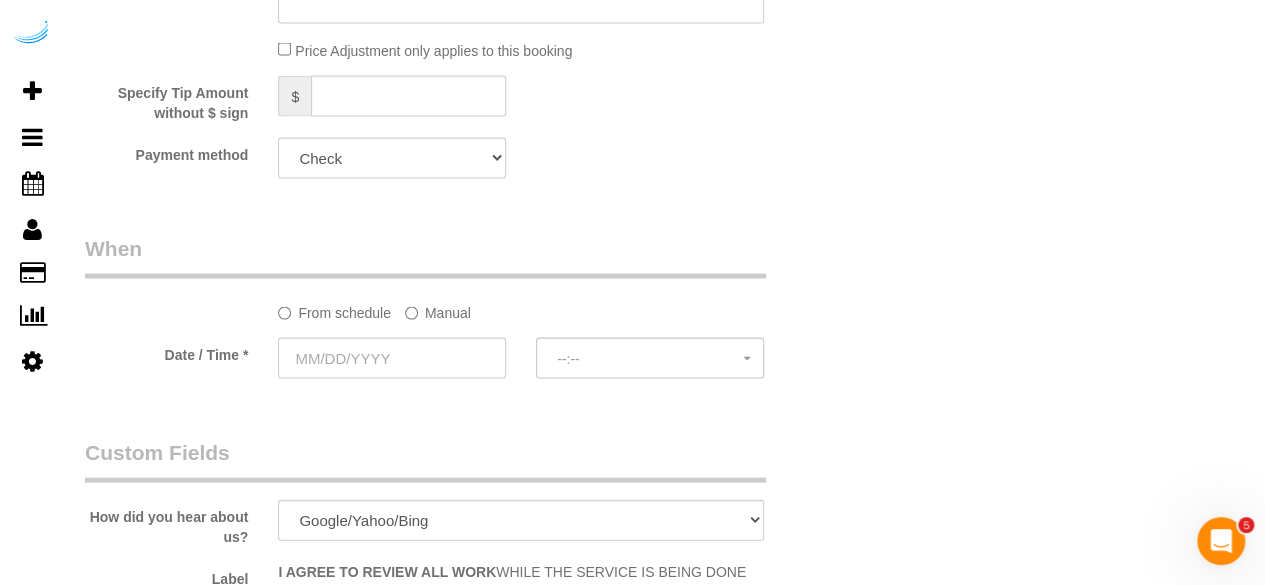 click on "From schedule
Manual
Date / Time *
--:--   --:--" 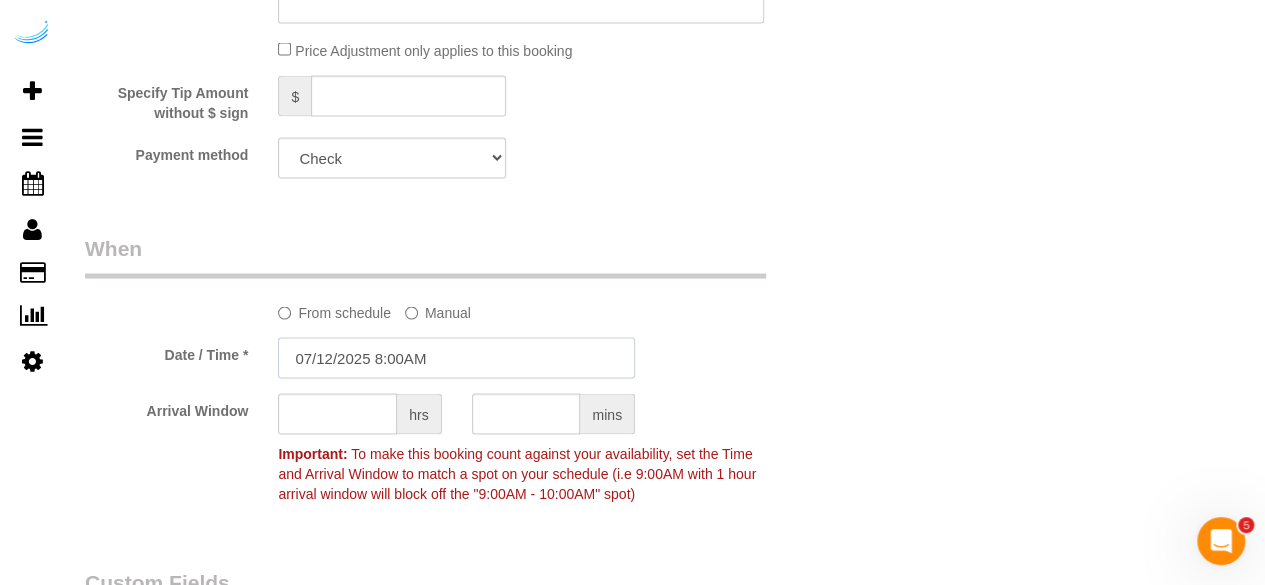 click on "07/12/2025 8:00AM" at bounding box center [456, 358] 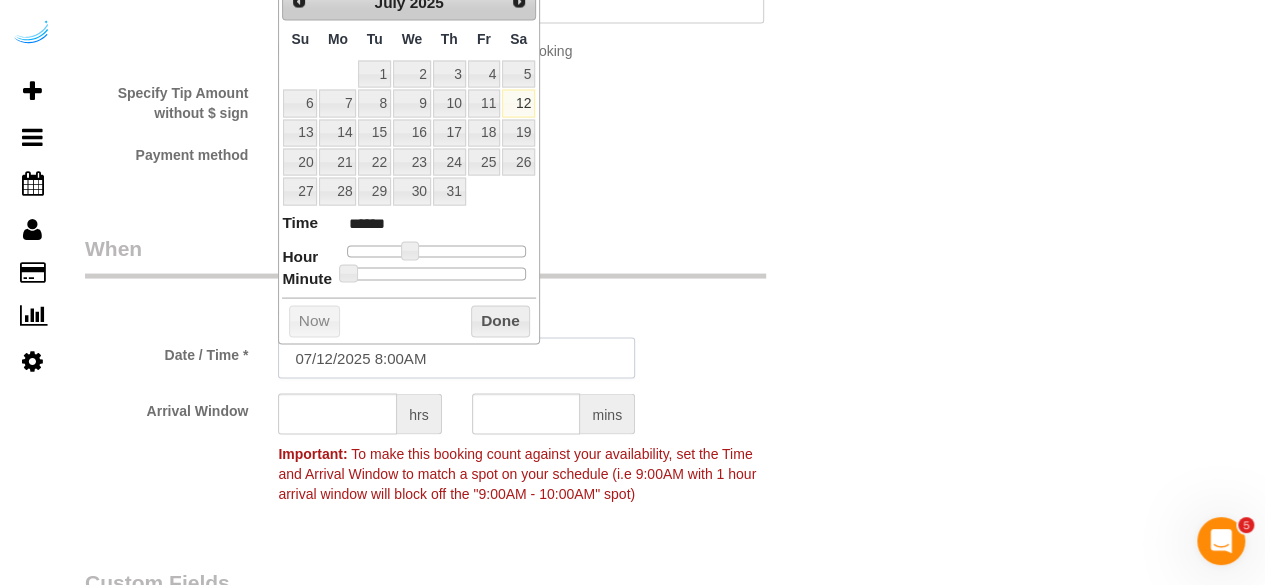 scroll, scrollTop: 1800, scrollLeft: 0, axis: vertical 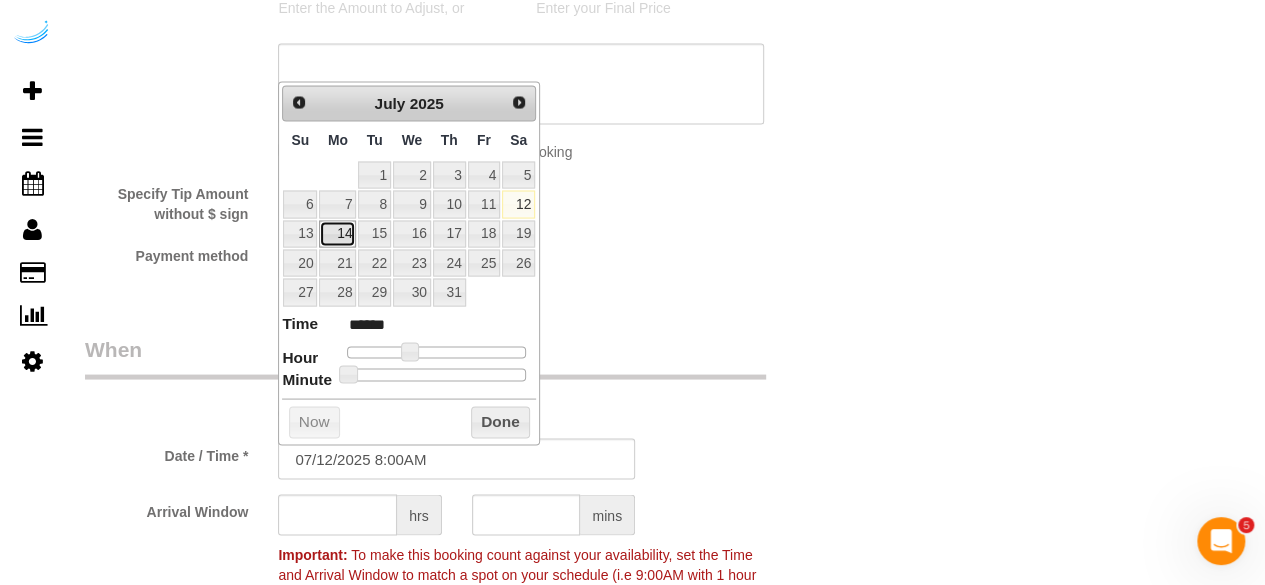 click on "14" at bounding box center [337, 233] 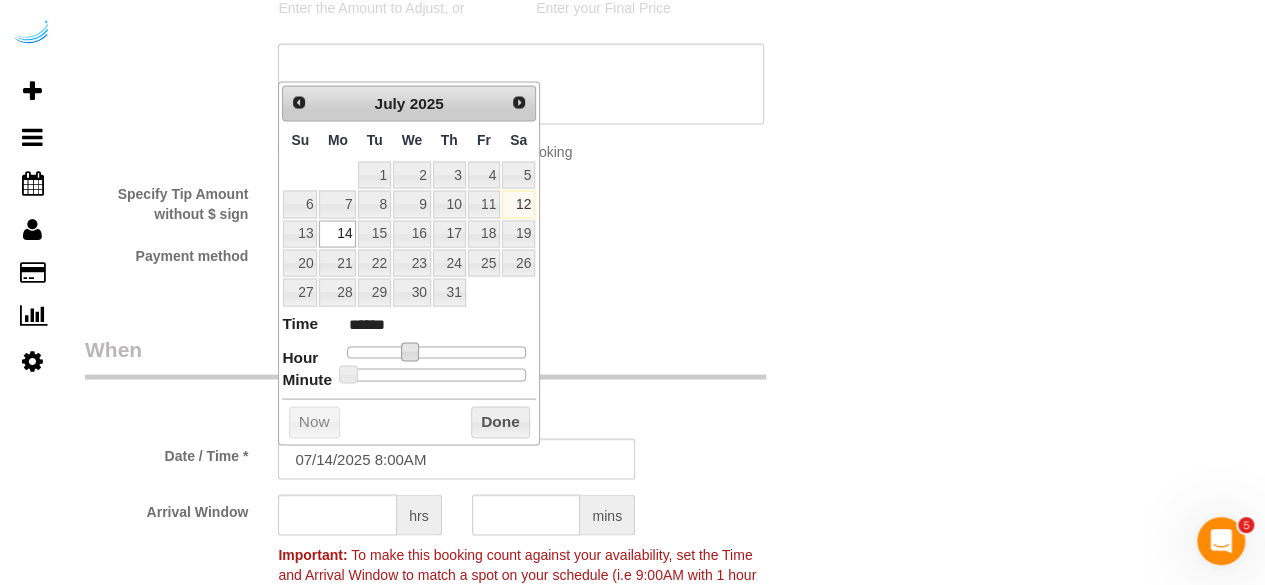 type on "07/14/2025 9:00AM" 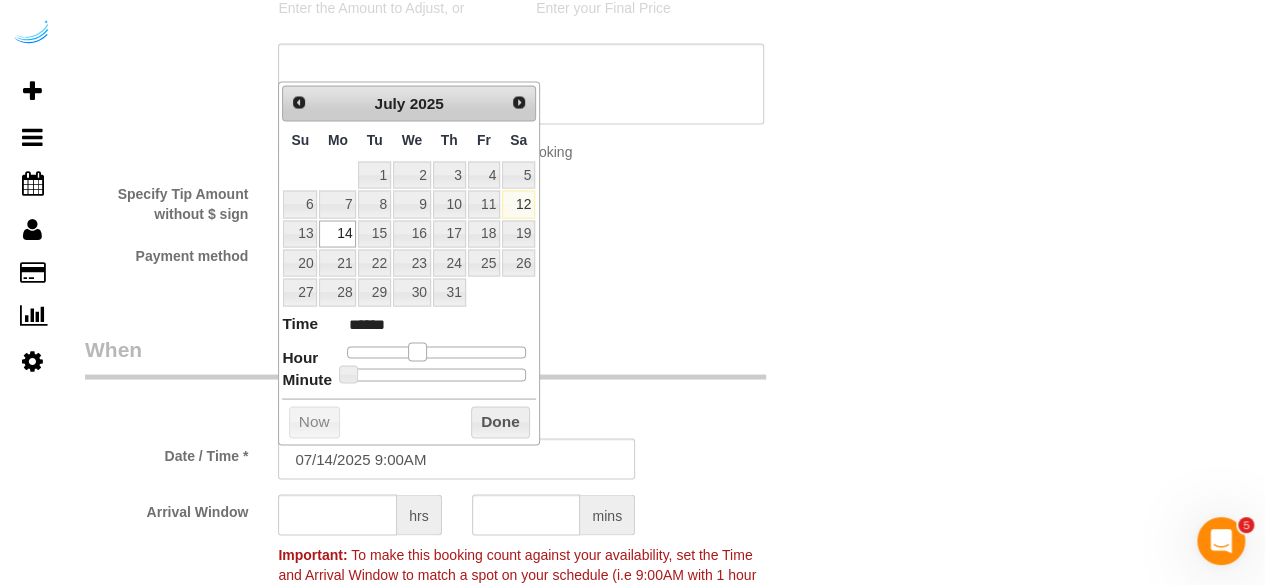 drag, startPoint x: 414, startPoint y: 346, endPoint x: 426, endPoint y: 347, distance: 12.0415945 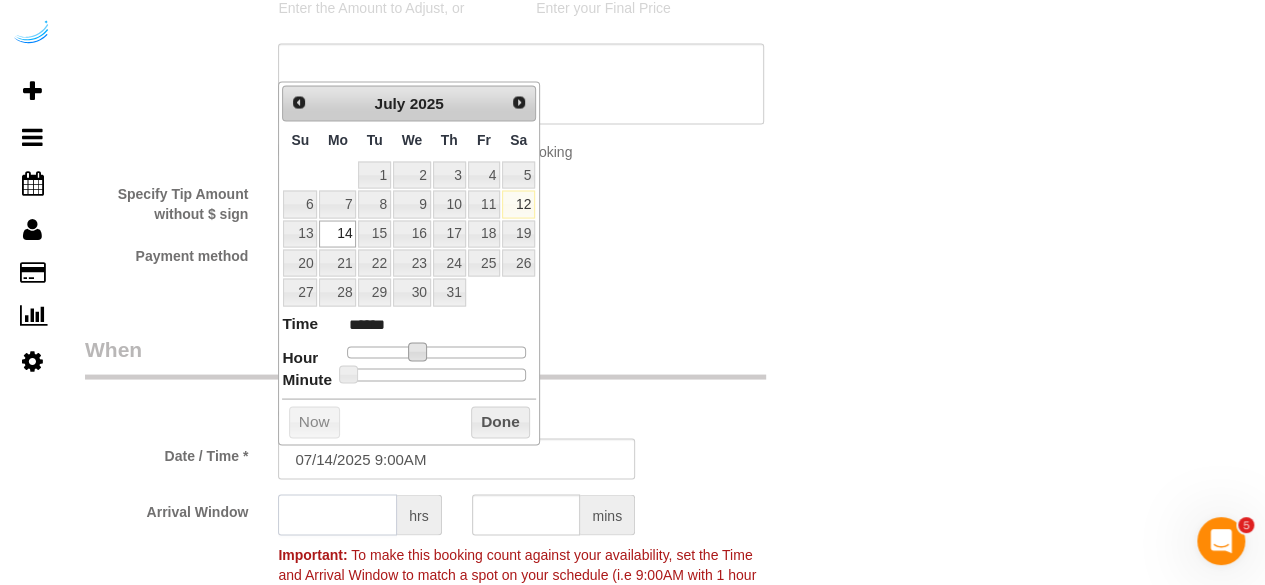 click 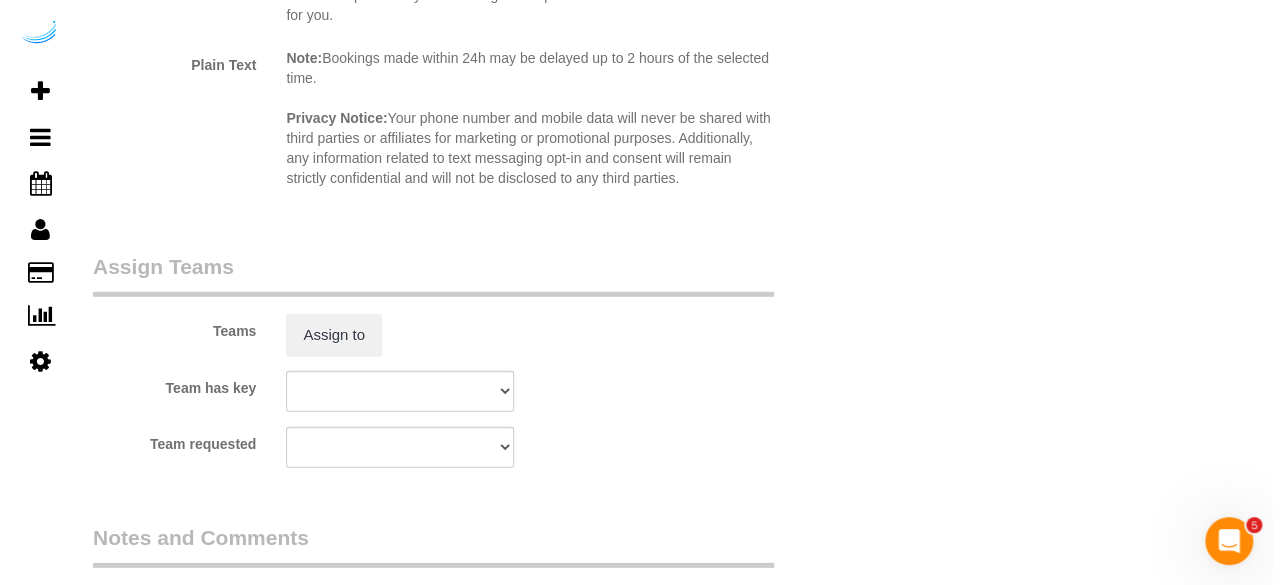 scroll, scrollTop: 2900, scrollLeft: 0, axis: vertical 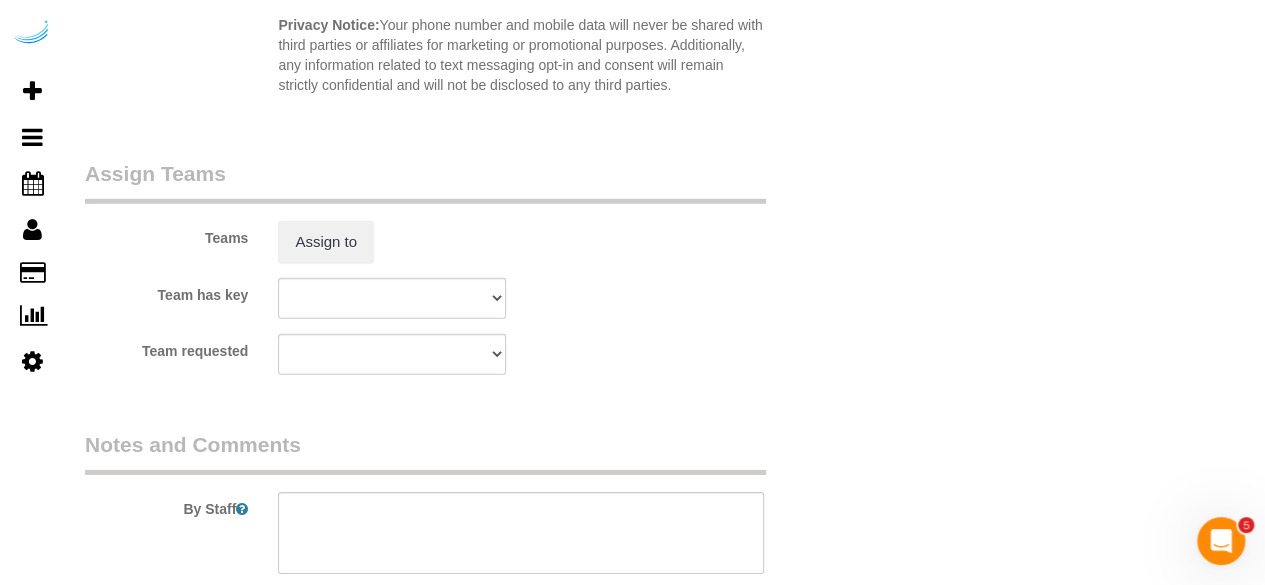 type on "4" 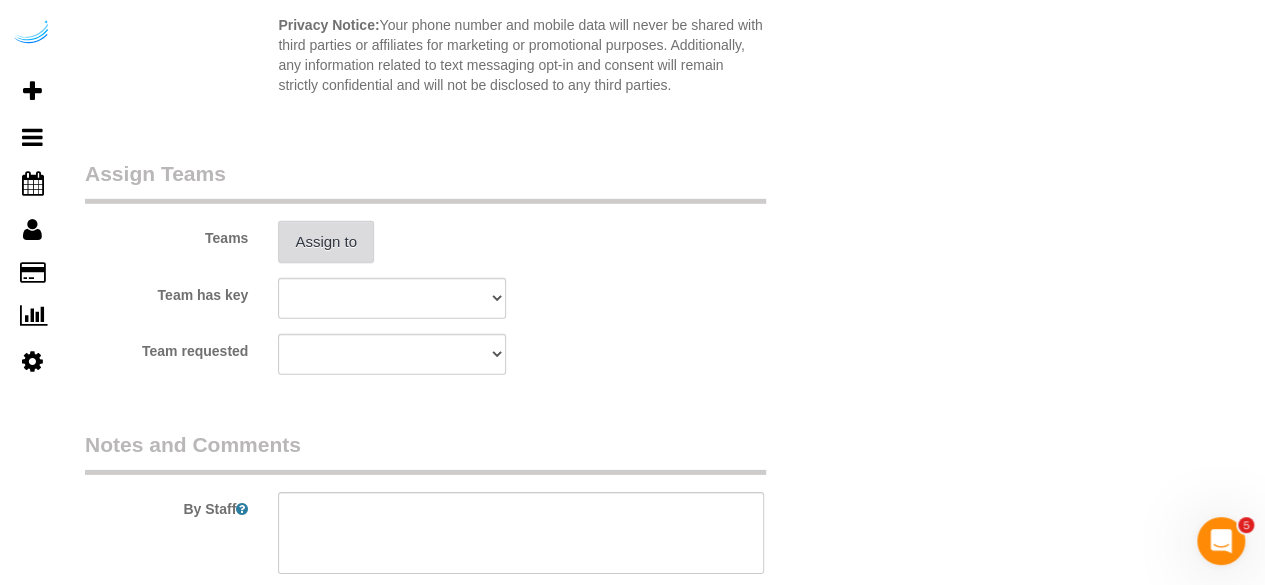 click on "Assign to" at bounding box center (326, 242) 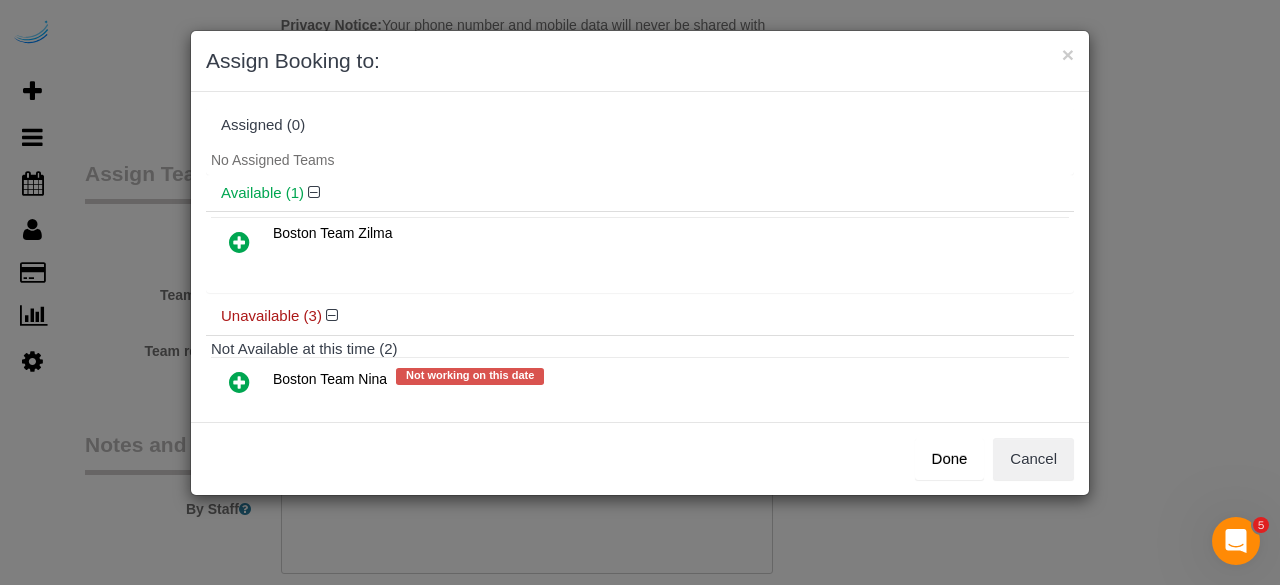 scroll, scrollTop: 172, scrollLeft: 0, axis: vertical 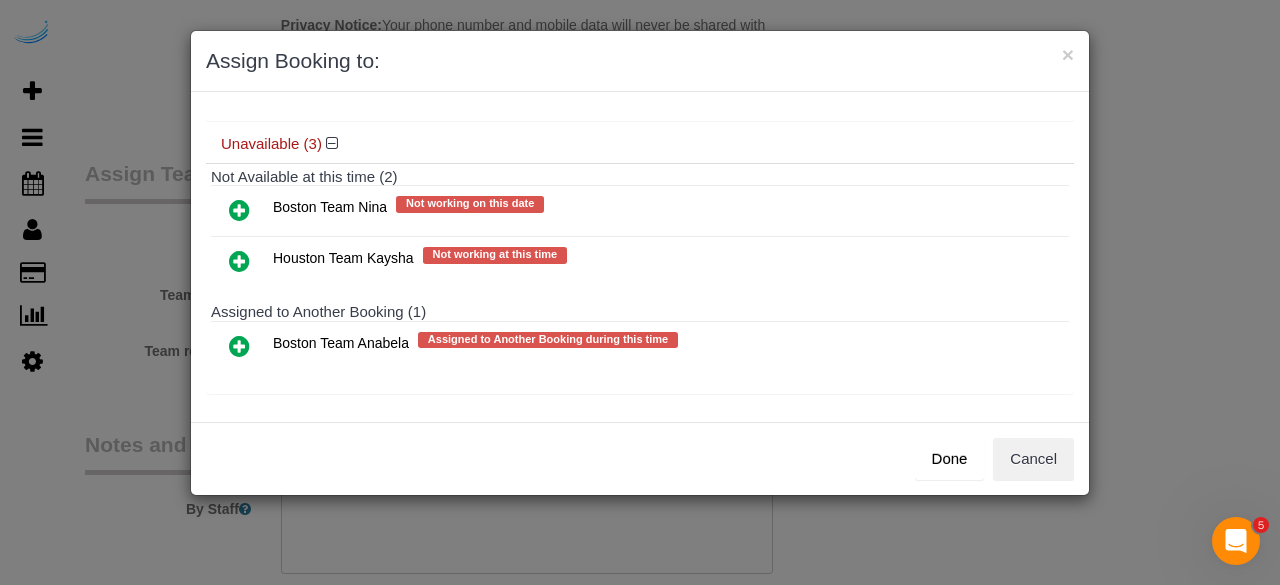 click at bounding box center [239, 346] 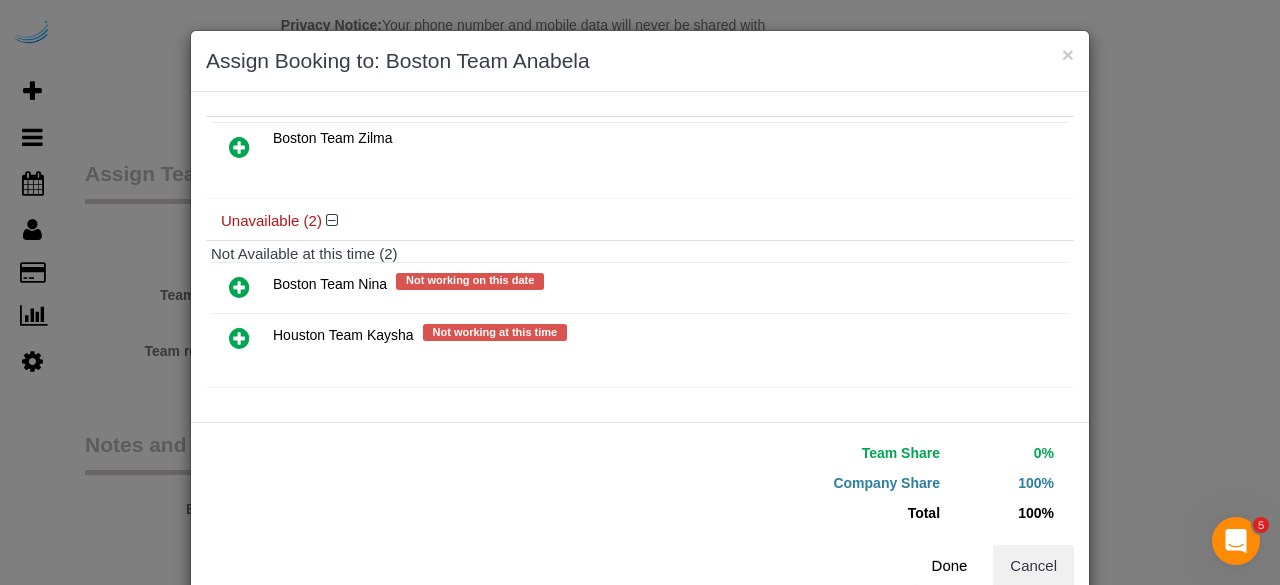 scroll, scrollTop: 136, scrollLeft: 0, axis: vertical 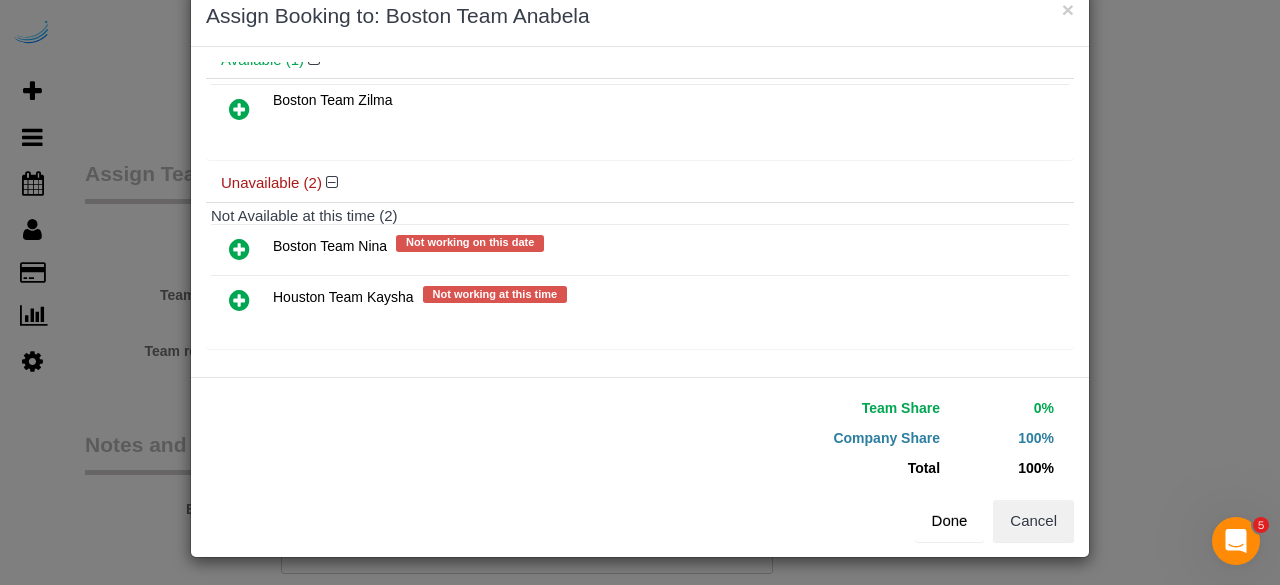 click on "Done" at bounding box center (950, 521) 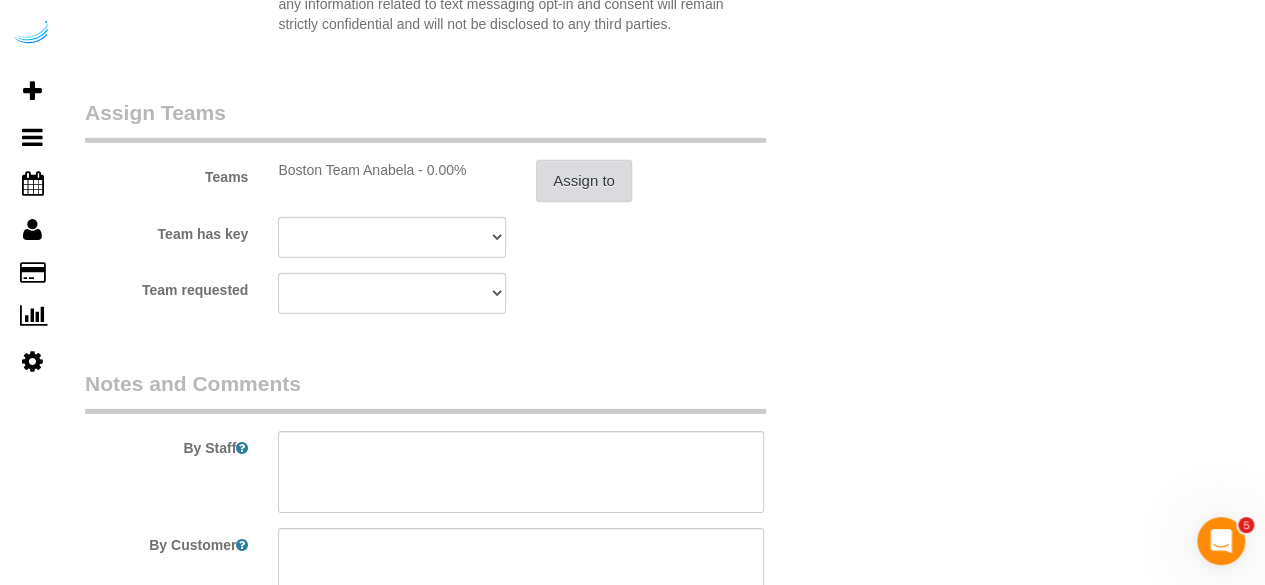 scroll, scrollTop: 3100, scrollLeft: 0, axis: vertical 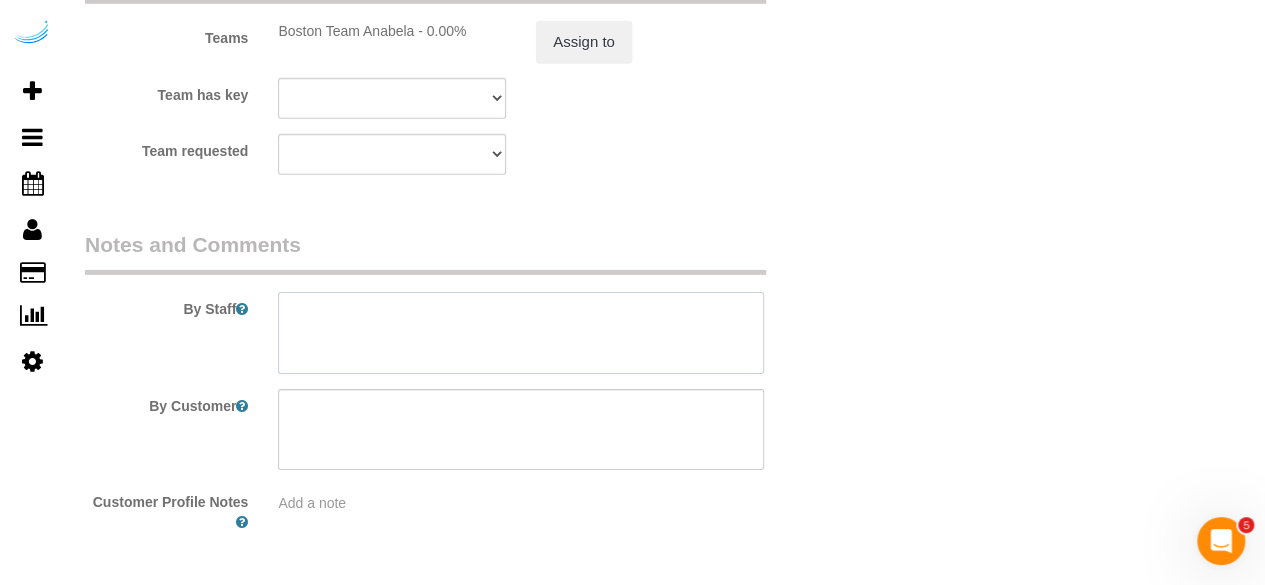 click at bounding box center (521, 333) 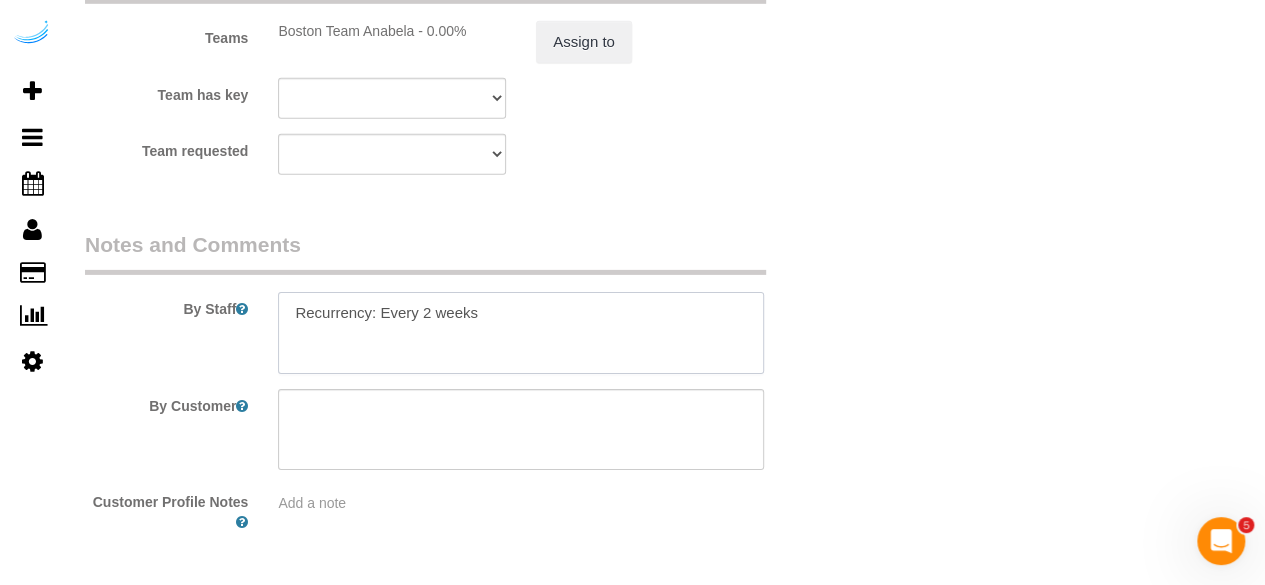paste on "Permanent Notes:No notes from this customer.Today's Notes:No notes from this service.
Entry Method: Other
Details:
Congierge
Additional Notes:
Will let the concierge know that you are coming, they can let you in. Keys are in the key box under no 58, with manhattan hanger. Call me at (720) 491-9261 in case of issues
Housekeeping Notes:" 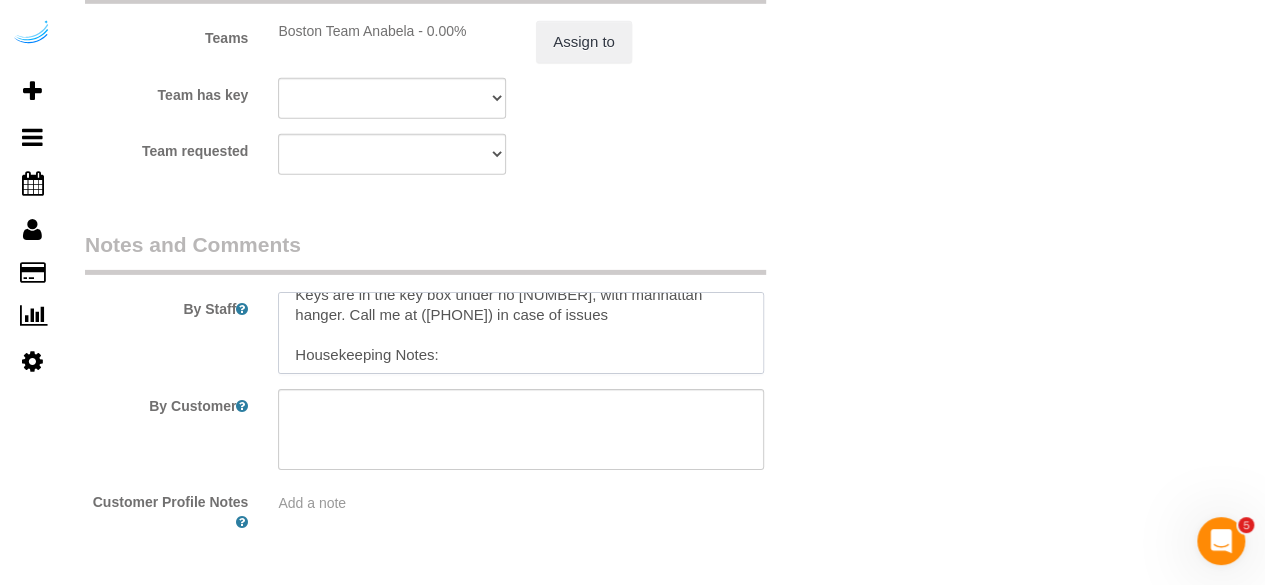 scroll, scrollTop: 199, scrollLeft: 0, axis: vertical 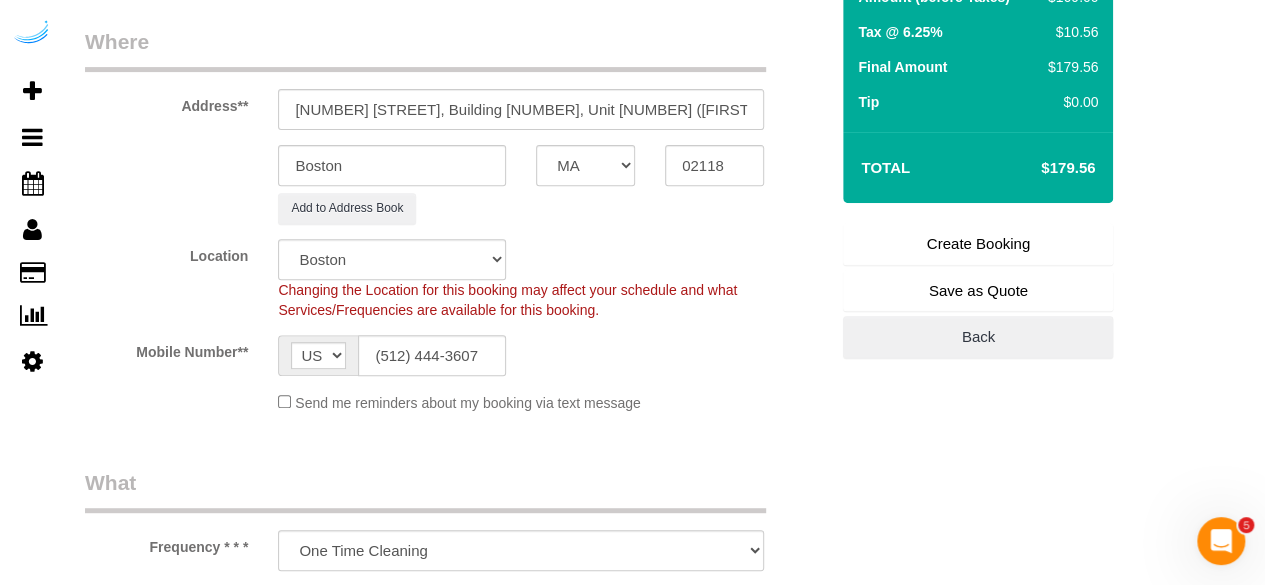 type on "Recurrency: Every 2 weeks
Permanent Notes:No notes from this customer.Today's Notes:No notes from this service.
Entry Method: Other
Details:
Congierge
Additional Notes:
Will let the concierge know that you are coming, they can let you in. Keys are in the key box under no 58, with manhattan hanger. Call me at (720) 491-9261 in case of issues
Housekeeping Notes:" 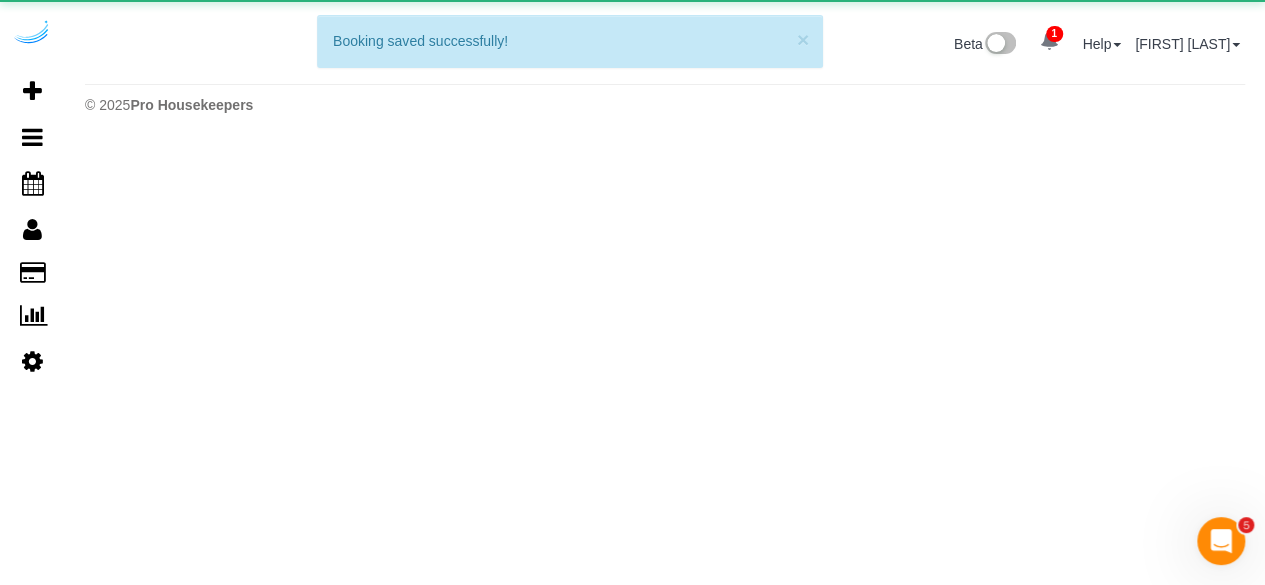 scroll, scrollTop: 0, scrollLeft: 0, axis: both 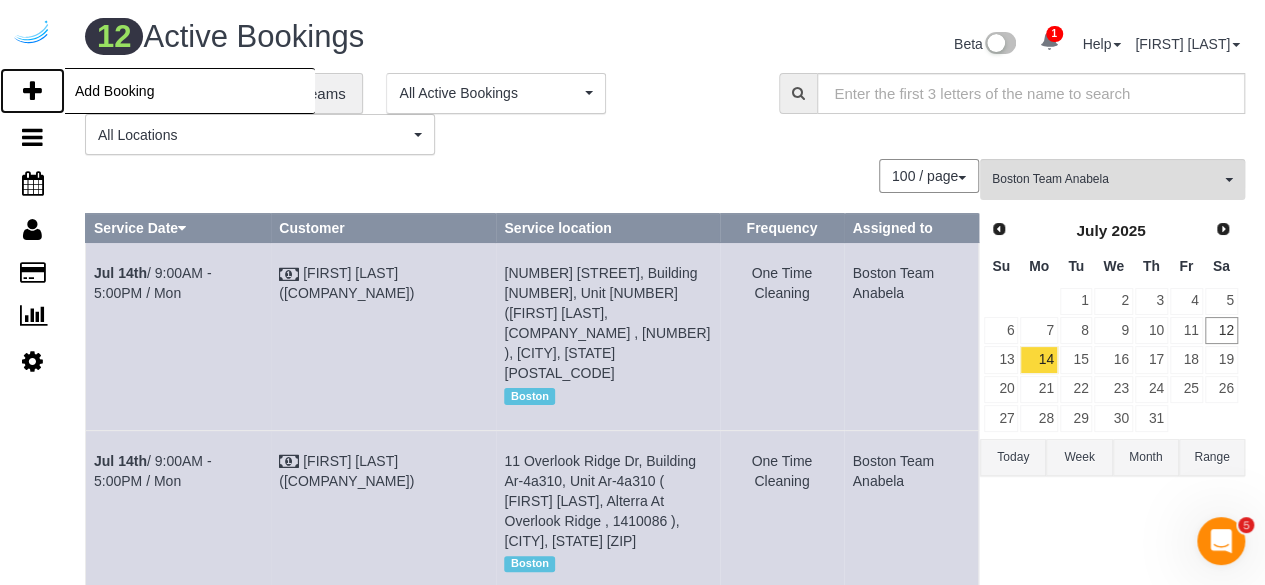 click at bounding box center [32, 91] 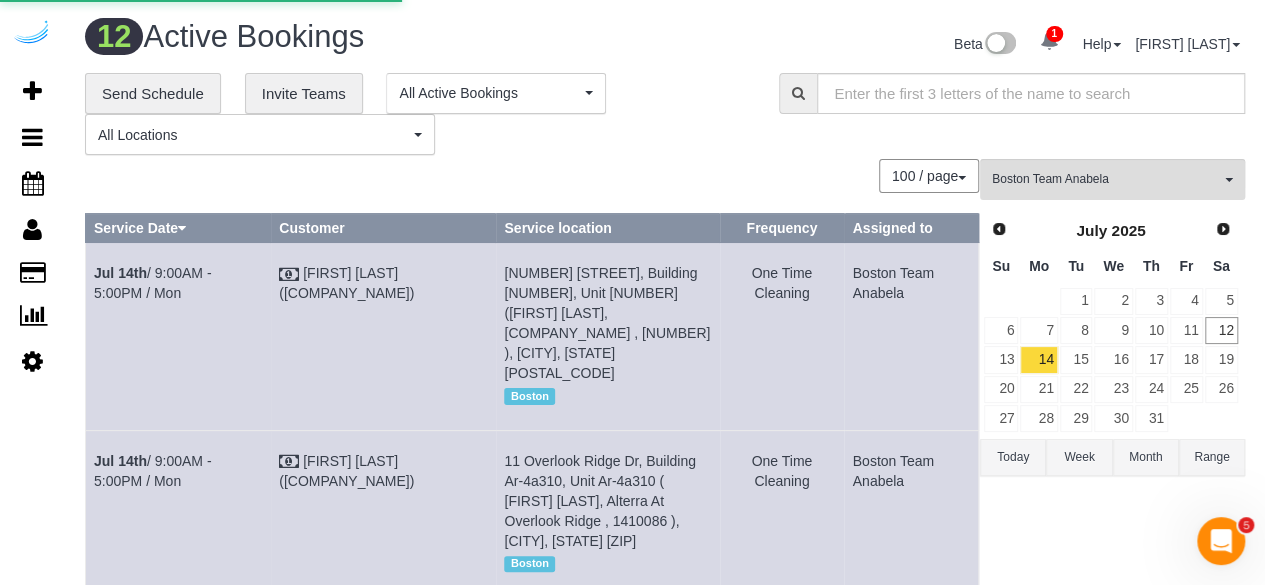select on "number:9" 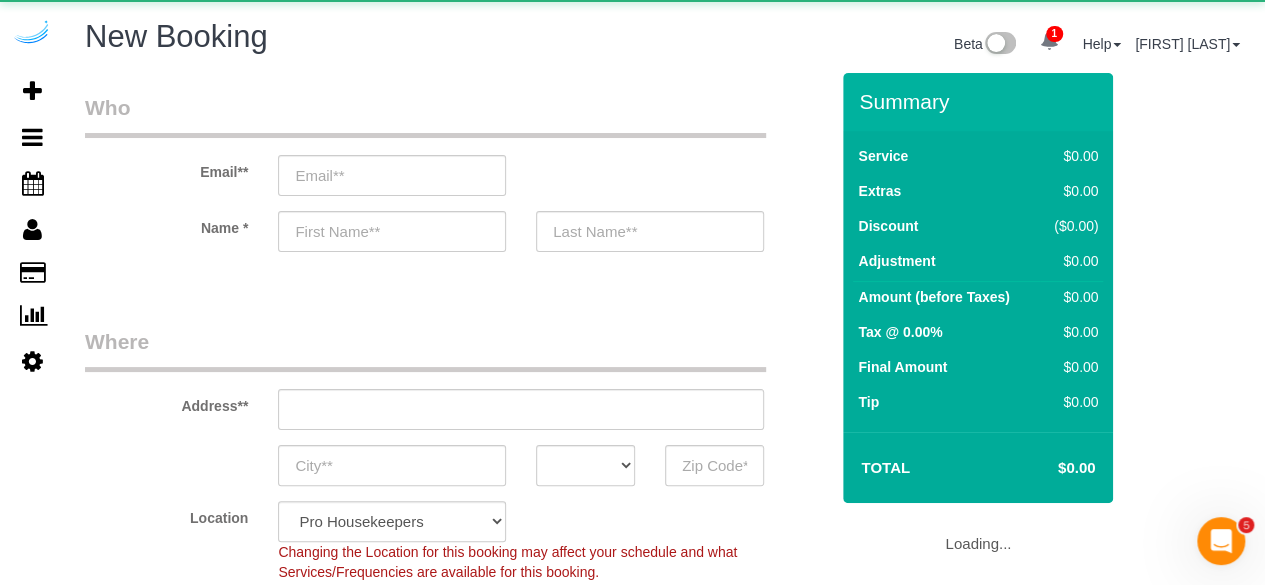 select on "object:71213" 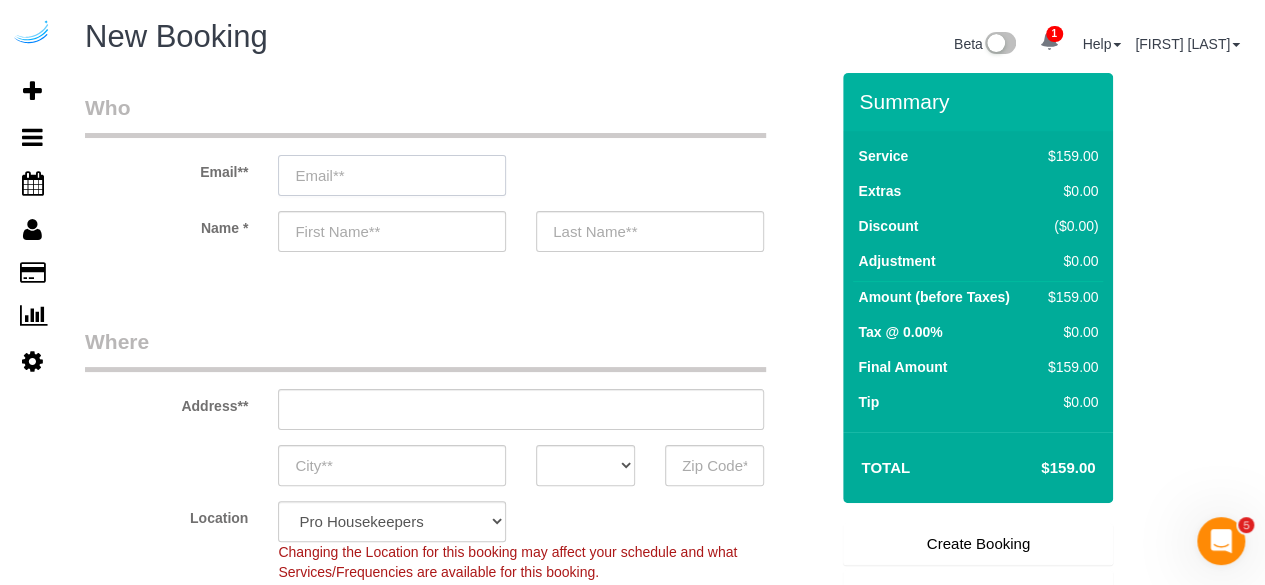click at bounding box center [392, 175] 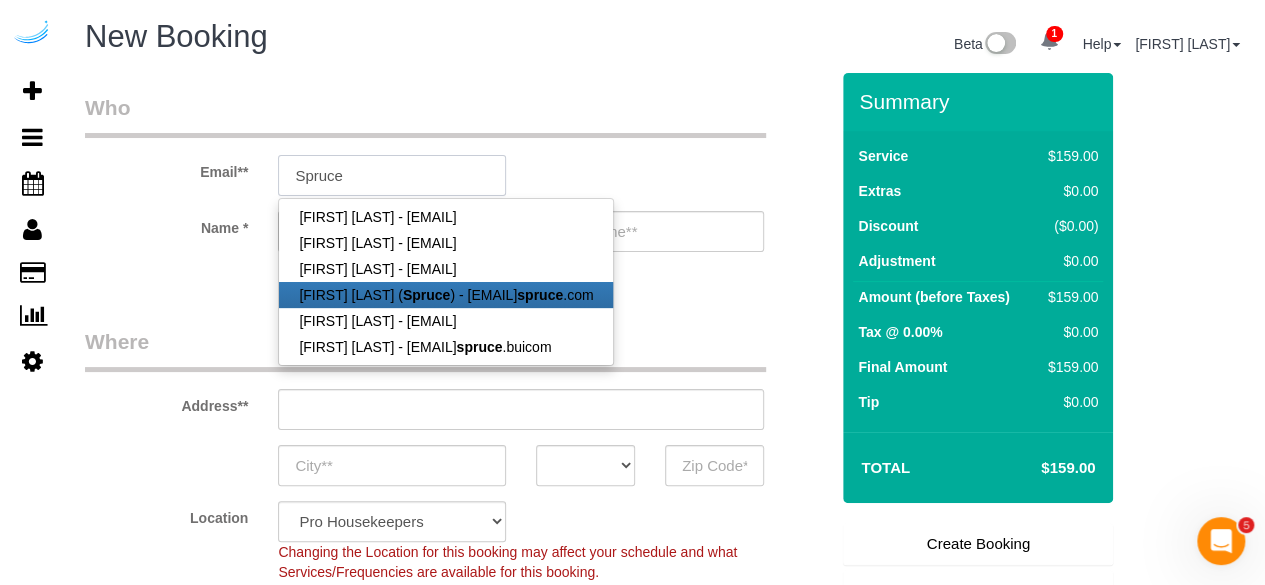 type on "brandie@getspruce.com" 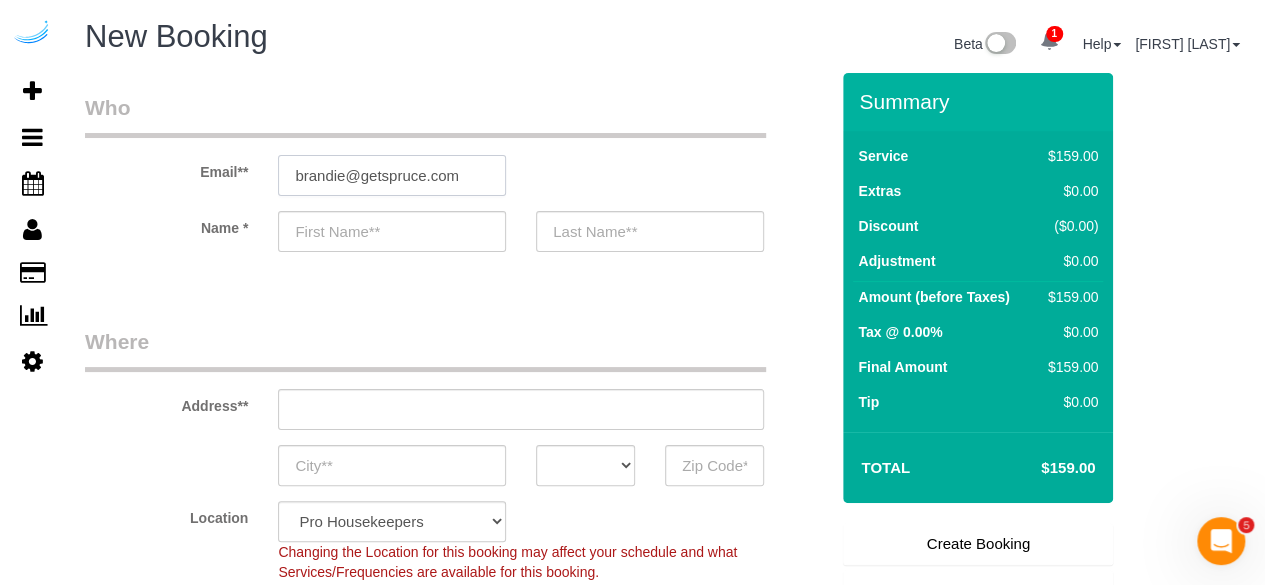 type on "Brandie" 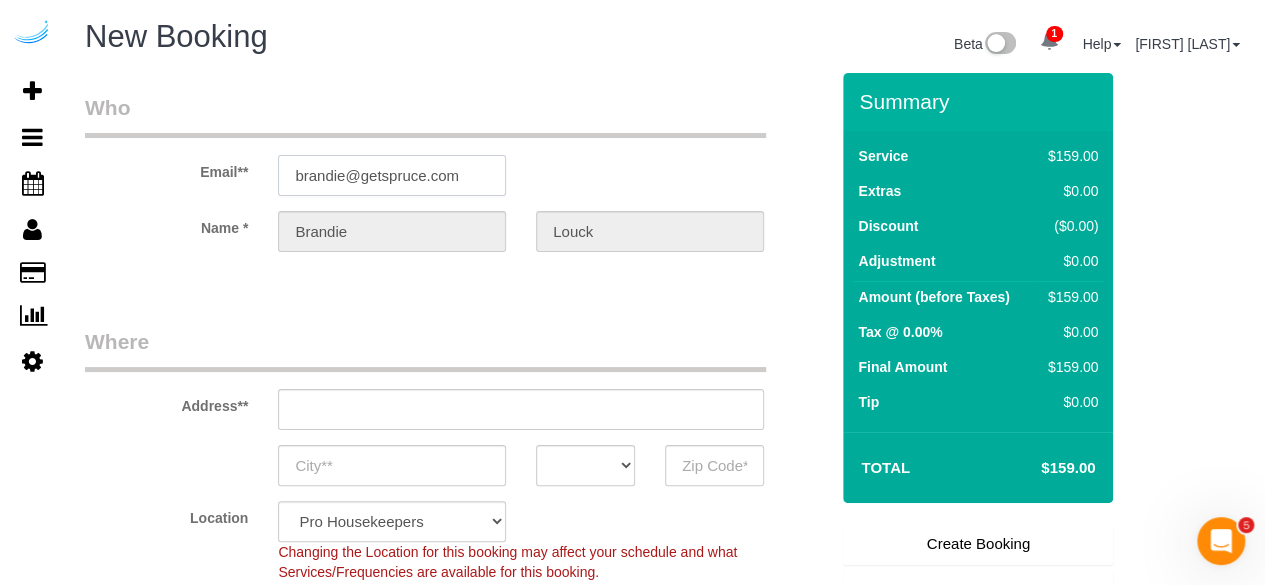 type on "3816 S Lamar Blvd" 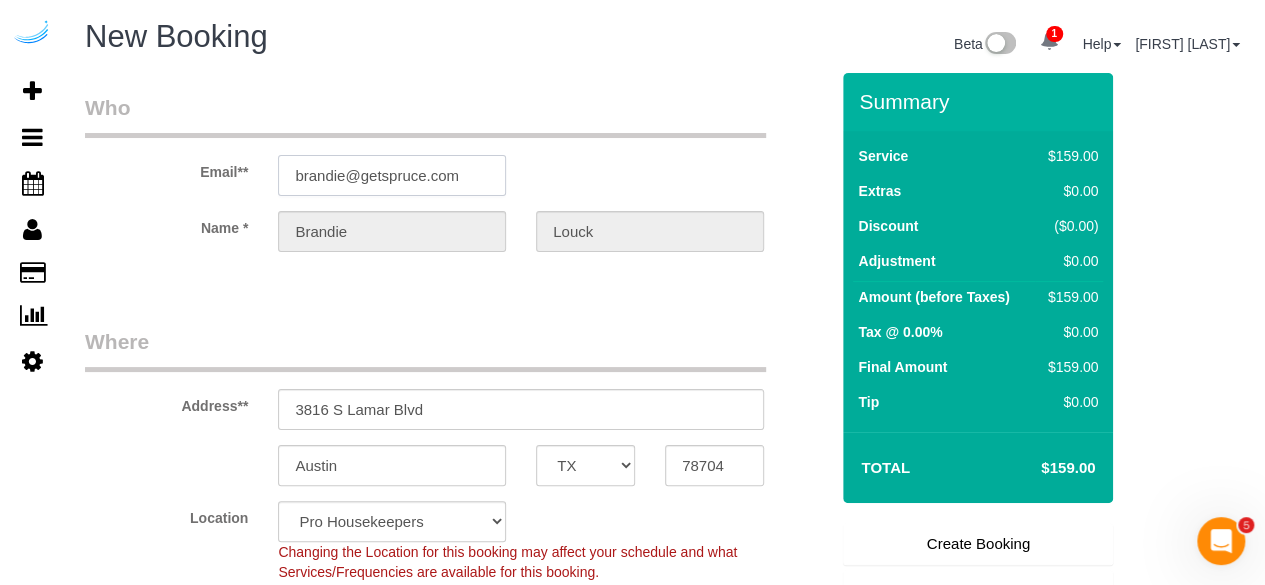 type on "brandie@getspruce.com" 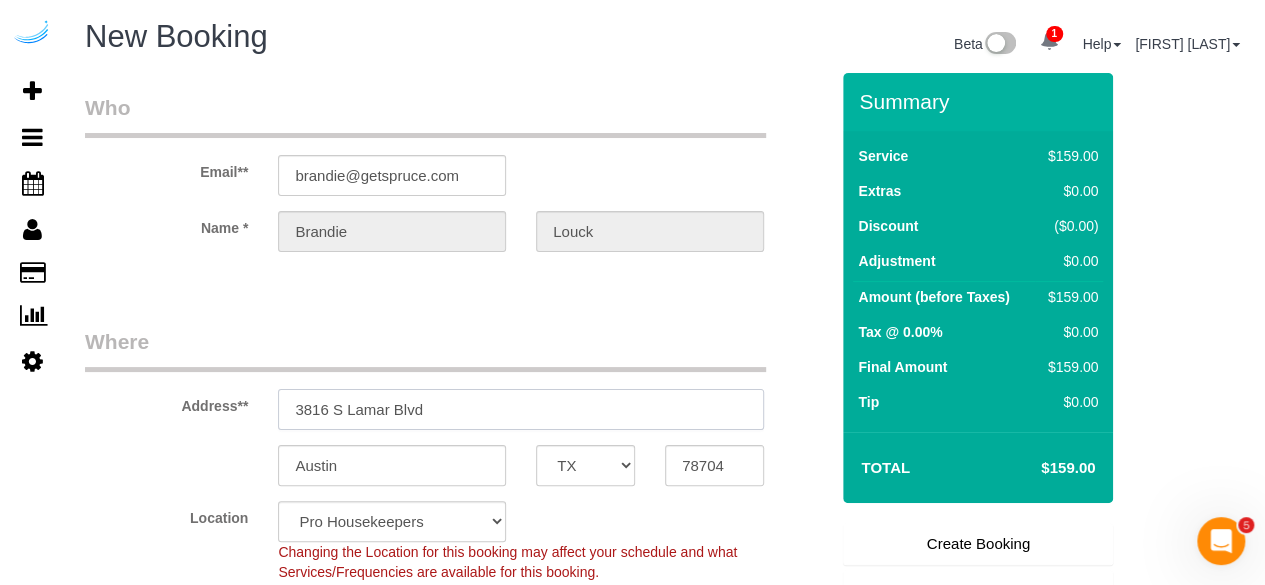 click on "3816 S Lamar Blvd" at bounding box center (521, 409) 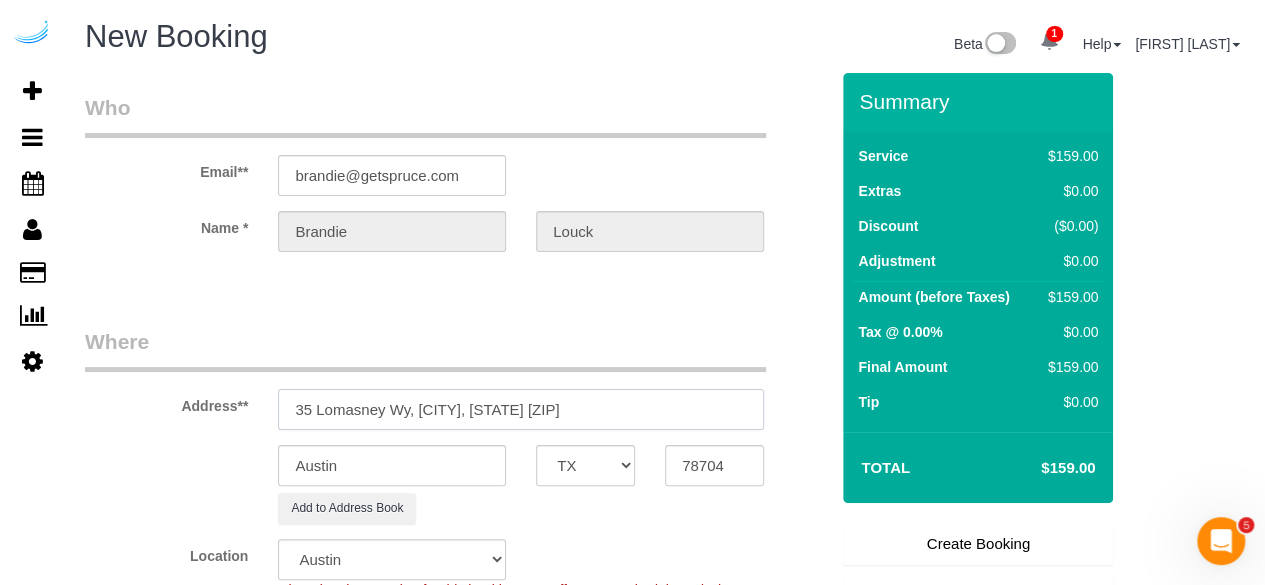 select on "9" 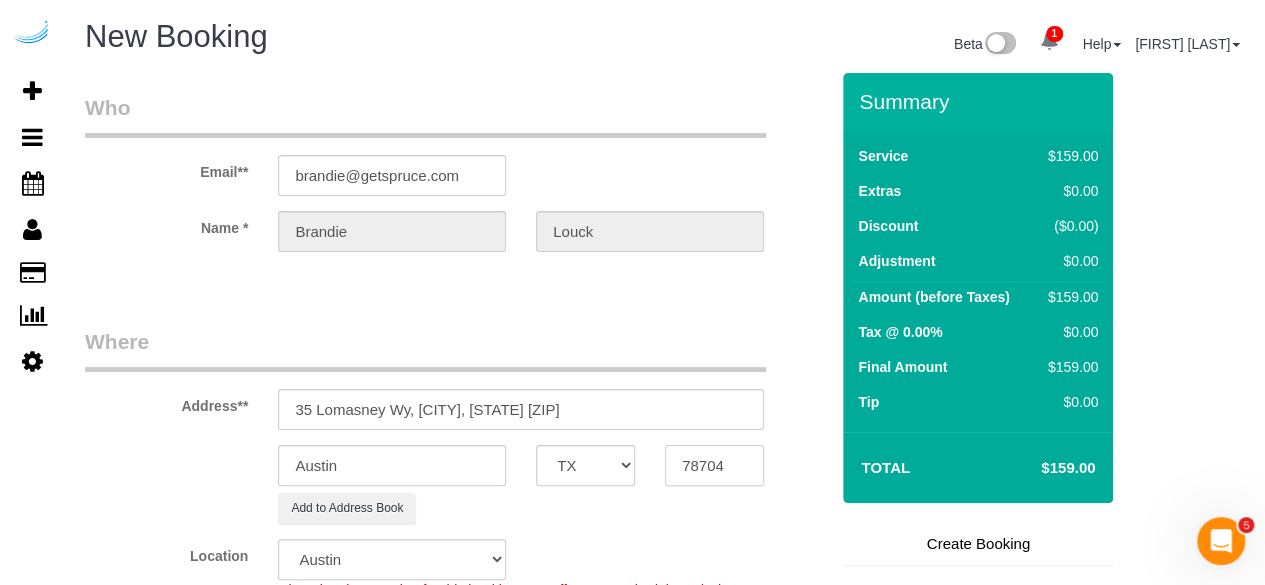 click on "78704" at bounding box center (714, 465) 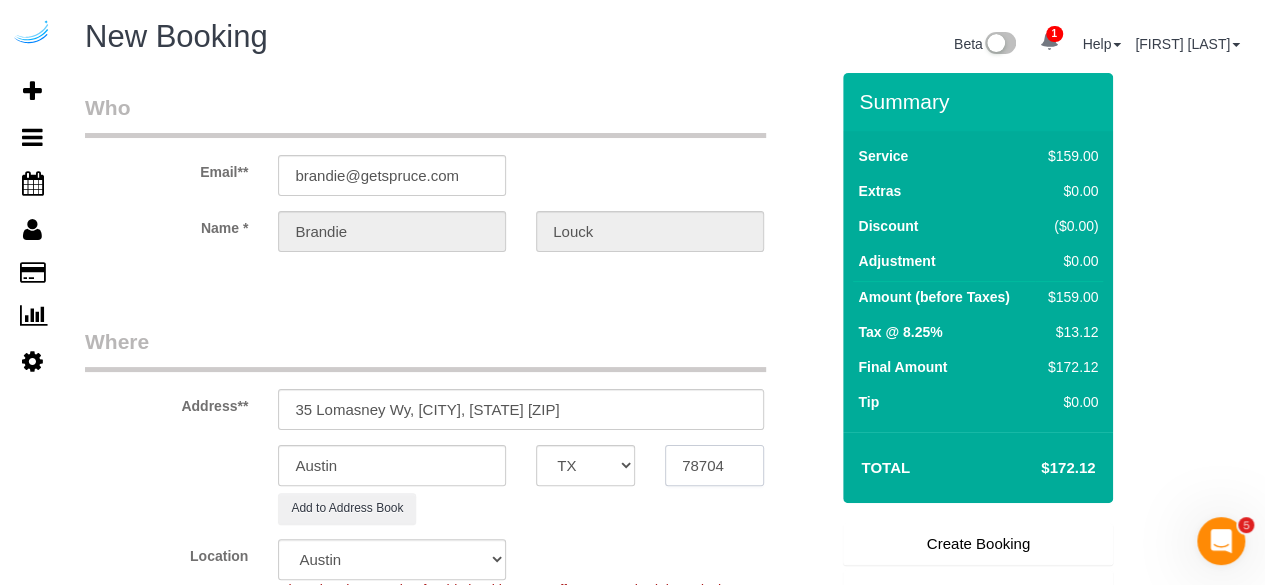 paste on "0211" 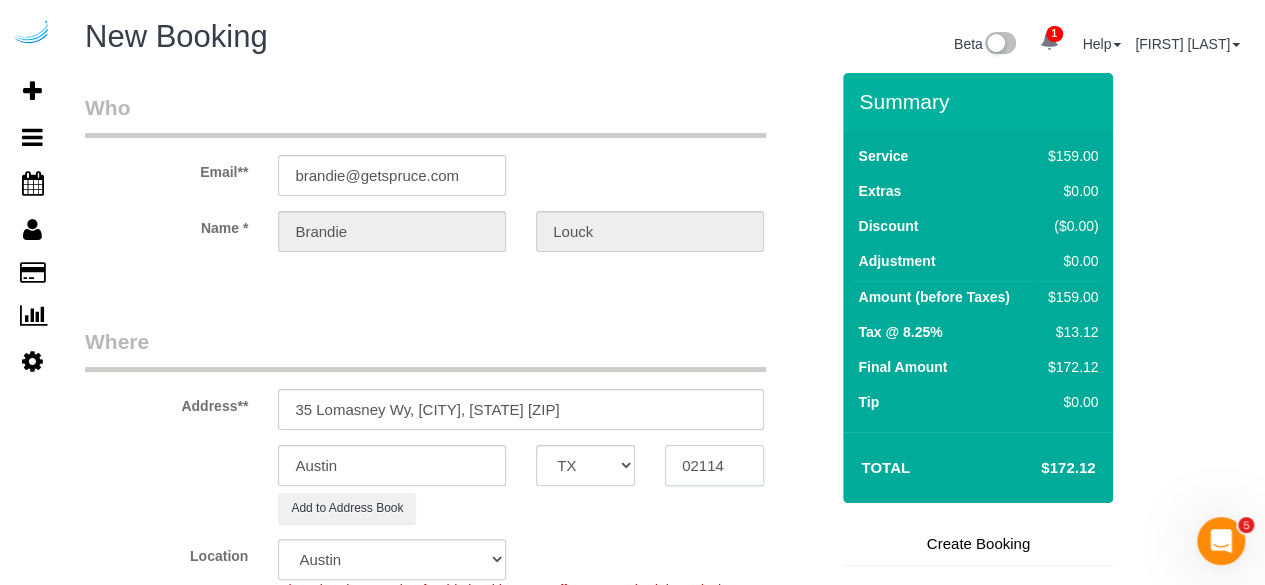 type on "02114" 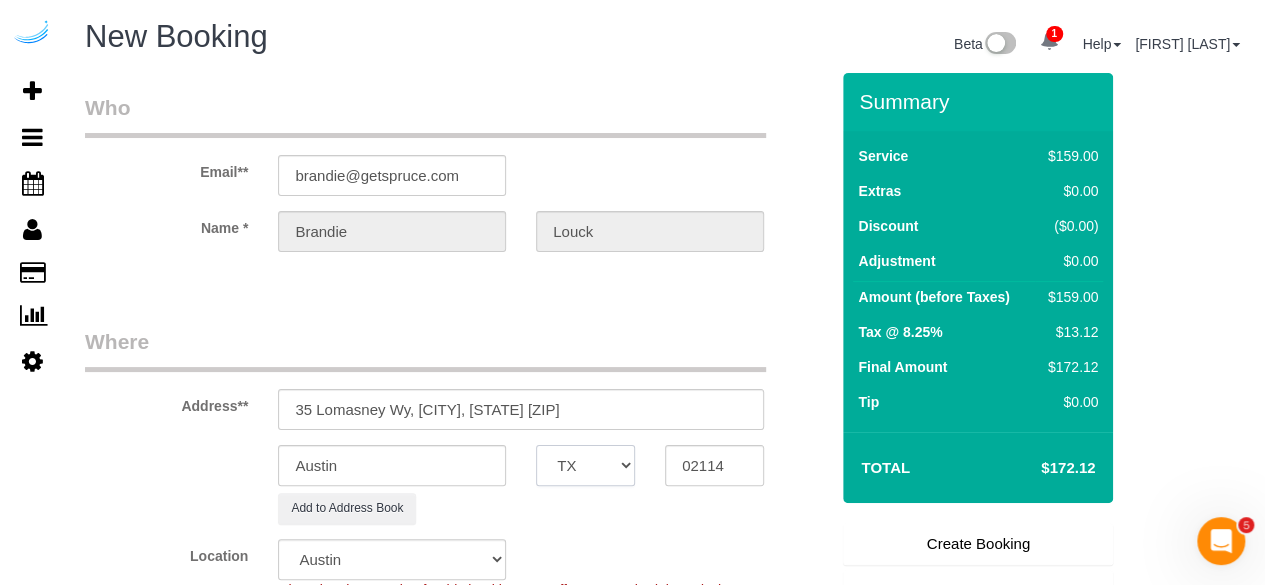 click on "AK
AL
AR
AZ
CA
CO
CT
DC
DE
FL
GA
HI
IA
ID
IL
IN
KS
KY
LA
MA
MD
ME
MI
MN
MO
MS
MT
NC
ND
NE
NH
NJ
NM
NV
NY
OH
OK
OR
PA
RI
SC
SD
TN
TX
UT
VA
VT
WA
WI
WV
WY" at bounding box center [585, 465] 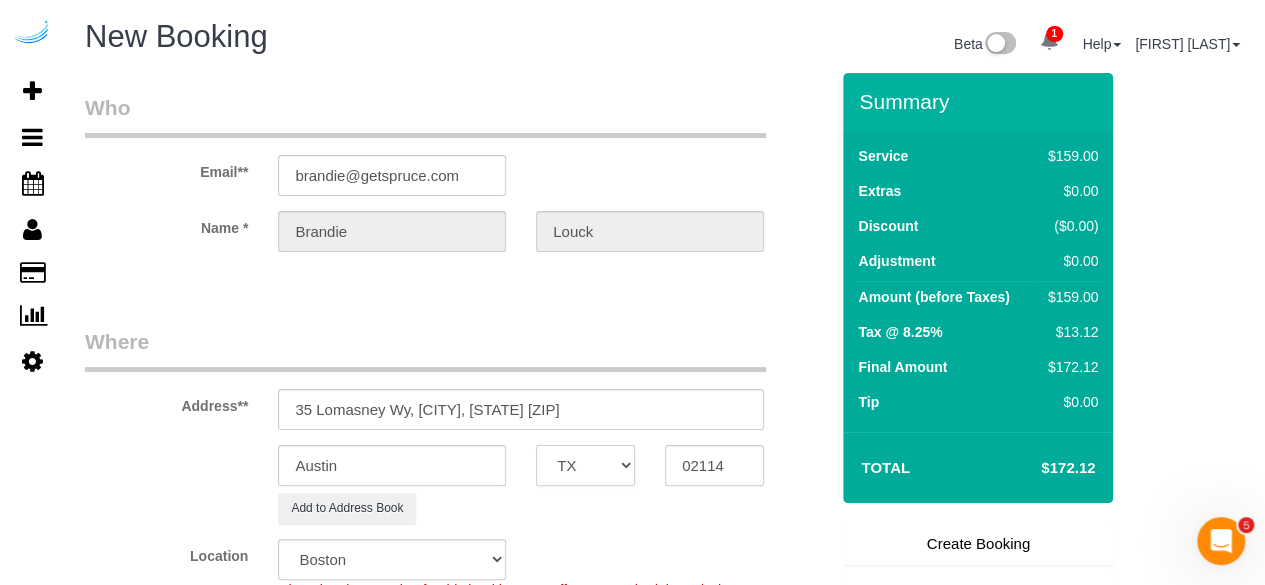 select on "MA" 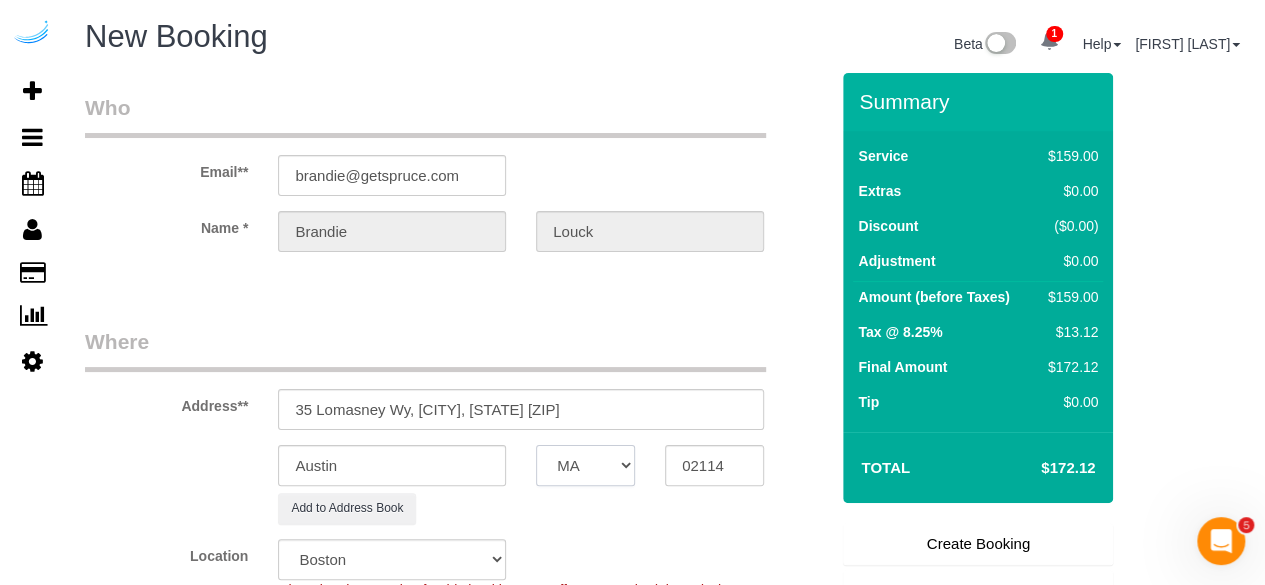 click on "AK
AL
AR
AZ
CA
CO
CT
DC
DE
FL
GA
HI
IA
ID
IL
IN
KS
KY
LA
MA
MD
ME
MI
MN
MO
MS
MT
NC
ND
NE
NH
NJ
NM
NV
NY
OH
OK
OR
PA
RI
SC
SD
TN
TX
UT
VA
VT
WA
WI
WV
WY" at bounding box center (585, 465) 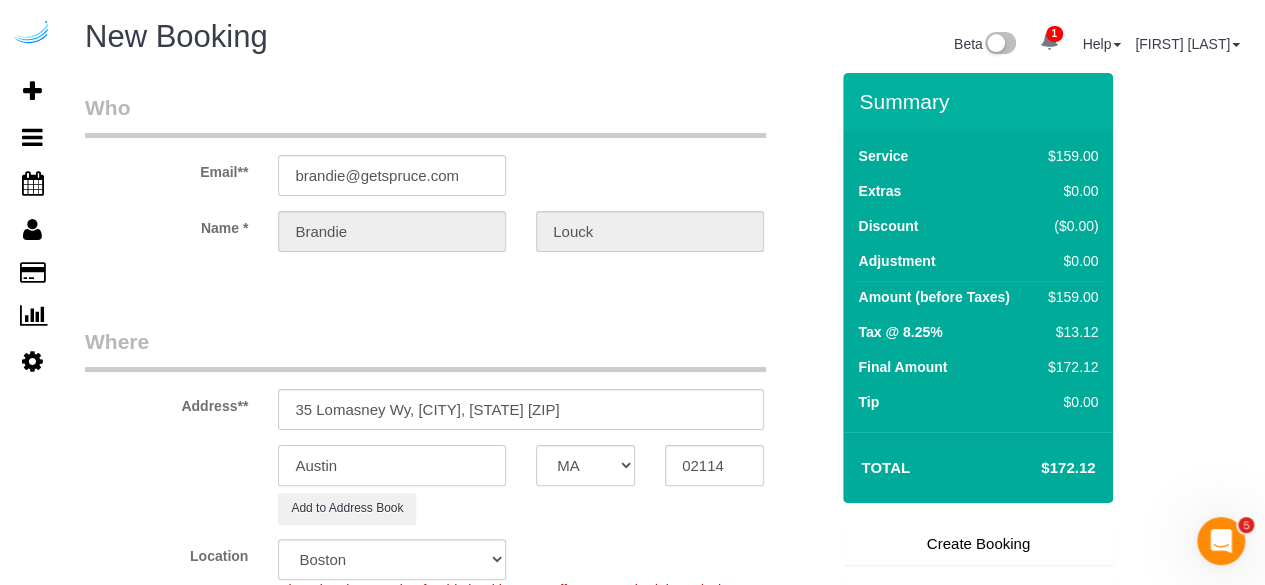 click on "Austin" at bounding box center [392, 465] 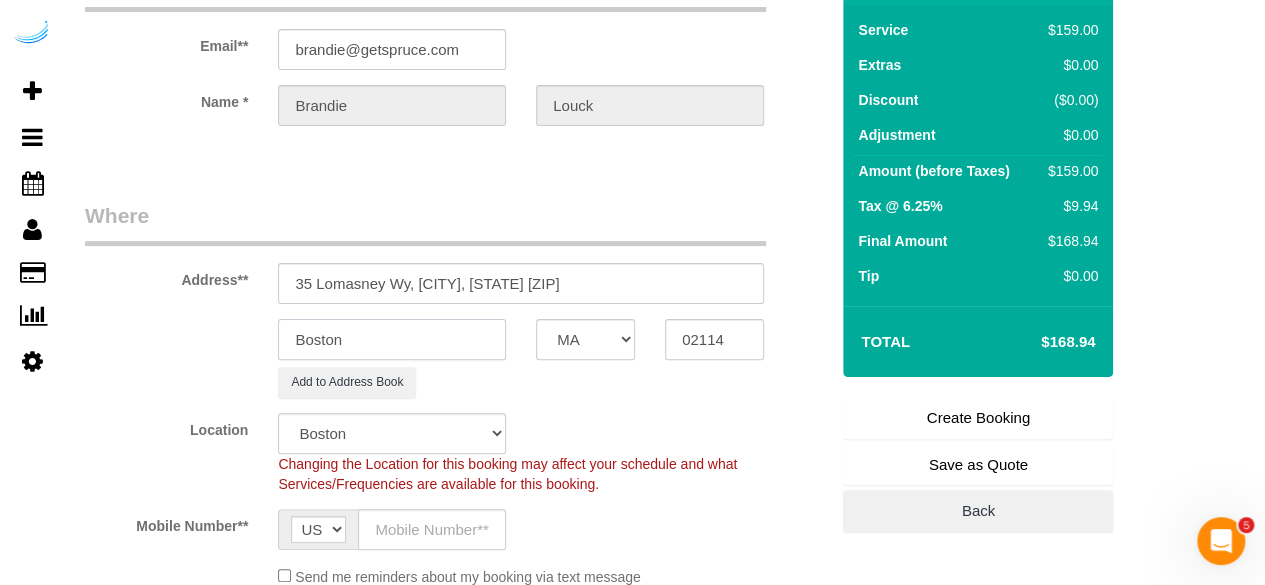 scroll, scrollTop: 200, scrollLeft: 0, axis: vertical 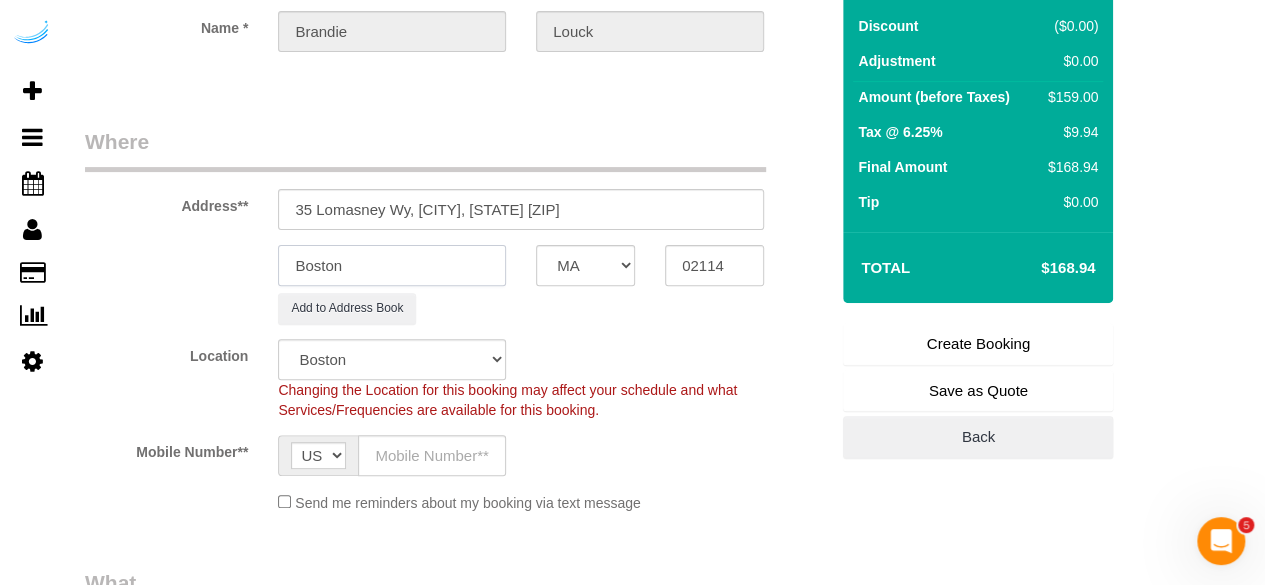 type on "Boston" 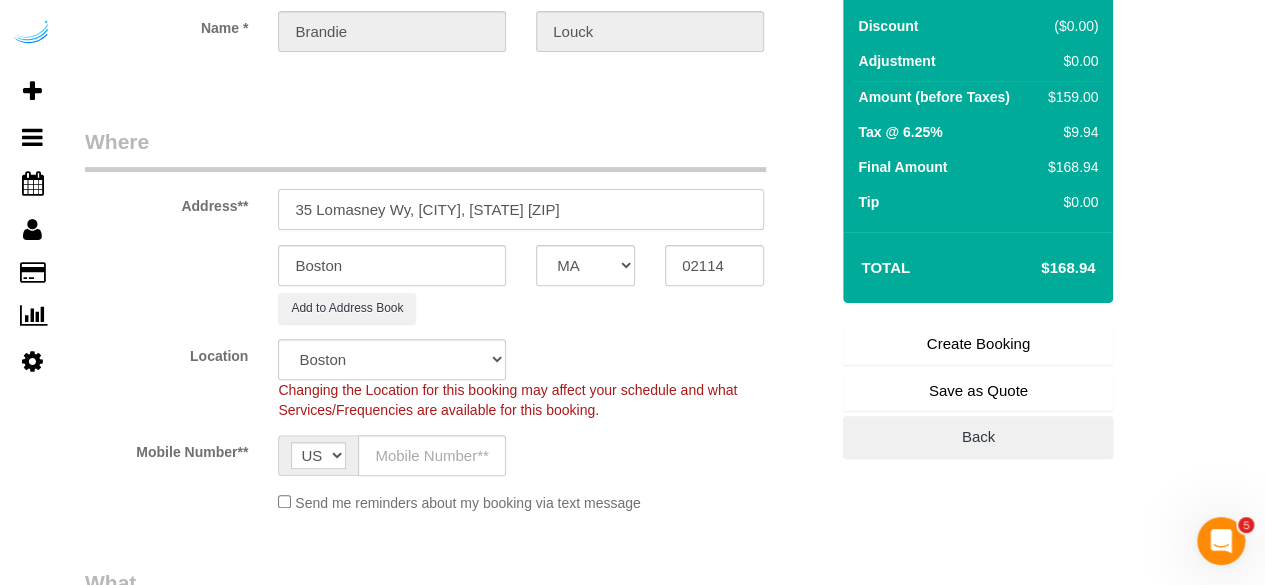 drag, startPoint x: 418, startPoint y: 207, endPoint x: 734, endPoint y: 207, distance: 316 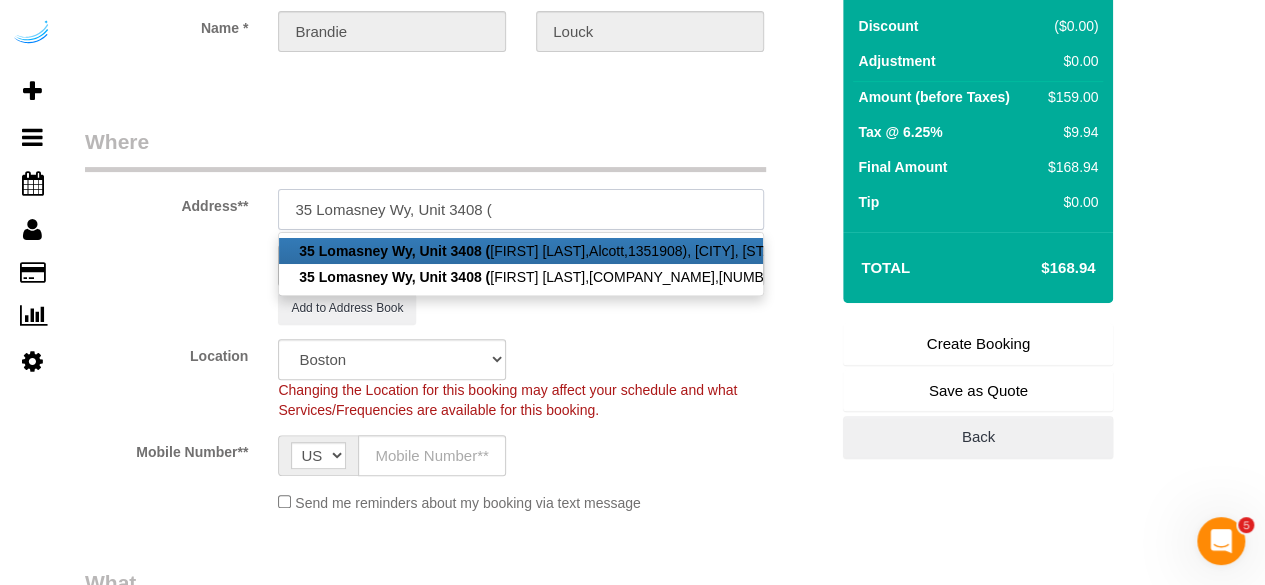 paste on "Lucas Fernandes" 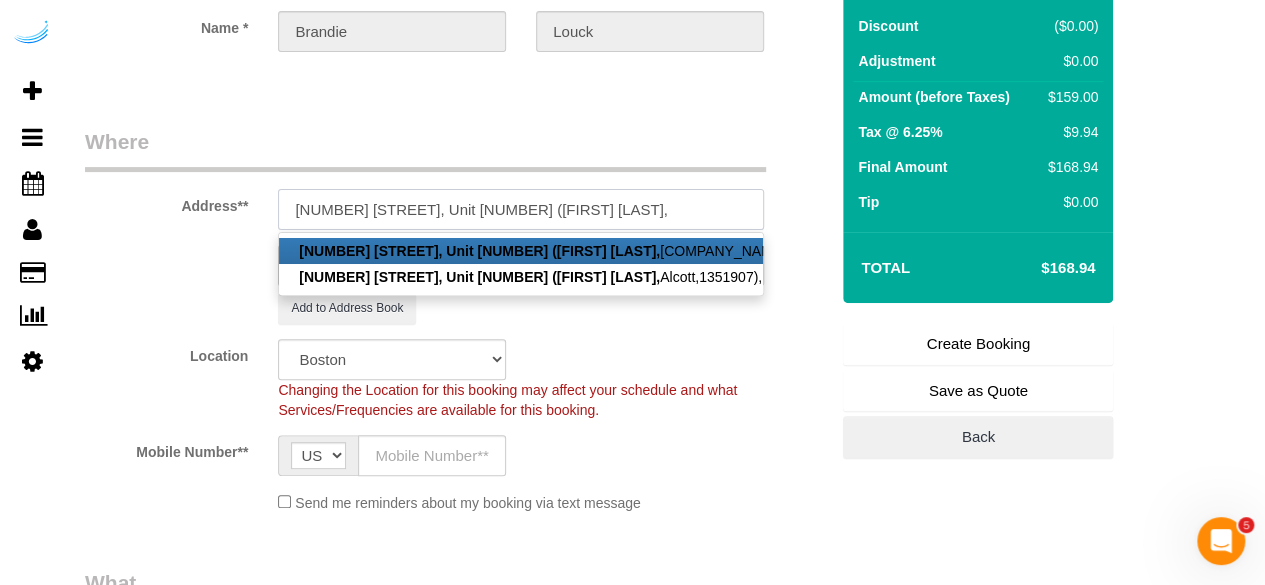click on "35 Lomasney Wy, Unit 3408 (Lucas Fernandes," at bounding box center [521, 209] 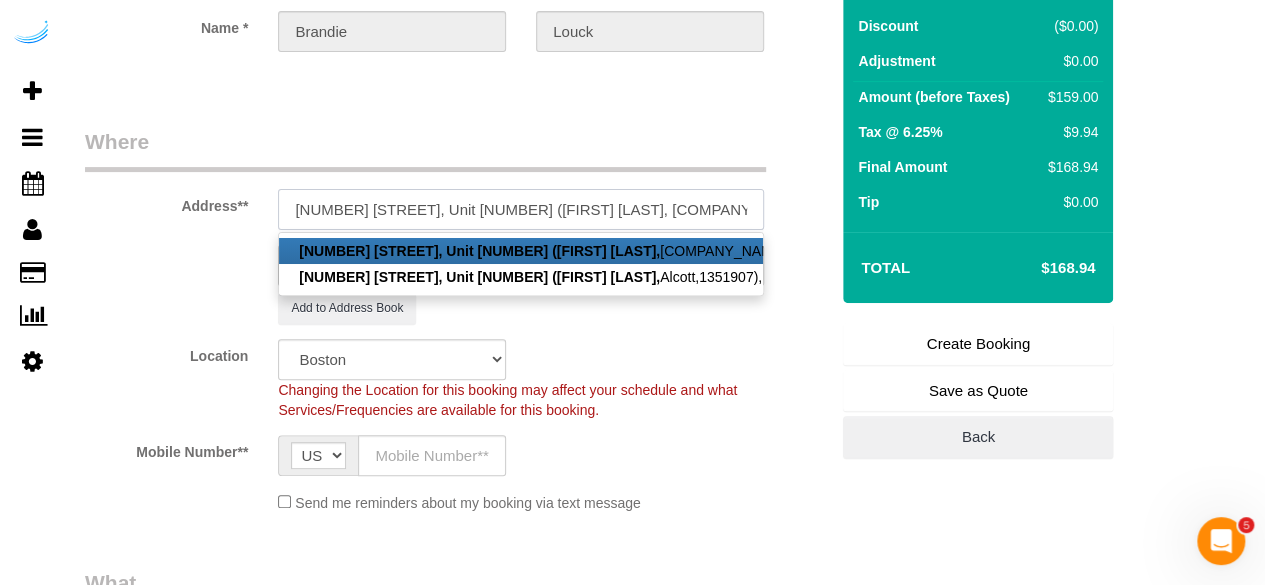 paste on "1388881" 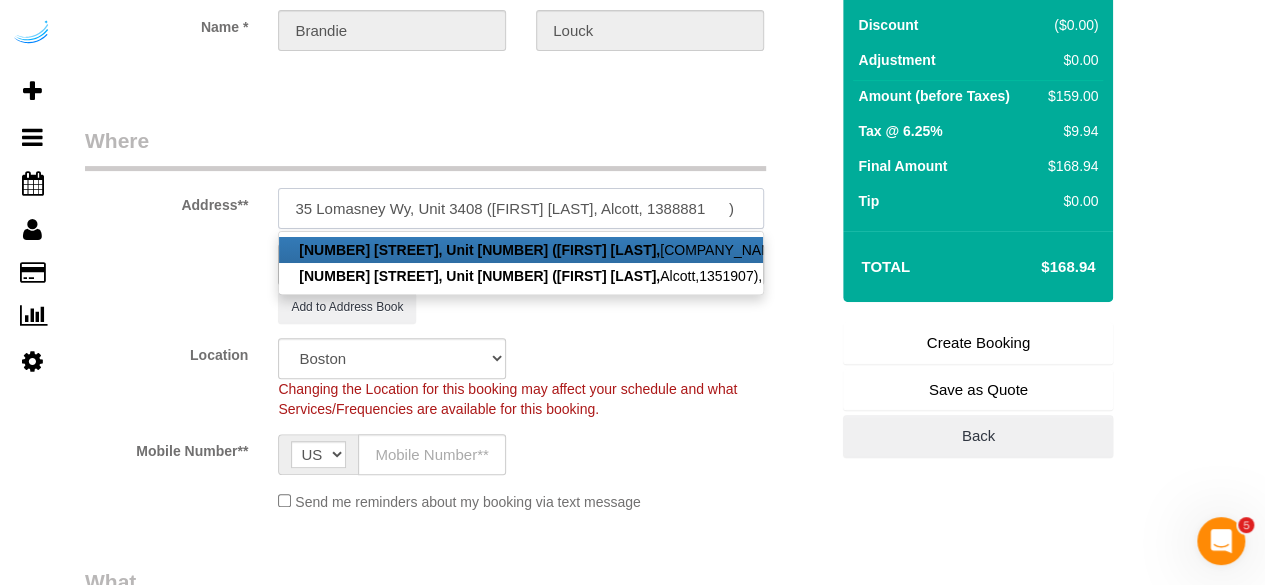 scroll, scrollTop: 500, scrollLeft: 0, axis: vertical 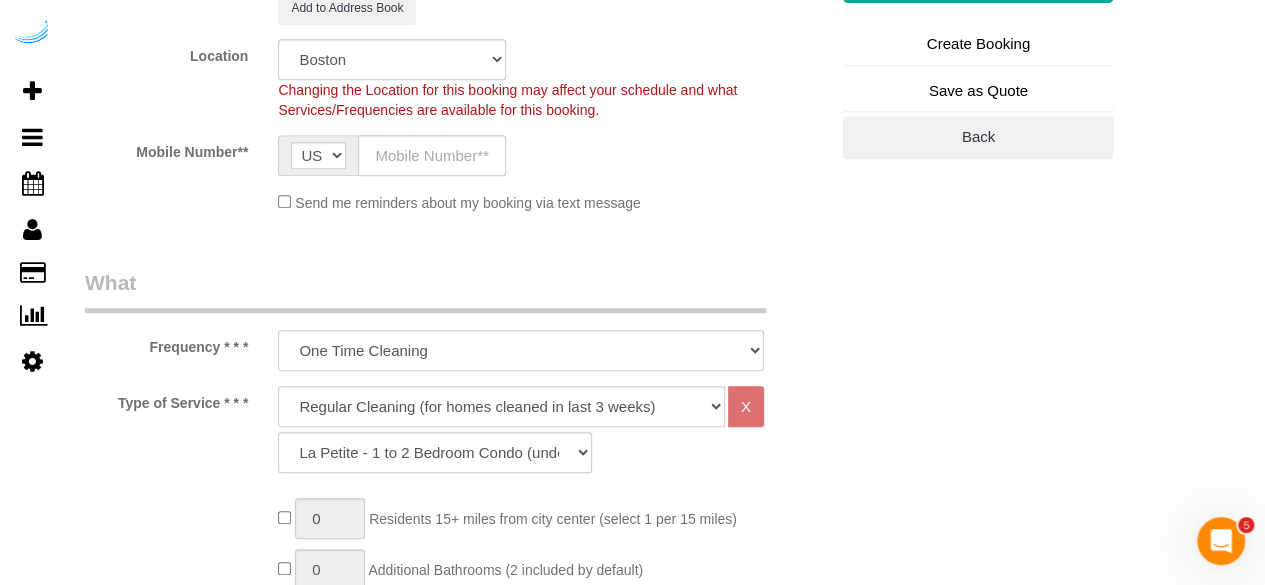 type on "35 Lomasney Wy, Unit 3408 (Lucas Fernandes, Alcott, 1388881	)" 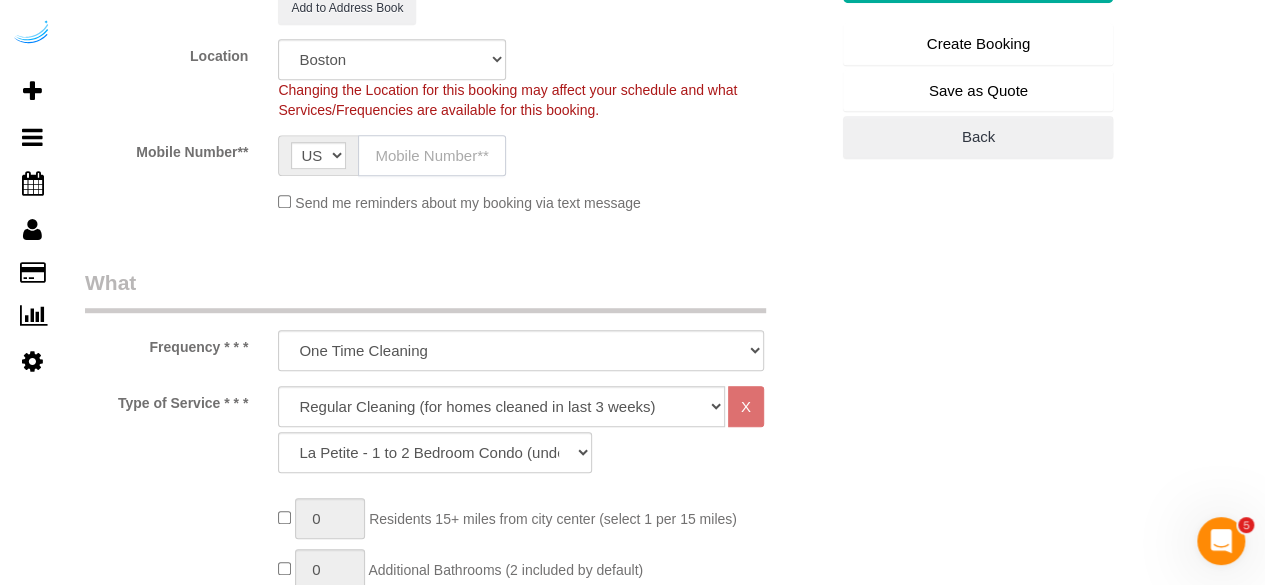 click 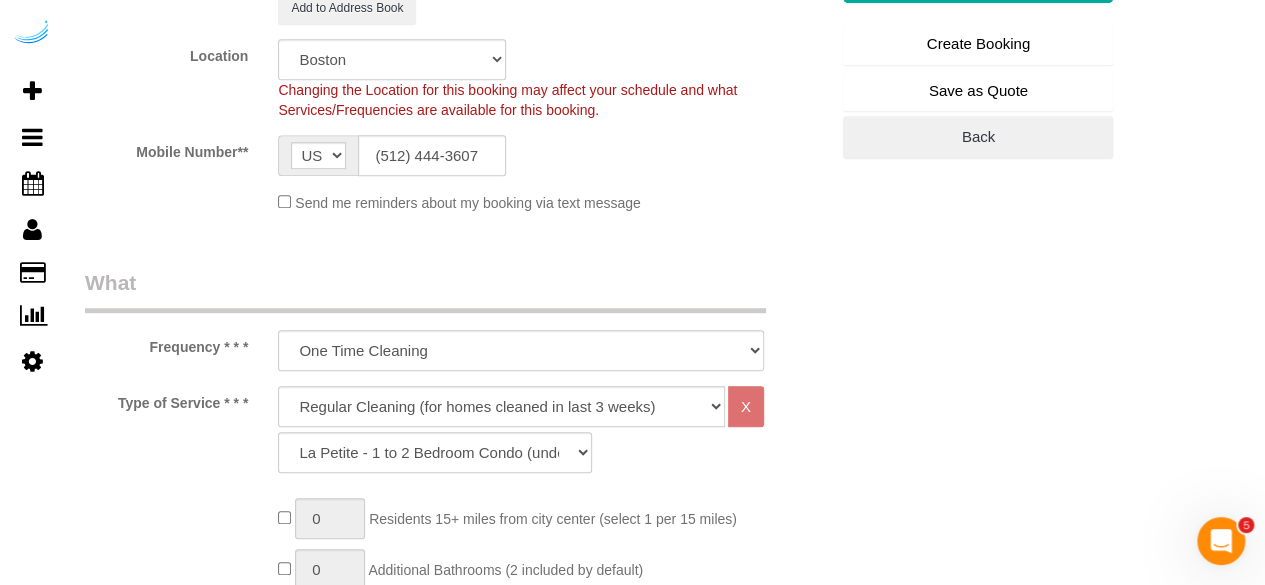 type on "Brandie Louck" 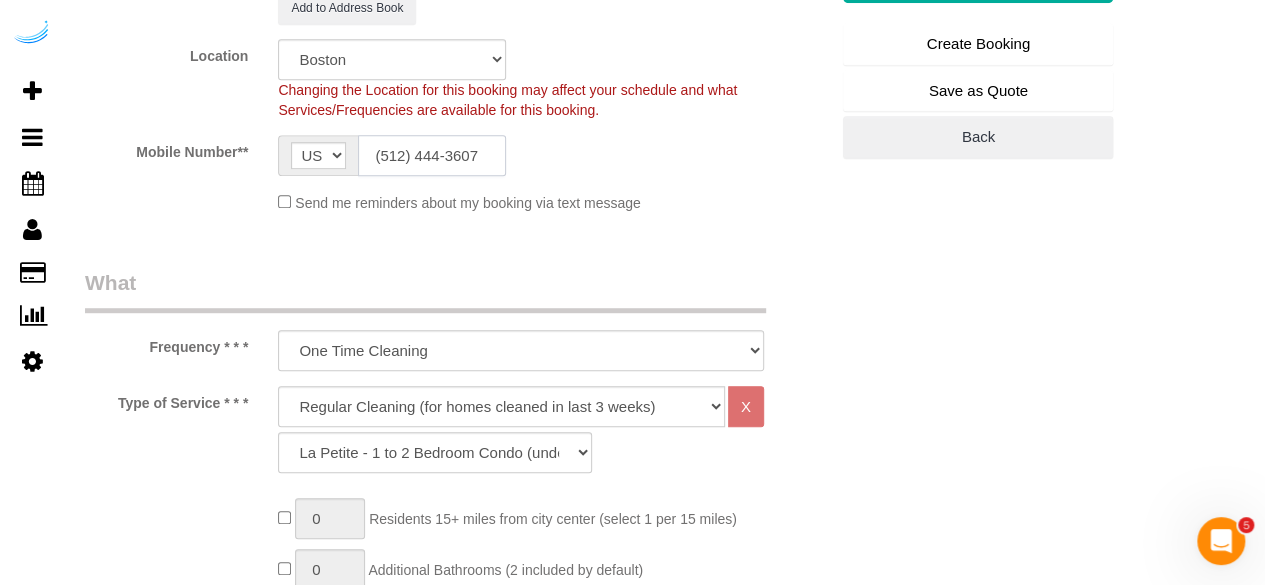 type on "([AREACODE]) [PHONE]" 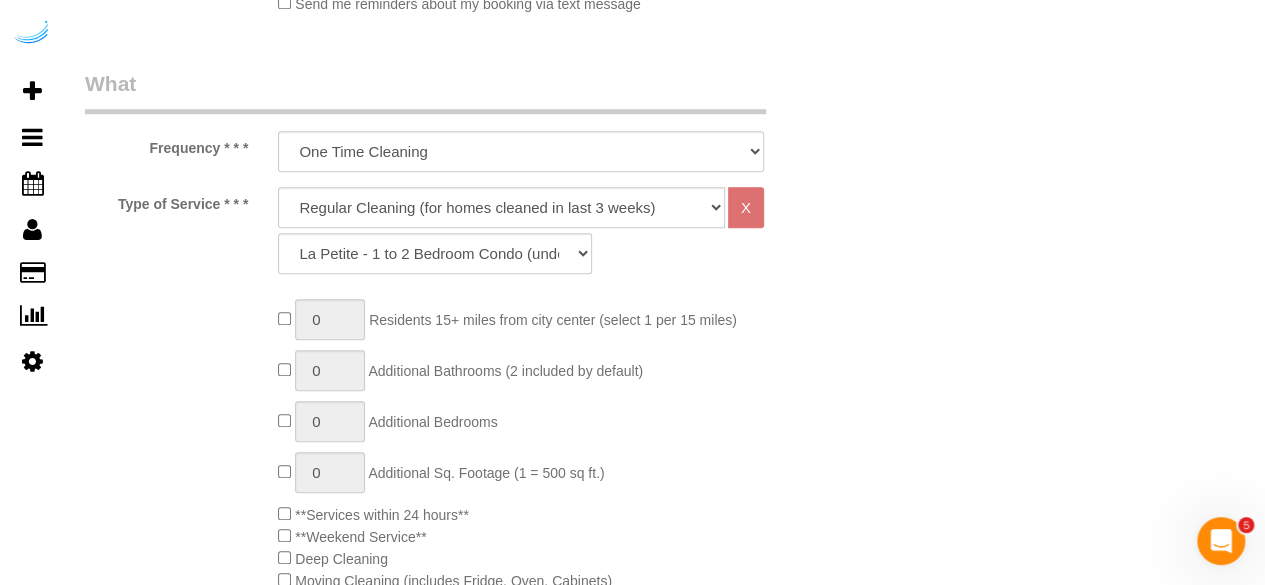 scroll, scrollTop: 700, scrollLeft: 0, axis: vertical 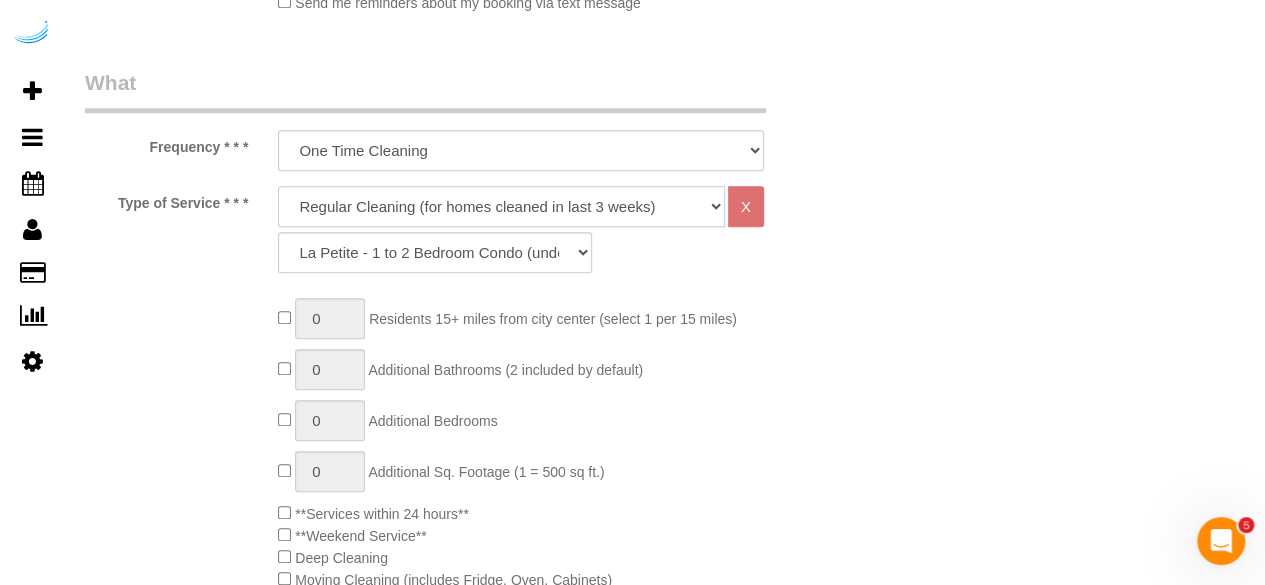 click on "Deep Cleaning (for homes that have not been cleaned in 3+ weeks) Spruce Regular Cleaning (for homes cleaned in last 3 weeks) Moving Cleanup (to clean home for new tenants) Post Construction Cleaning Vacation Rental Cleaning Hourly" 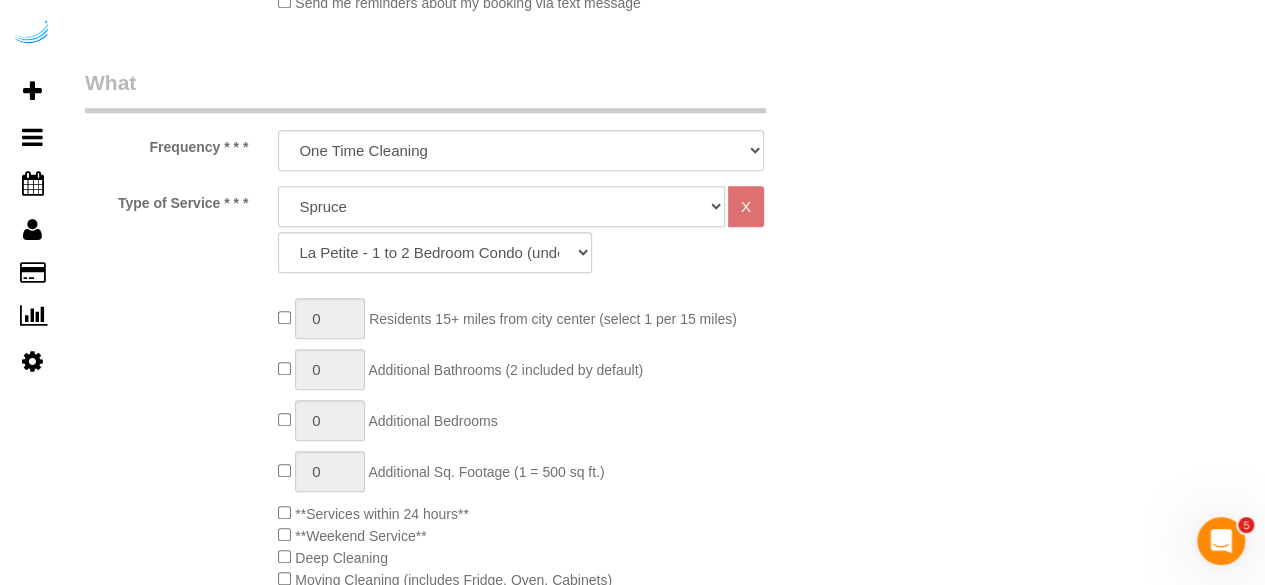 click on "Deep Cleaning (for homes that have not been cleaned in 3+ weeks) Spruce Regular Cleaning (for homes cleaned in last 3 weeks) Moving Cleanup (to clean home for new tenants) Post Construction Cleaning Vacation Rental Cleaning Hourly" 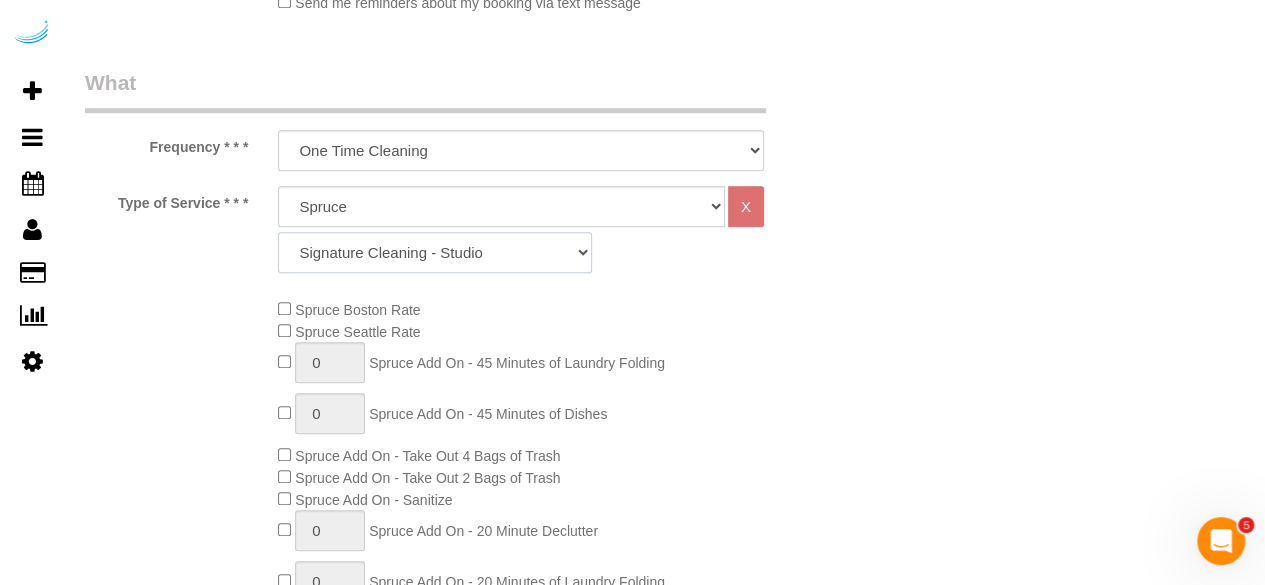 click on "Signature Cleaning - Studio Signature Cleaning - 1 Bed 1 Bath Signature Cleaning - 1 Bed 1.5 Bath Signature Cleaning - 1 Bed 1 Bath + Study Signature Cleaning - 1 Bed 2 Bath Signature Cleaning - 2 Bed 1 Bath Signature Cleaning - 2 Bed 2 Bath Signature Cleaning - 2 Bed 2.5 Bath Signature Cleaning - 2 Bed 2 Bath + Study Signature Cleaning - 3 Bed 2 Bath Signature Cleaning - 3 Bed 3 Bath Signature Cleaning - 4 Bed 2 Bath Signature Cleaning - 4 Bed 4 Bath Signature Cleaning - 5 Bed 4 Bath Signature Cleaning - 5 Bed 5 Bath Signature Cleaning - 6 Bed 6 Bath Premium Cleaning - Studio Premium Cleaning - 1 Bed 1 Bath Premium Cleaning - 1 Bed 1.5 Bath Premium Cleaning - 1 Bed 1 Bath + Study Premium Cleaning - 1 Bed 2 Bath Premium Cleaning - 2 Bed 1 Bath Premium Cleaning - 2 Bed 2 Bath Premium Cleaning - 2 Bed 2.5 Bath Premium Cleaning - 2 Bed 2 Bath + Study Premium Cleaning - 3 Bed 2 Bath Premium Cleaning - 3 Bed 3 Bath Premium Cleaning - 4 Bed 2 Bath Premium Cleaning - 4 Bed 4 Bath Premium Cleaning - 5 Bed 4 Bath" 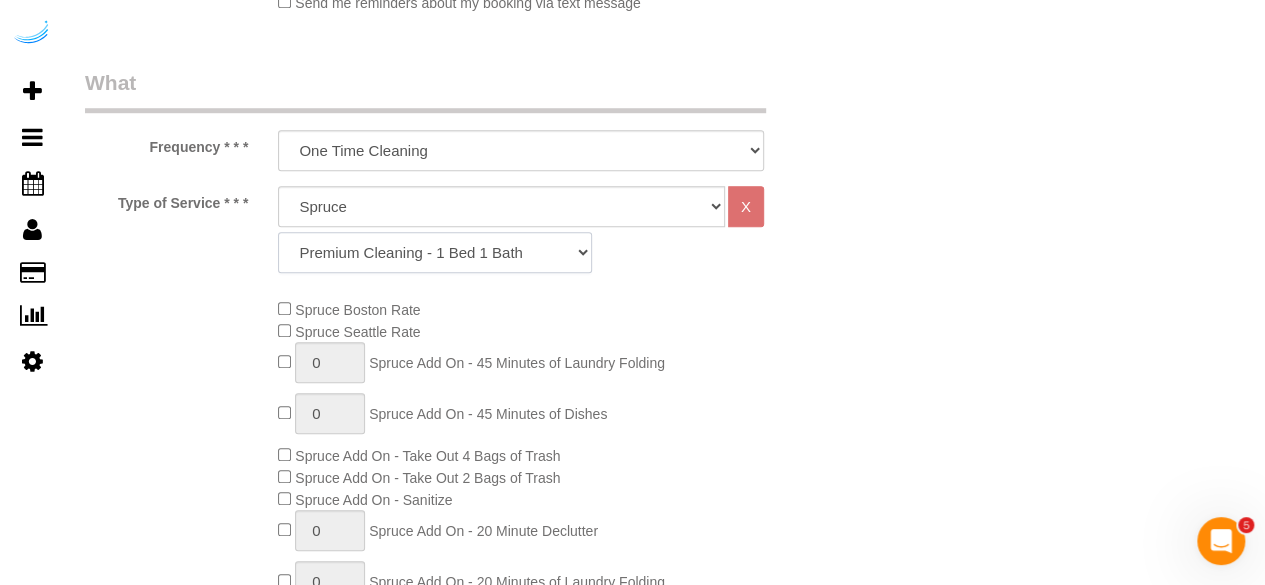 click on "Signature Cleaning - Studio Signature Cleaning - 1 Bed 1 Bath Signature Cleaning - 1 Bed 1.5 Bath Signature Cleaning - 1 Bed 1 Bath + Study Signature Cleaning - 1 Bed 2 Bath Signature Cleaning - 2 Bed 1 Bath Signature Cleaning - 2 Bed 2 Bath Signature Cleaning - 2 Bed 2.5 Bath Signature Cleaning - 2 Bed 2 Bath + Study Signature Cleaning - 3 Bed 2 Bath Signature Cleaning - 3 Bed 3 Bath Signature Cleaning - 4 Bed 2 Bath Signature Cleaning - 4 Bed 4 Bath Signature Cleaning - 5 Bed 4 Bath Signature Cleaning - 5 Bed 5 Bath Signature Cleaning - 6 Bed 6 Bath Premium Cleaning - Studio Premium Cleaning - 1 Bed 1 Bath Premium Cleaning - 1 Bed 1.5 Bath Premium Cleaning - 1 Bed 1 Bath + Study Premium Cleaning - 1 Bed 2 Bath Premium Cleaning - 2 Bed 1 Bath Premium Cleaning - 2 Bed 2 Bath Premium Cleaning - 2 Bed 2.5 Bath Premium Cleaning - 2 Bed 2 Bath + Study Premium Cleaning - 3 Bed 2 Bath Premium Cleaning - 3 Bed 3 Bath Premium Cleaning - 4 Bed 2 Bath Premium Cleaning - 4 Bed 4 Bath Premium Cleaning - 5 Bed 4 Bath" 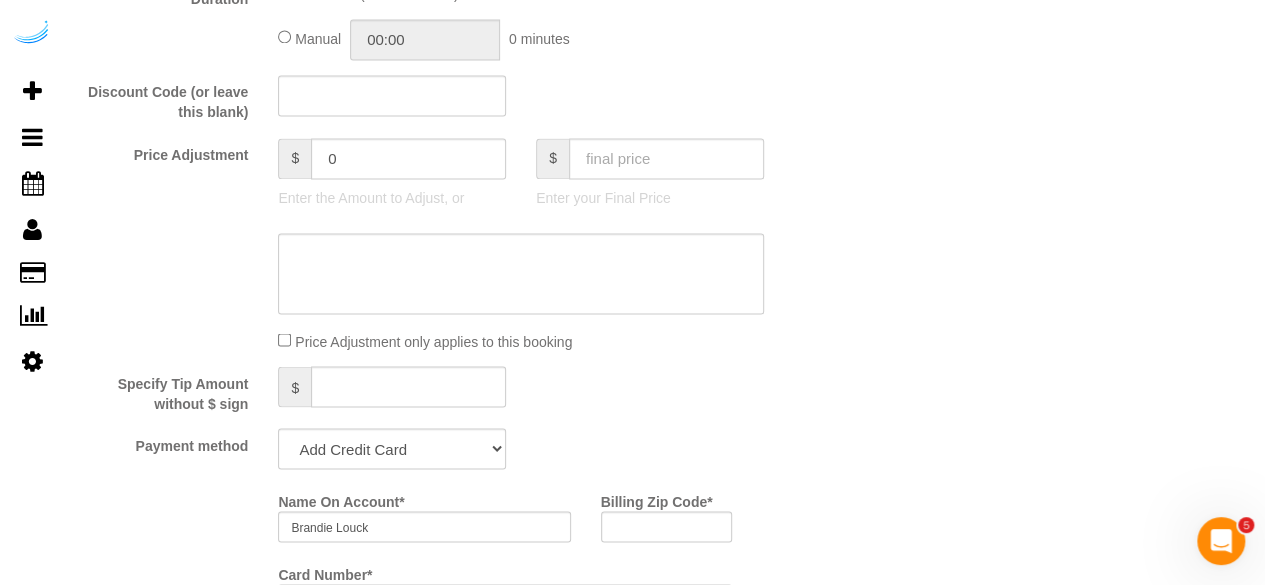 scroll, scrollTop: 1800, scrollLeft: 0, axis: vertical 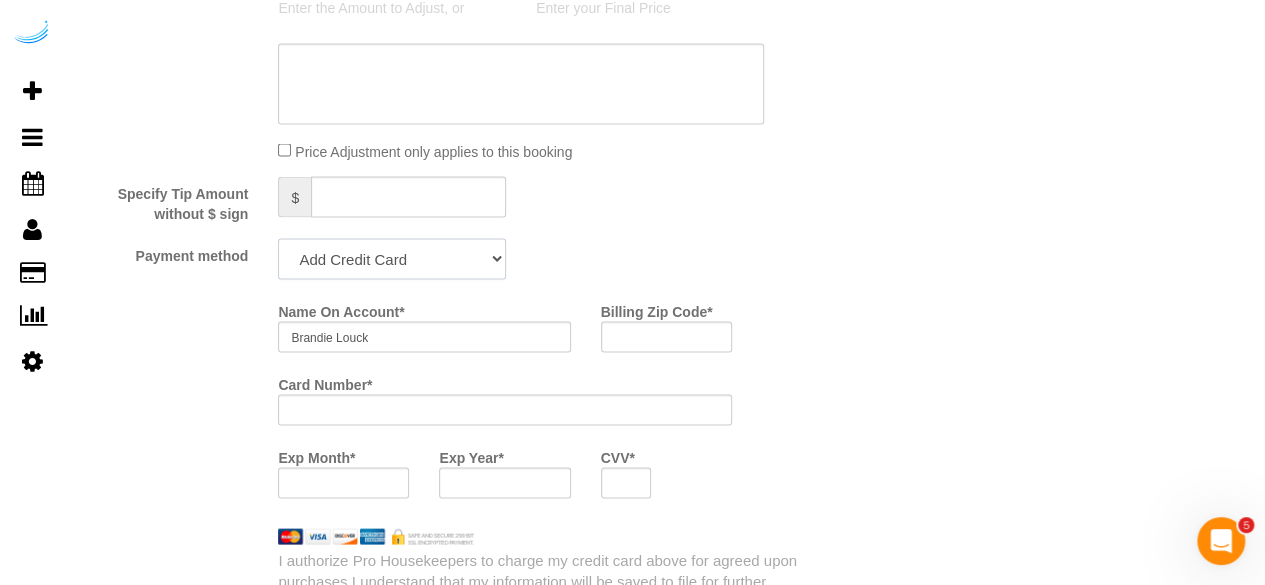 click on "Add Credit Card Cash Check Paypal" 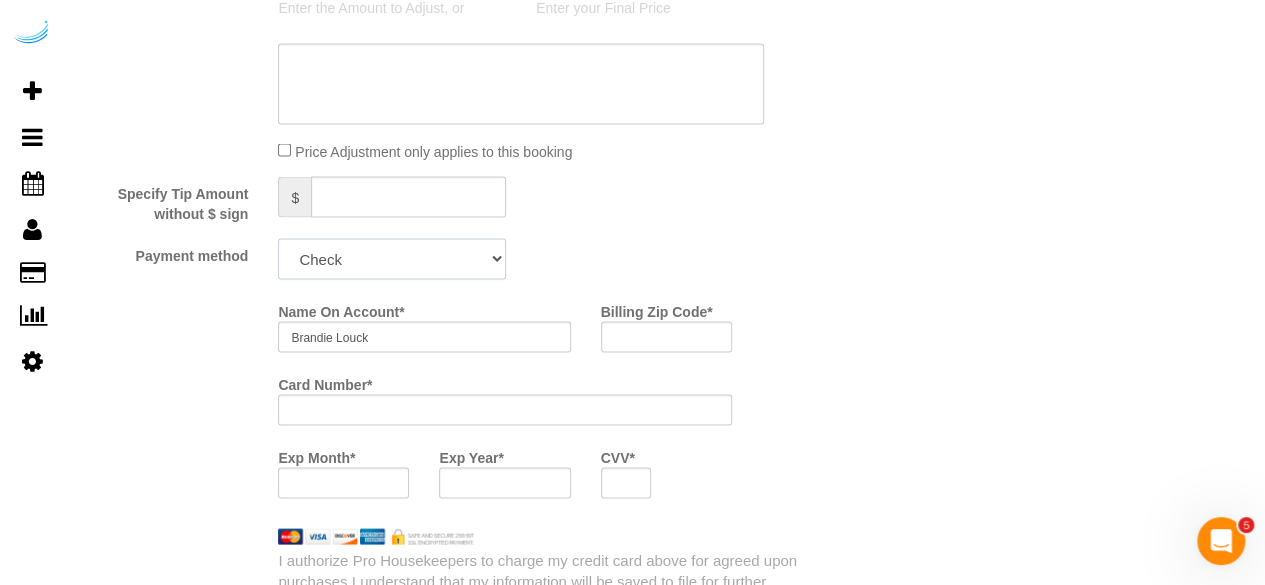click on "Add Credit Card Cash Check Paypal" 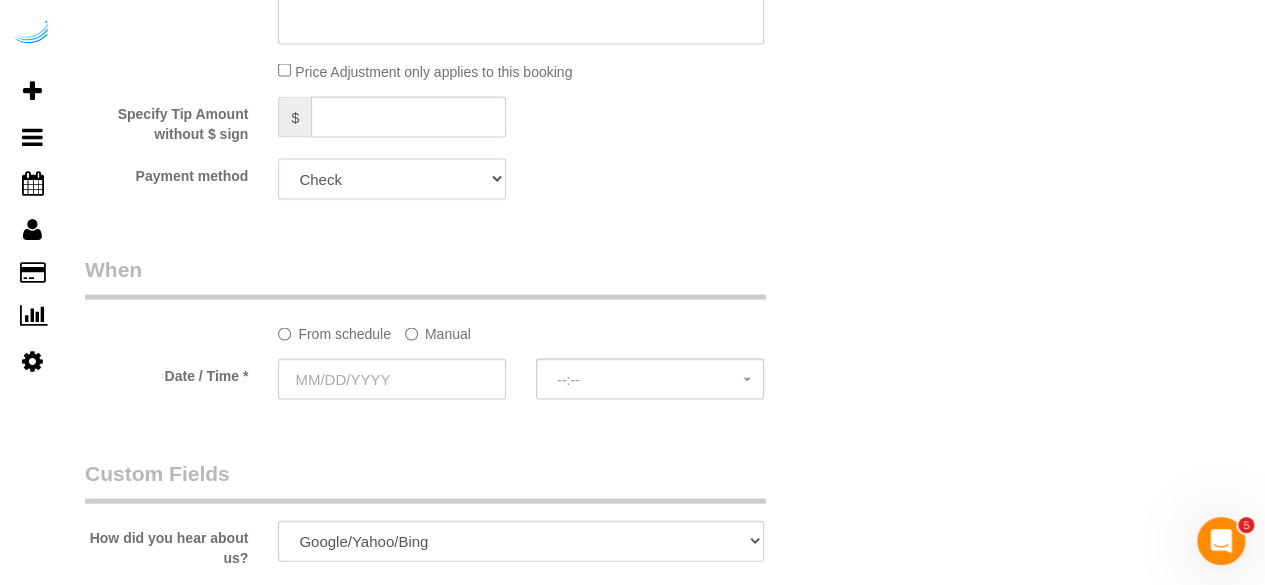 scroll, scrollTop: 2000, scrollLeft: 0, axis: vertical 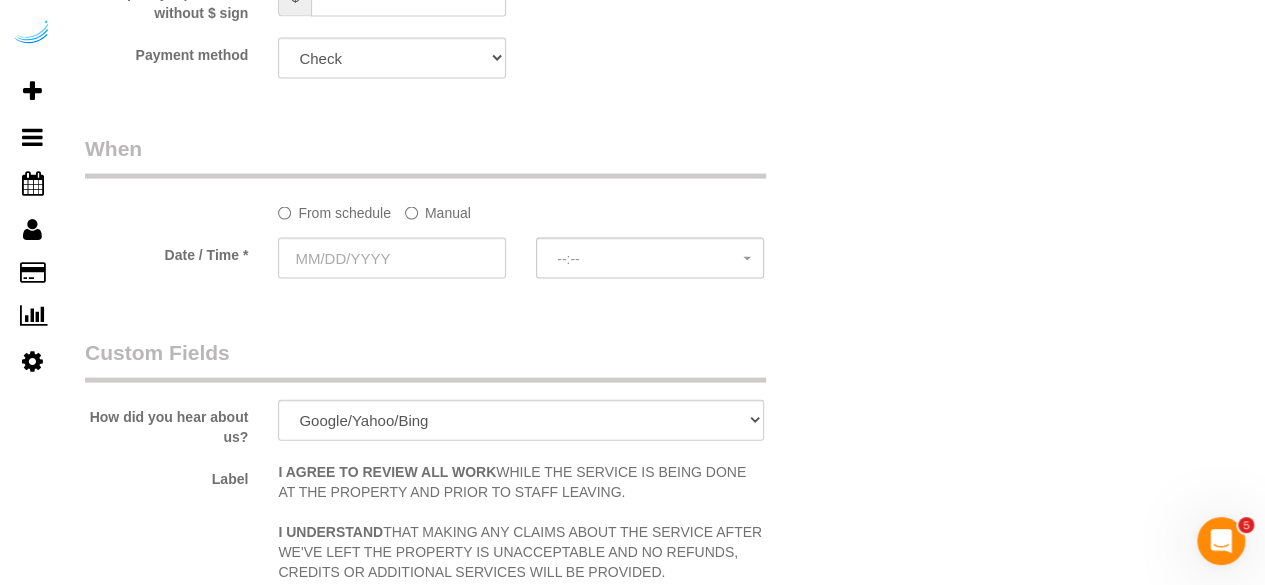 click on "Manual" 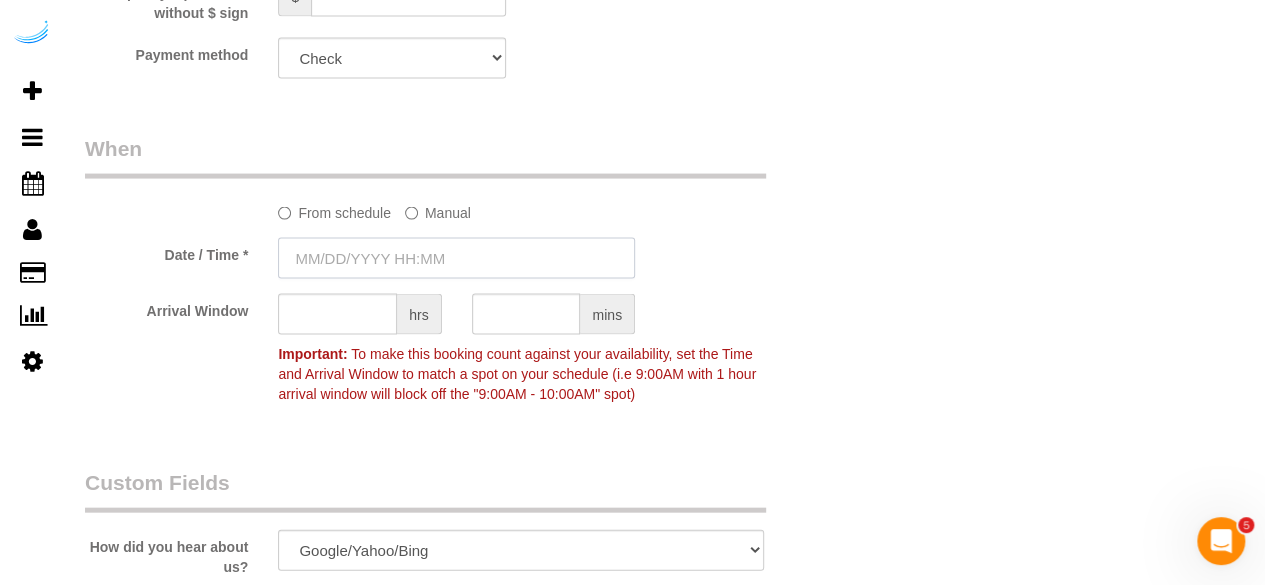 click at bounding box center (456, 258) 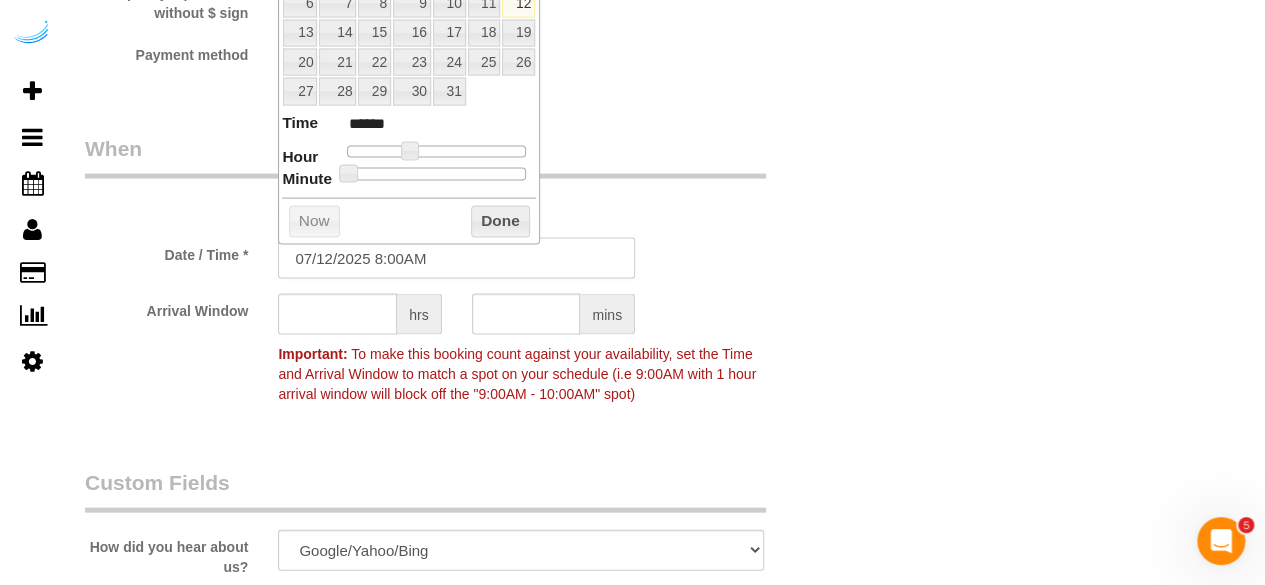 scroll, scrollTop: 1900, scrollLeft: 0, axis: vertical 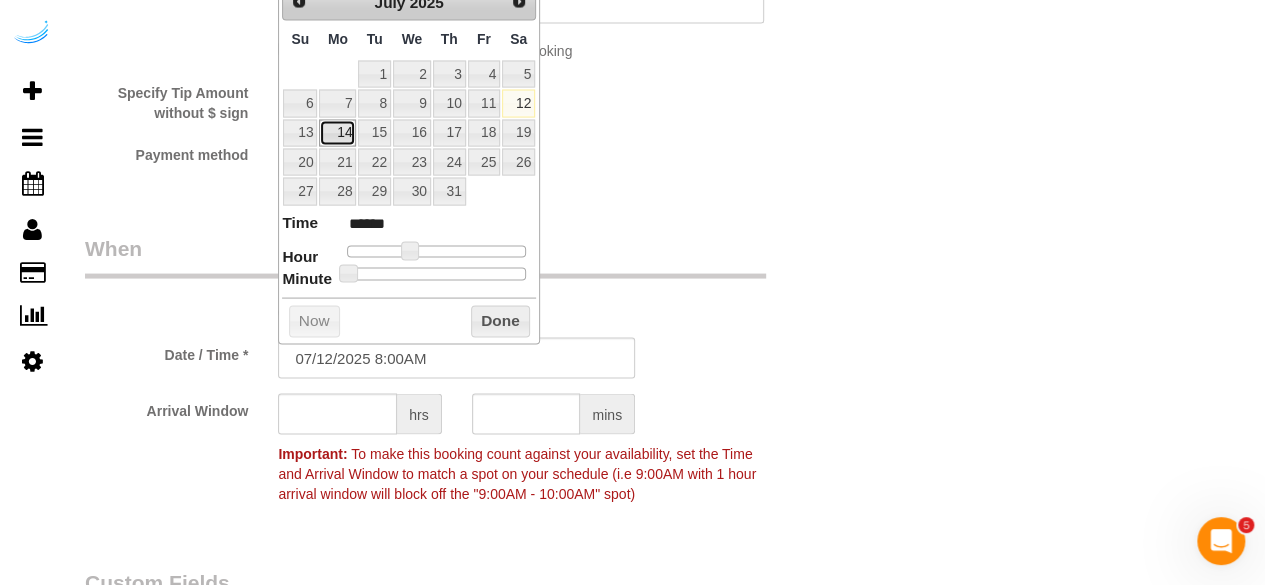 click on "14" at bounding box center (337, 133) 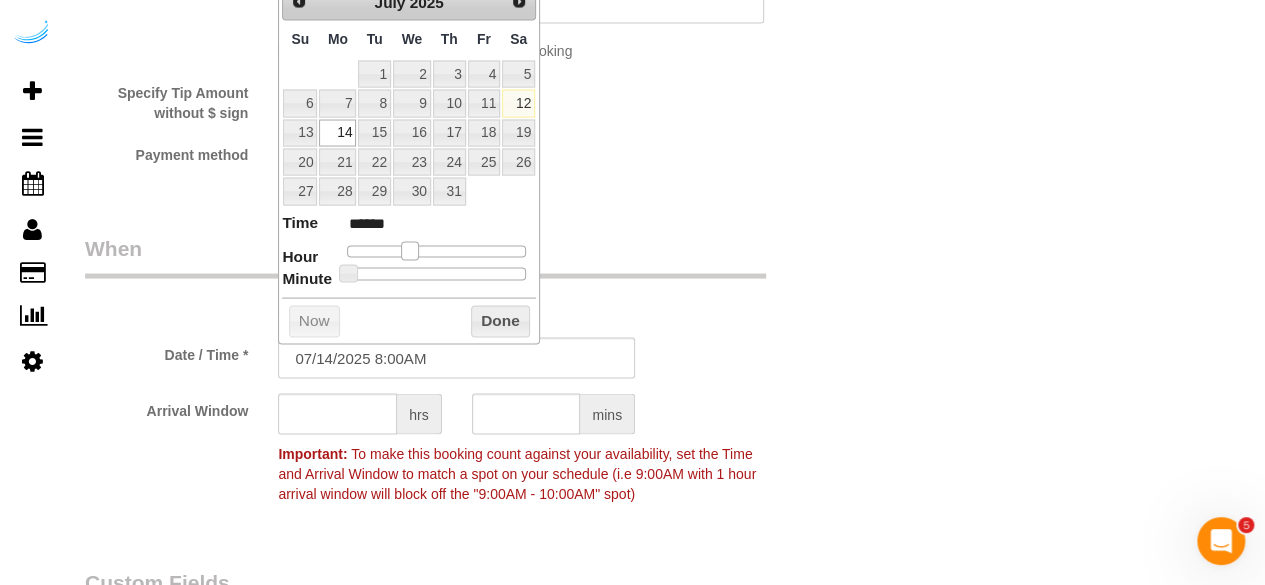 type on "07/14/2025 9:00AM" 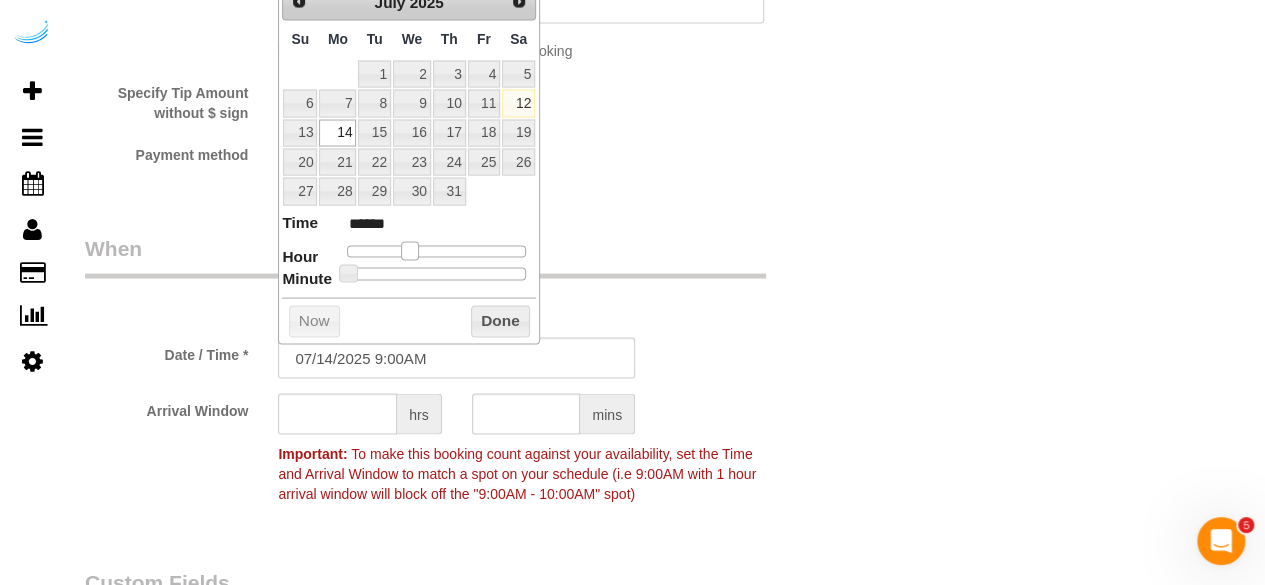 type on "07/14/2025 10:00AM" 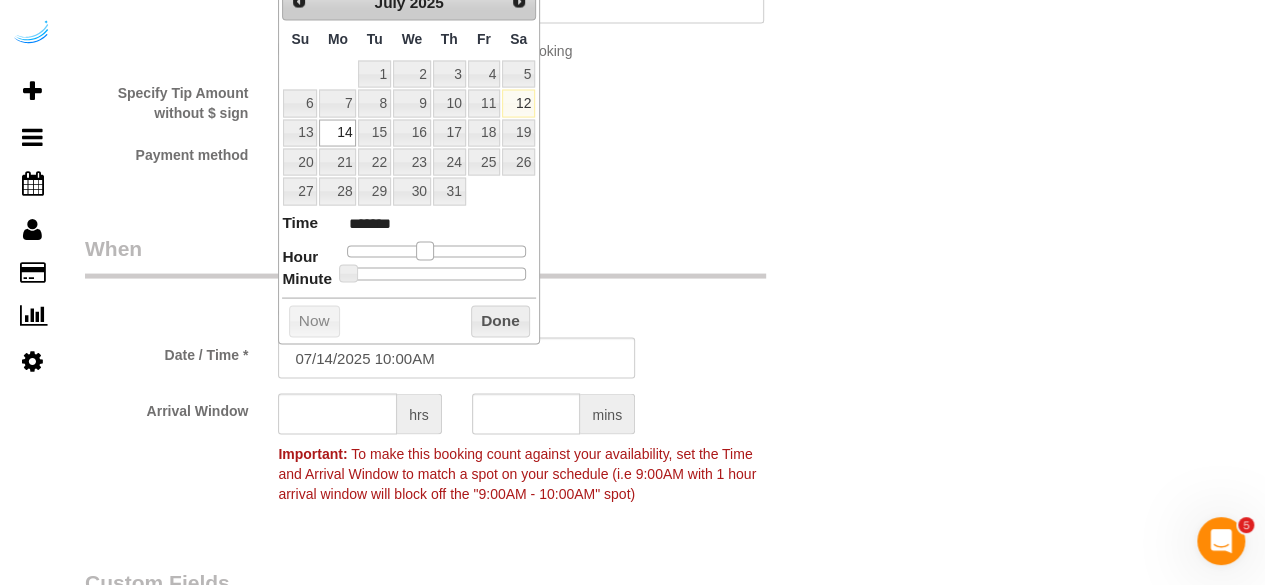 drag, startPoint x: 405, startPoint y: 244, endPoint x: 416, endPoint y: 244, distance: 11 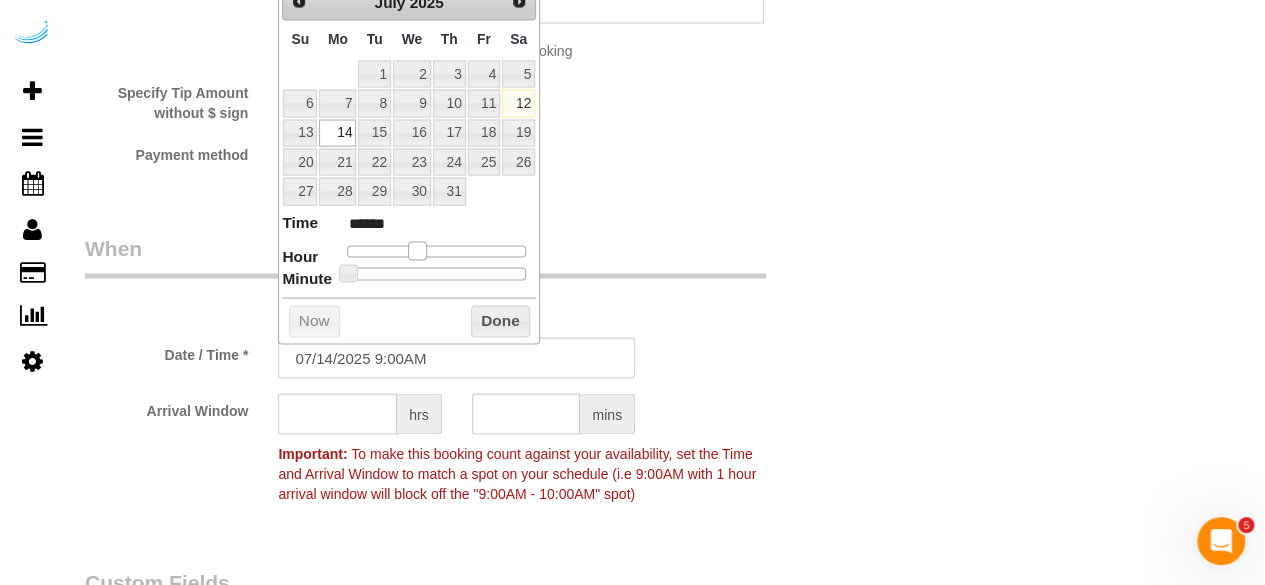 click at bounding box center [417, 251] 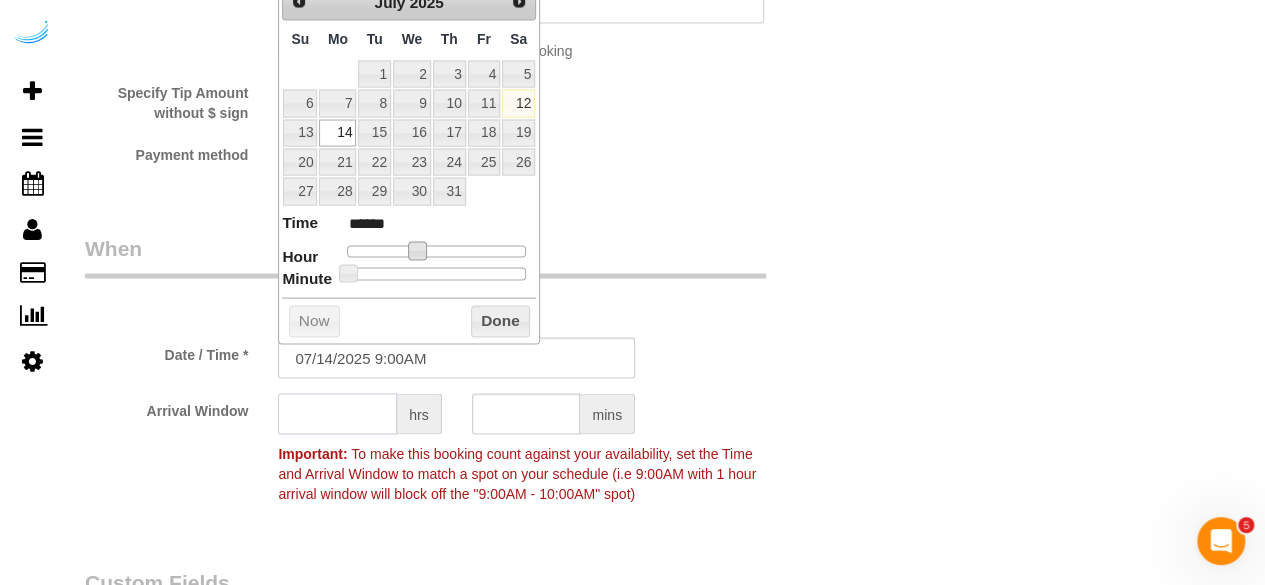 click 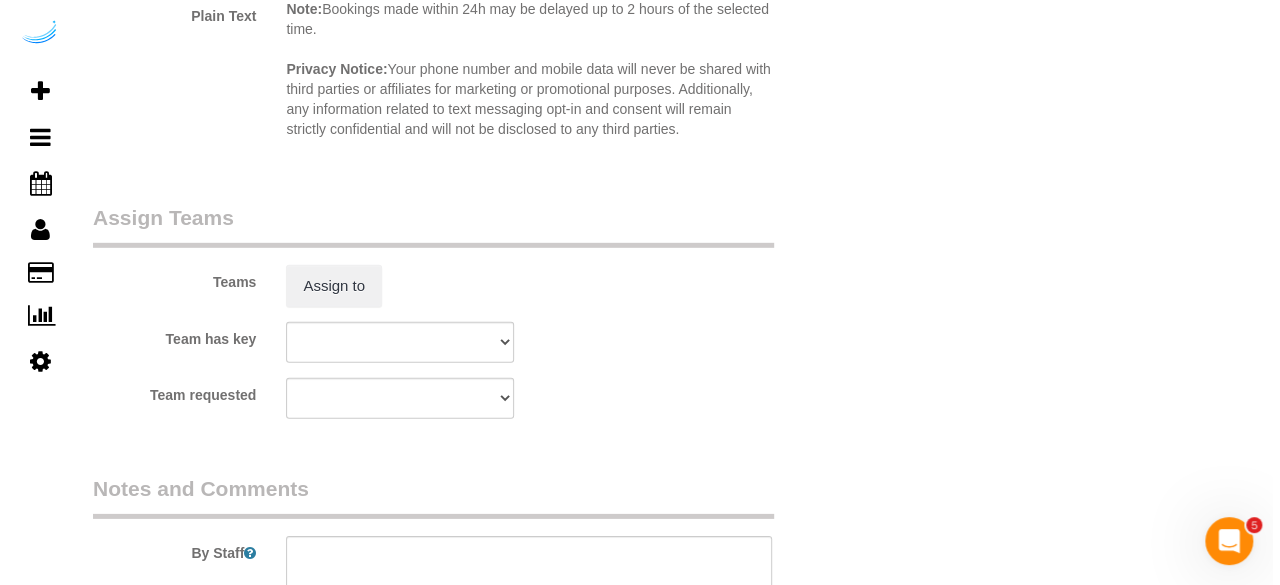 scroll, scrollTop: 3000, scrollLeft: 0, axis: vertical 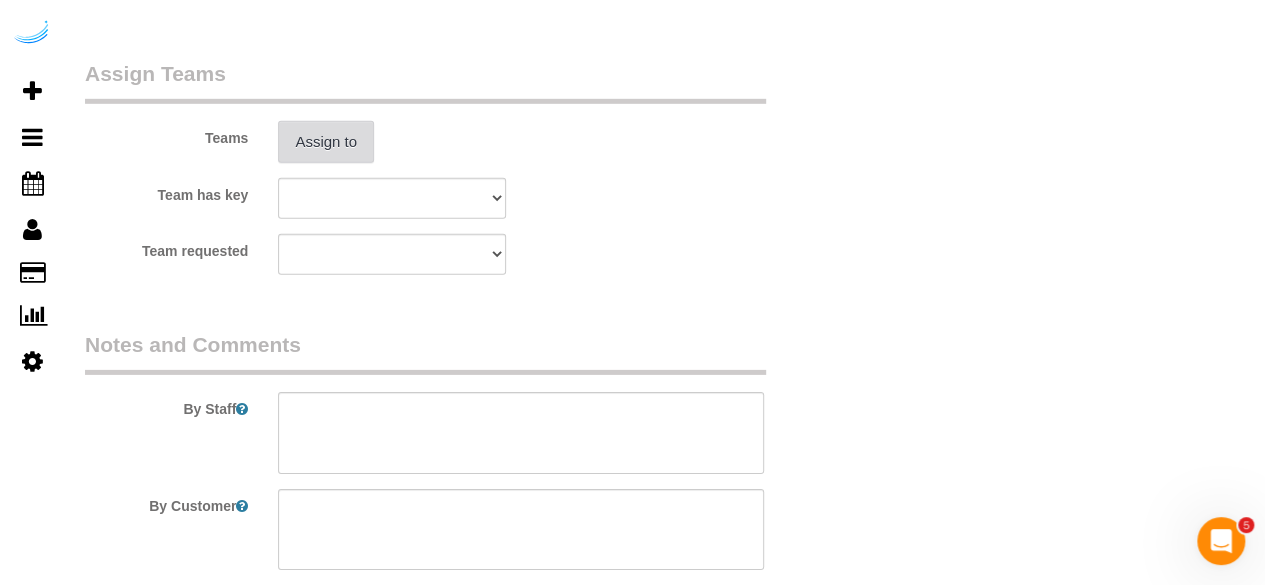 type on "8" 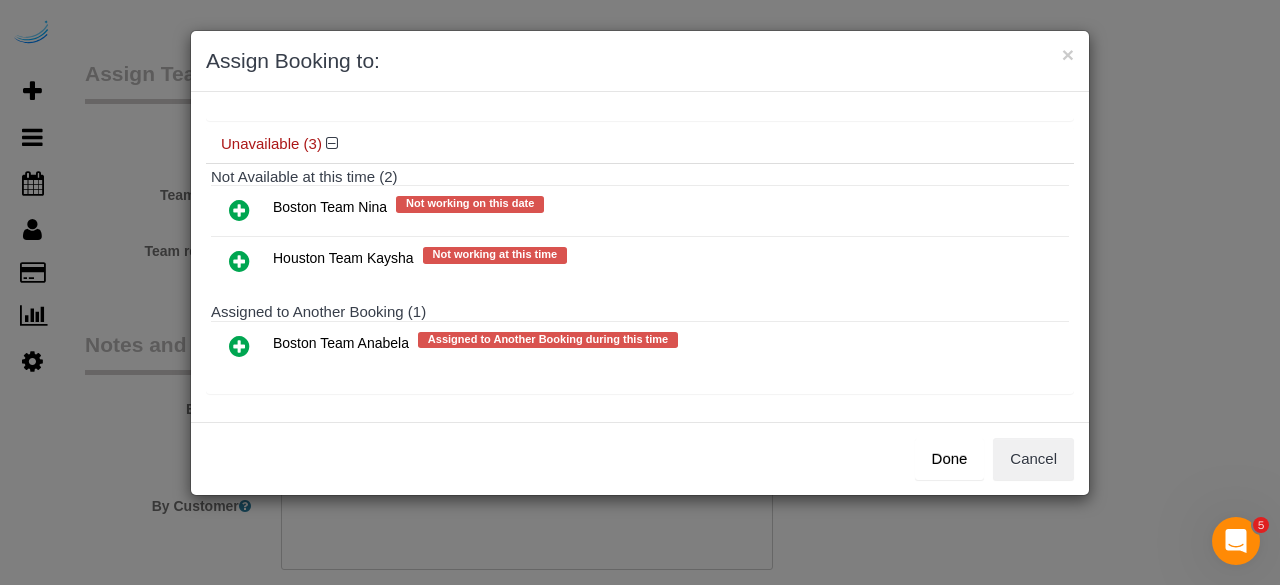 click at bounding box center [239, 346] 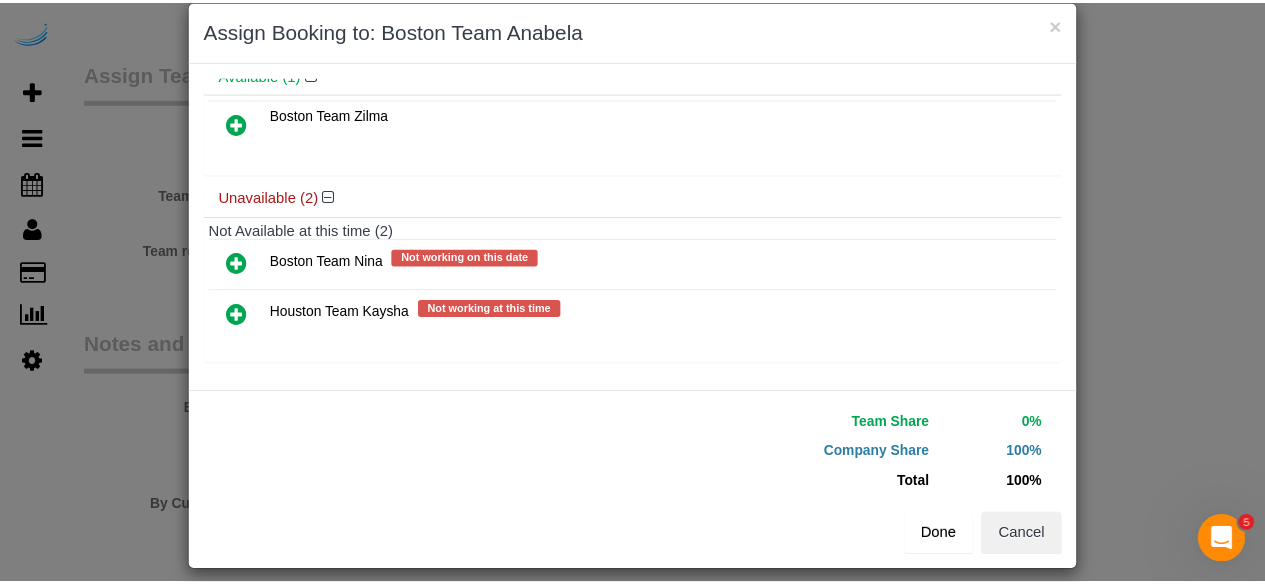scroll, scrollTop: 45, scrollLeft: 0, axis: vertical 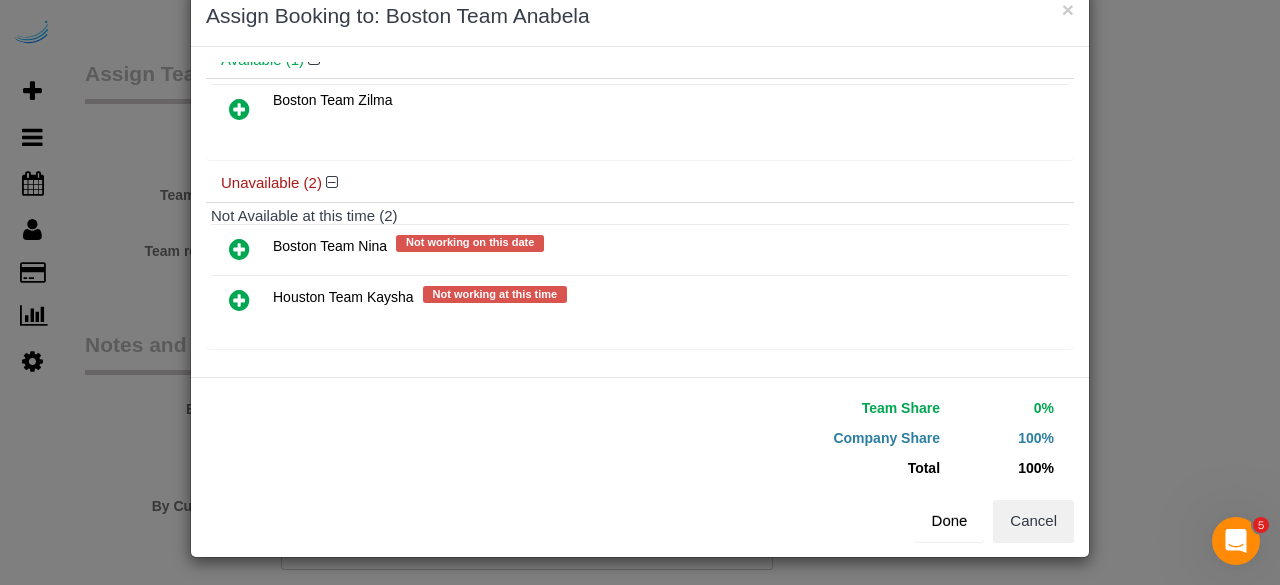 click on "Done" at bounding box center (950, 521) 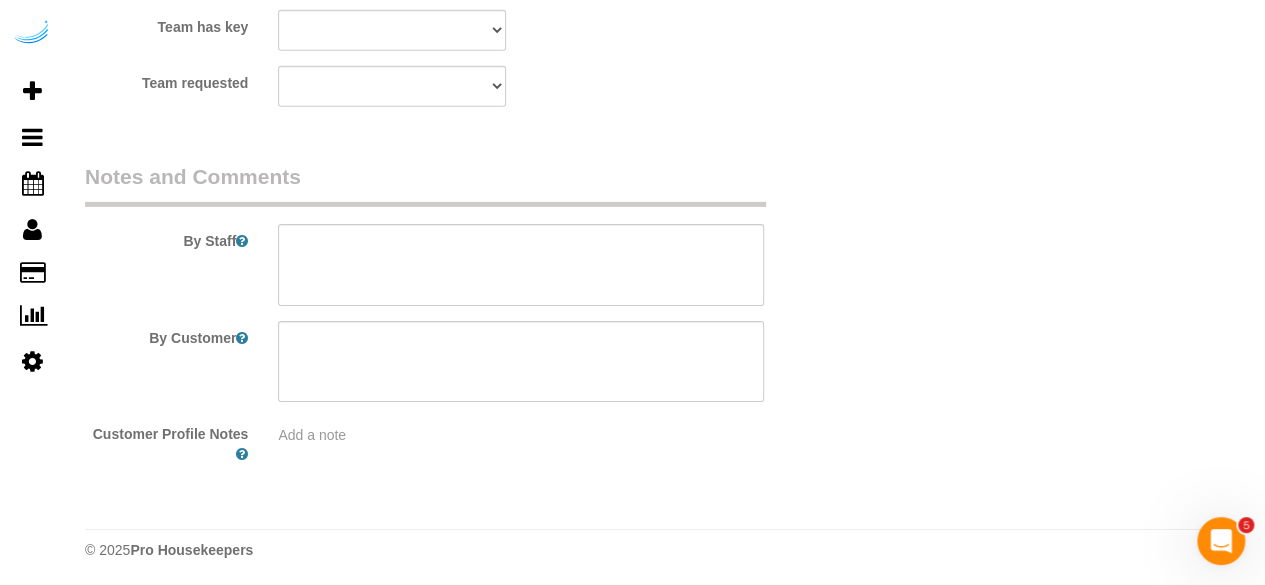 scroll, scrollTop: 3170, scrollLeft: 0, axis: vertical 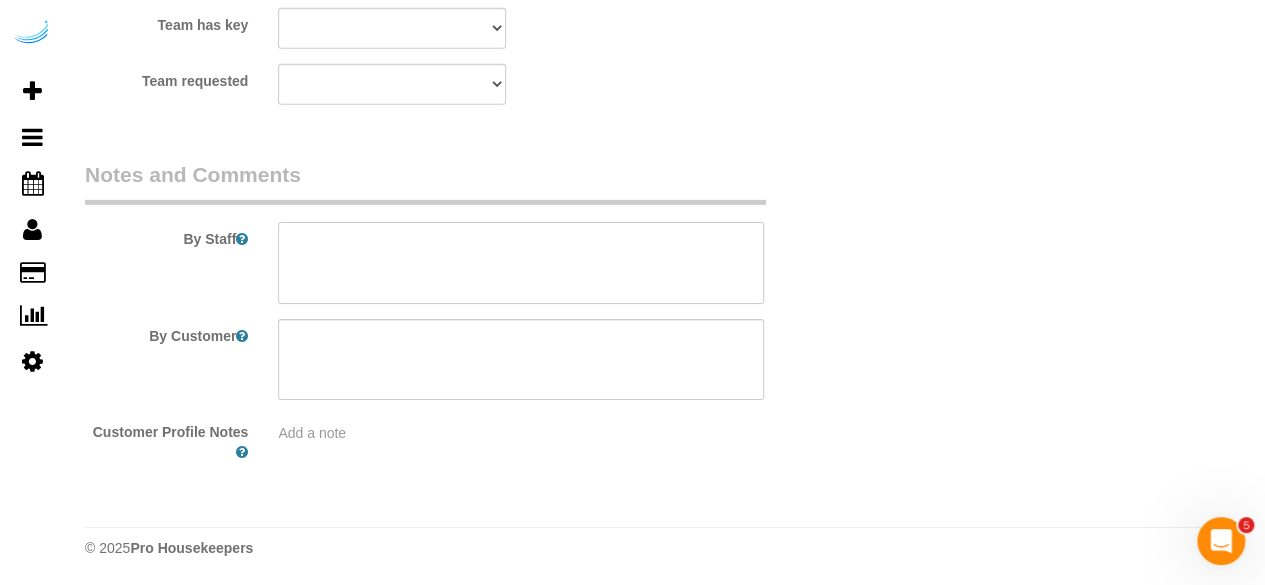 click at bounding box center [521, 263] 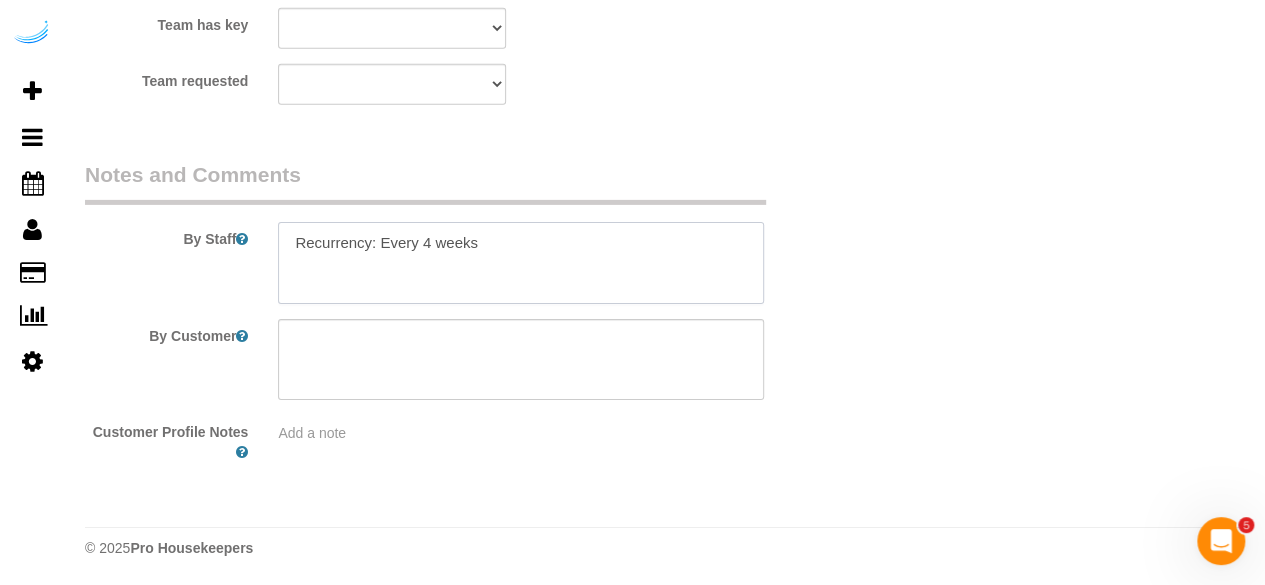 paste on "Permanent Notes:No notes from this customer.Today's Notes:No notes from this service.
Entry Method: Someone will be home
Details:
Front lobby will call the elevator for you. Just say "Lucas Fernandes 3408"
Additional Notes:
Trash shoot on my floor to the left of the elevators
Housekeeping Notes:" 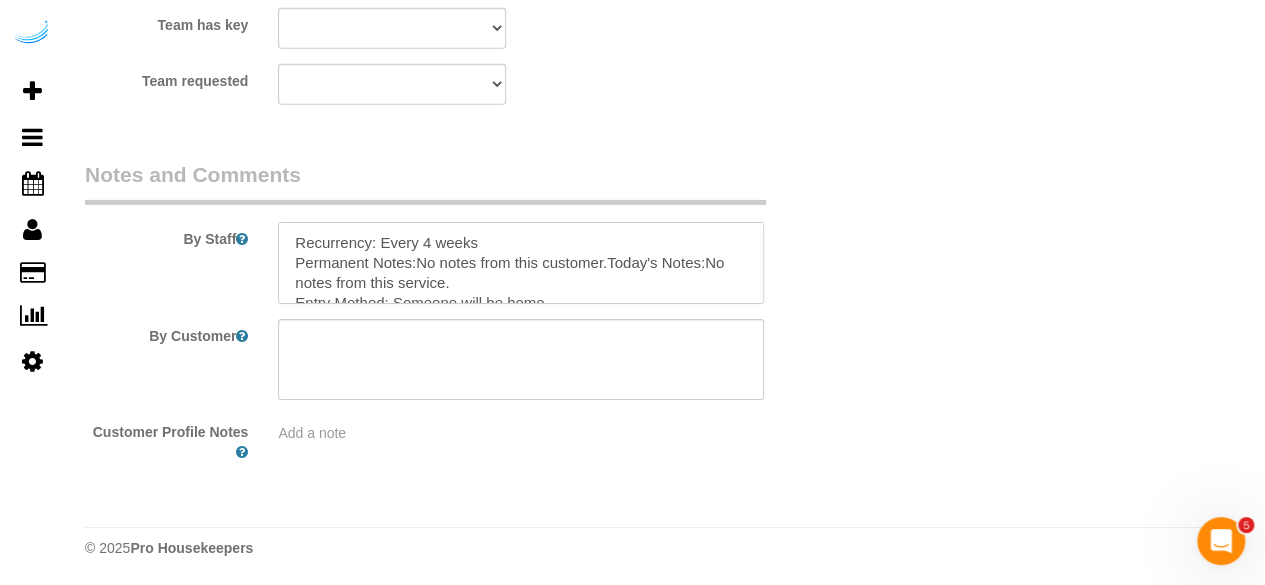 scroll, scrollTop: 168, scrollLeft: 0, axis: vertical 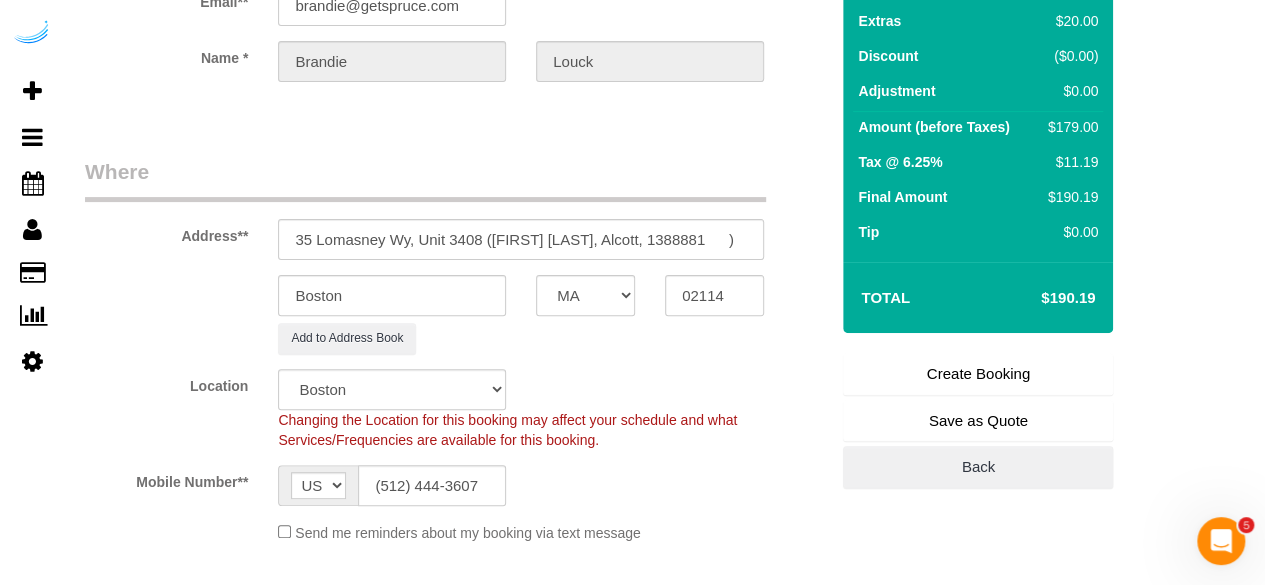 type on "Recurrency: Every 4 weeks
Permanent Notes:No notes from this customer.Today's Notes:No notes from this service.
Entry Method: Someone will be home
Details:
Front lobby will call the elevator for you. Just say "Lucas Fernandes 3408"
Additional Notes:
Trash shoot on my floor to the left of the elevators
Housekeeping Notes:" 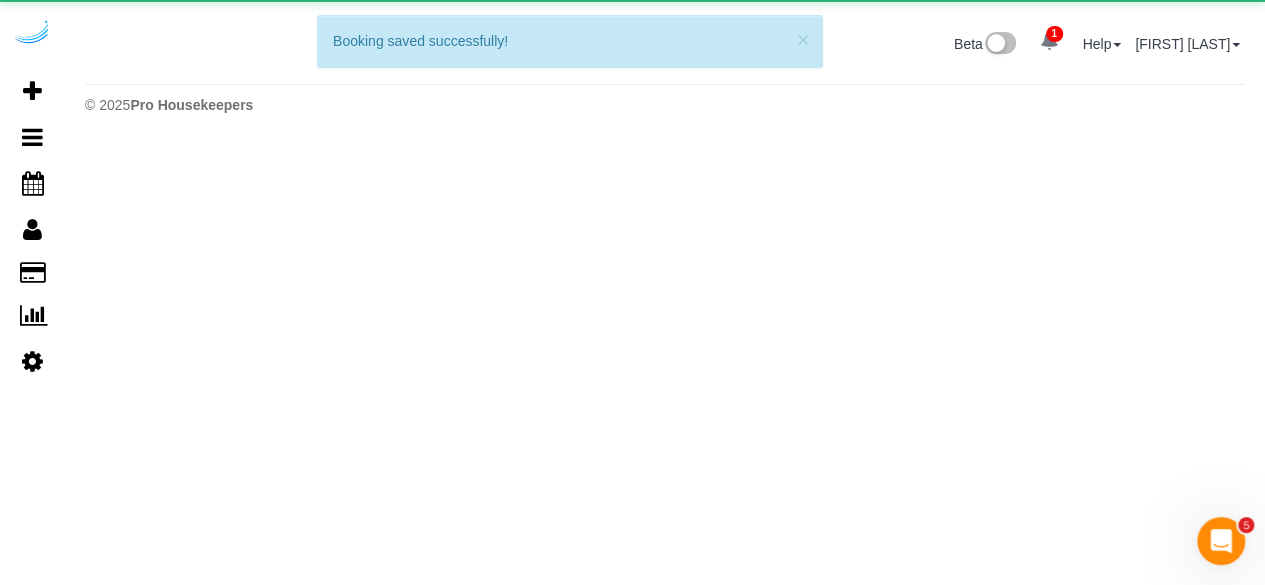 scroll, scrollTop: 0, scrollLeft: 0, axis: both 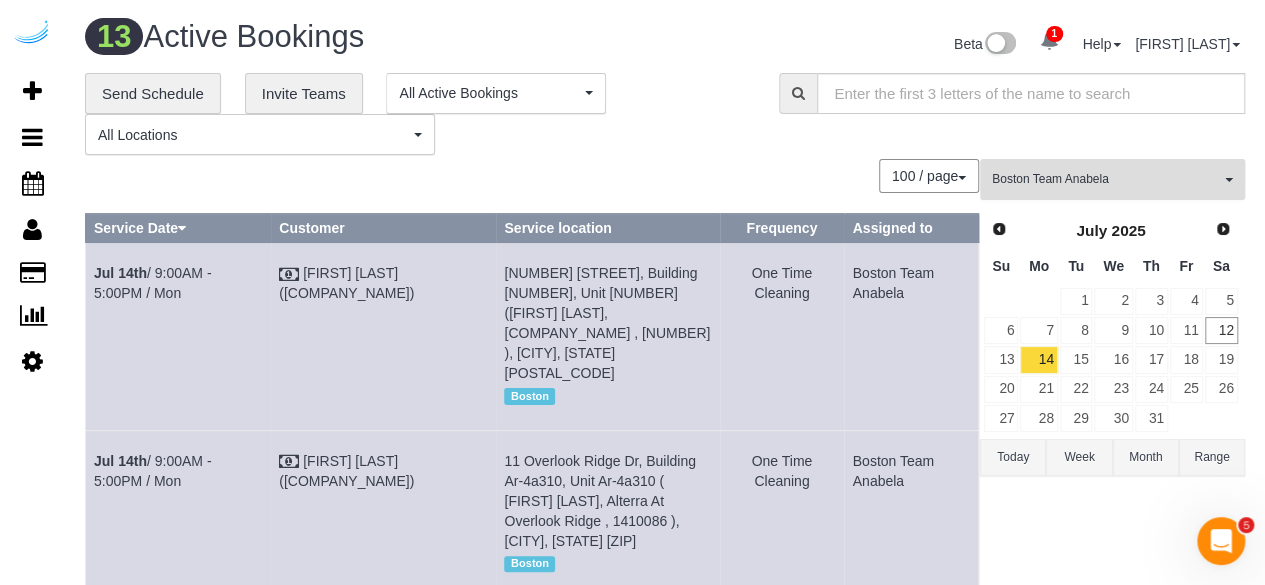 click on "Boston Team Anabela" at bounding box center (1106, 179) 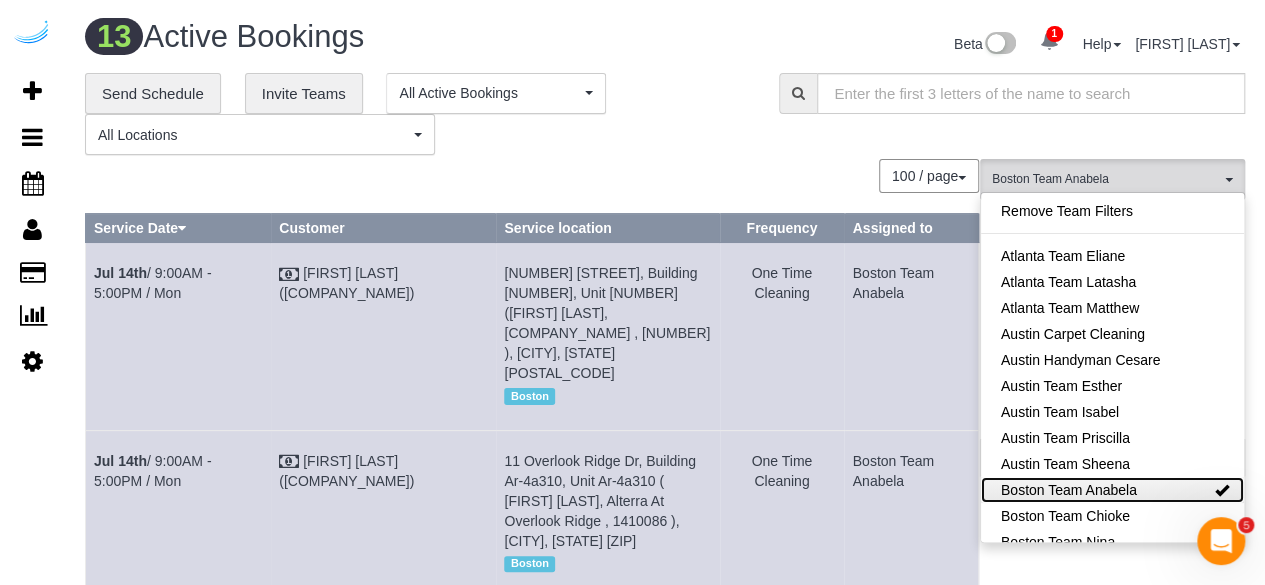 click on "Boston Team Anabela" at bounding box center (1112, 490) 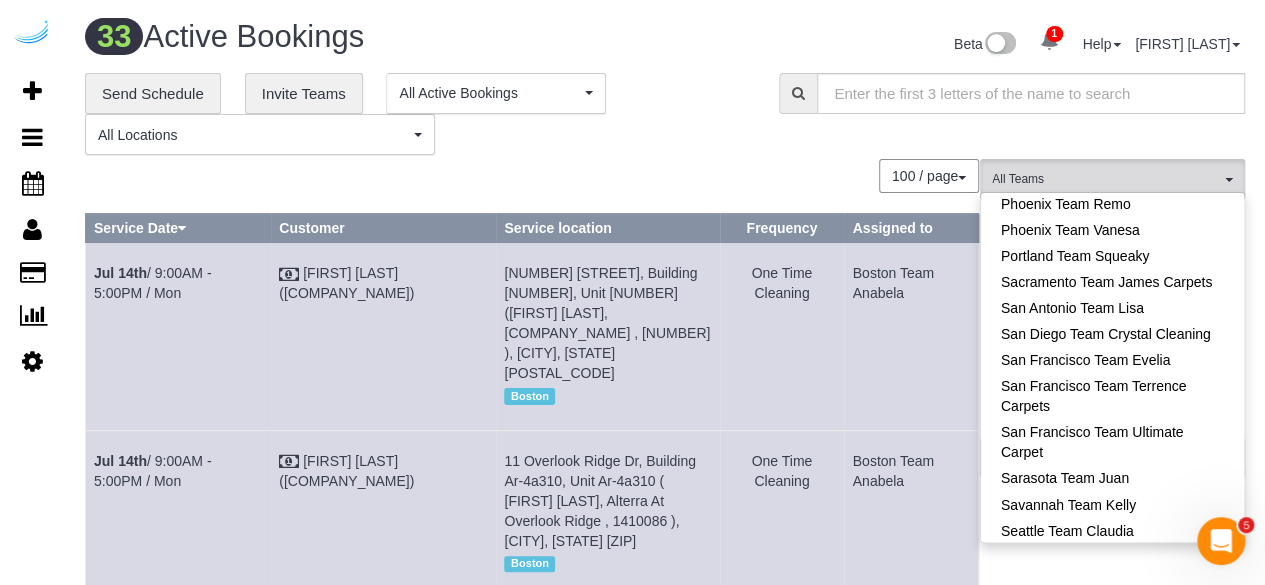 scroll, scrollTop: 1800, scrollLeft: 0, axis: vertical 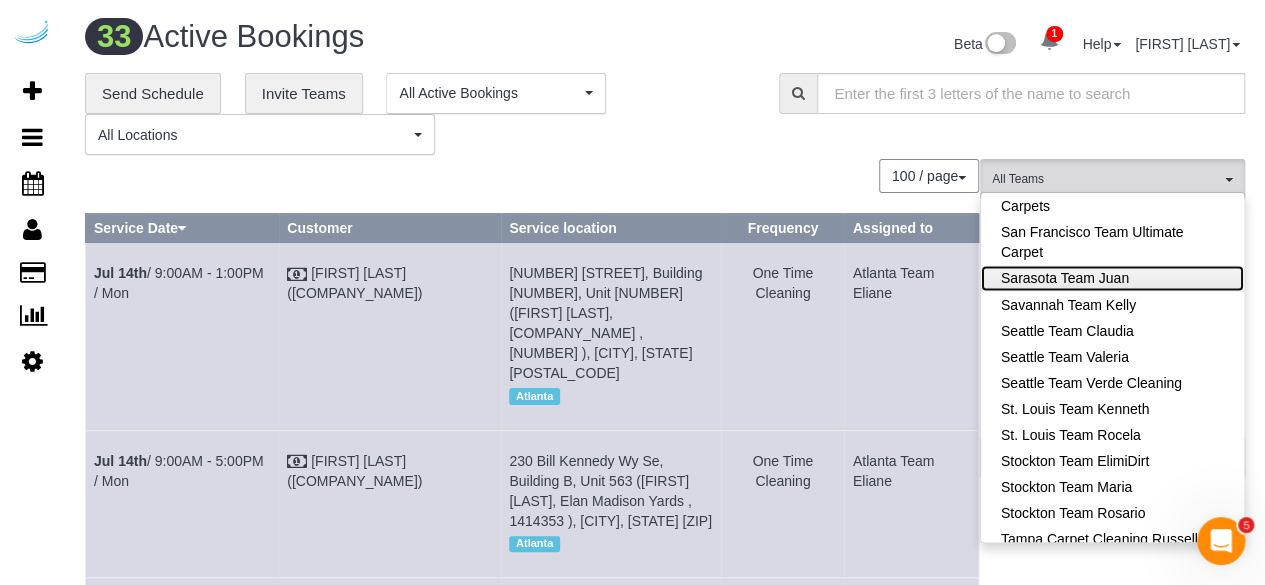 click on "Sarasota Team Juan" at bounding box center [1112, 278] 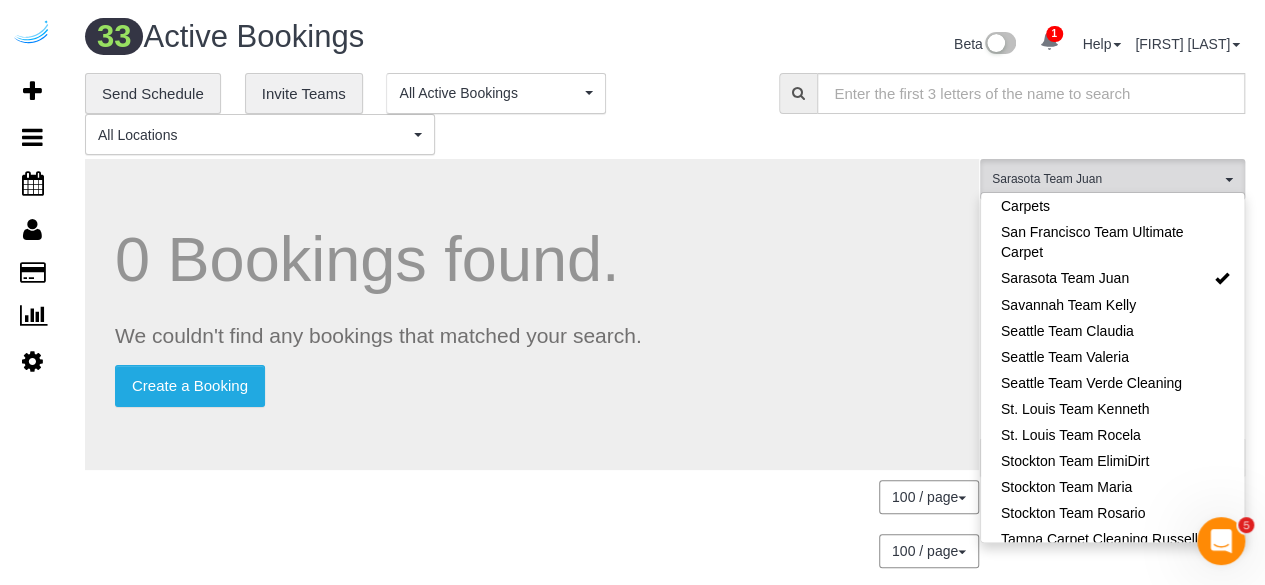 click on "**********" at bounding box center [417, 114] 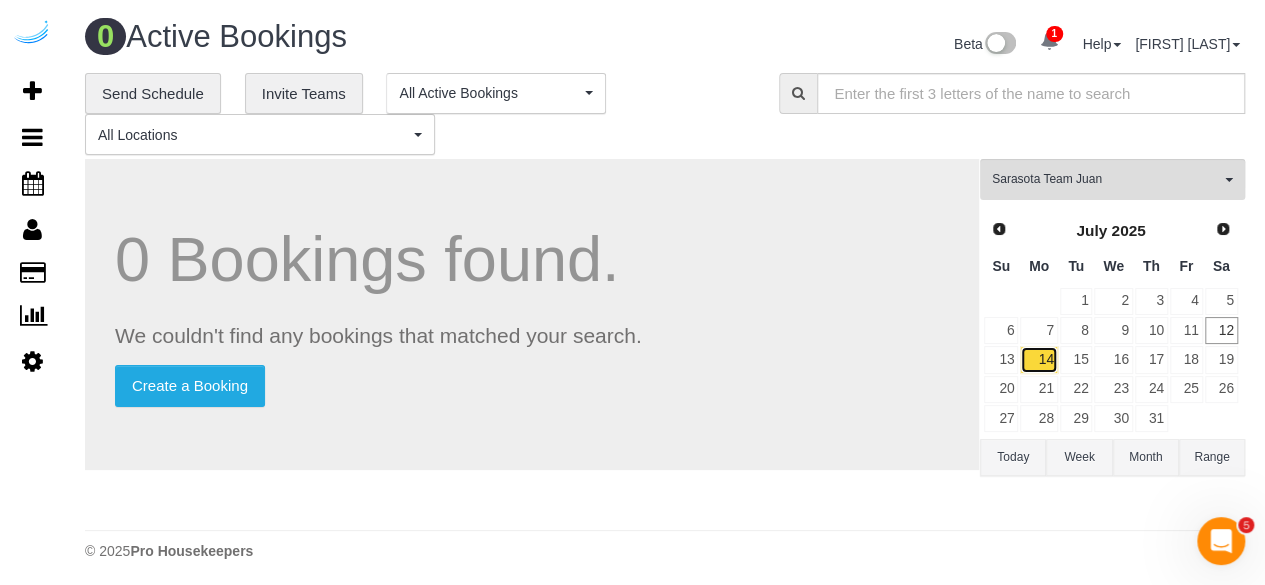 click on "14" at bounding box center [1038, 359] 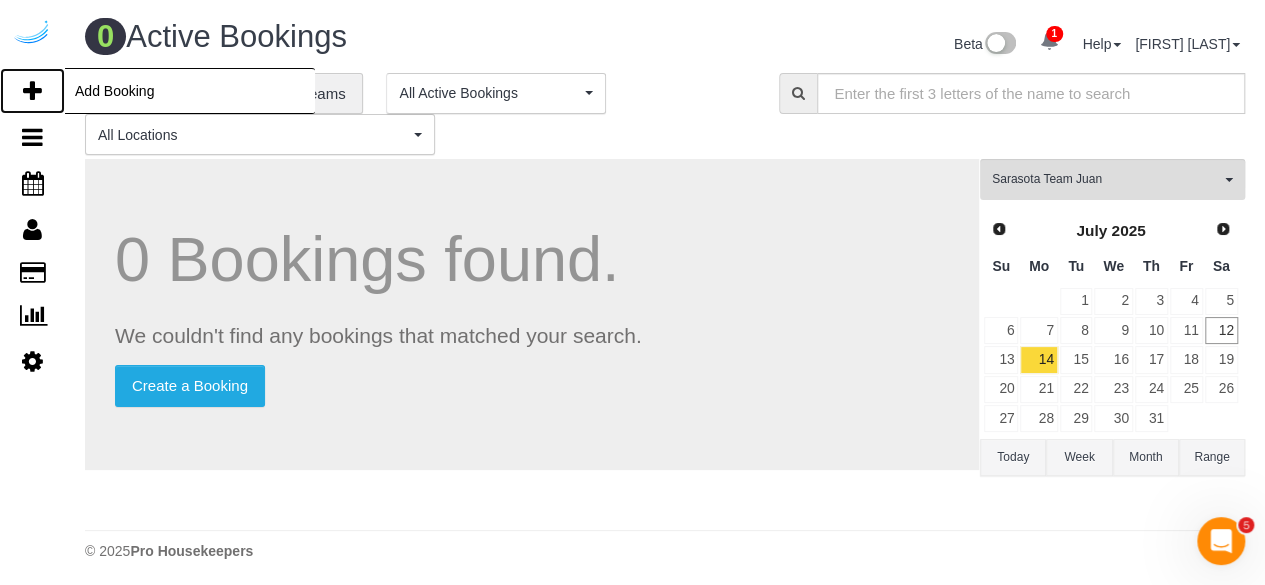 click at bounding box center [32, 91] 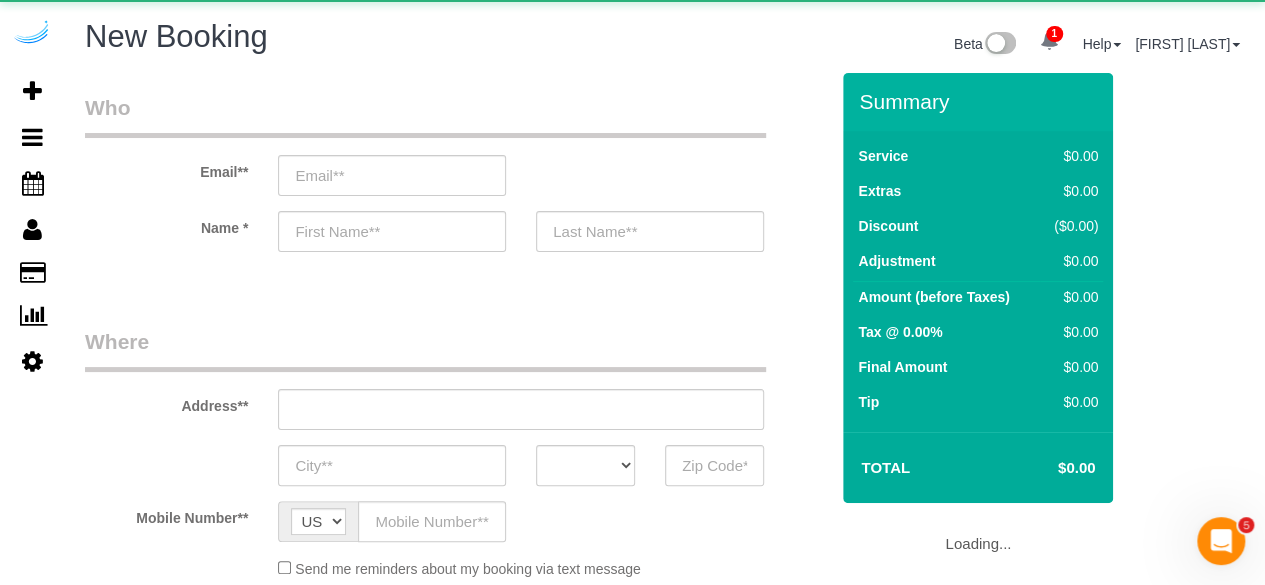 select on "object:73430" 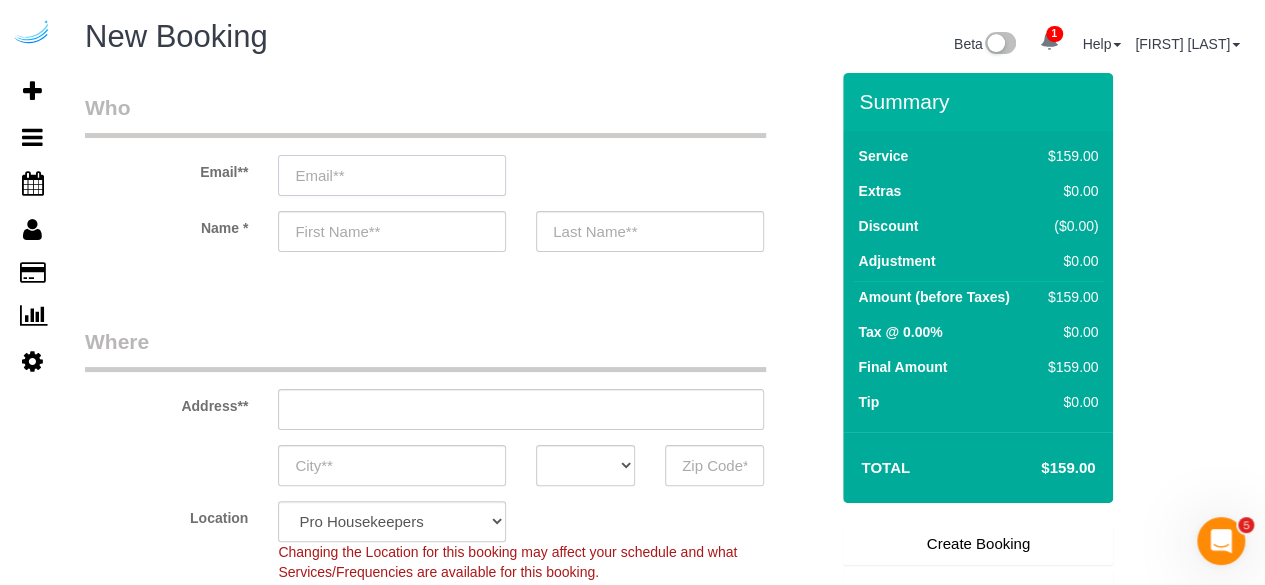 click at bounding box center (392, 175) 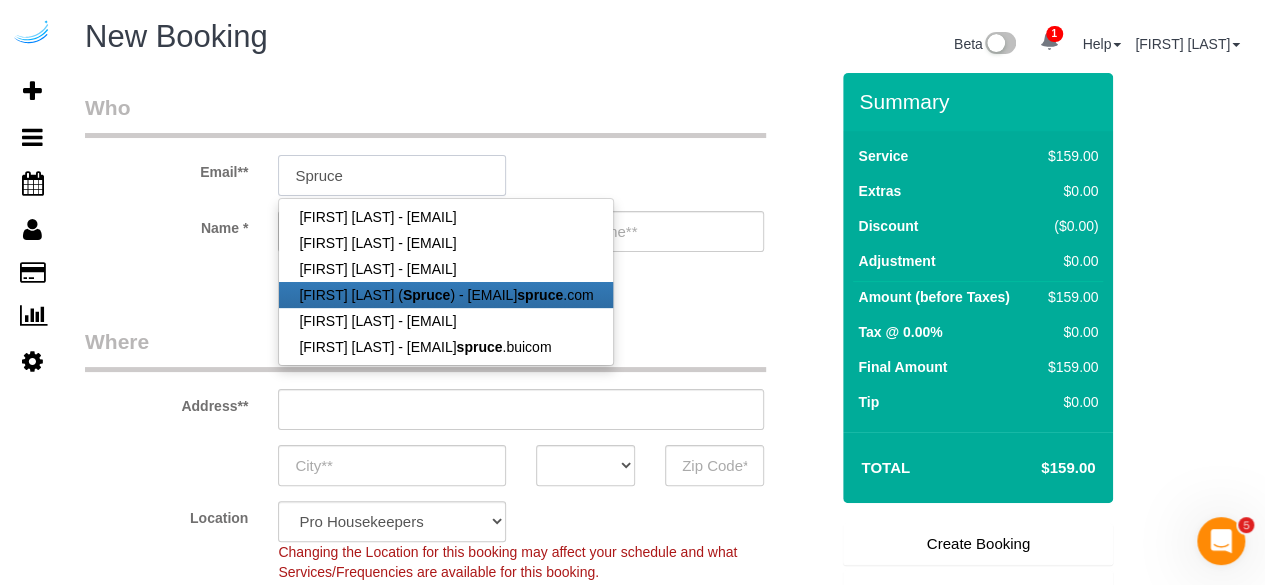 type on "brandie@getspruce.com" 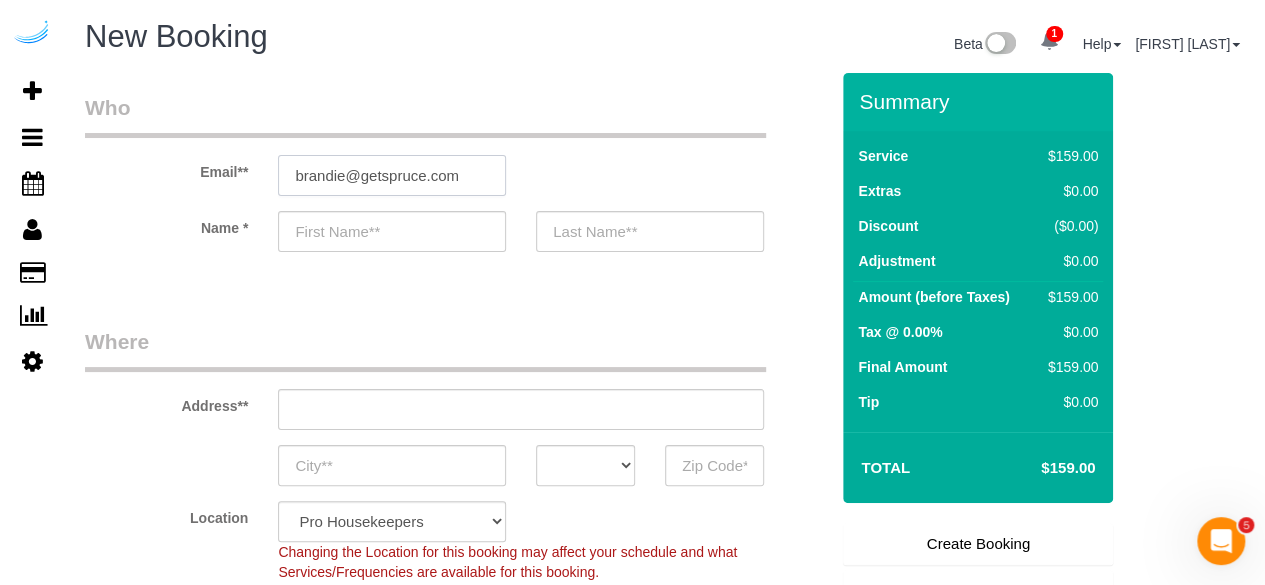 type on "Brandie" 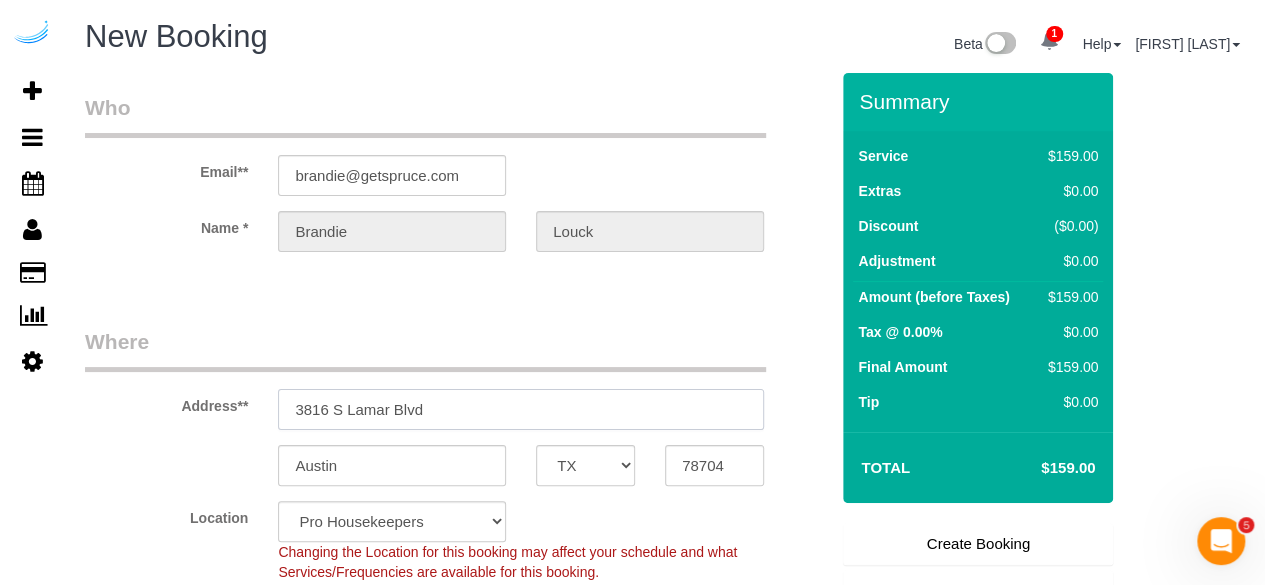 click on "3816 S Lamar Blvd" at bounding box center (521, 409) 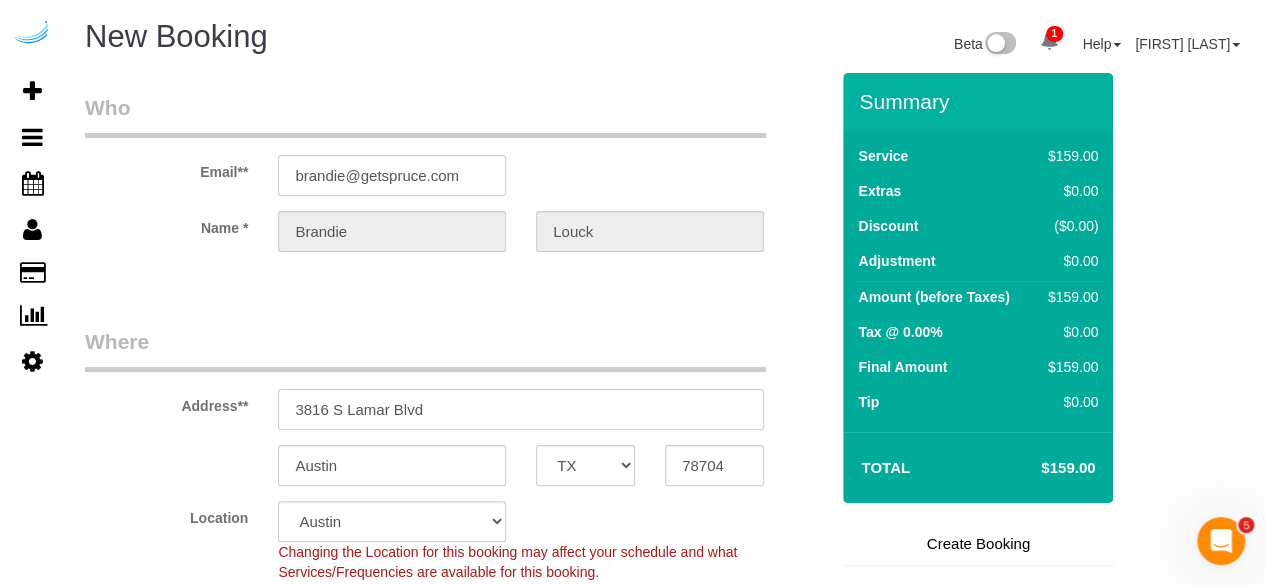 paste on "[NUMBER] [STREET], [CITY], [STATE] [POSTAL_CODE]" 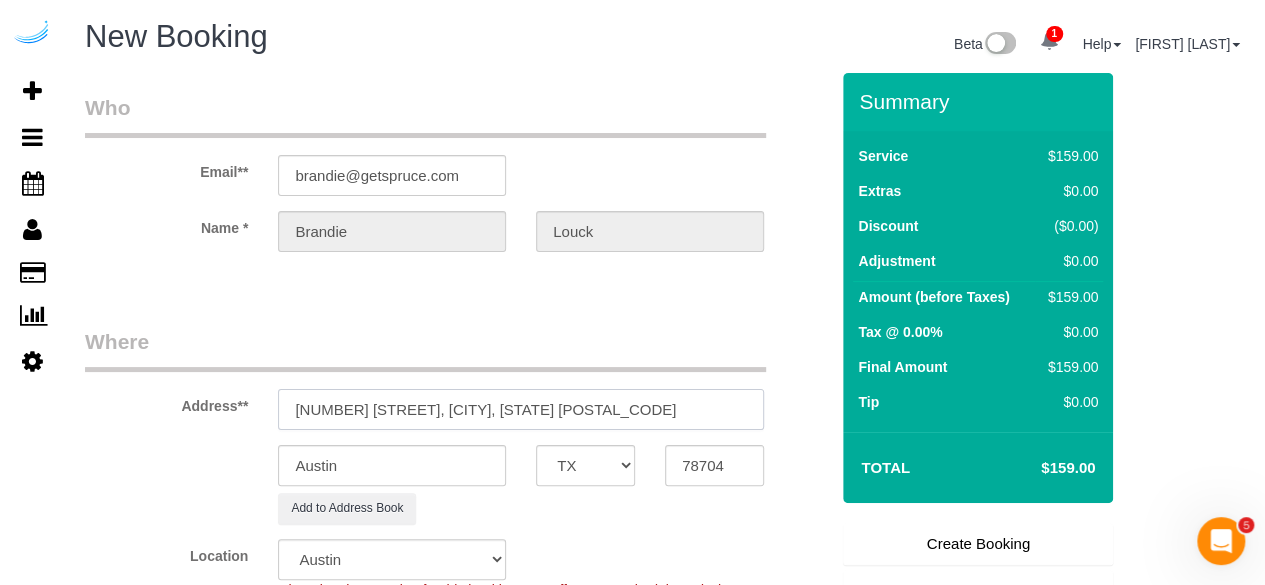 drag, startPoint x: 554, startPoint y: 419, endPoint x: 598, endPoint y: 444, distance: 50.606323 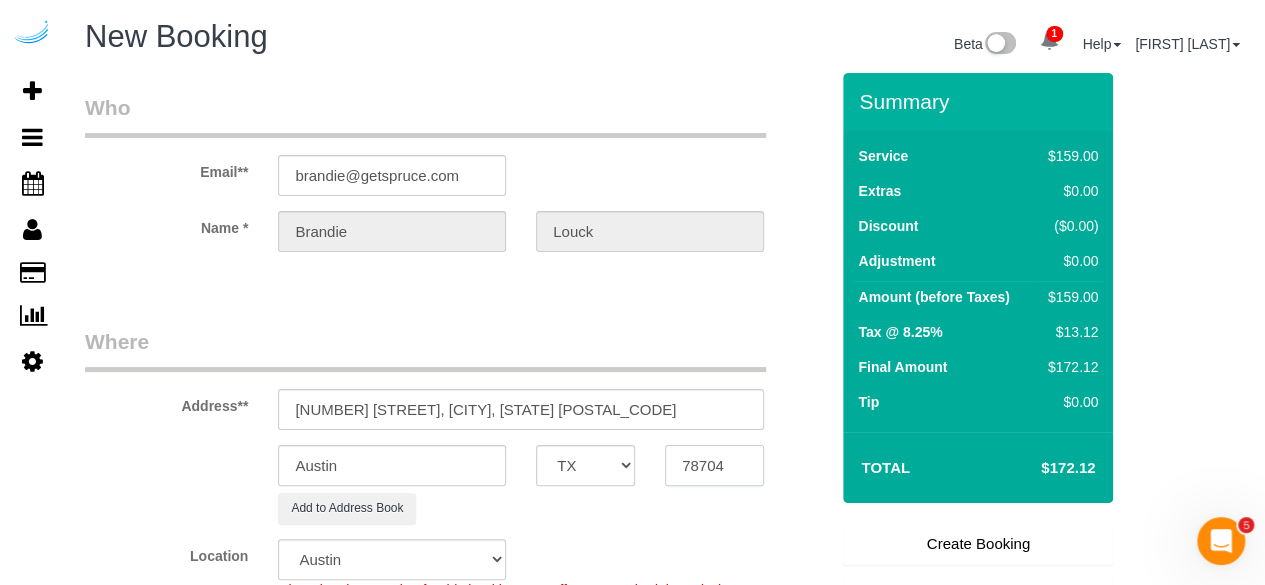 click on "78704" at bounding box center [714, 465] 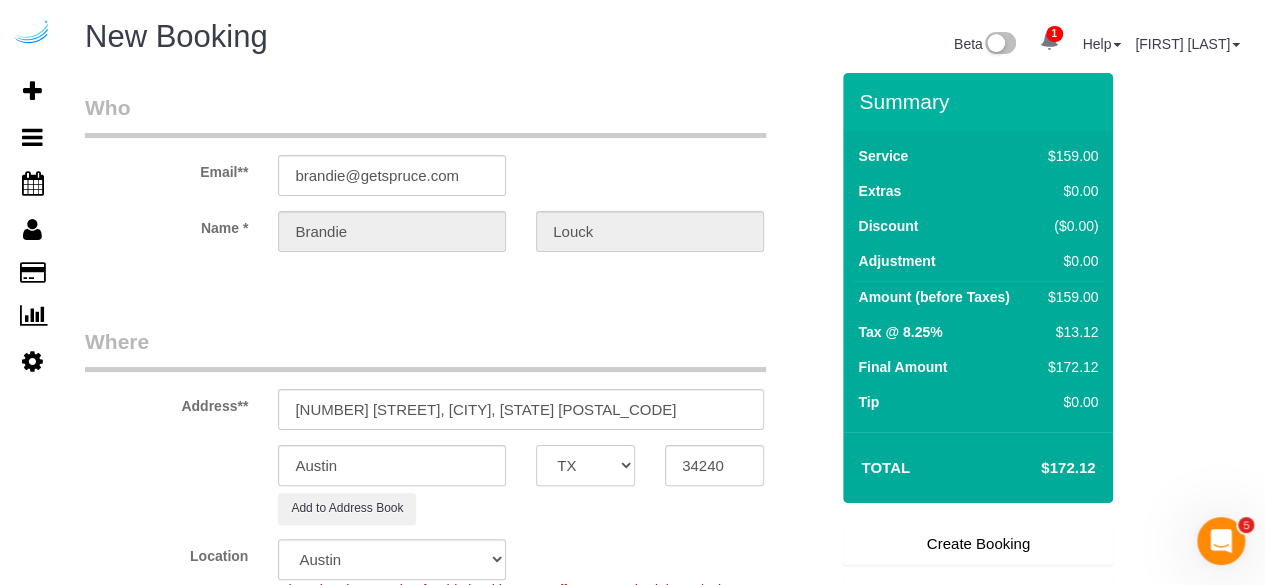click on "AK
AL
AR
AZ
CA
CO
CT
DC
DE
FL
GA
HI
IA
ID
IL
IN
KS
KY
LA
MA
MD
ME
MI
MN
MO
MS
MT
NC
ND
NE
NH
NJ
NM
NV
NY
OH
OK
OR
PA
RI
SC
SD
TN
TX
UT
VA
VT
WA
WI
WV
WY" at bounding box center [585, 465] 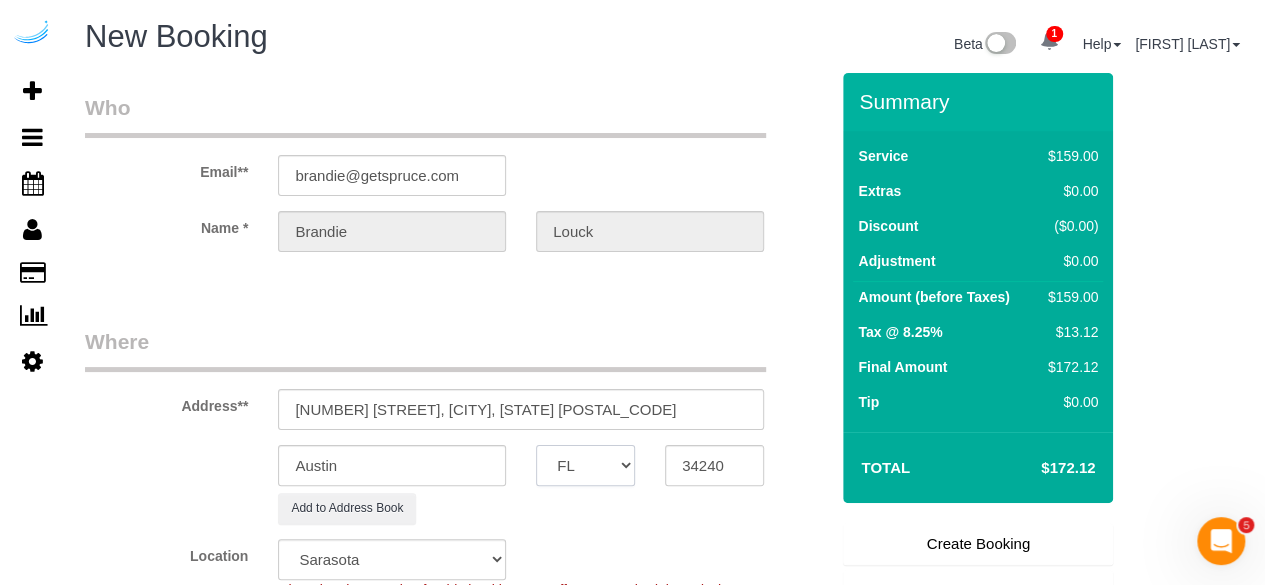 click on "AK
AL
AR
AZ
CA
CO
CT
DC
DE
FL
GA
HI
IA
ID
IL
IN
KS
KY
LA
MA
MD
ME
MI
MN
MO
MS
MT
NC
ND
NE
NH
NJ
NM
NV
NY
OH
OK
OR
PA
RI
SC
SD
TN
TX
UT
VA
VT
WA
WI
WV
WY" at bounding box center (585, 465) 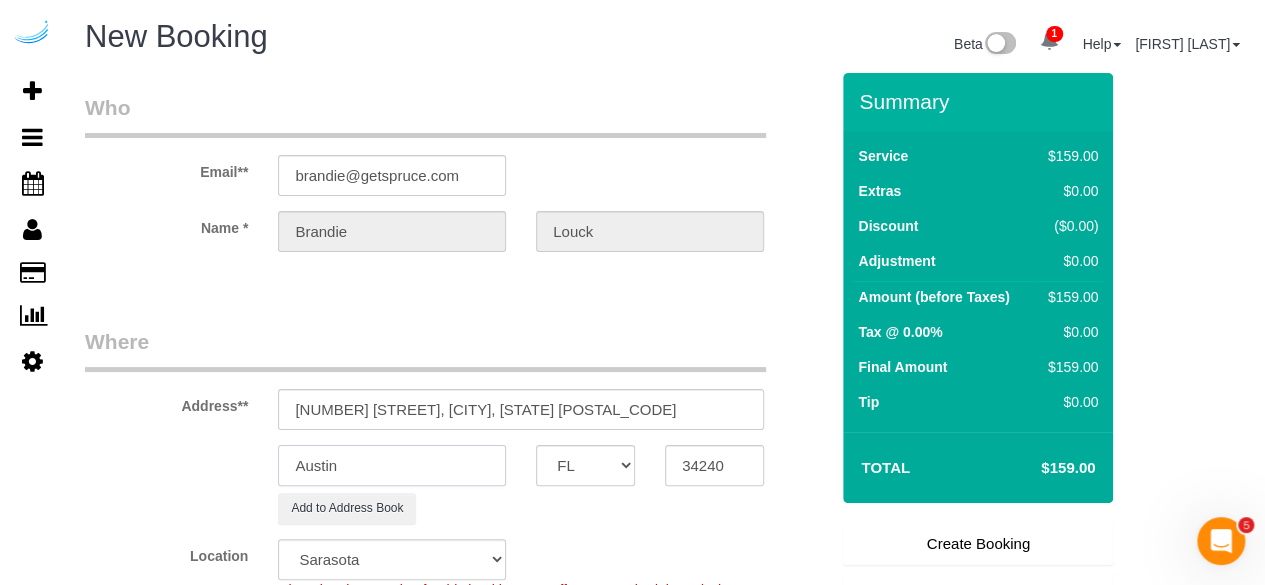 click on "Austin" at bounding box center [392, 465] 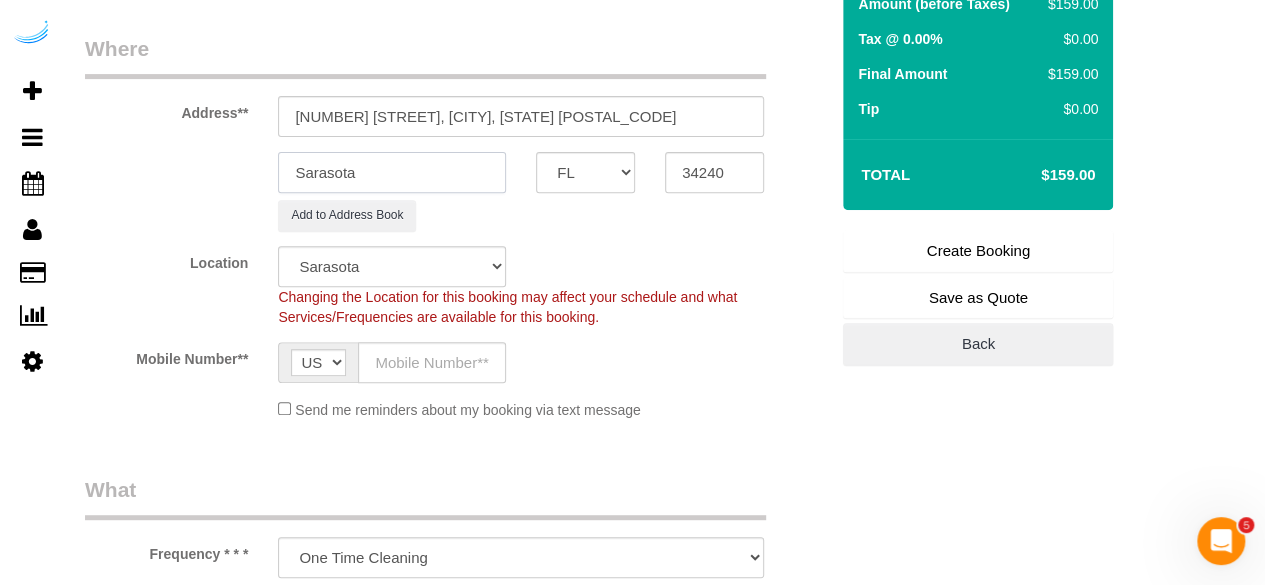 scroll, scrollTop: 300, scrollLeft: 0, axis: vertical 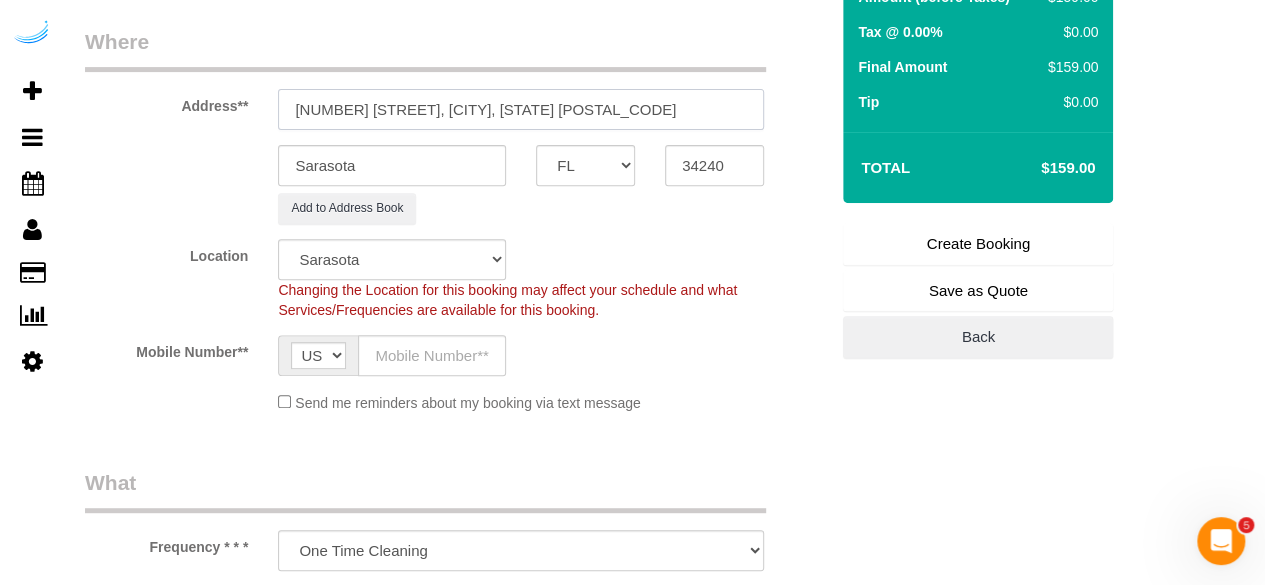 drag, startPoint x: 424, startPoint y: 109, endPoint x: 768, endPoint y: 95, distance: 344.28476 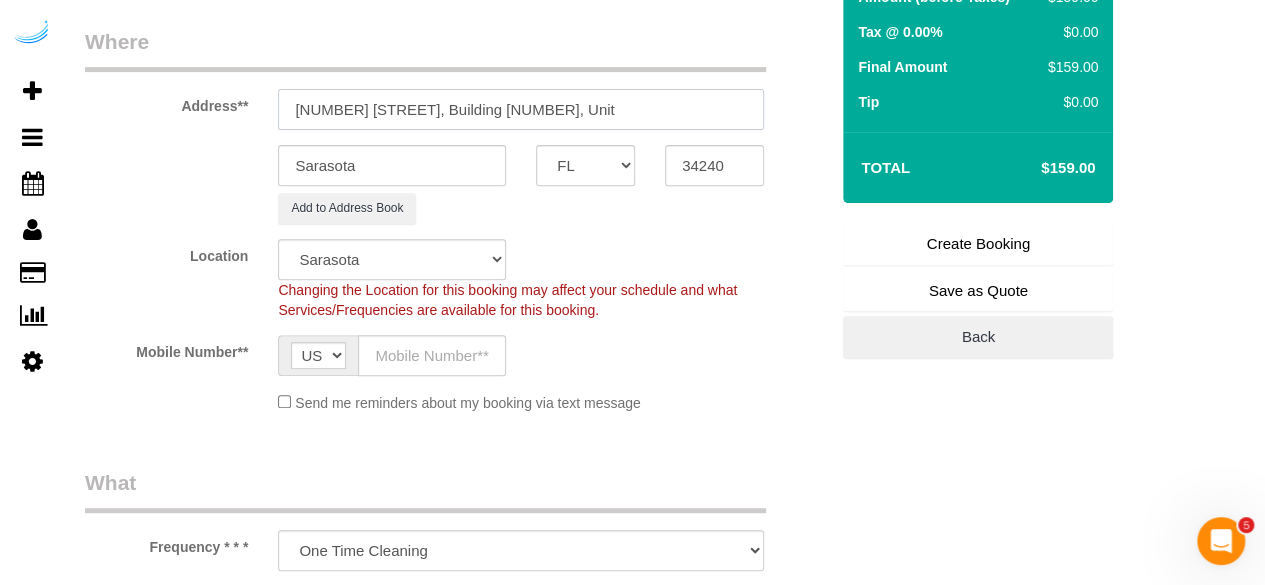paste on "3312" 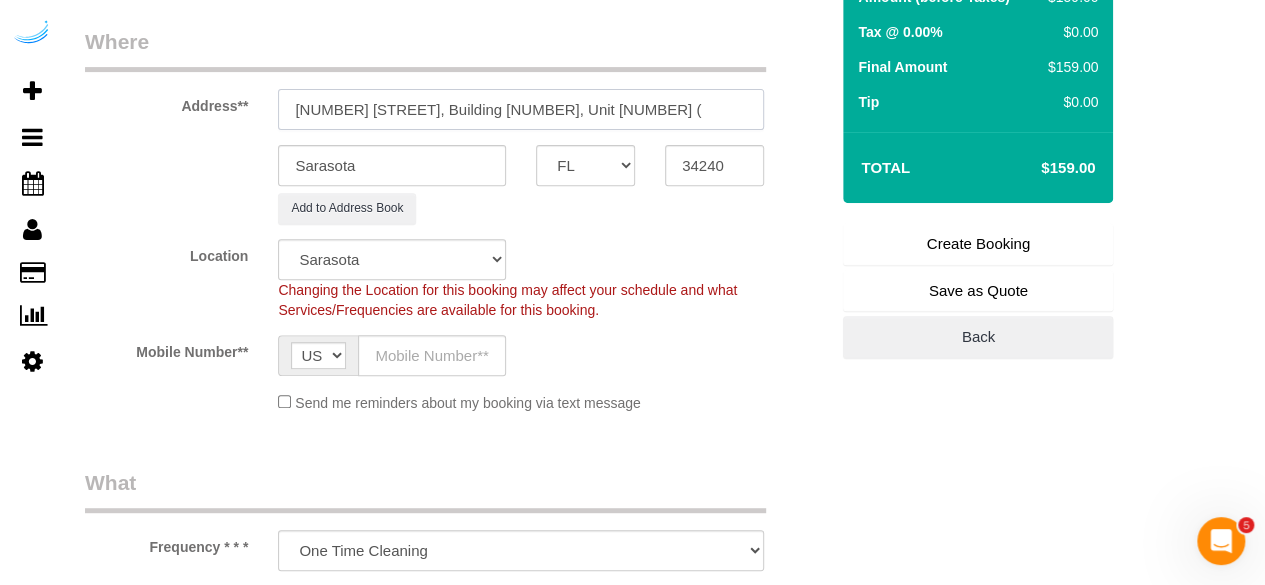 click on "1420 Lakefront Dr, Building 1420, Unit 3312 (" at bounding box center [521, 109] 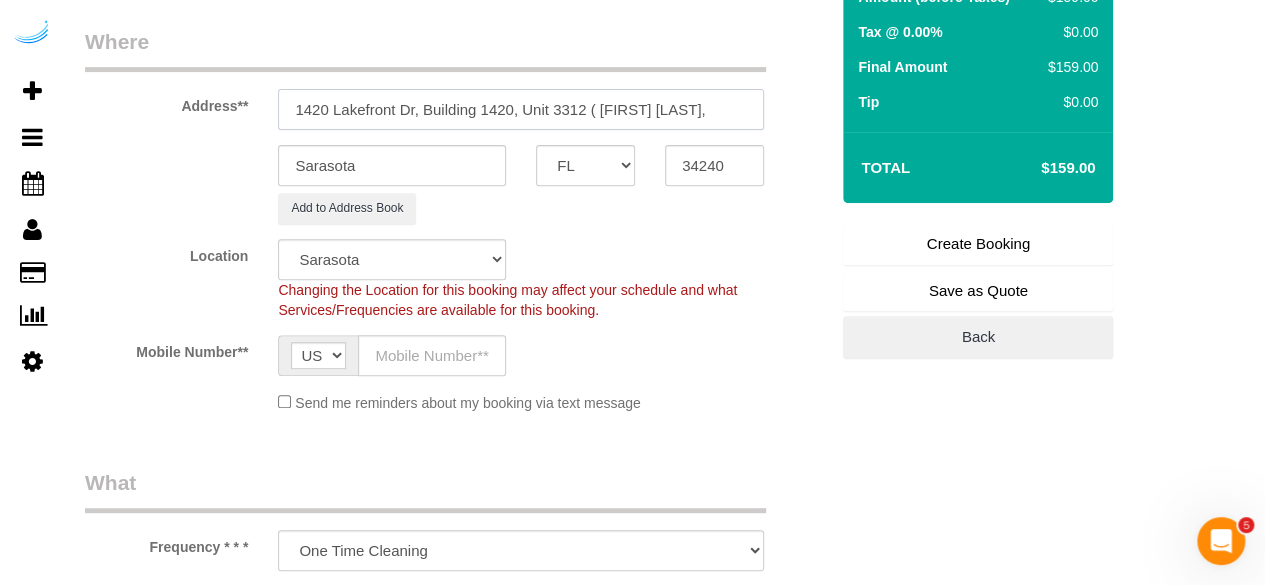 click on "1420 Lakefront Dr, Building 1420, Unit 3312 ( Carla Longino," at bounding box center (521, 109) 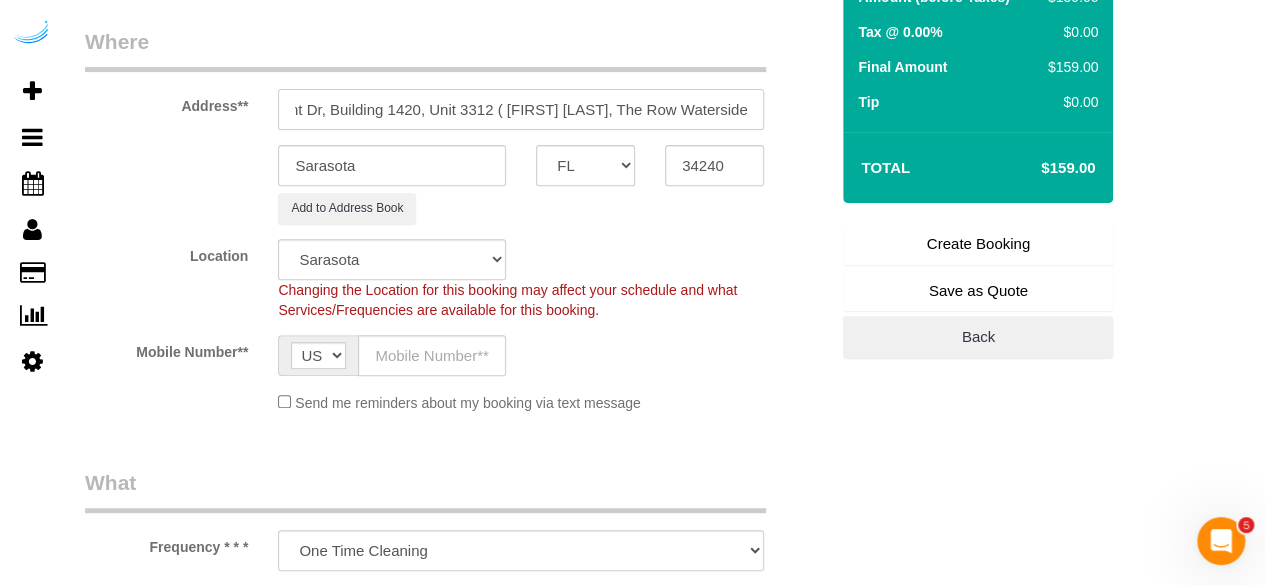 scroll, scrollTop: 0, scrollLeft: 97, axis: horizontal 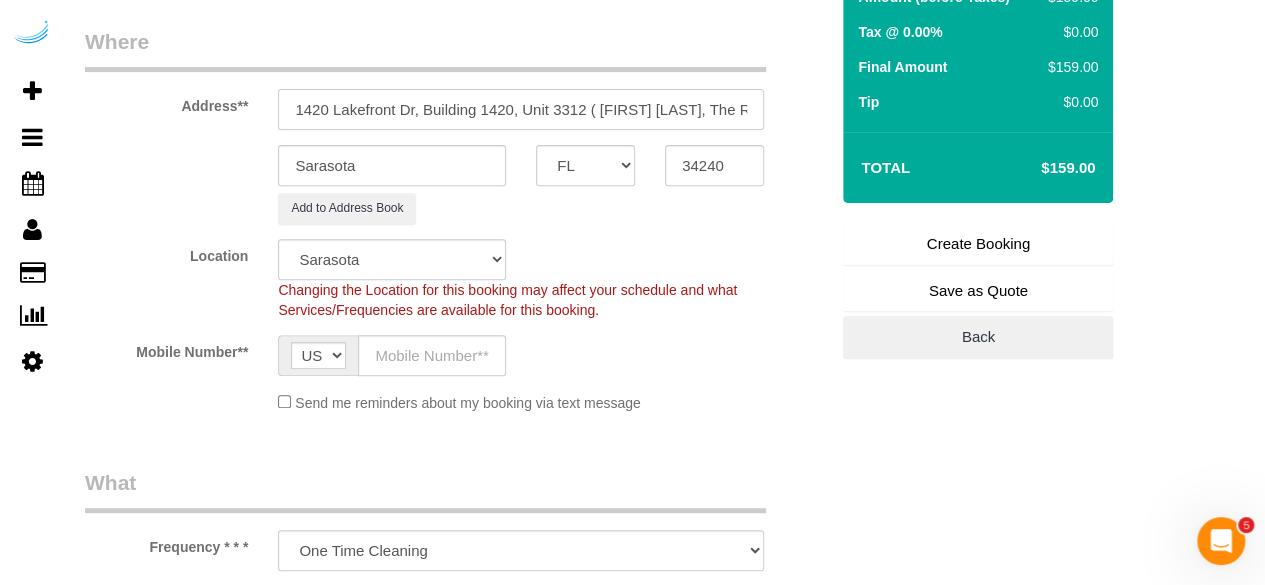 click on "1420 Lakefront Dr, Building 1420, Unit 3312 ( Carla Longino, The Row Waterside ," at bounding box center (521, 109) 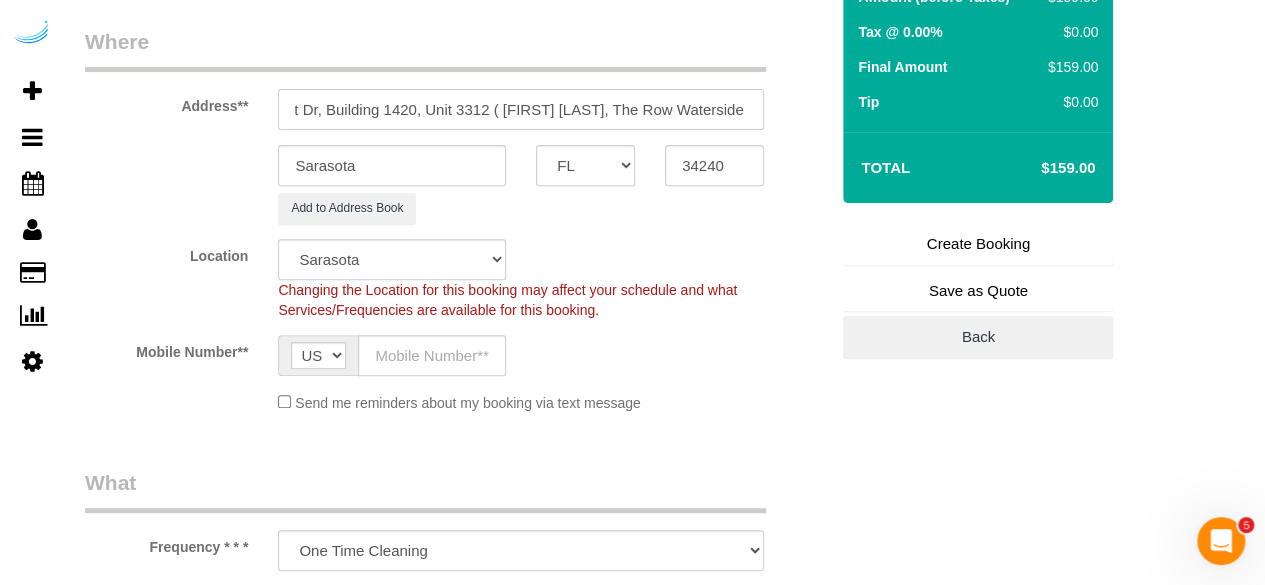 paste on "1439630" 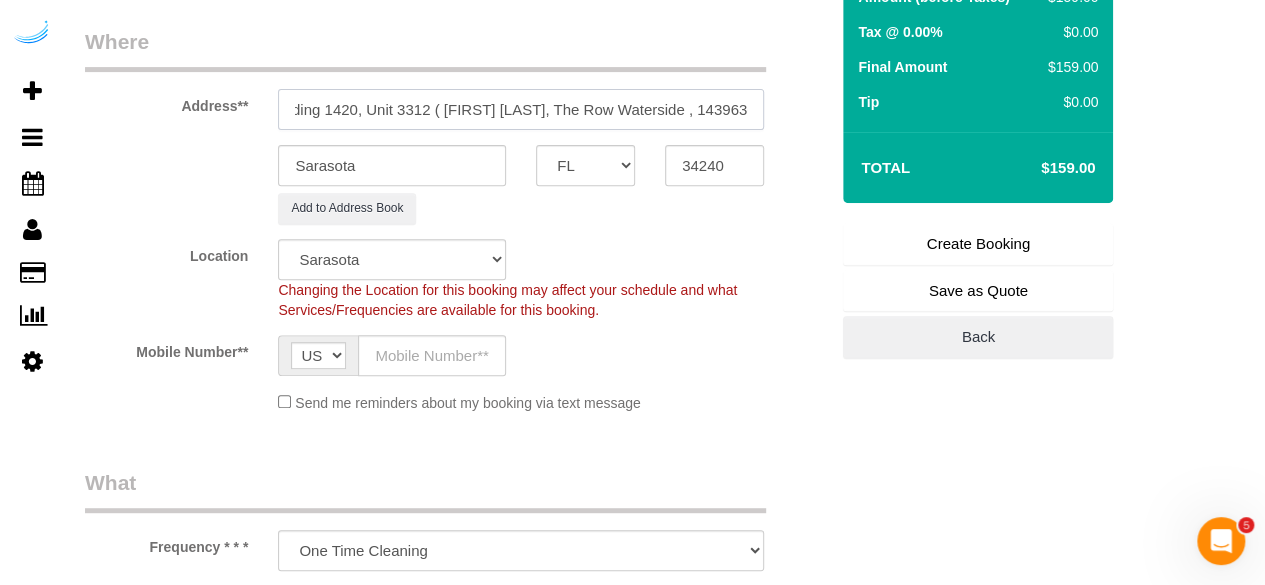 scroll, scrollTop: 0, scrollLeft: 160, axis: horizontal 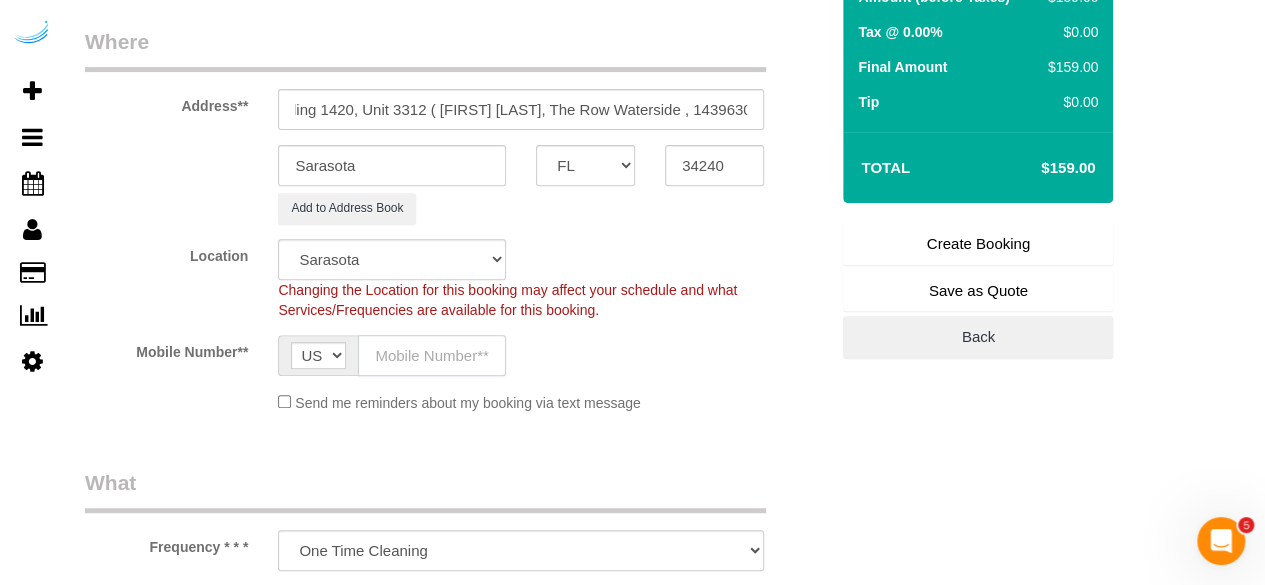 click 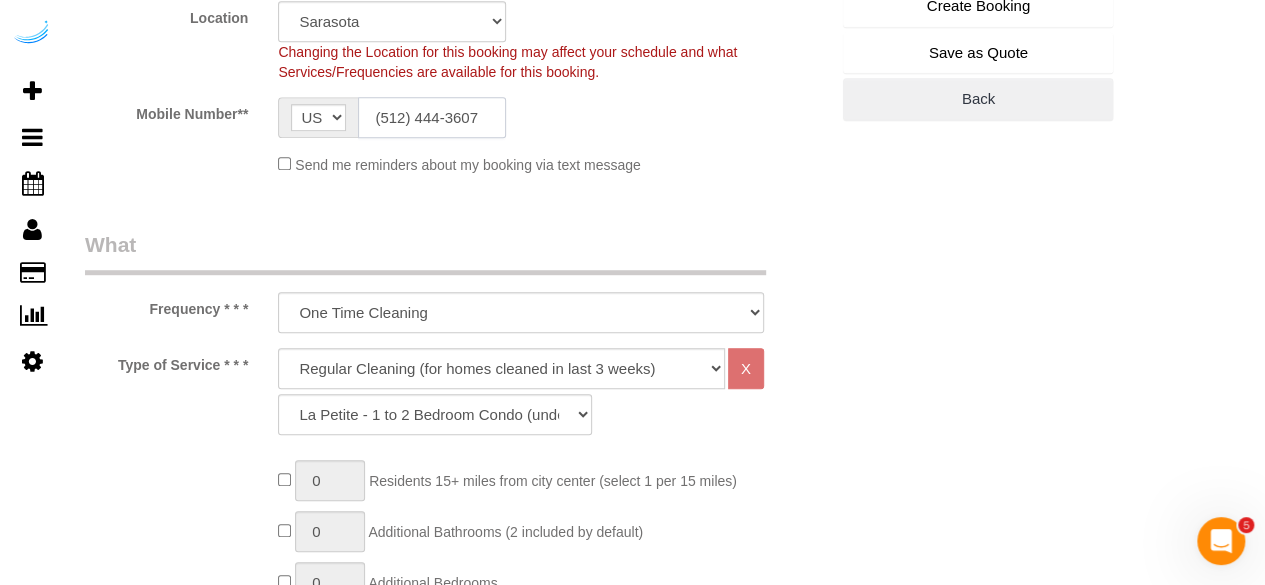 scroll, scrollTop: 600, scrollLeft: 0, axis: vertical 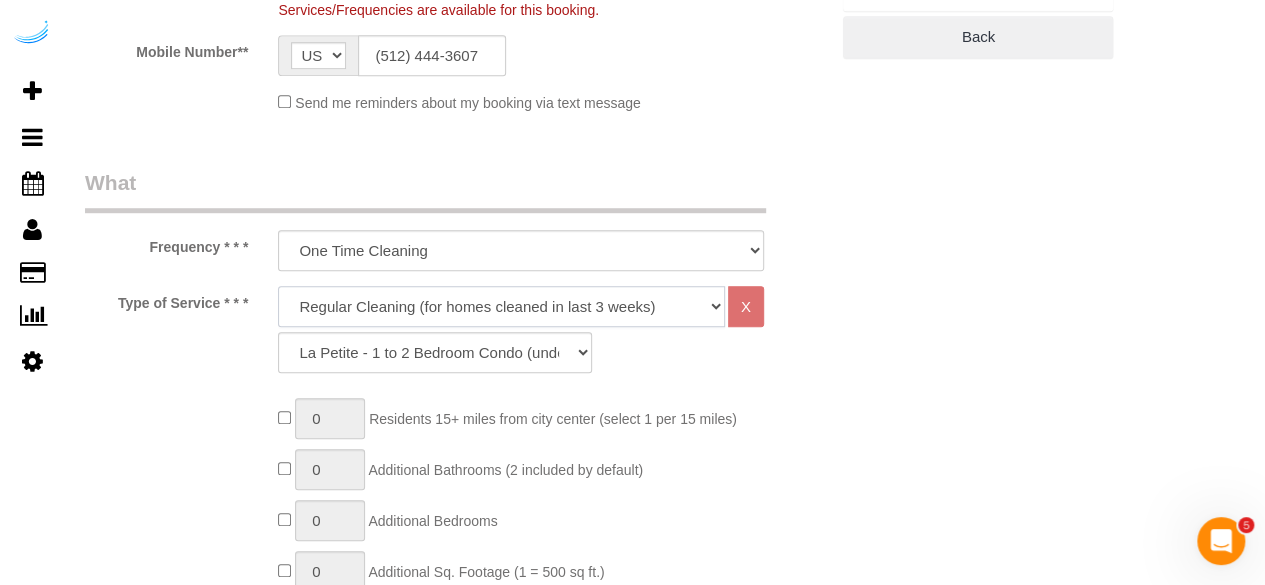 click on "Deep Cleaning (for homes that have not been cleaned in 3+ weeks) Spruce Regular Cleaning (for homes cleaned in last 3 weeks) Moving Cleanup (to clean home for new tenants) Post Construction Cleaning Vacation Rental Cleaning Hourly" 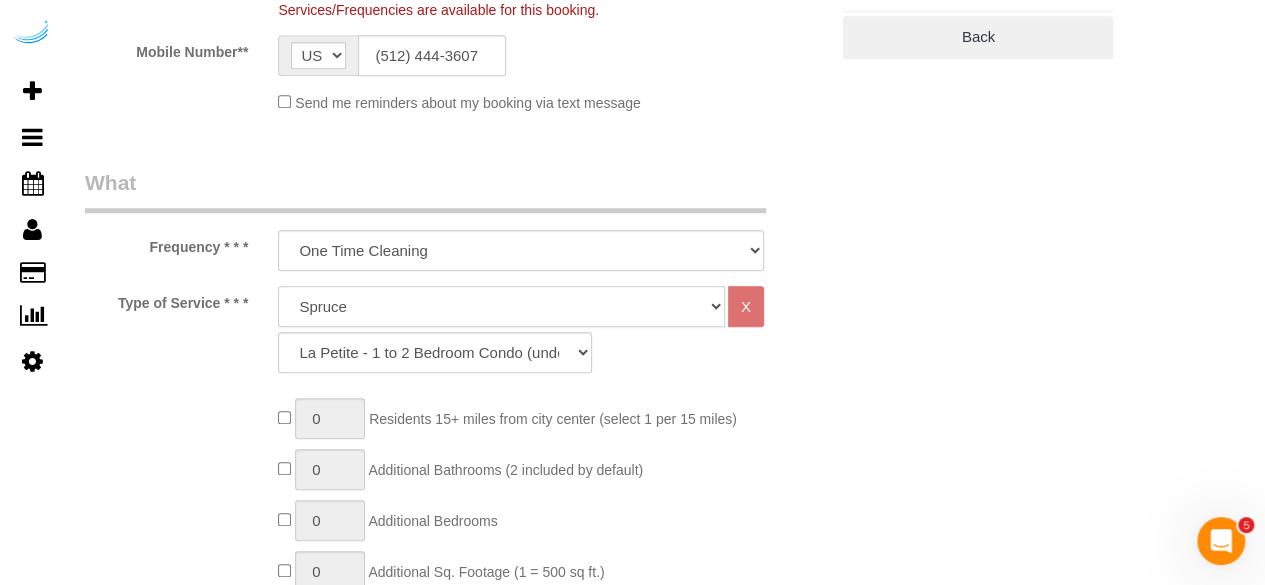click on "Deep Cleaning (for homes that have not been cleaned in 3+ weeks) Spruce Regular Cleaning (for homes cleaned in last 3 weeks) Moving Cleanup (to clean home for new tenants) Post Construction Cleaning Vacation Rental Cleaning Hourly" 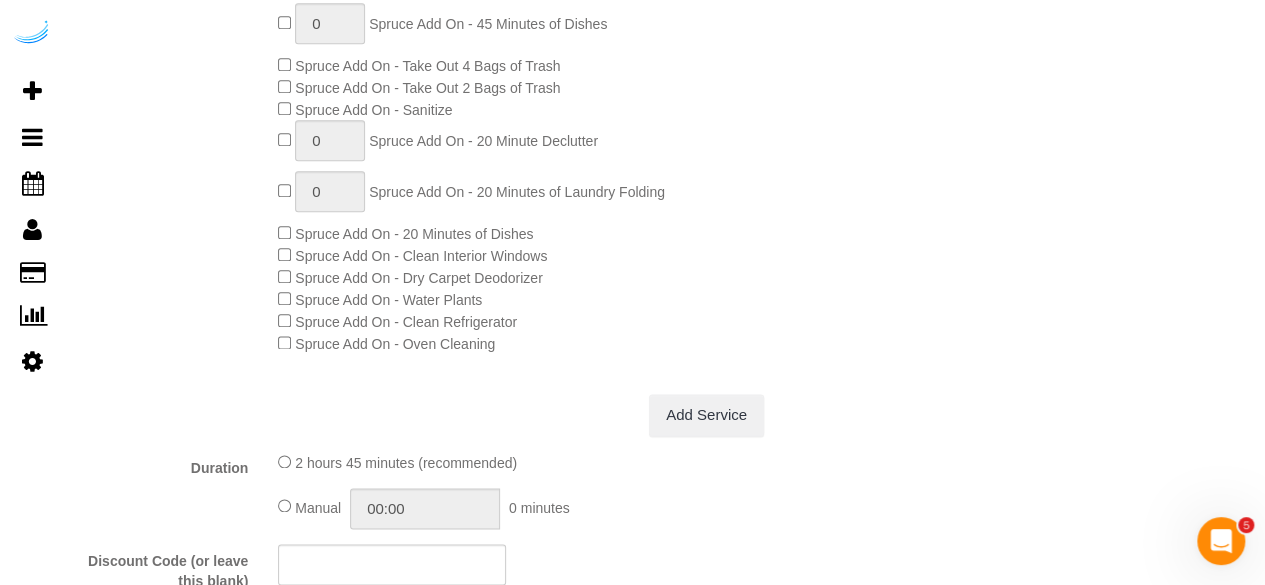 scroll, scrollTop: 1100, scrollLeft: 0, axis: vertical 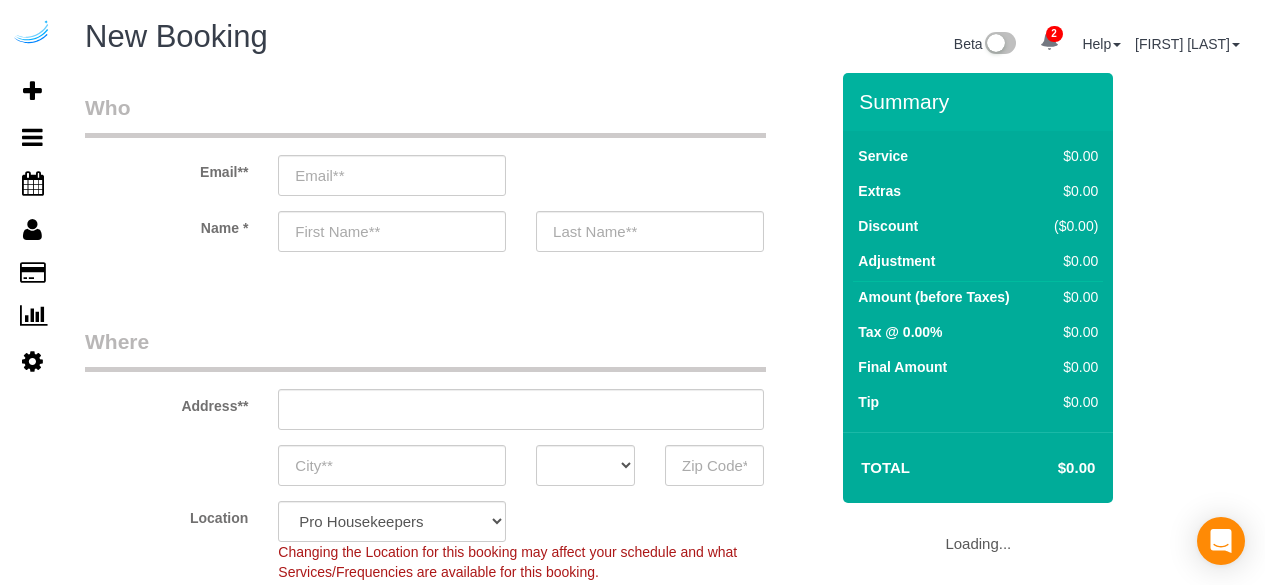 select on "4" 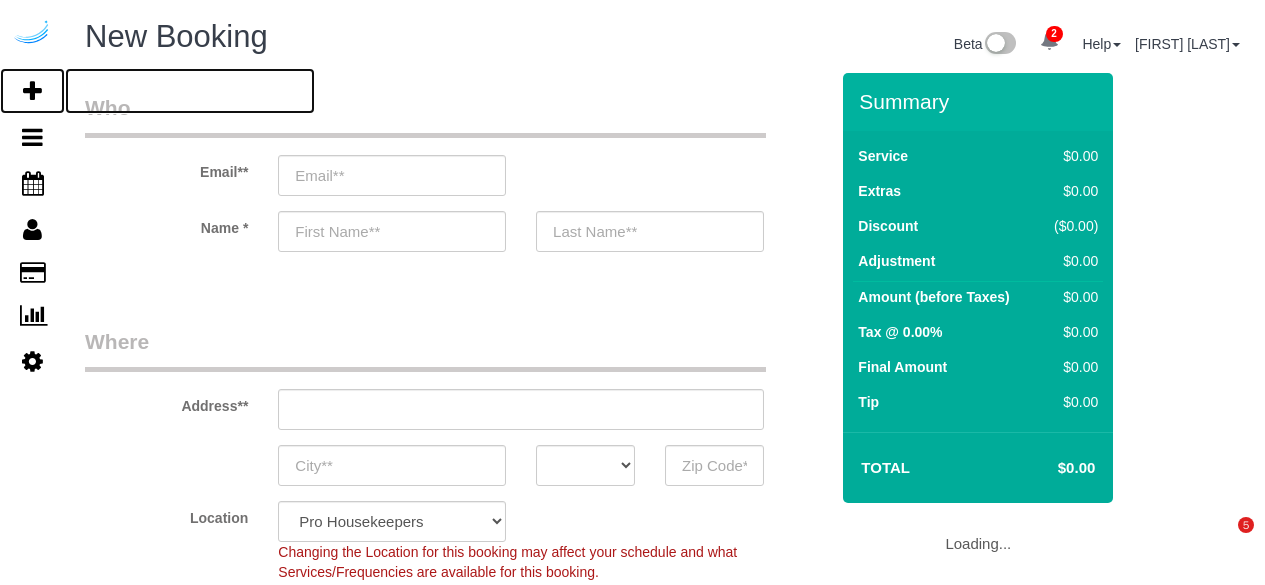 scroll, scrollTop: 0, scrollLeft: 0, axis: both 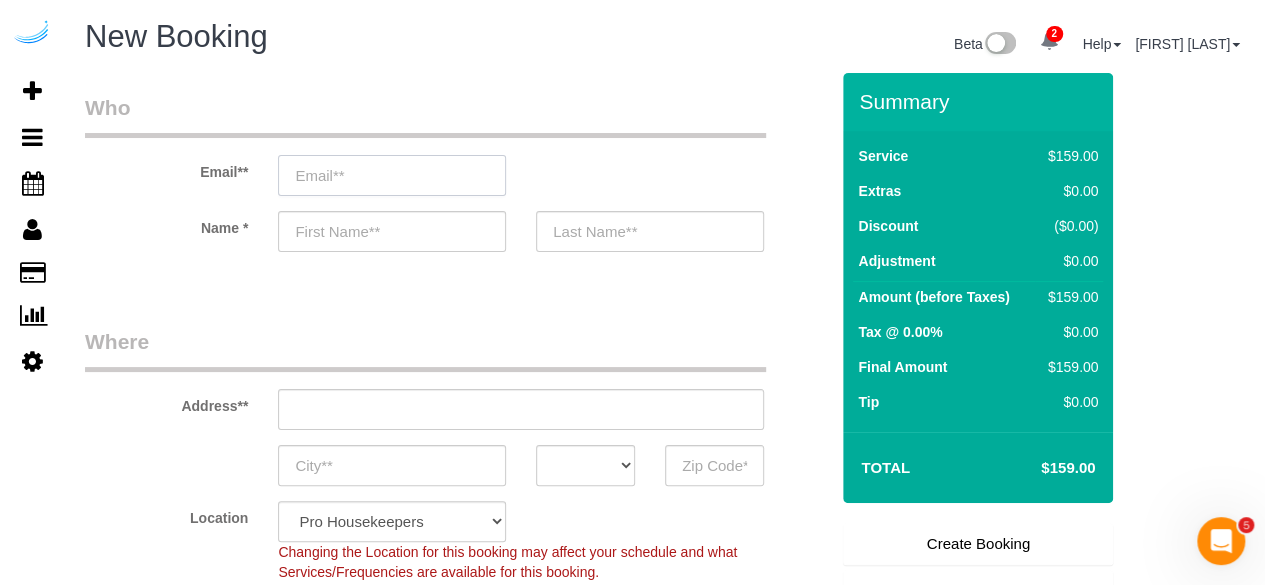 click at bounding box center (392, 175) 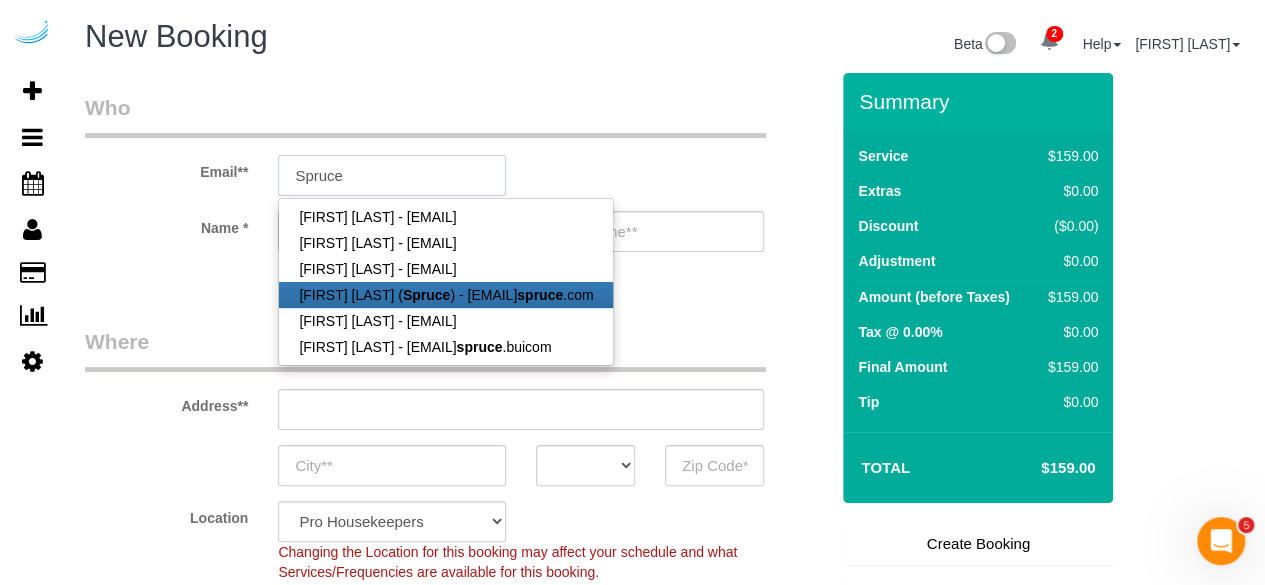 type on "brandie@getspruce.com" 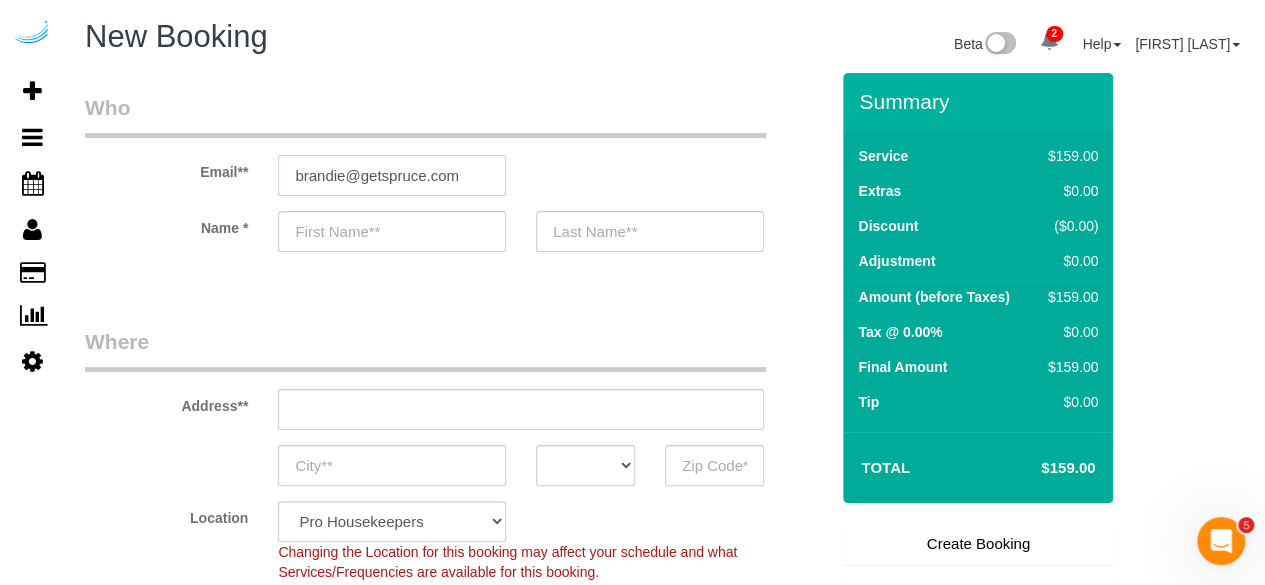 type on "Brandie" 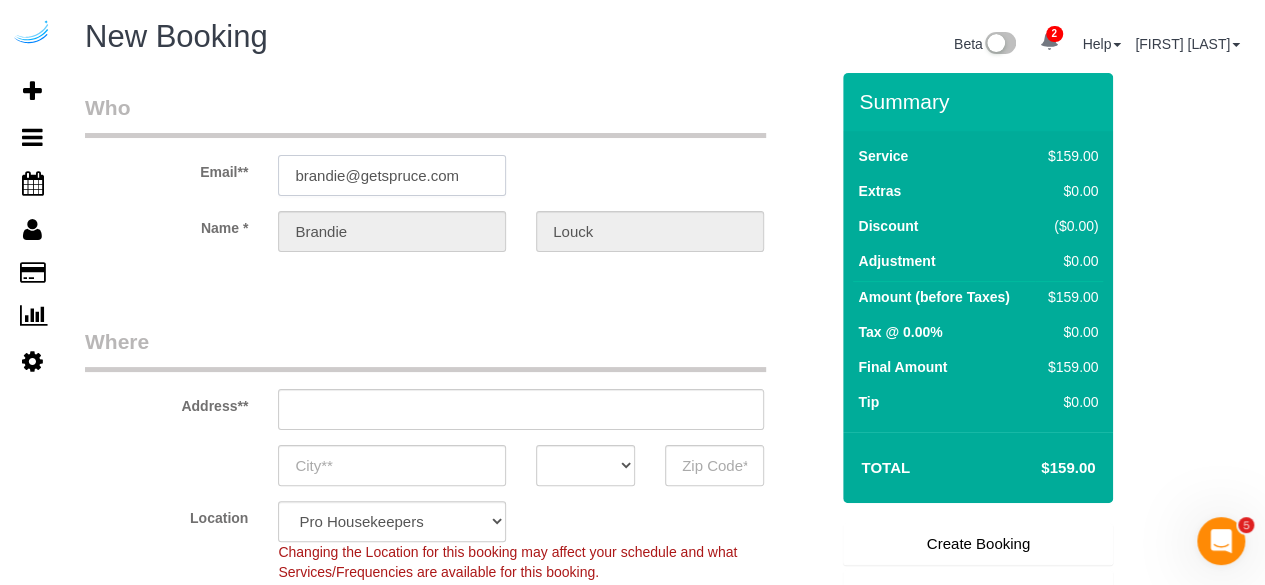 type on "3816 S Lamar Blvd" 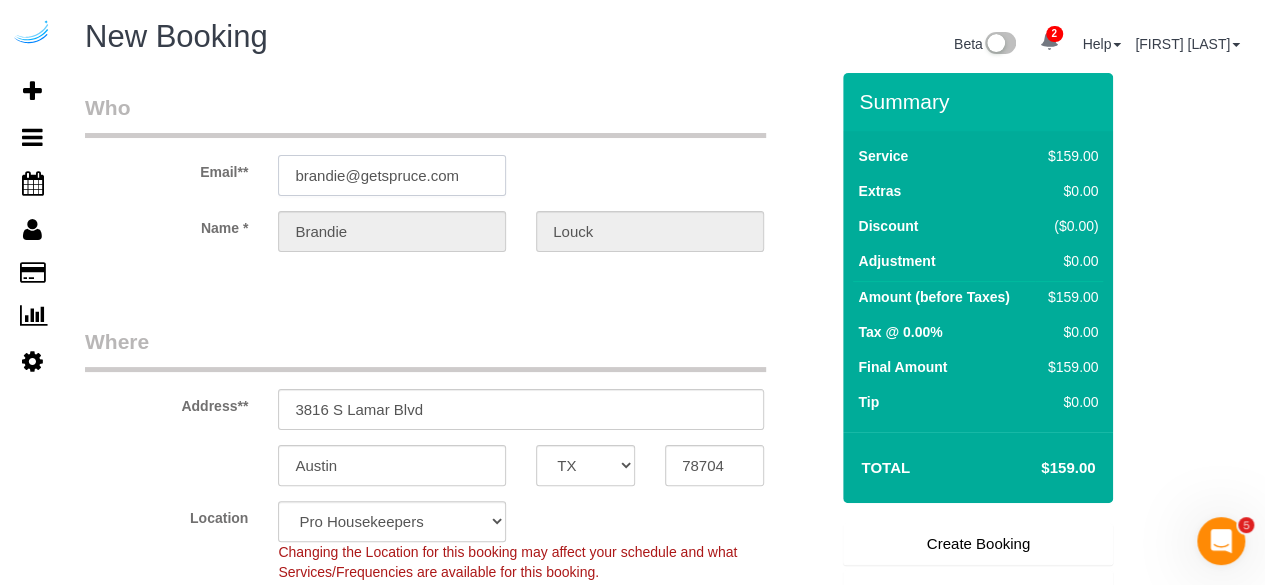 type on "brandie@getspruce.com" 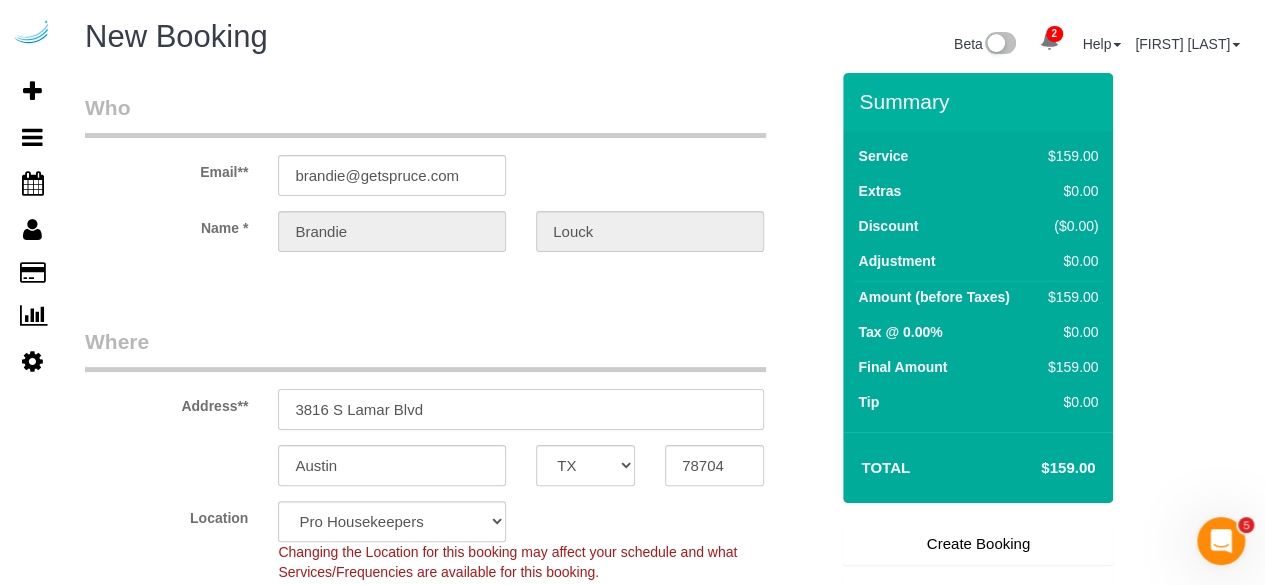 click on "3816 S Lamar Blvd" at bounding box center (521, 409) 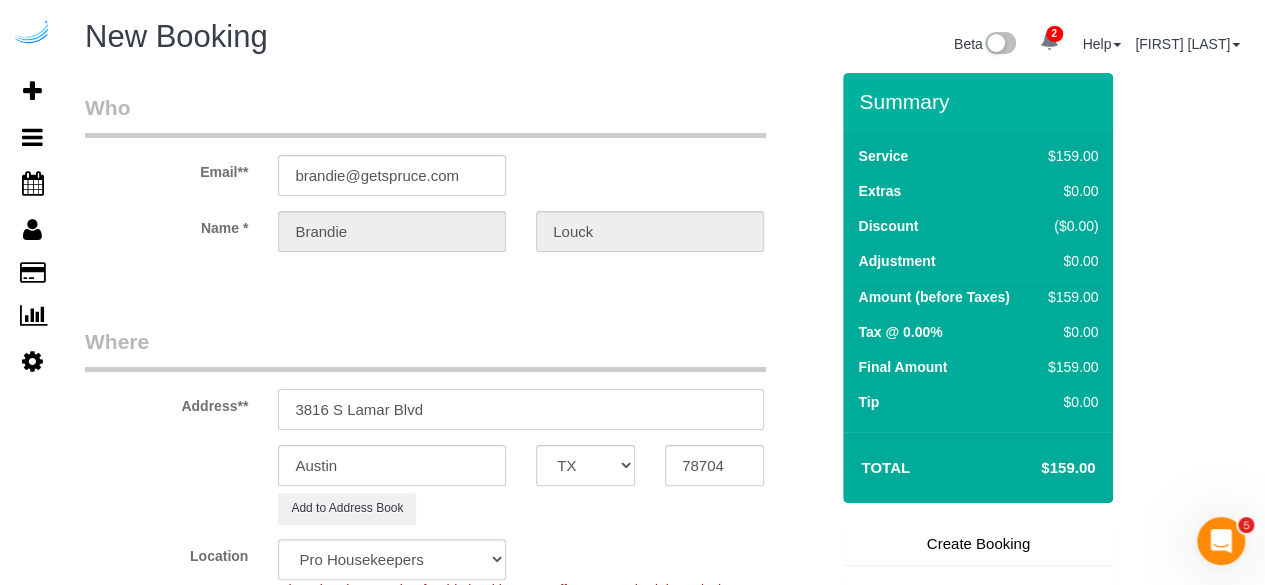 type on "[NUMBER] [STREET], [CITY], [STATE] [POSTAL_CODE]" 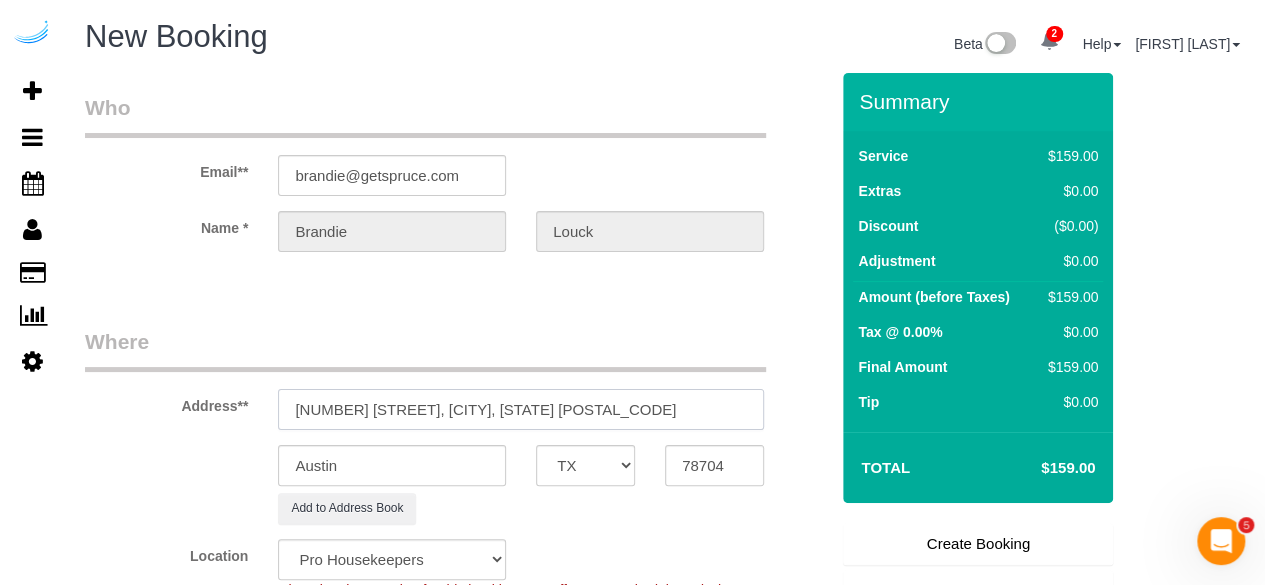 select on "9" 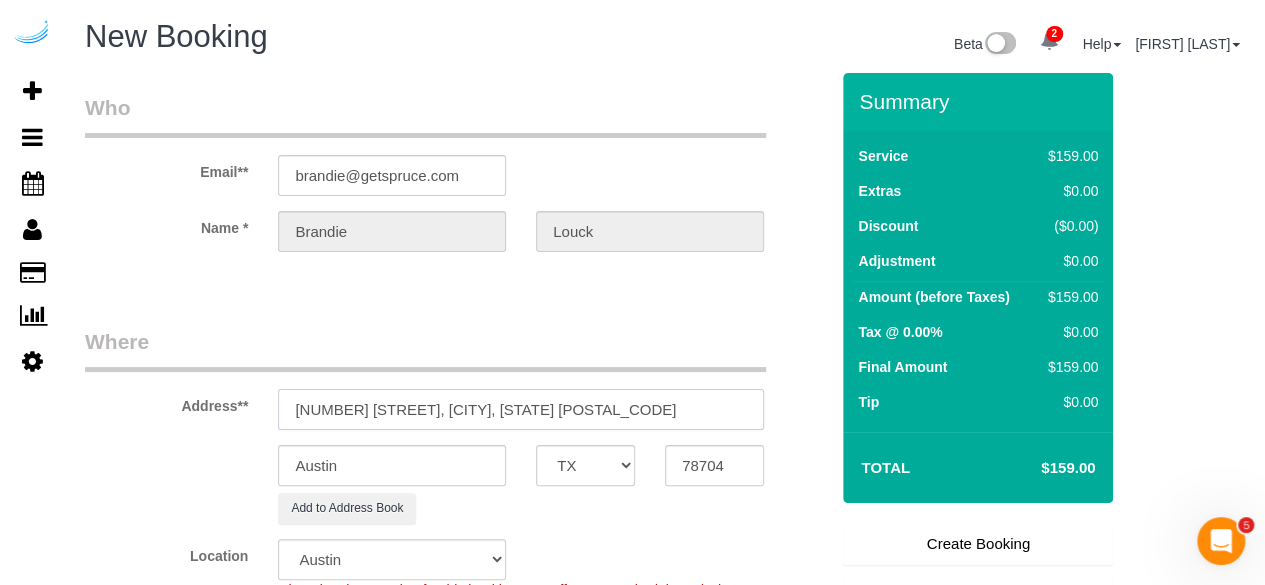 select on "object:1455" 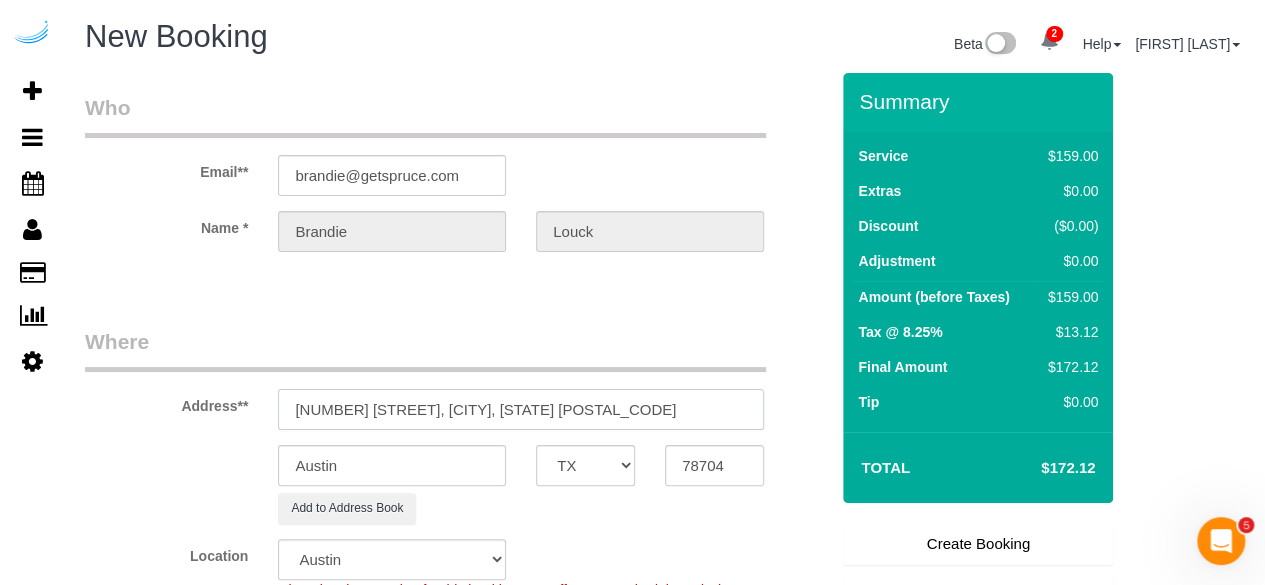 type on "[NUMBER] [STREET], [CITY], [STATE] [POSTAL_CODE]" 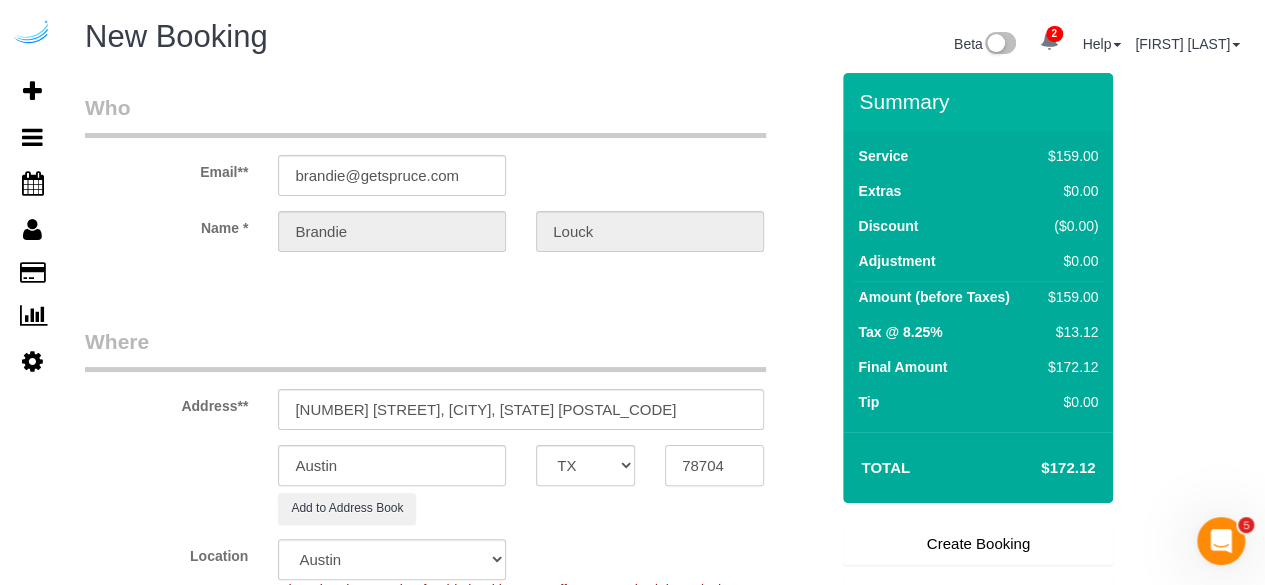click on "78704" at bounding box center [714, 465] 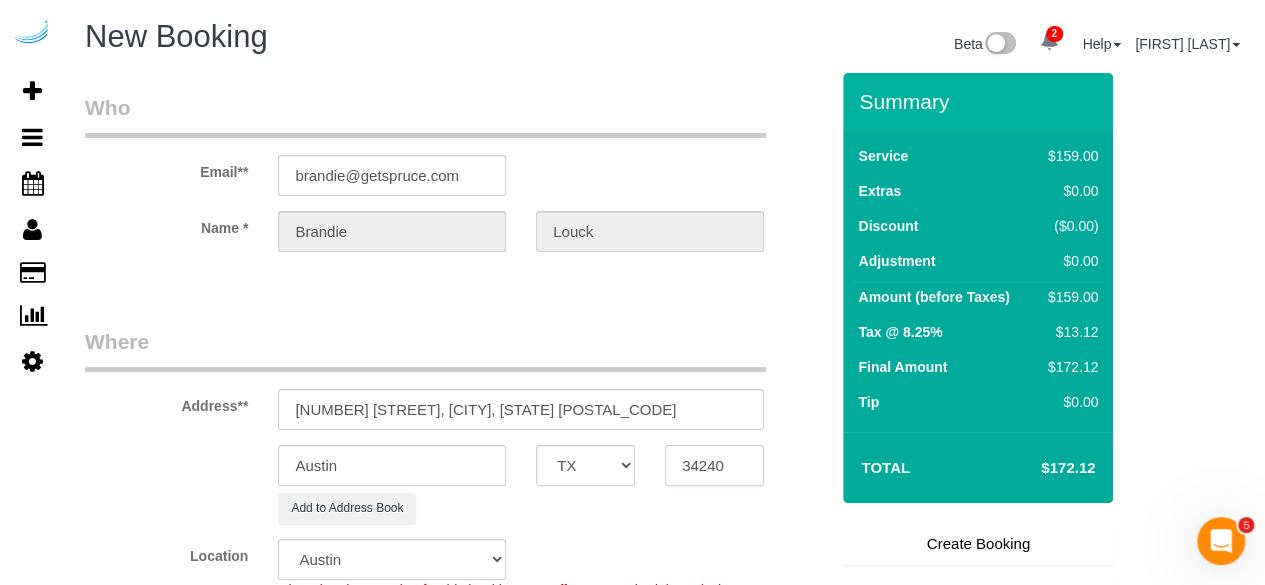 type on "34240" 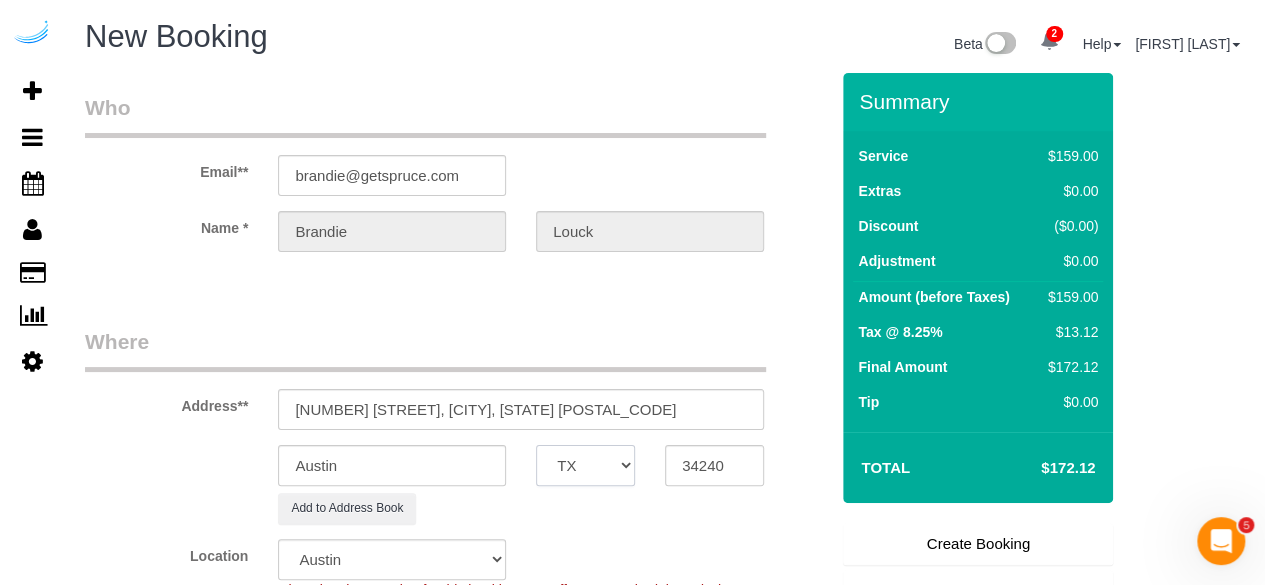 click on "AK
AL
AR
AZ
CA
CO
CT
DC
DE
FL
GA
HI
IA
ID
IL
IN
KS
KY
LA
MA
MD
ME
MI
MN
MO
MS
MT
NC
ND
NE
NH
NJ
NM
NV
NY
OH
OK
OR
PA
RI
SC
SD
TN
TX
UT
VA
VT
WA
WI
WV
WY" at bounding box center [585, 465] 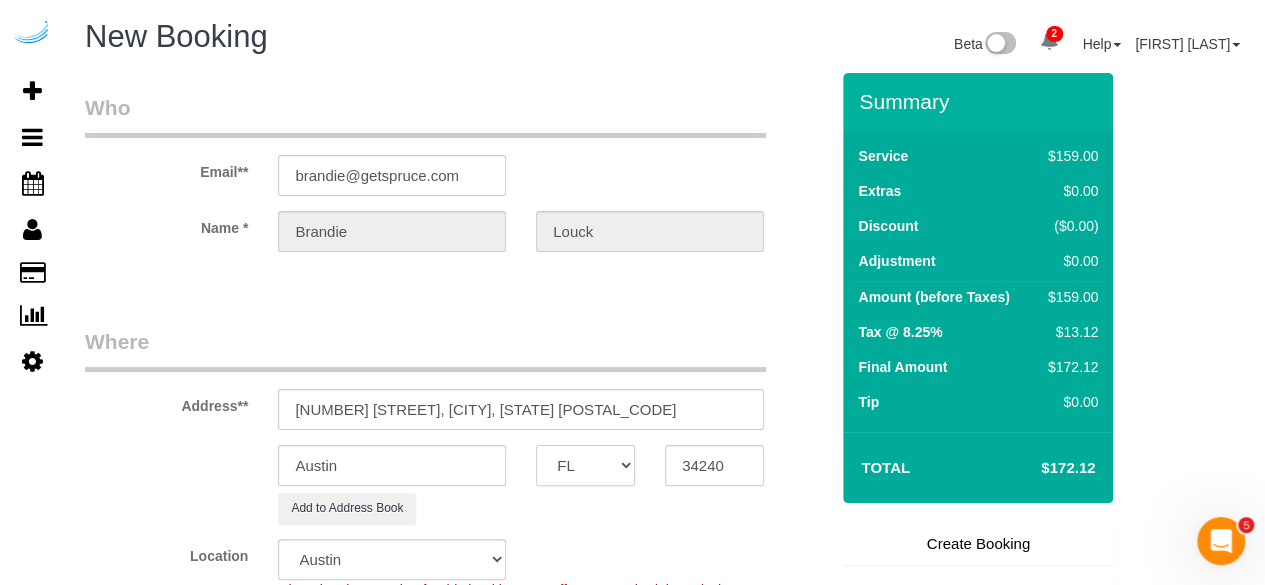 click on "AK
AL
AR
AZ
CA
CO
CT
DC
DE
FL
GA
HI
IA
ID
IL
IN
KS
KY
LA
MA
MD
ME
MI
MN
MO
MS
MT
NC
ND
NE
NH
NJ
NM
NV
NY
OH
OK
OR
PA
RI
SC
SD
TN
TX
UT
VA
VT
WA
WI
WV
WY" at bounding box center (585, 465) 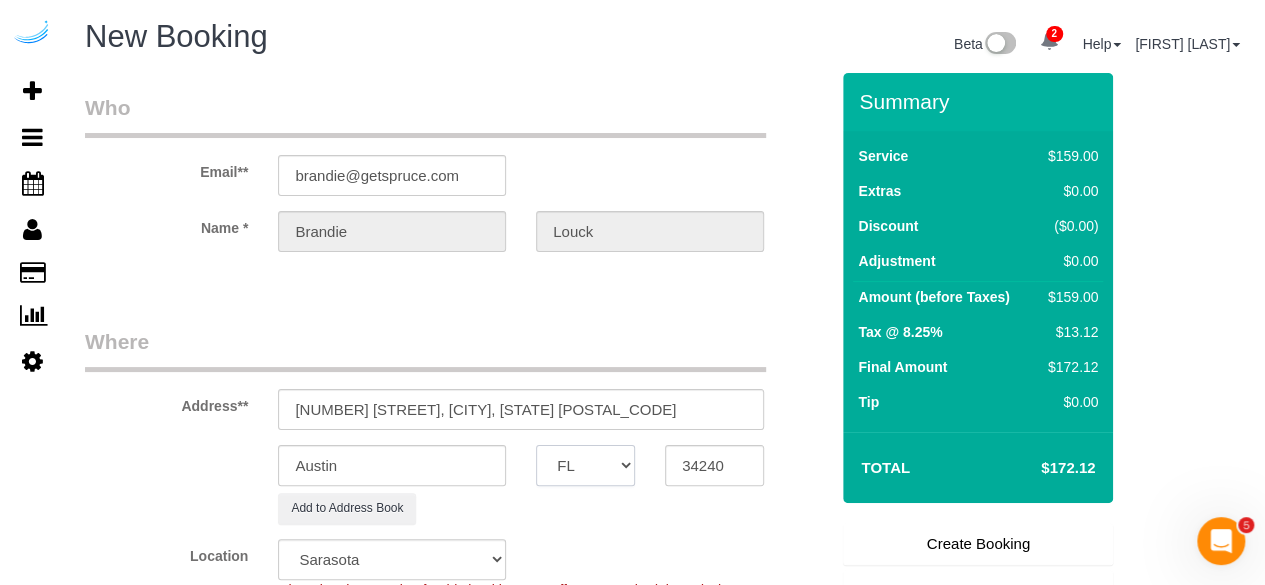 select on "object:1502" 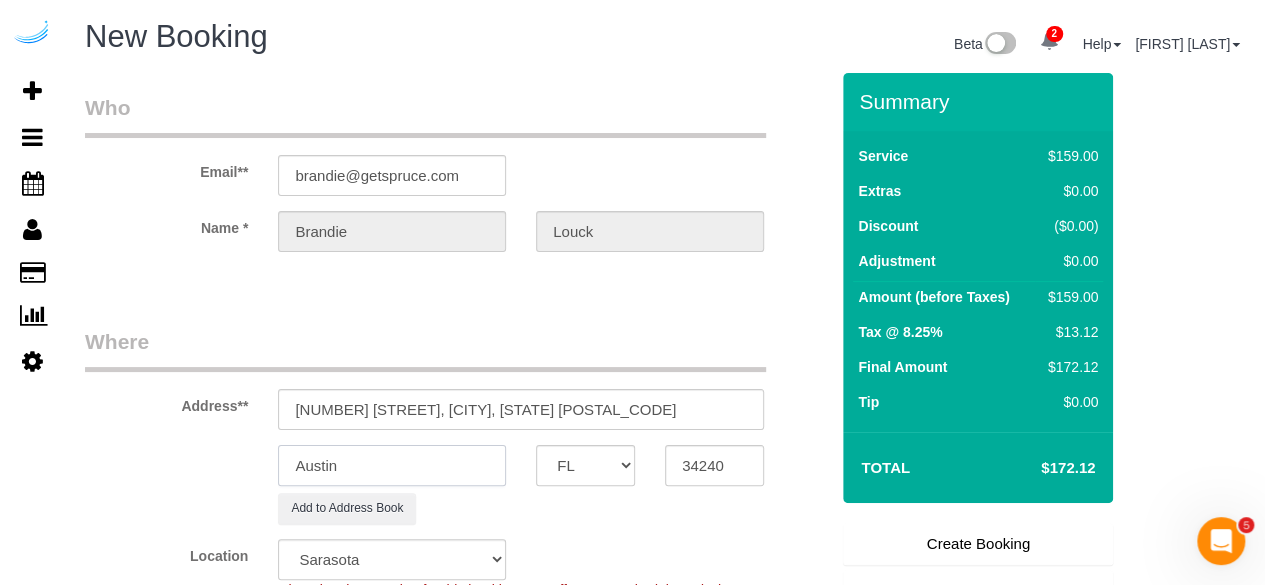 click on "Austin" at bounding box center (392, 465) 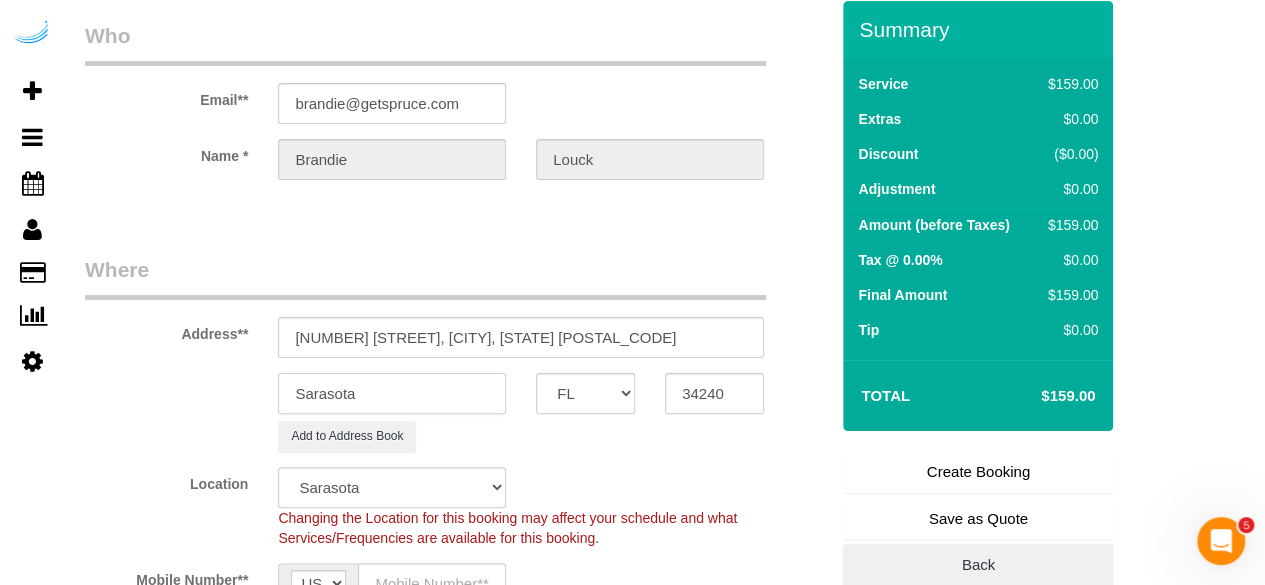 scroll, scrollTop: 100, scrollLeft: 0, axis: vertical 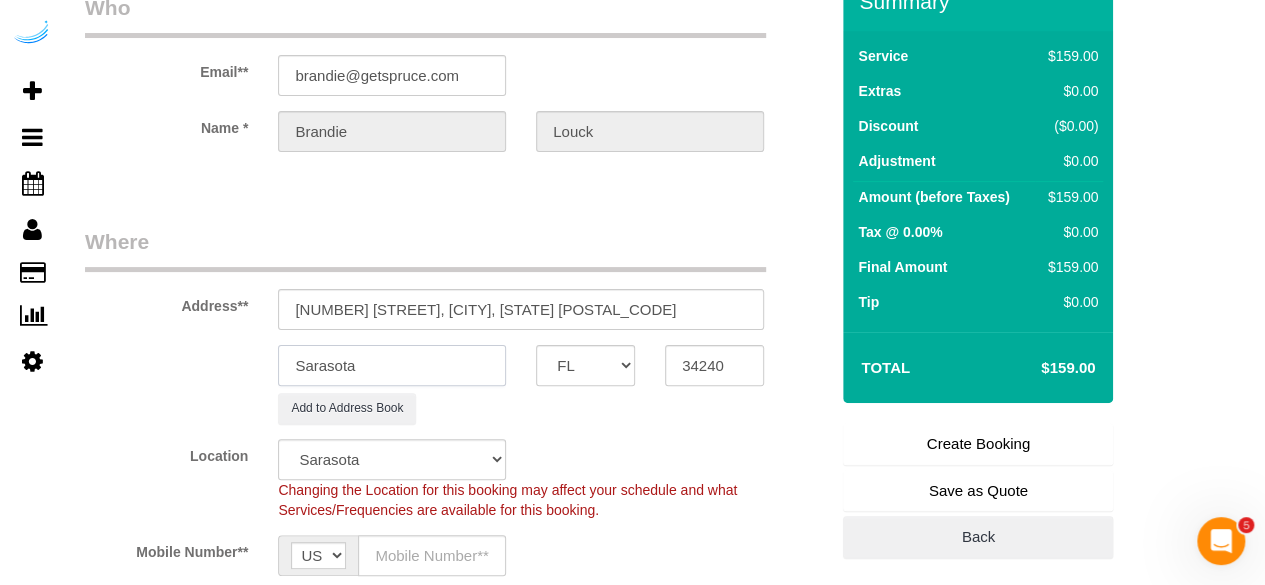 type on "Sarasota" 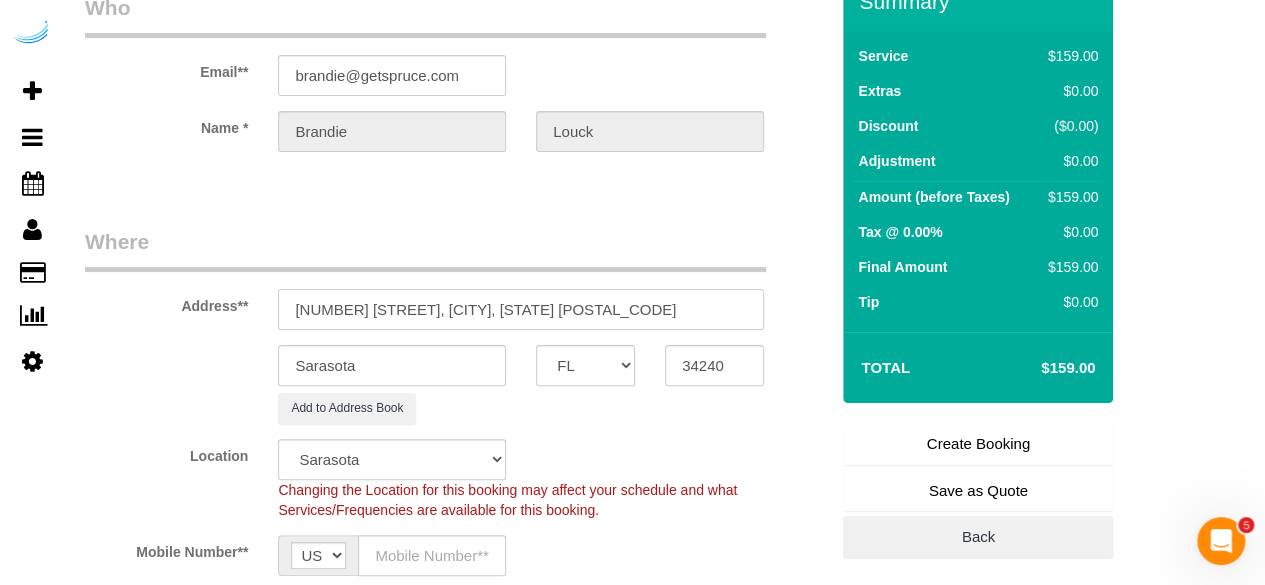 drag, startPoint x: 594, startPoint y: 314, endPoint x: 760, endPoint y: 323, distance: 166.24379 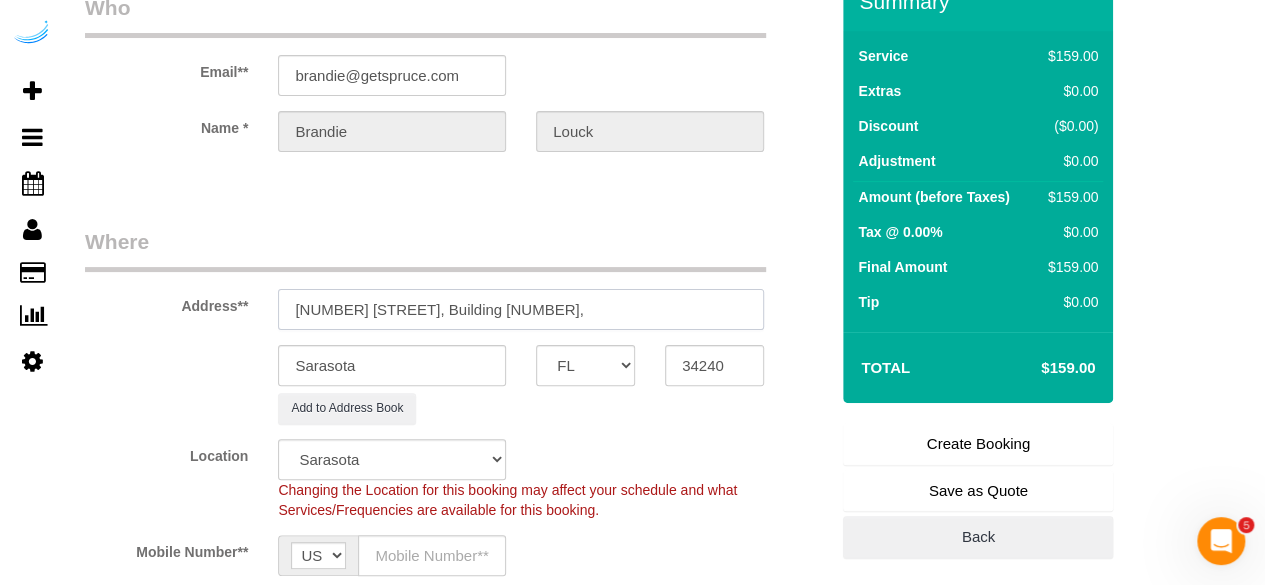 click on "[NUMBER] [STREET], Building [NUMBER]," at bounding box center (521, 309) 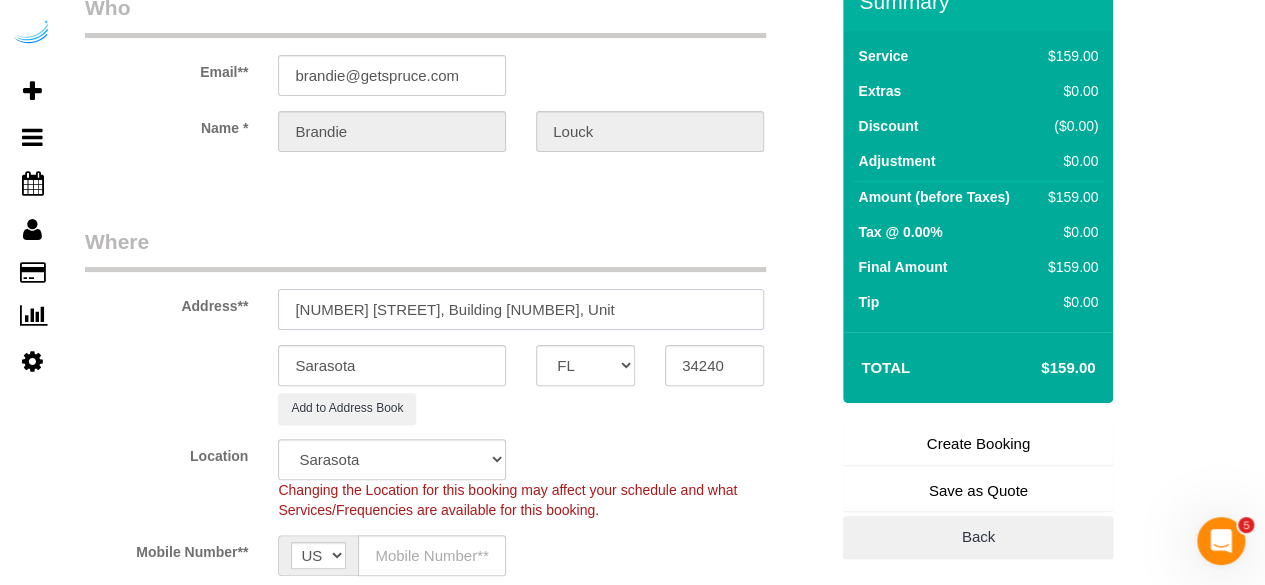 paste on "3312" 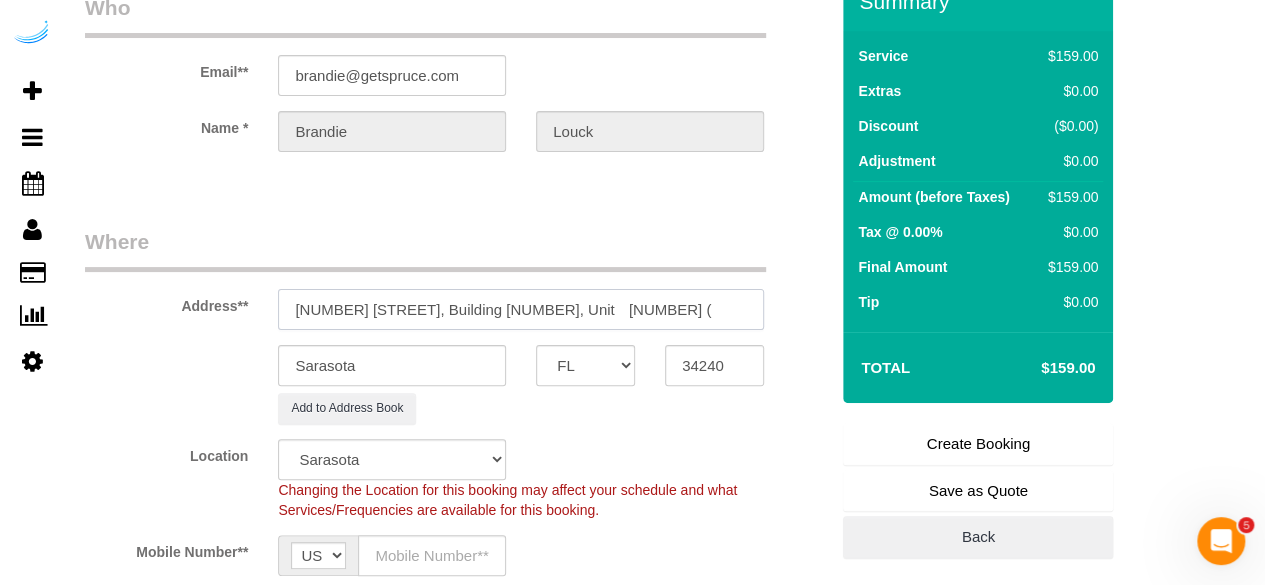 paste on "[FIRST] [LAST]" 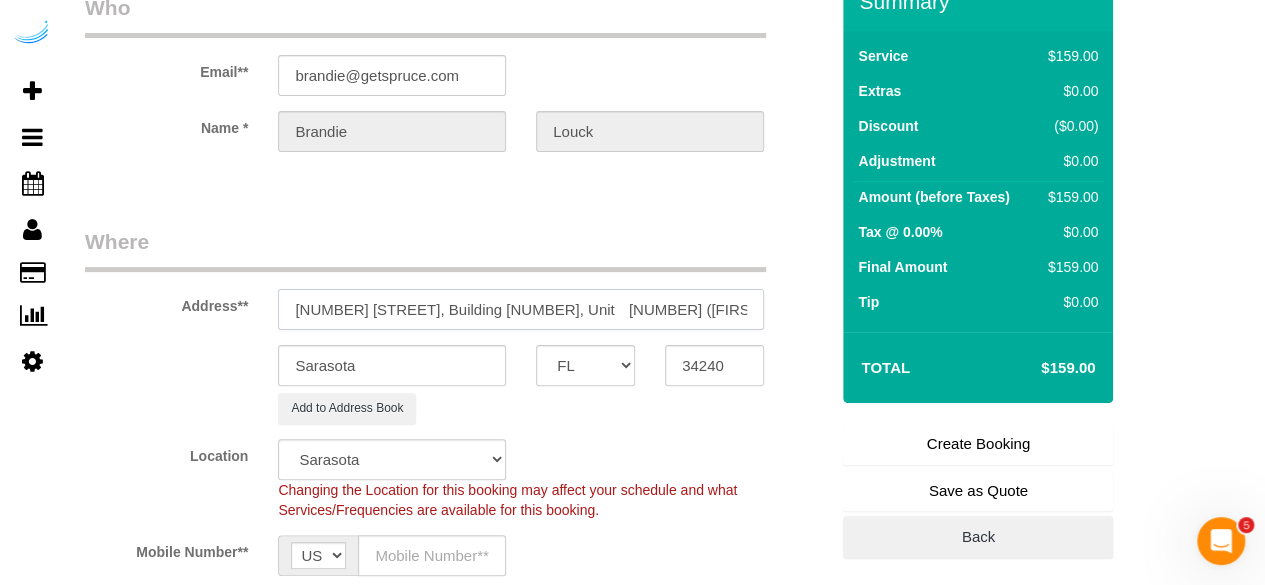 paste on "The Row Waterside" 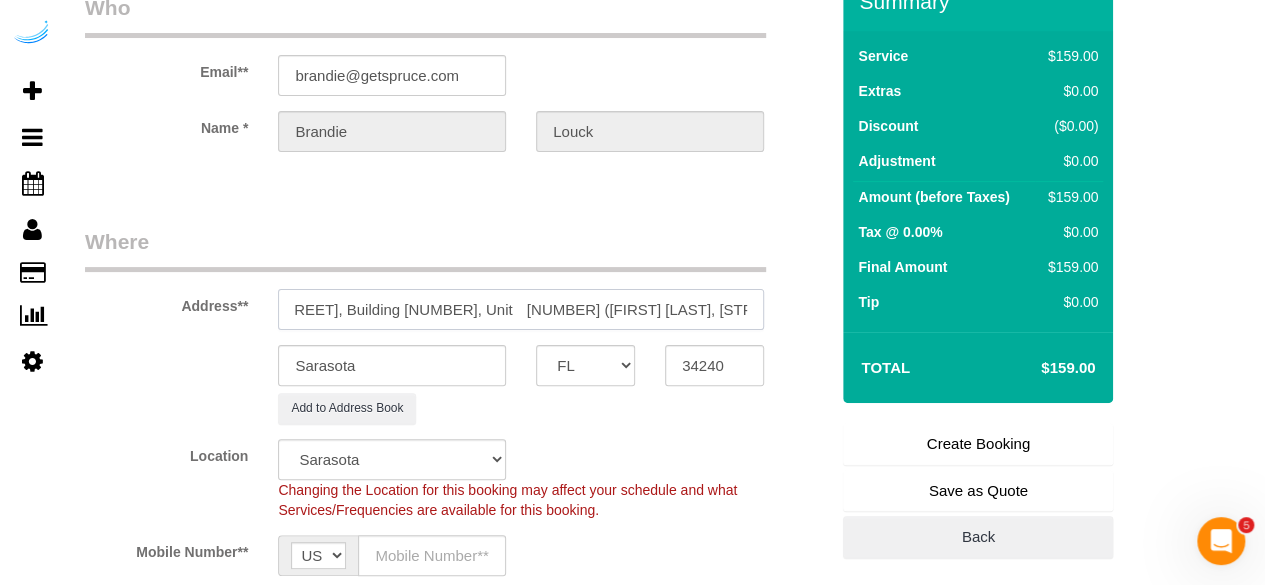 scroll, scrollTop: 0, scrollLeft: 106, axis: horizontal 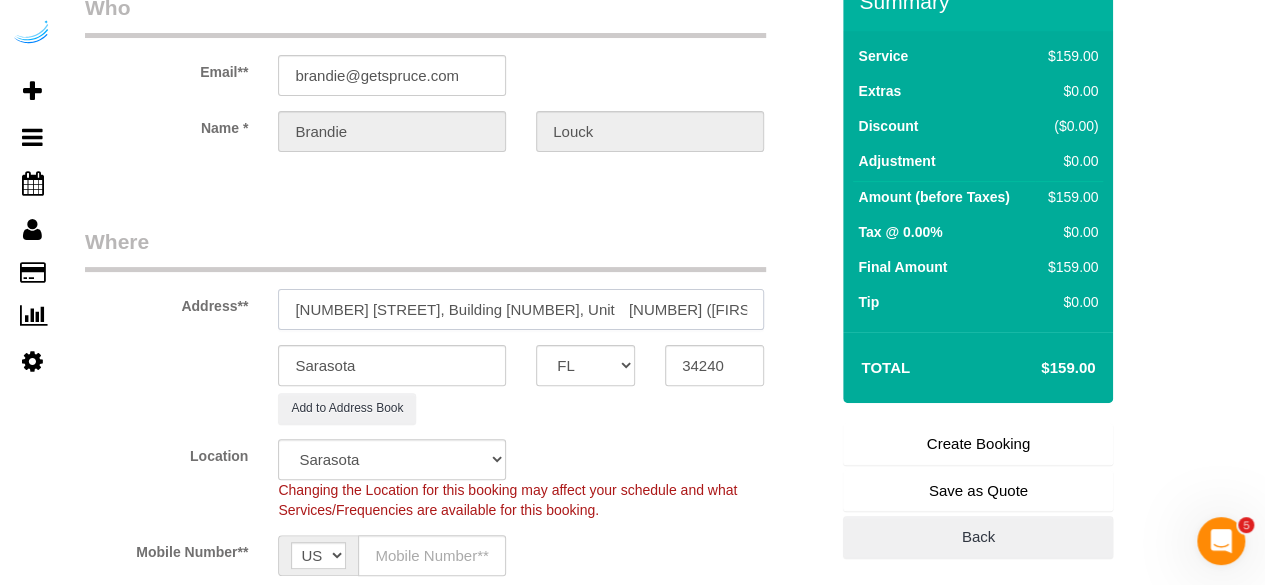 paste on "1439630" 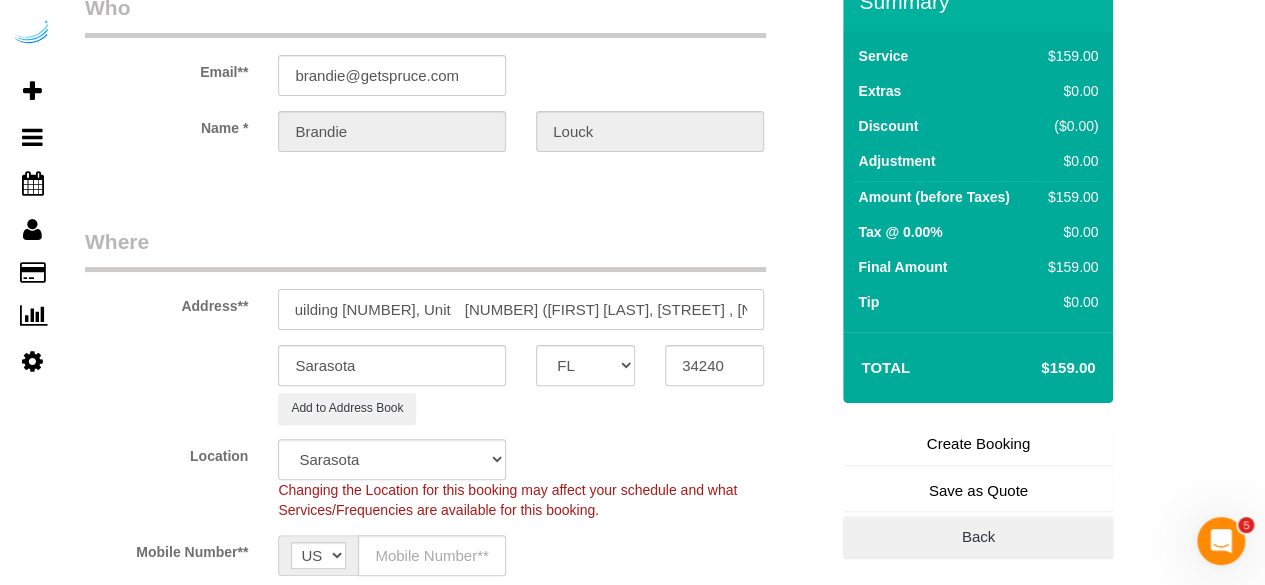 scroll, scrollTop: 0, scrollLeft: 170, axis: horizontal 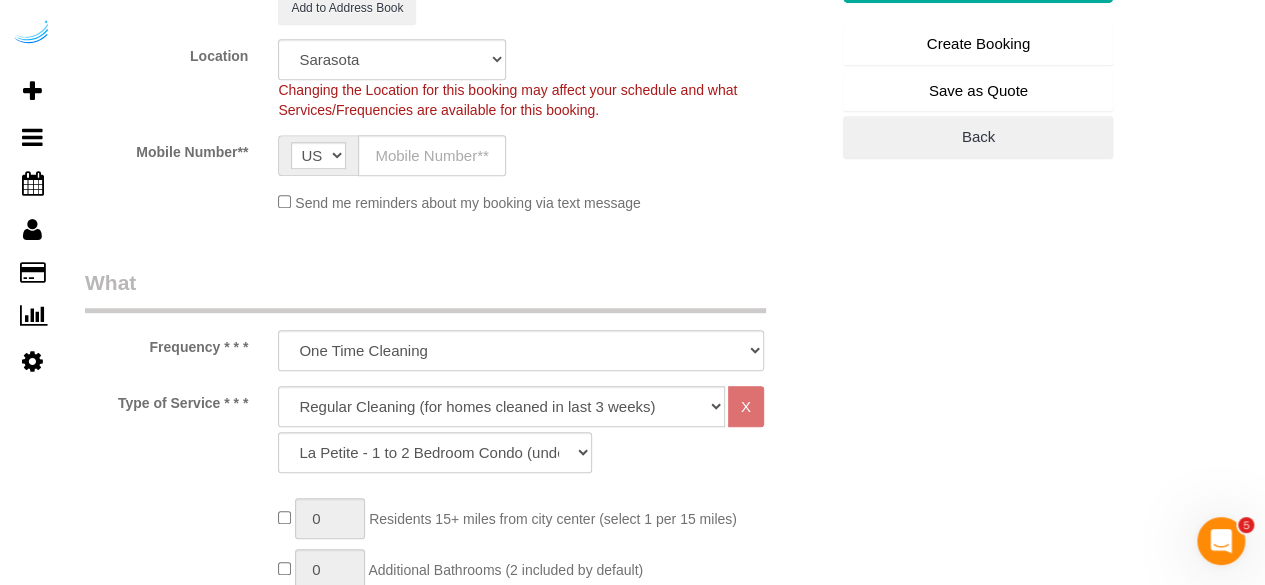 type on "[NUMBER] [STREET], Building [NUMBER], Unit 	[NUMBER] ([FIRST] [LAST], [STREET] , [NUMBER])" 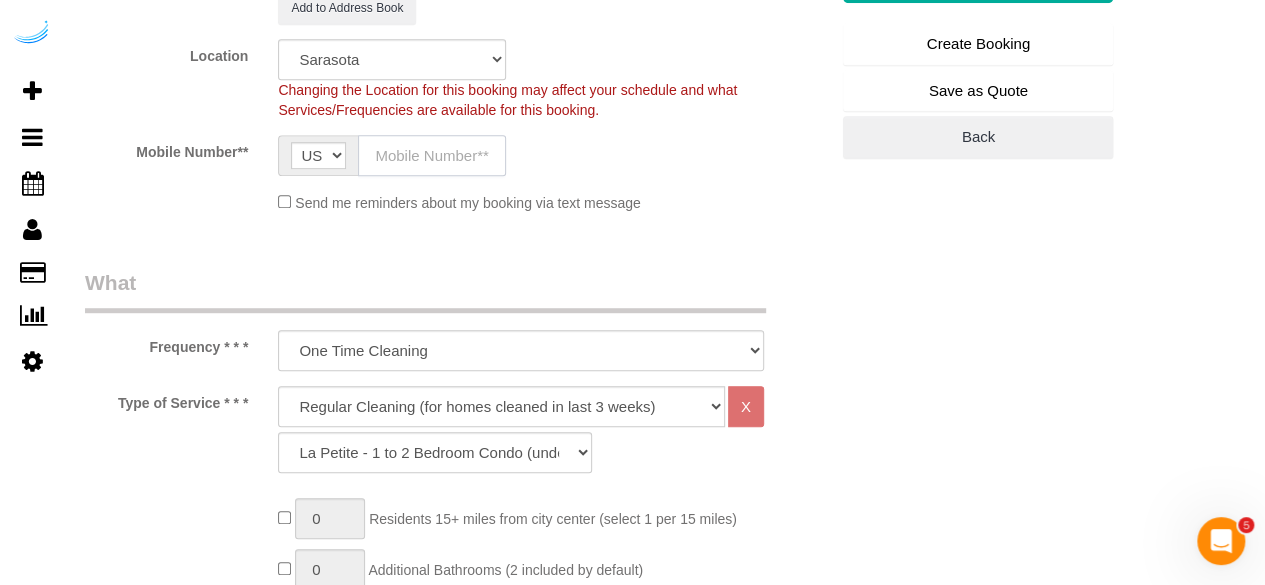 drag, startPoint x: 431, startPoint y: 153, endPoint x: 432, endPoint y: 174, distance: 21.023796 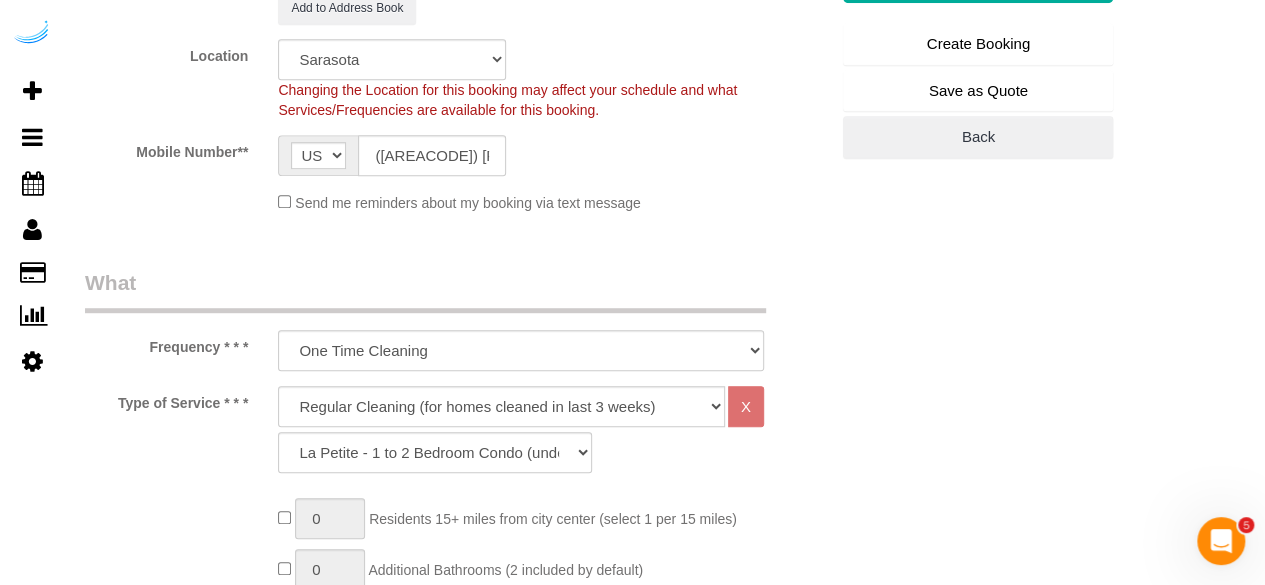 type on "Brandie Louck" 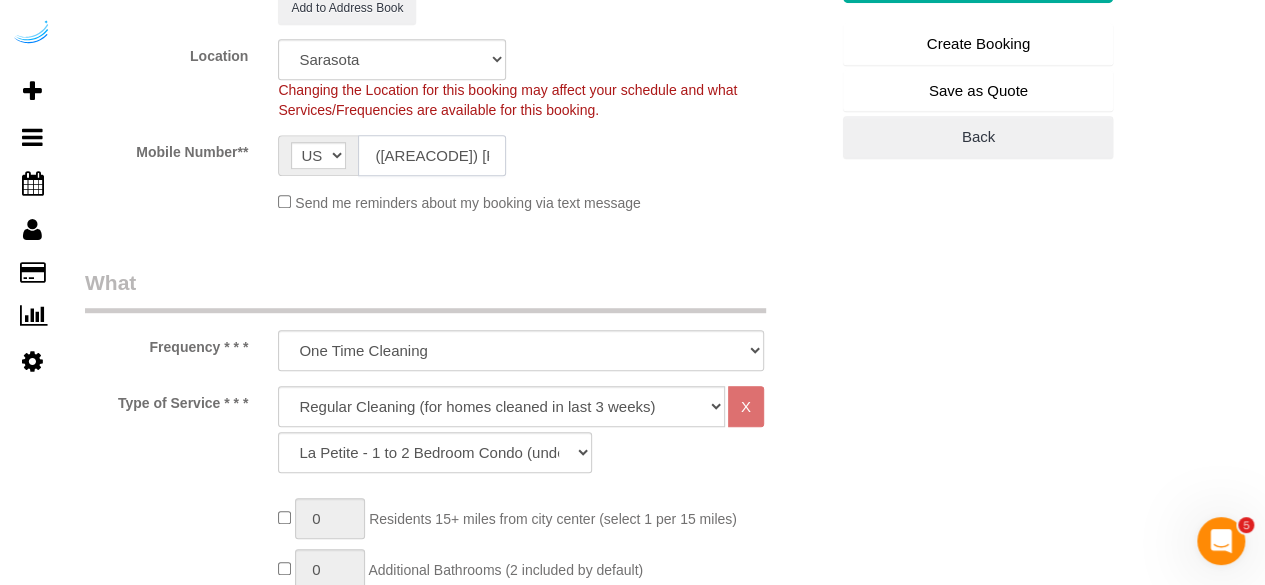 type on "([AREACODE]) [PHONE]" 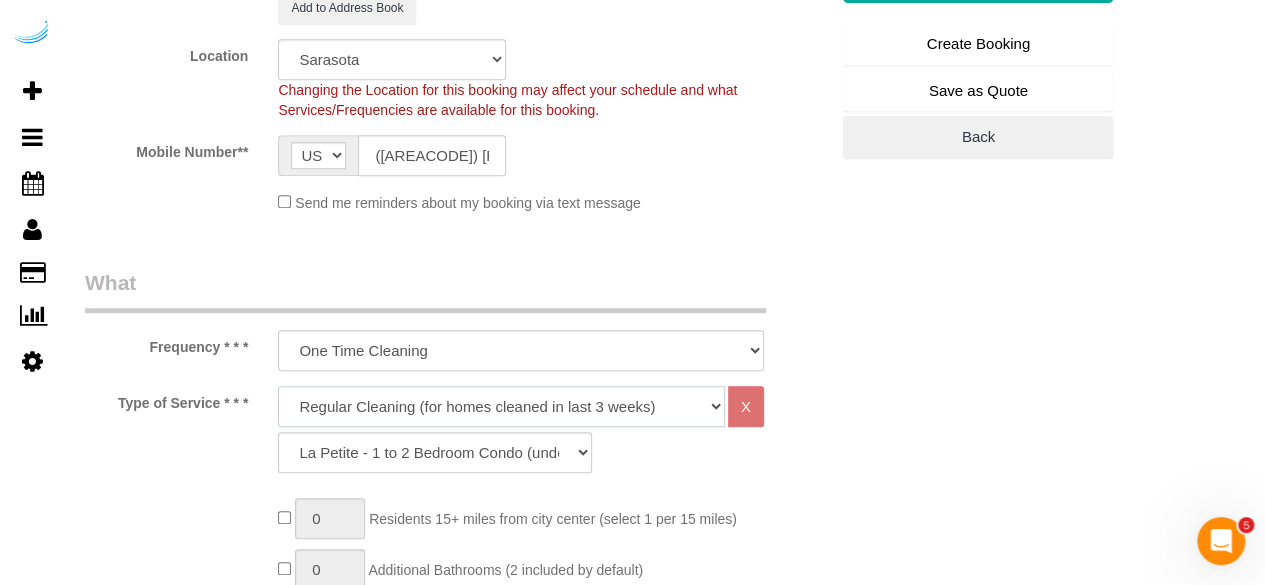 drag, startPoint x: 455, startPoint y: 399, endPoint x: 454, endPoint y: 389, distance: 10.049875 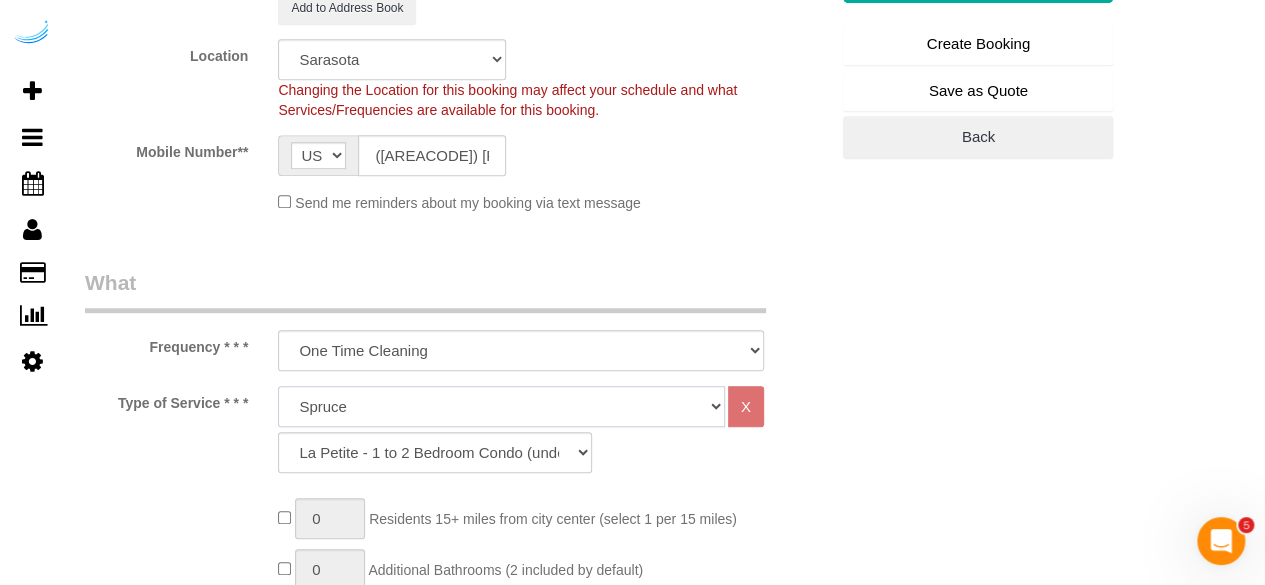 click on "Deep Cleaning (for homes that have not been cleaned in 3+ weeks) Spruce Regular Cleaning (for homes cleaned in last 3 weeks) Moving Cleanup (to clean home for new tenants) Post Construction Cleaning Vacation Rental Cleaning Hourly" 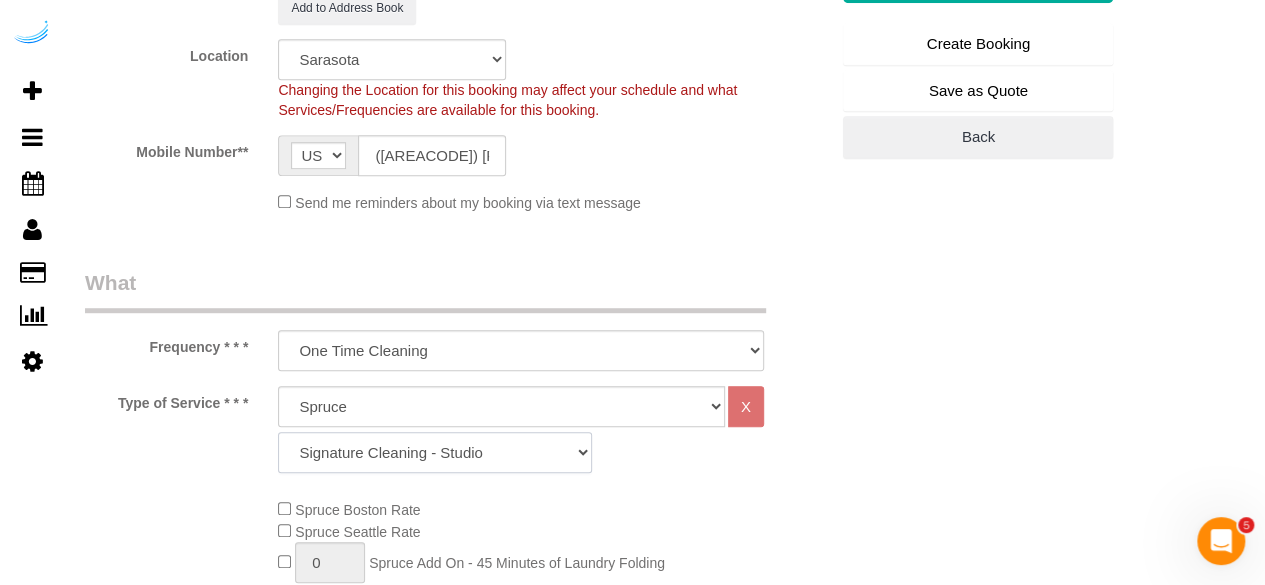 click on "Signature Cleaning - Studio Signature Cleaning - 1 Bed 1 Bath Signature Cleaning - 1 Bed 1.5 Bath Signature Cleaning - 1 Bed 1 Bath + Study Signature Cleaning - 1 Bed 2 Bath Signature Cleaning - 2 Bed 1 Bath Signature Cleaning - 2 Bed 2 Bath Signature Cleaning - 2 Bed 2.5 Bath Signature Cleaning - 2 Bed 2 Bath + Study Signature Cleaning - 3 Bed 2 Bath Signature Cleaning - 3 Bed 3 Bath Signature Cleaning - 4 Bed 2 Bath Signature Cleaning - 4 Bed 4 Bath Signature Cleaning - 5 Bed 4 Bath Signature Cleaning - 5 Bed 5 Bath Signature Cleaning - 6 Bed 6 Bath Premium Cleaning - Studio Premium Cleaning - 1 Bed 1 Bath Premium Cleaning - 1 Bed 1.5 Bath Premium Cleaning - 1 Bed 1 Bath + Study Premium Cleaning - 1 Bed 2 Bath Premium Cleaning - 2 Bed 1 Bath Premium Cleaning - 2 Bed 2 Bath Premium Cleaning - 2 Bed 2.5 Bath Premium Cleaning - 2 Bed 2 Bath + Study Premium Cleaning - 3 Bed 2 Bath Premium Cleaning - 3 Bed 3 Bath Premium Cleaning - 4 Bed 2 Bath Premium Cleaning - 4 Bed 4 Bath Premium Cleaning - 5 Bed 4 Bath" 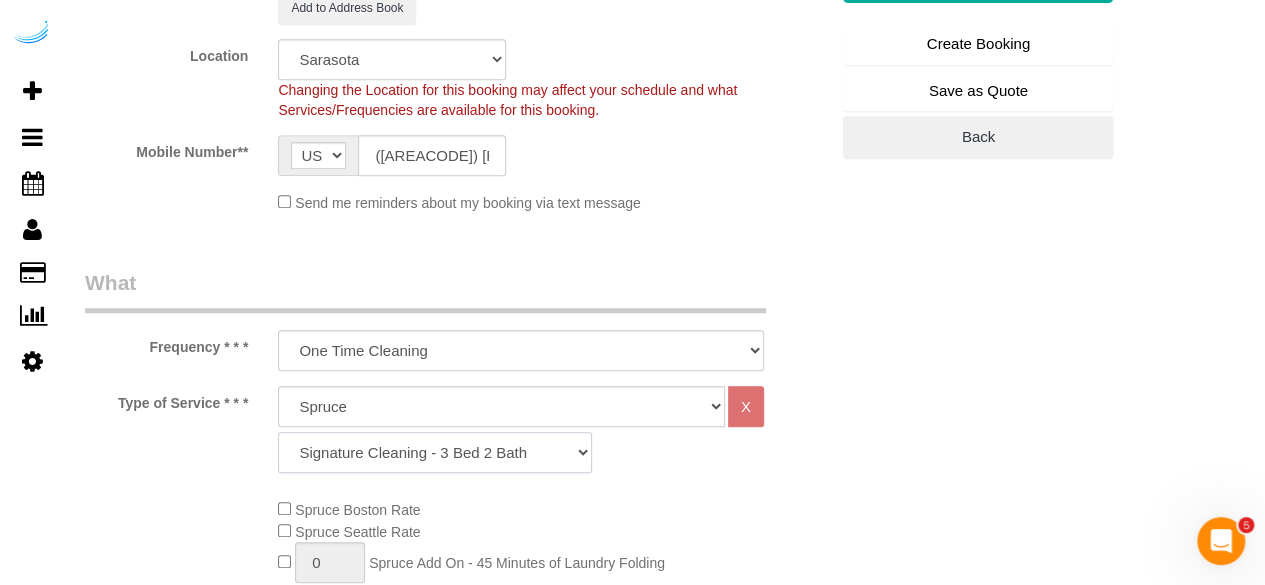 click on "Signature Cleaning - Studio Signature Cleaning - 1 Bed 1 Bath Signature Cleaning - 1 Bed 1.5 Bath Signature Cleaning - 1 Bed 1 Bath + Study Signature Cleaning - 1 Bed 2 Bath Signature Cleaning - 2 Bed 1 Bath Signature Cleaning - 2 Bed 2 Bath Signature Cleaning - 2 Bed 2.5 Bath Signature Cleaning - 2 Bed 2 Bath + Study Signature Cleaning - 3 Bed 2 Bath Signature Cleaning - 3 Bed 3 Bath Signature Cleaning - 4 Bed 2 Bath Signature Cleaning - 4 Bed 4 Bath Signature Cleaning - 5 Bed 4 Bath Signature Cleaning - 5 Bed 5 Bath Signature Cleaning - 6 Bed 6 Bath Premium Cleaning - Studio Premium Cleaning - 1 Bed 1 Bath Premium Cleaning - 1 Bed 1.5 Bath Premium Cleaning - 1 Bed 1 Bath + Study Premium Cleaning - 1 Bed 2 Bath Premium Cleaning - 2 Bed 1 Bath Premium Cleaning - 2 Bed 2 Bath Premium Cleaning - 2 Bed 2.5 Bath Premium Cleaning - 2 Bed 2 Bath + Study Premium Cleaning - 3 Bed 2 Bath Premium Cleaning - 3 Bed 3 Bath Premium Cleaning - 4 Bed 2 Bath Premium Cleaning - 4 Bed 4 Bath Premium Cleaning - 5 Bed 4 Bath" 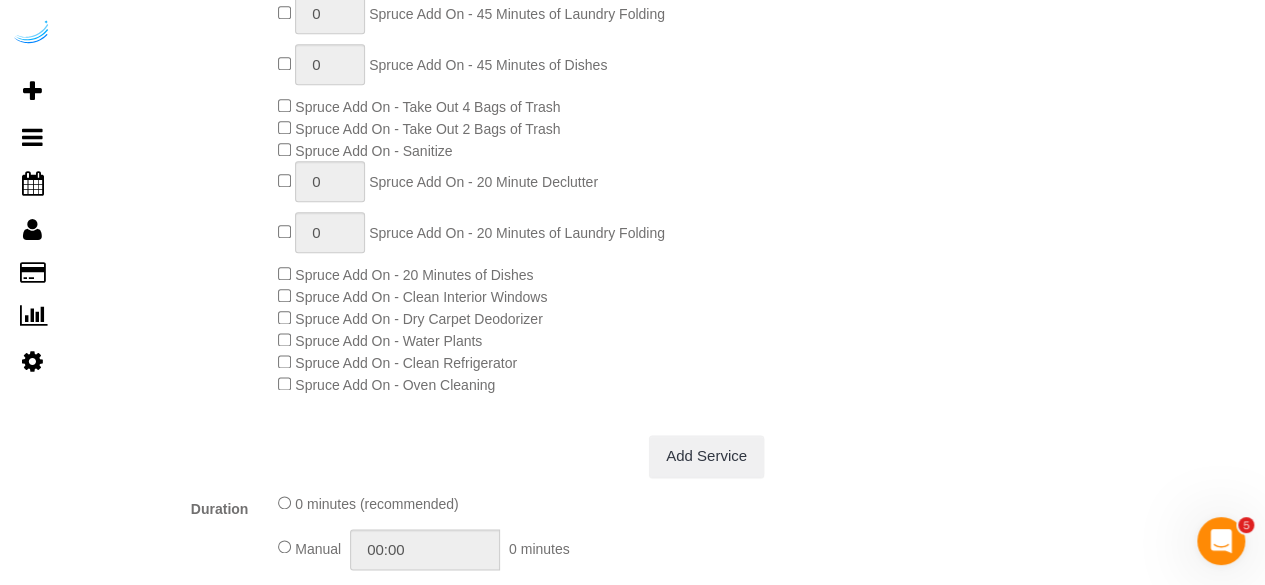 scroll, scrollTop: 1000, scrollLeft: 0, axis: vertical 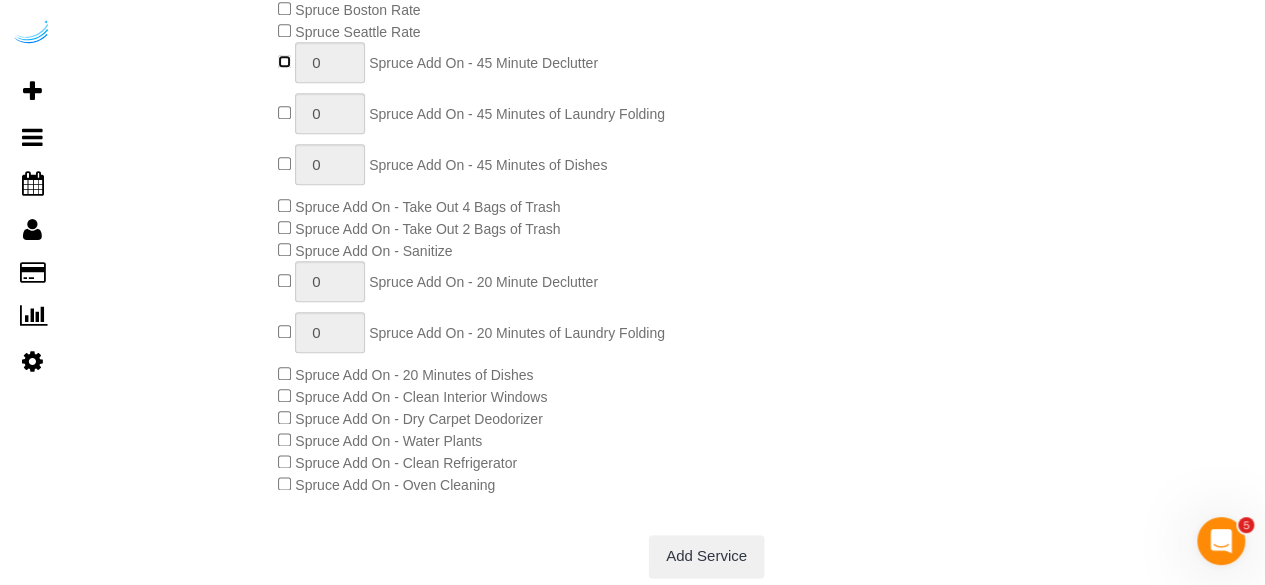 type on "1" 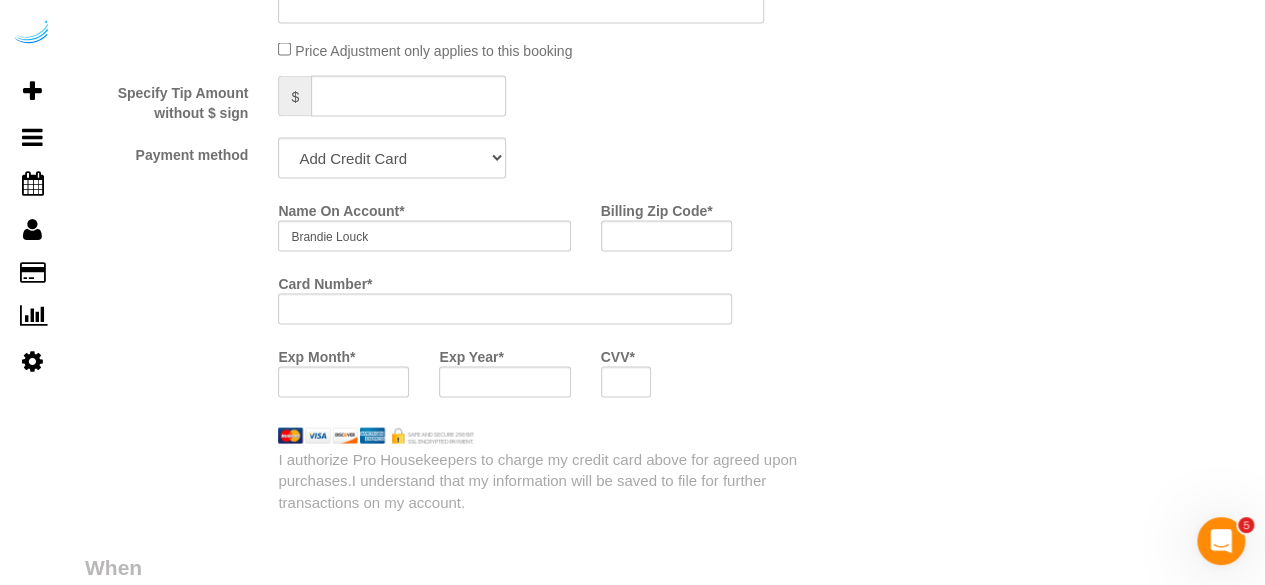 scroll, scrollTop: 2000, scrollLeft: 0, axis: vertical 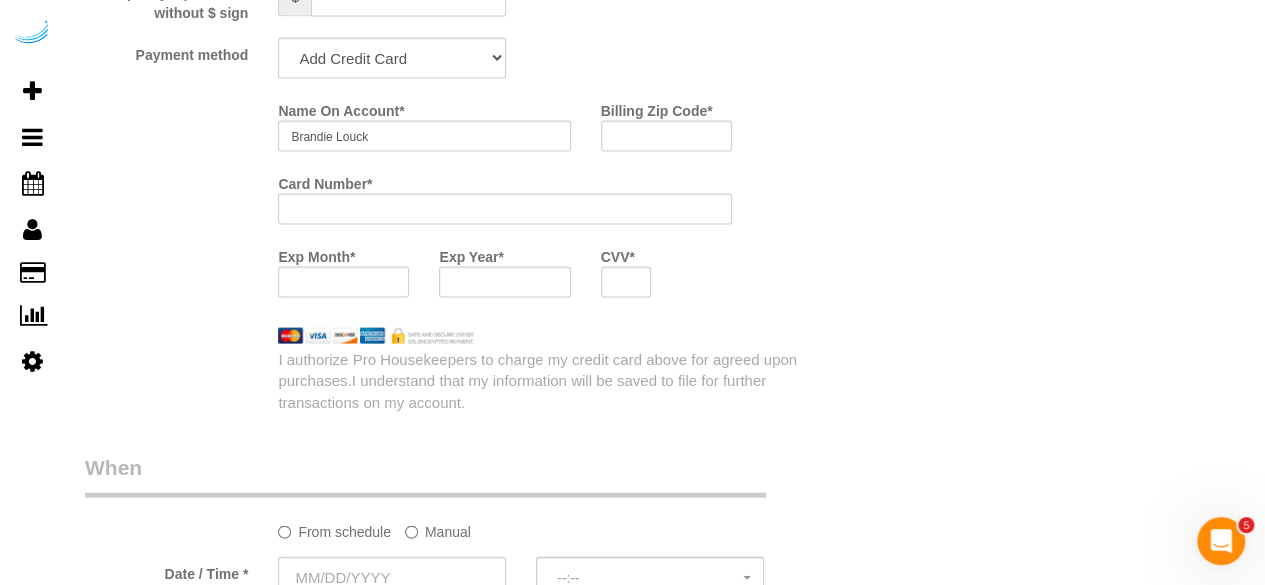 click 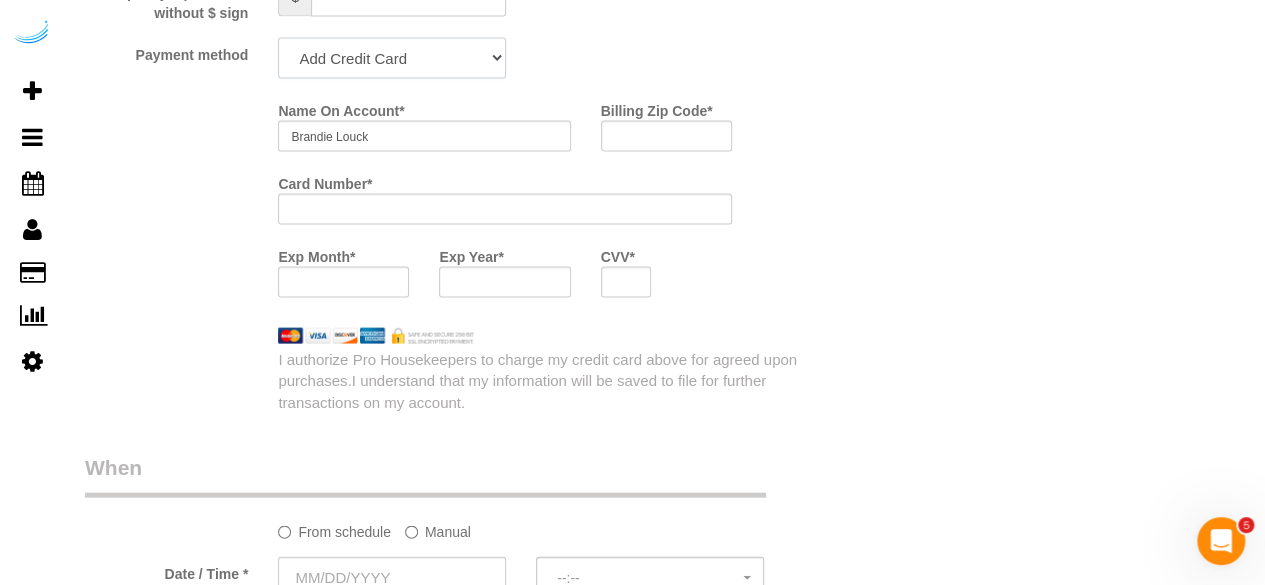 drag, startPoint x: 414, startPoint y: 57, endPoint x: 414, endPoint y: 79, distance: 22 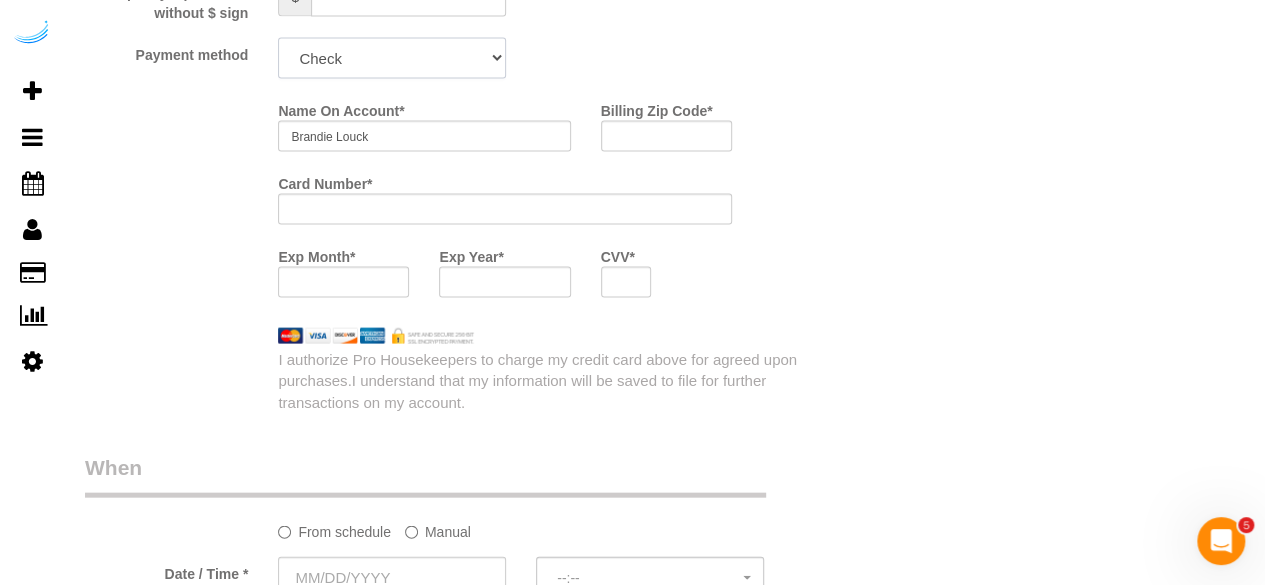 click on "Add Credit Card Cash Check Paypal" 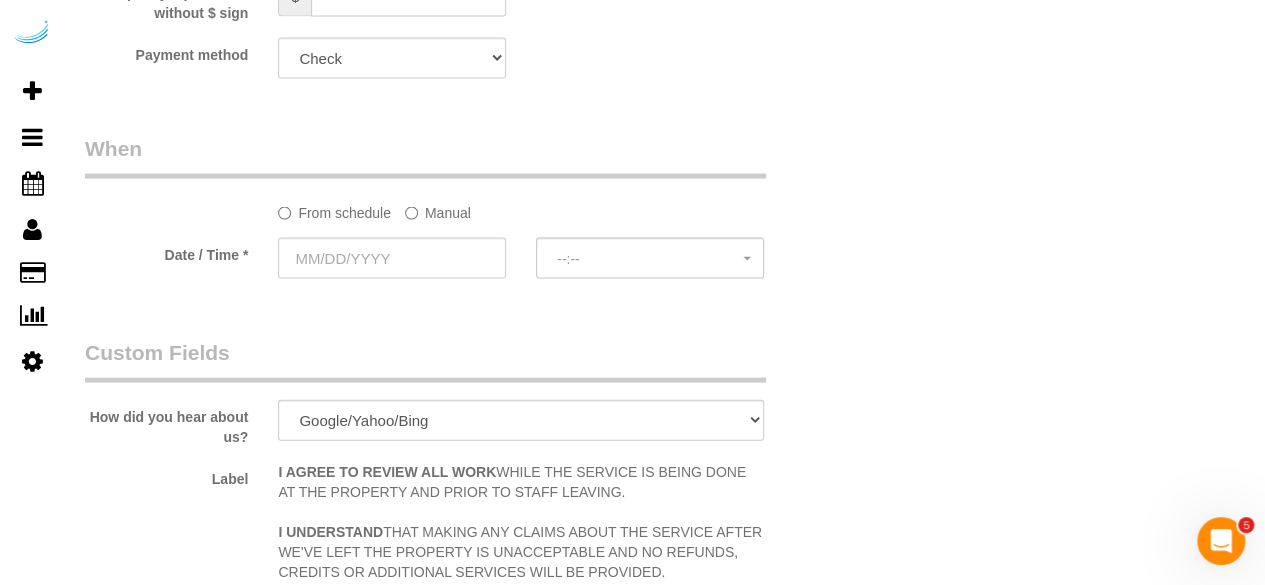 click on "Manual" 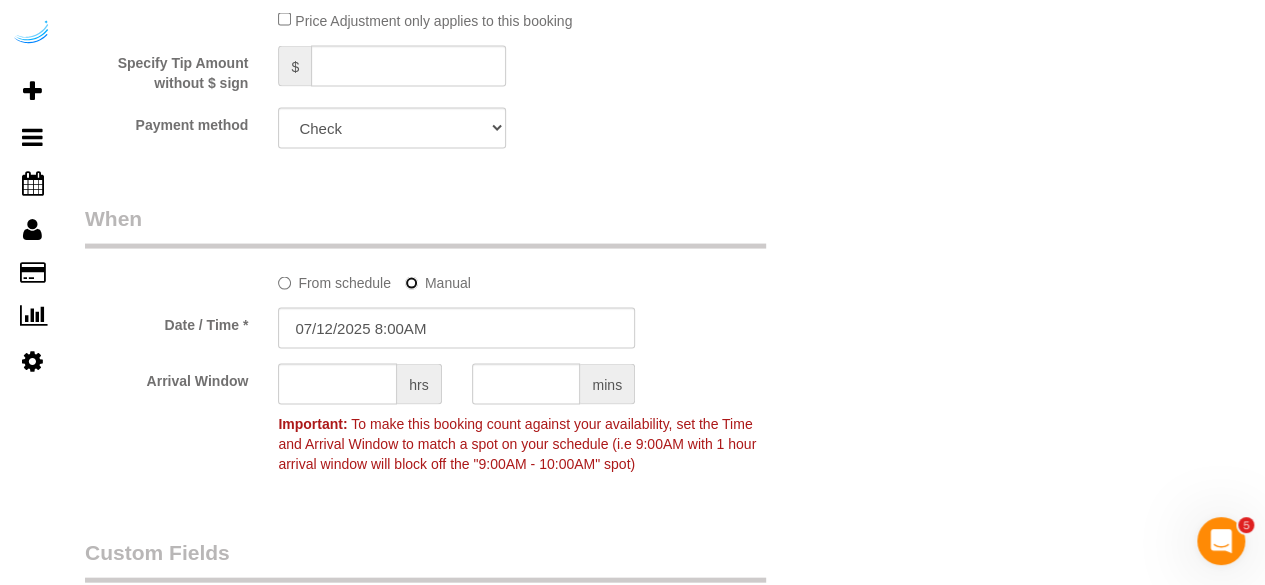 scroll, scrollTop: 1900, scrollLeft: 0, axis: vertical 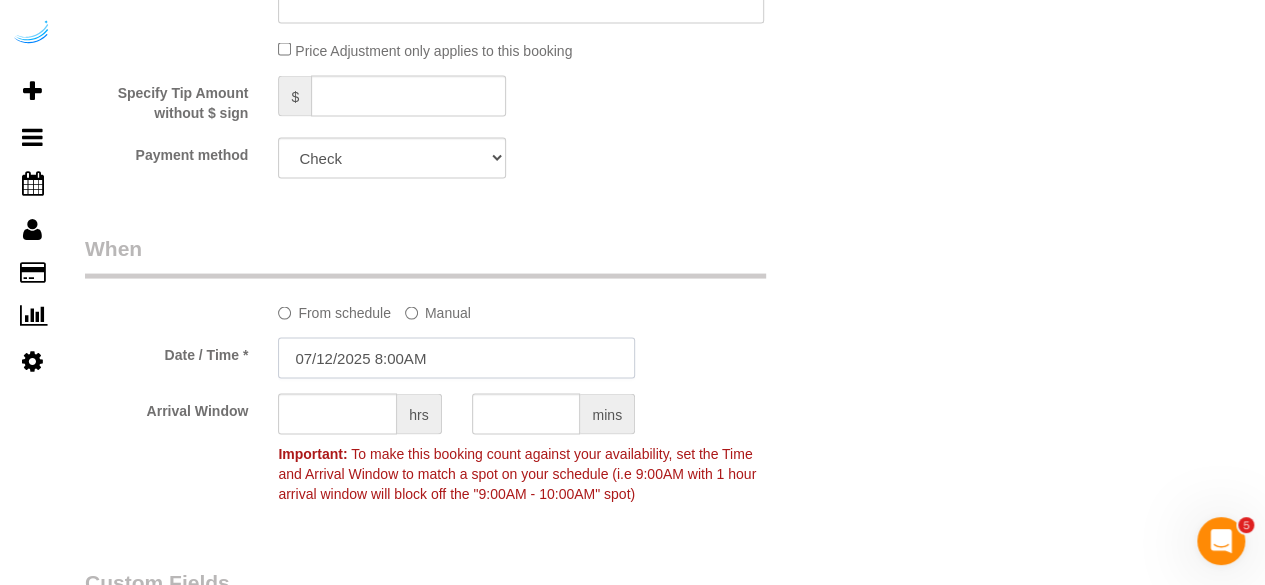 click on "07/12/2025 8:00AM" at bounding box center [456, 358] 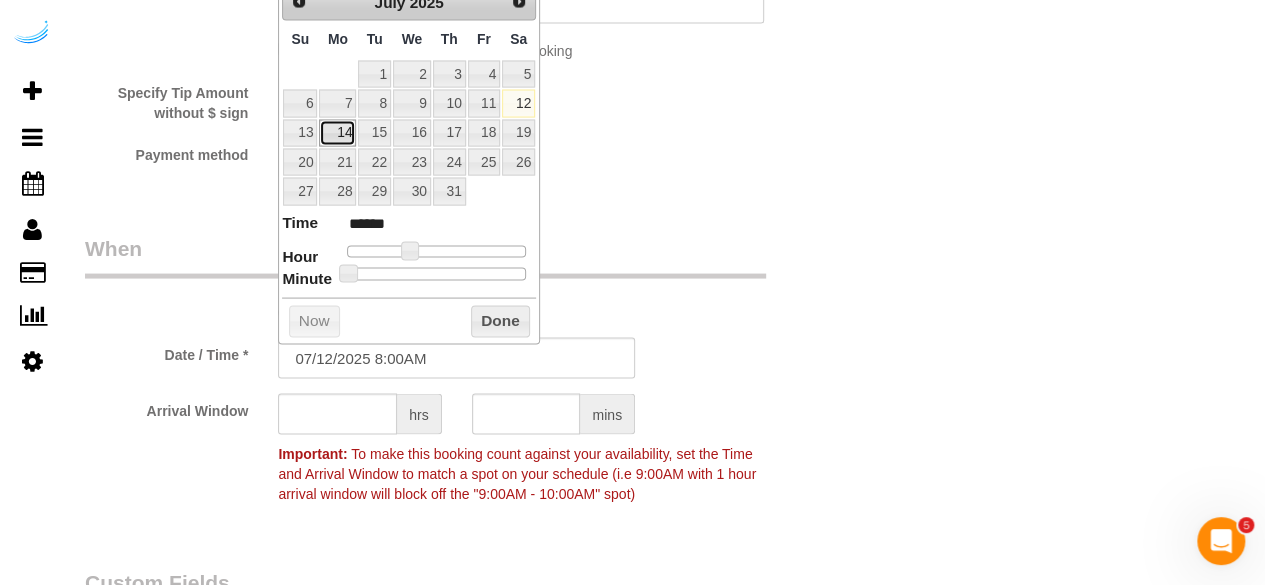 click on "14" at bounding box center (337, 133) 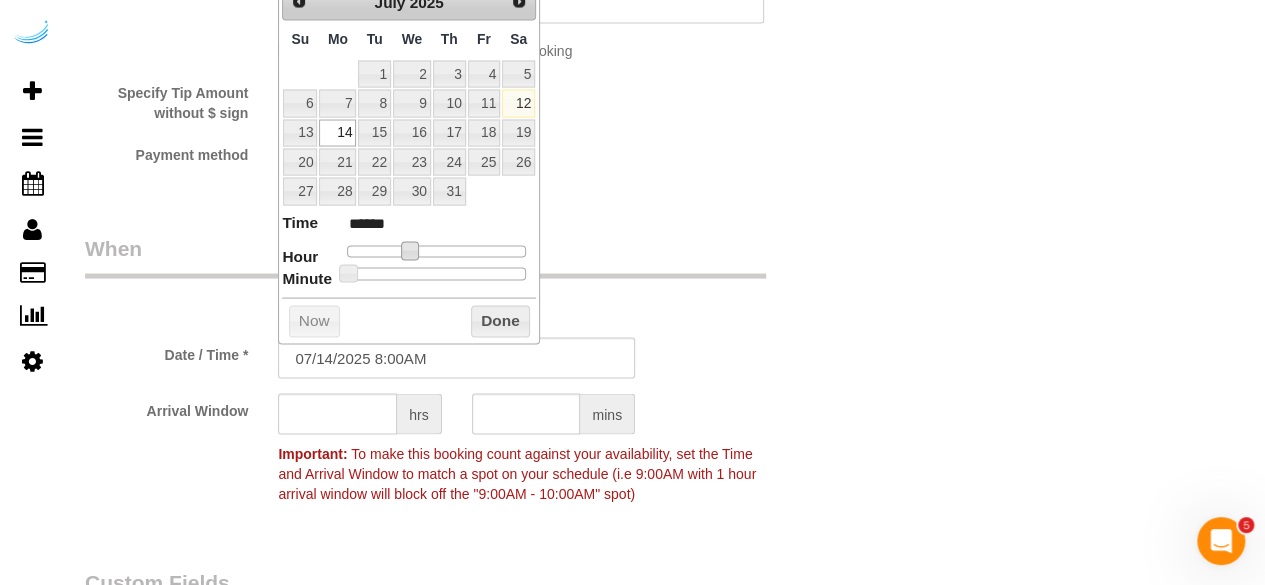 type on "07/14/2025 9:00AM" 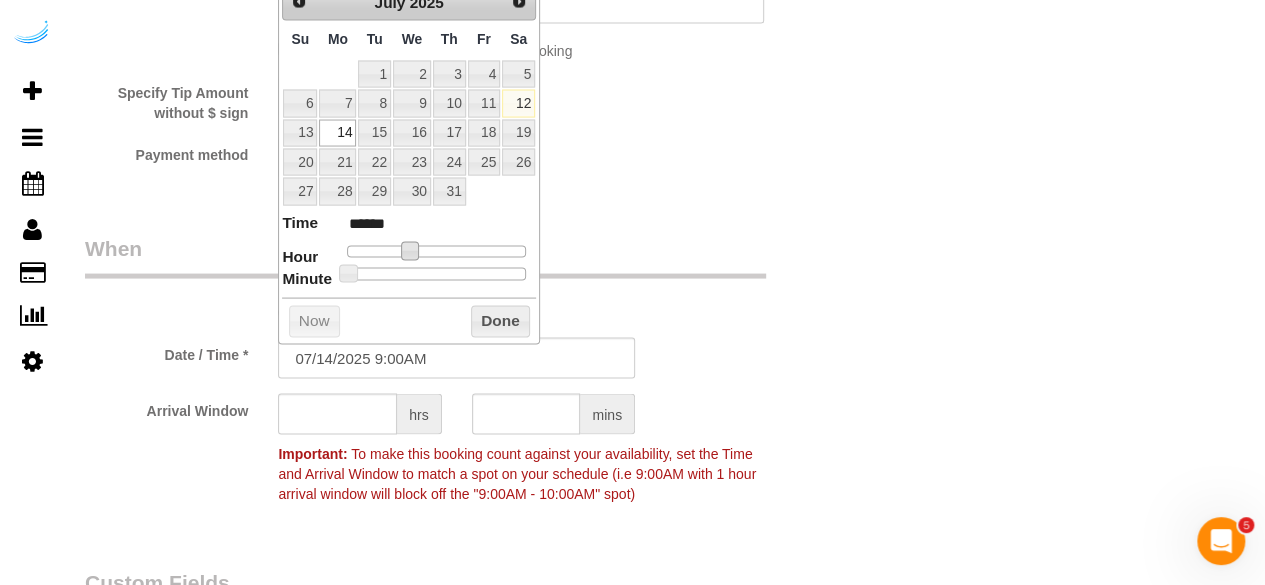 type on "07/14/2025 10:00AM" 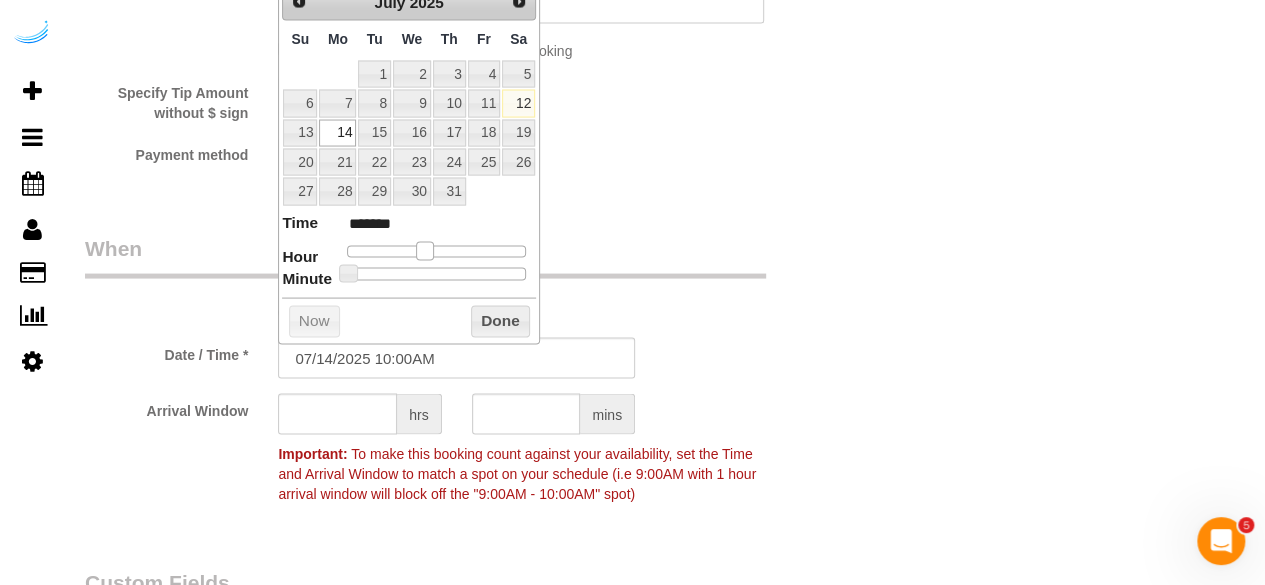 type on "07/14/2025 11:00AM" 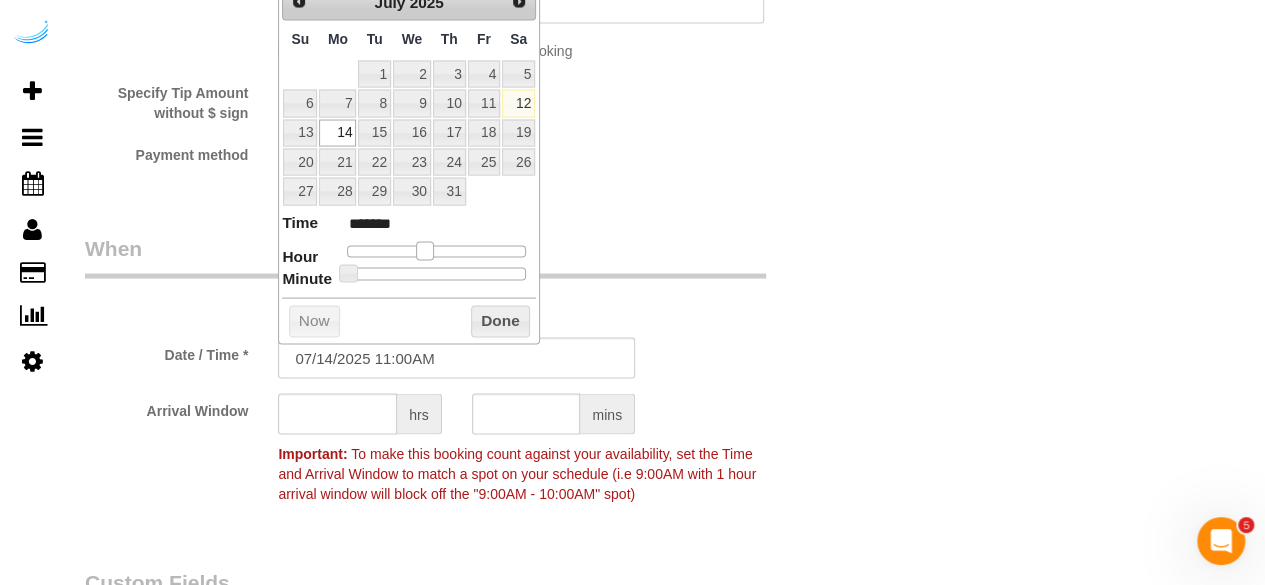 type on "07/14/2025 12:00PM" 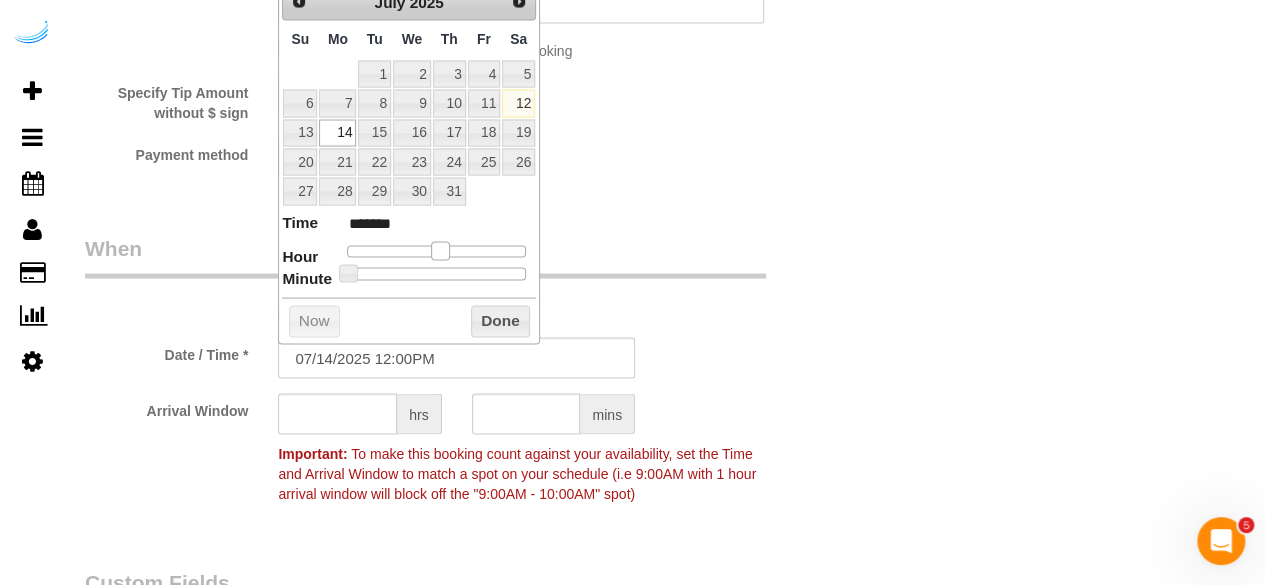 type on "07/14/2025 1:00PM" 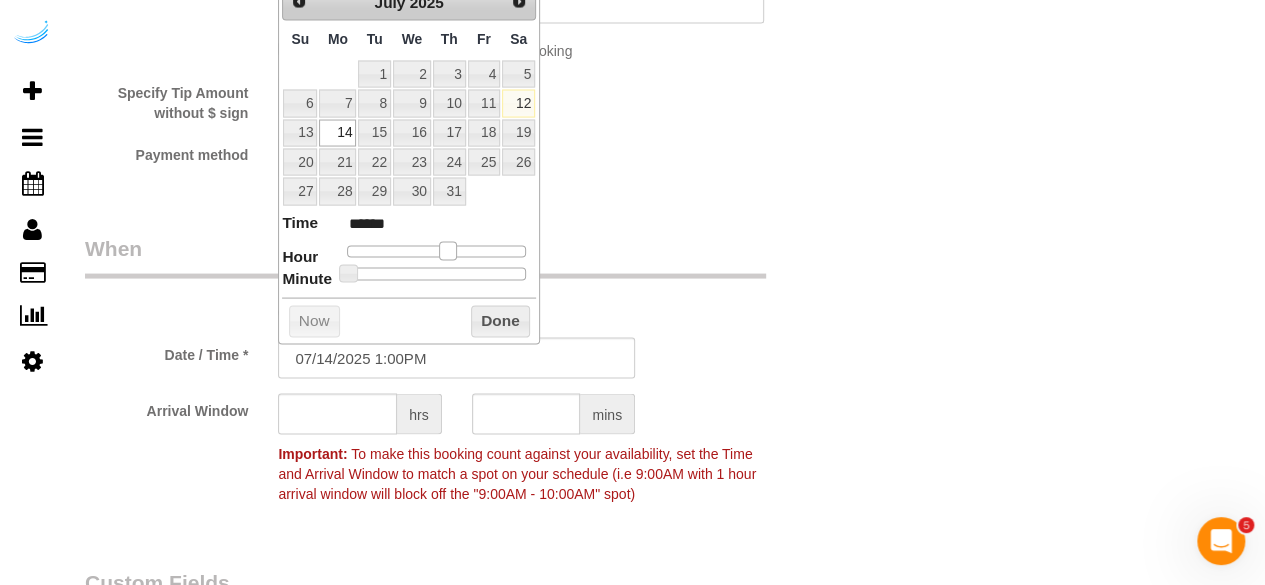 drag, startPoint x: 404, startPoint y: 245, endPoint x: 440, endPoint y: 245, distance: 36 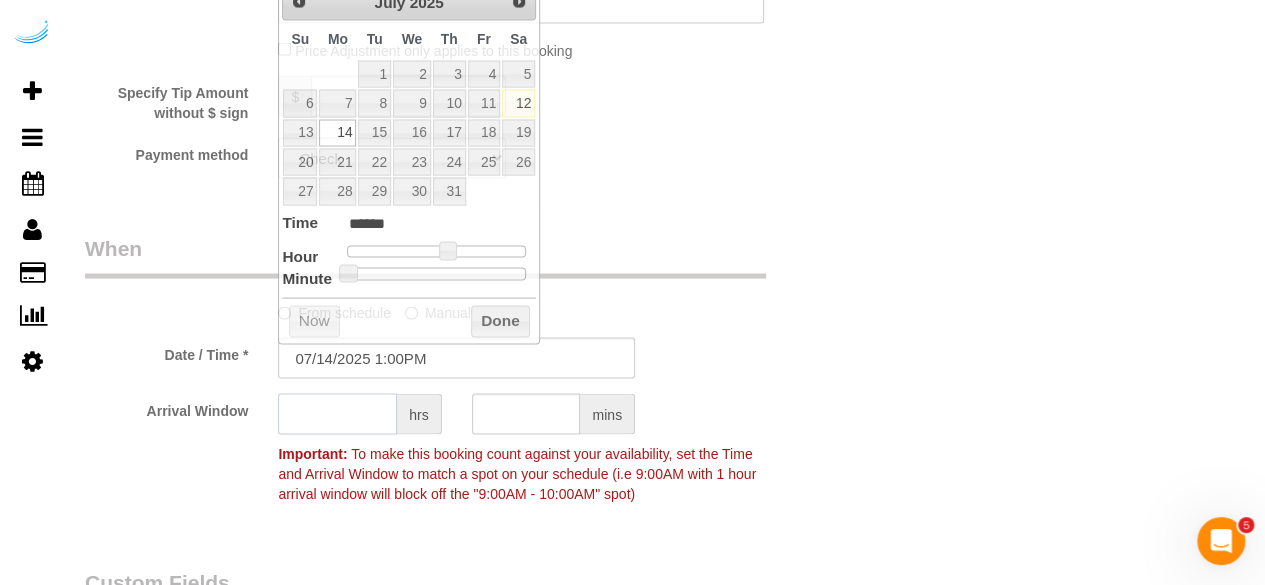 click 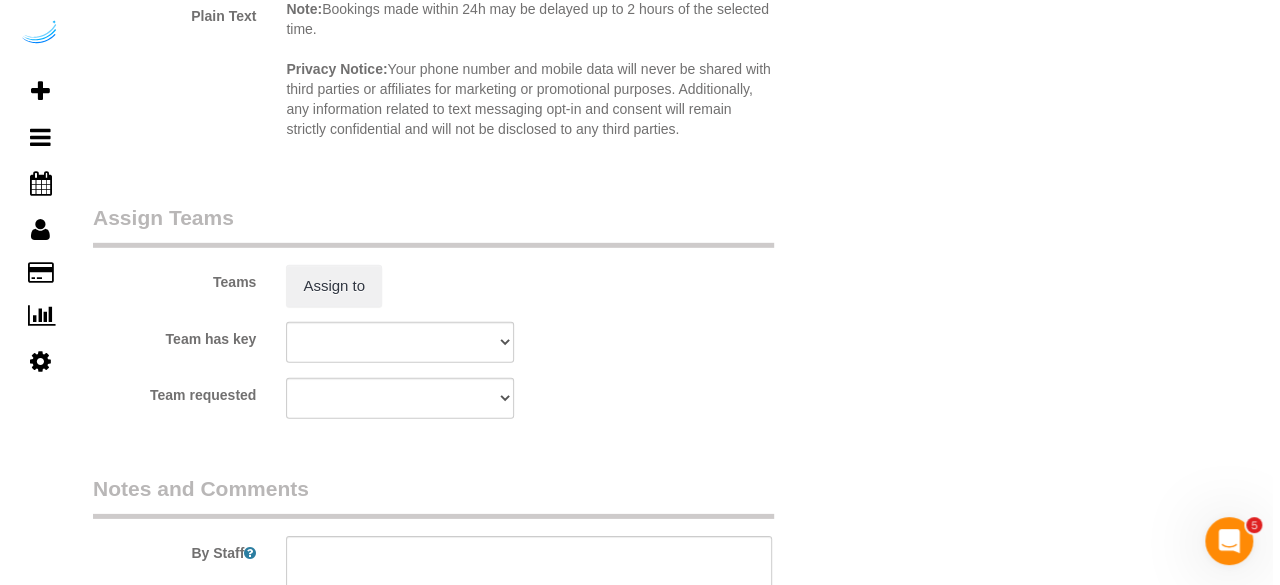 scroll, scrollTop: 2900, scrollLeft: 0, axis: vertical 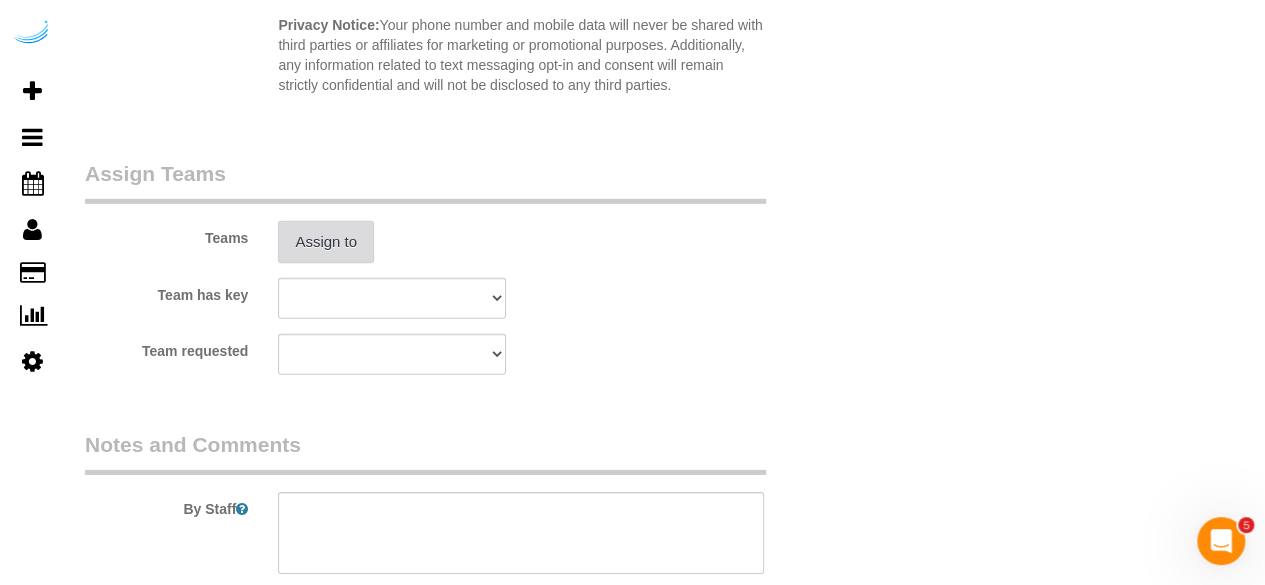 type on "4" 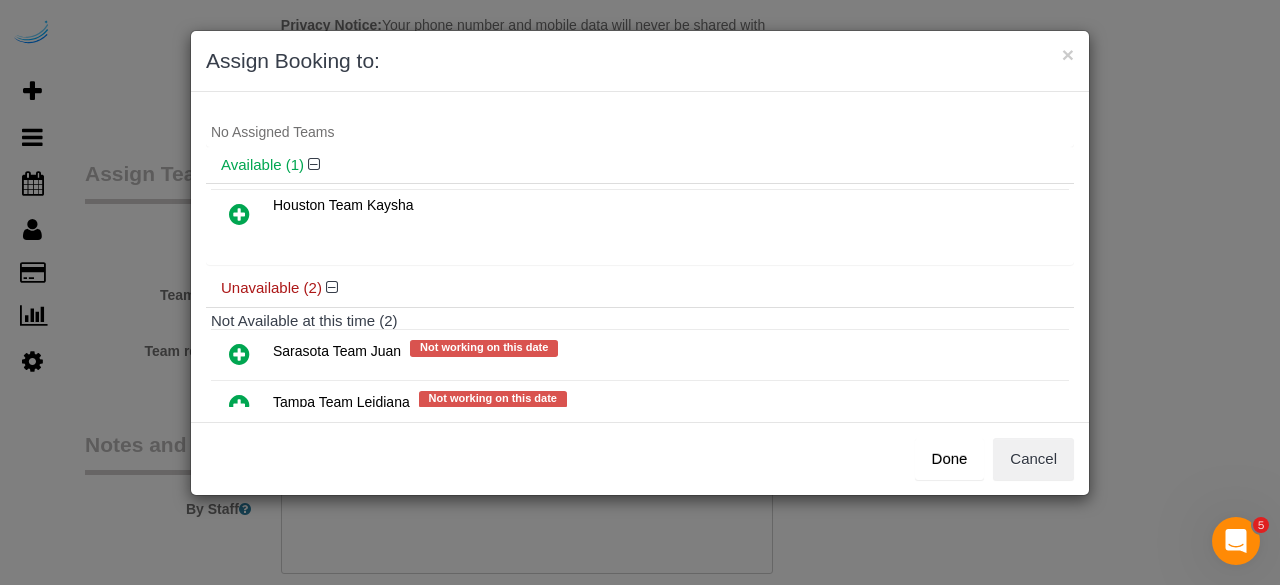 scroll, scrollTop: 0, scrollLeft: 0, axis: both 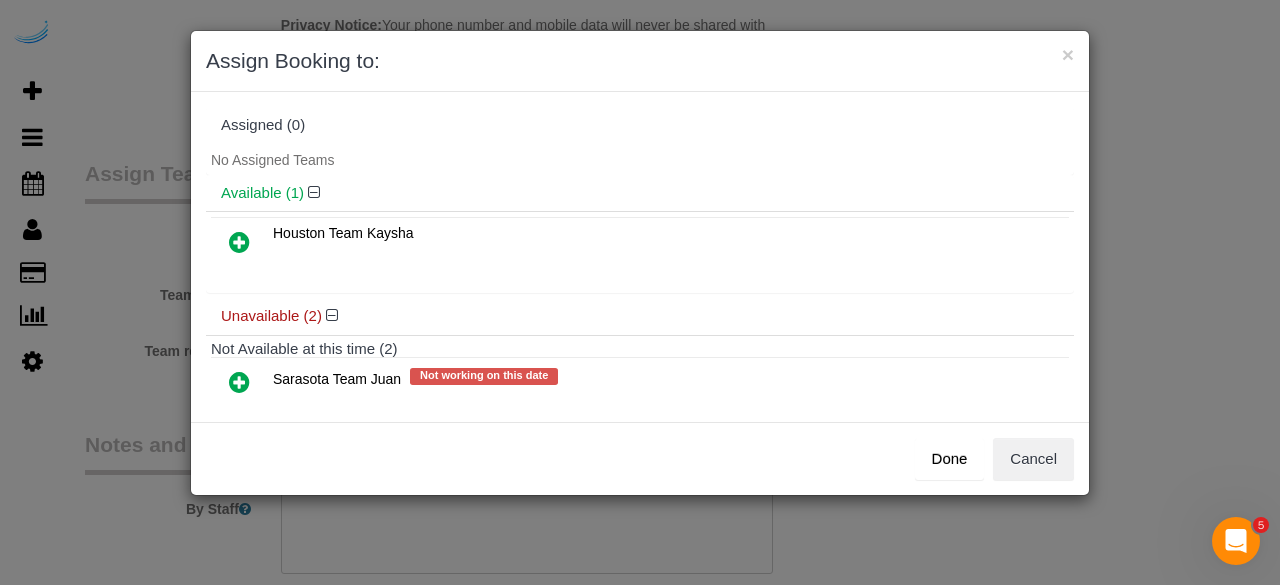 click at bounding box center [239, 382] 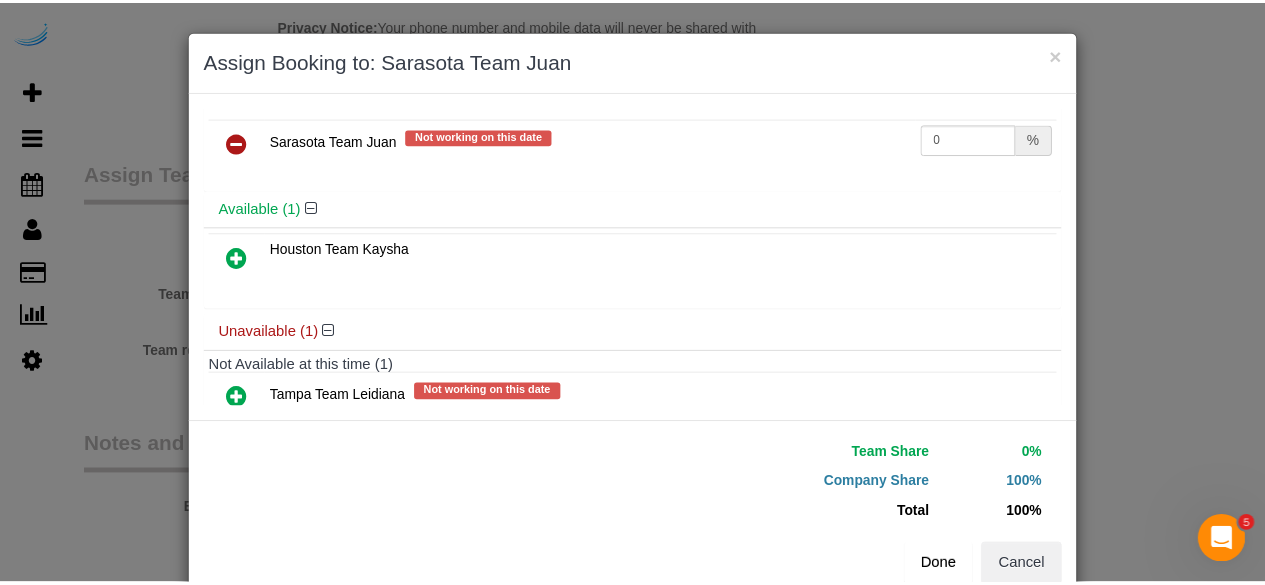 scroll, scrollTop: 86, scrollLeft: 0, axis: vertical 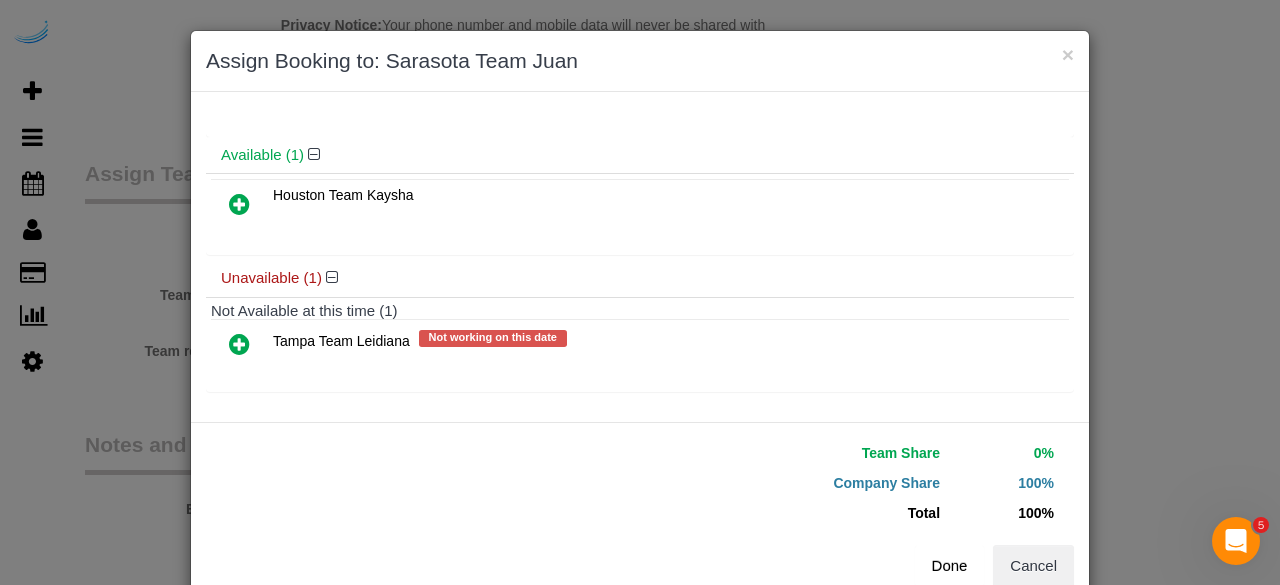 click on "Done" at bounding box center (950, 566) 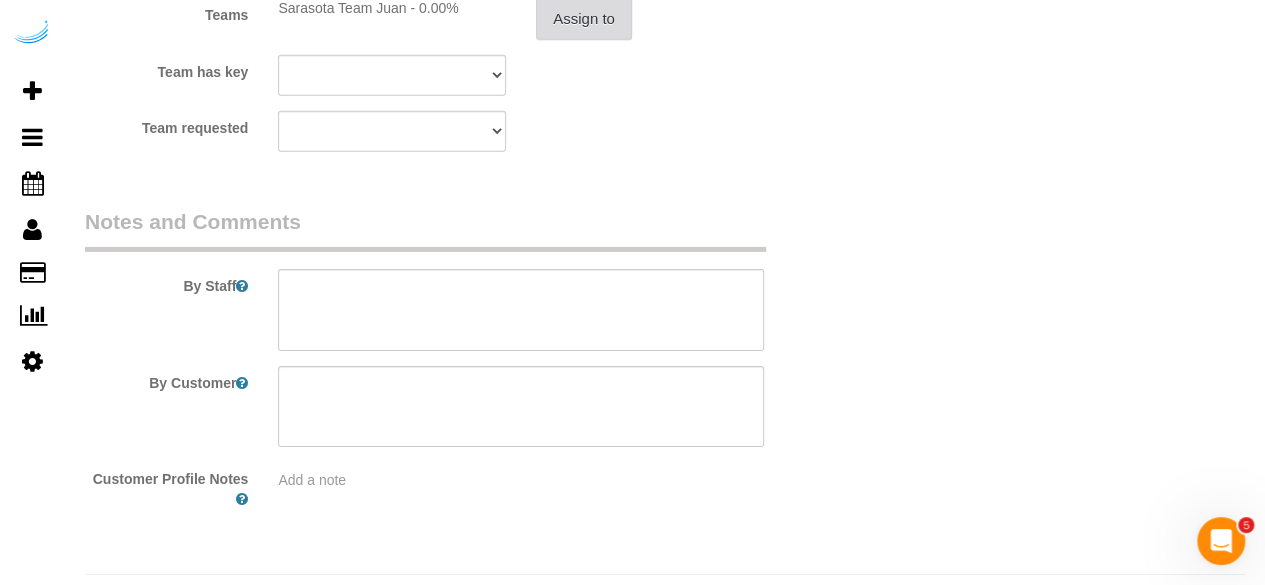 scroll, scrollTop: 3170, scrollLeft: 0, axis: vertical 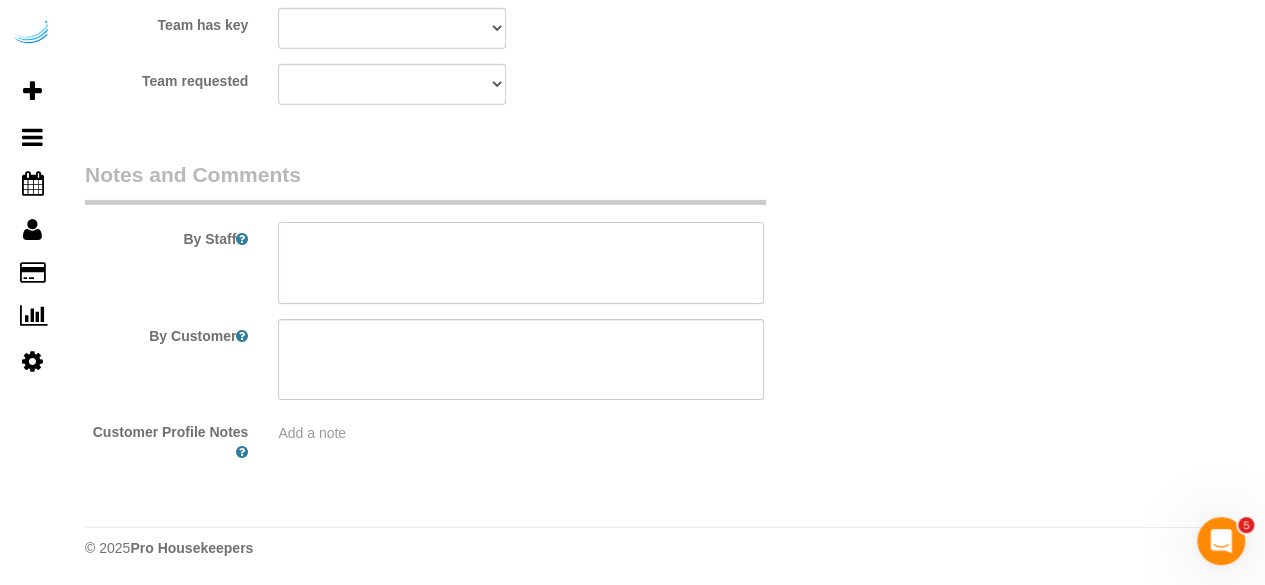 click at bounding box center (521, 263) 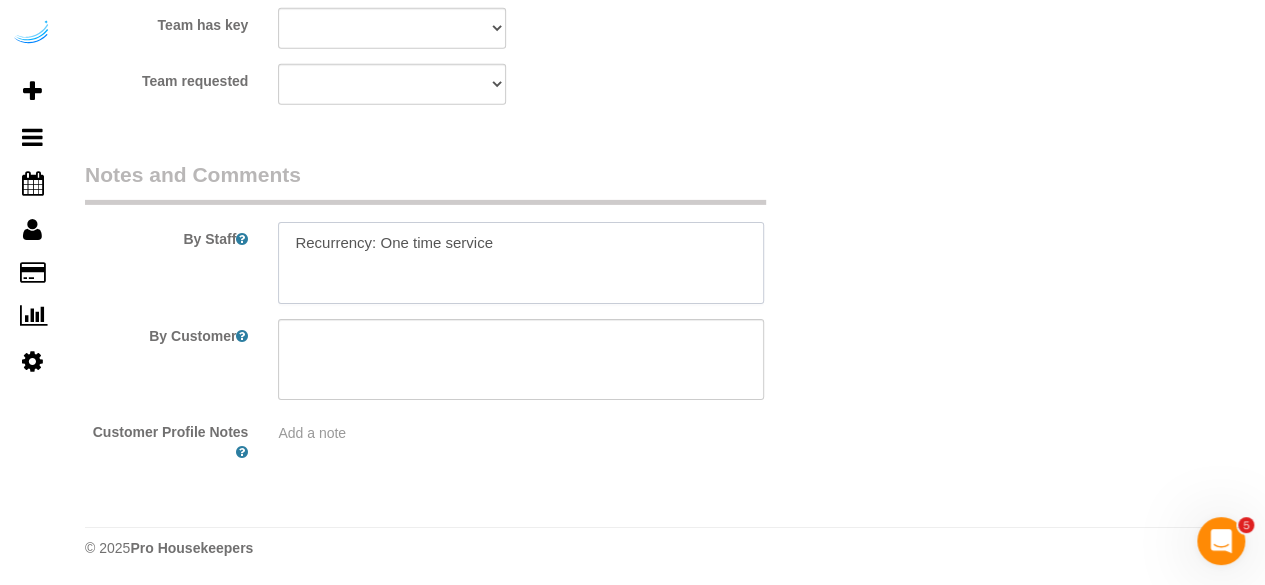 paste on "Permanent Notes:No notes from this customer.Today's Notes:Declutter small bedrooms
Entry Method: Hidden Key
Details:
Under black flower pot near door
Additional Notes:
Housekeeping Notes:" 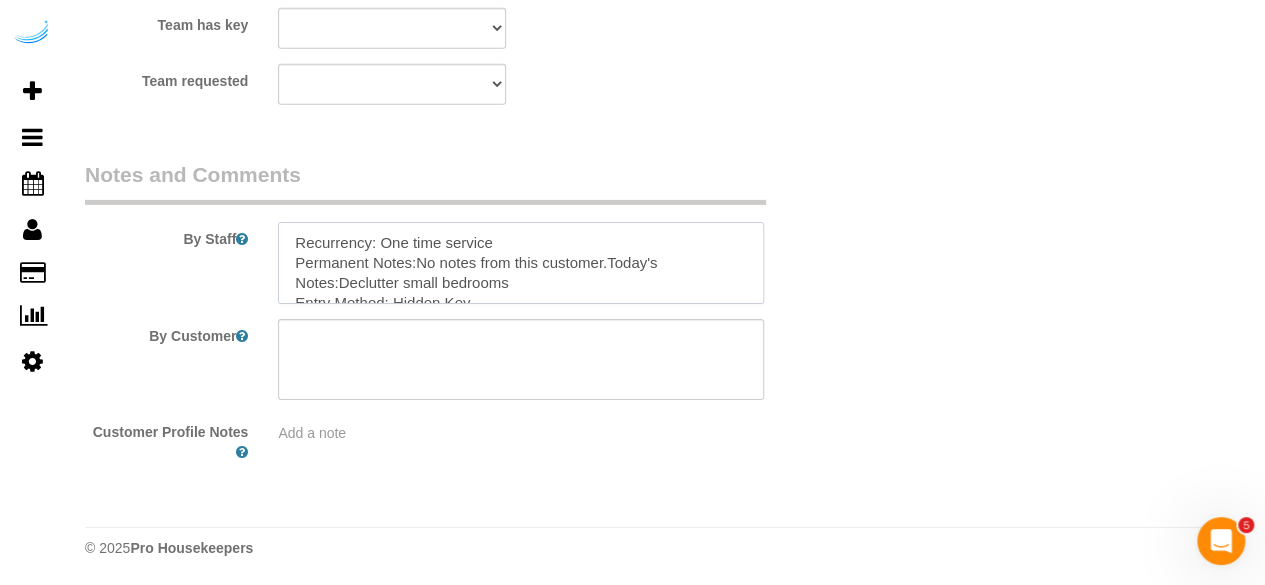 scroll, scrollTop: 128, scrollLeft: 0, axis: vertical 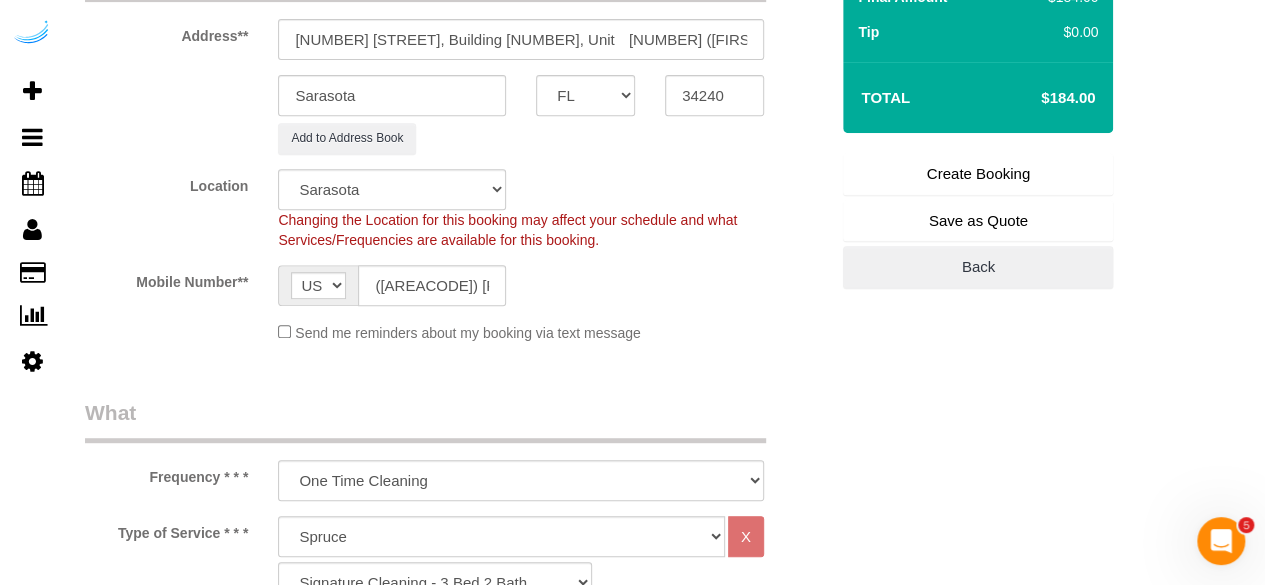 type on "Recurrency: One time service
Permanent Notes:No notes from this customer.Today's Notes:Declutter small bedrooms
Entry Method: Hidden Key
Details:
Under black flower pot near door
Additional Notes:
Housekeeping Notes:" 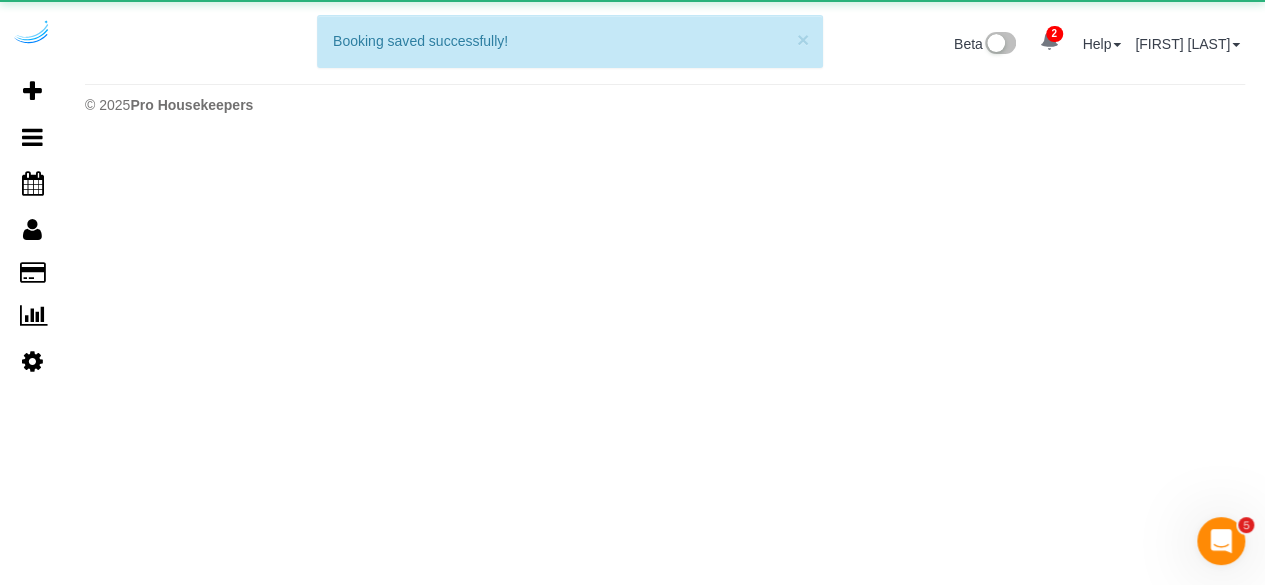 scroll, scrollTop: 0, scrollLeft: 0, axis: both 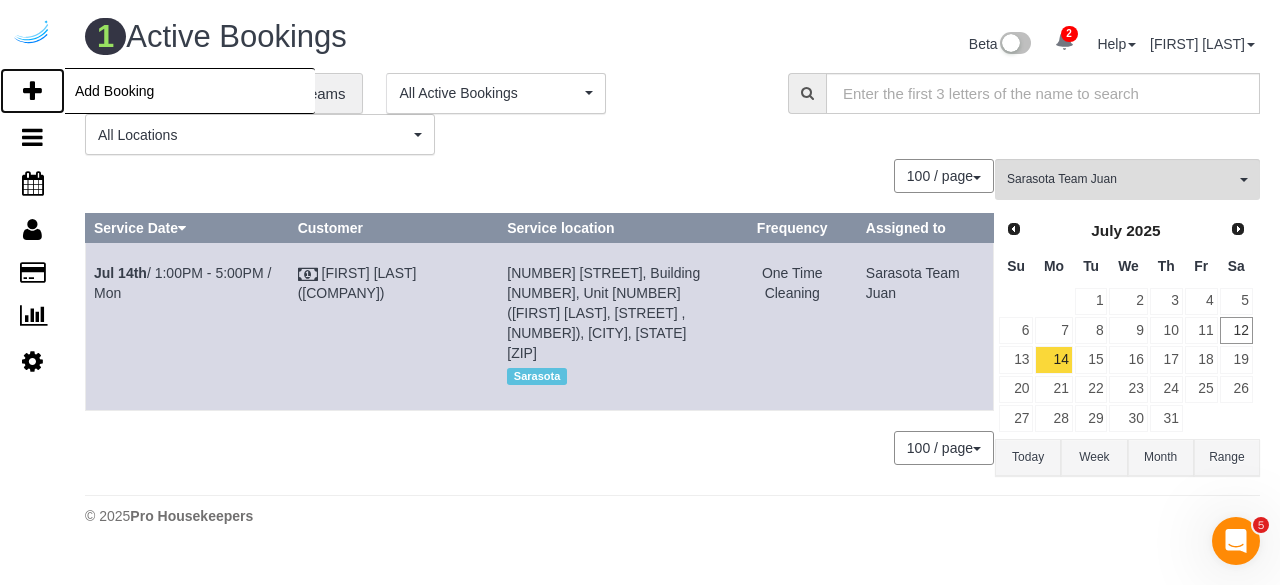 click at bounding box center (32, 91) 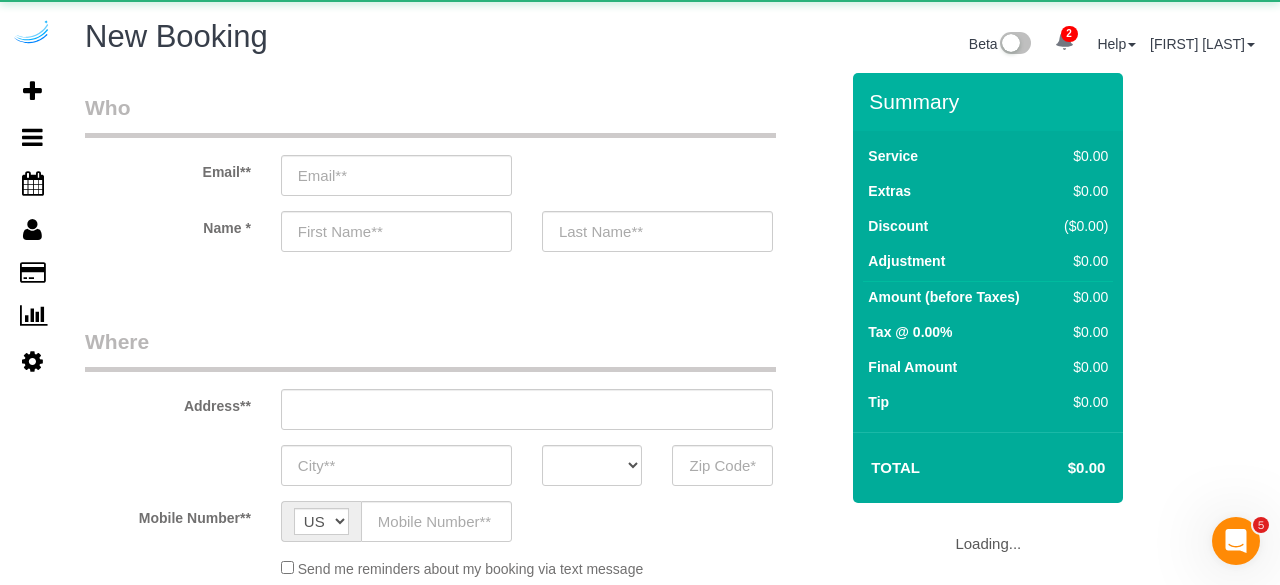 select on "number:9" 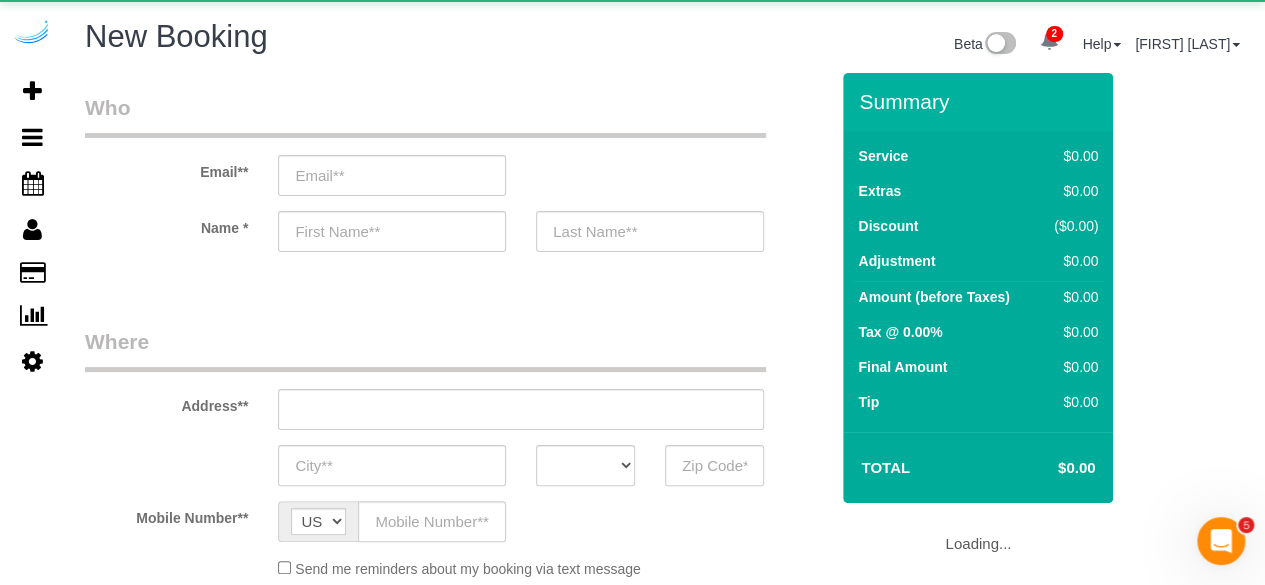 select on "object:2972" 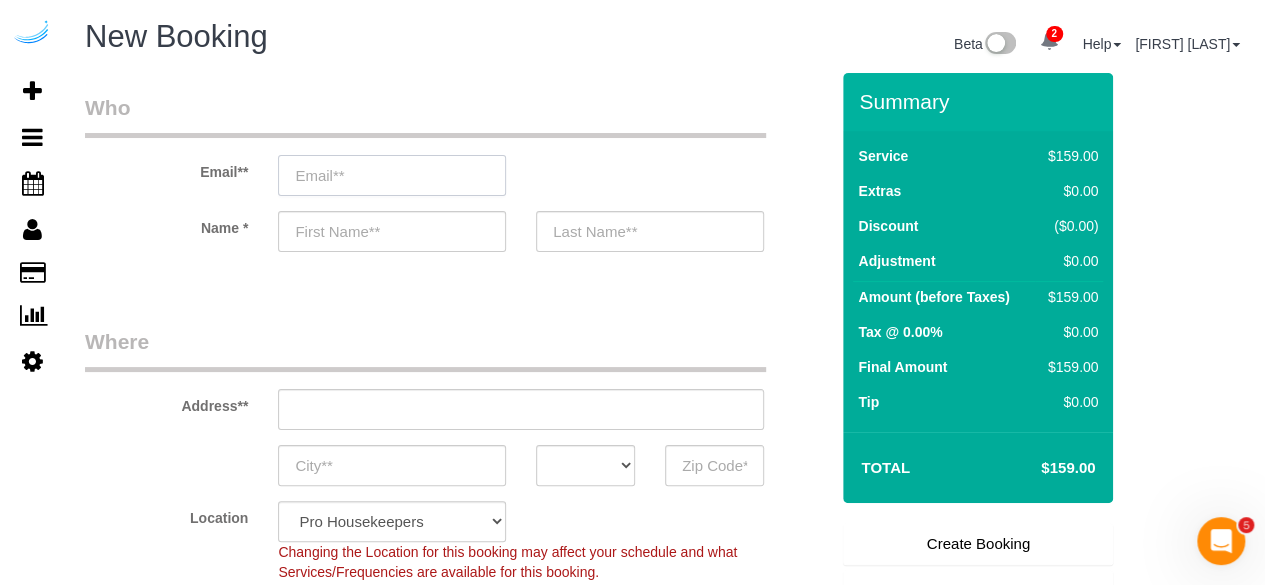 click at bounding box center [392, 175] 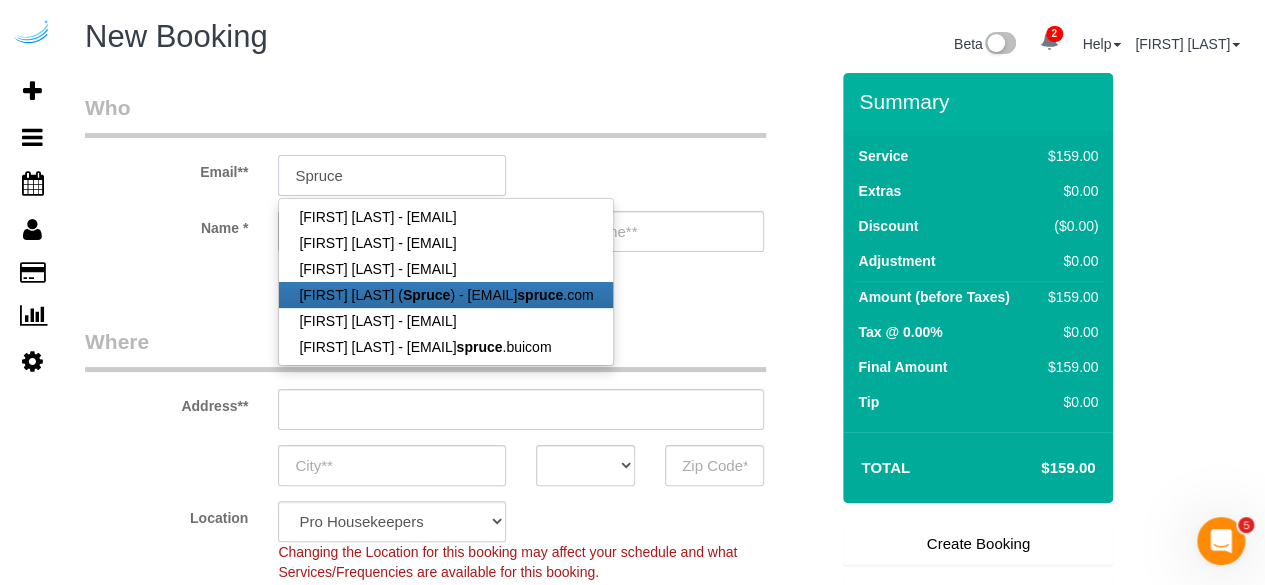 type on "brandie@getspruce.com" 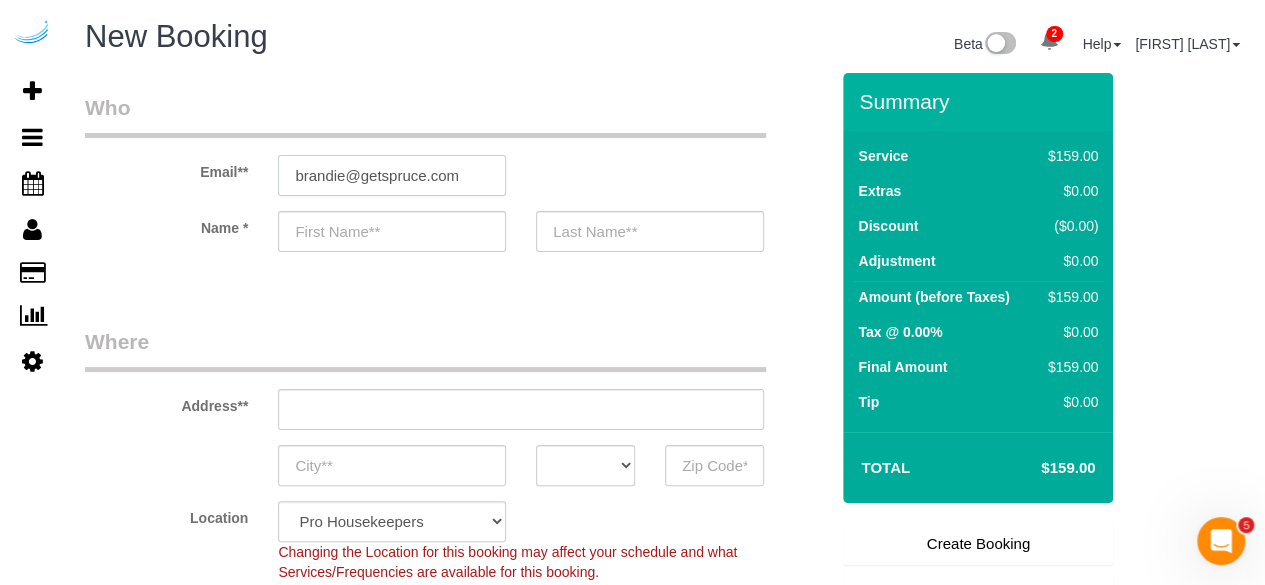 type on "Brandie" 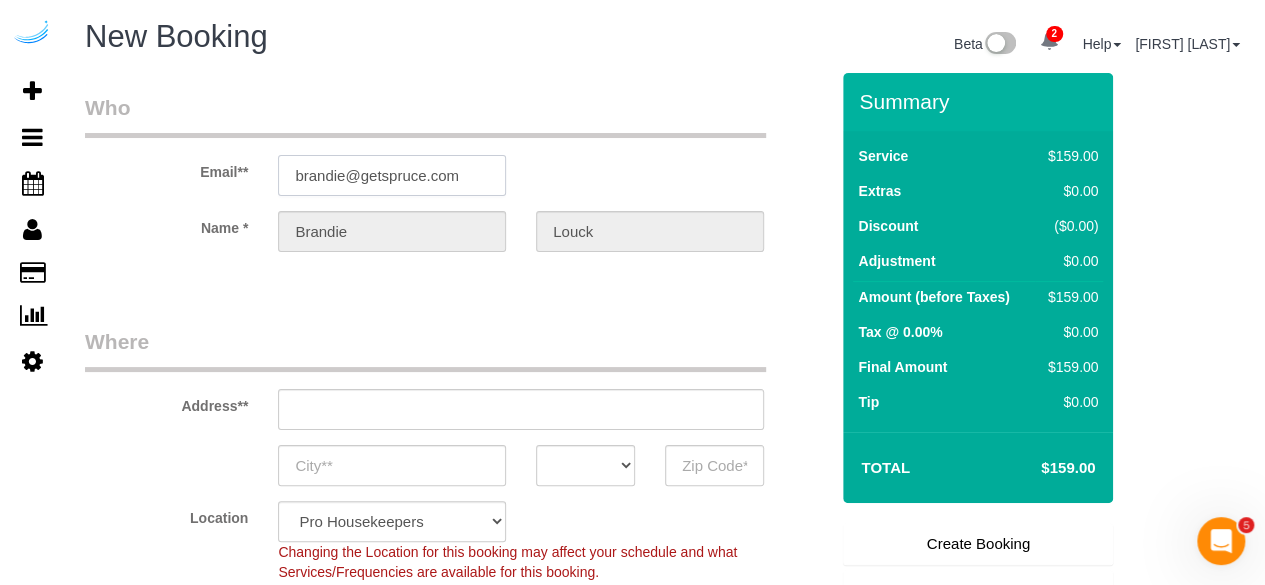 type on "brandie@getspruce.com" 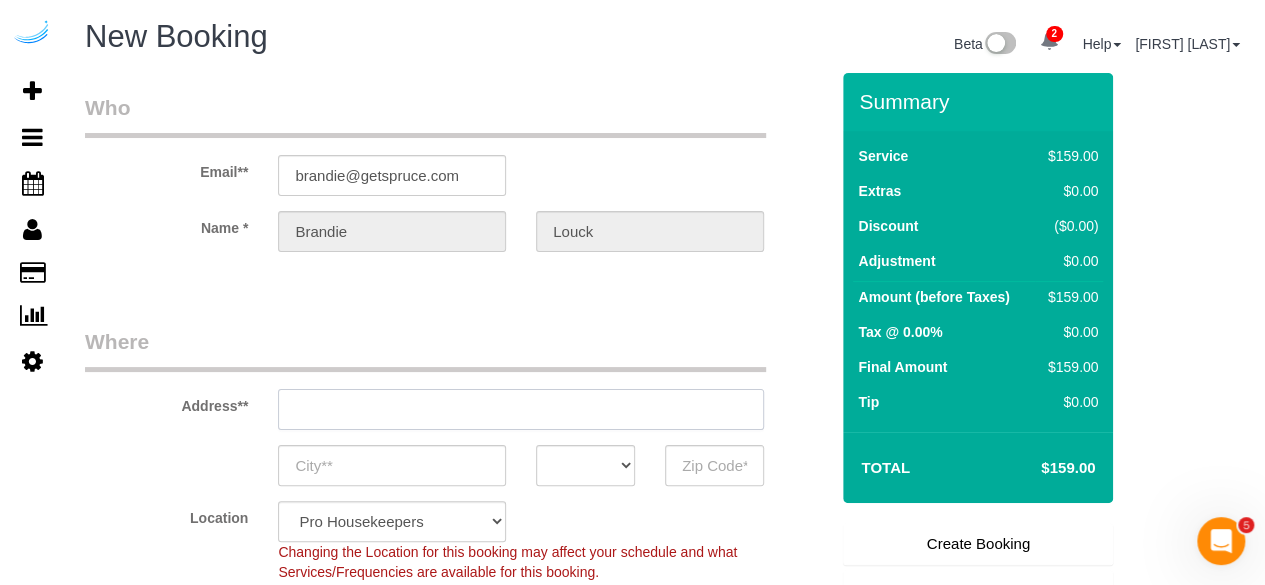 type on "3816 S Lamar Blvd" 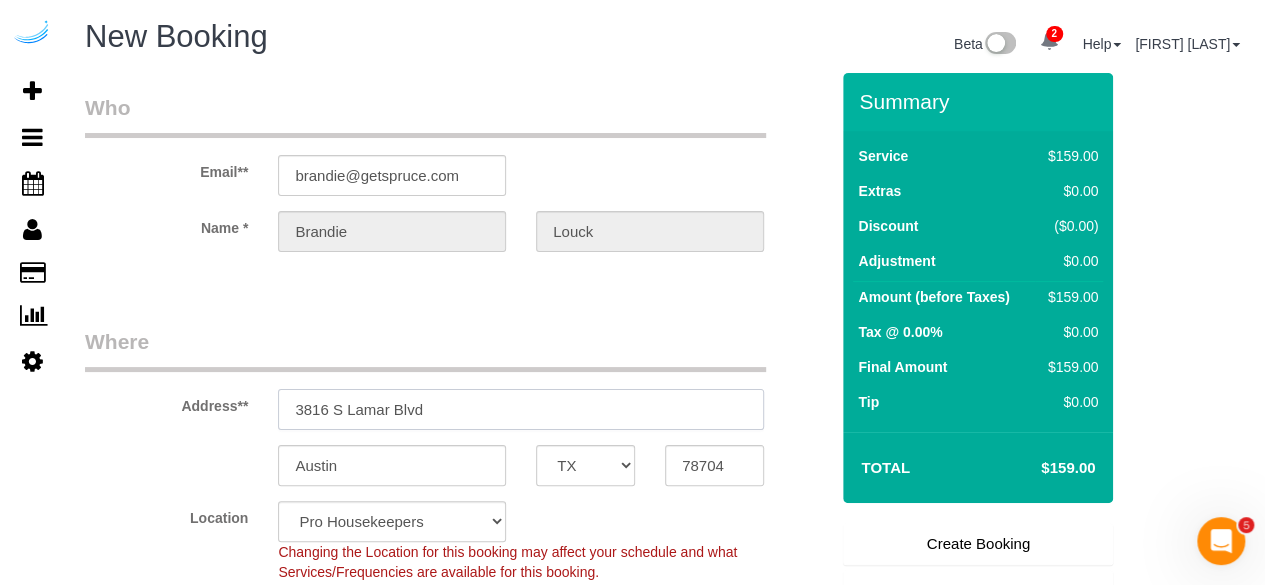 click on "3816 S Lamar Blvd" at bounding box center (521, 409) 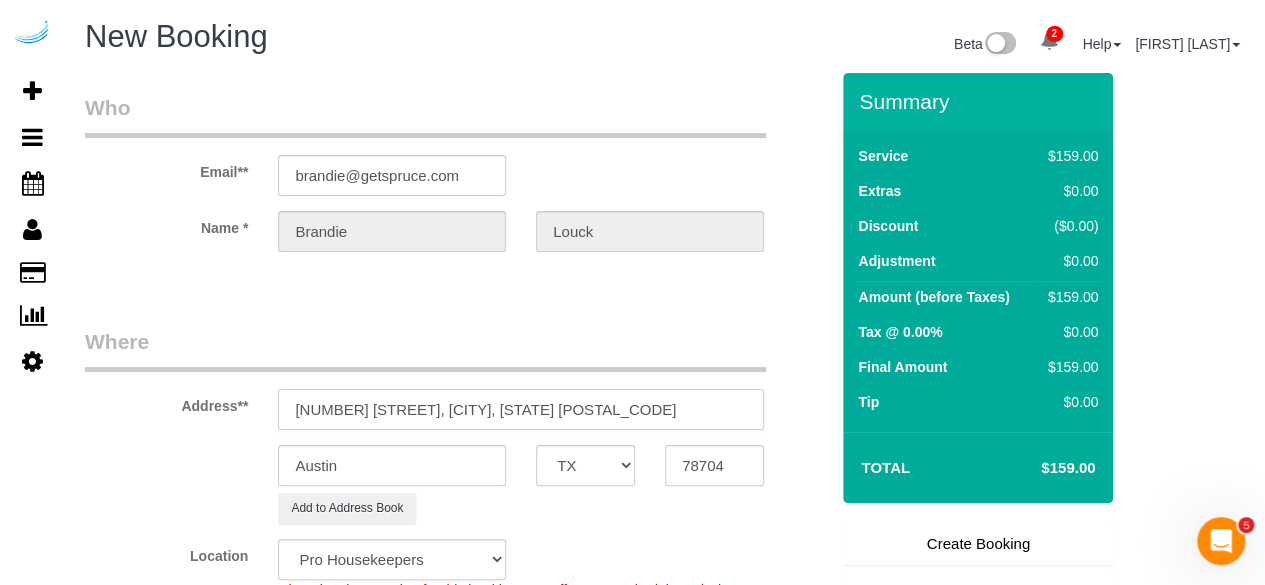 select on "9" 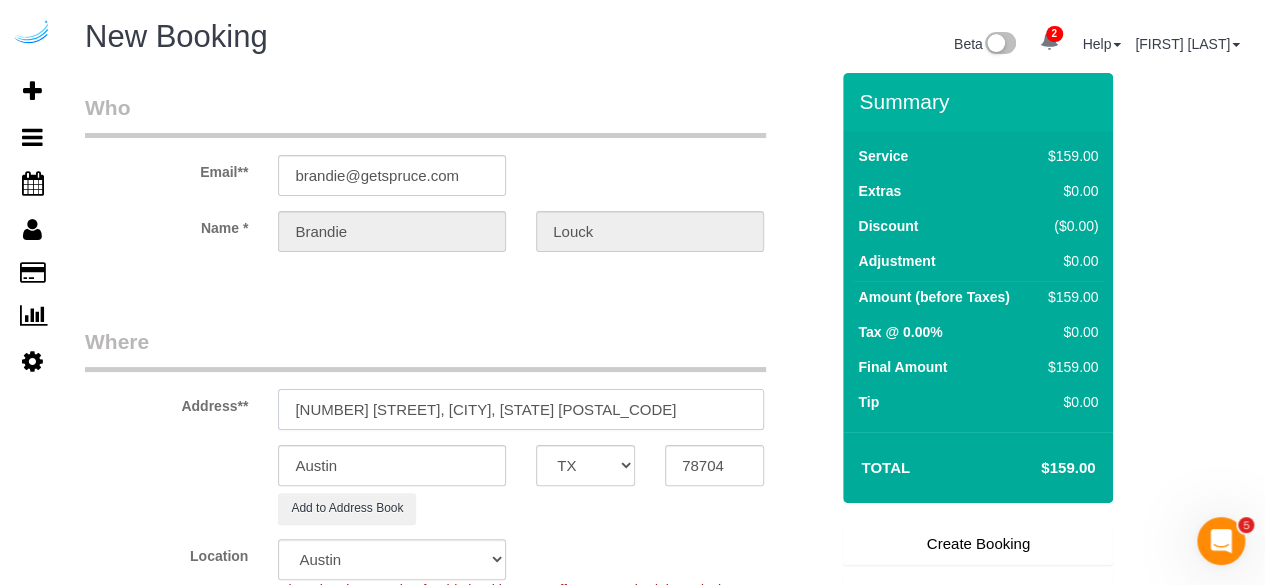 select on "object:3014" 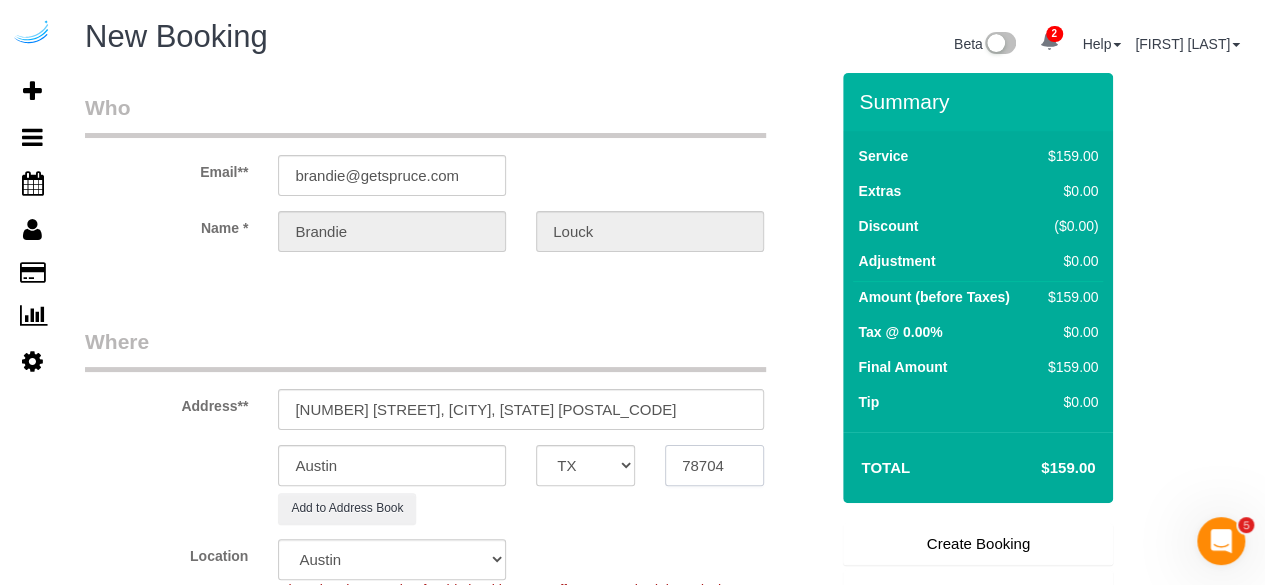 click on "78704" at bounding box center (714, 465) 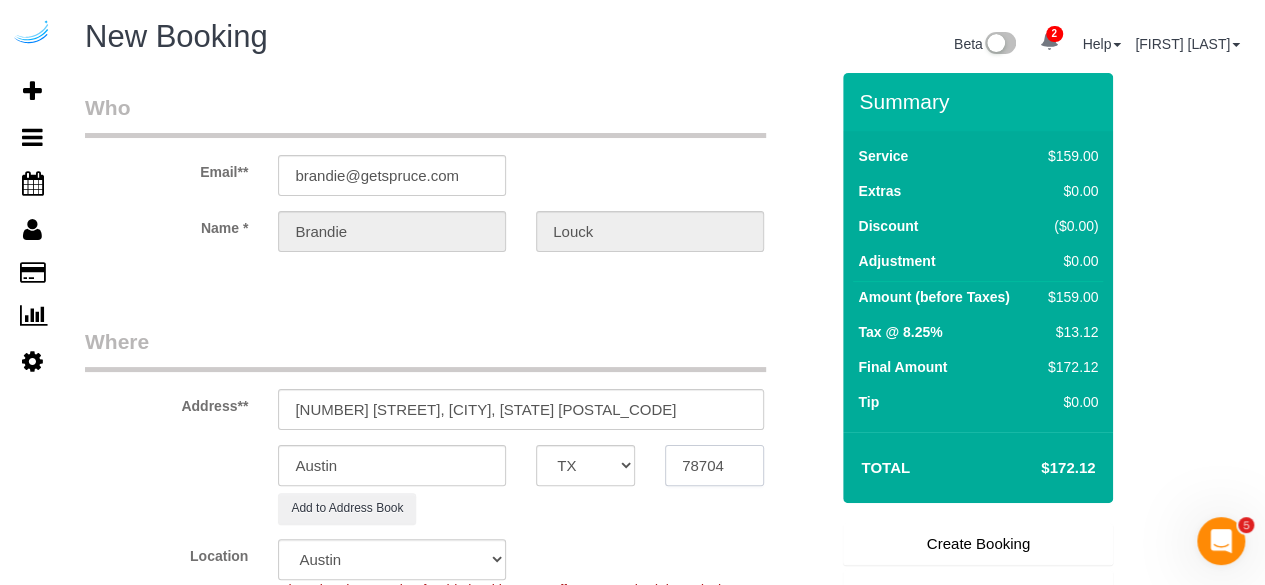 paste on "34275" 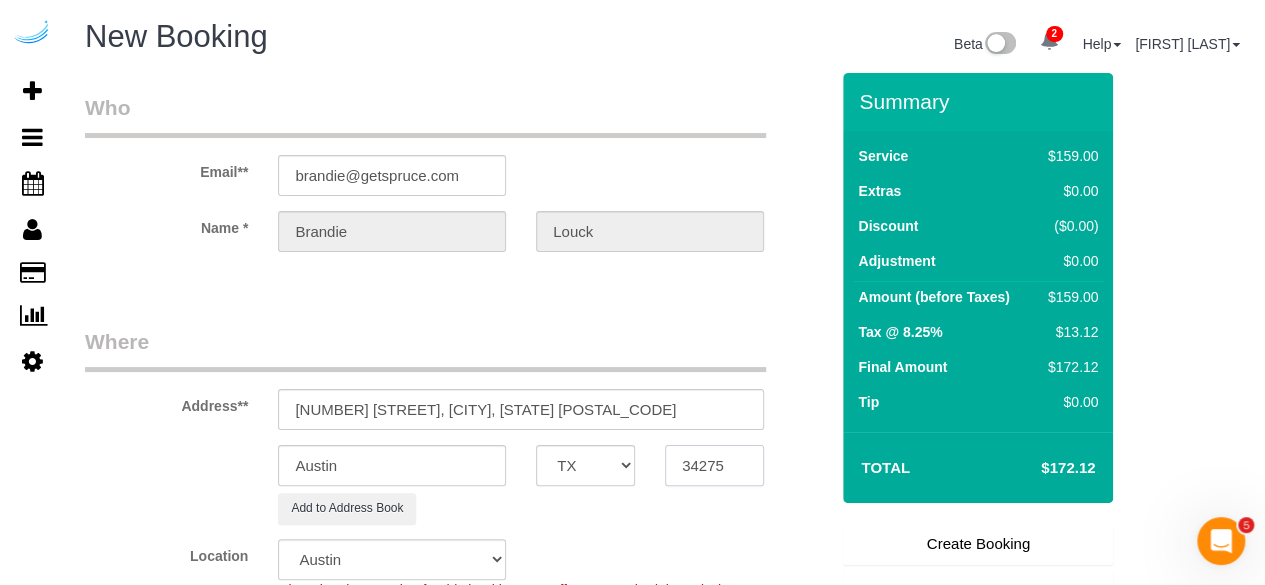 type on "34275" 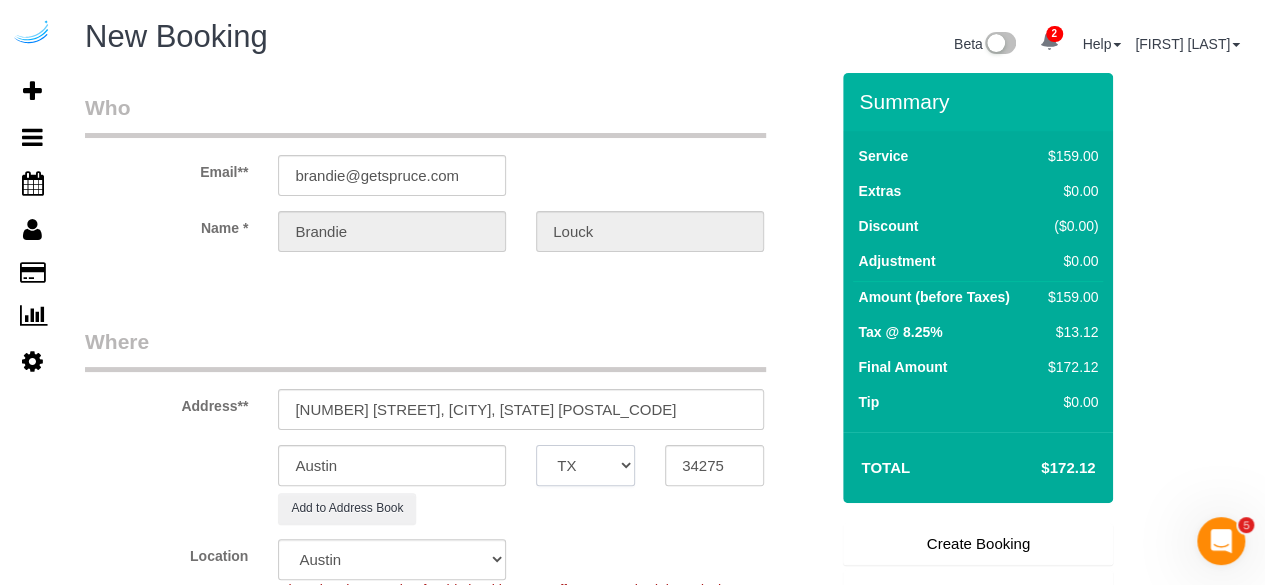 click on "AK
AL
AR
AZ
CA
CO
CT
DC
DE
FL
GA
HI
IA
ID
IL
IN
KS
KY
LA
MA
MD
ME
MI
MN
MO
MS
MT
NC
ND
NE
NH
NJ
NM
NV
NY
OH
OK
OR
PA
RI
SC
SD
TN
TX
UT
VA
VT
WA
WI
WV
WY" at bounding box center (585, 465) 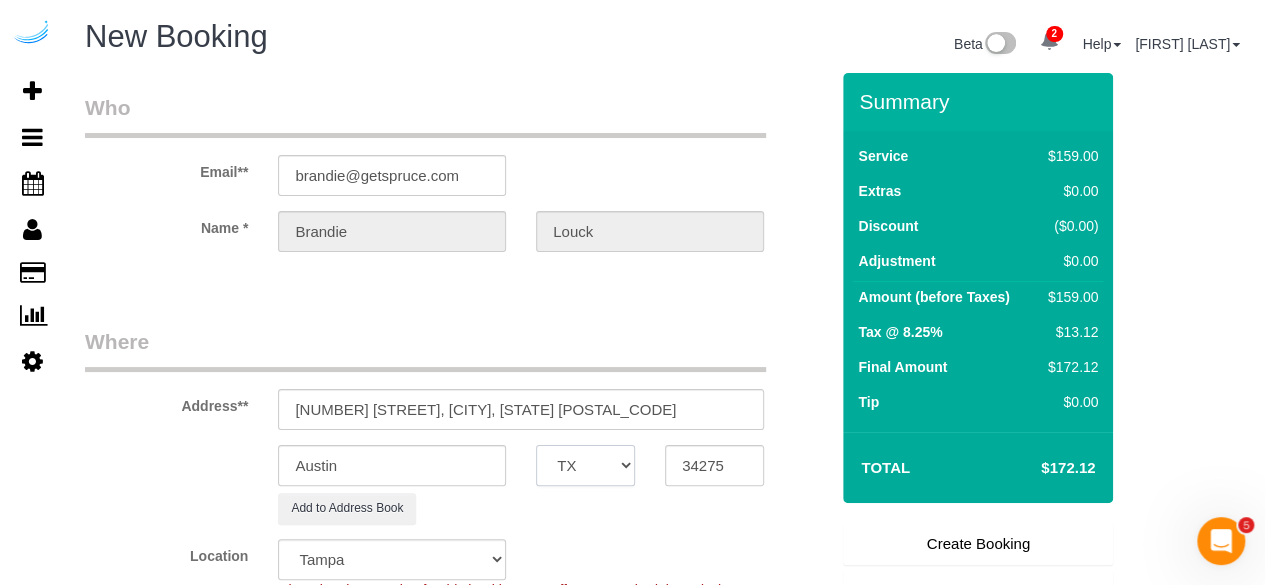 select on "FL" 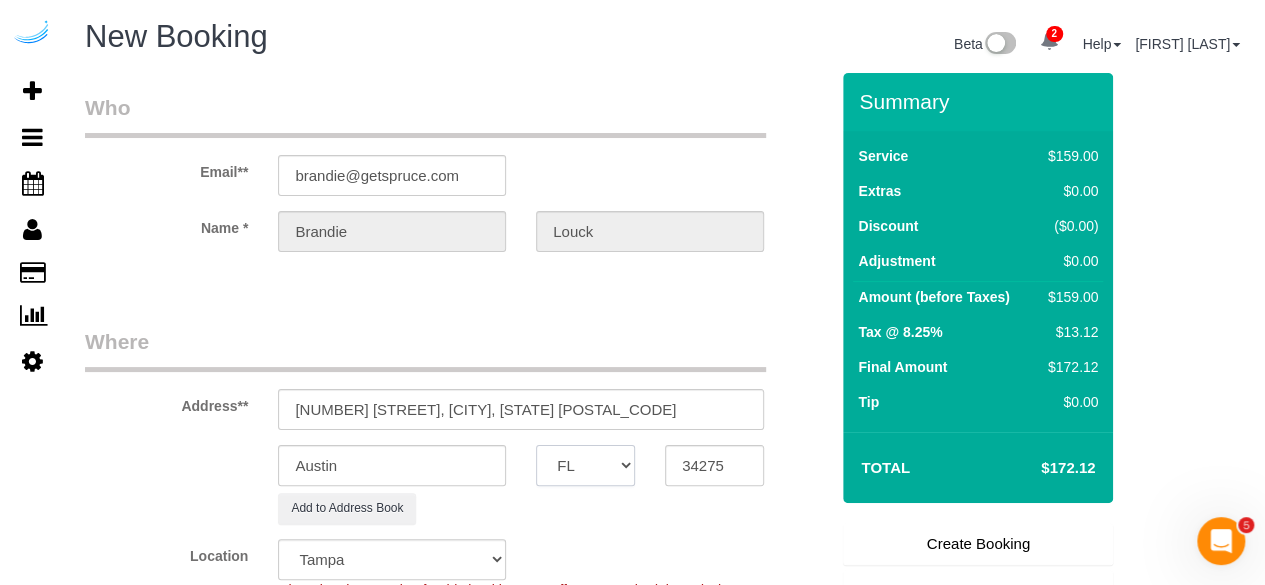 click on "AK
AL
AR
AZ
CA
CO
CT
DC
DE
FL
GA
HI
IA
ID
IL
IN
KS
KY
LA
MA
MD
ME
MI
MN
MO
MS
MT
NC
ND
NE
NH
NJ
NM
NV
NY
OH
OK
OR
PA
RI
SC
SD
TN
TX
UT
VA
VT
WA
WI
WV
WY" at bounding box center [585, 465] 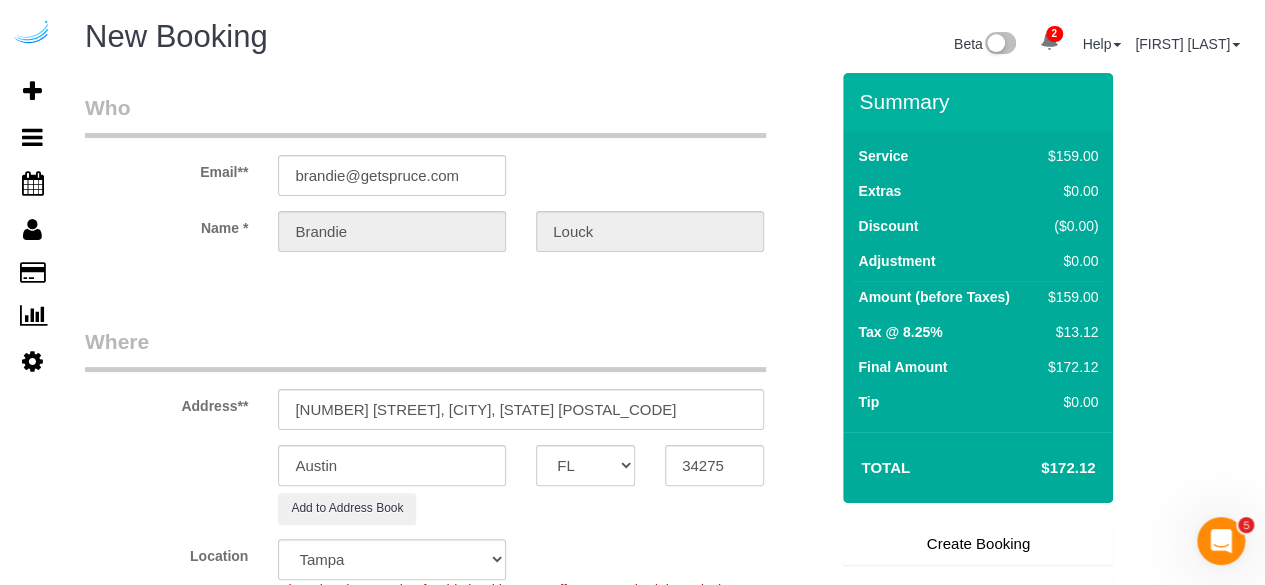 drag, startPoint x: 449, startPoint y: 442, endPoint x: 449, endPoint y: 463, distance: 21 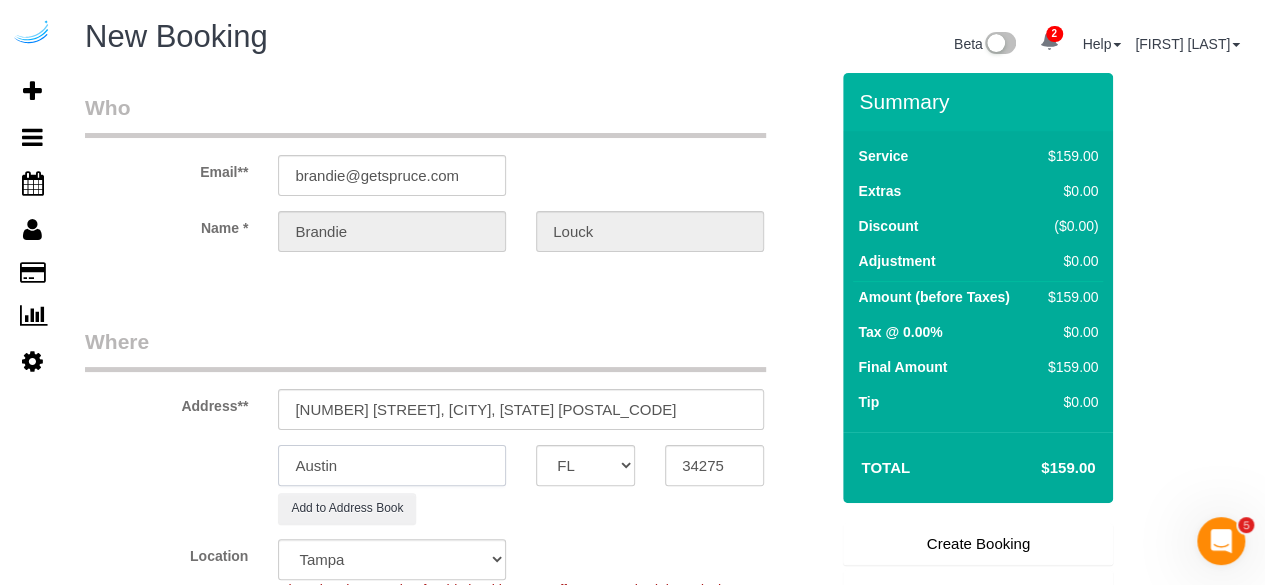 click on "Austin" at bounding box center [392, 465] 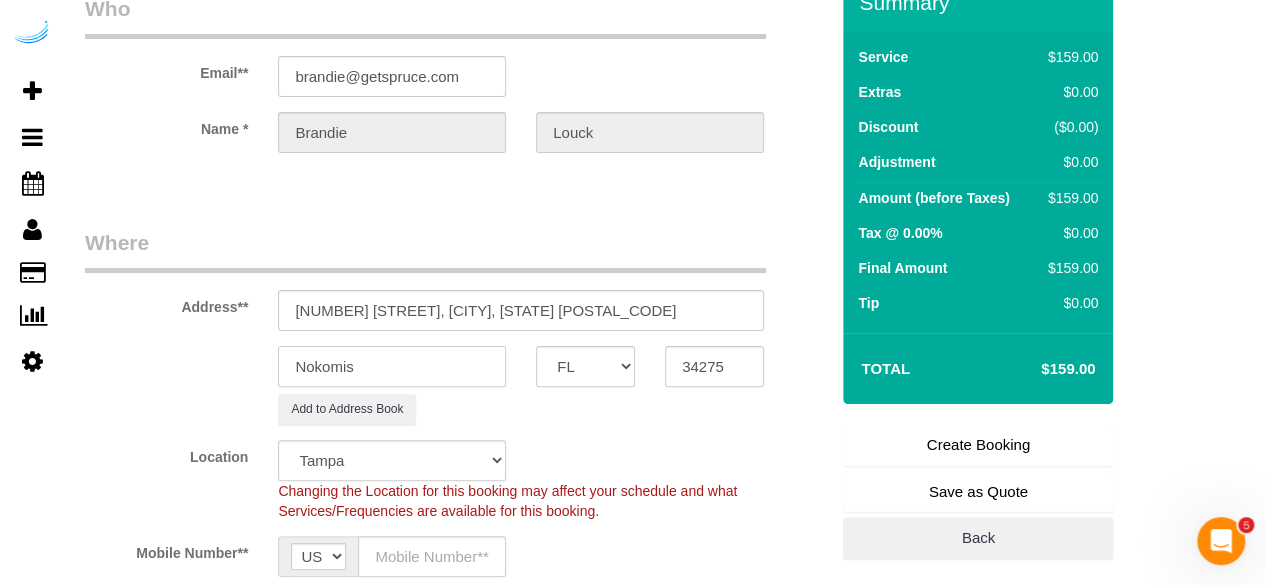 scroll, scrollTop: 200, scrollLeft: 0, axis: vertical 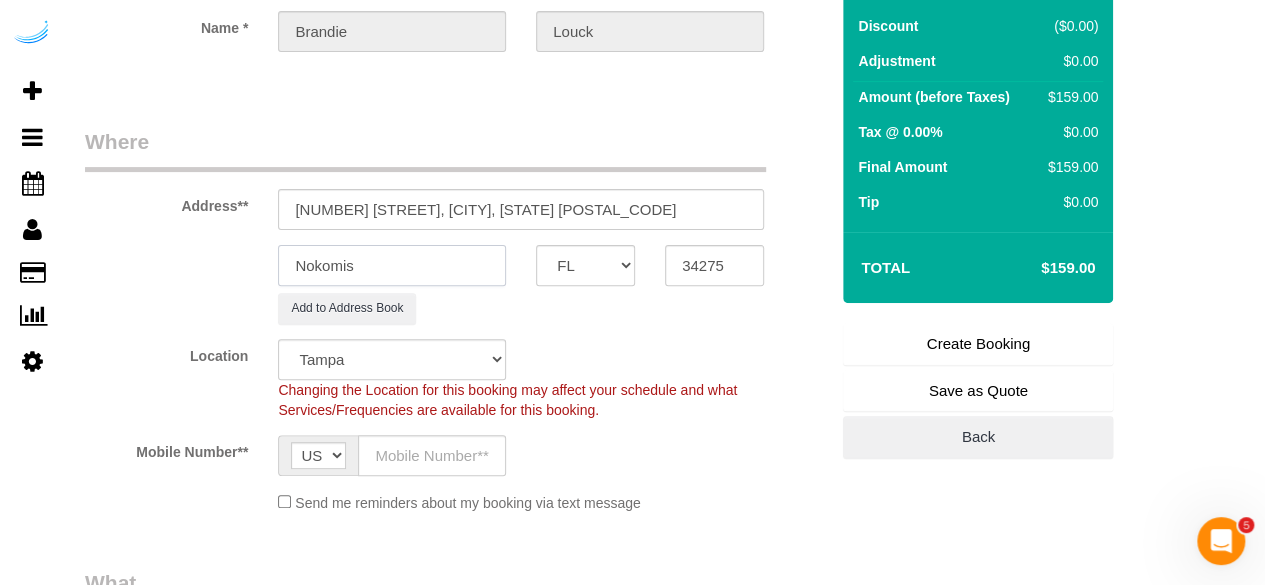 type on "Nokomis" 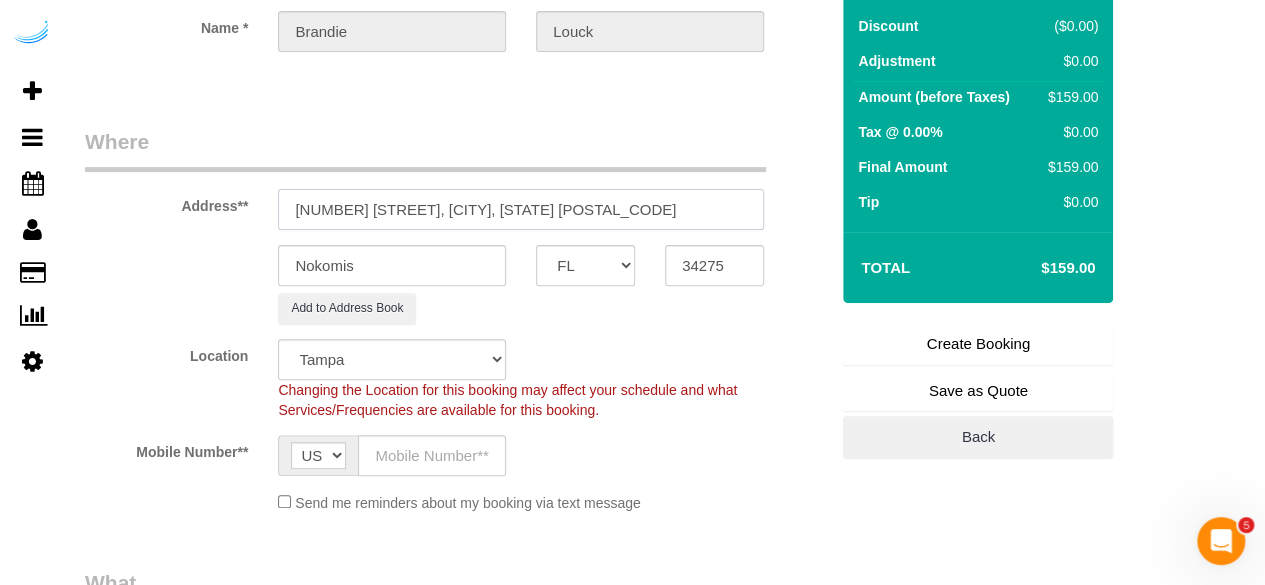 drag, startPoint x: 424, startPoint y: 201, endPoint x: 626, endPoint y: 165, distance: 205.18285 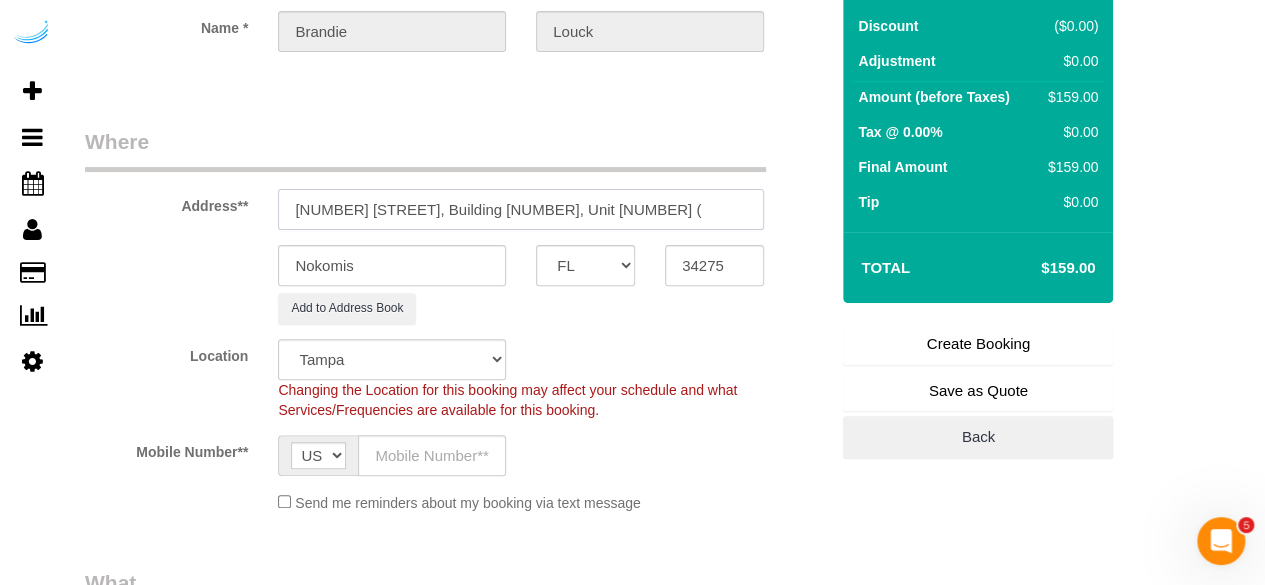 paste on "[FIRST] [LAST]" 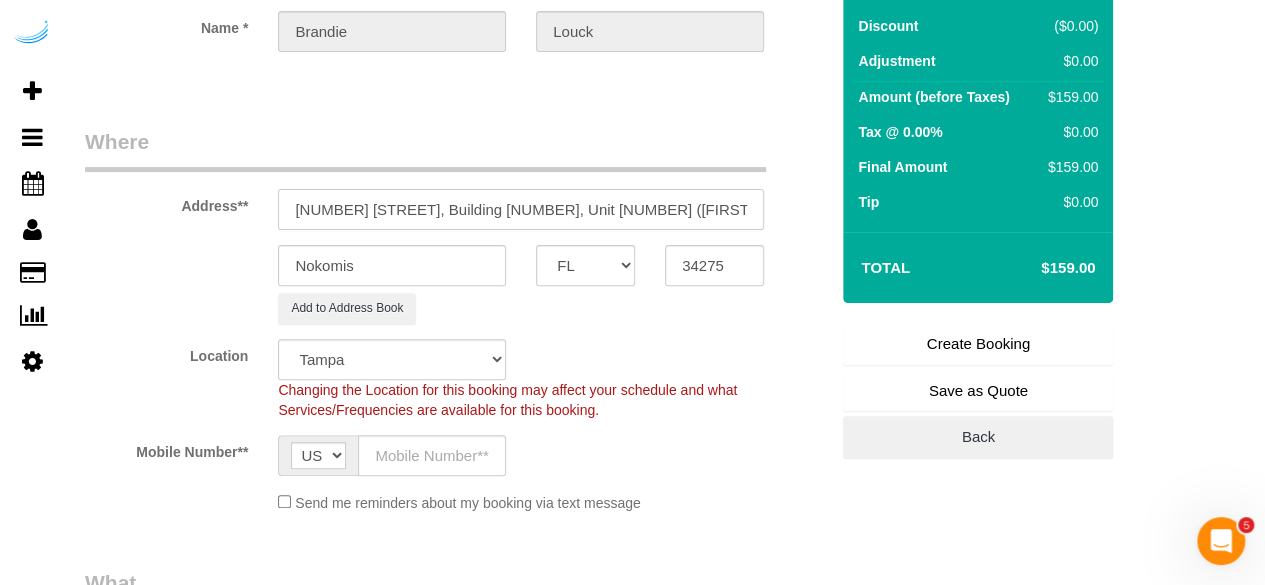paste on "Render Legacy Trail" 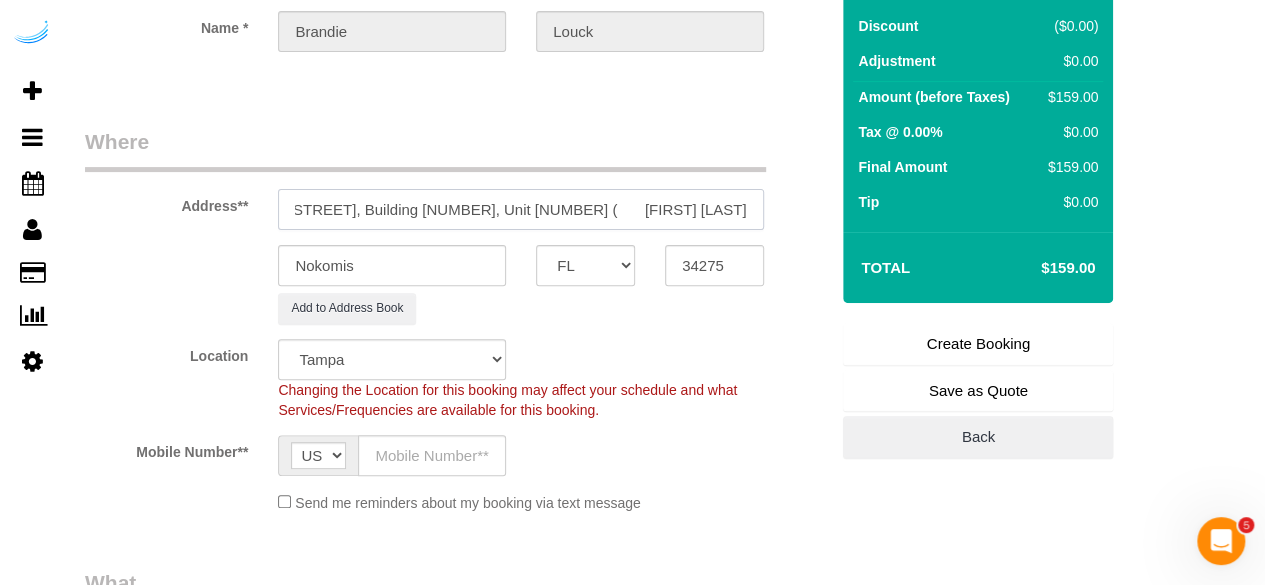 scroll, scrollTop: 0, scrollLeft: 88, axis: horizontal 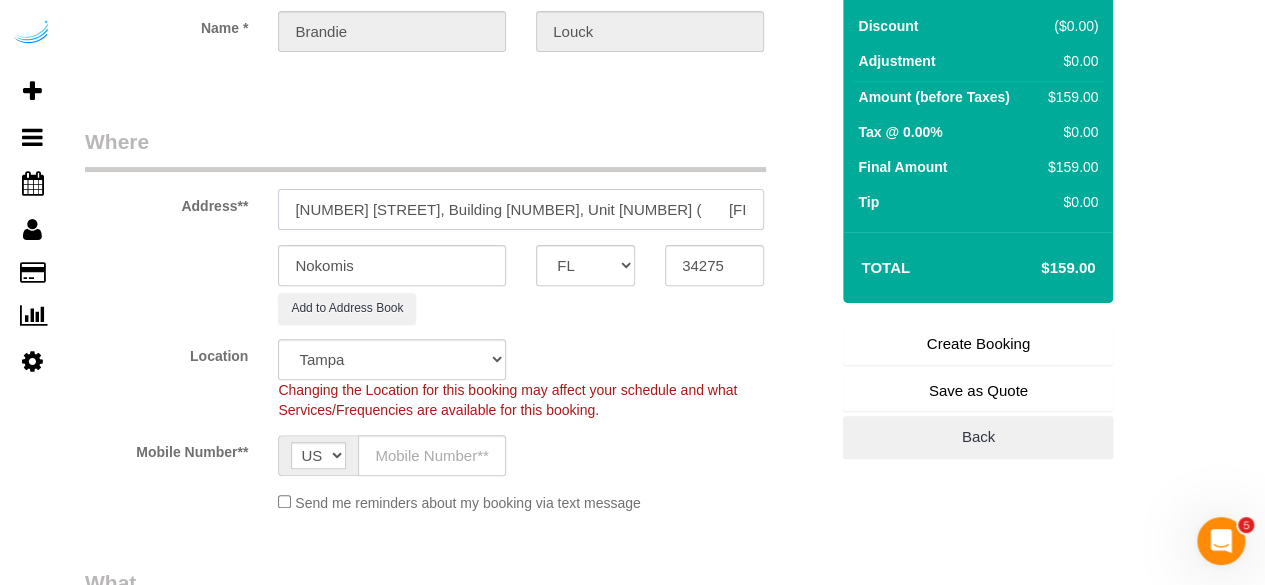 paste on "1399021" 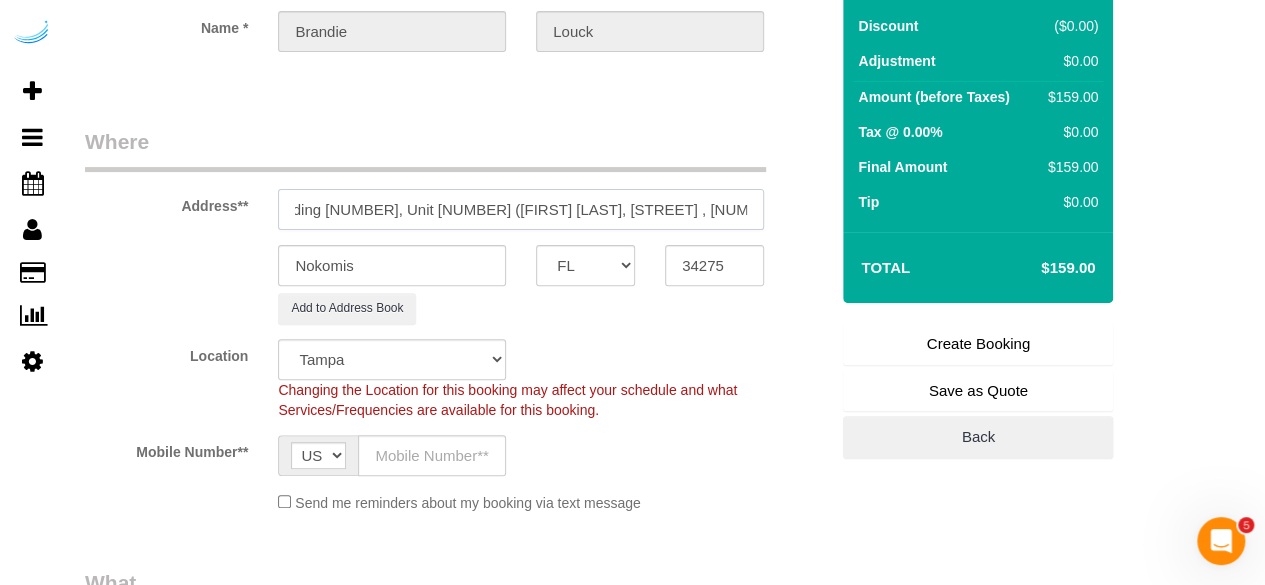 scroll, scrollTop: 0, scrollLeft: 186, axis: horizontal 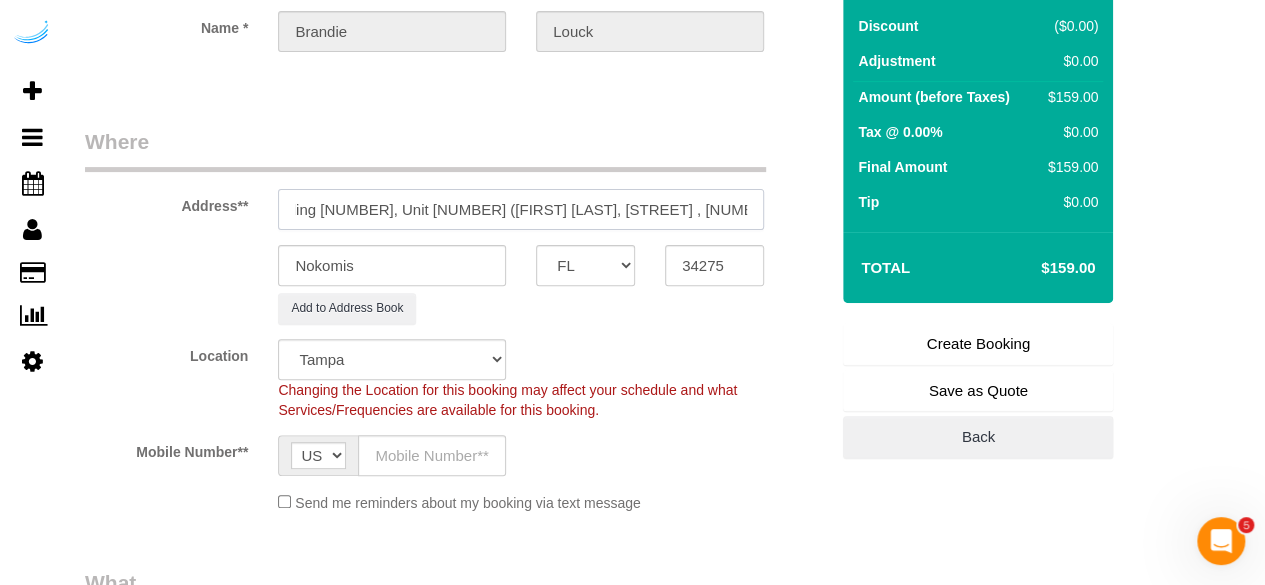 type on "[NUMBER] [STREET], Building [NUMBER], Unit [NUMBER] ([FIRST] [LAST], [STREET] , [NUMBER])" 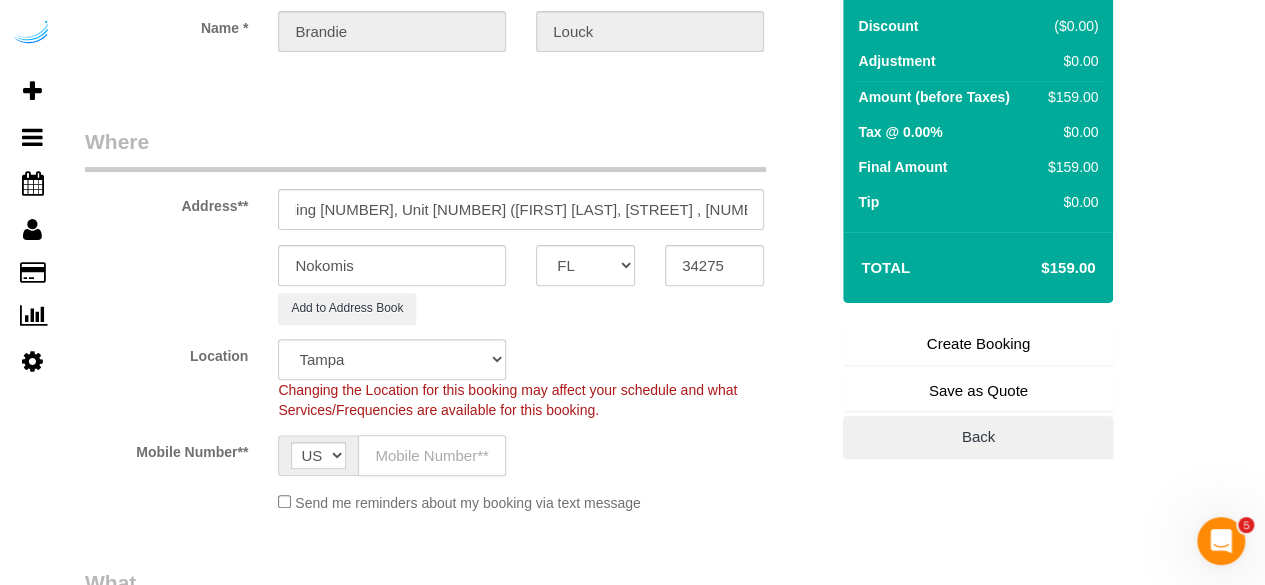 click 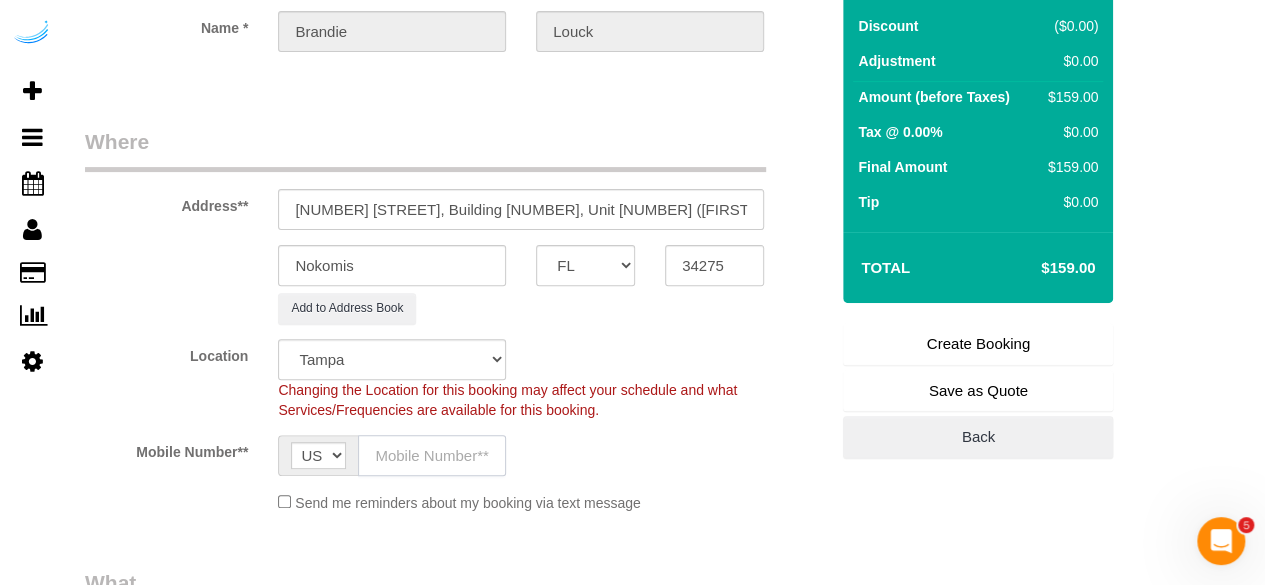 type on "([AREACODE]) [PHONE]" 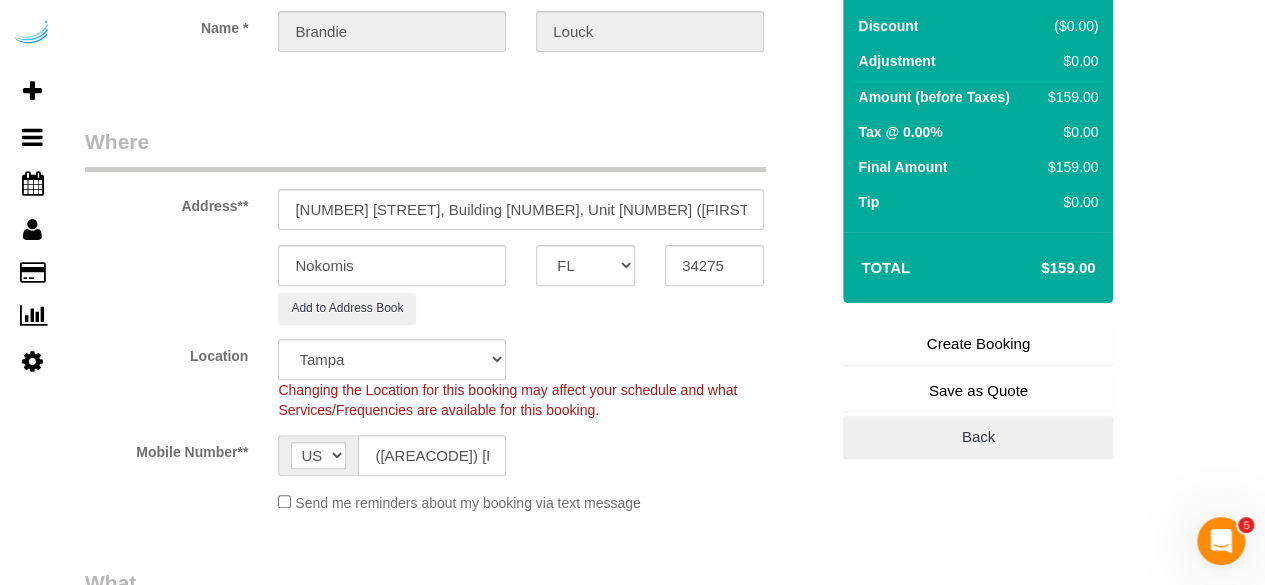 type on "Brandie Louck" 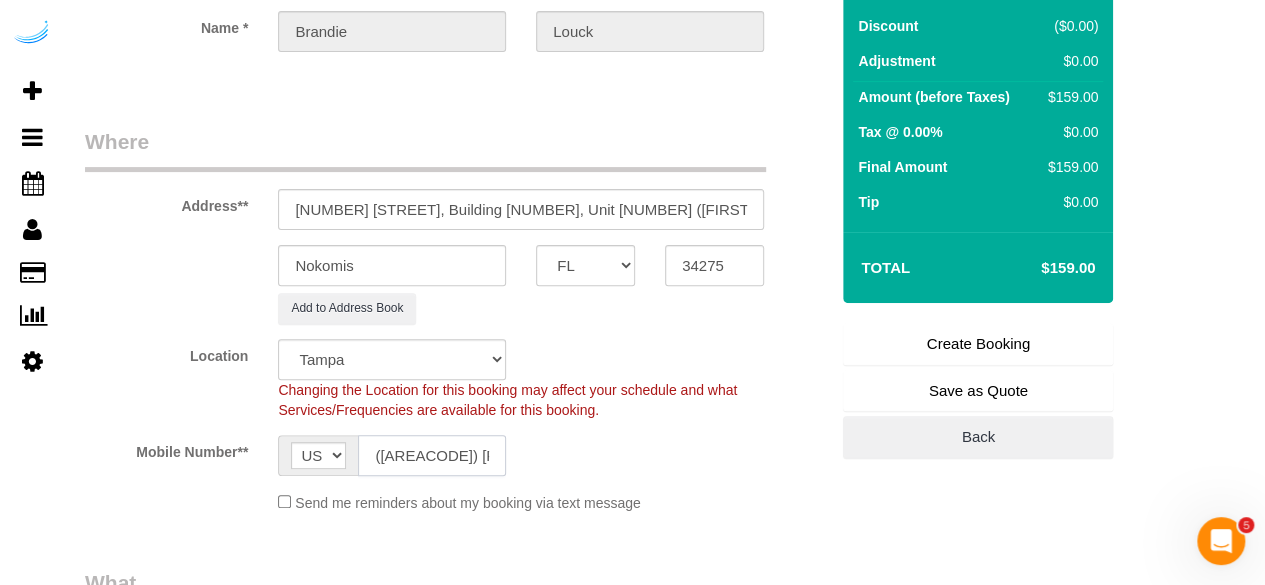 type on "([AREACODE]) [PHONE]" 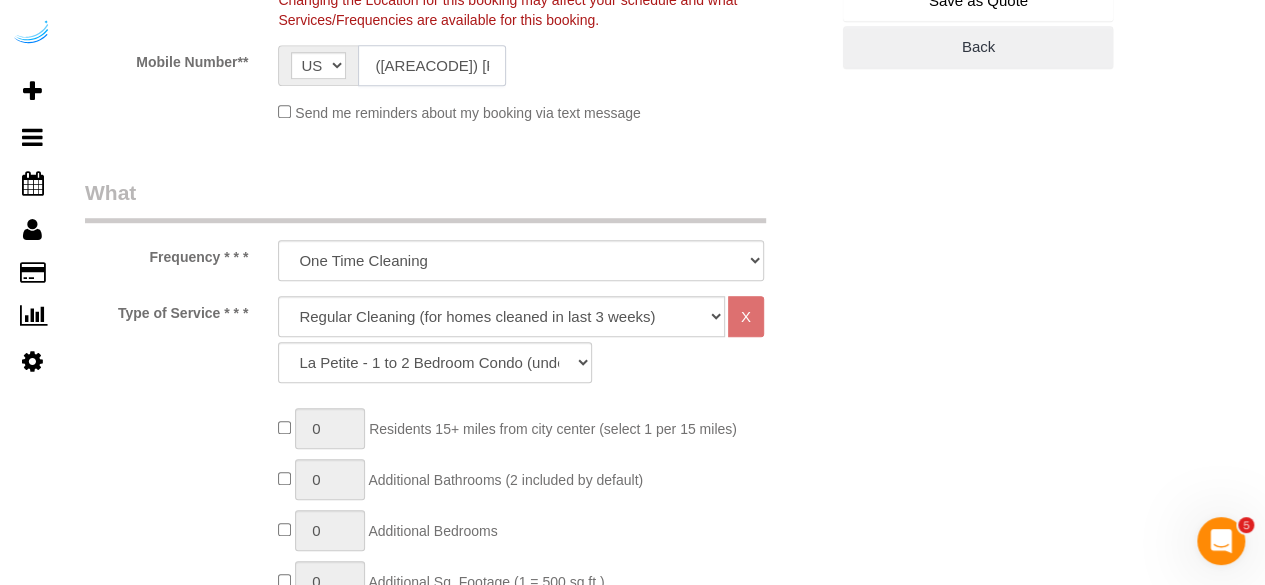 scroll, scrollTop: 600, scrollLeft: 0, axis: vertical 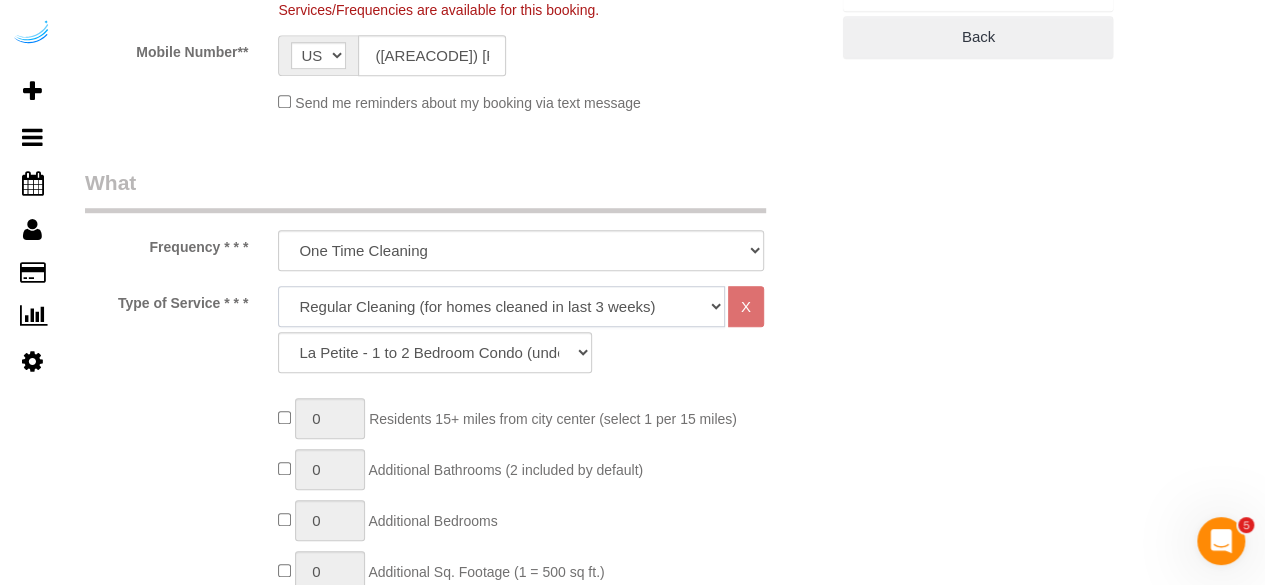 click on "Deep Cleaning (for homes that have not been cleaned in 3+ weeks) Spruce Regular Cleaning (for homes cleaned in last 3 weeks) Moving Cleanup (to clean home for new tenants) Post Construction Cleaning Vacation Rental Cleaning Hourly" 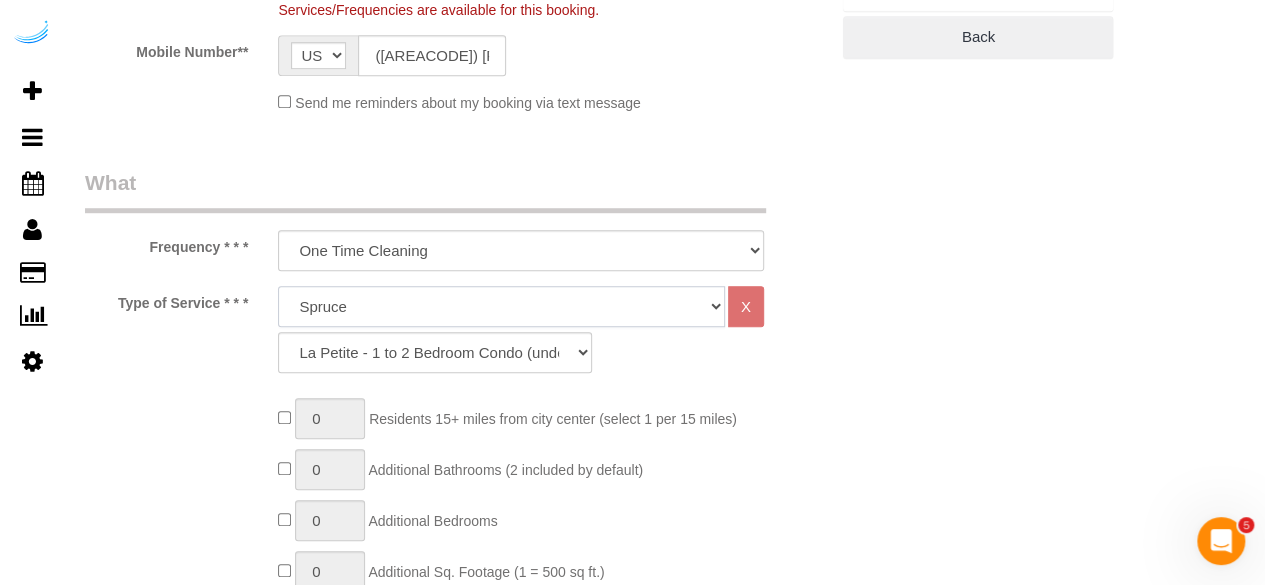 click on "Deep Cleaning (for homes that have not been cleaned in 3+ weeks) Spruce Regular Cleaning (for homes cleaned in last 3 weeks) Moving Cleanup (to clean home for new tenants) Post Construction Cleaning Vacation Rental Cleaning Hourly" 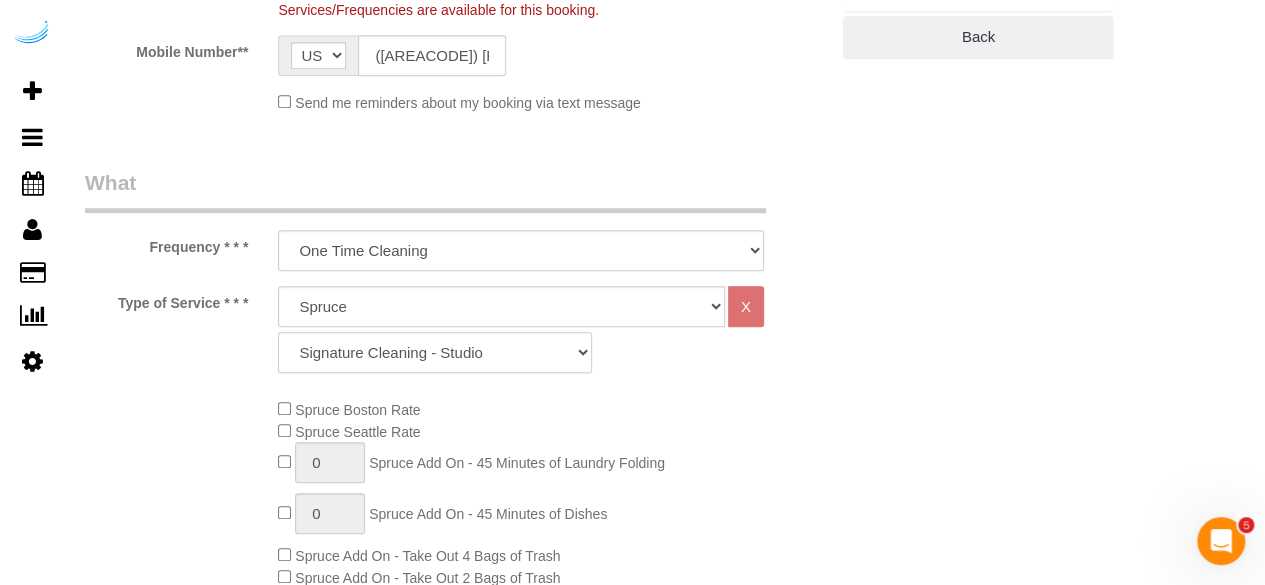 click on "Signature Cleaning - Studio Signature Cleaning - 1 Bed 1 Bath Signature Cleaning - 1 Bed 1.5 Bath Signature Cleaning - 1 Bed 1 Bath + Study Signature Cleaning - 1 Bed 2 Bath Signature Cleaning - 2 Bed 1 Bath Signature Cleaning - 2 Bed 2 Bath Signature Cleaning - 2 Bed 2.5 Bath Signature Cleaning - 2 Bed 2 Bath + Study Signature Cleaning - 3 Bed 2 Bath Signature Cleaning - 3 Bed 3 Bath Signature Cleaning - 4 Bed 2 Bath Signature Cleaning - 4 Bed 4 Bath Signature Cleaning - 5 Bed 4 Bath Signature Cleaning - 5 Bed 5 Bath Signature Cleaning - 6 Bed 6 Bath Premium Cleaning - Studio Premium Cleaning - 1 Bed 1 Bath Premium Cleaning - 1 Bed 1.5 Bath Premium Cleaning - 1 Bed 1 Bath + Study Premium Cleaning - 1 Bed 2 Bath Premium Cleaning - 2 Bed 1 Bath Premium Cleaning - 2 Bed 2 Bath Premium Cleaning - 2 Bed 2.5 Bath Premium Cleaning - 2 Bed 2 Bath + Study Premium Cleaning - 3 Bed 2 Bath Premium Cleaning - 3 Bed 3 Bath Premium Cleaning - 4 Bed 2 Bath Premium Cleaning - 4 Bed 4 Bath Premium Cleaning - 5 Bed 4 Bath" 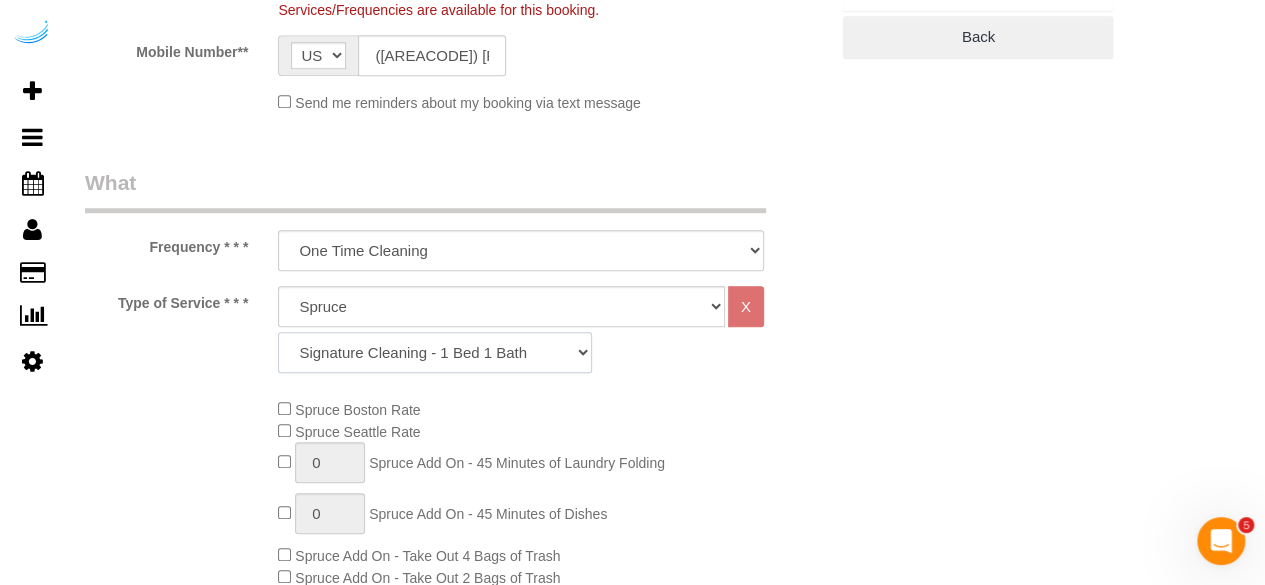 click on "Signature Cleaning - Studio Signature Cleaning - 1 Bed 1 Bath Signature Cleaning - 1 Bed 1.5 Bath Signature Cleaning - 1 Bed 1 Bath + Study Signature Cleaning - 1 Bed 2 Bath Signature Cleaning - 2 Bed 1 Bath Signature Cleaning - 2 Bed 2 Bath Signature Cleaning - 2 Bed 2.5 Bath Signature Cleaning - 2 Bed 2 Bath + Study Signature Cleaning - 3 Bed 2 Bath Signature Cleaning - 3 Bed 3 Bath Signature Cleaning - 4 Bed 2 Bath Signature Cleaning - 4 Bed 4 Bath Signature Cleaning - 5 Bed 4 Bath Signature Cleaning - 5 Bed 5 Bath Signature Cleaning - 6 Bed 6 Bath Premium Cleaning - Studio Premium Cleaning - 1 Bed 1 Bath Premium Cleaning - 1 Bed 1.5 Bath Premium Cleaning - 1 Bed 1 Bath + Study Premium Cleaning - 1 Bed 2 Bath Premium Cleaning - 2 Bed 1 Bath Premium Cleaning - 2 Bed 2 Bath Premium Cleaning - 2 Bed 2.5 Bath Premium Cleaning - 2 Bed 2 Bath + Study Premium Cleaning - 3 Bed 2 Bath Premium Cleaning - 3 Bed 3 Bath Premium Cleaning - 4 Bed 2 Bath Premium Cleaning - 4 Bed 4 Bath Premium Cleaning - 5 Bed 4 Bath" 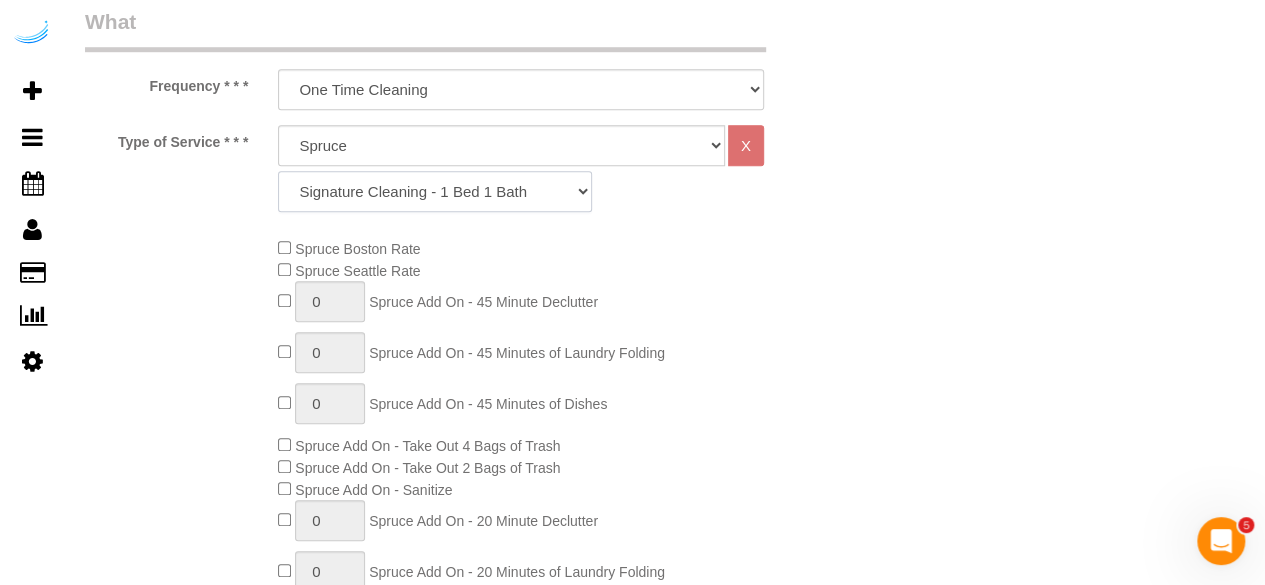 scroll, scrollTop: 1000, scrollLeft: 0, axis: vertical 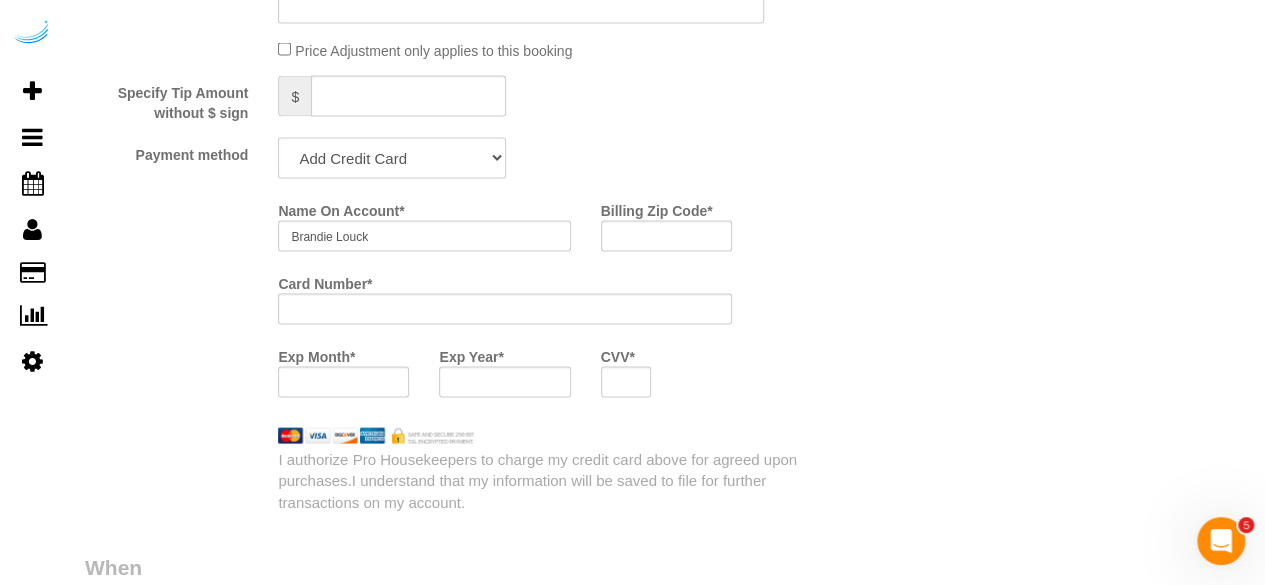 drag, startPoint x: 372, startPoint y: 167, endPoint x: 370, endPoint y: 180, distance: 13.152946 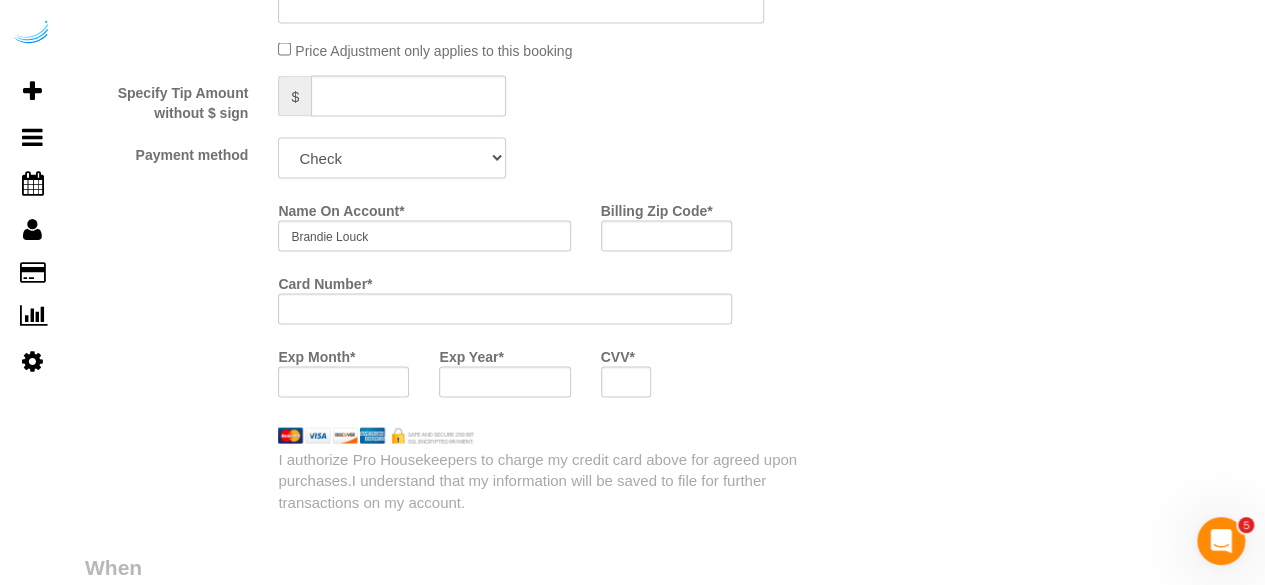 click on "Add Credit Card Cash Check Paypal" 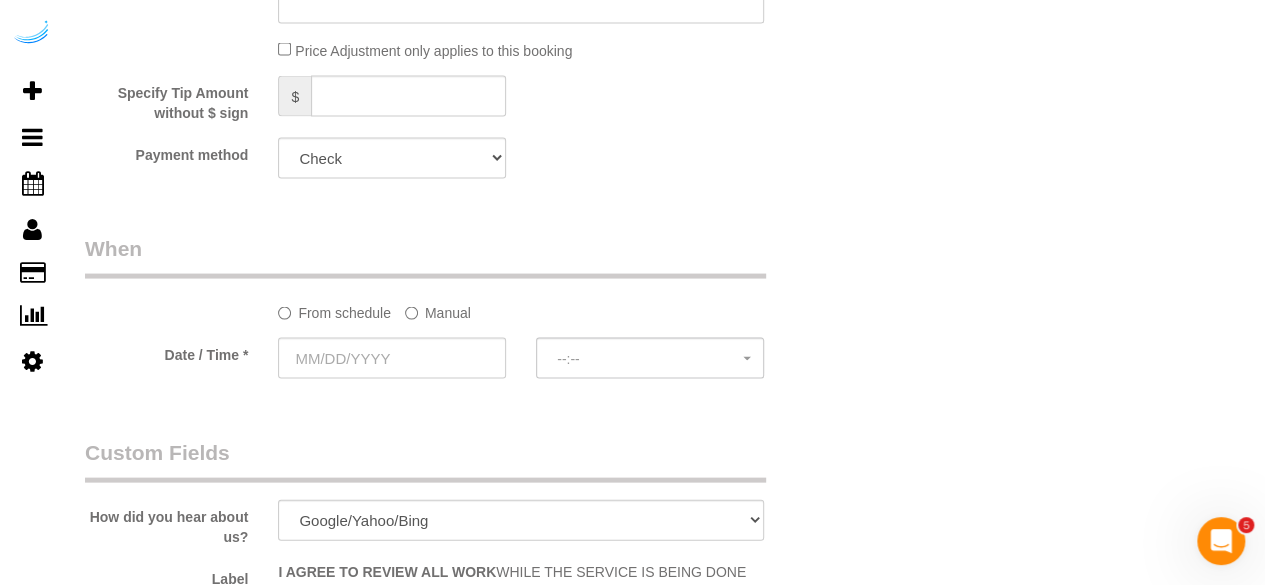 click on "Manual" 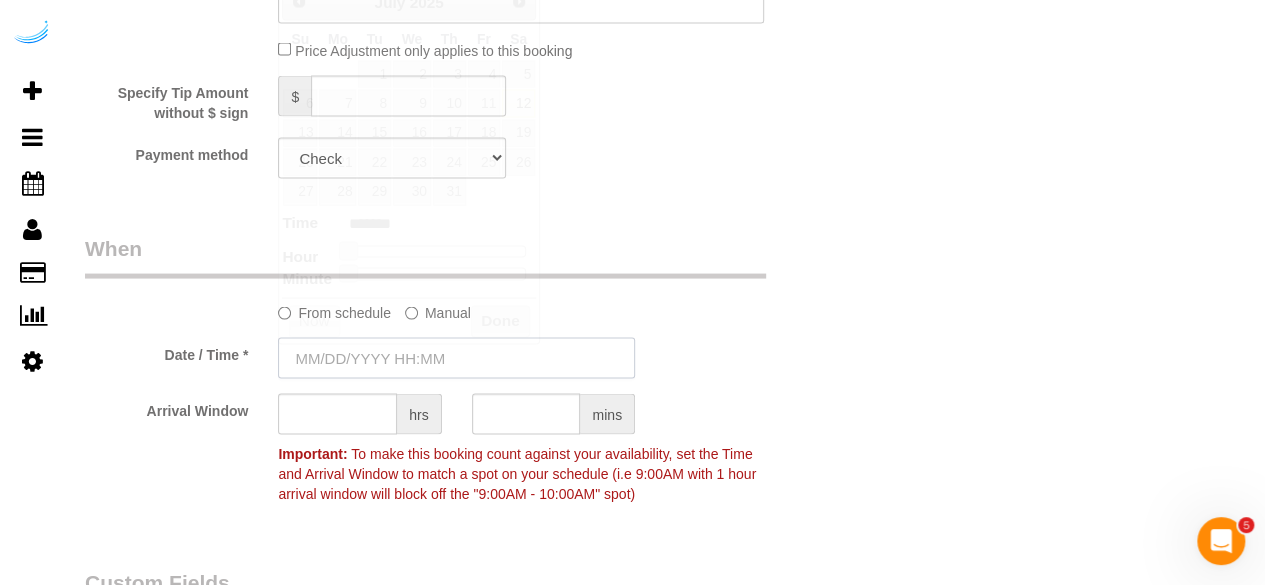 click at bounding box center (456, 358) 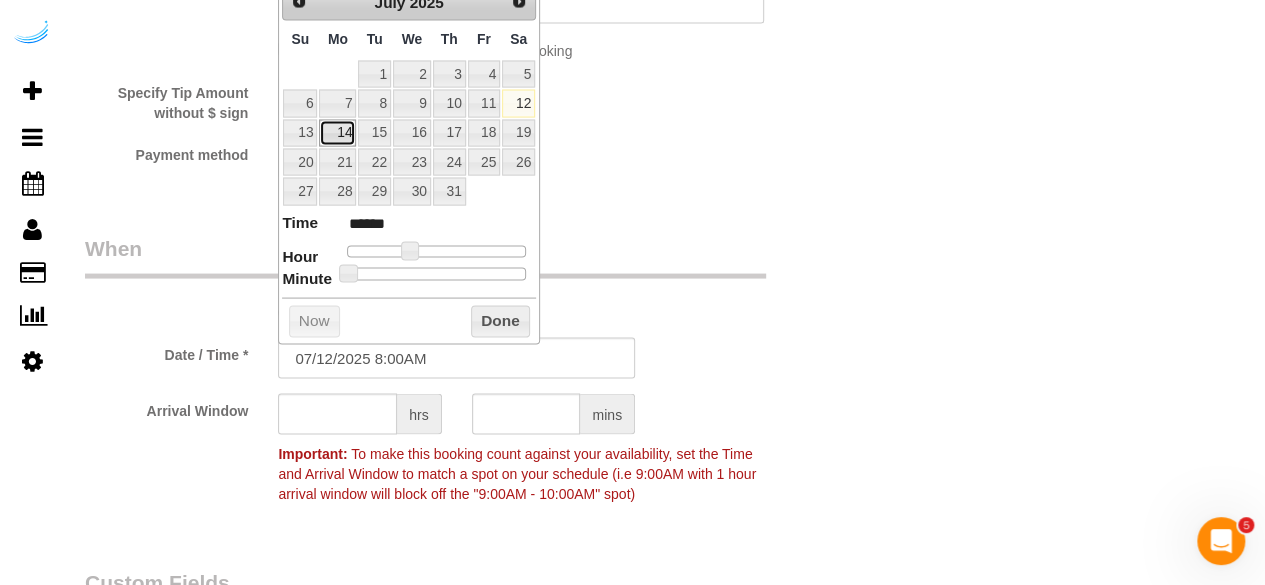 click on "14" at bounding box center (337, 133) 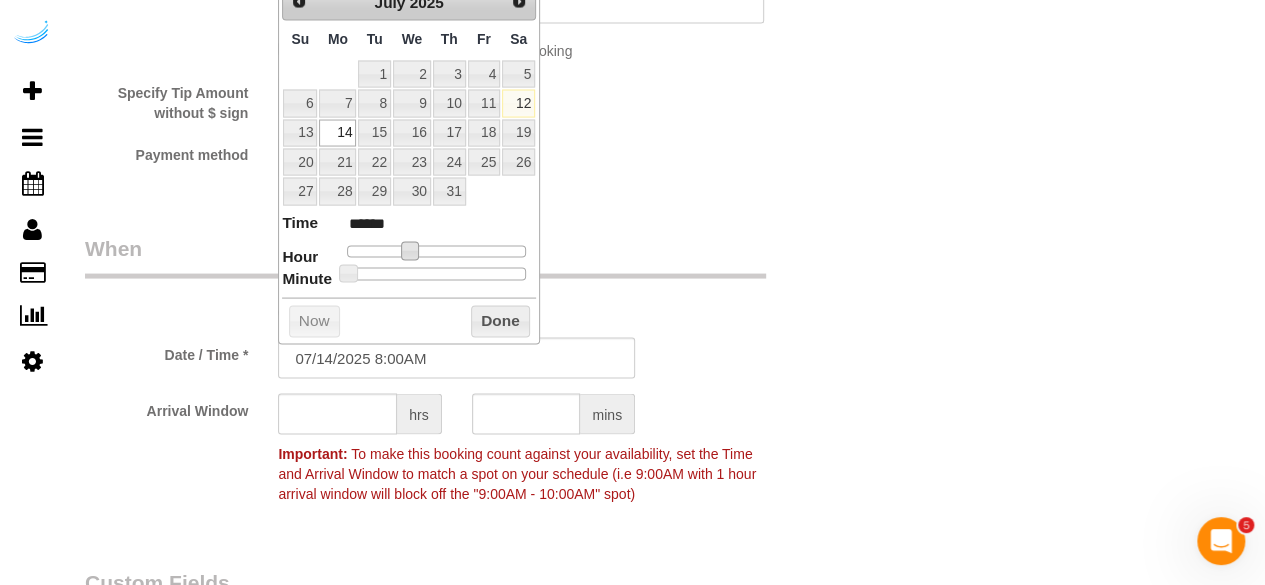 type on "07/14/2025 9:00AM" 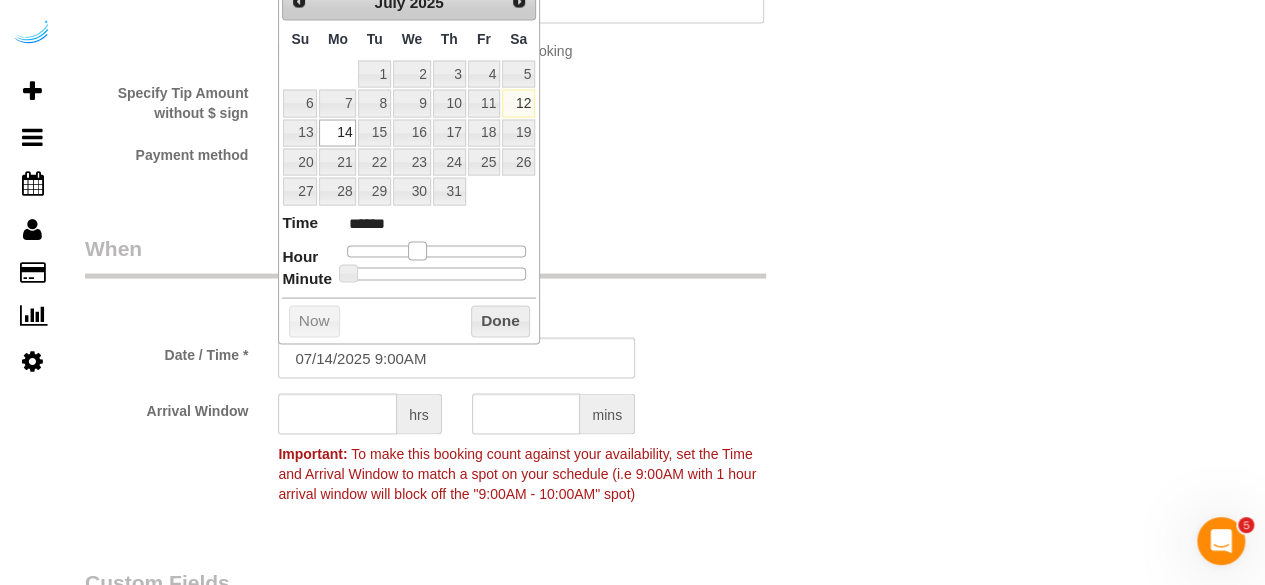 type on "07/14/2025 10:00AM" 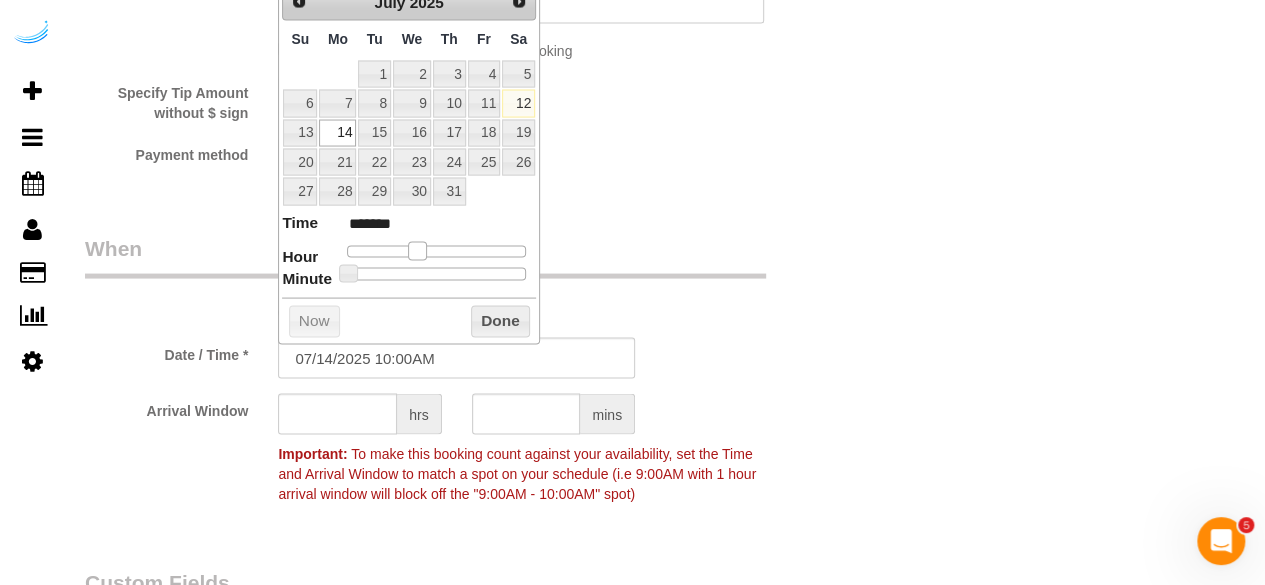 type on "07/14/2025 11:00AM" 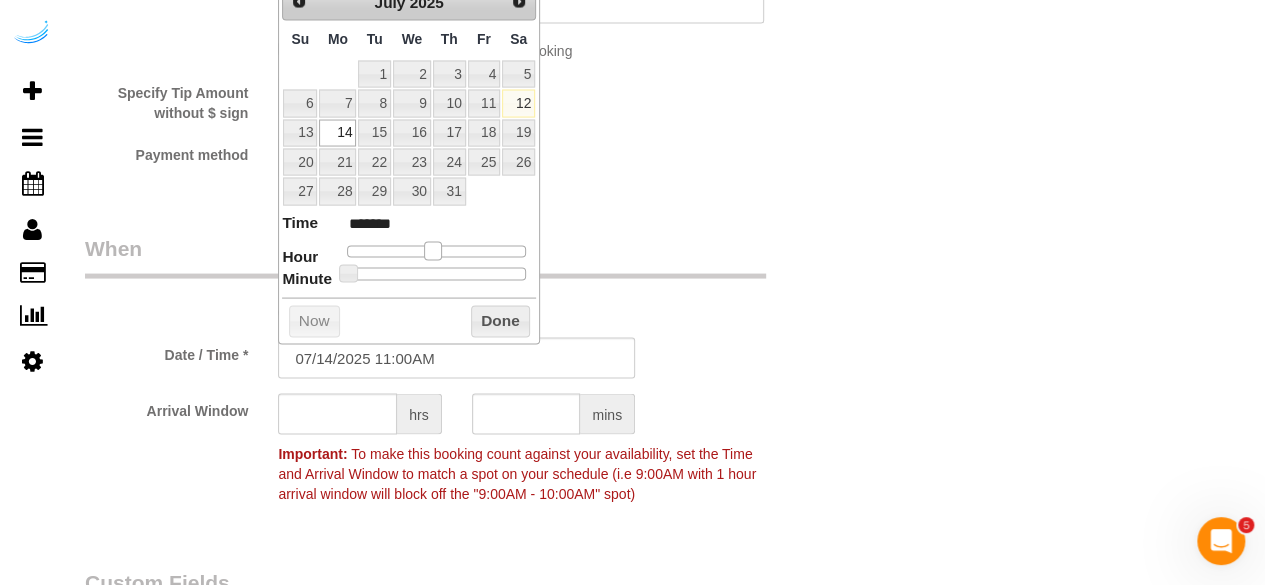 type on "07/14/2025 12:00PM" 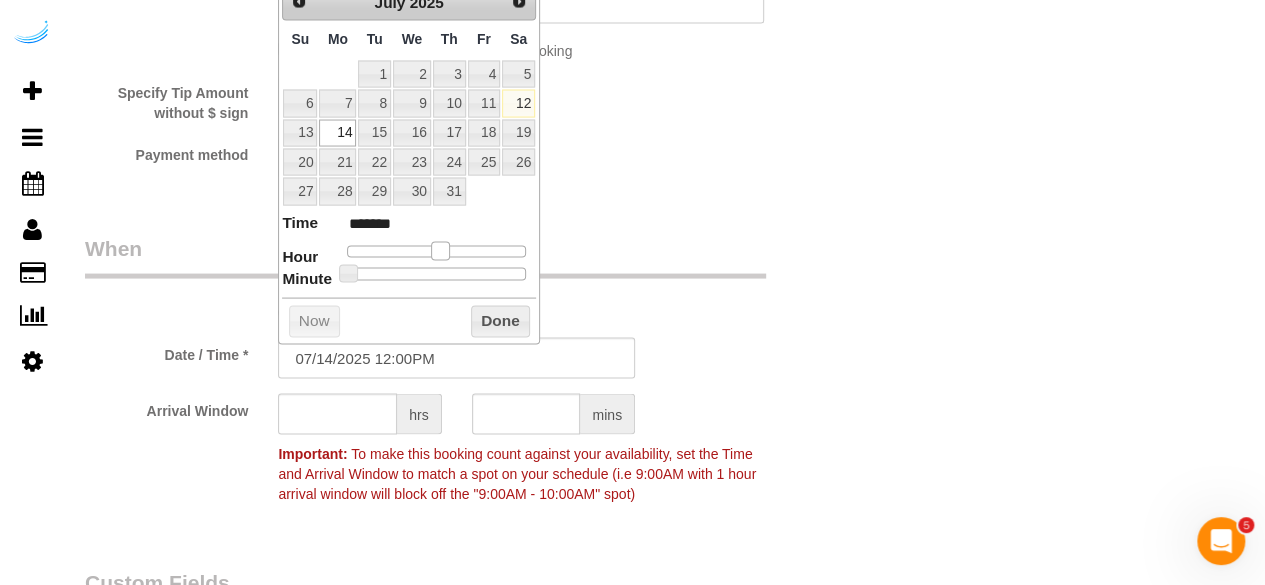 type on "07/14/2025 1:00PM" 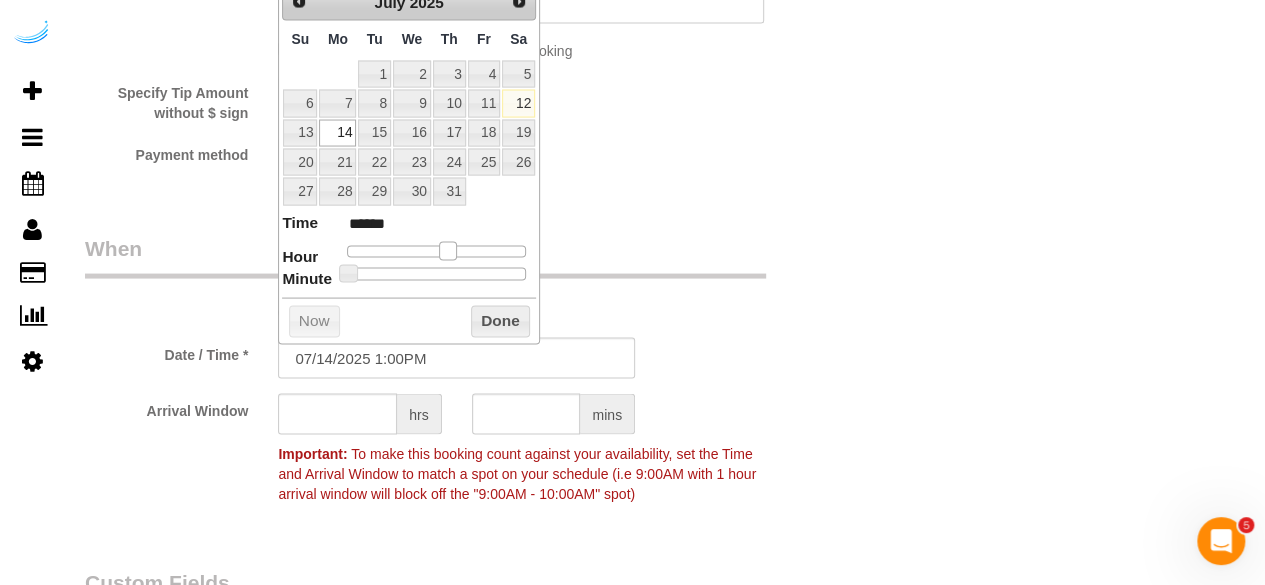 drag, startPoint x: 410, startPoint y: 249, endPoint x: 448, endPoint y: 255, distance: 38.470768 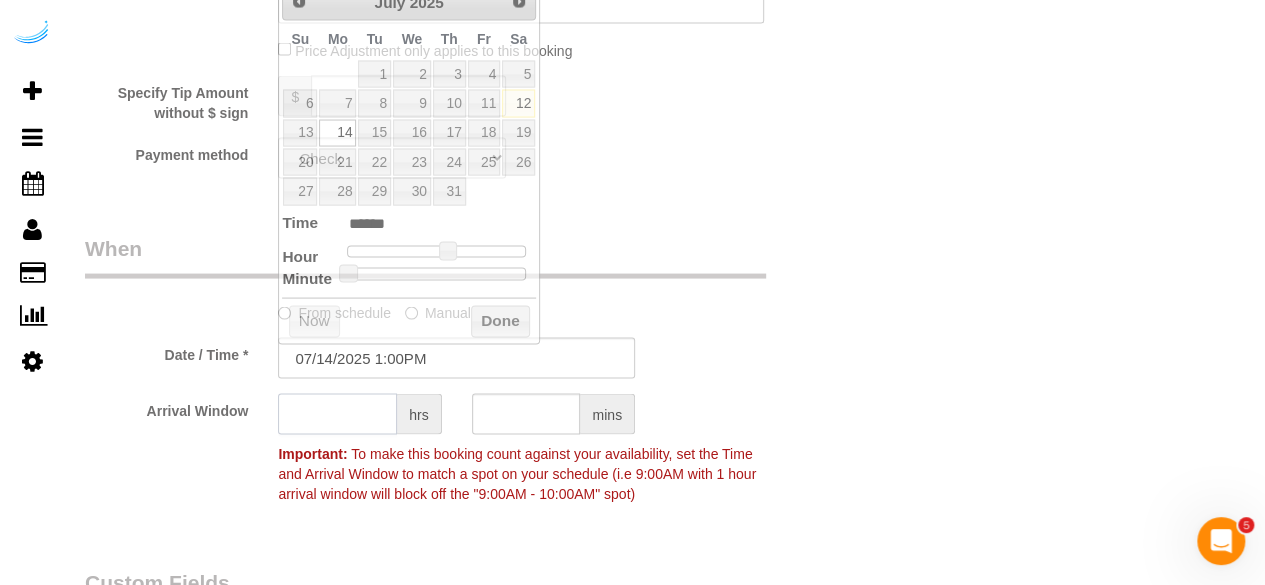 click 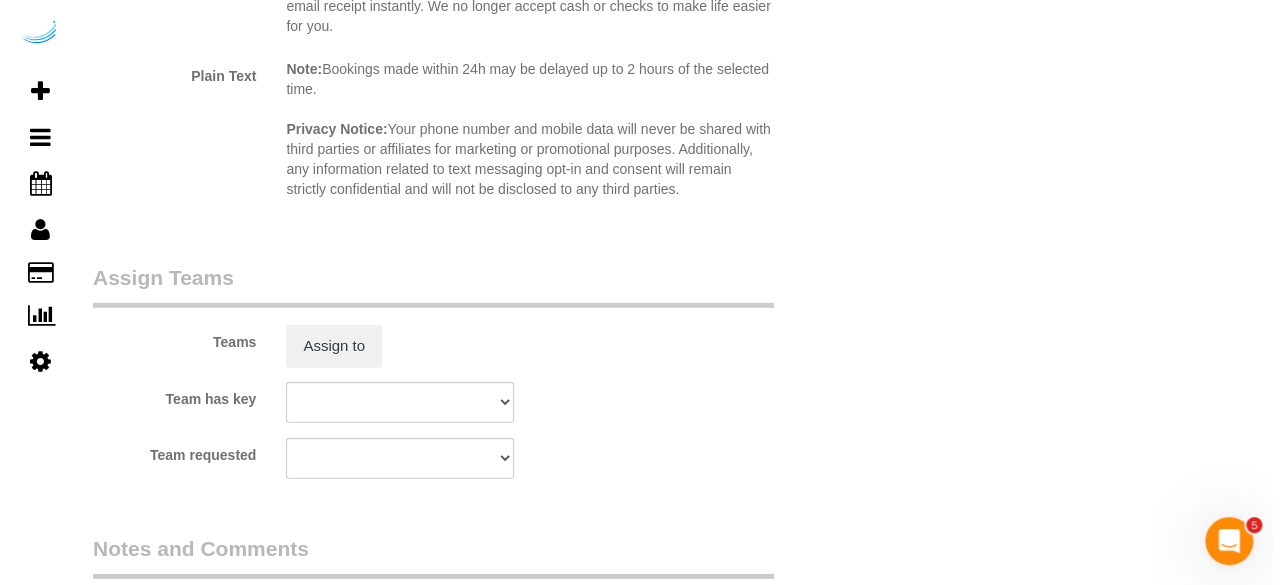 scroll, scrollTop: 2900, scrollLeft: 0, axis: vertical 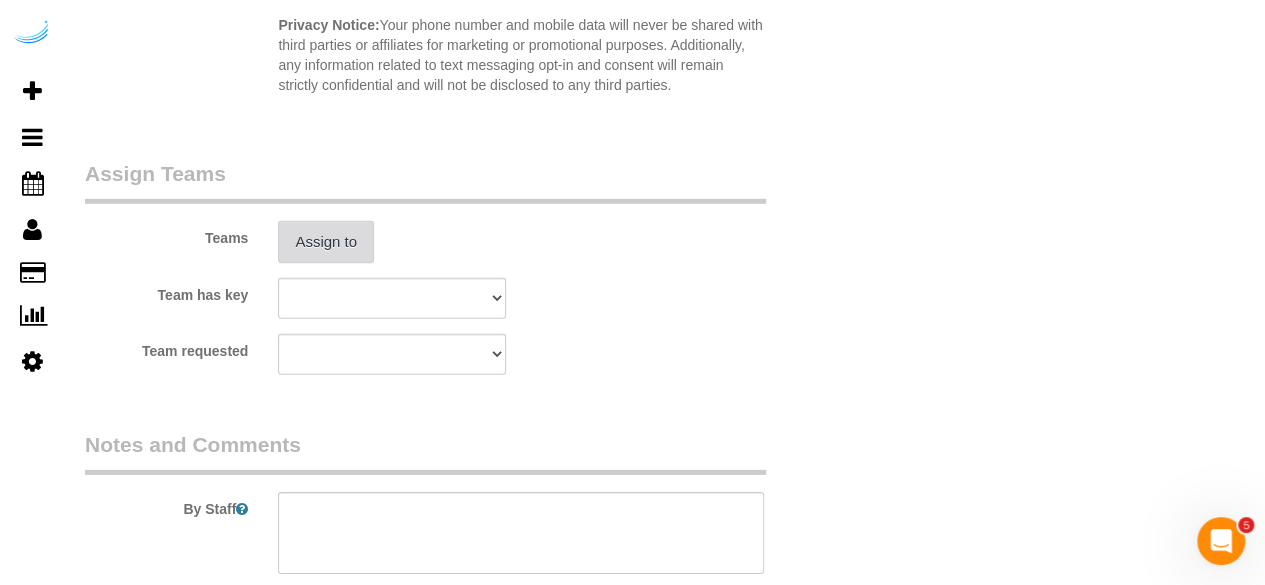 type on "4" 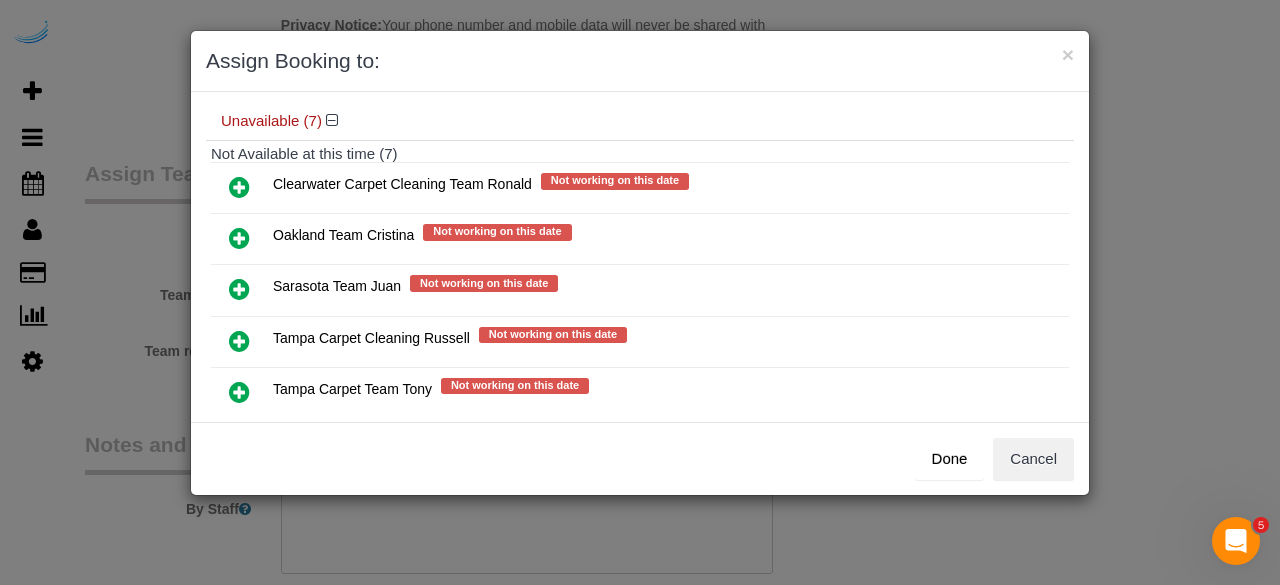 scroll, scrollTop: 200, scrollLeft: 0, axis: vertical 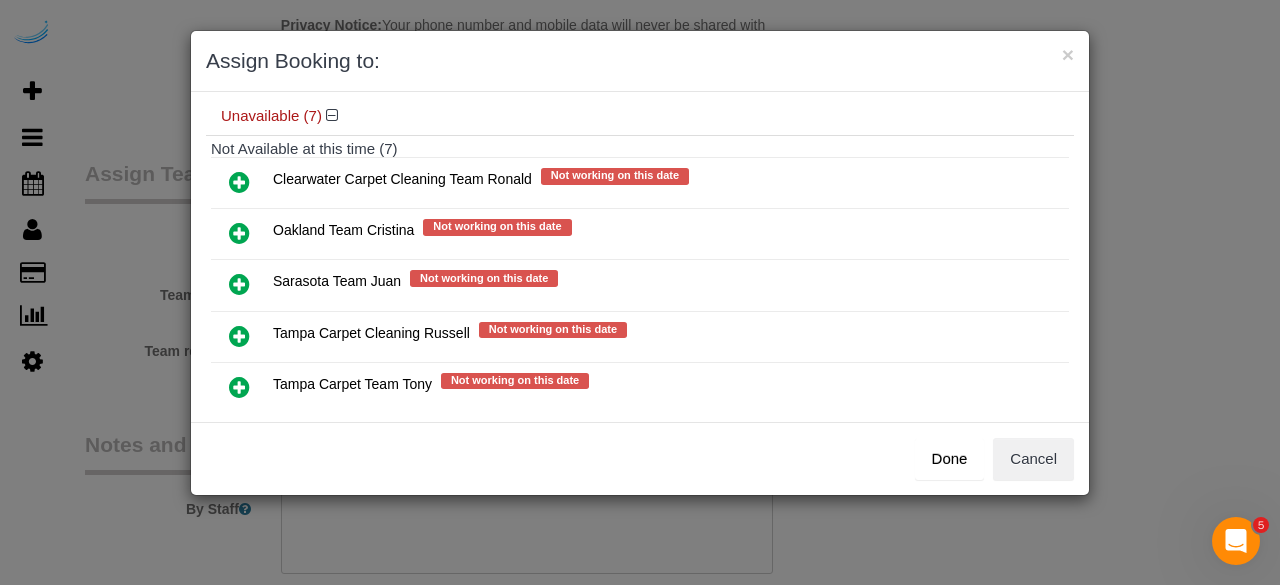 click at bounding box center [239, 284] 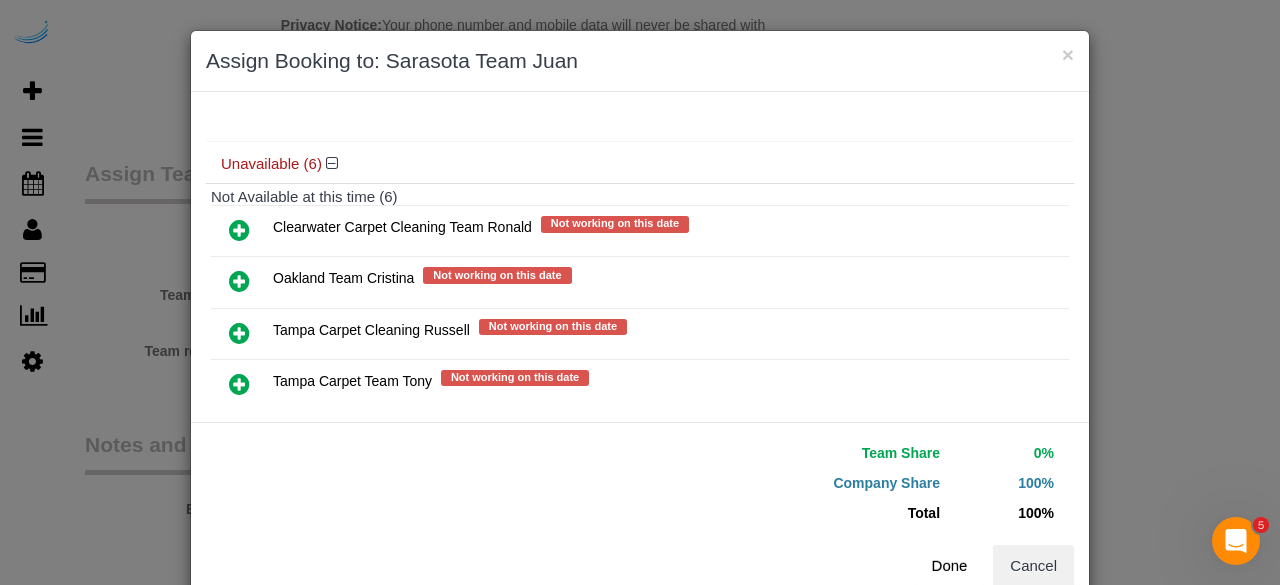 scroll, scrollTop: 246, scrollLeft: 0, axis: vertical 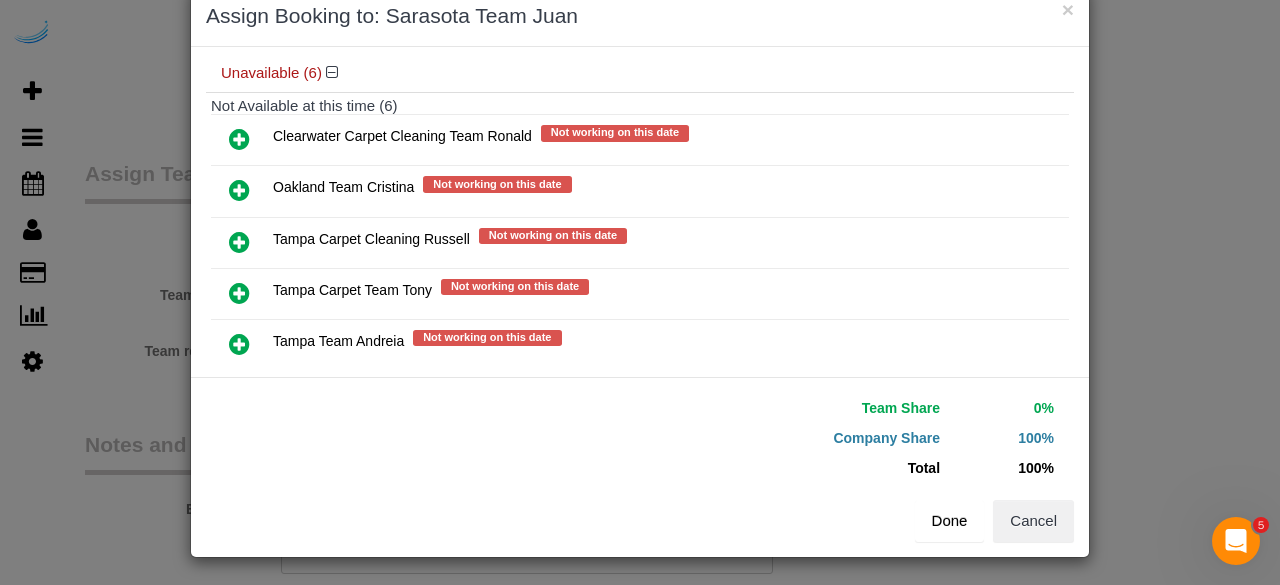 click on "Done" at bounding box center [950, 521] 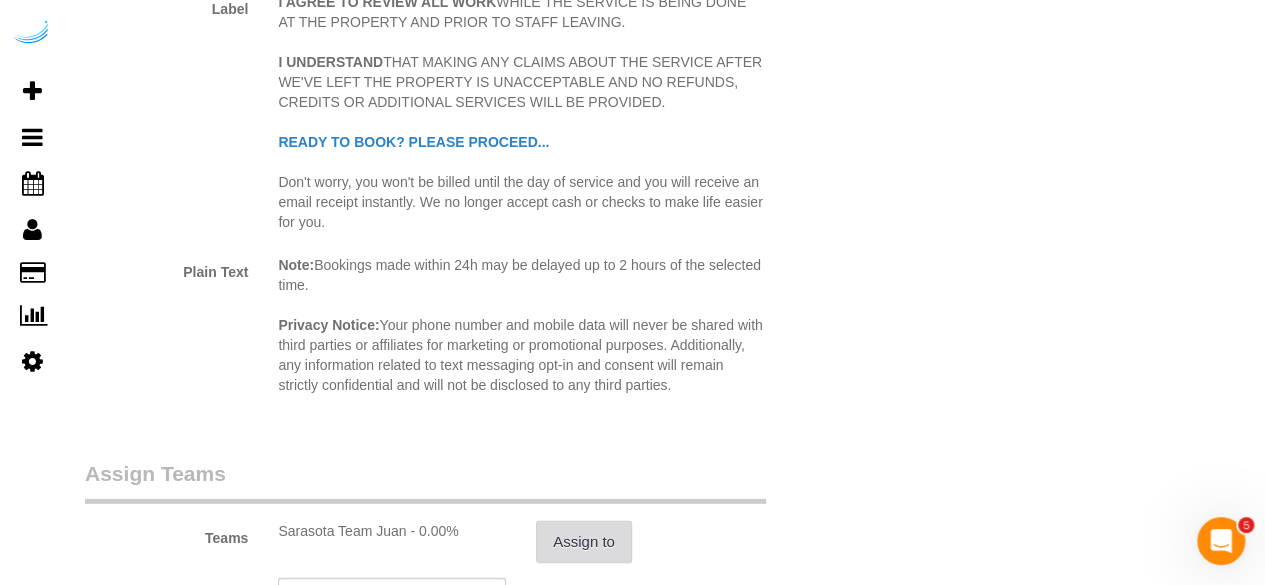 scroll, scrollTop: 3100, scrollLeft: 0, axis: vertical 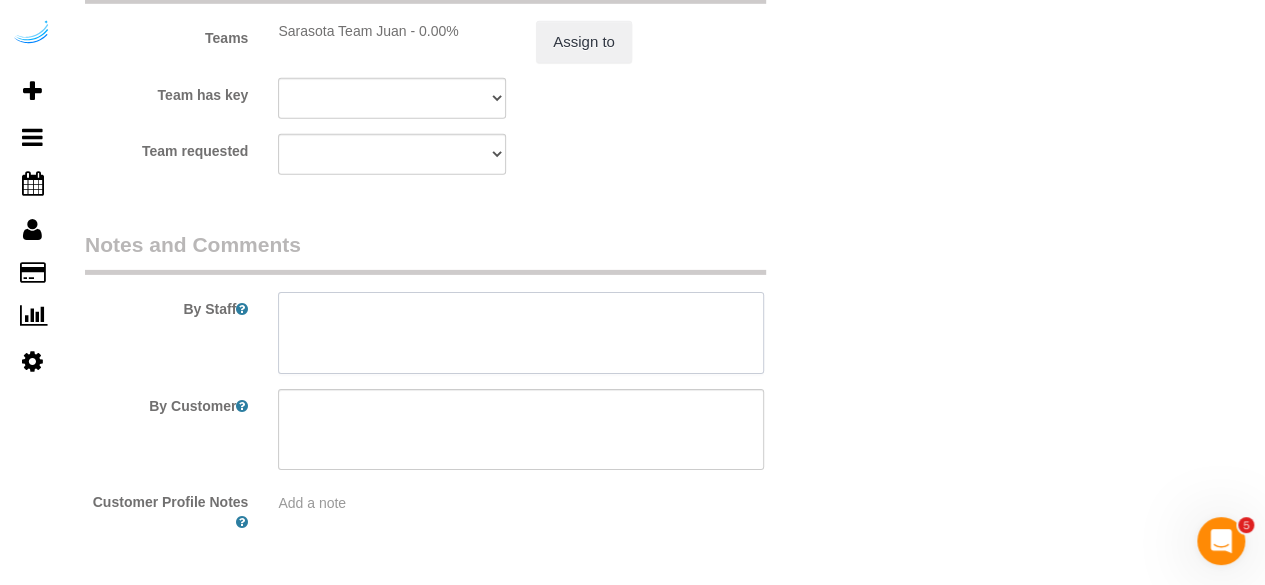 click at bounding box center [521, 333] 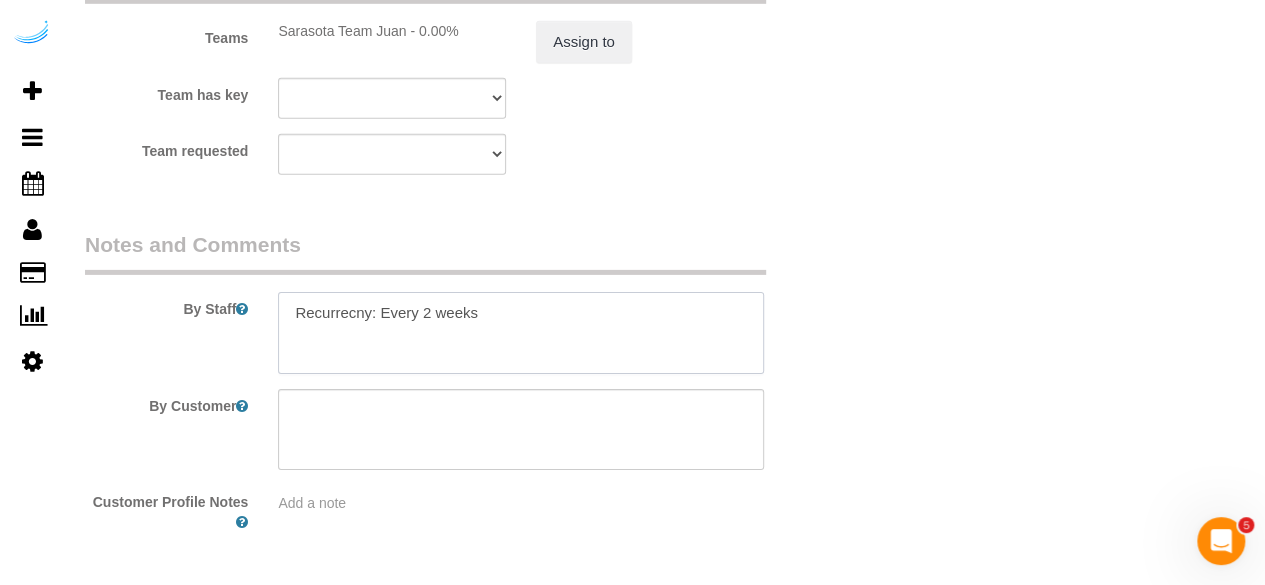 paste on "Permanent Notes:No notes from this customer.Today's Notes:No notes from this service.
Entry Method: Someone will be home
Details:
Additional Notes:
Housekeeping Notes:" 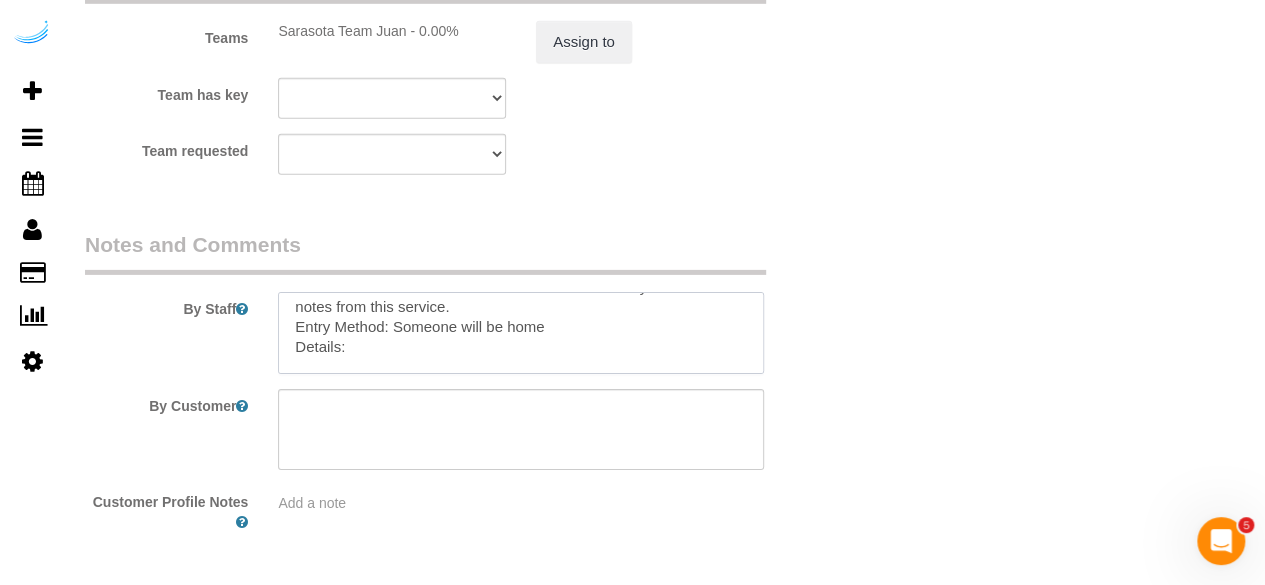 scroll, scrollTop: 0, scrollLeft: 0, axis: both 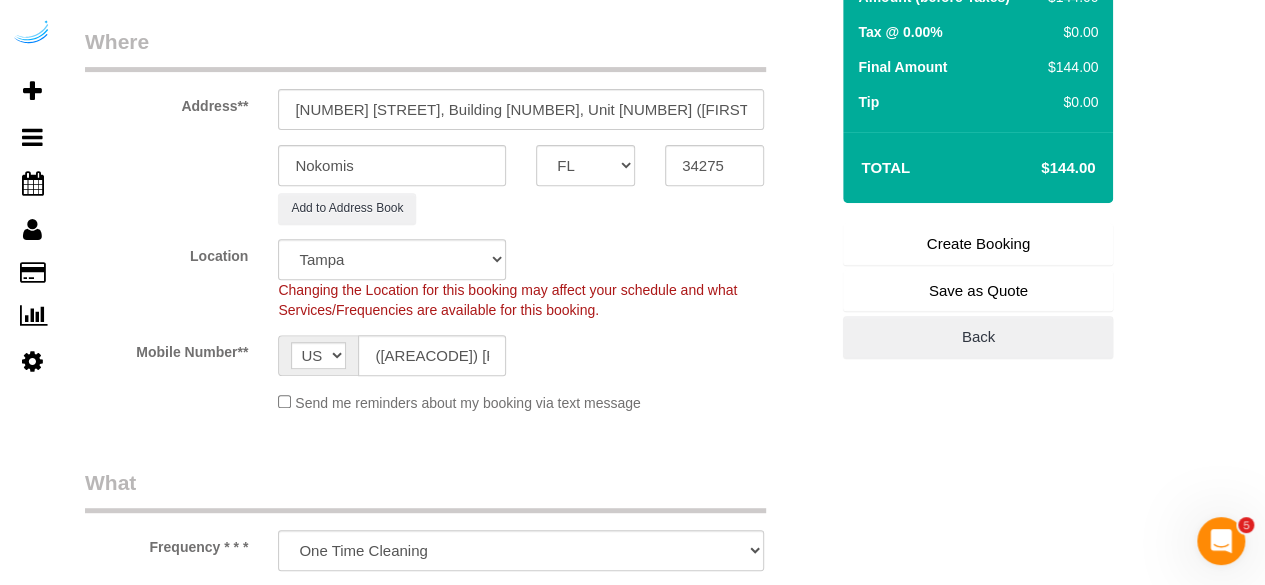 type on "Recurrency: Every 2 weeks
Permanent Notes:No notes from this customer.Today's Notes:No notes from this service.
Entry Method: Someone will be home
Details:
Additional Notes:
Housekeeping Notes:" 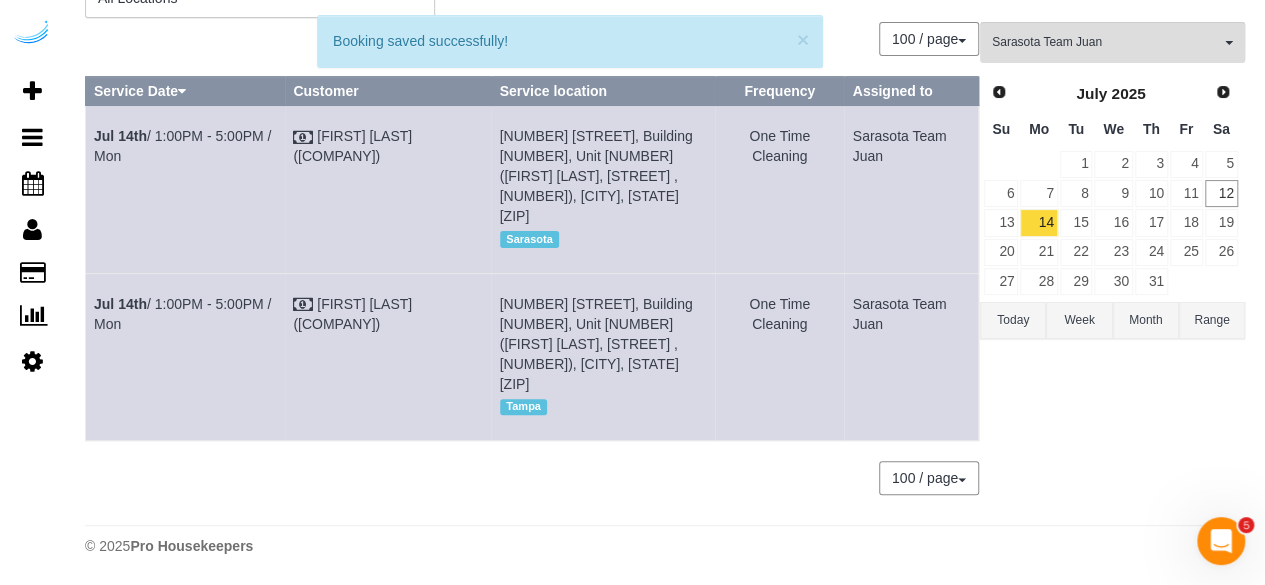 scroll, scrollTop: 0, scrollLeft: 0, axis: both 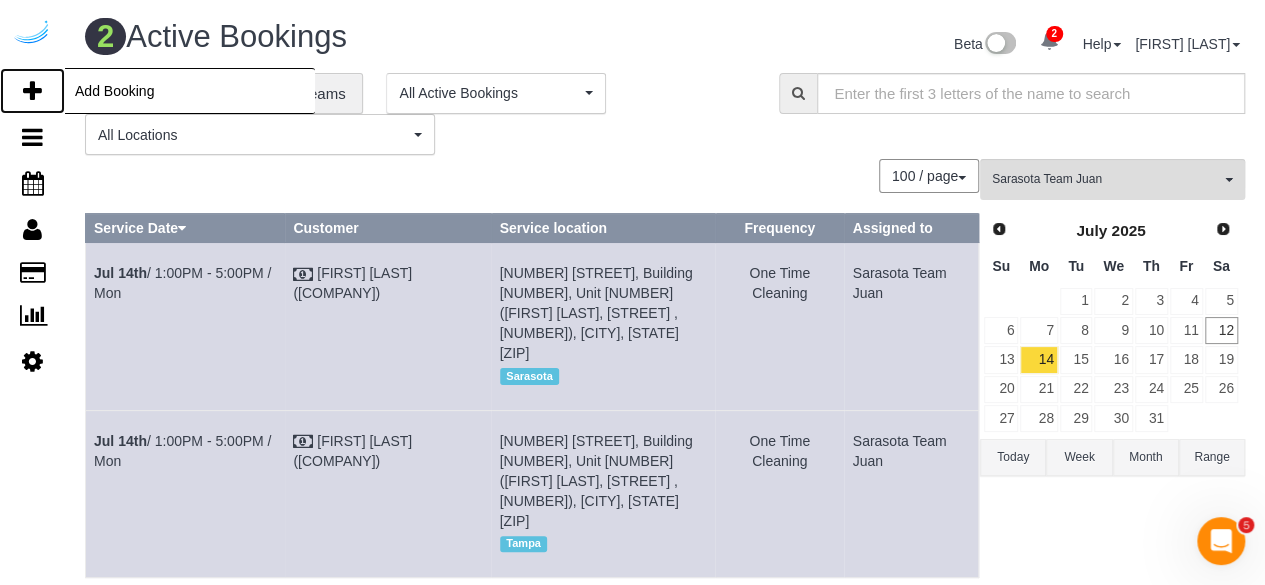 click at bounding box center [32, 91] 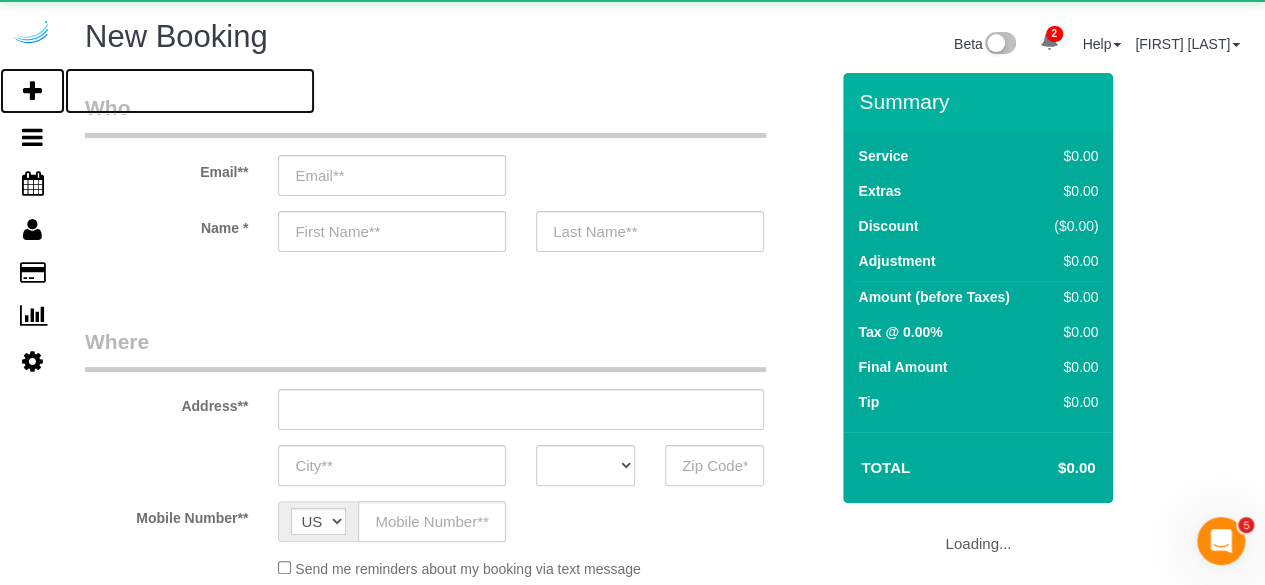 select on "number:9" 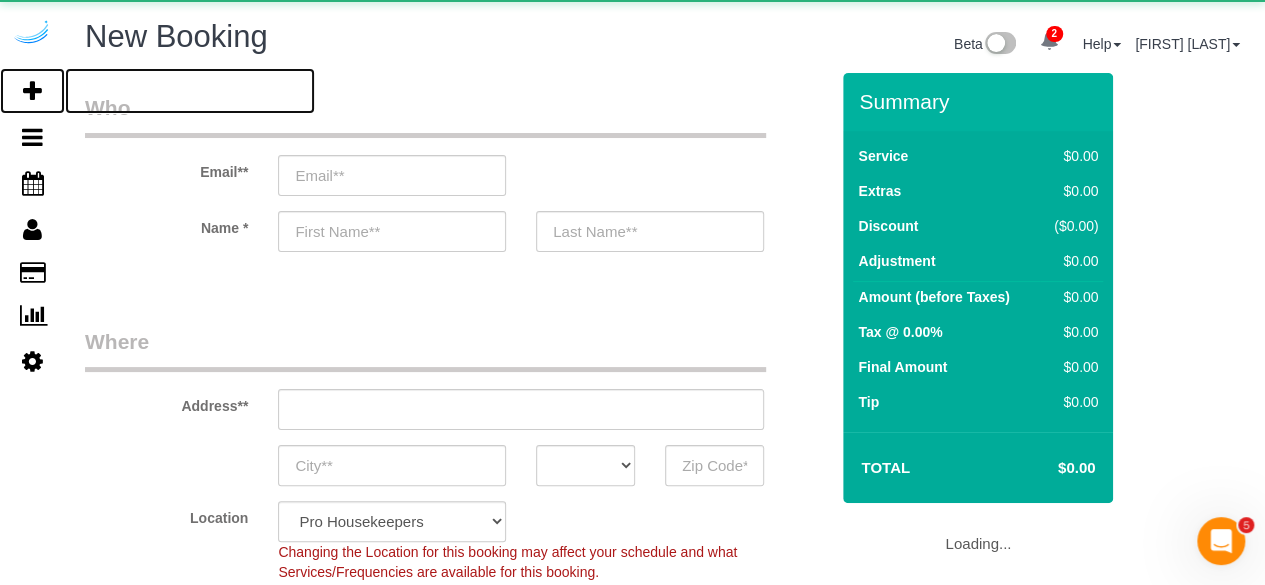 select on "object:4713" 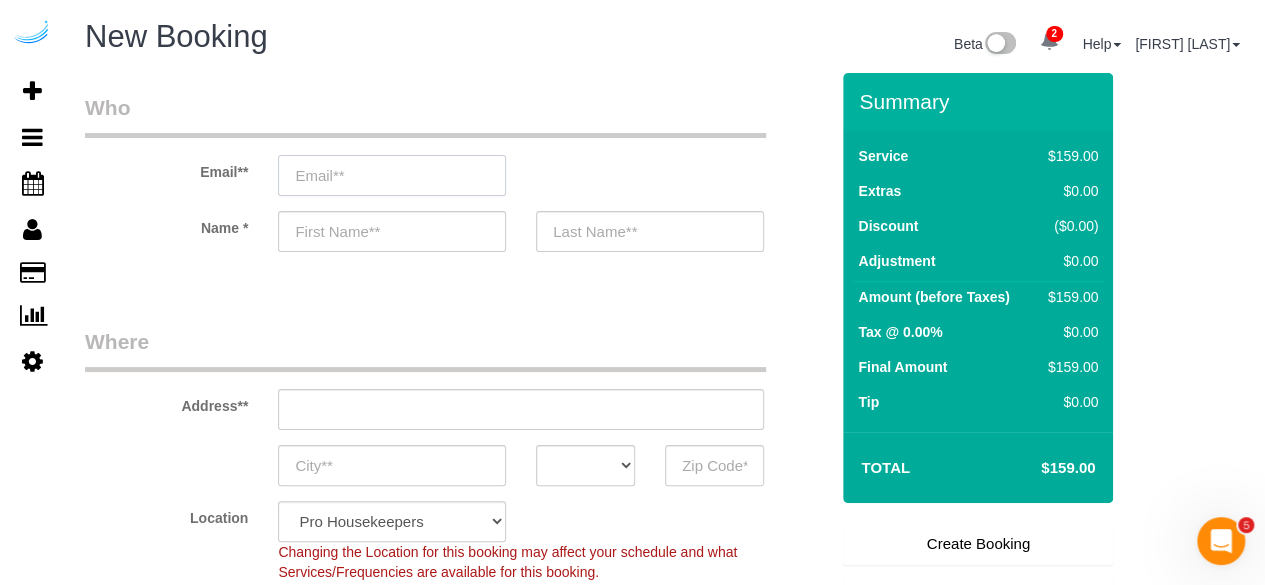 click at bounding box center [392, 175] 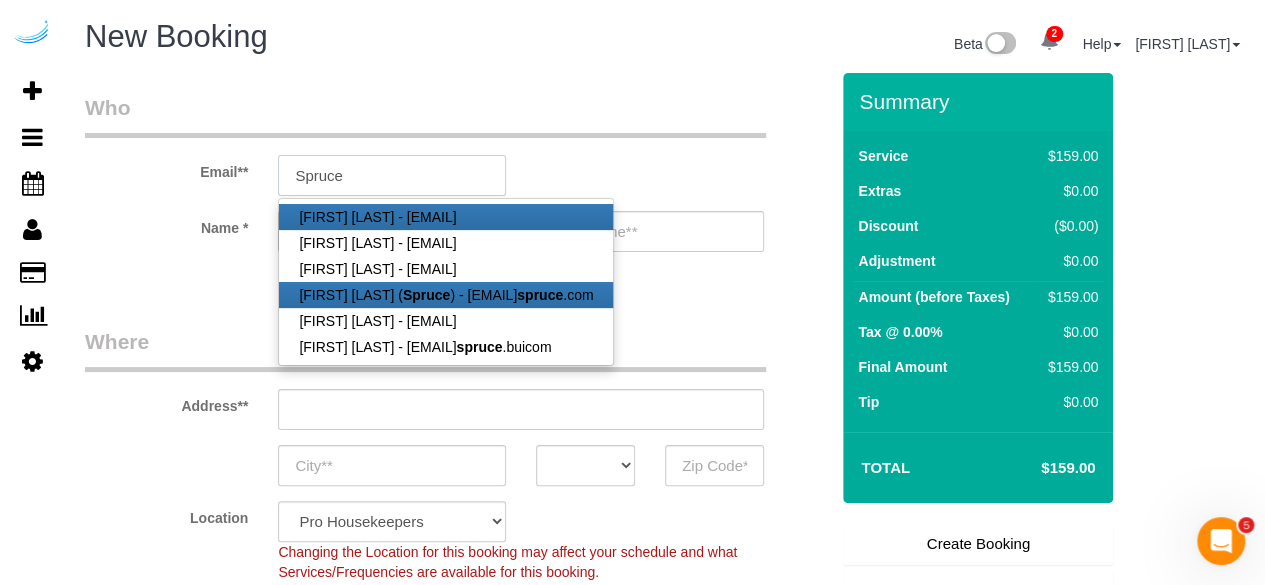 type on "brandie@getspruce.com" 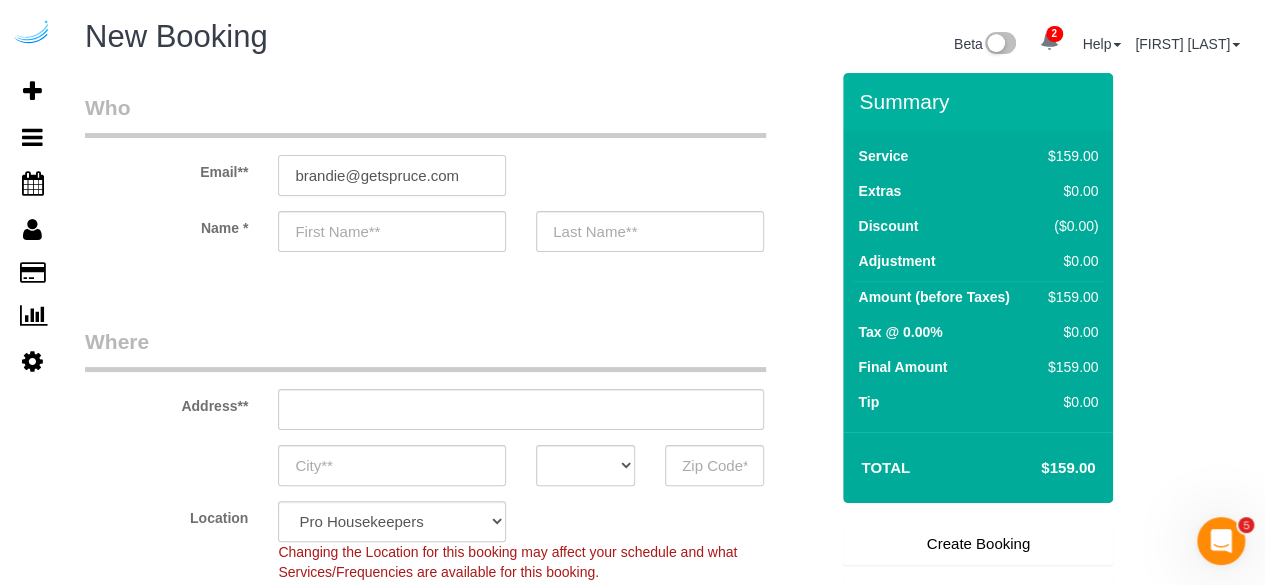 type on "Brandie" 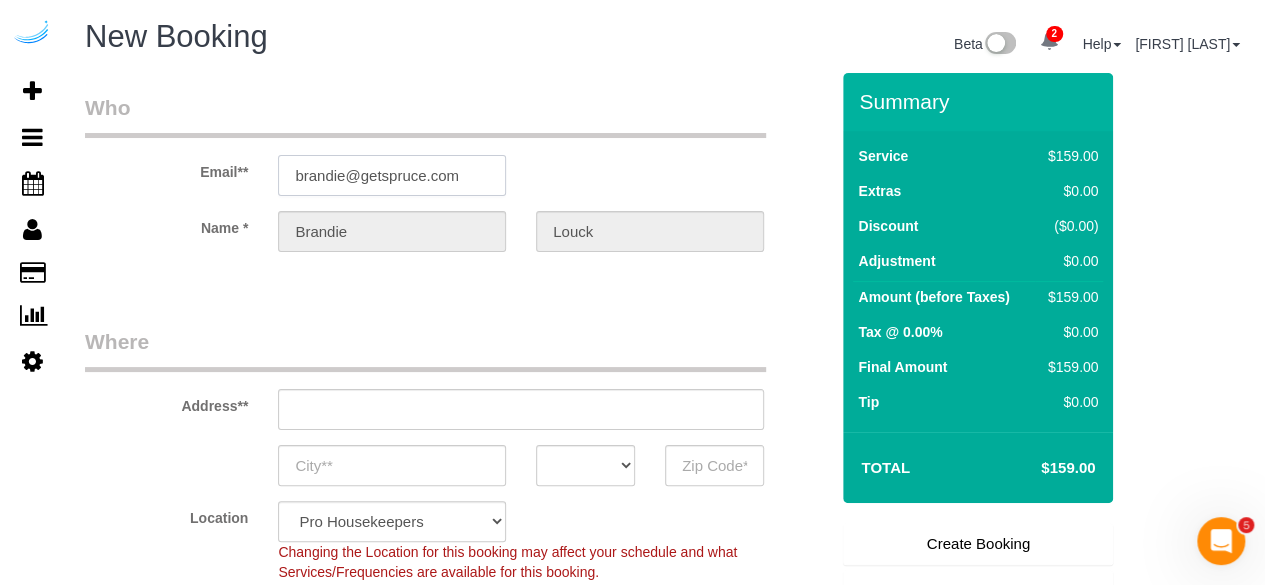 type on "3816 S Lamar Blvd" 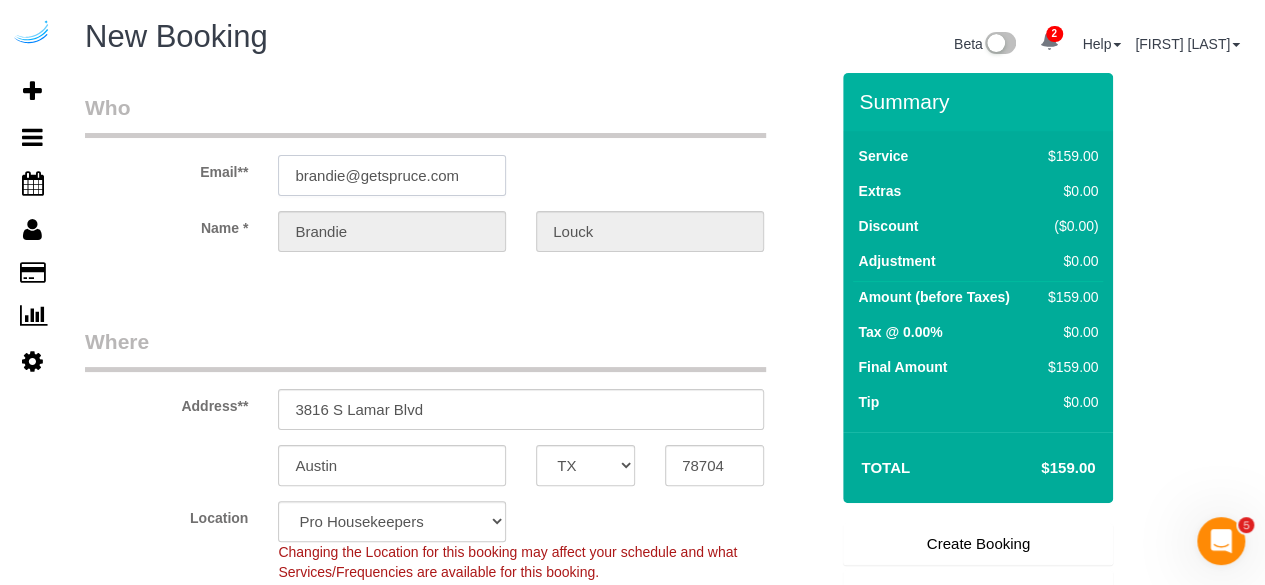 type on "brandie@getspruce.com" 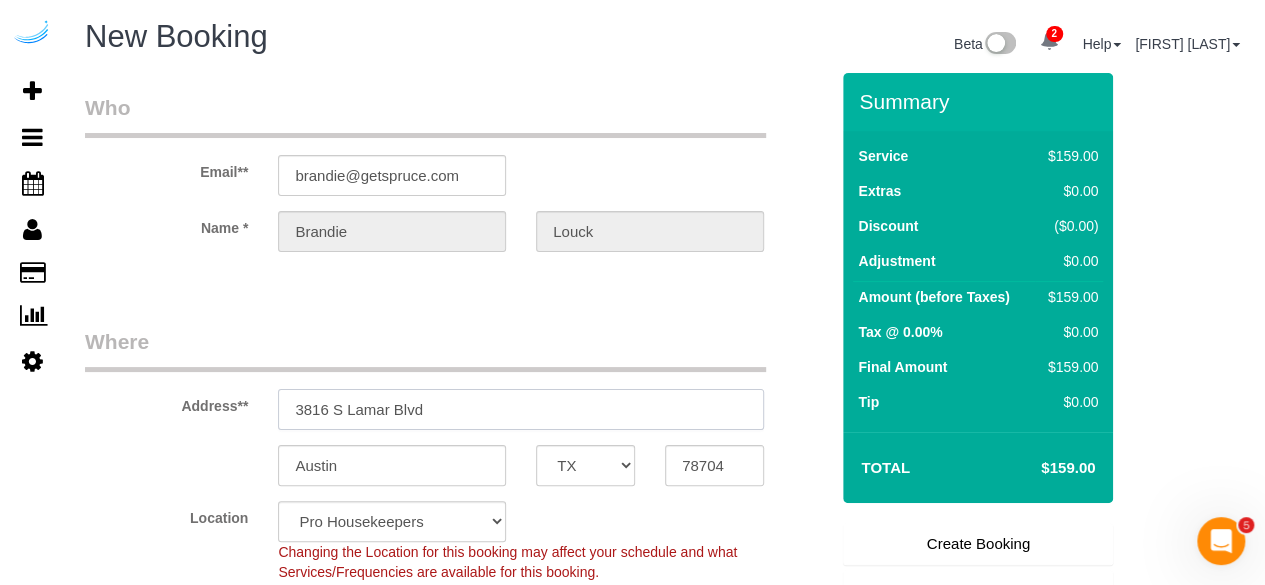 click on "3816 S Lamar Blvd" at bounding box center (521, 409) 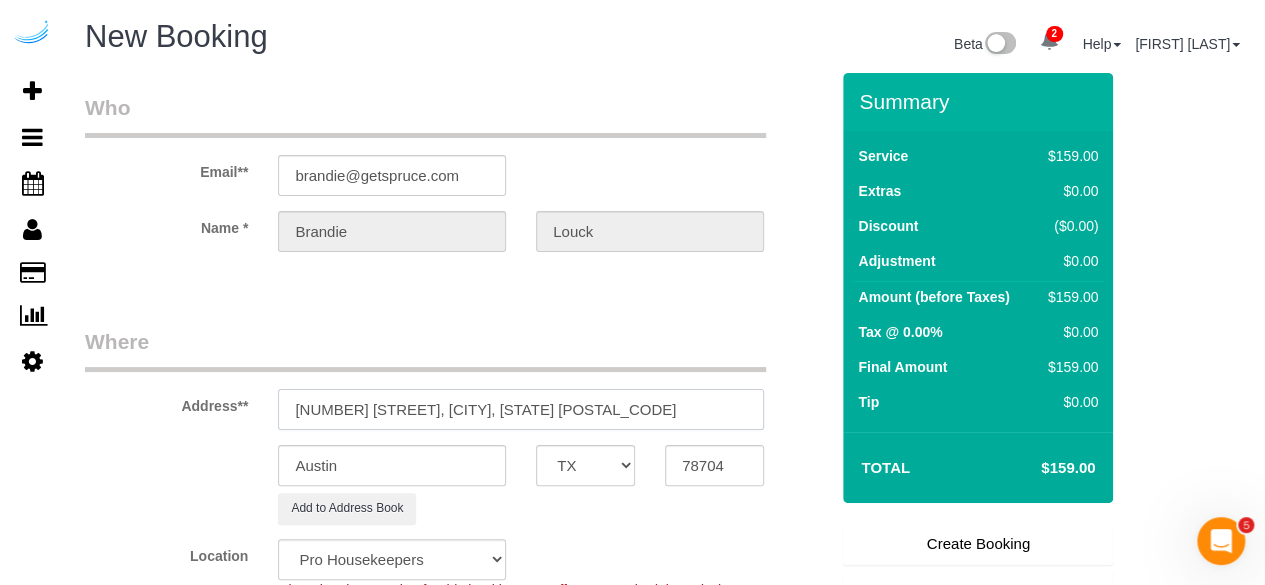 select on "9" 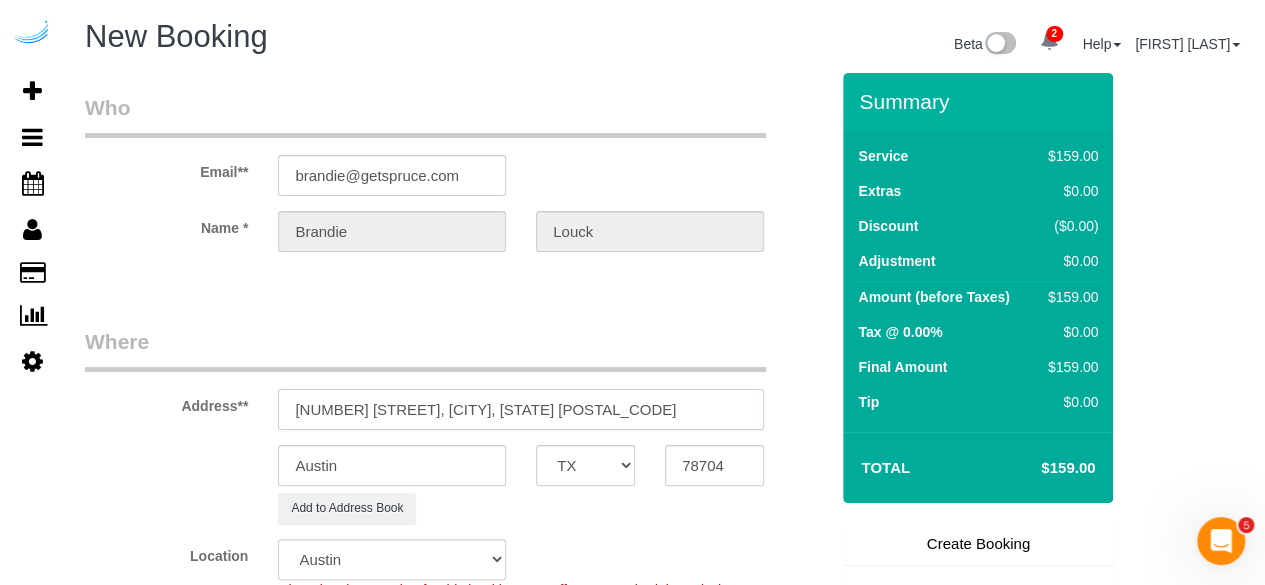 select on "object:4755" 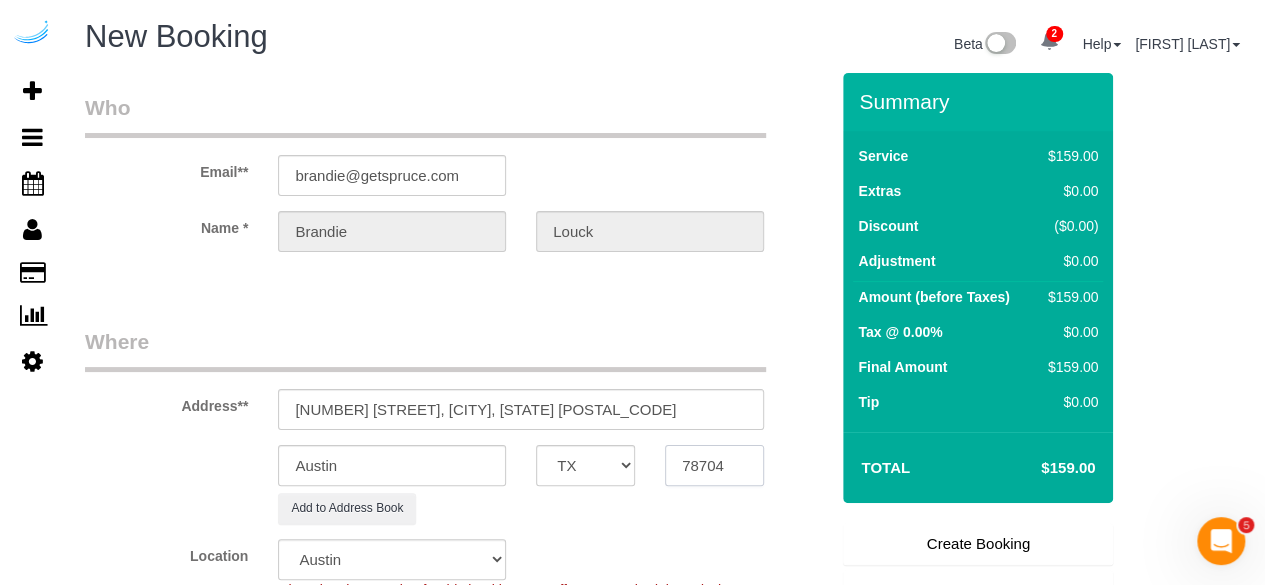 click on "78704" at bounding box center [714, 465] 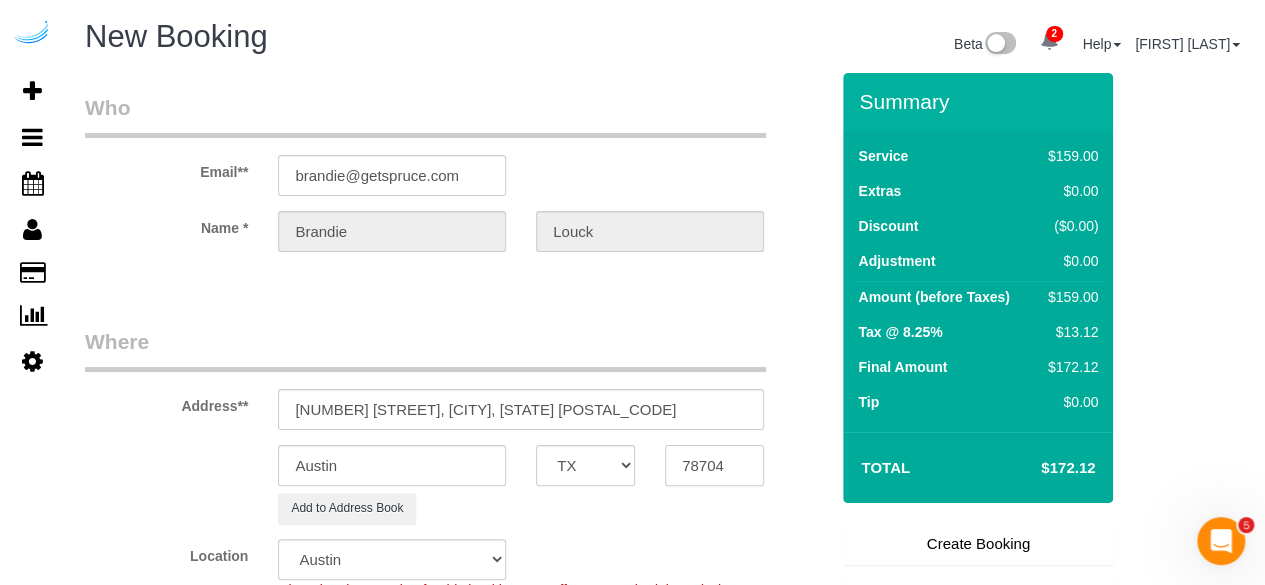 paste on "34275" 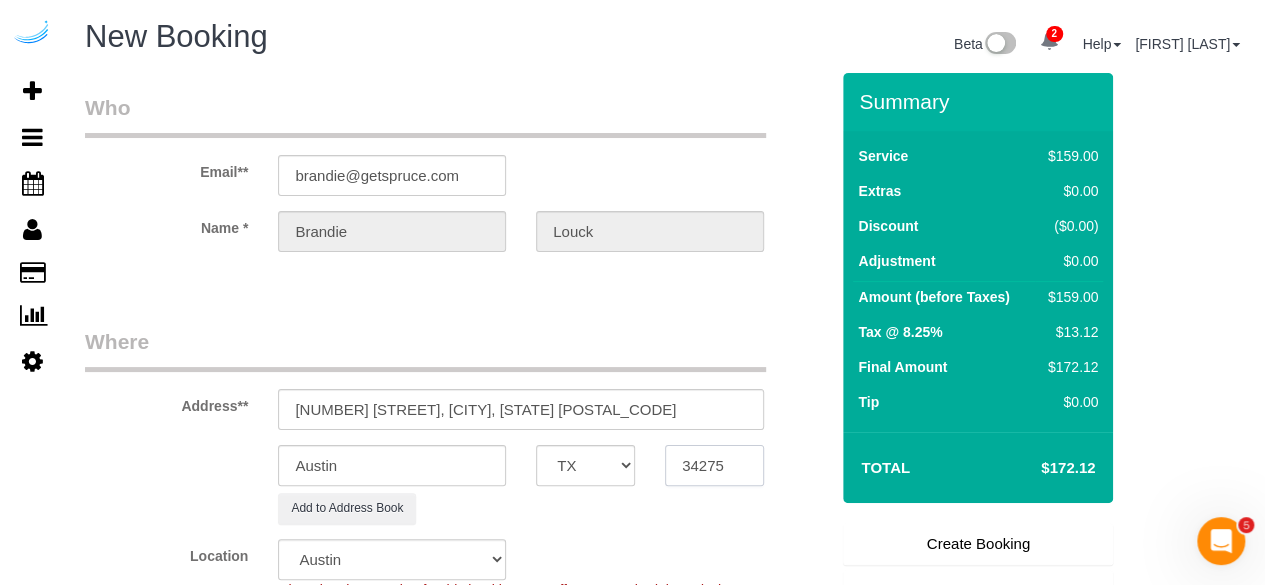 type on "34275" 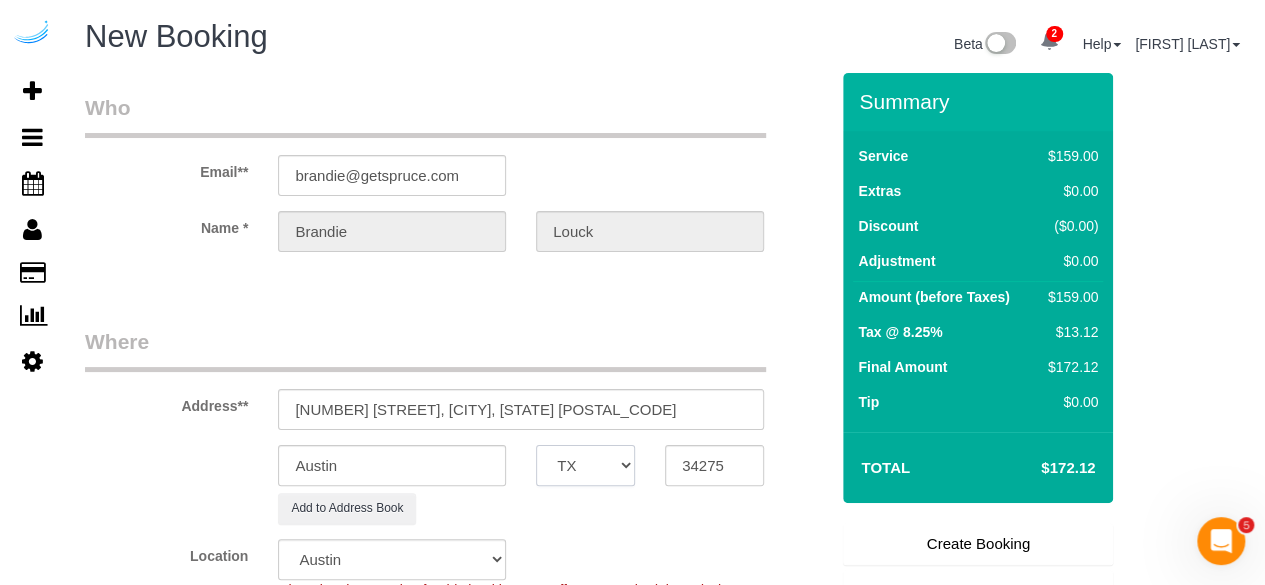 click on "AK
AL
AR
AZ
CA
CO
CT
DC
DE
FL
GA
HI
IA
ID
IL
IN
KS
KY
LA
MA
MD
ME
MI
MN
MO
MS
MT
NC
ND
NE
NH
NJ
NM
NV
NY
OH
OK
OR
PA
RI
SC
SD
TN
TX
UT
VA
VT
WA
WI
WV
WY" at bounding box center (585, 465) 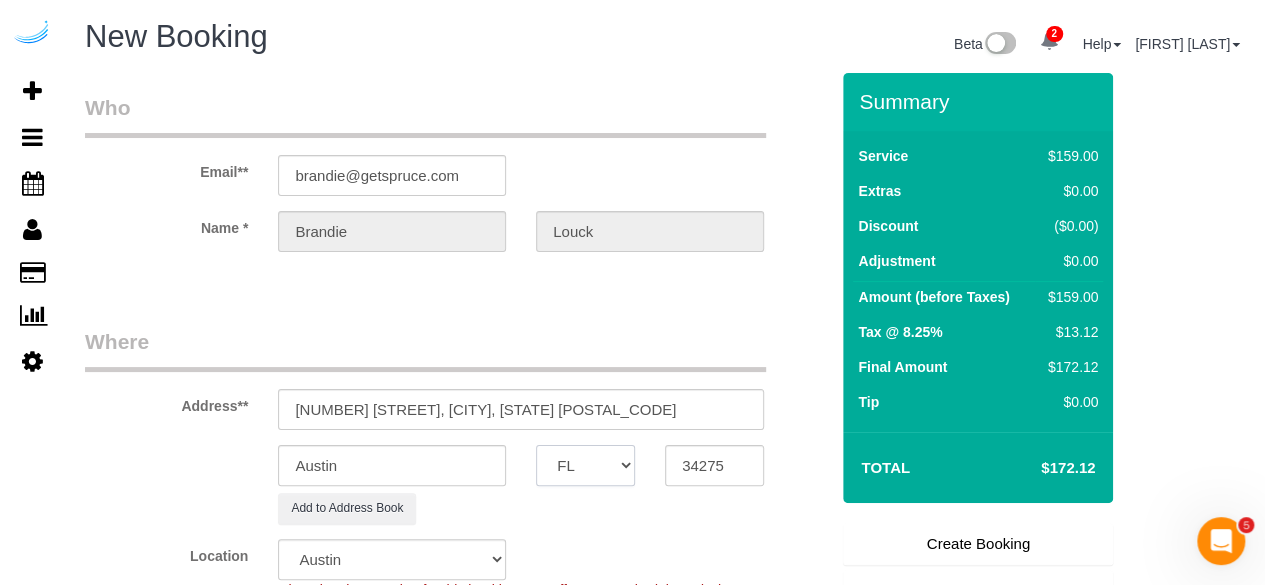click on "AK
AL
AR
AZ
CA
CO
CT
DC
DE
FL
GA
HI
IA
ID
IL
IN
KS
KY
LA
MA
MD
ME
MI
MN
MO
MS
MT
NC
ND
NE
NH
NJ
NM
NV
NY
OH
OK
OR
PA
RI
SC
SD
TN
TX
UT
VA
VT
WA
WI
WV
WY" at bounding box center [585, 465] 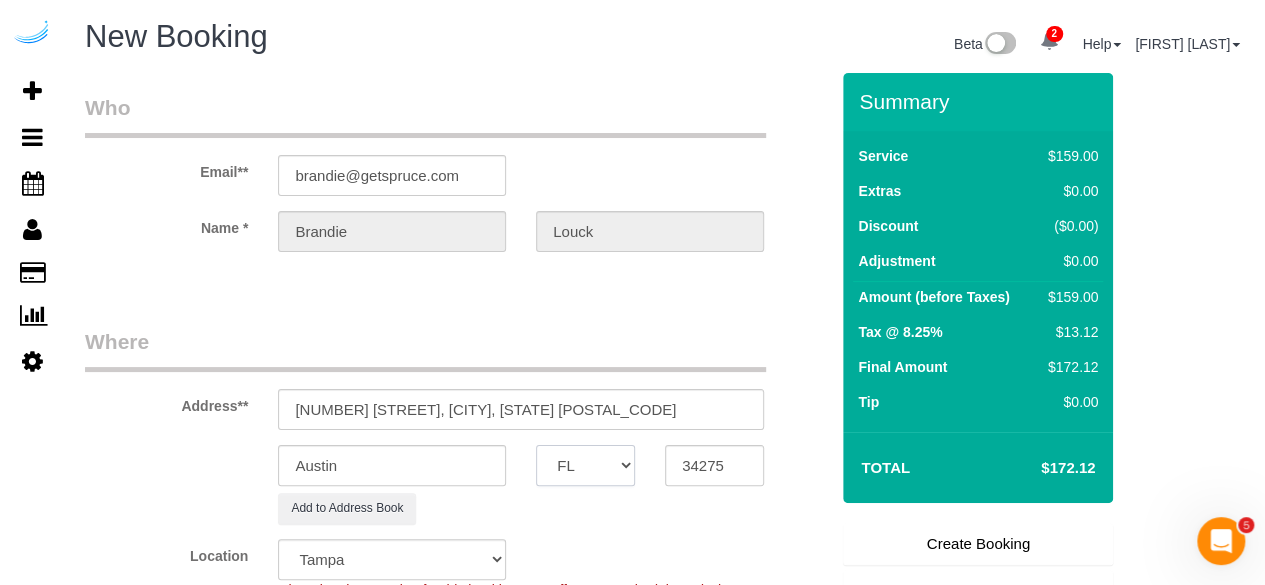 select on "object:4802" 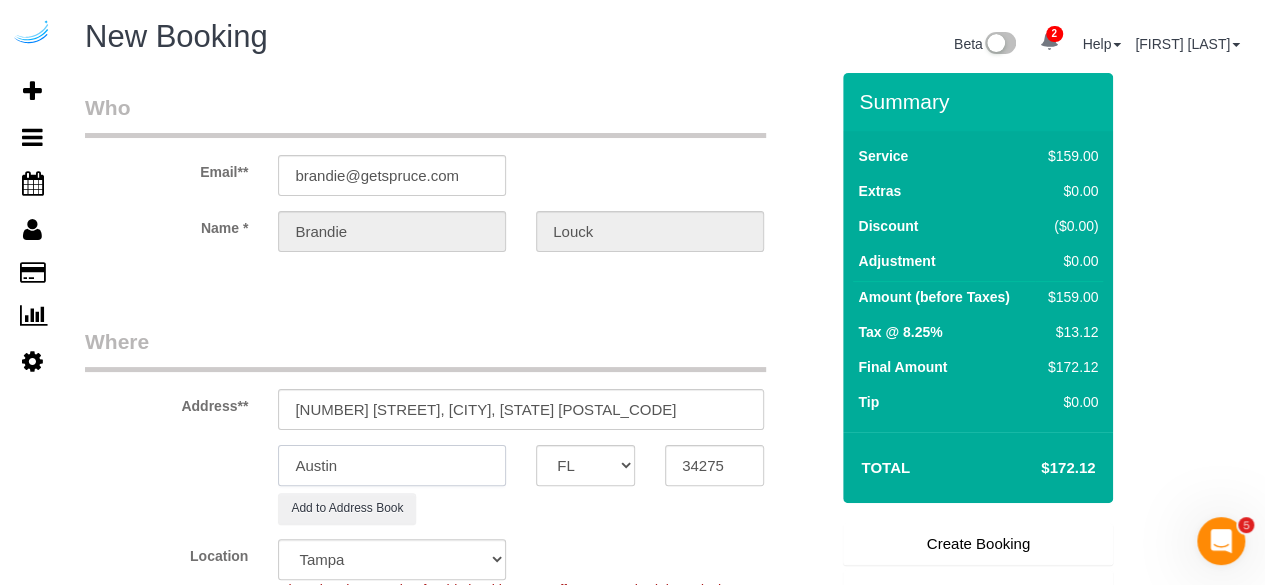 click on "Austin" at bounding box center (392, 465) 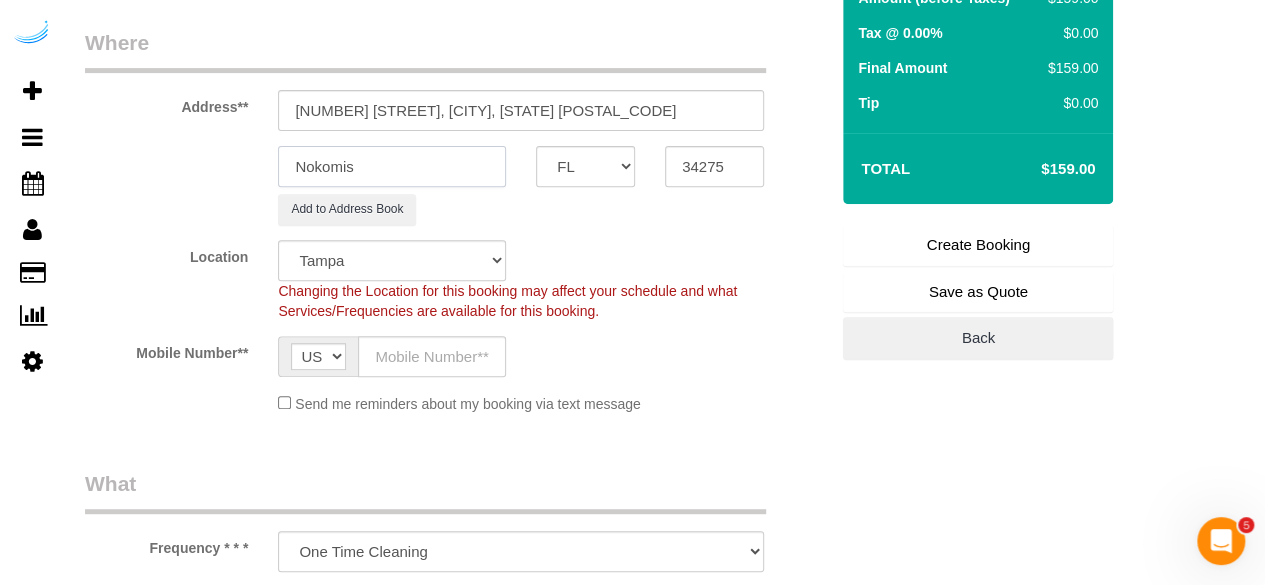 scroll, scrollTop: 300, scrollLeft: 0, axis: vertical 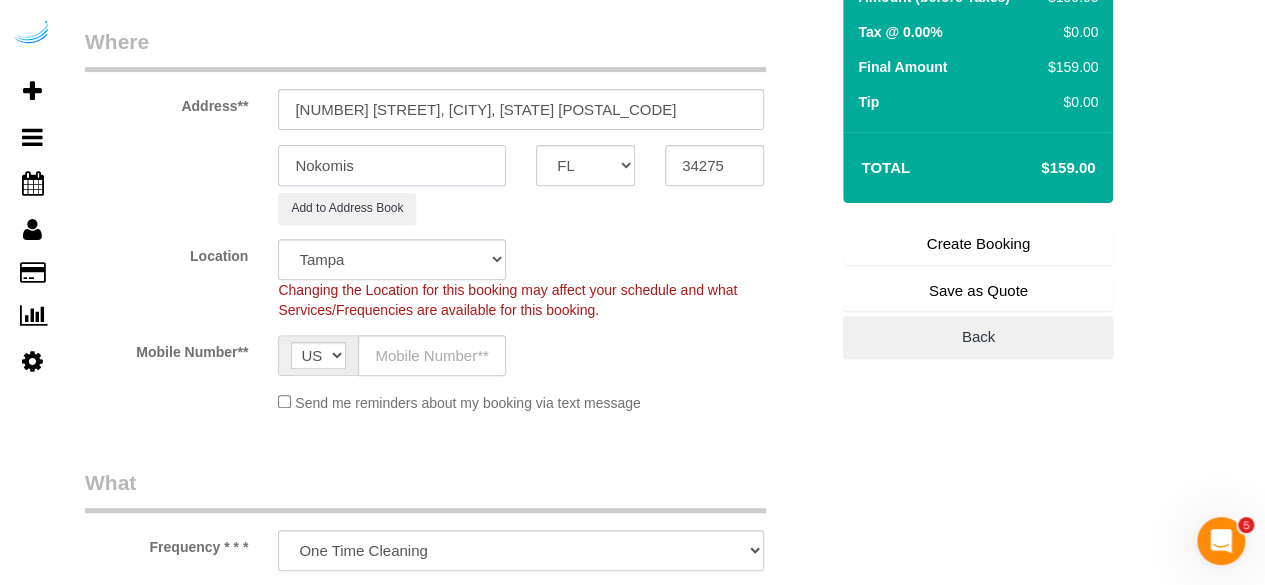 type on "Nokomis" 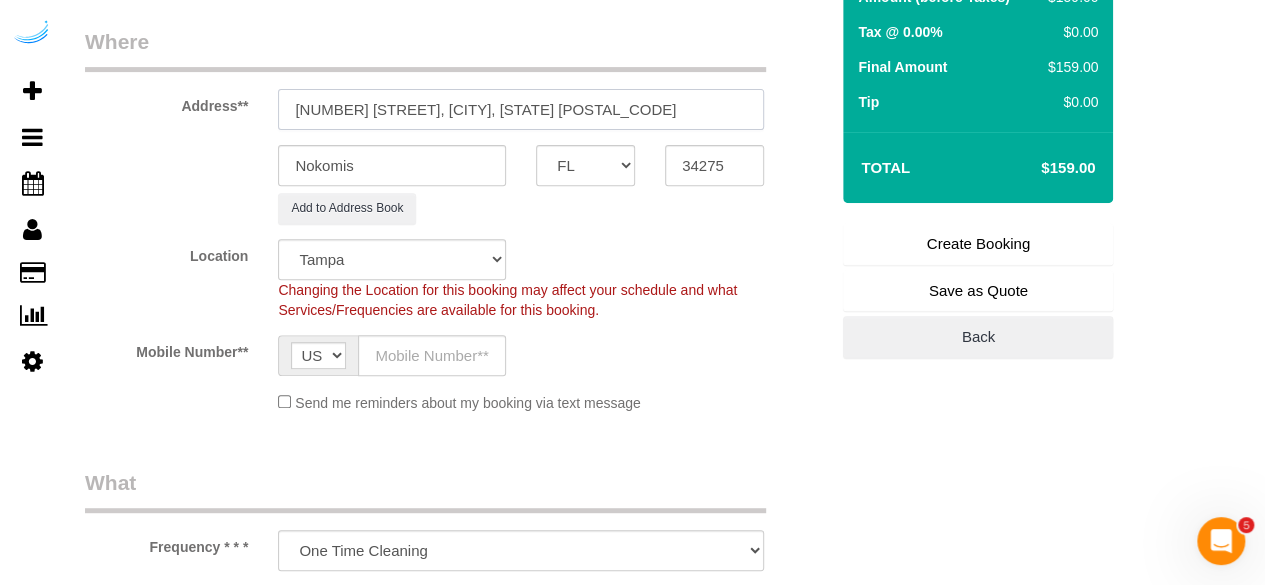 drag, startPoint x: 426, startPoint y: 104, endPoint x: 619, endPoint y: 87, distance: 193.74725 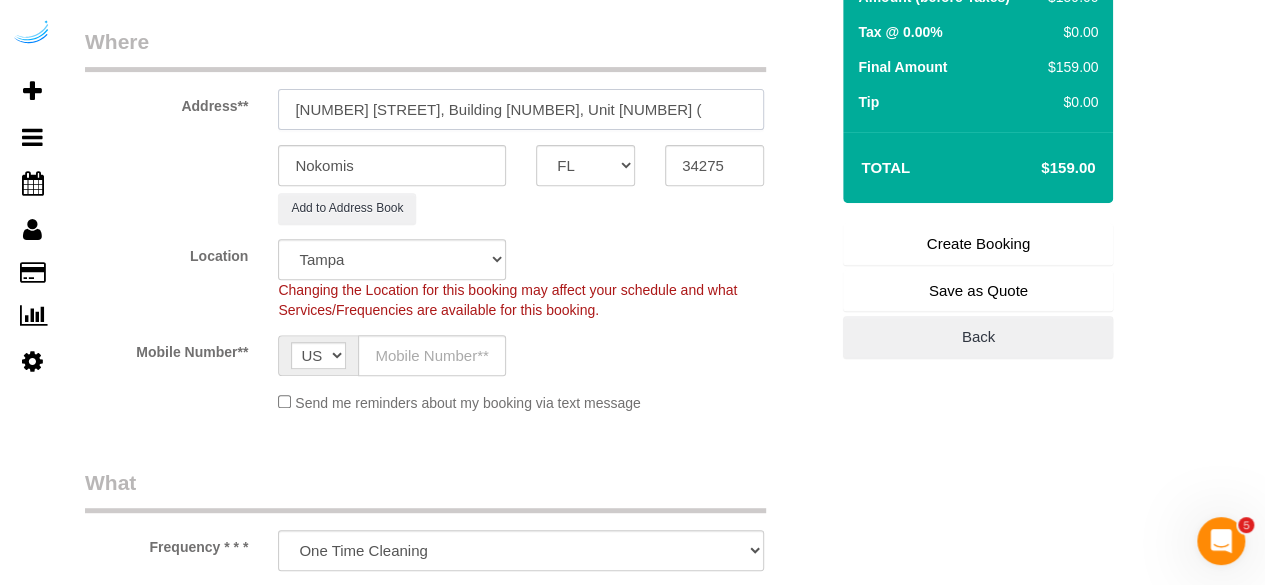 paste on "[FIRST] [LAST]" 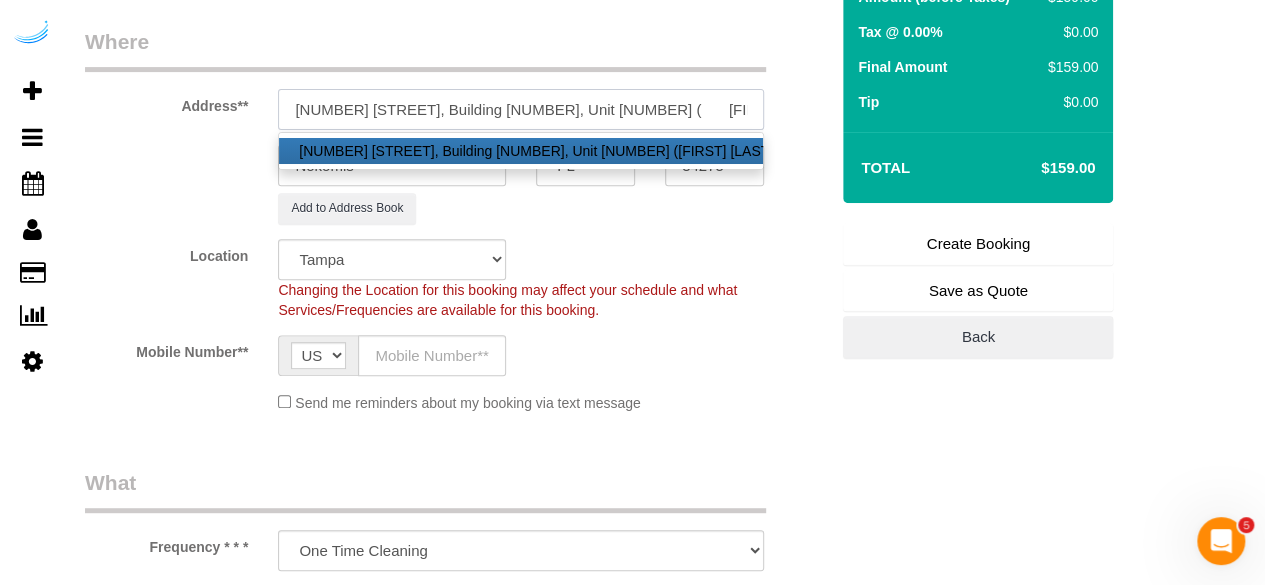 paste on "SchedulerView Checklists Render Legacy Trail" 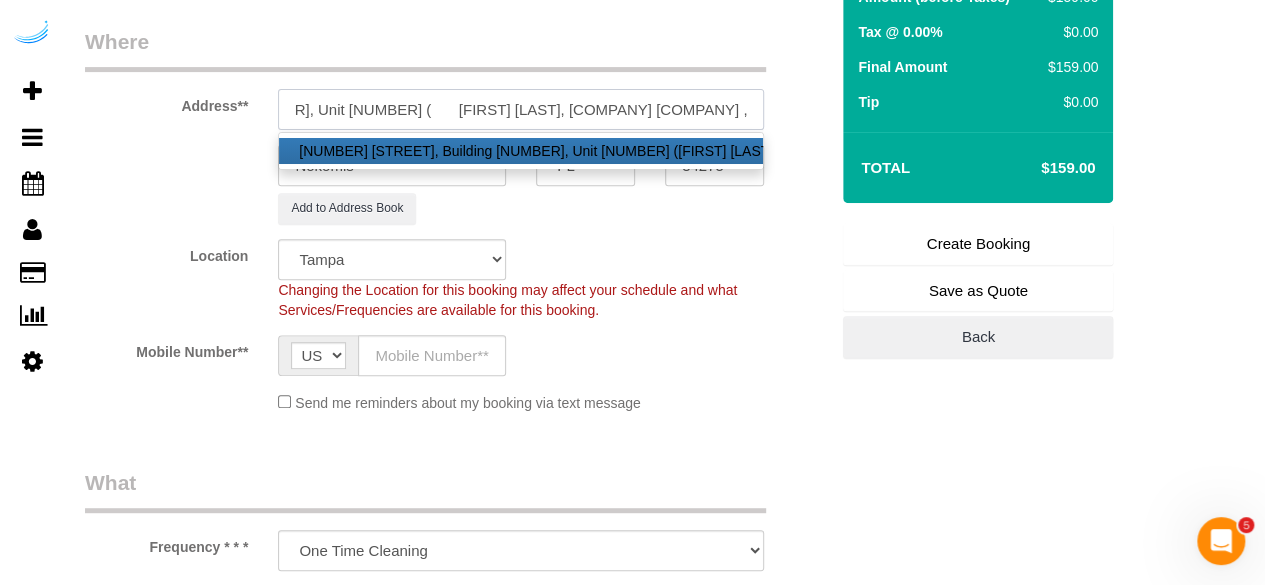 scroll, scrollTop: 0, scrollLeft: 297, axis: horizontal 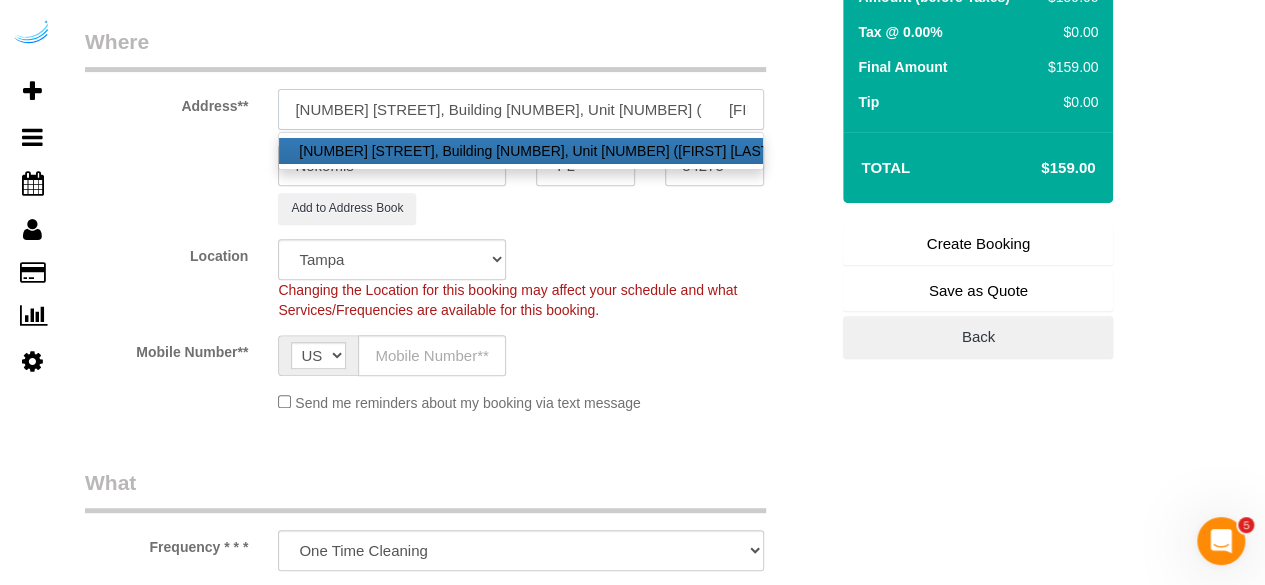 click on "[NUMBER] [STREET], Building [NUMBER], Unit [NUMBER] (	[FIRST] [LAST], [COMPANY] [COMPANY] ," at bounding box center (521, 109) 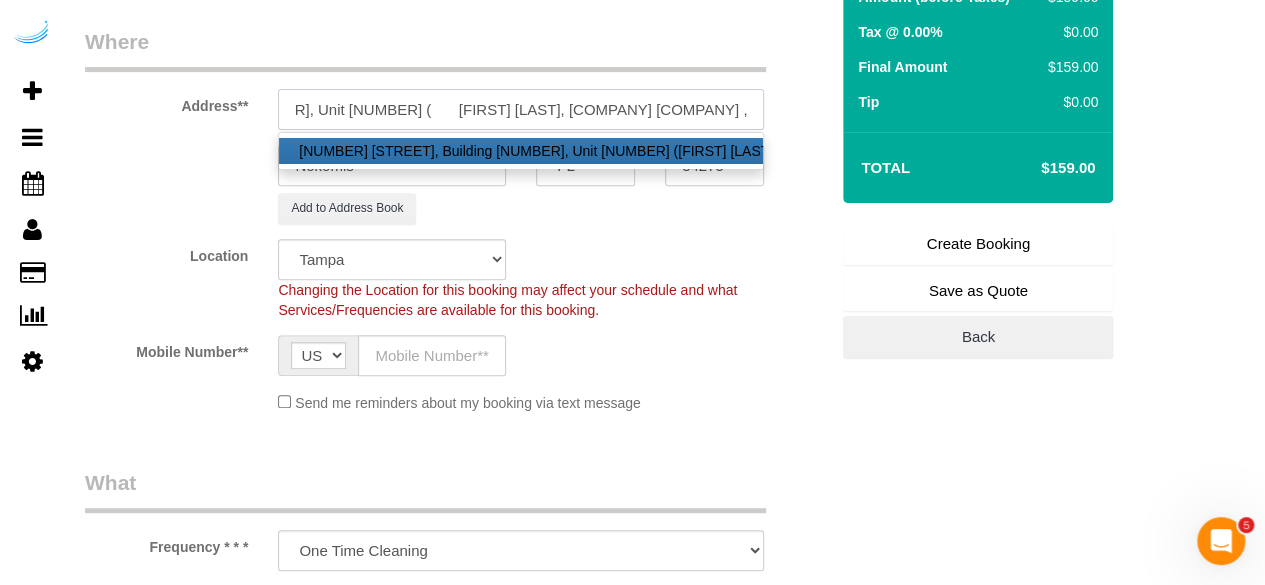 paste on "1399020" 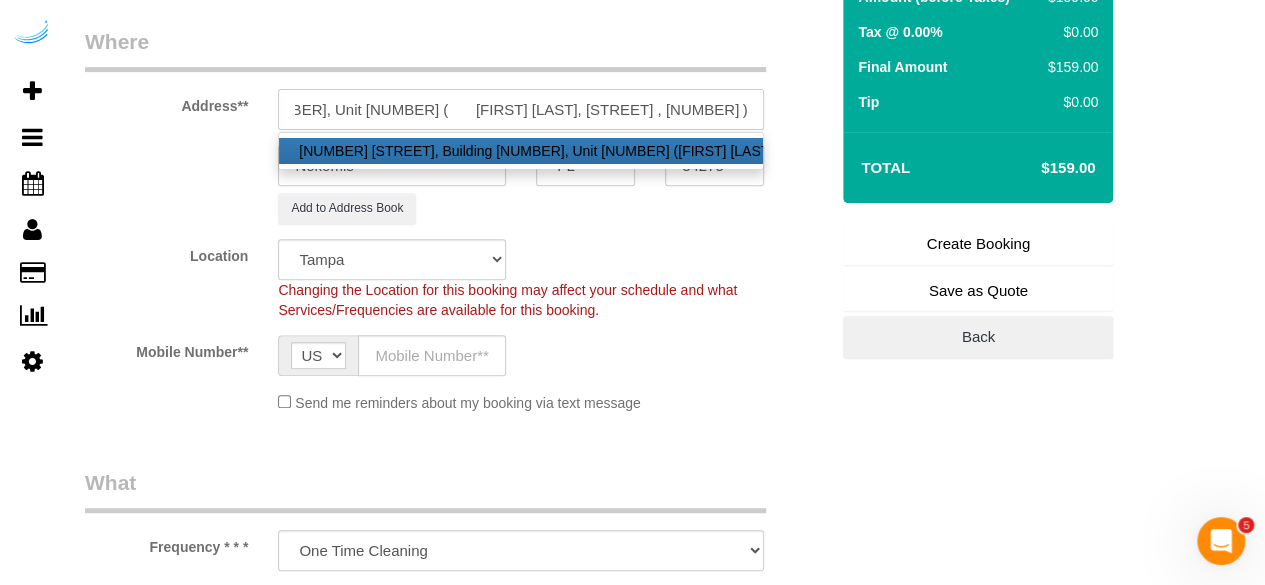 scroll, scrollTop: 0, scrollLeft: 386, axis: horizontal 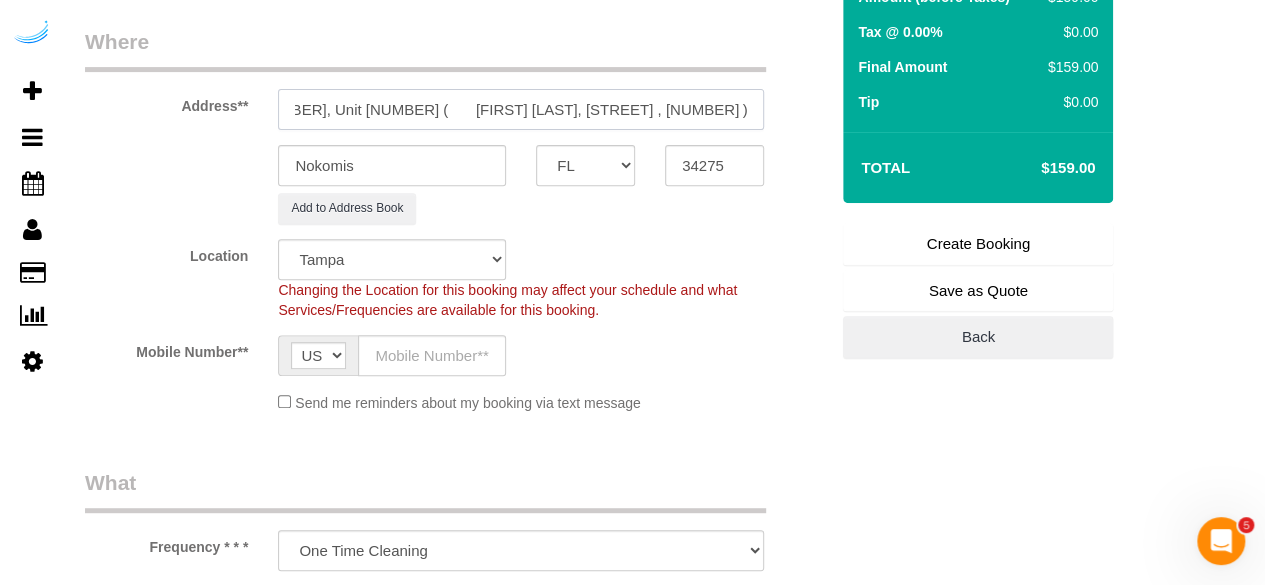 drag, startPoint x: 507, startPoint y: 107, endPoint x: 340, endPoint y: 117, distance: 167.29913 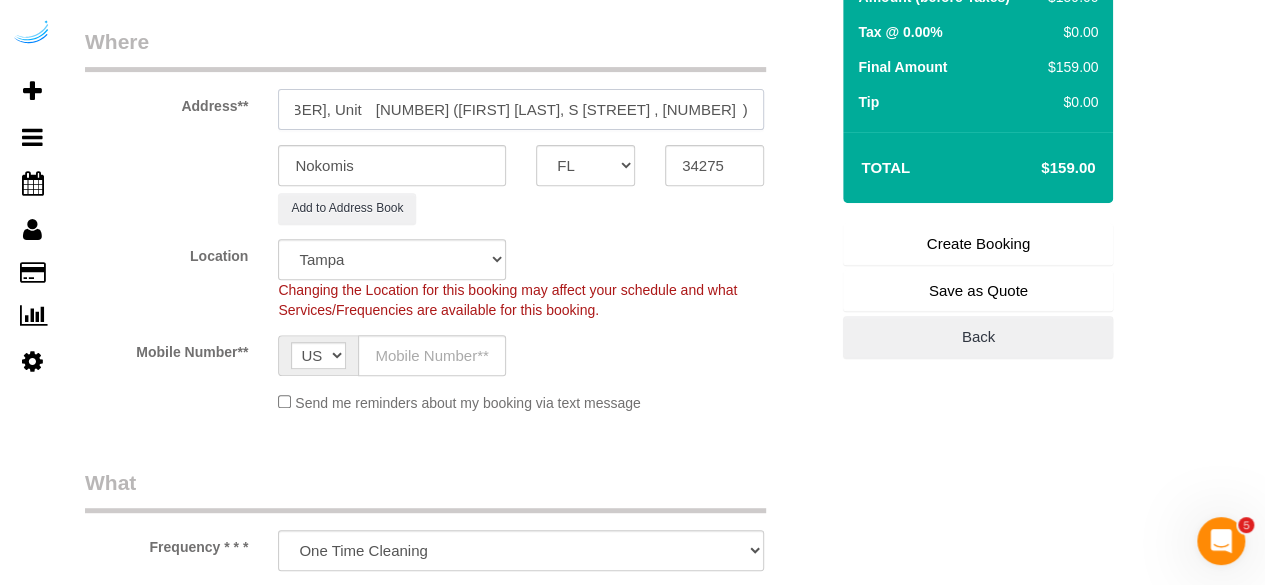 scroll, scrollTop: 0, scrollLeft: 220, axis: horizontal 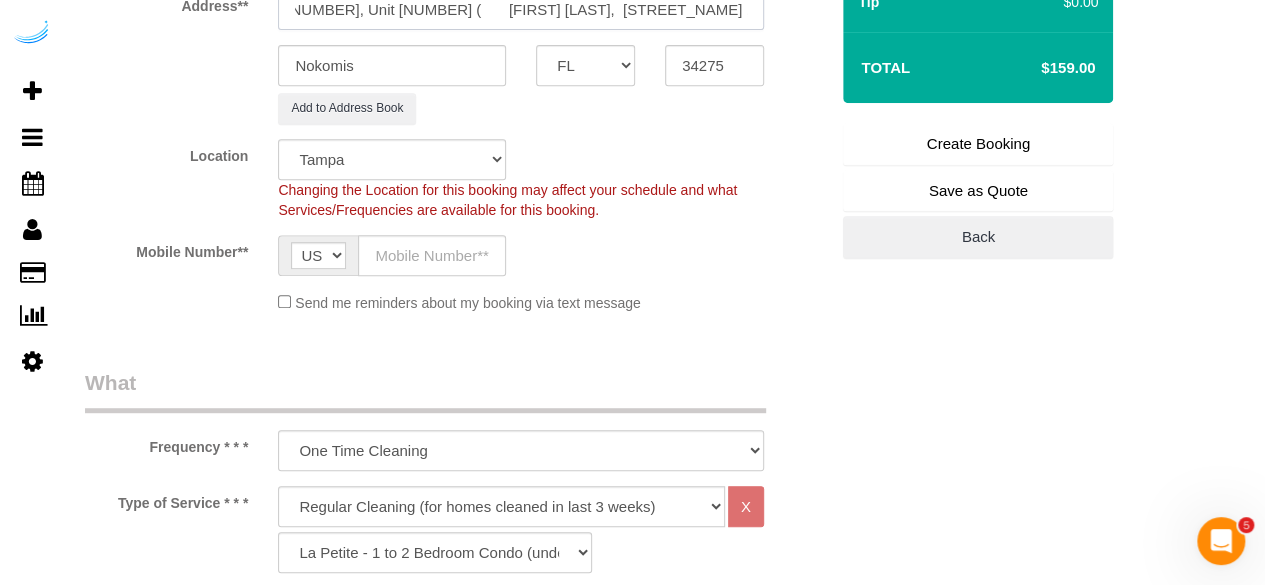 type on "[NUMBER] [STREET], Building [NUMBER], Unit [NUMBER] (	[FIRST] [LAST],  [STREET_NAME] , [NUMBER]	)" 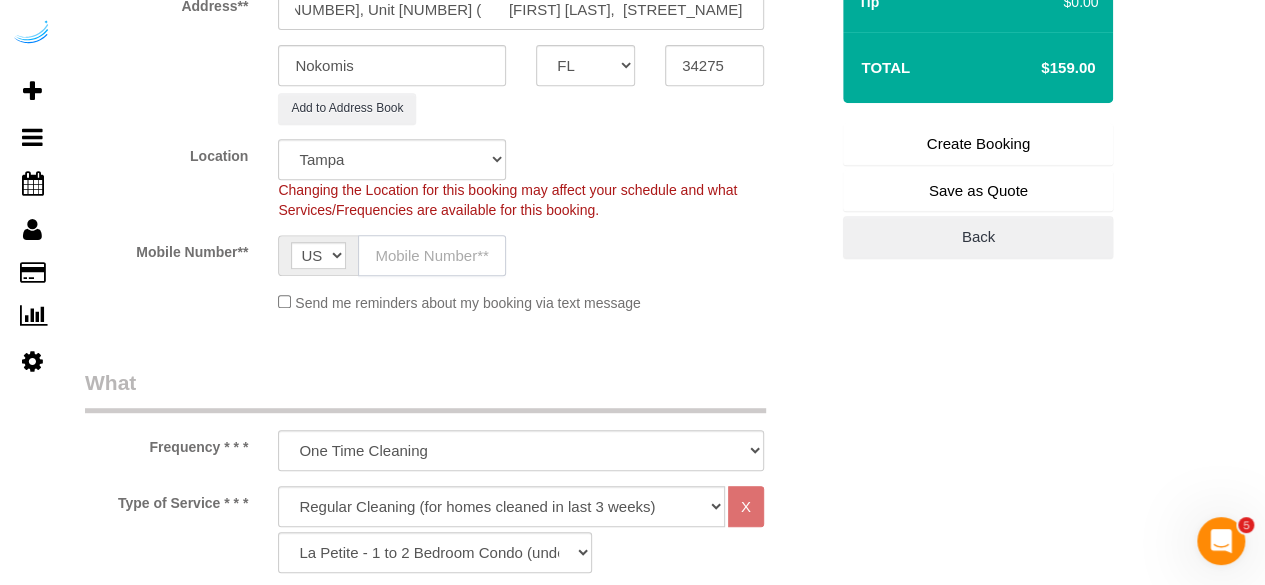 click 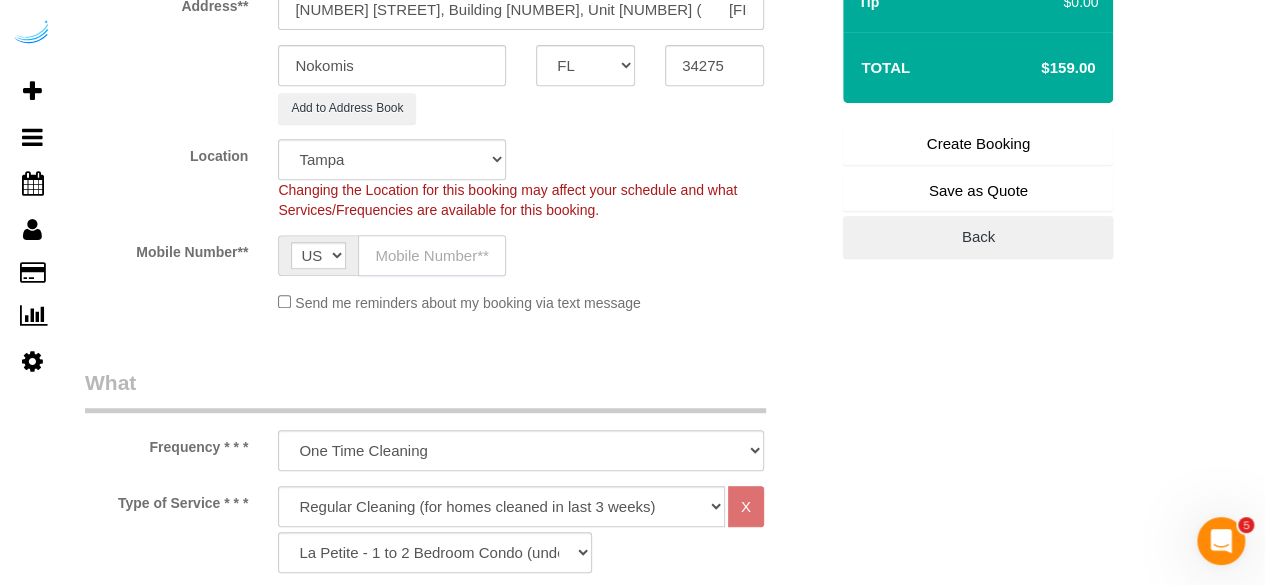 type on "([AREACODE]) [PHONE]" 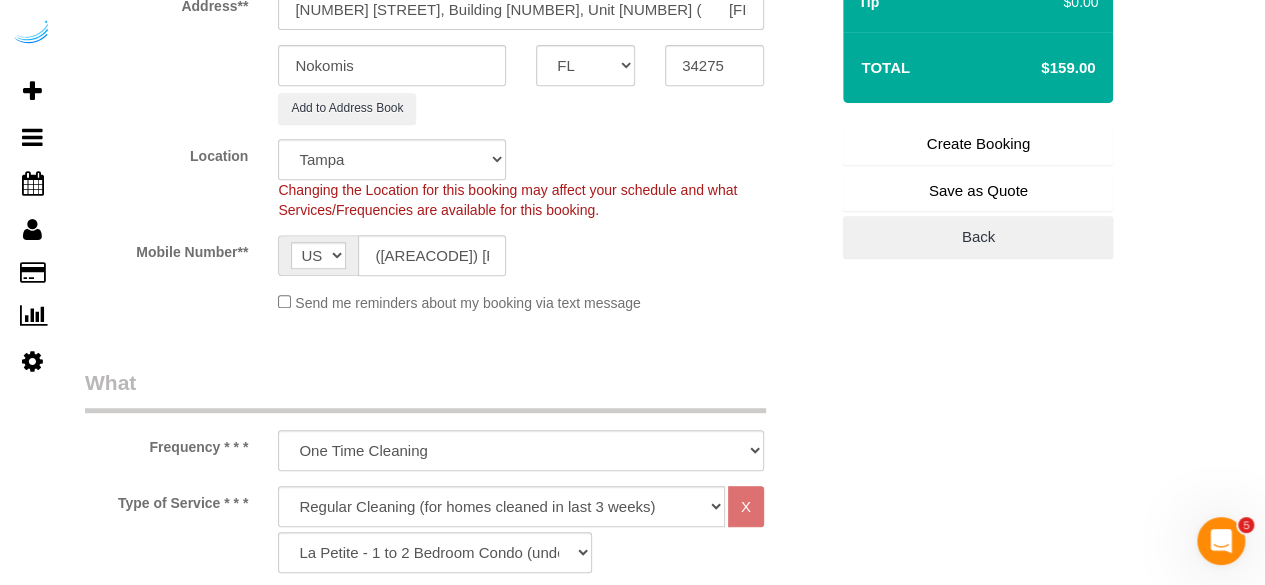 type on "Brandie Louck" 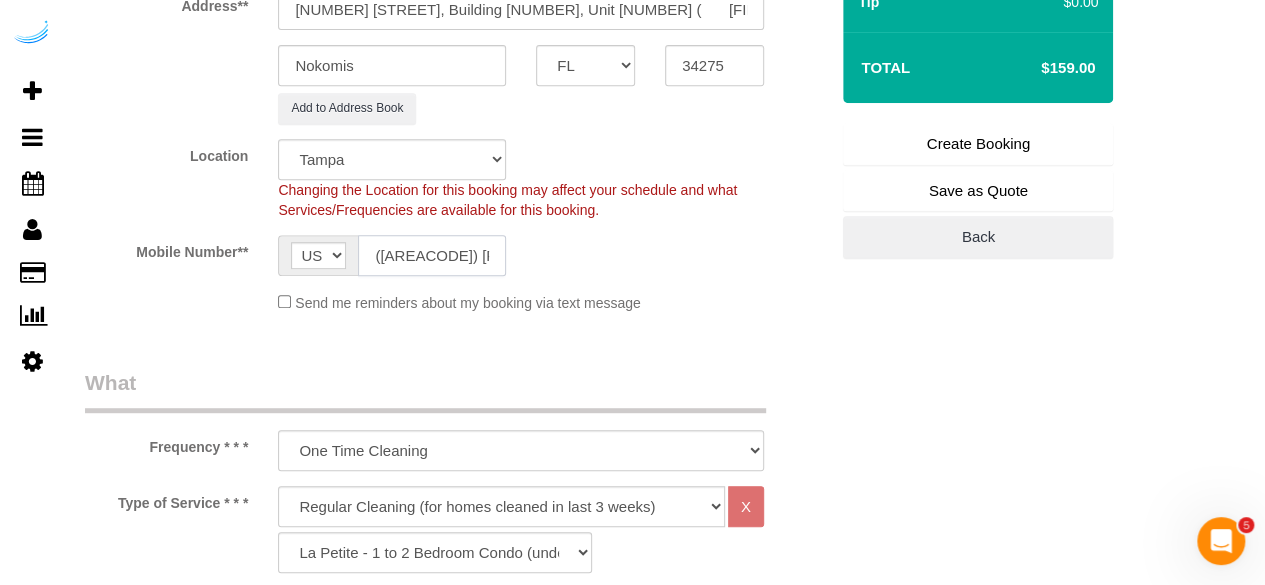 type on "([AREACODE]) [PHONE]" 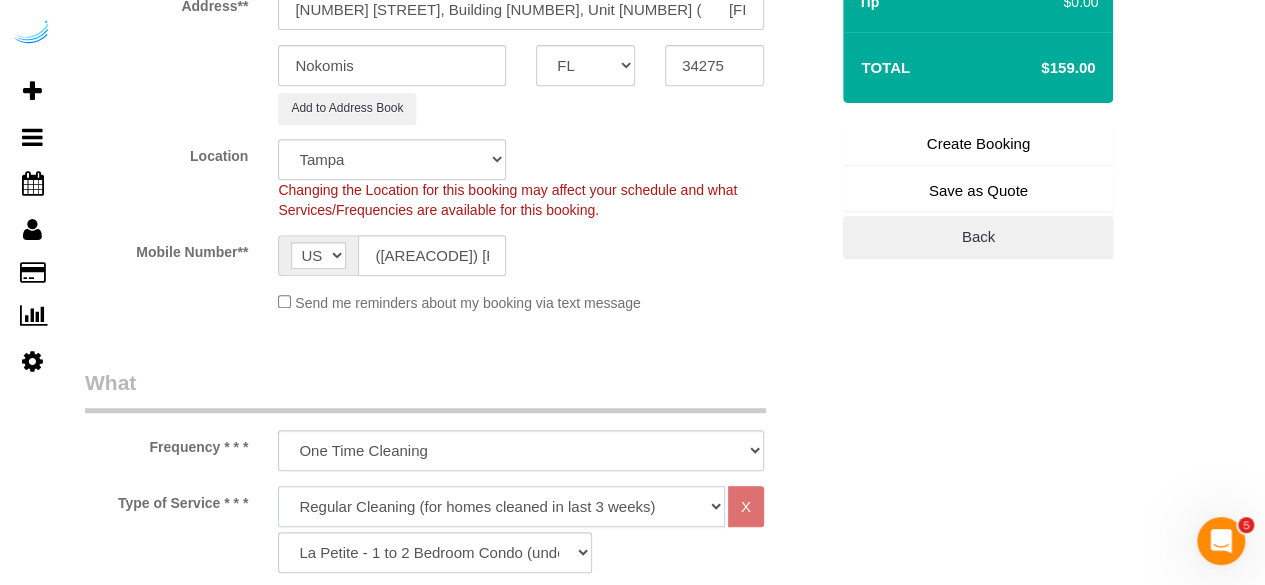 click on "Deep Cleaning (for homes that have not been cleaned in 3+ weeks) Spruce Regular Cleaning (for homes cleaned in last 3 weeks) Moving Cleanup (to clean home for new tenants) Post Construction Cleaning Vacation Rental Cleaning Hourly" 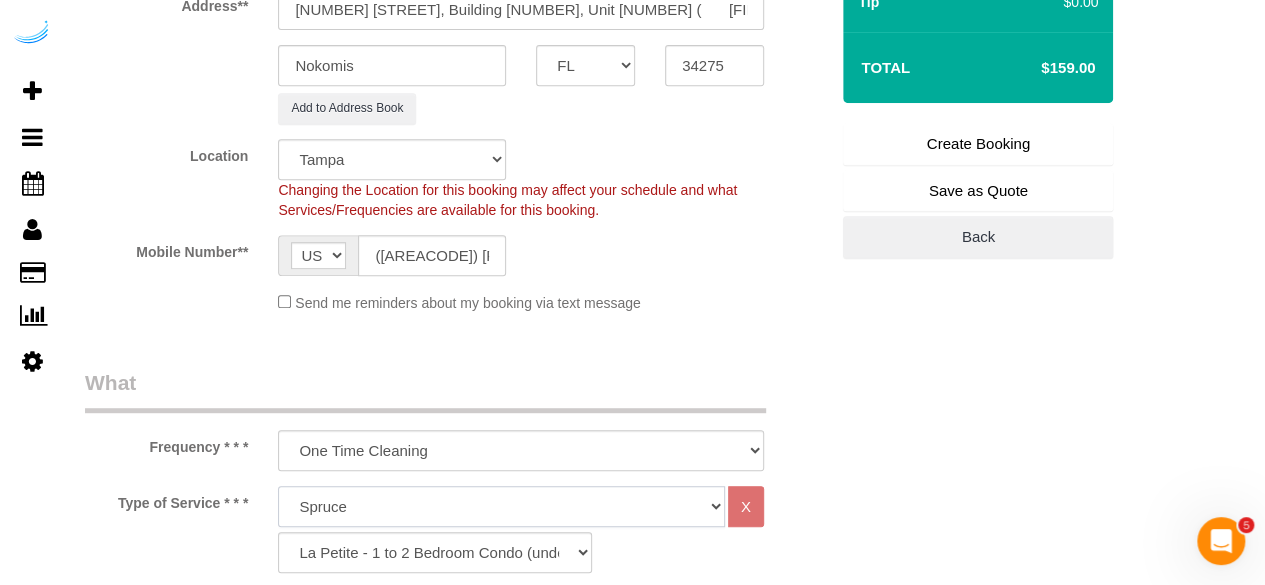 click on "Deep Cleaning (for homes that have not been cleaned in 3+ weeks) Spruce Regular Cleaning (for homes cleaned in last 3 weeks) Moving Cleanup (to clean home for new tenants) Post Construction Cleaning Vacation Rental Cleaning Hourly" 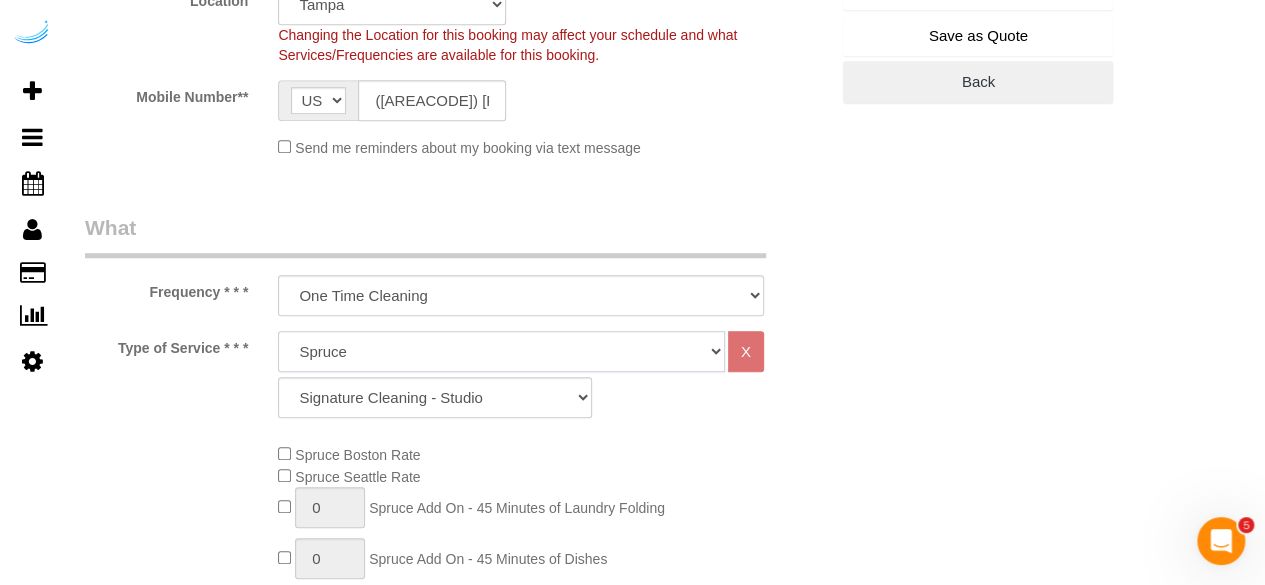 scroll, scrollTop: 600, scrollLeft: 0, axis: vertical 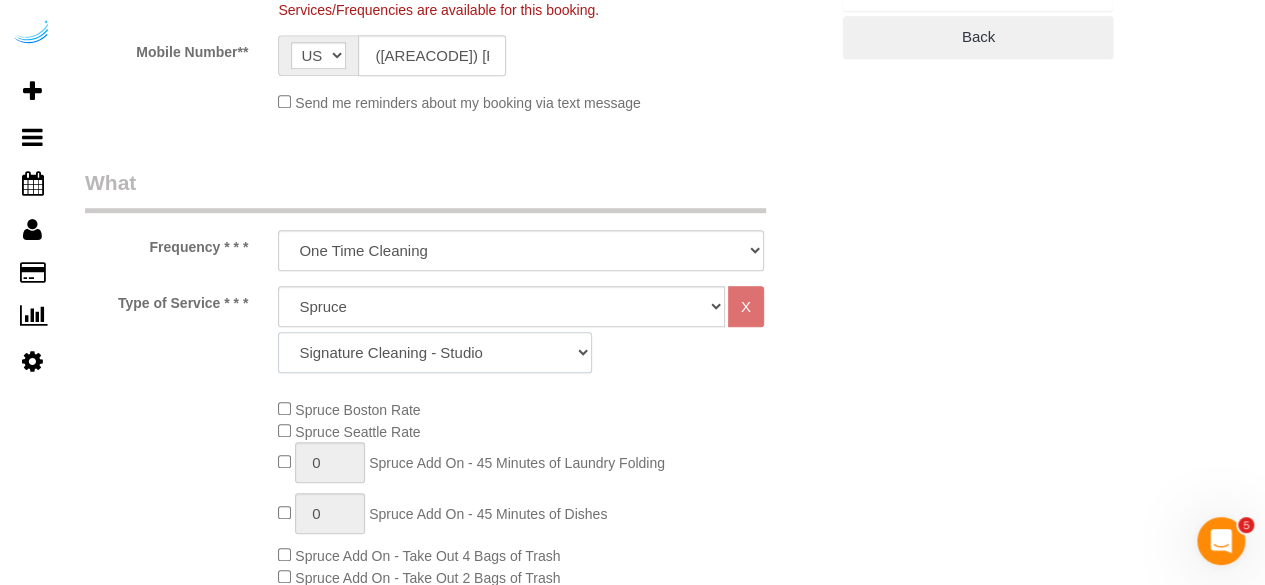 click on "Signature Cleaning - Studio Signature Cleaning - 1 Bed 1 Bath Signature Cleaning - 1 Bed 1.5 Bath Signature Cleaning - 1 Bed 1 Bath + Study Signature Cleaning - 1 Bed 2 Bath Signature Cleaning - 2 Bed 1 Bath Signature Cleaning - 2 Bed 2 Bath Signature Cleaning - 2 Bed 2.5 Bath Signature Cleaning - 2 Bed 2 Bath + Study Signature Cleaning - 3 Bed 2 Bath Signature Cleaning - 3 Bed 3 Bath Signature Cleaning - 4 Bed 2 Bath Signature Cleaning - 4 Bed 4 Bath Signature Cleaning - 5 Bed 4 Bath Signature Cleaning - 5 Bed 5 Bath Signature Cleaning - 6 Bed 6 Bath Premium Cleaning - Studio Premium Cleaning - 1 Bed 1 Bath Premium Cleaning - 1 Bed 1.5 Bath Premium Cleaning - 1 Bed 1 Bath + Study Premium Cleaning - 1 Bed 2 Bath Premium Cleaning - 2 Bed 1 Bath Premium Cleaning - 2 Bed 2 Bath Premium Cleaning - 2 Bed 2.5 Bath Premium Cleaning - 2 Bed 2 Bath + Study Premium Cleaning - 3 Bed 2 Bath Premium Cleaning - 3 Bed 3 Bath Premium Cleaning - 4 Bed 2 Bath Premium Cleaning - 4 Bed 4 Bath Premium Cleaning - 5 Bed 4 Bath" 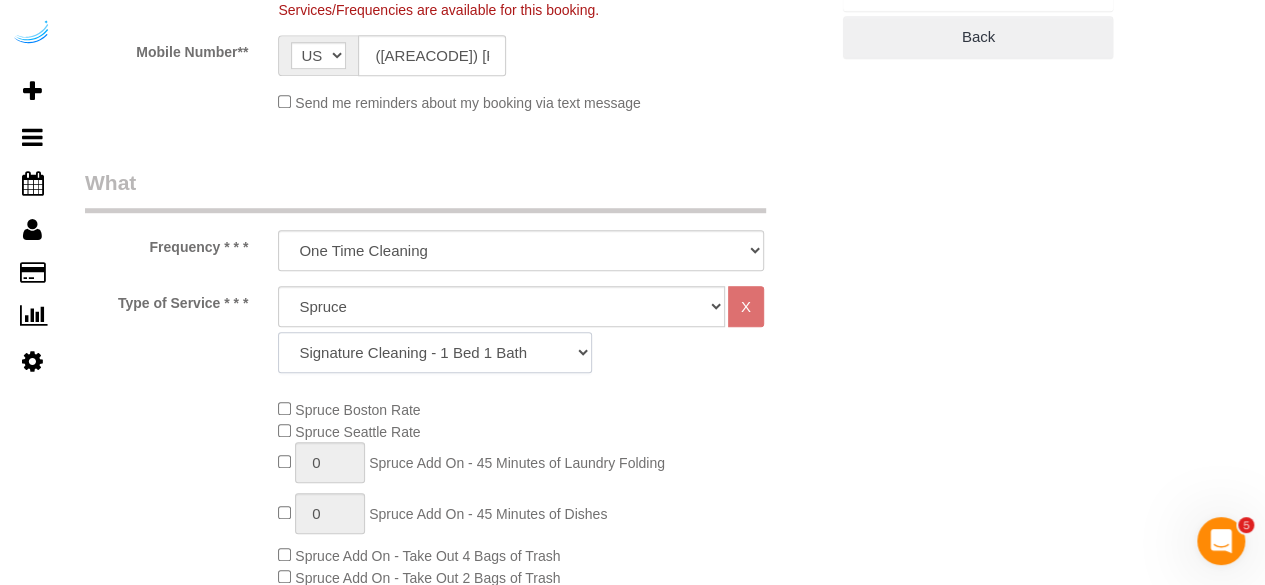 click on "Signature Cleaning - Studio Signature Cleaning - 1 Bed 1 Bath Signature Cleaning - 1 Bed 1.5 Bath Signature Cleaning - 1 Bed 1 Bath + Study Signature Cleaning - 1 Bed 2 Bath Signature Cleaning - 2 Bed 1 Bath Signature Cleaning - 2 Bed 2 Bath Signature Cleaning - 2 Bed 2.5 Bath Signature Cleaning - 2 Bed 2 Bath + Study Signature Cleaning - 3 Bed 2 Bath Signature Cleaning - 3 Bed 3 Bath Signature Cleaning - 4 Bed 2 Bath Signature Cleaning - 4 Bed 4 Bath Signature Cleaning - 5 Bed 4 Bath Signature Cleaning - 5 Bed 5 Bath Signature Cleaning - 6 Bed 6 Bath Premium Cleaning - Studio Premium Cleaning - 1 Bed 1 Bath Premium Cleaning - 1 Bed 1.5 Bath Premium Cleaning - 1 Bed 1 Bath + Study Premium Cleaning - 1 Bed 2 Bath Premium Cleaning - 2 Bed 1 Bath Premium Cleaning - 2 Bed 2 Bath Premium Cleaning - 2 Bed 2.5 Bath Premium Cleaning - 2 Bed 2 Bath + Study Premium Cleaning - 3 Bed 2 Bath Premium Cleaning - 3 Bed 3 Bath Premium Cleaning - 4 Bed 2 Bath Premium Cleaning - 4 Bed 4 Bath Premium Cleaning - 5 Bed 4 Bath" 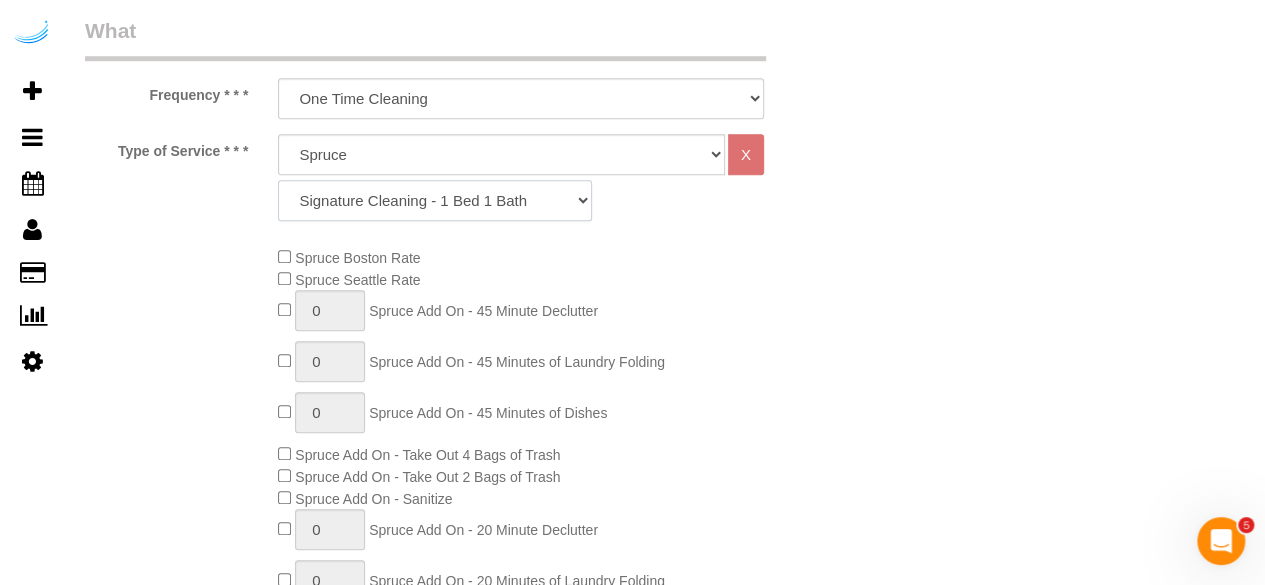 scroll, scrollTop: 1100, scrollLeft: 0, axis: vertical 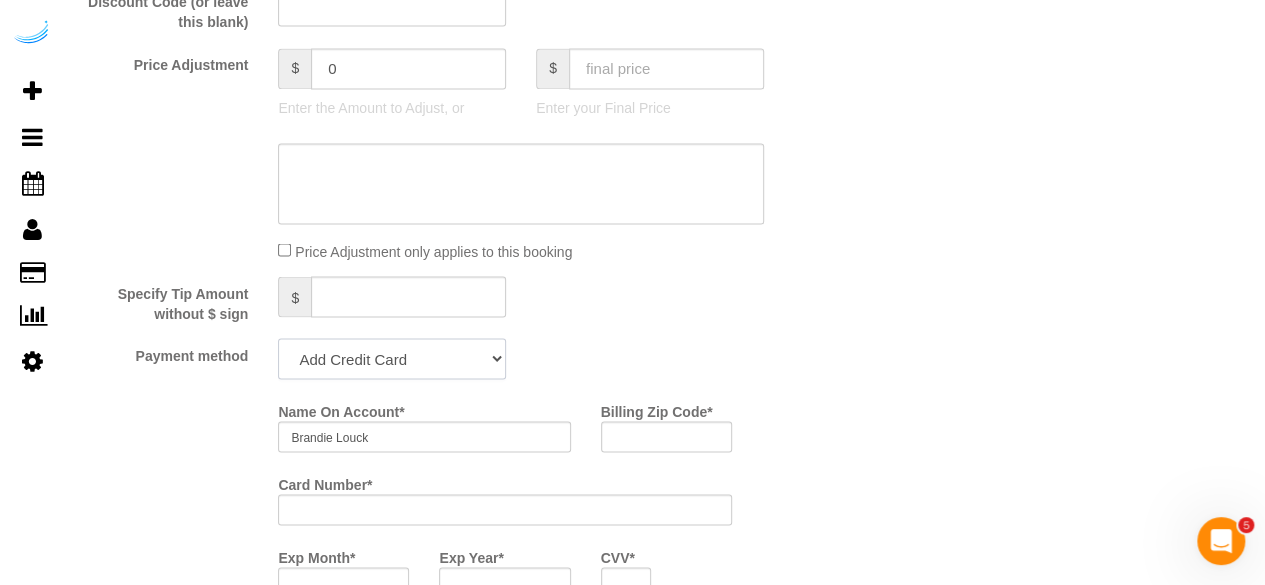 click on "Add Credit Card Cash Check Paypal" 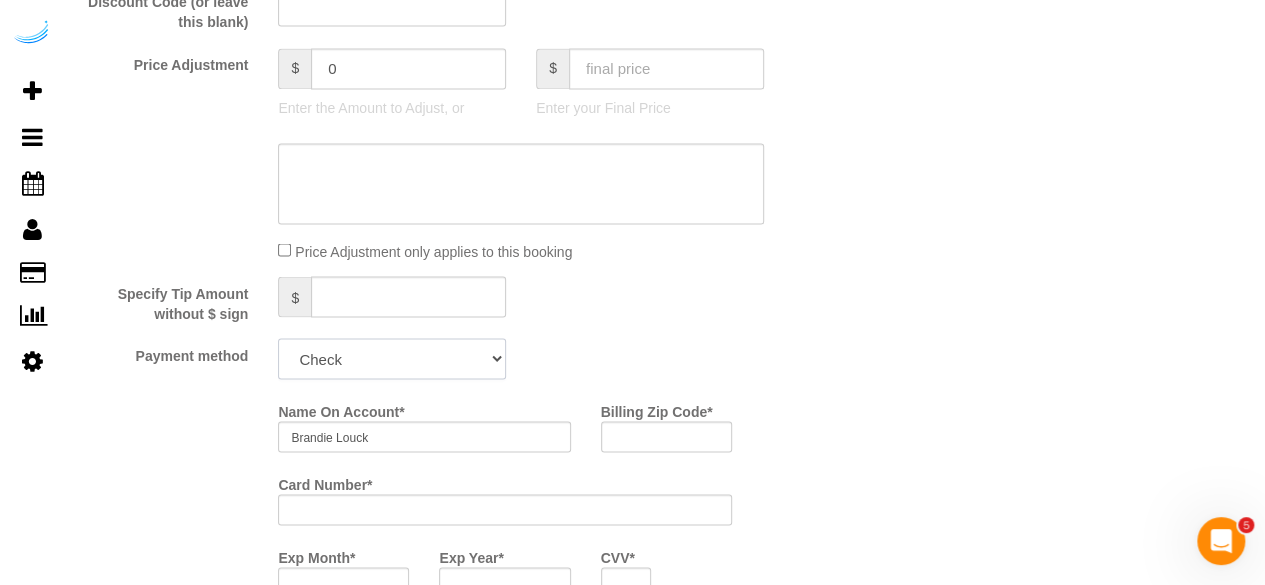 click on "Add Credit Card Cash Check Paypal" 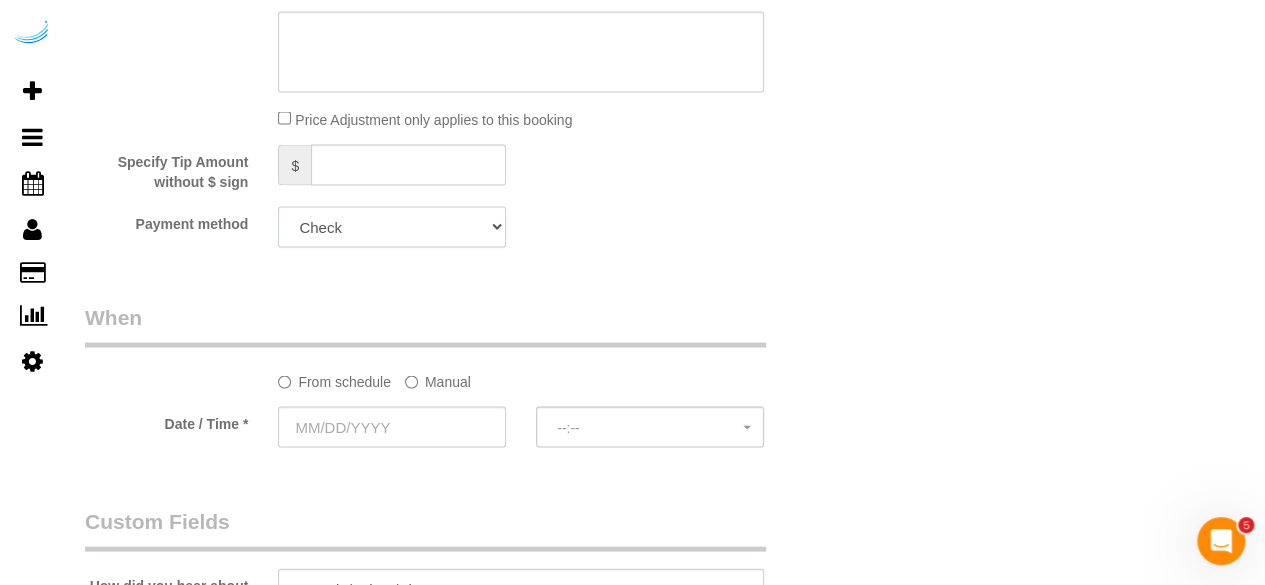 scroll, scrollTop: 2000, scrollLeft: 0, axis: vertical 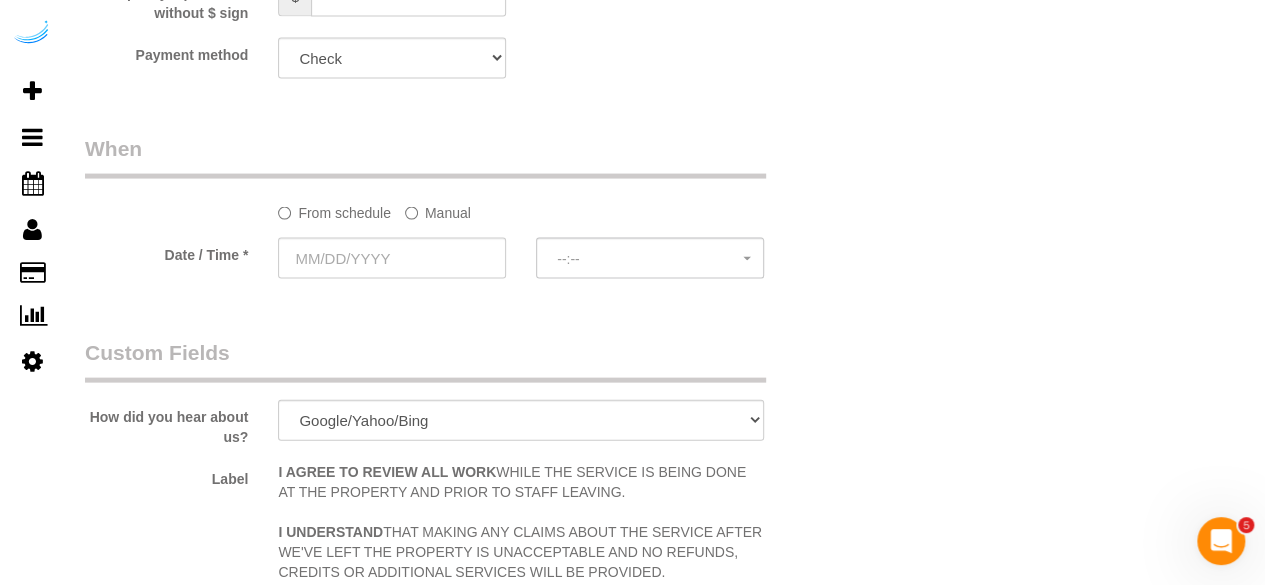 click on "Manual" 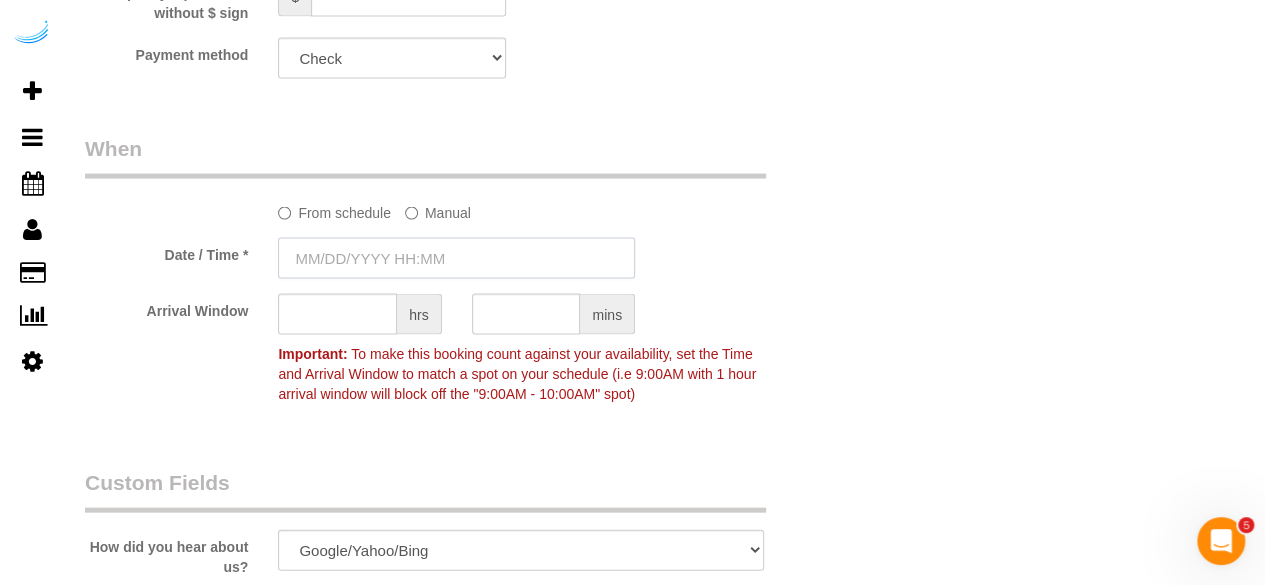 click at bounding box center [456, 258] 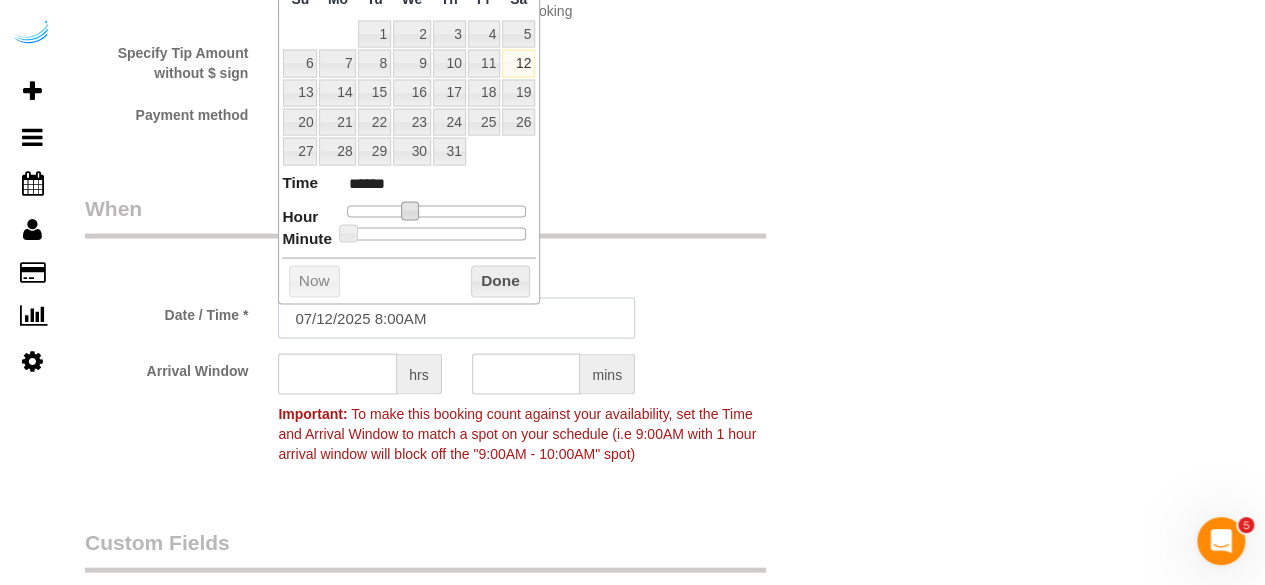 scroll, scrollTop: 1900, scrollLeft: 0, axis: vertical 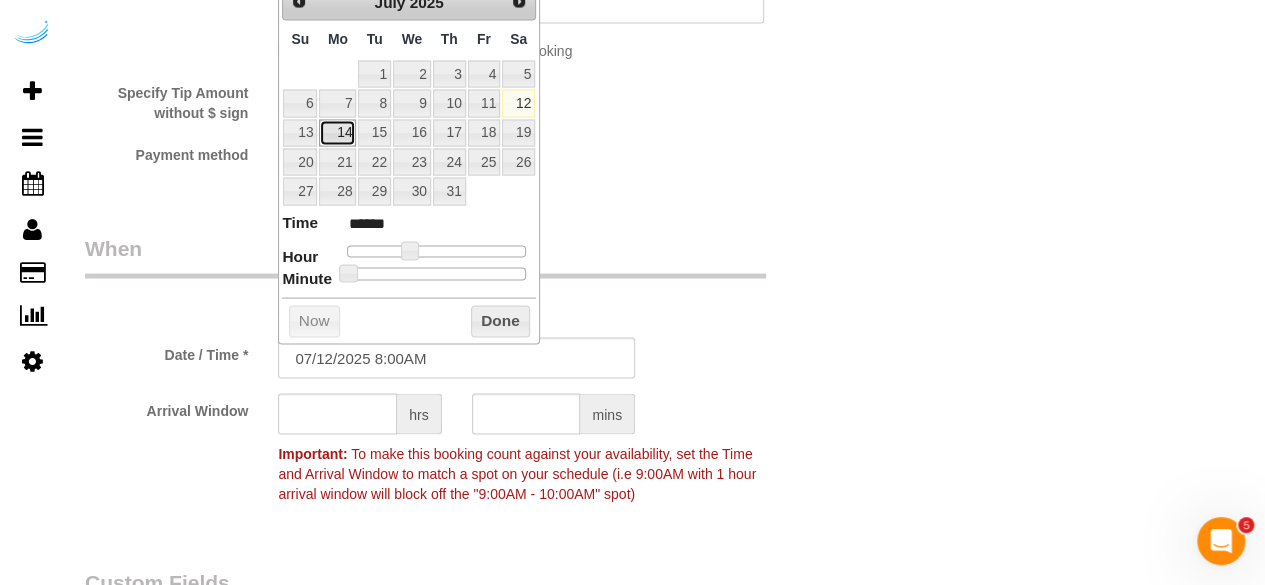 click on "14" at bounding box center [337, 133] 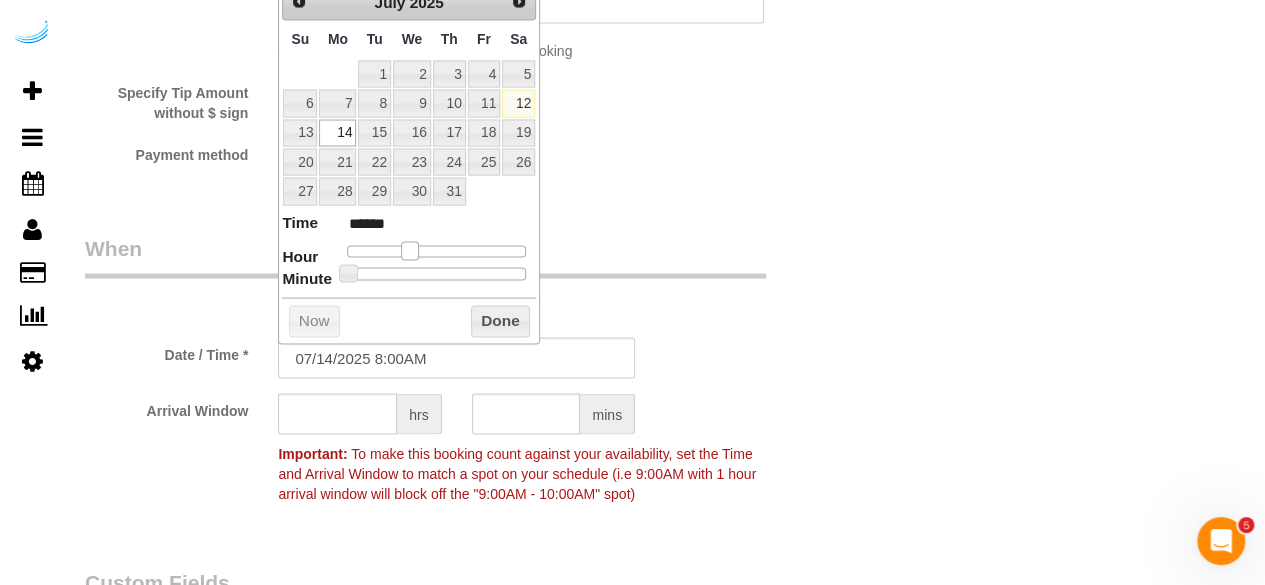 type on "07/14/2025 9:00AM" 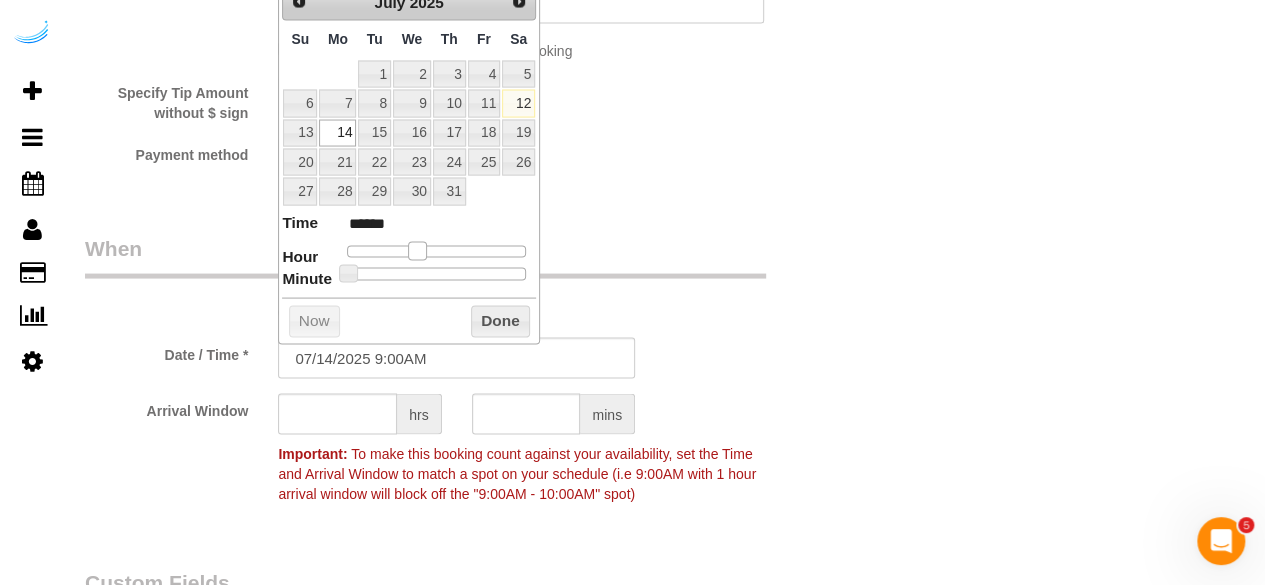 type on "07/14/2025 10:00AM" 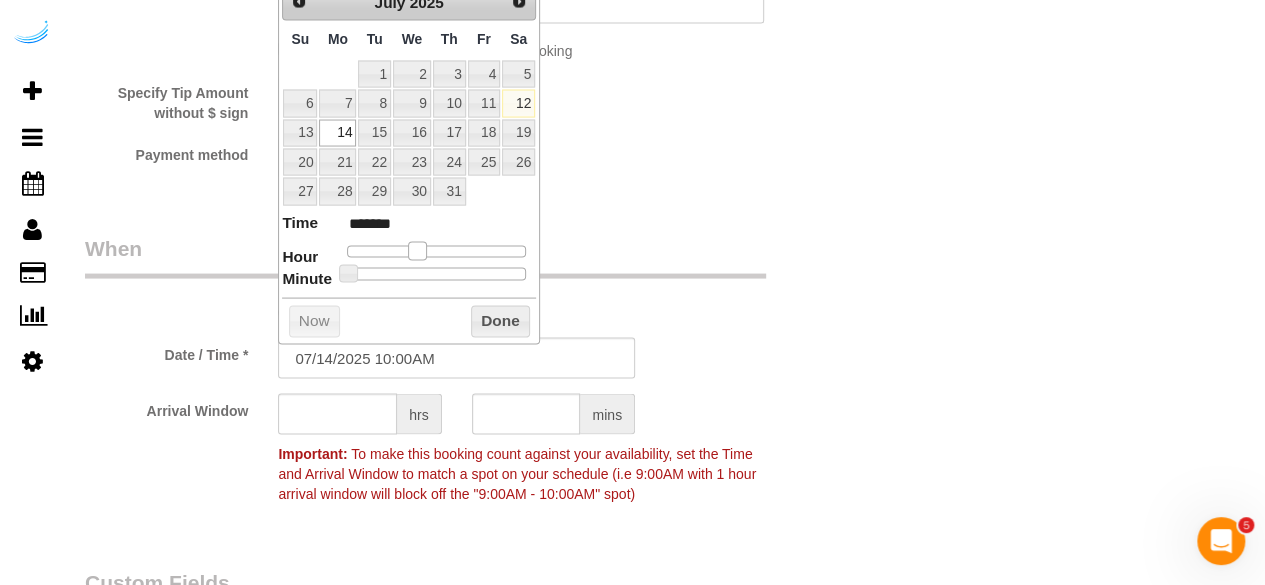 type on "07/14/2025 11:00AM" 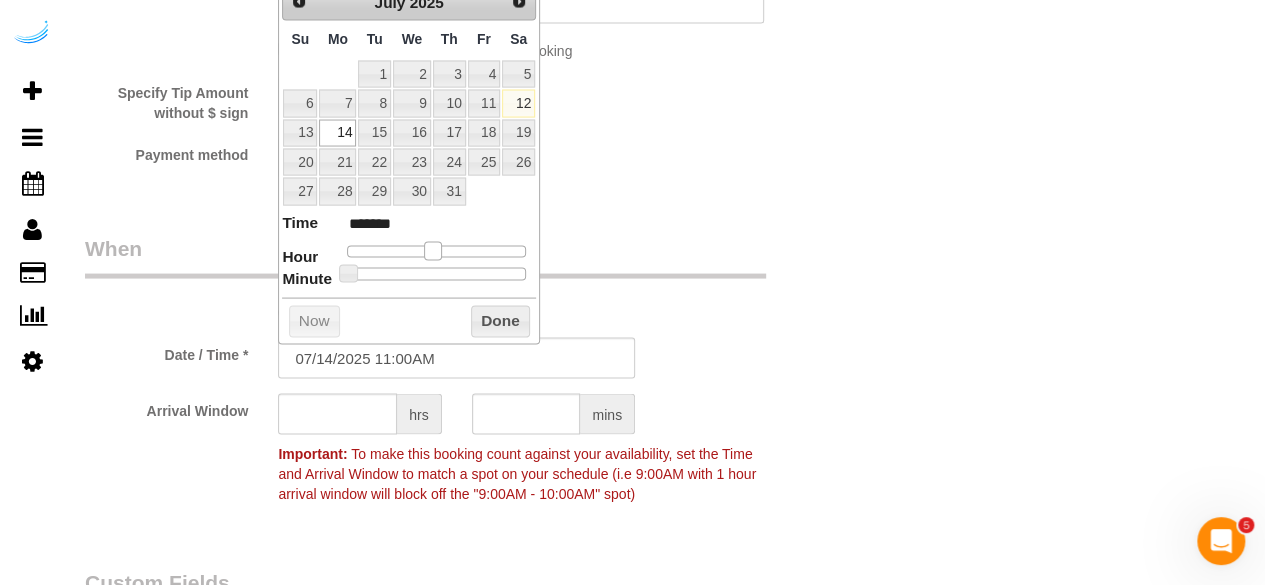 type on "07/14/2025 12:00PM" 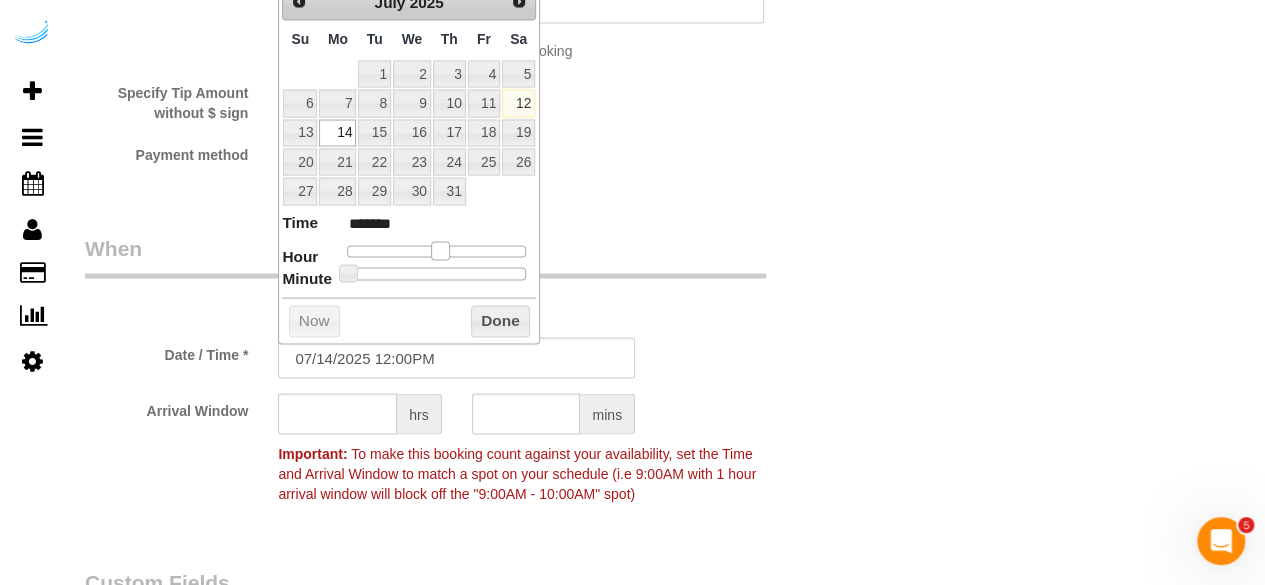 type on "07/14/2025 1:00PM" 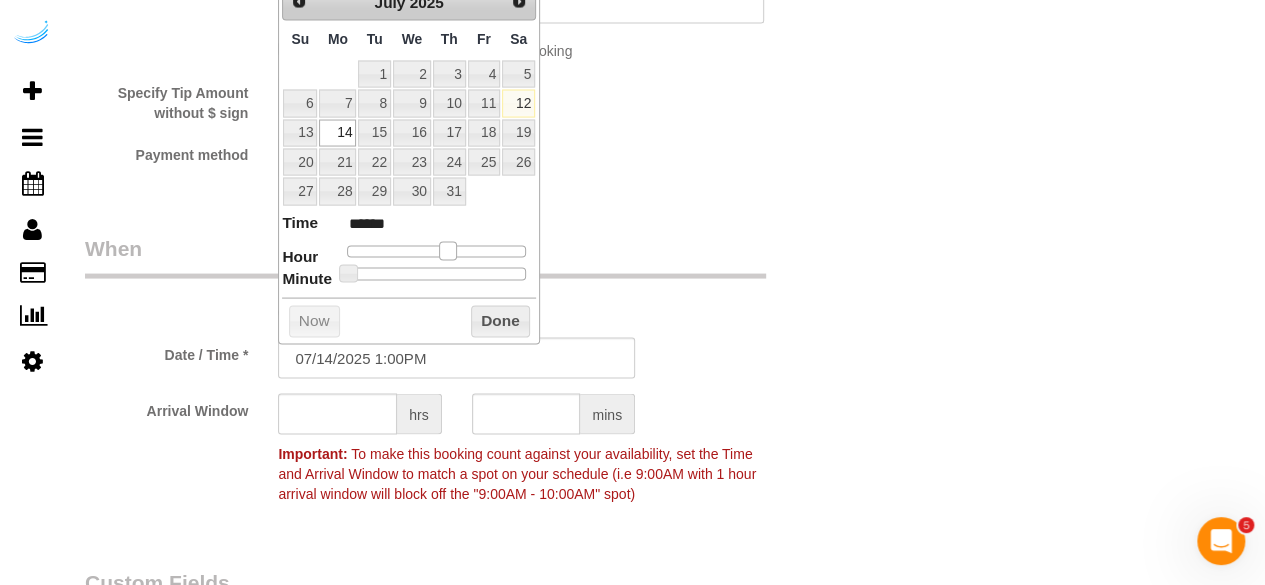drag, startPoint x: 410, startPoint y: 250, endPoint x: 452, endPoint y: 249, distance: 42.0119 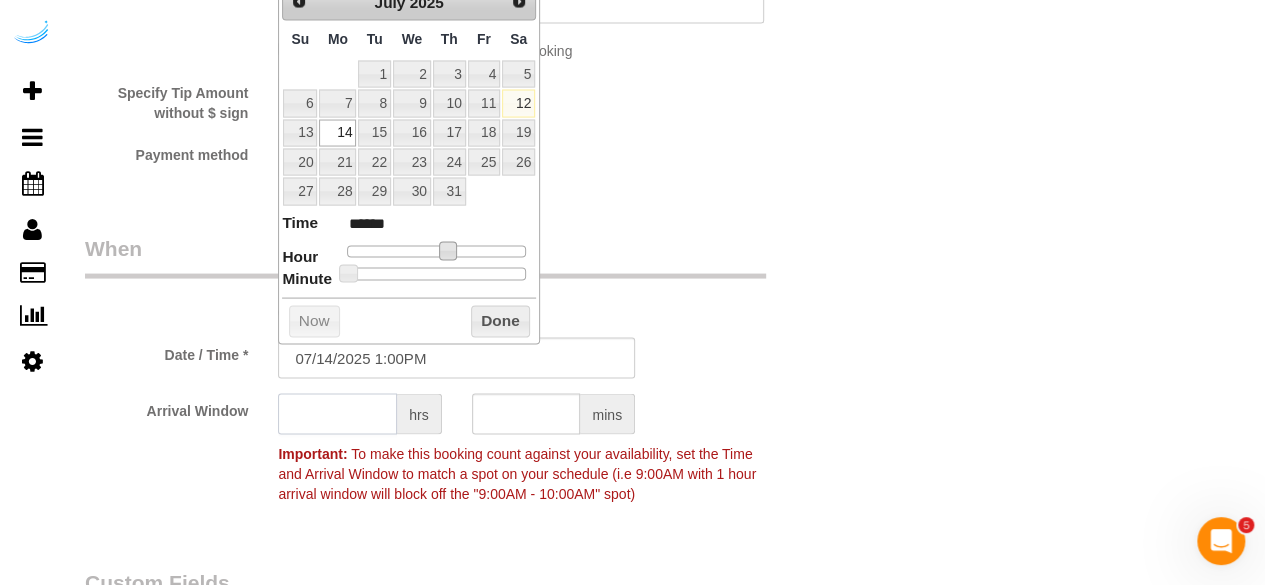 click 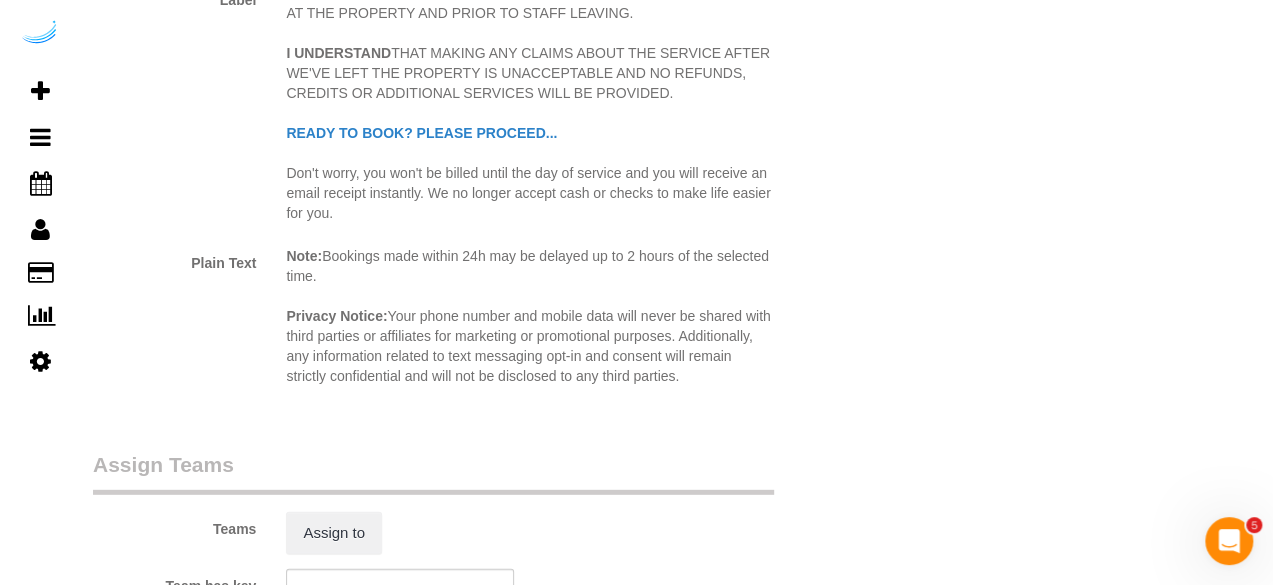 scroll, scrollTop: 2800, scrollLeft: 0, axis: vertical 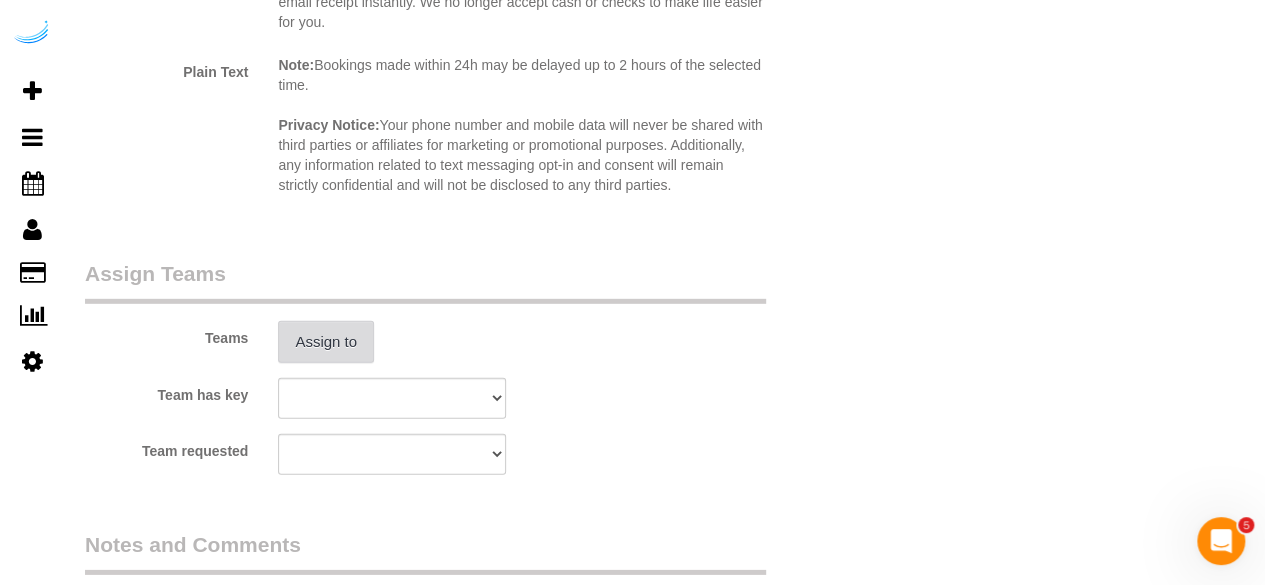 type on "4" 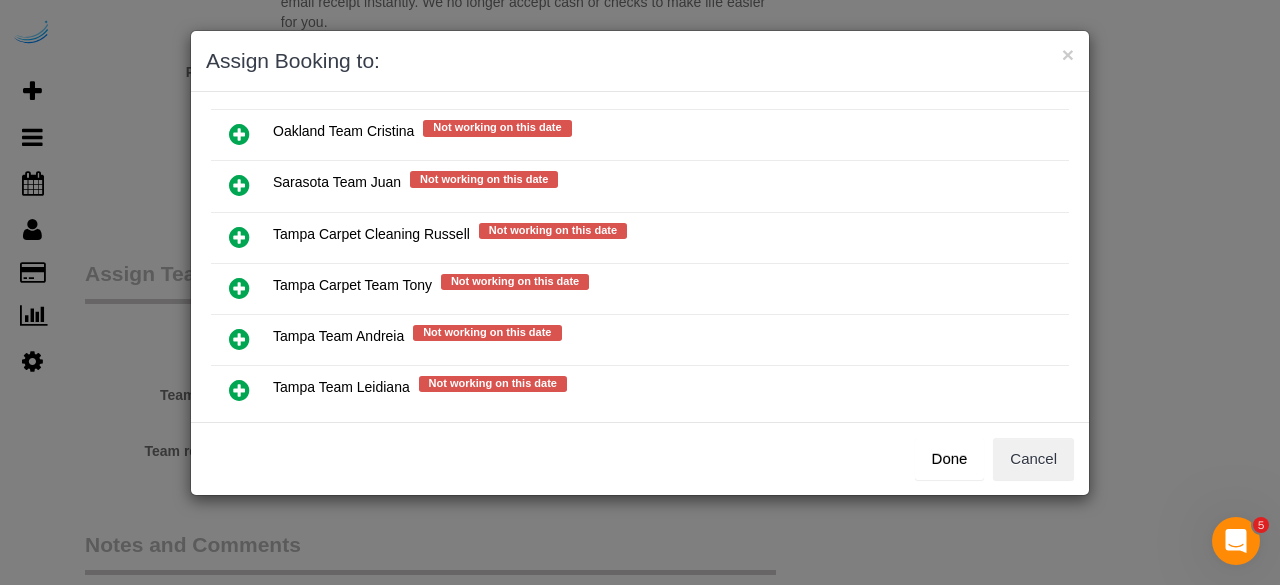 scroll, scrollTop: 300, scrollLeft: 0, axis: vertical 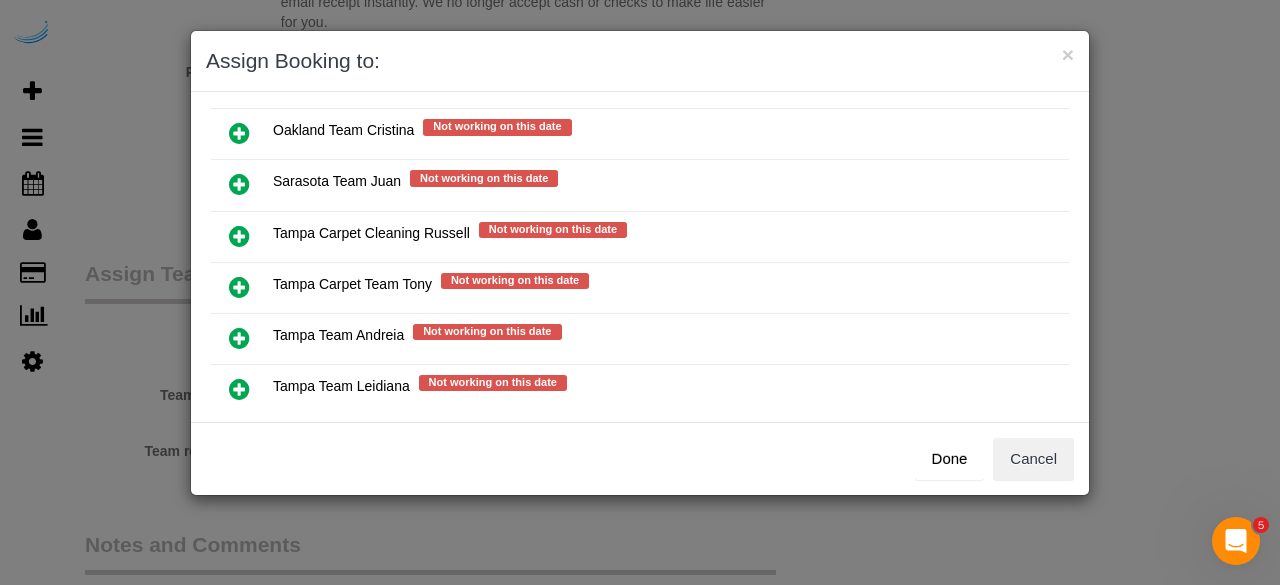 click at bounding box center (239, 184) 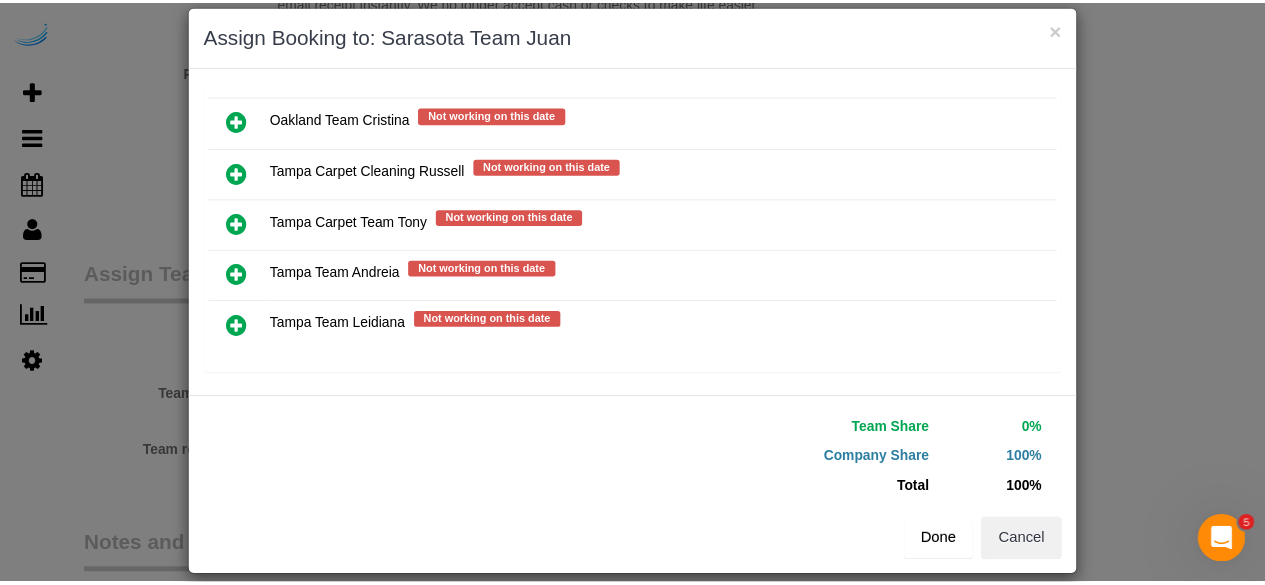scroll, scrollTop: 45, scrollLeft: 0, axis: vertical 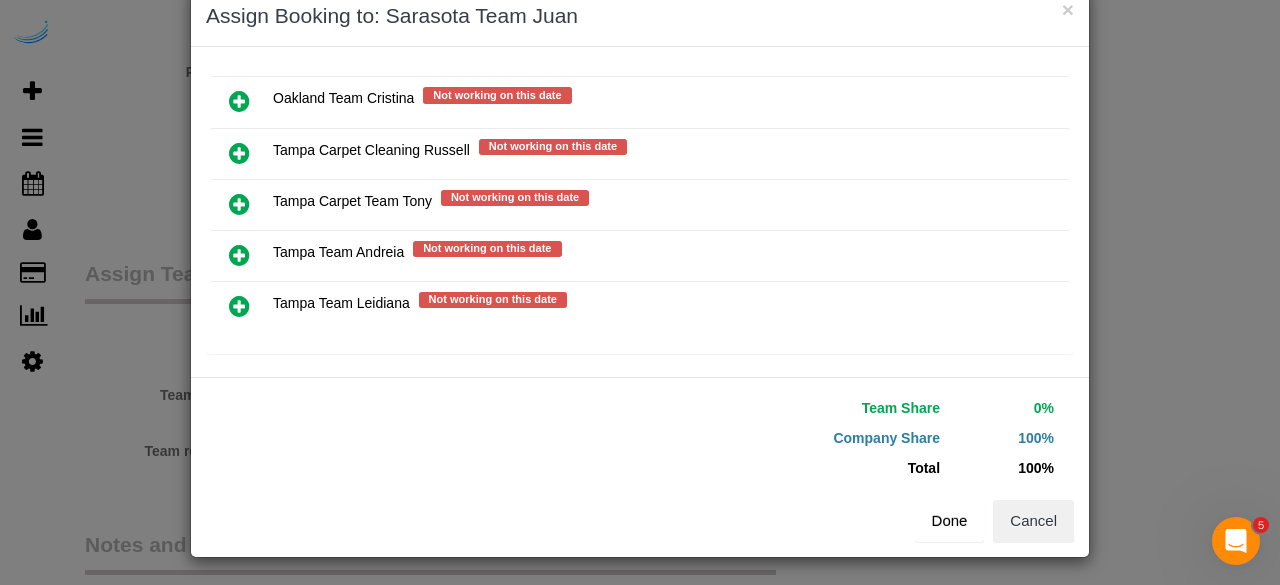 click on "Done" at bounding box center (950, 521) 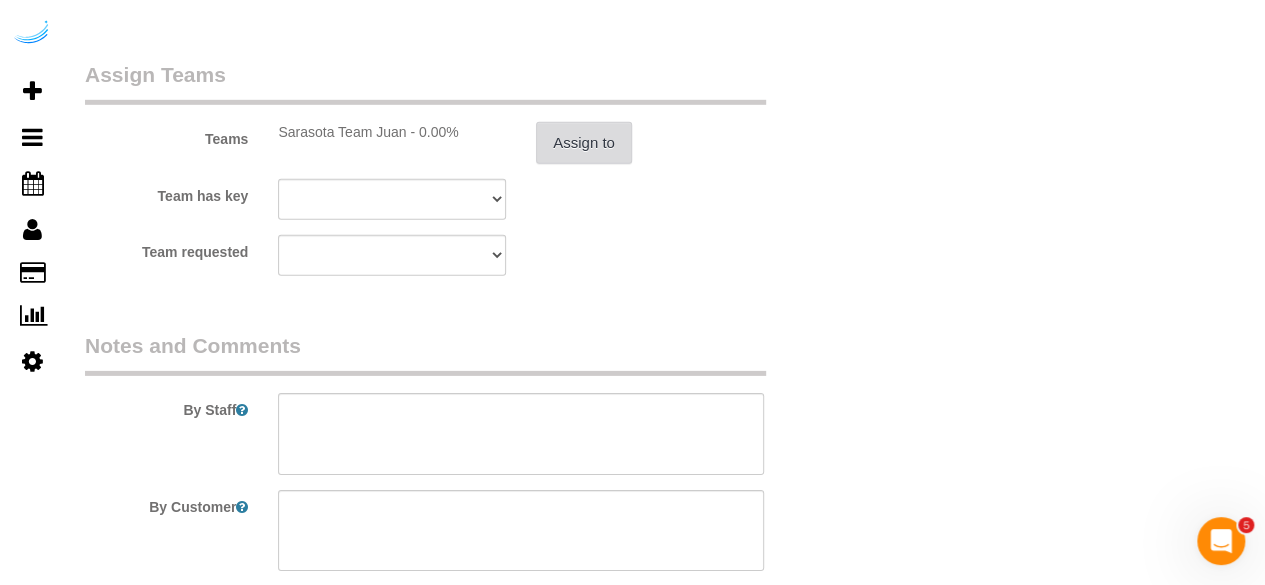 scroll, scrollTop: 3000, scrollLeft: 0, axis: vertical 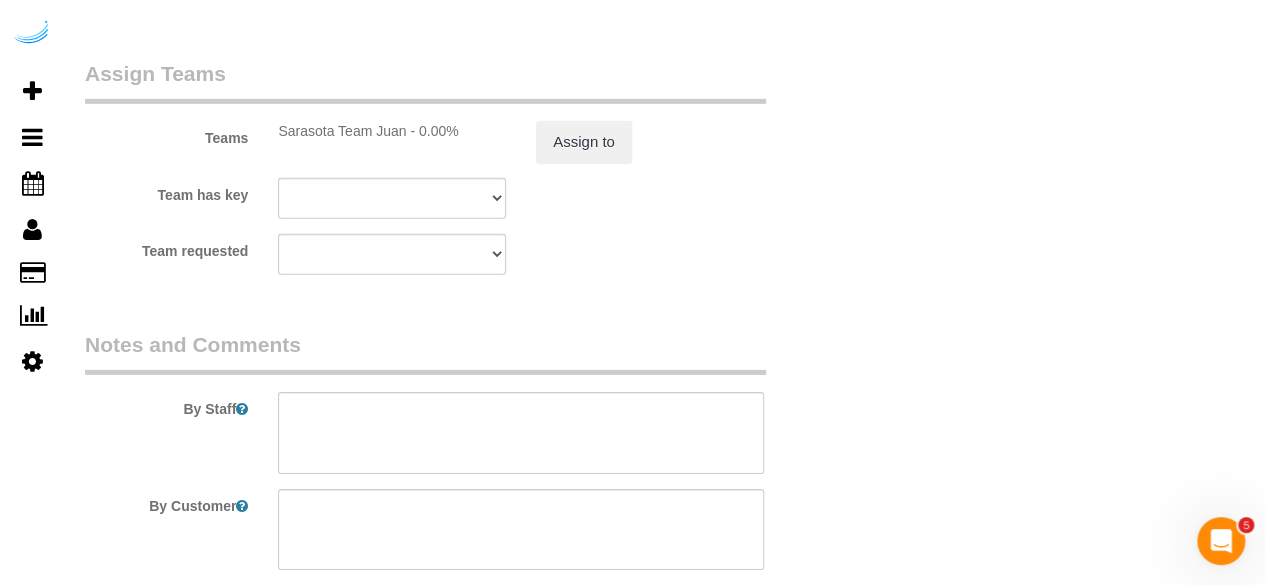 click on "By Staff" at bounding box center (456, 402) 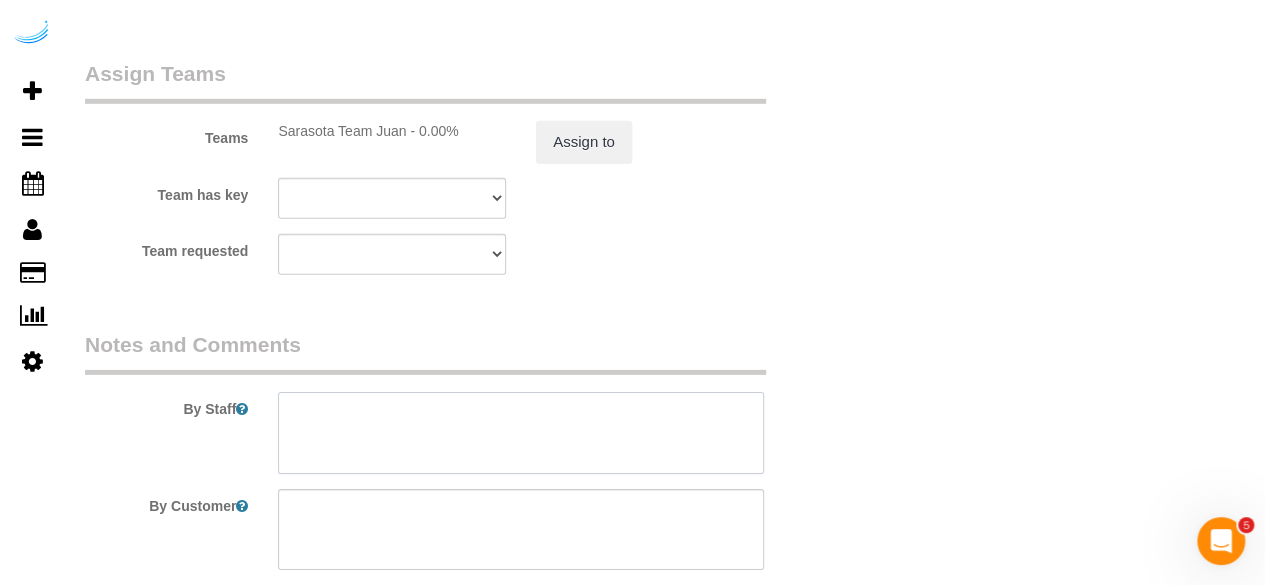 click at bounding box center (521, 433) 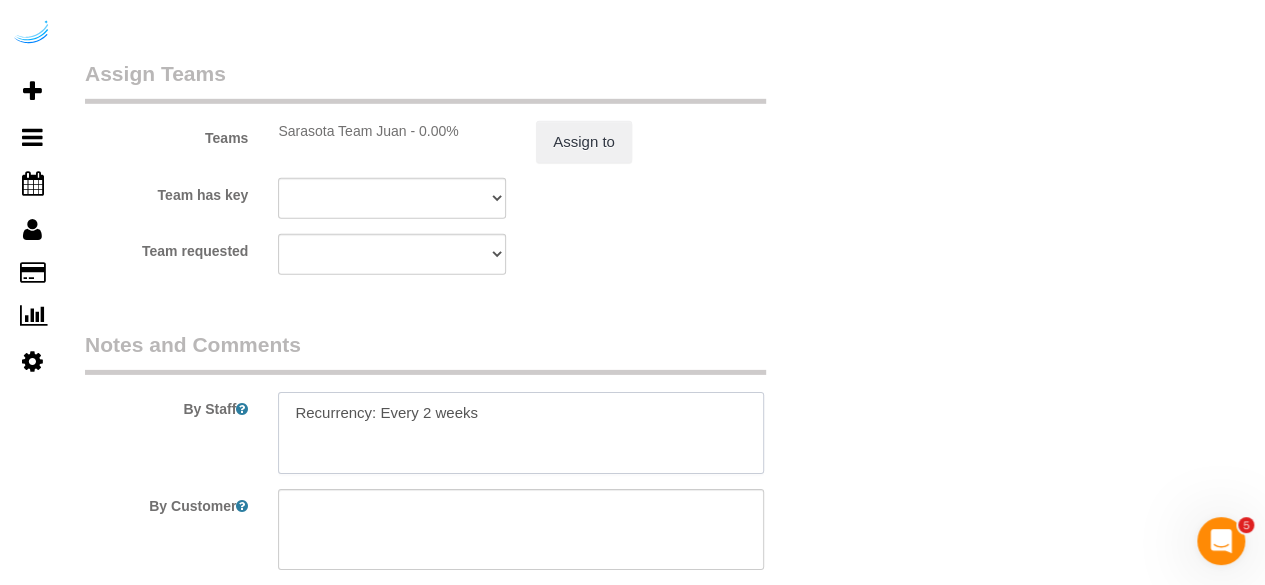 paste on "ermanent Notes:No notes from this customer.Today's Notes:No notes from this service.
Entry Method: Someone will be home
Details:
Additional Notes:
Housekeeping Notes:" 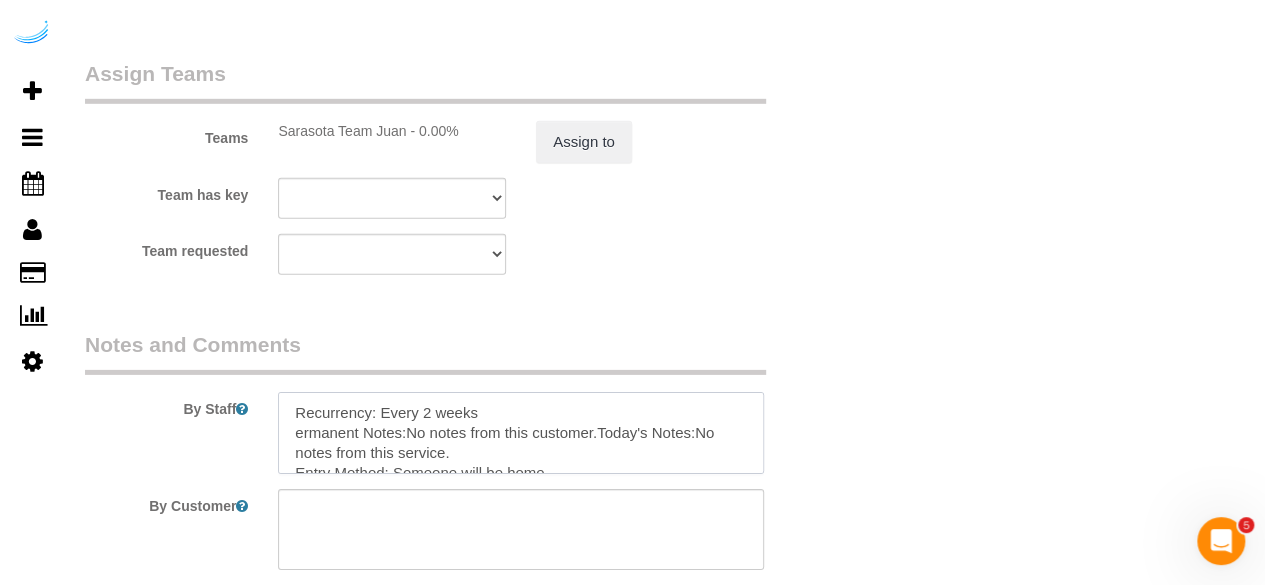 scroll, scrollTop: 108, scrollLeft: 0, axis: vertical 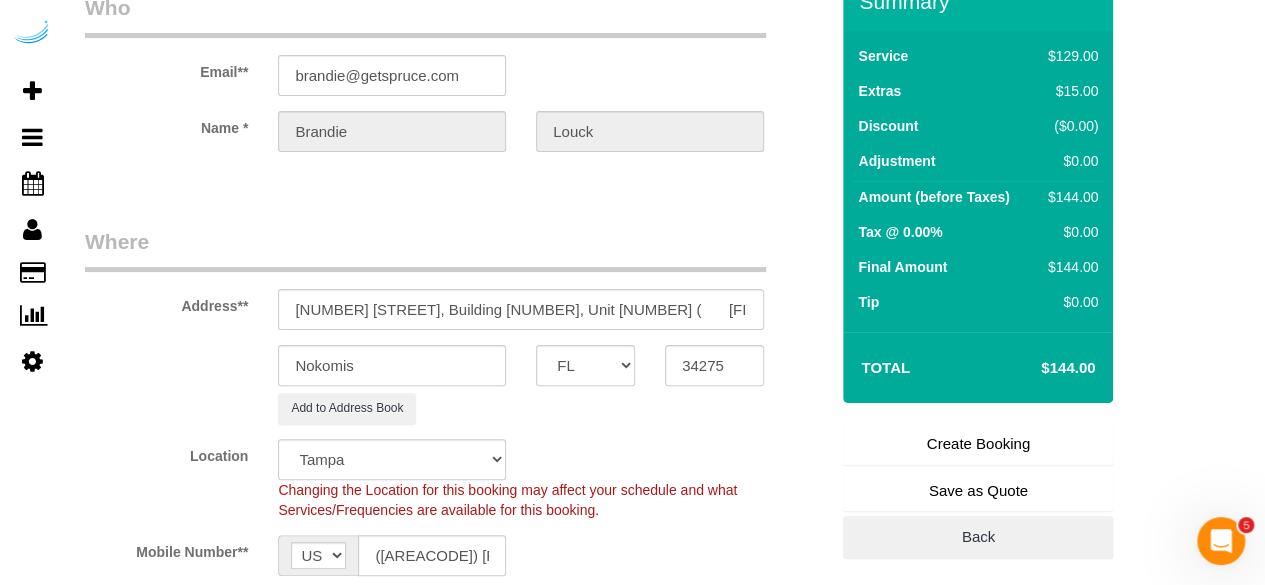 type on "Recurrency: Every 2 weeks
ermanent Notes:No notes from this customer.Today's Notes:No notes from this service.
Entry Method: Someone will be home
Details:
Additional Notes:
Housekeeping Notes:" 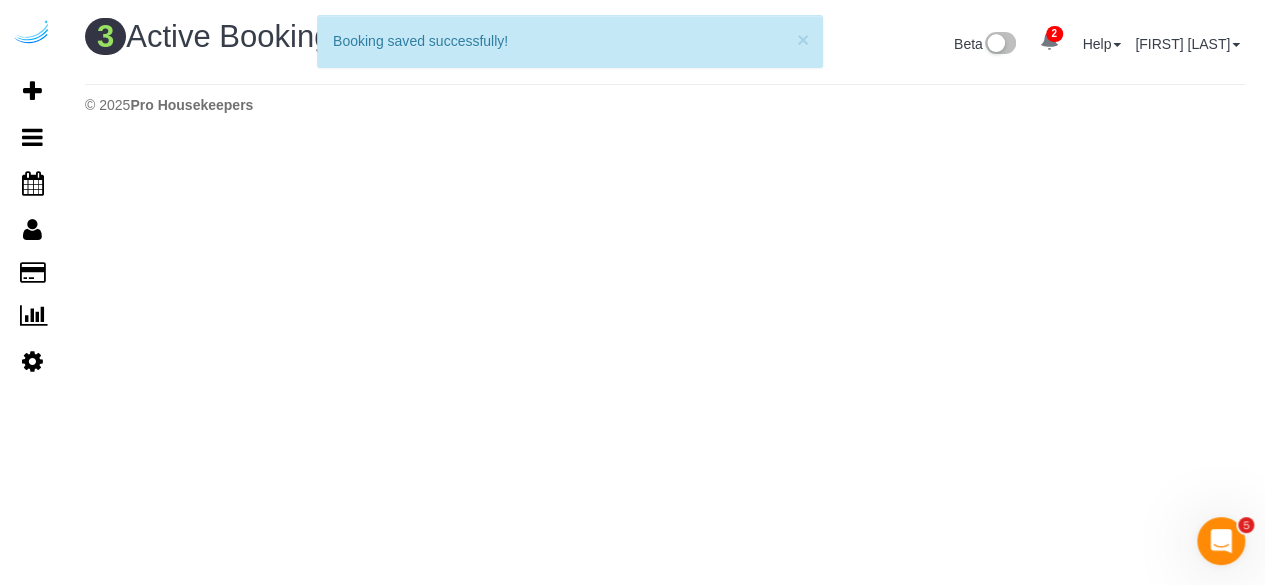 scroll, scrollTop: 0, scrollLeft: 0, axis: both 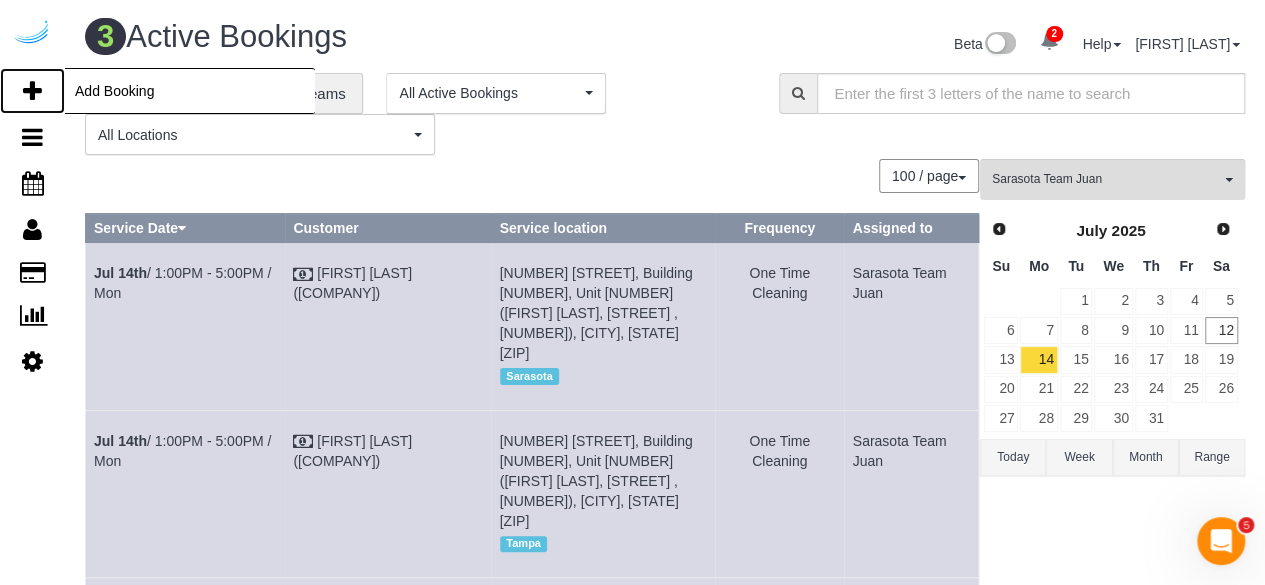 click on "Add Booking" at bounding box center [32, 91] 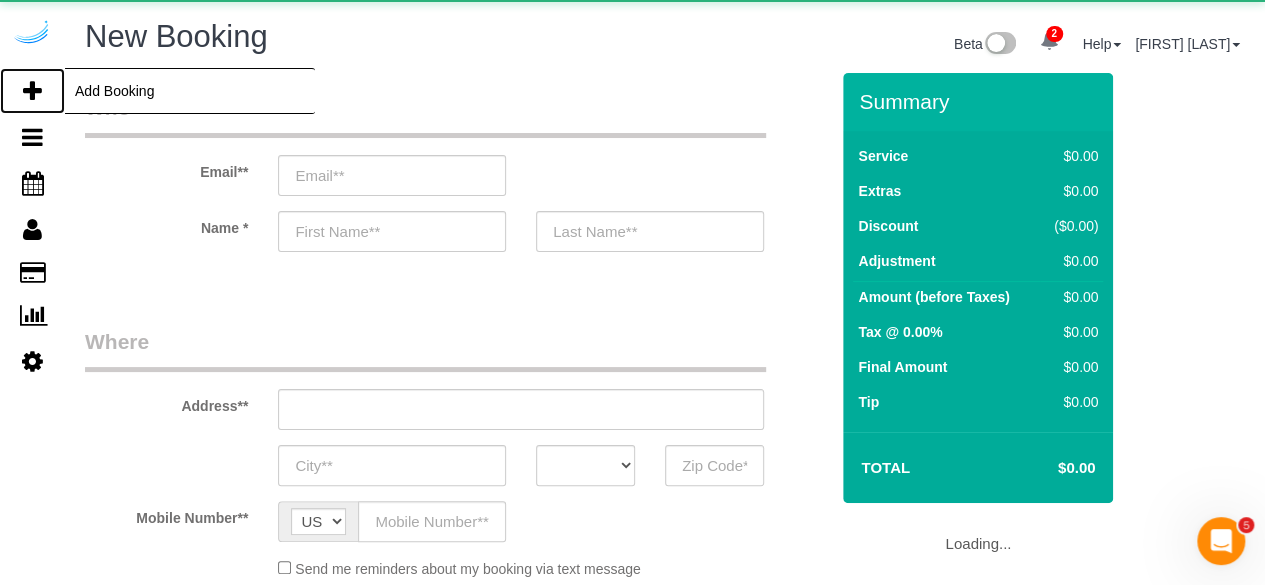 select on "object:[NUMBER]" 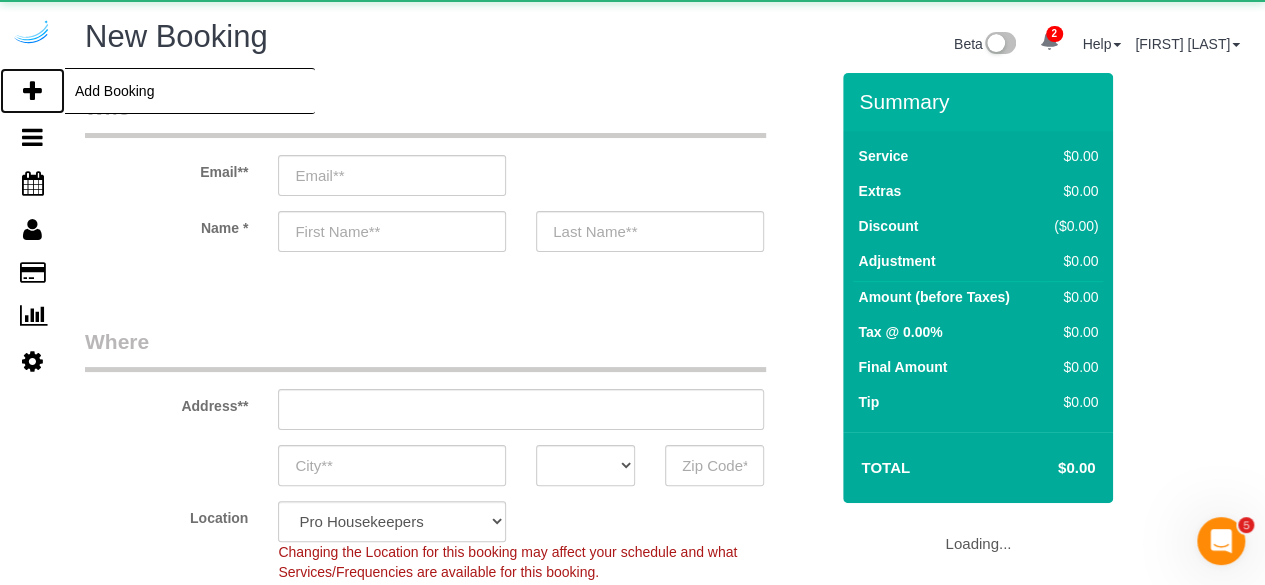 select on "4" 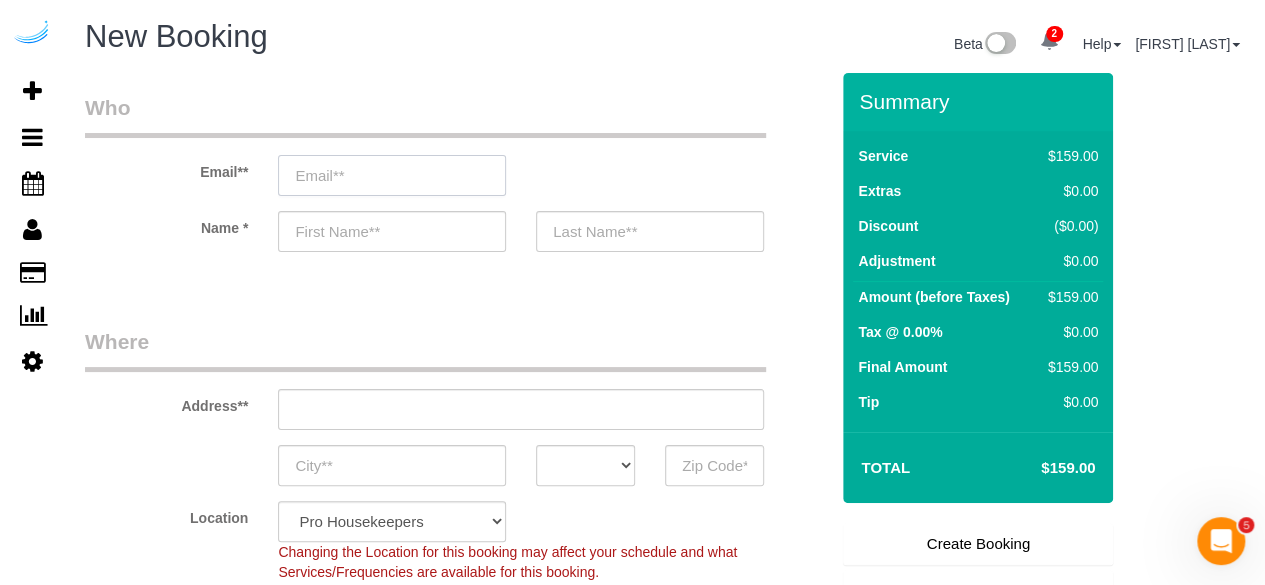 click at bounding box center [392, 175] 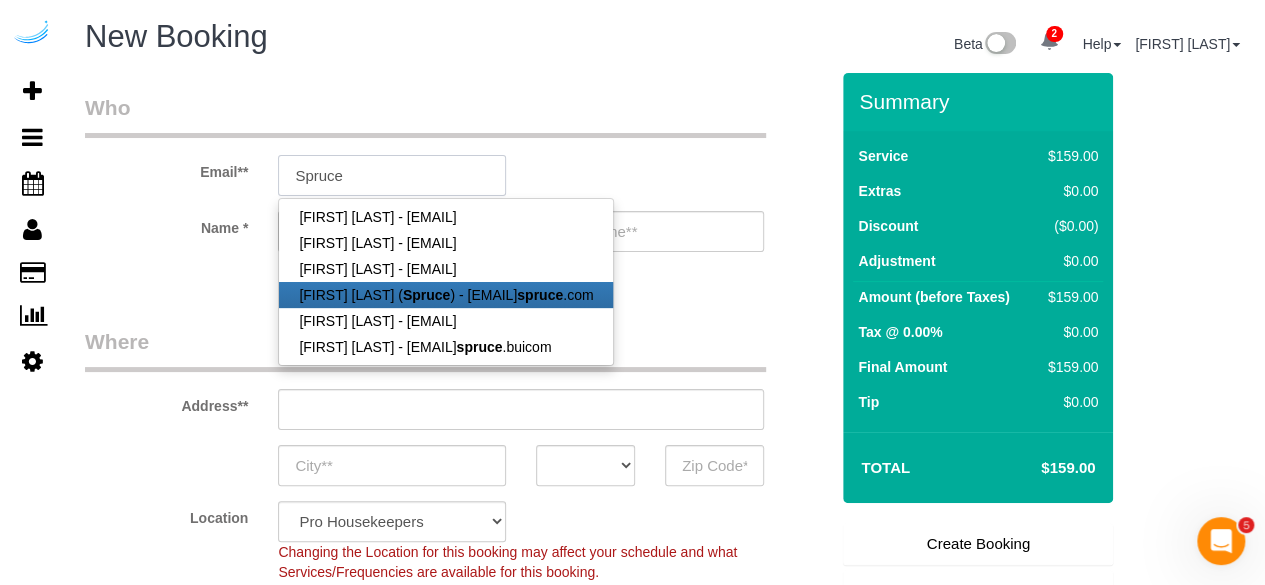 type on "brandie@getspruce.com" 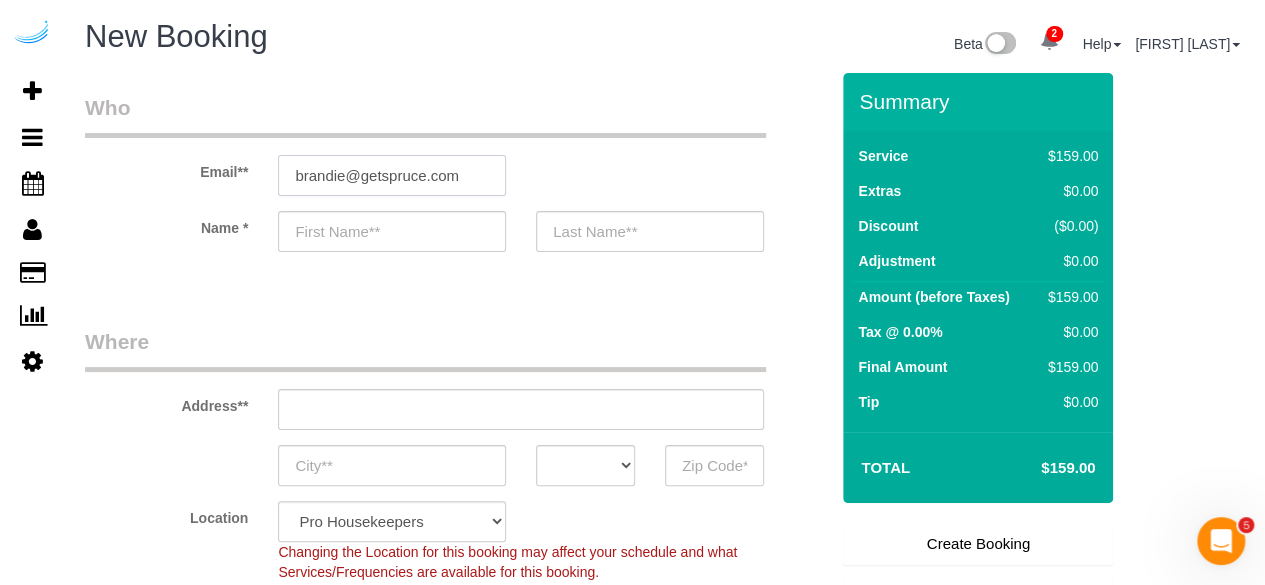 type on "Brandie" 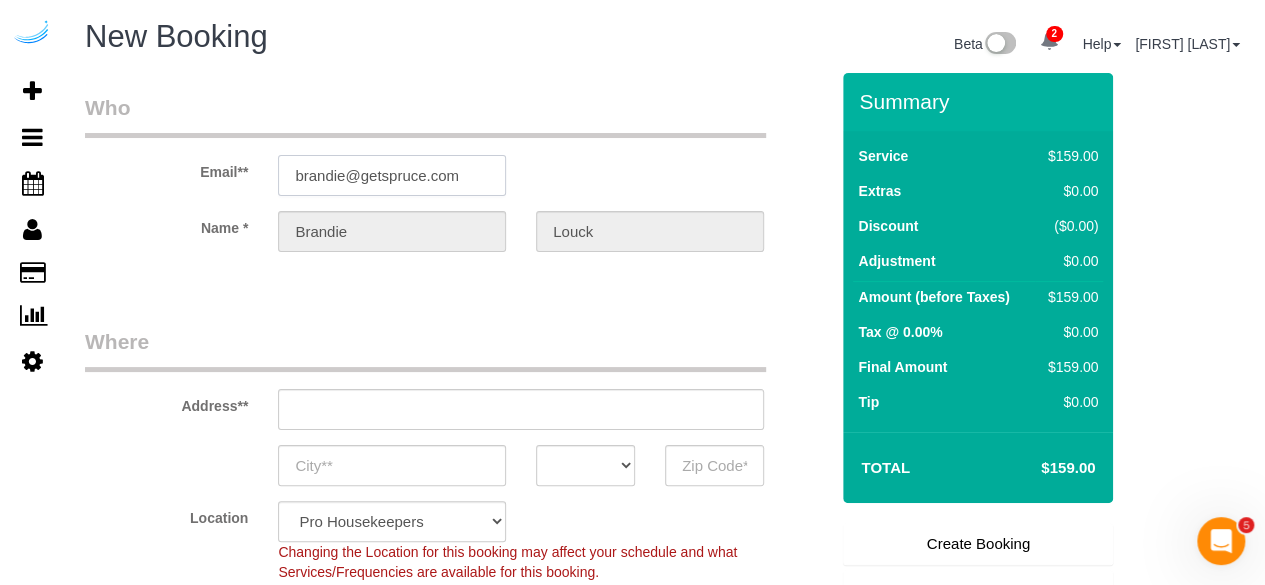 type on "3816 S Lamar Blvd" 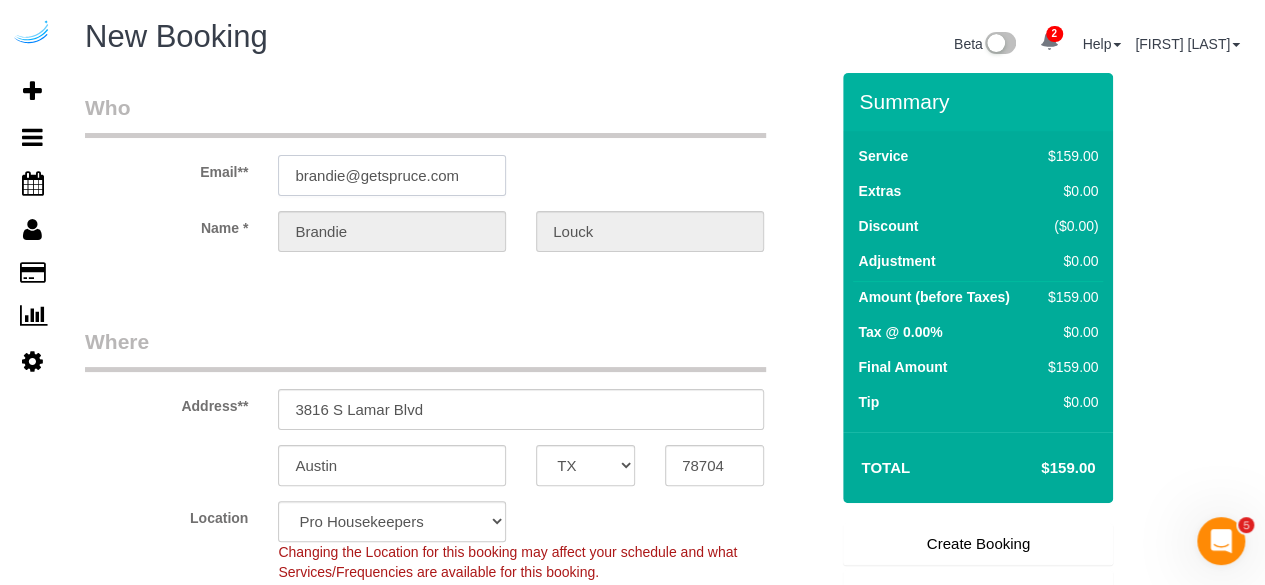 type on "brandie@getspruce.com" 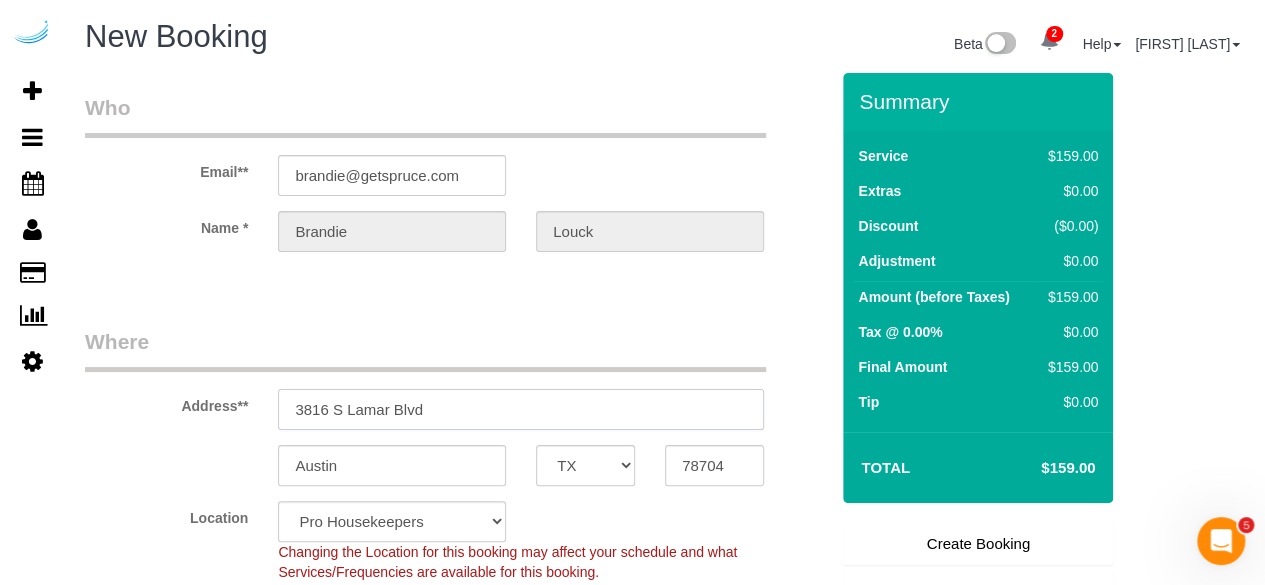 click on "3816 S Lamar Blvd" at bounding box center [521, 409] 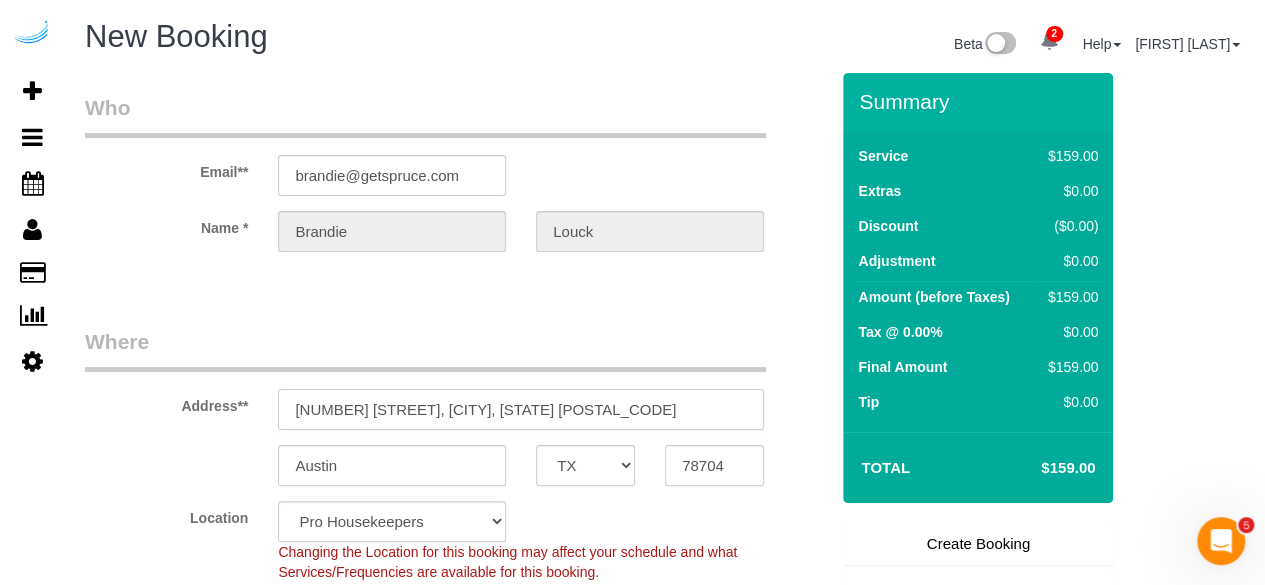 select on "9" 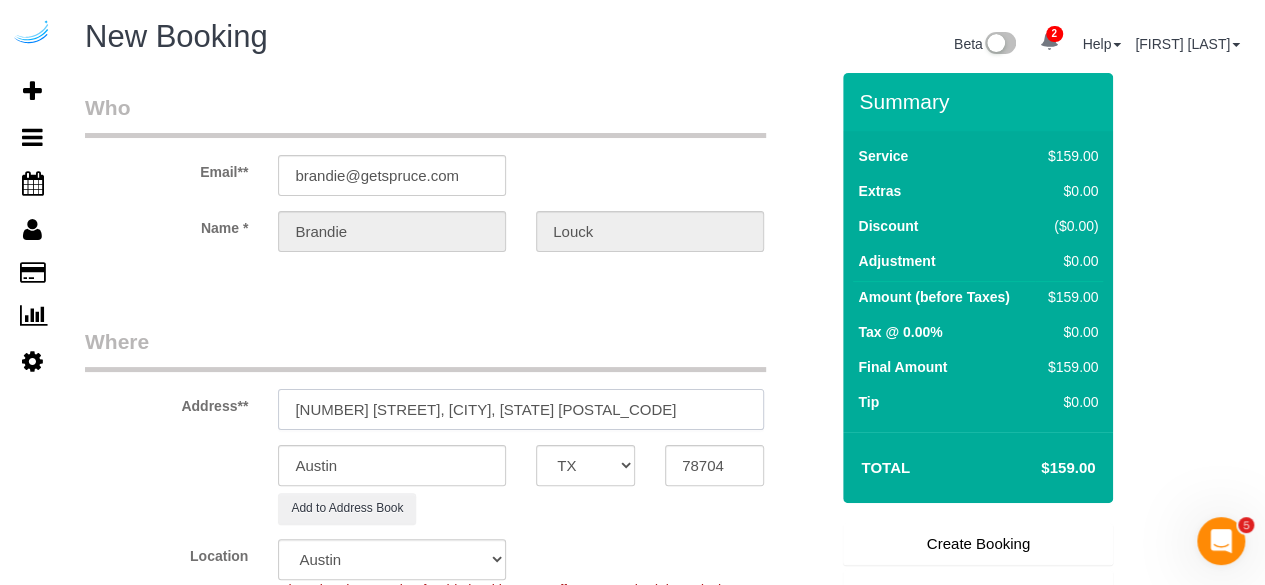 select on "object:6514" 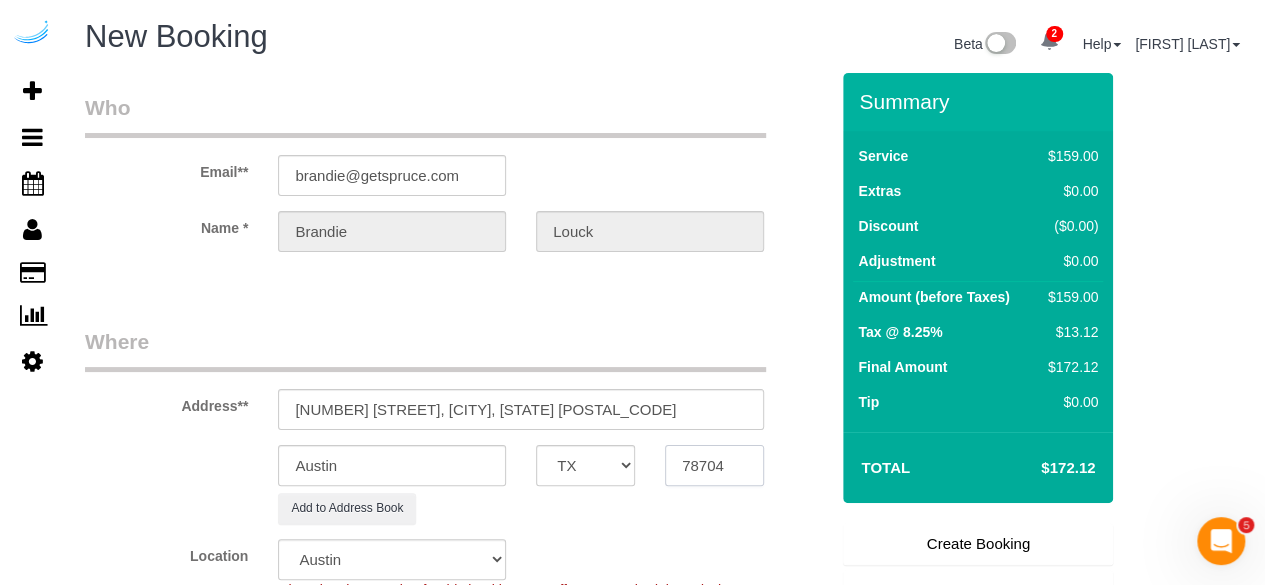 click on "78704" at bounding box center [714, 465] 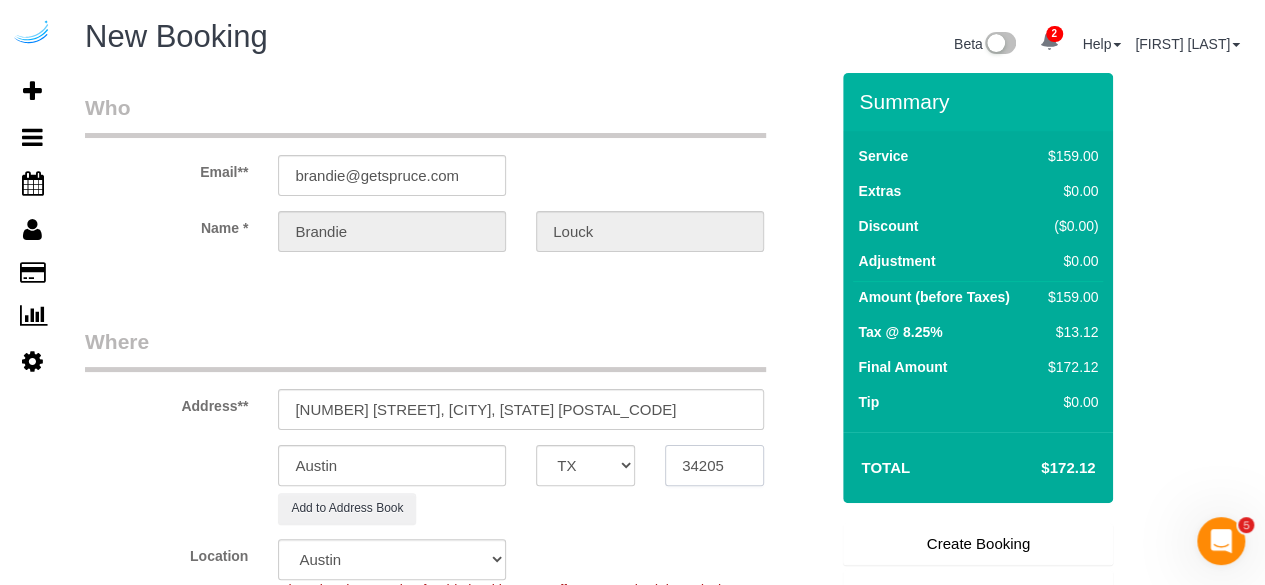 type on "34205" 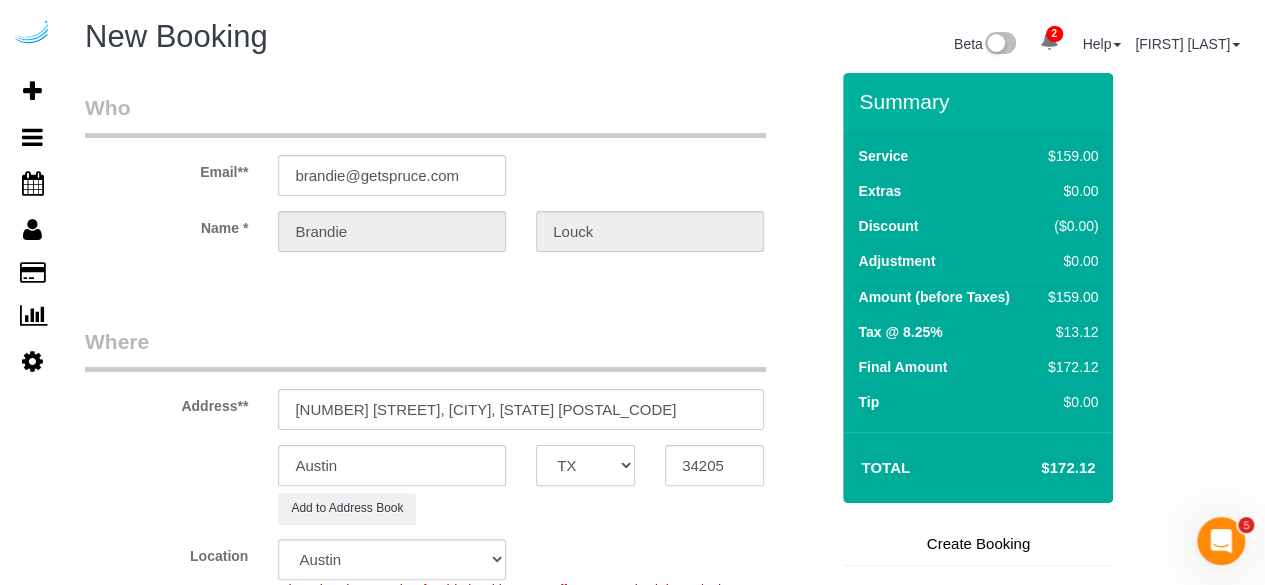 click on "AK
AL
AR
AZ
CA
CO
CT
DC
DE
FL
GA
HI
IA
ID
IL
IN
KS
KY
LA
MA
MD
ME
MI
MN
MO
MS
MT
NC
ND
NE
NH
NJ
NM
NV
NY
OH
OK
OR
PA
RI
SC
SD
TN
TX
UT
VA
VT
WA
WI
WV
WY" at bounding box center [585, 465] 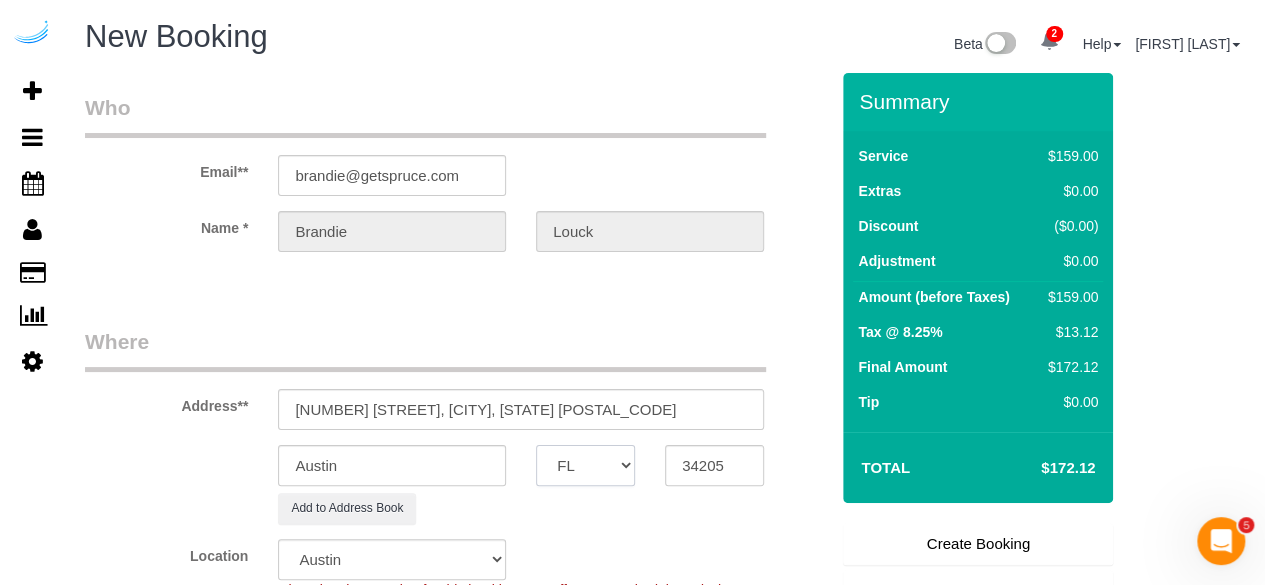 click on "AK
AL
AR
AZ
CA
CO
CT
DC
DE
FL
GA
HI
IA
ID
IL
IN
KS
KY
LA
MA
MD
ME
MI
MN
MO
MS
MT
NC
ND
NE
NH
NJ
NM
NV
NY
OH
OK
OR
PA
RI
SC
SD
TN
TX
UT
VA
VT
WA
WI
WV
WY" at bounding box center [585, 465] 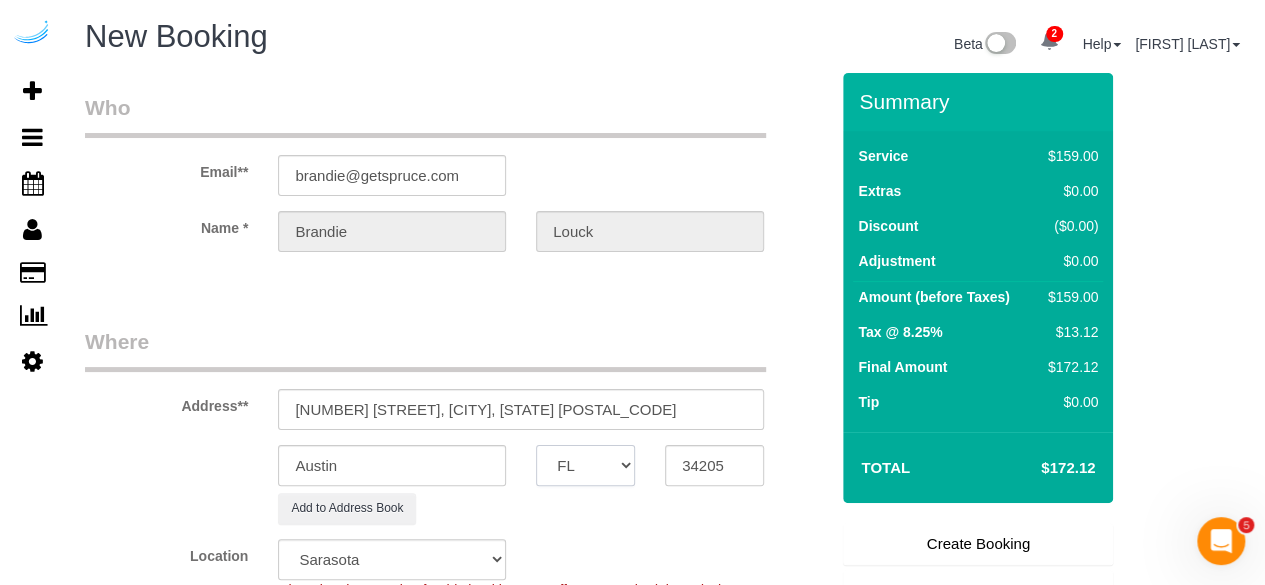 select on "object:6561" 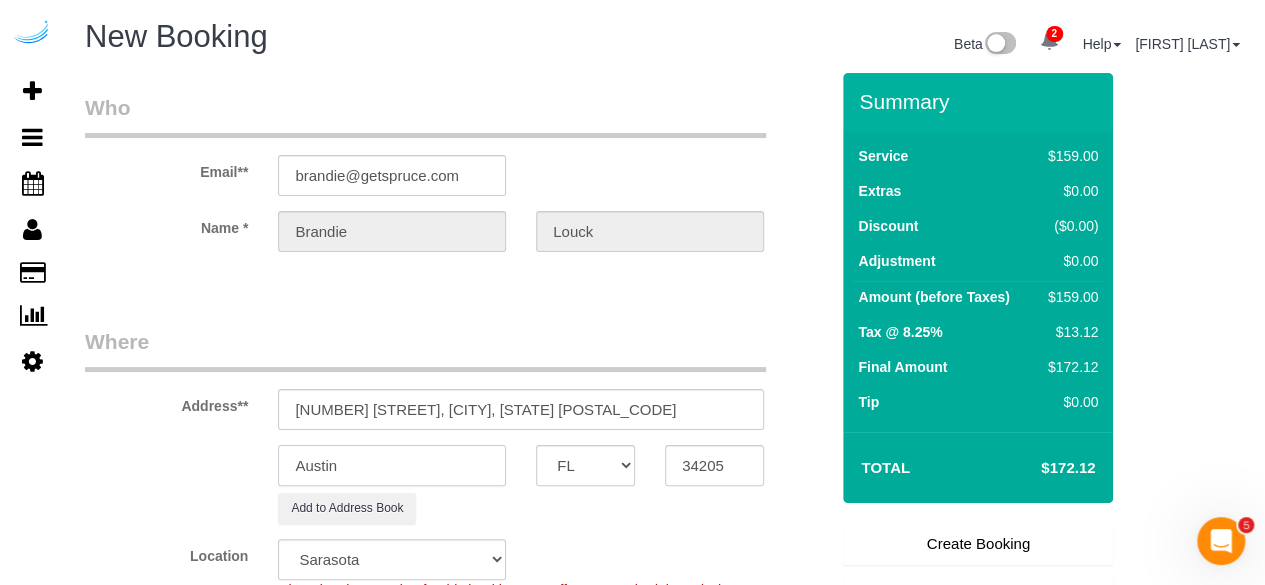 click on "Austin" at bounding box center [392, 465] 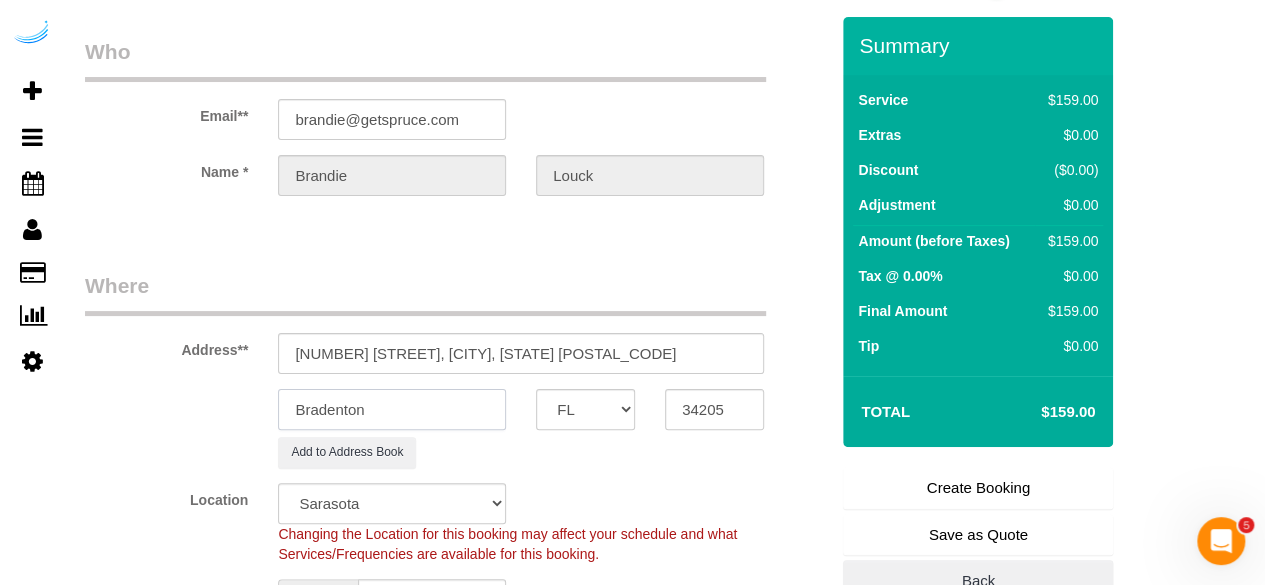 scroll, scrollTop: 100, scrollLeft: 0, axis: vertical 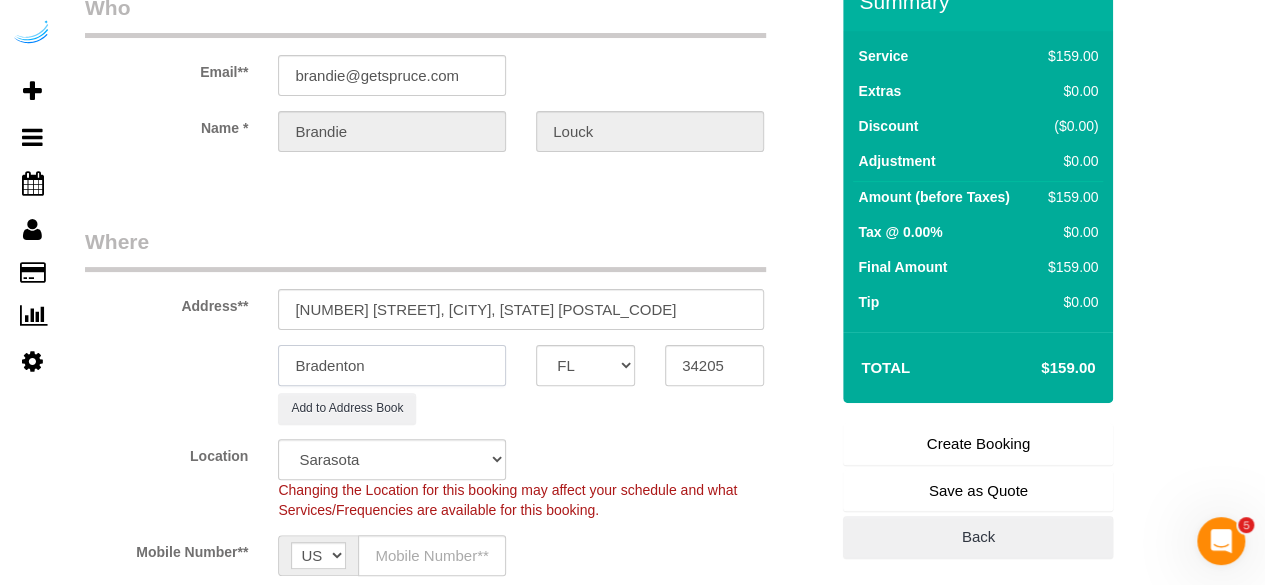 type on "Bradenton" 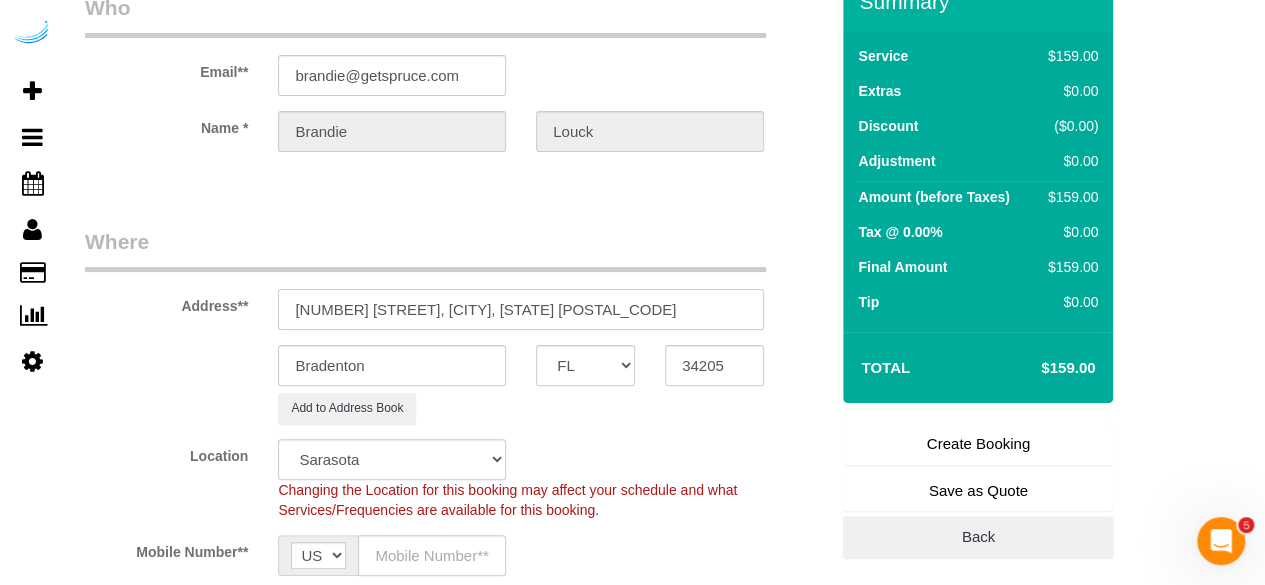 drag, startPoint x: 418, startPoint y: 303, endPoint x: 596, endPoint y: 319, distance: 178.71765 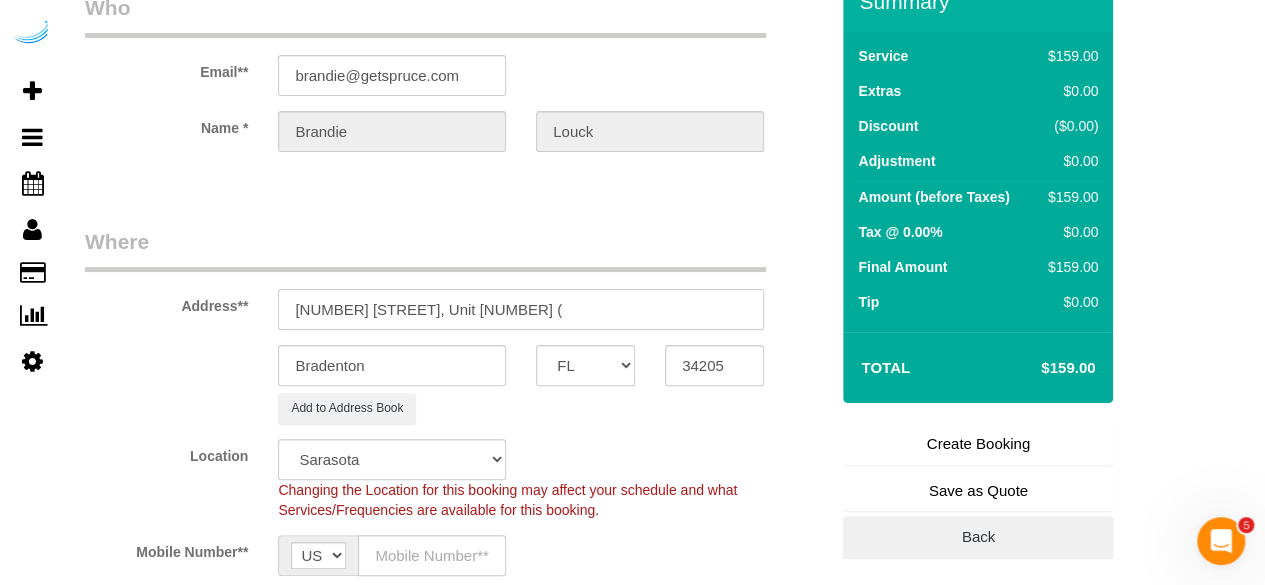 paste on "[FIRST] [LAST]" 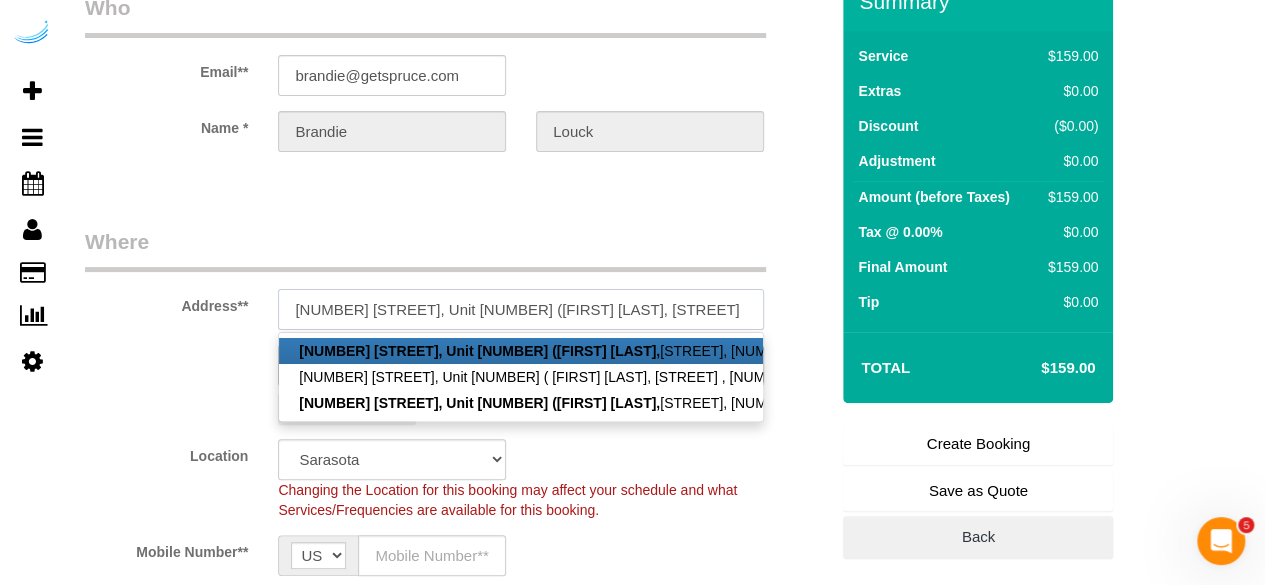 paste on "1387399" 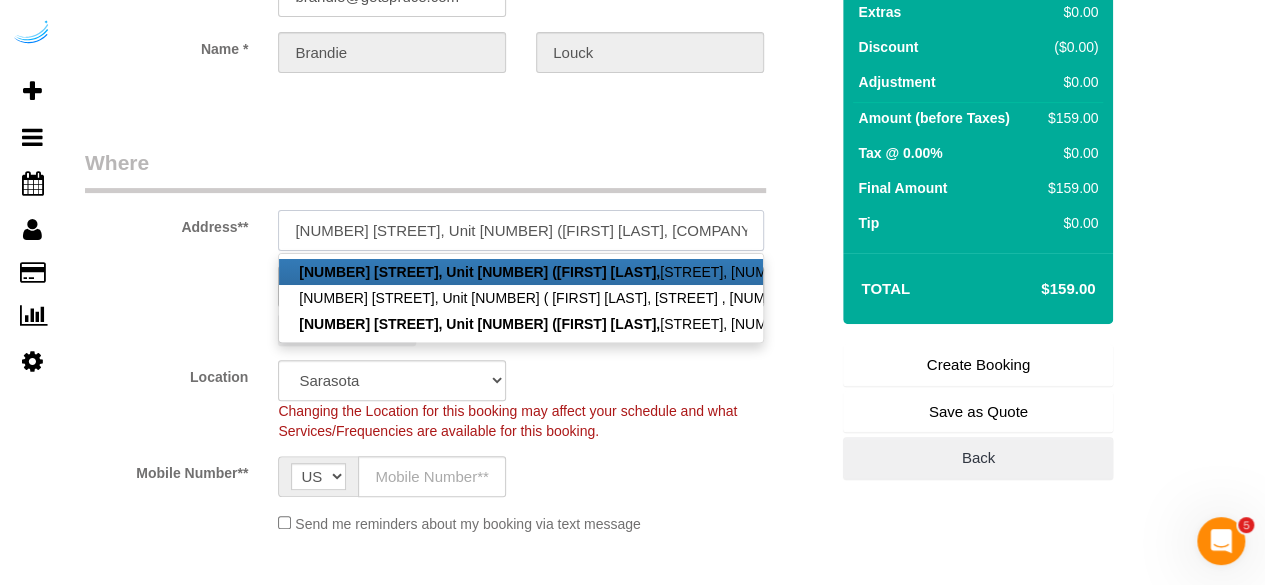 scroll, scrollTop: 400, scrollLeft: 0, axis: vertical 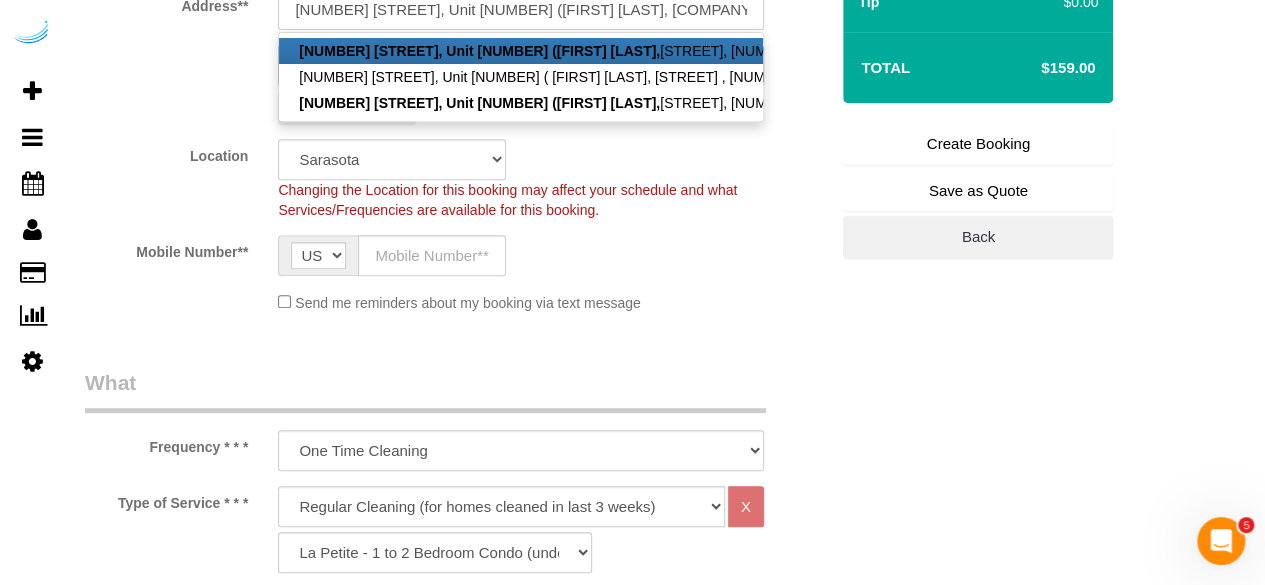 type on "[NUMBER] [STREET], Unit [NUMBER] ([FIRST] [LAST], [COMPANY]" 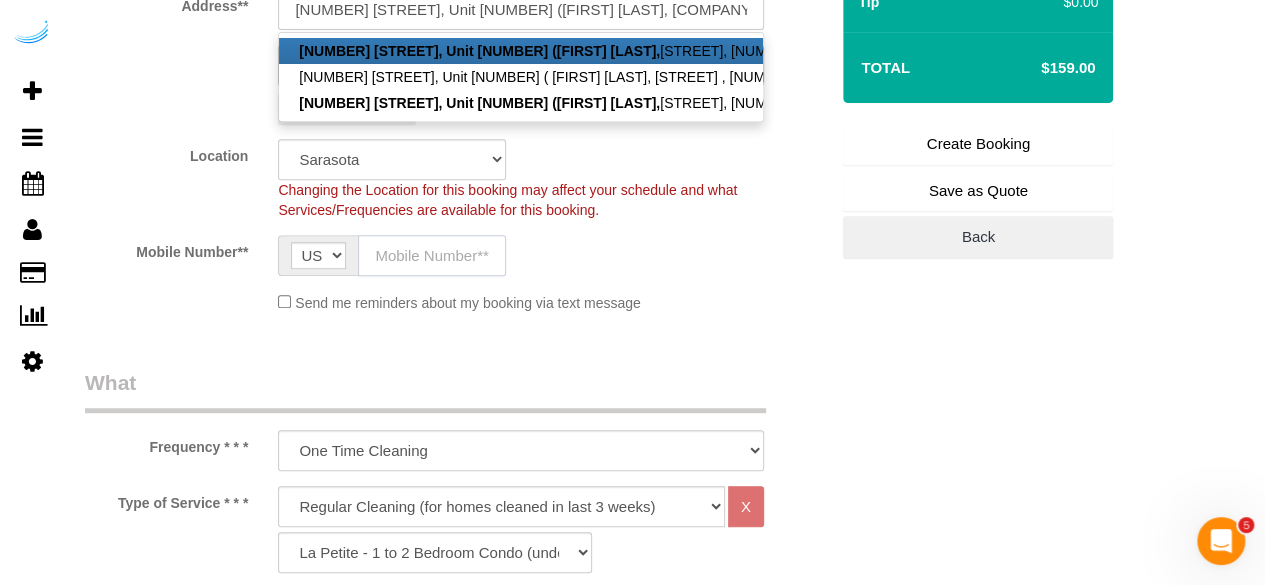 click 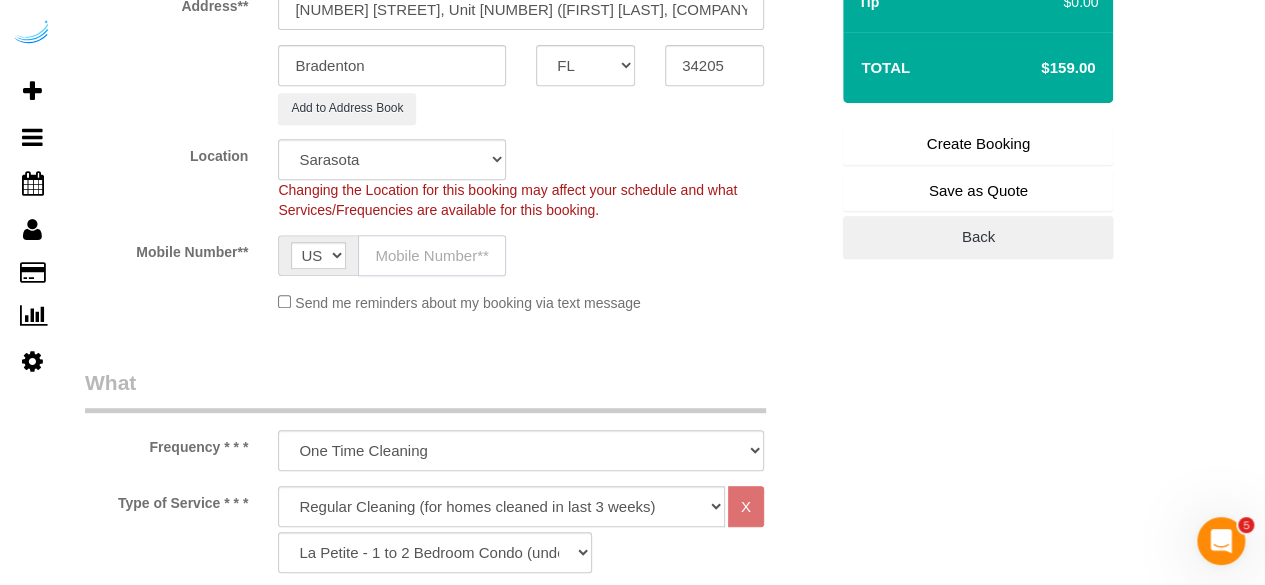 type on "([AREACODE]) [PHONE]" 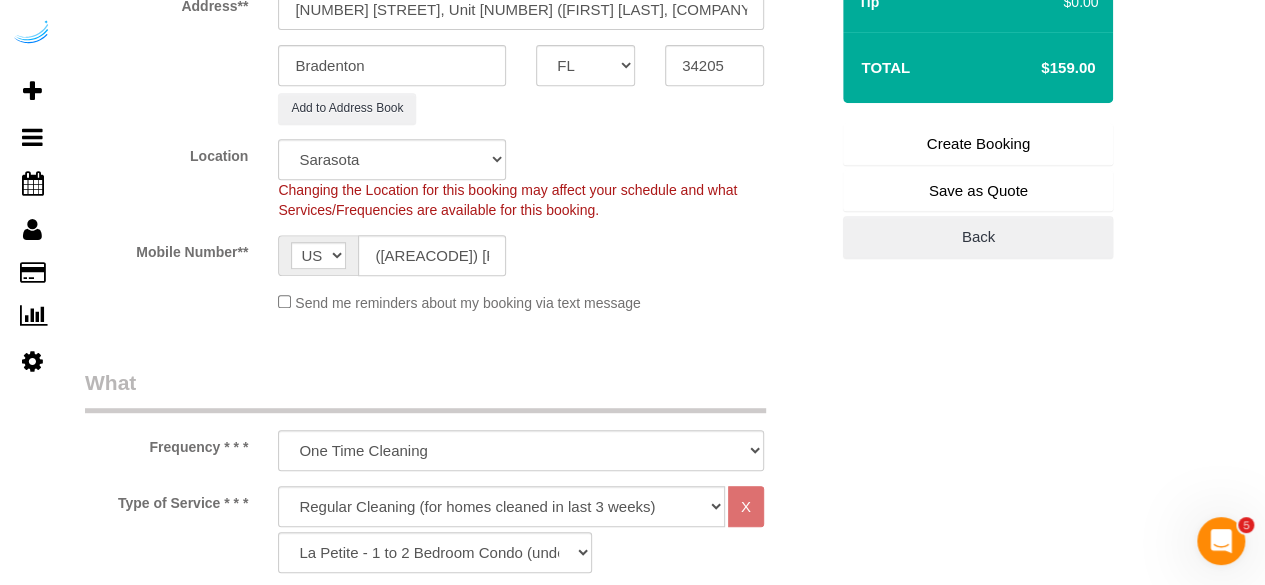 type on "Brandie Louck" 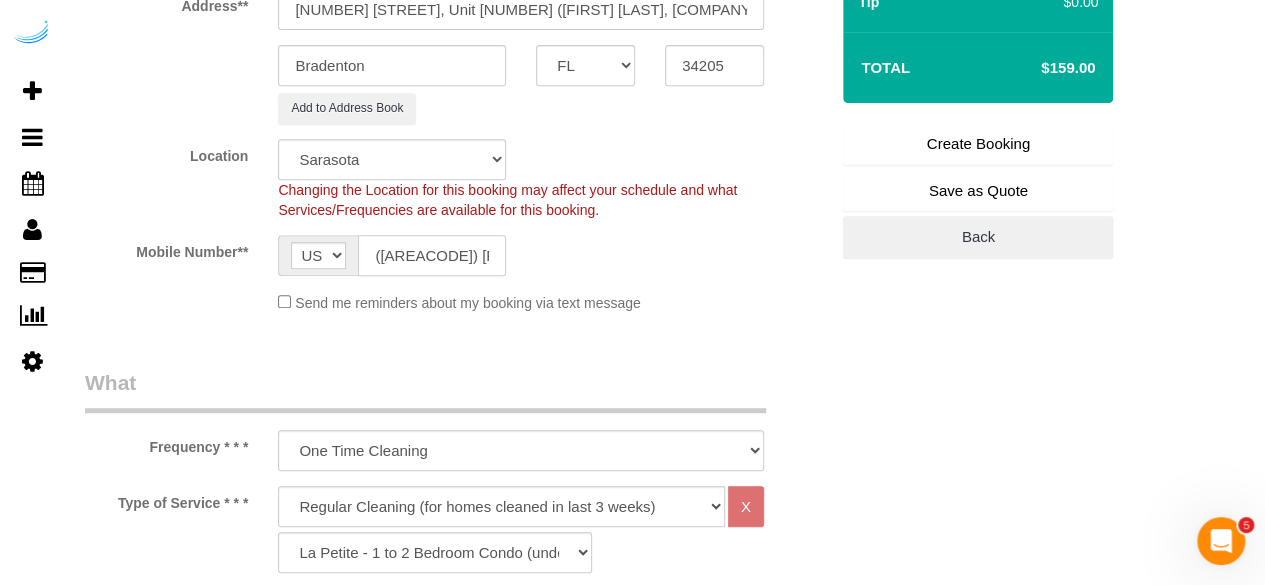 type on "([AREACODE]) [PHONE]" 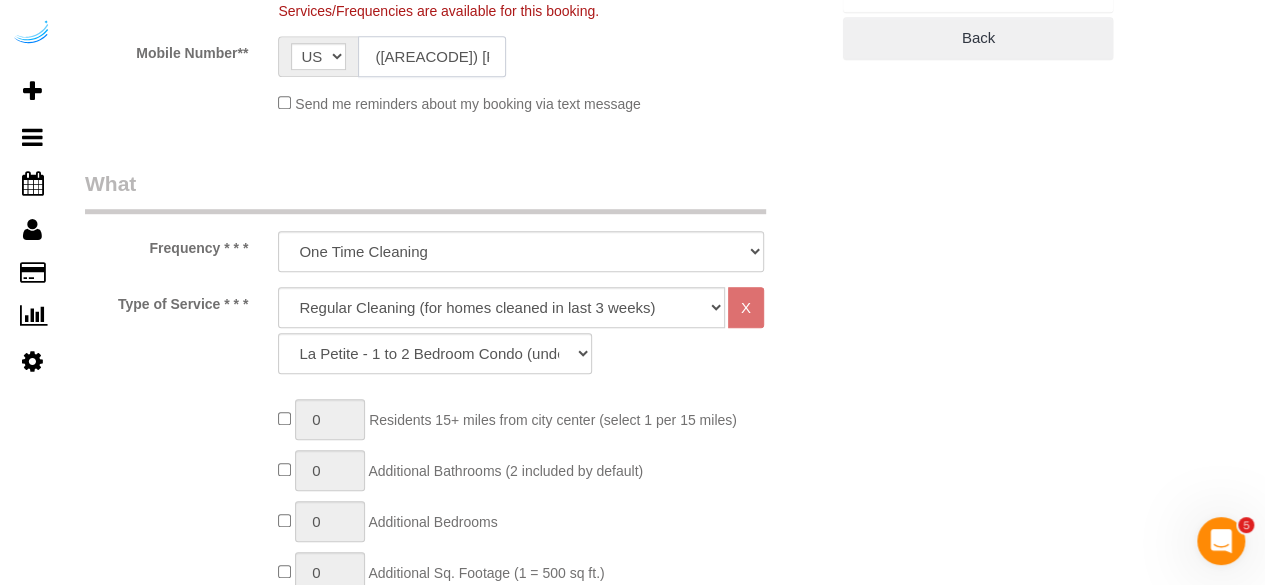scroll, scrollTop: 600, scrollLeft: 0, axis: vertical 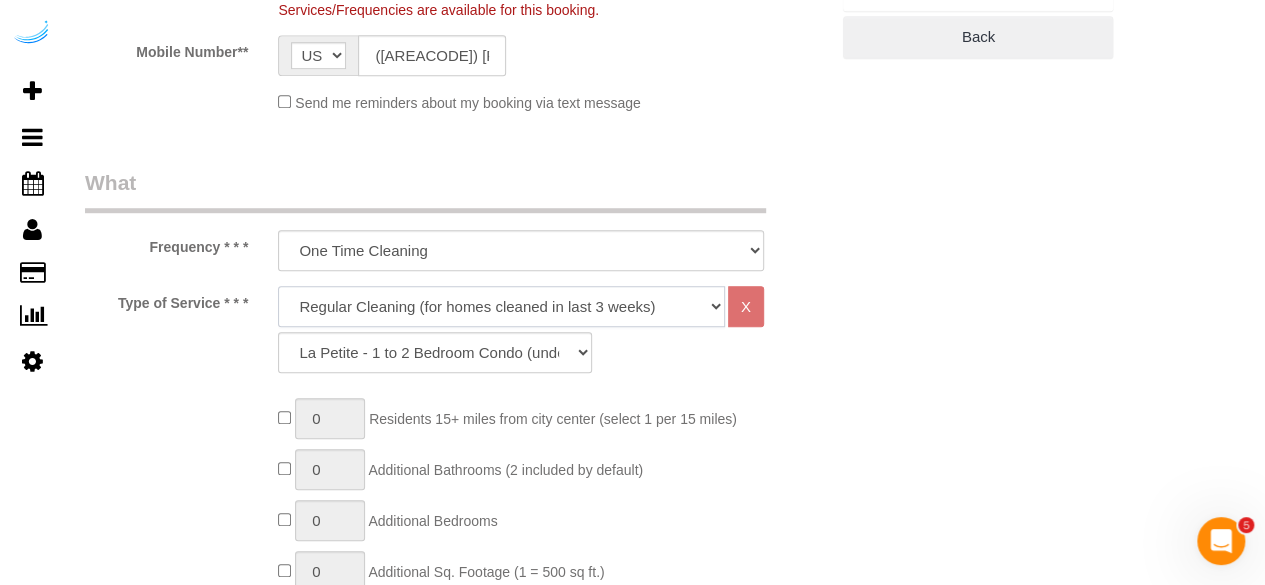 drag, startPoint x: 478, startPoint y: 297, endPoint x: 478, endPoint y: 309, distance: 12 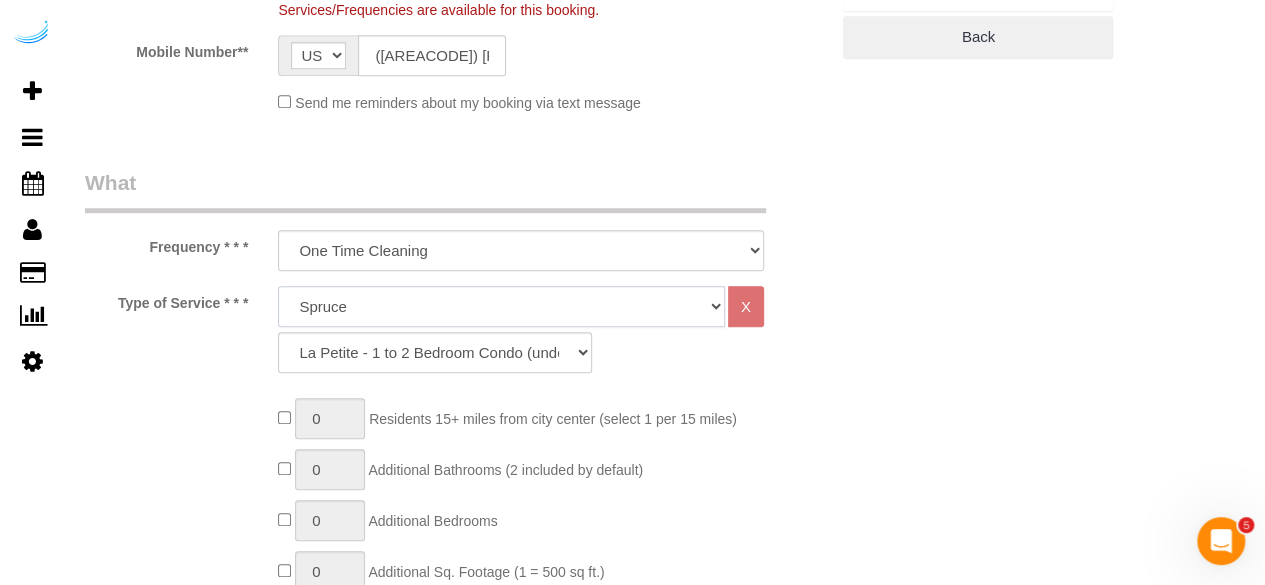 click on "Deep Cleaning (for homes that have not been cleaned in 3+ weeks) Spruce Regular Cleaning (for homes cleaned in last 3 weeks) Moving Cleanup (to clean home for new tenants) Post Construction Cleaning Vacation Rental Cleaning Hourly" 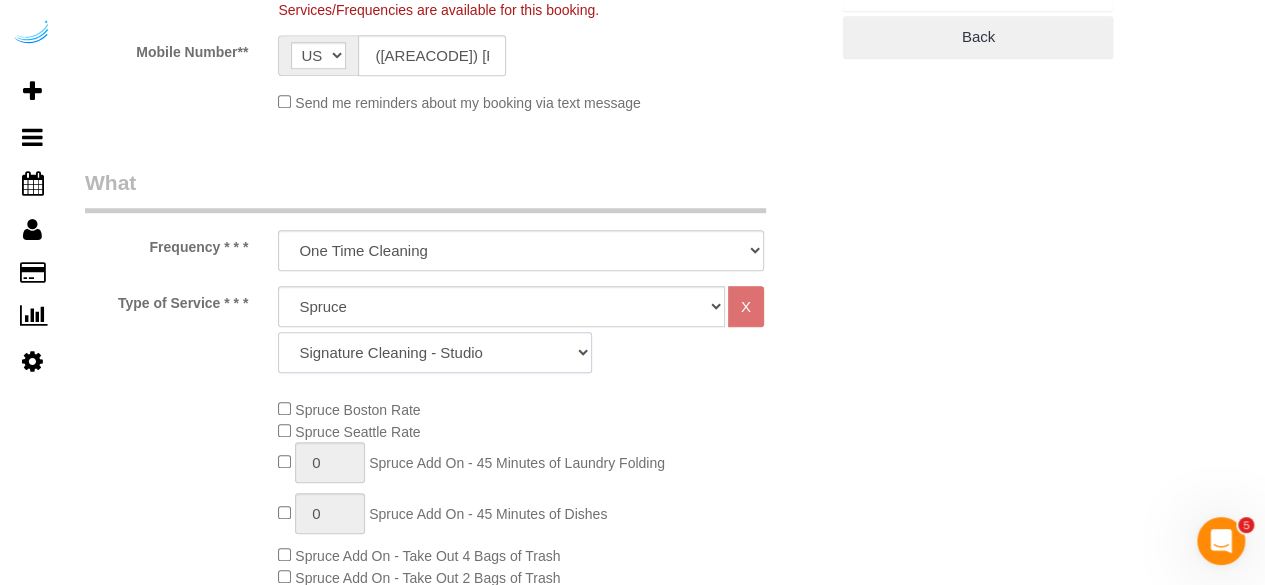 click on "Signature Cleaning - Studio Signature Cleaning - 1 Bed 1 Bath Signature Cleaning - 1 Bed 1.5 Bath Signature Cleaning - 1 Bed 1 Bath + Study Signature Cleaning - 1 Bed 2 Bath Signature Cleaning - 2 Bed 1 Bath Signature Cleaning - 2 Bed 2 Bath Signature Cleaning - 2 Bed 2.5 Bath Signature Cleaning - 2 Bed 2 Bath + Study Signature Cleaning - 3 Bed 2 Bath Signature Cleaning - 3 Bed 3 Bath Signature Cleaning - 4 Bed 2 Bath Signature Cleaning - 4 Bed 4 Bath Signature Cleaning - 5 Bed 4 Bath Signature Cleaning - 5 Bed 5 Bath Signature Cleaning - 6 Bed 6 Bath Premium Cleaning - Studio Premium Cleaning - 1 Bed 1 Bath Premium Cleaning - 1 Bed 1.5 Bath Premium Cleaning - 1 Bed 1 Bath + Study Premium Cleaning - 1 Bed 2 Bath Premium Cleaning - 2 Bed 1 Bath Premium Cleaning - 2 Bed 2 Bath Premium Cleaning - 2 Bed 2.5 Bath Premium Cleaning - 2 Bed 2 Bath + Study Premium Cleaning - 3 Bed 2 Bath Premium Cleaning - 3 Bed 3 Bath Premium Cleaning - 4 Bed 2 Bath Premium Cleaning - 4 Bed 4 Bath Premium Cleaning - 5 Bed 4 Bath" 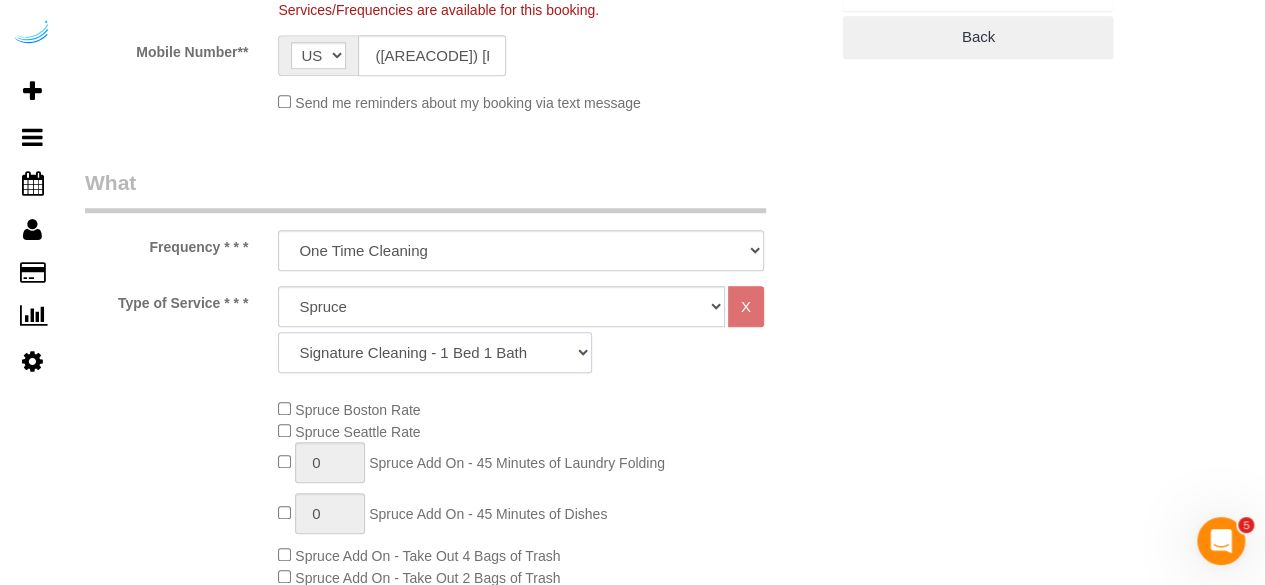 click on "Signature Cleaning - Studio Signature Cleaning - 1 Bed 1 Bath Signature Cleaning - 1 Bed 1.5 Bath Signature Cleaning - 1 Bed 1 Bath + Study Signature Cleaning - 1 Bed 2 Bath Signature Cleaning - 2 Bed 1 Bath Signature Cleaning - 2 Bed 2 Bath Signature Cleaning - 2 Bed 2.5 Bath Signature Cleaning - 2 Bed 2 Bath + Study Signature Cleaning - 3 Bed 2 Bath Signature Cleaning - 3 Bed 3 Bath Signature Cleaning - 4 Bed 2 Bath Signature Cleaning - 4 Bed 4 Bath Signature Cleaning - 5 Bed 4 Bath Signature Cleaning - 5 Bed 5 Bath Signature Cleaning - 6 Bed 6 Bath Premium Cleaning - Studio Premium Cleaning - 1 Bed 1 Bath Premium Cleaning - 1 Bed 1.5 Bath Premium Cleaning - 1 Bed 1 Bath + Study Premium Cleaning - 1 Bed 2 Bath Premium Cleaning - 2 Bed 1 Bath Premium Cleaning - 2 Bed 2 Bath Premium Cleaning - 2 Bed 2.5 Bath Premium Cleaning - 2 Bed 2 Bath + Study Premium Cleaning - 3 Bed 2 Bath Premium Cleaning - 3 Bed 3 Bath Premium Cleaning - 4 Bed 2 Bath Premium Cleaning - 4 Bed 4 Bath Premium Cleaning - 5 Bed 4 Bath" 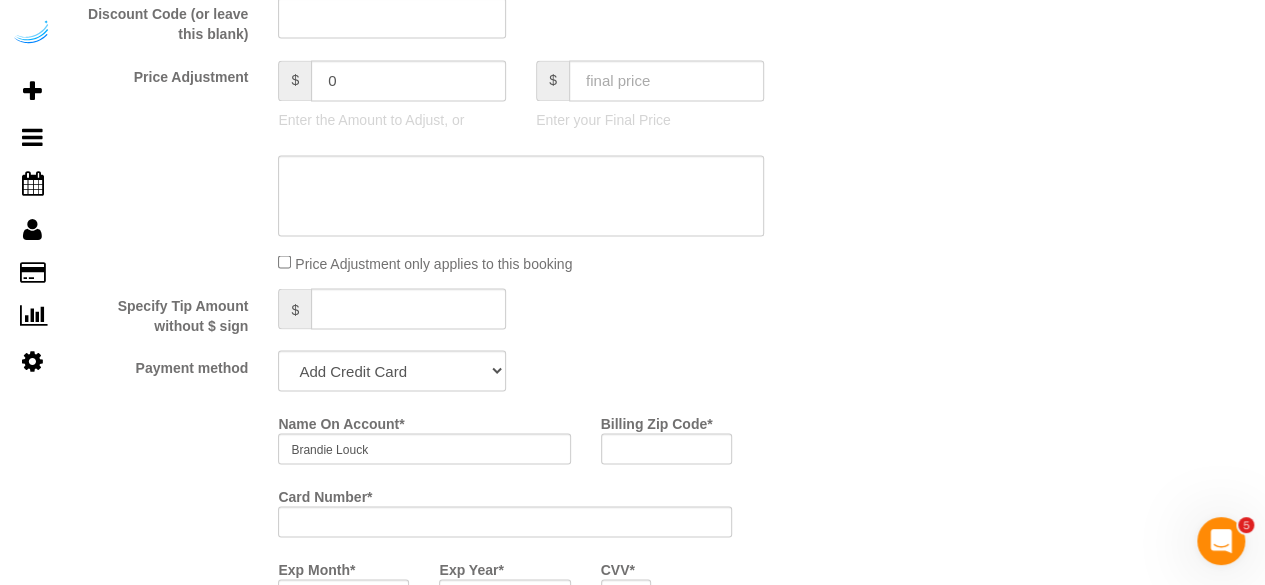scroll, scrollTop: 1900, scrollLeft: 0, axis: vertical 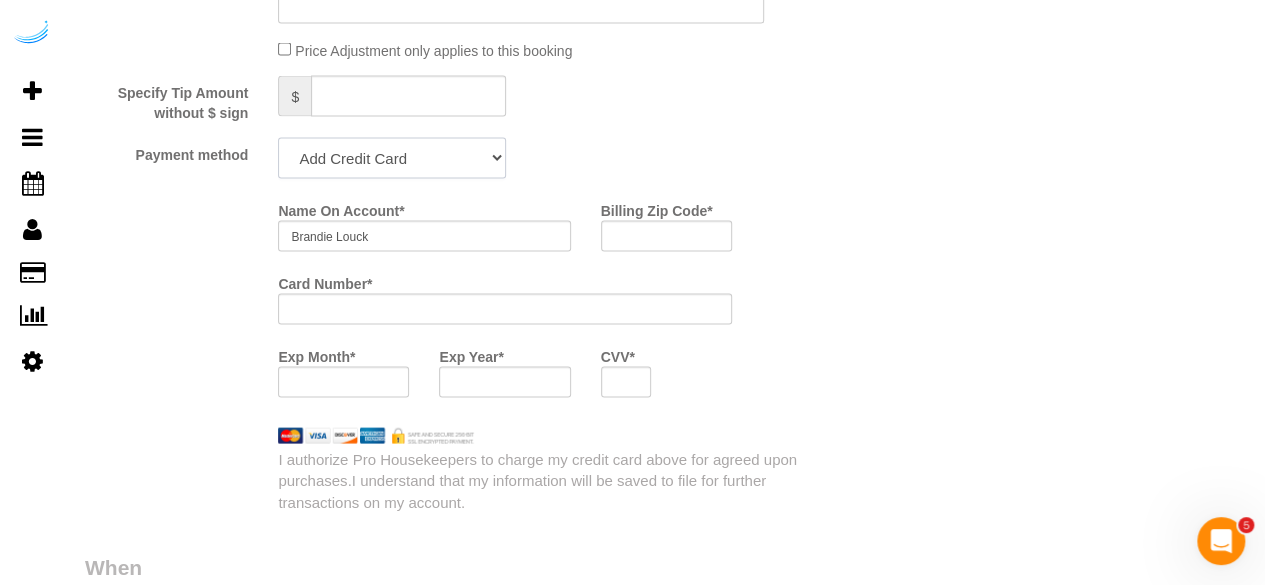 drag, startPoint x: 423, startPoint y: 155, endPoint x: 418, endPoint y: 176, distance: 21.587032 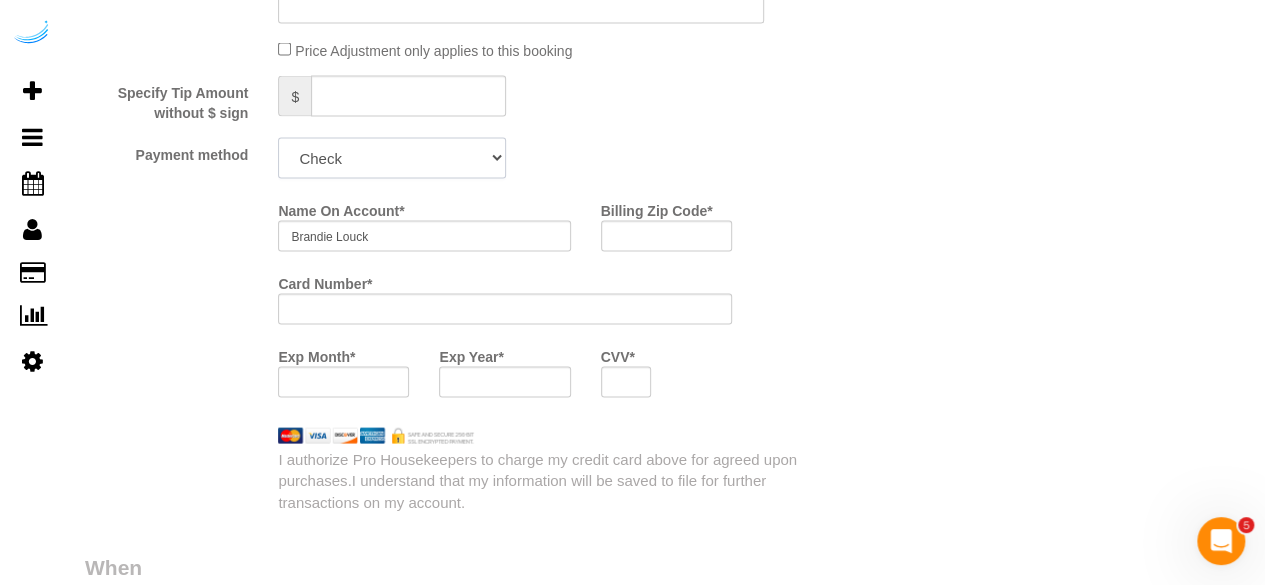 click on "Add Credit Card Cash Check Paypal" 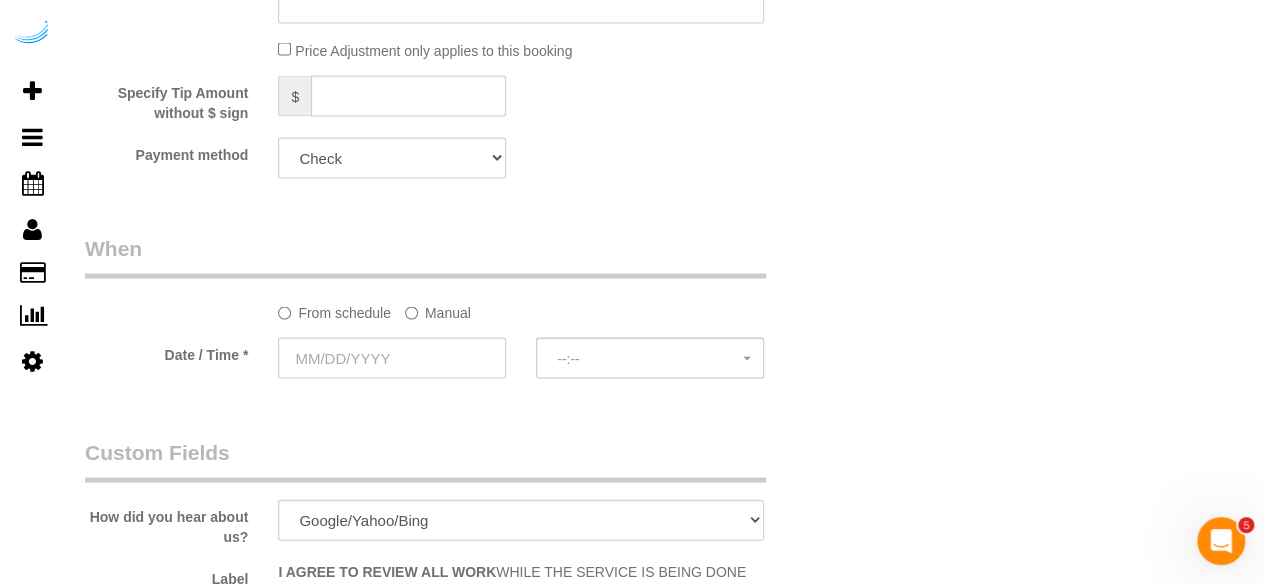 click on "Manual" 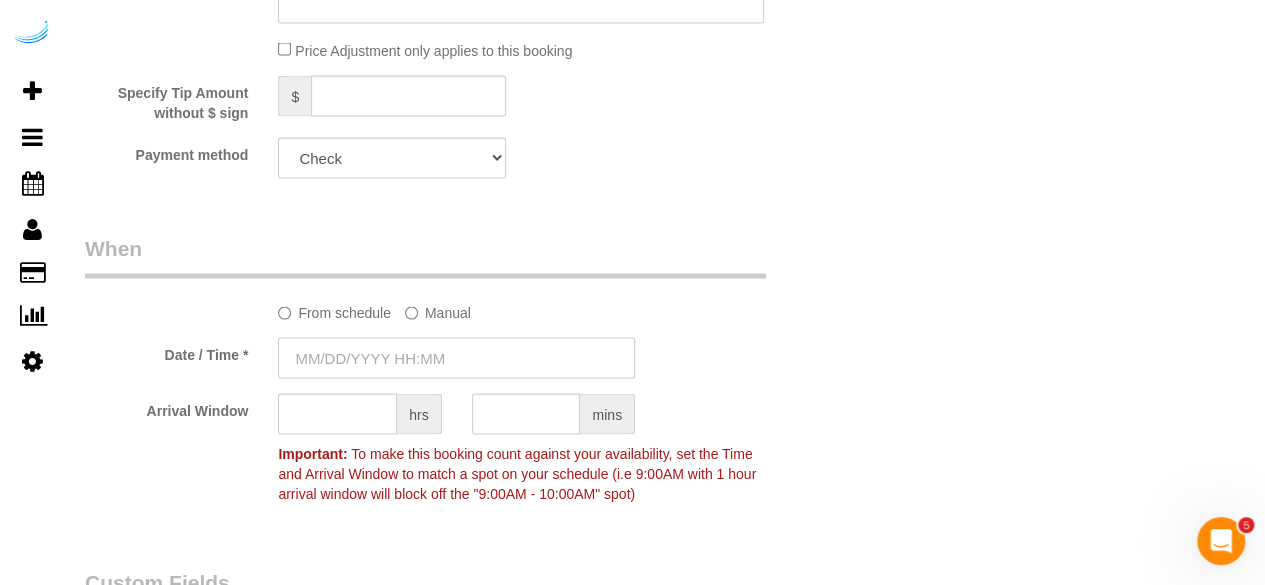 click at bounding box center (456, 358) 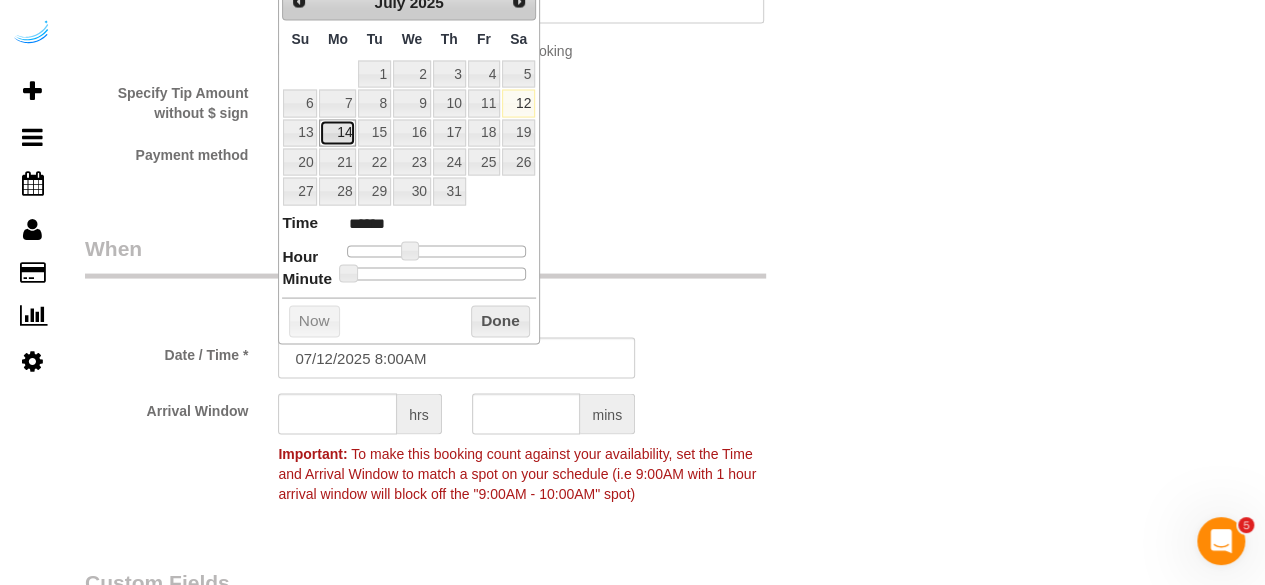 click on "14" at bounding box center (337, 133) 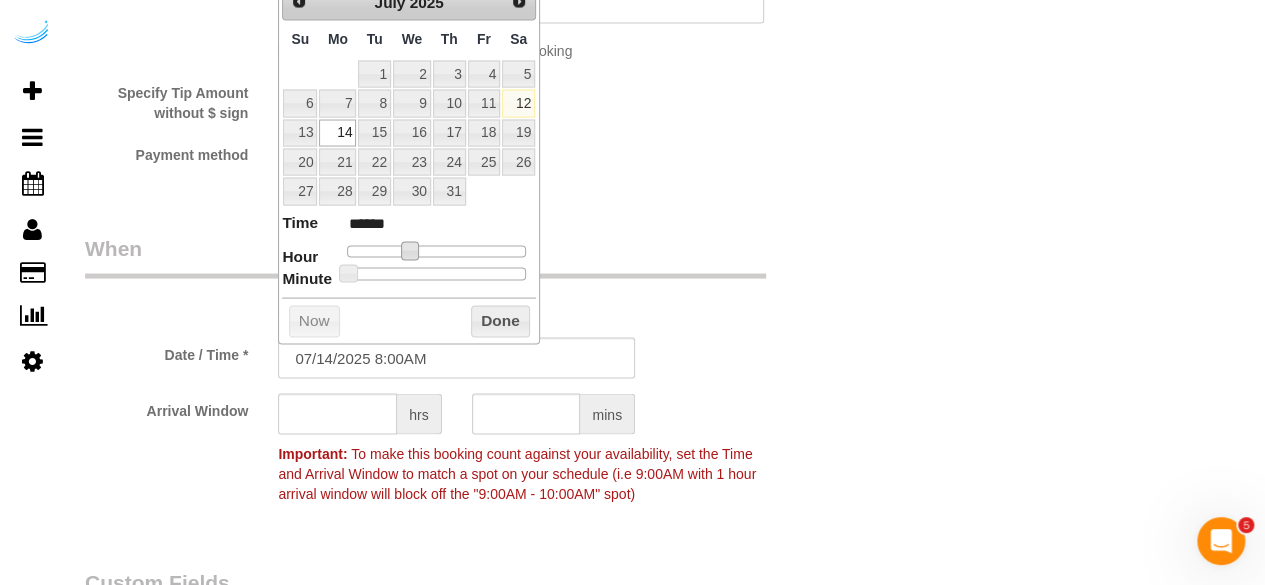 type on "07/14/2025 9:00AM" 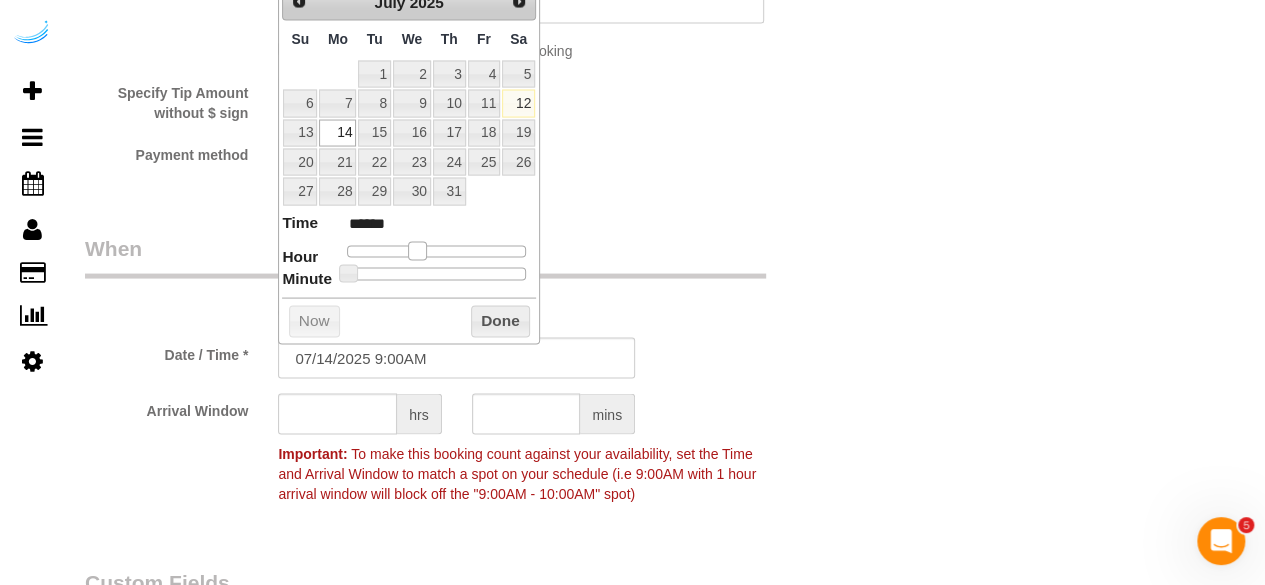 type on "07/14/2025 11:00AM" 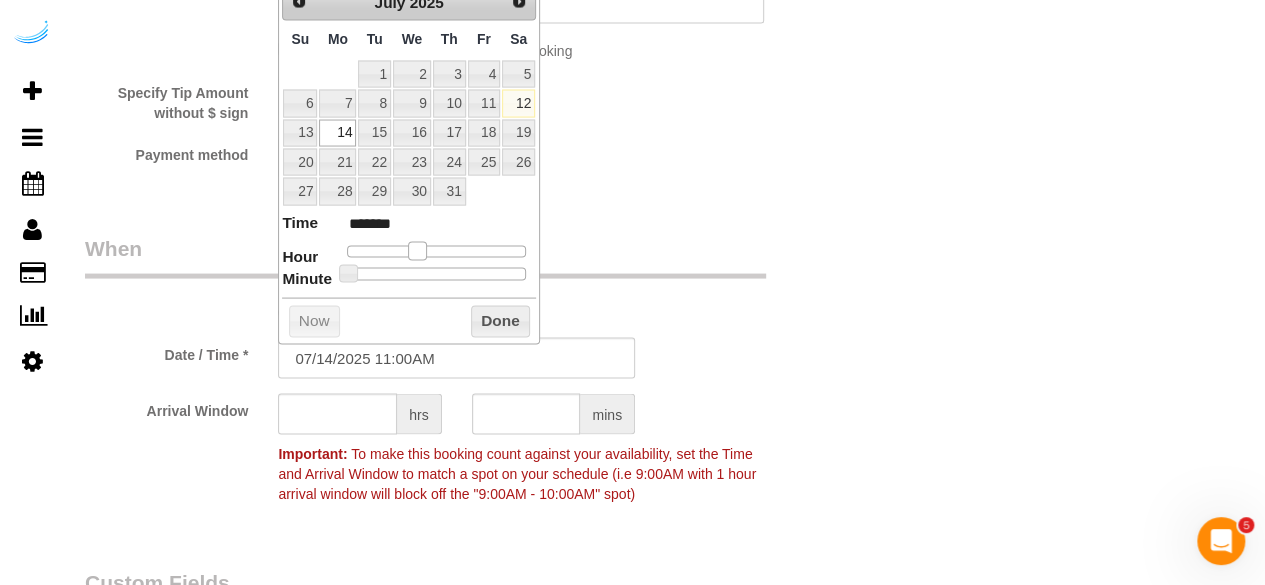 type on "07/14/2025 12:00PM" 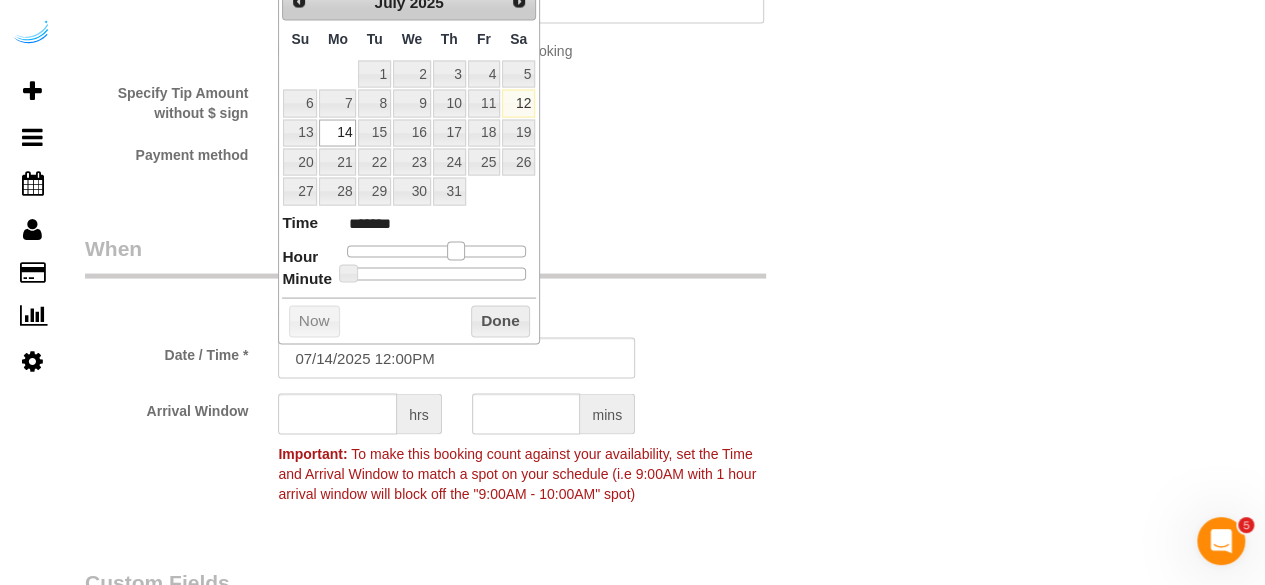 type on "07/14/2025 2:00PM" 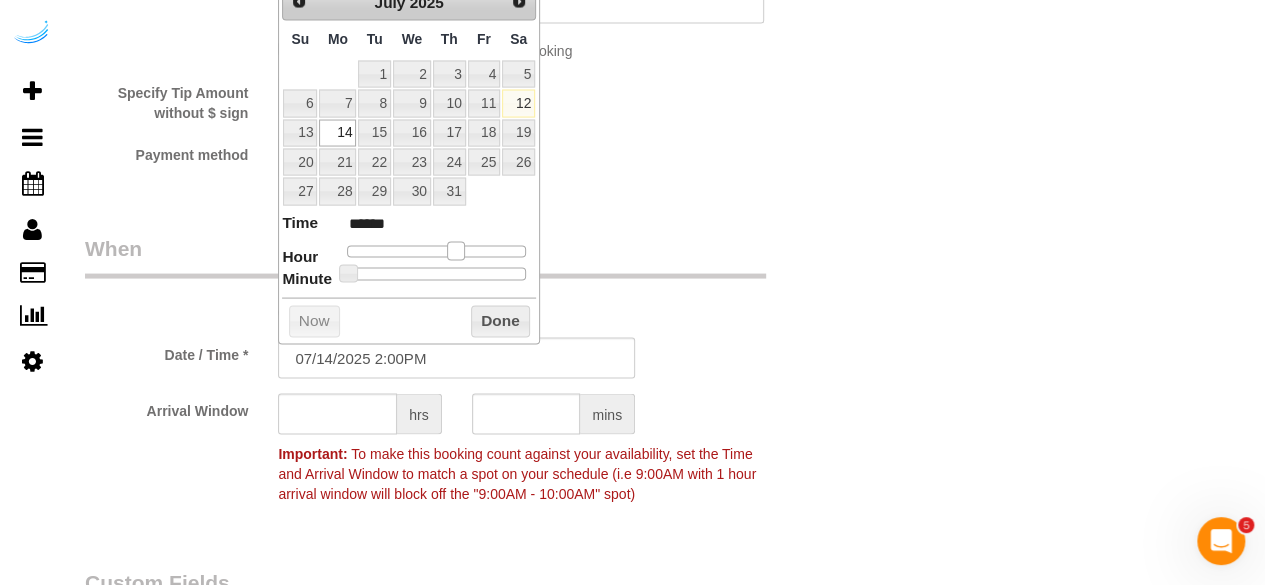 type on "07/14/2025 3:00PM" 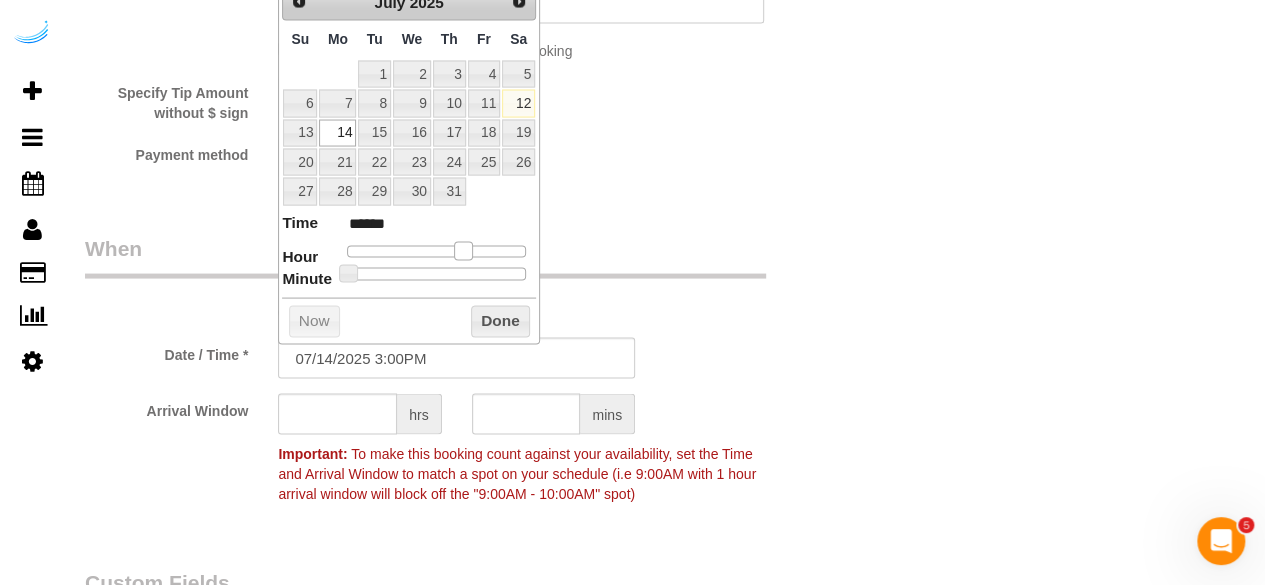 type on "07/14/2025 2:00PM" 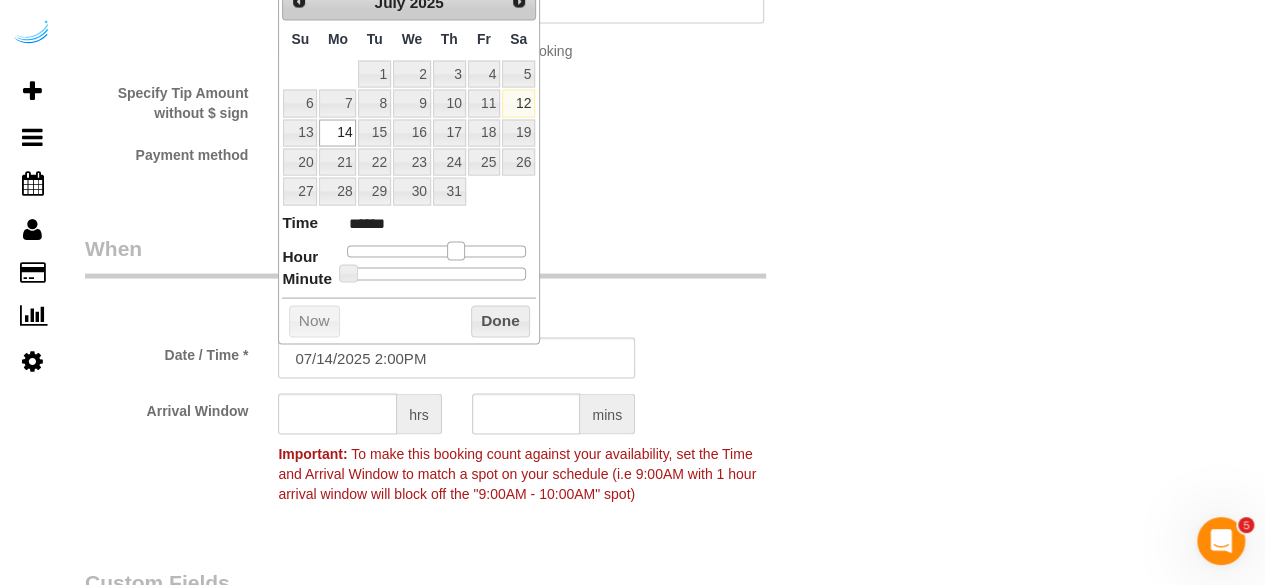 type on "07/14/2025 1:00PM" 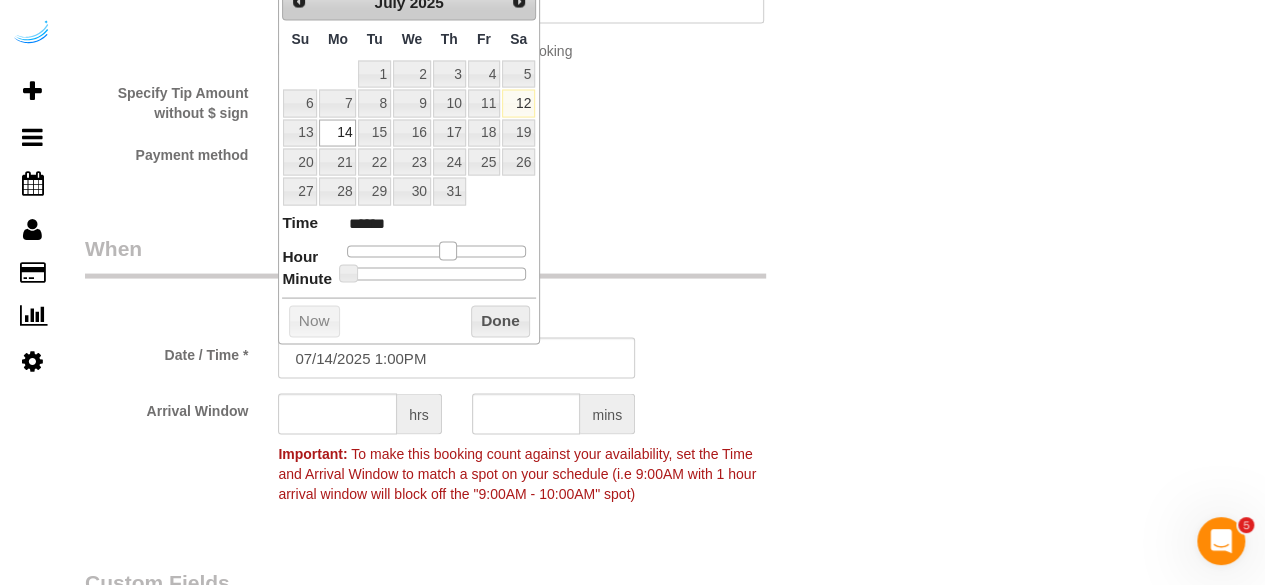 drag, startPoint x: 424, startPoint y: 254, endPoint x: 394, endPoint y: 303, distance: 57.45433 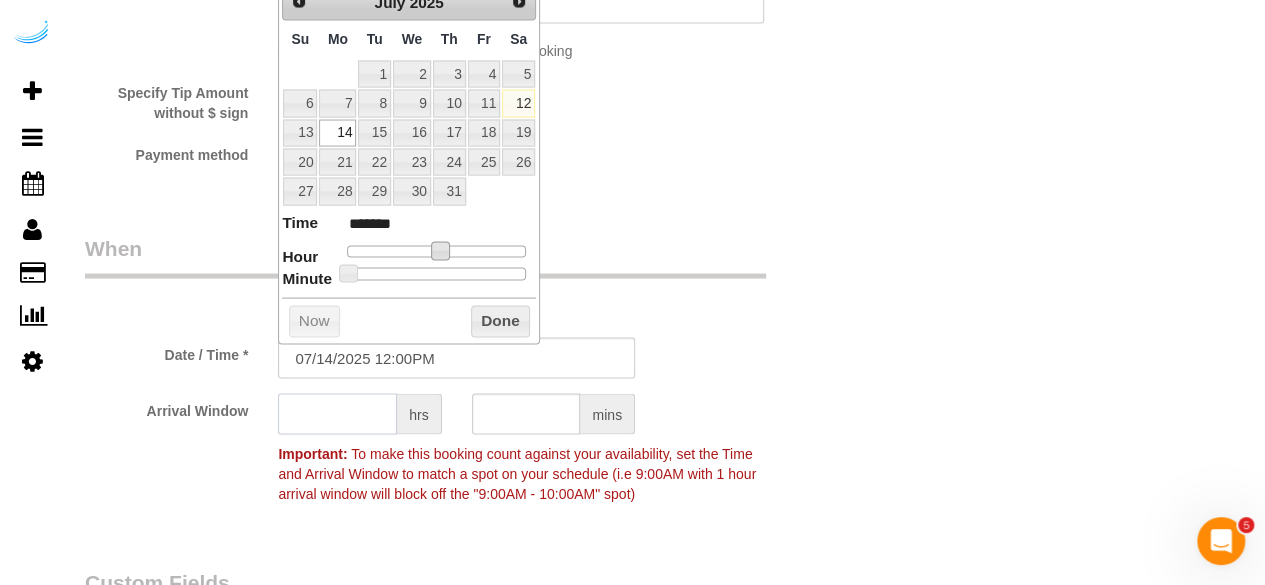 click 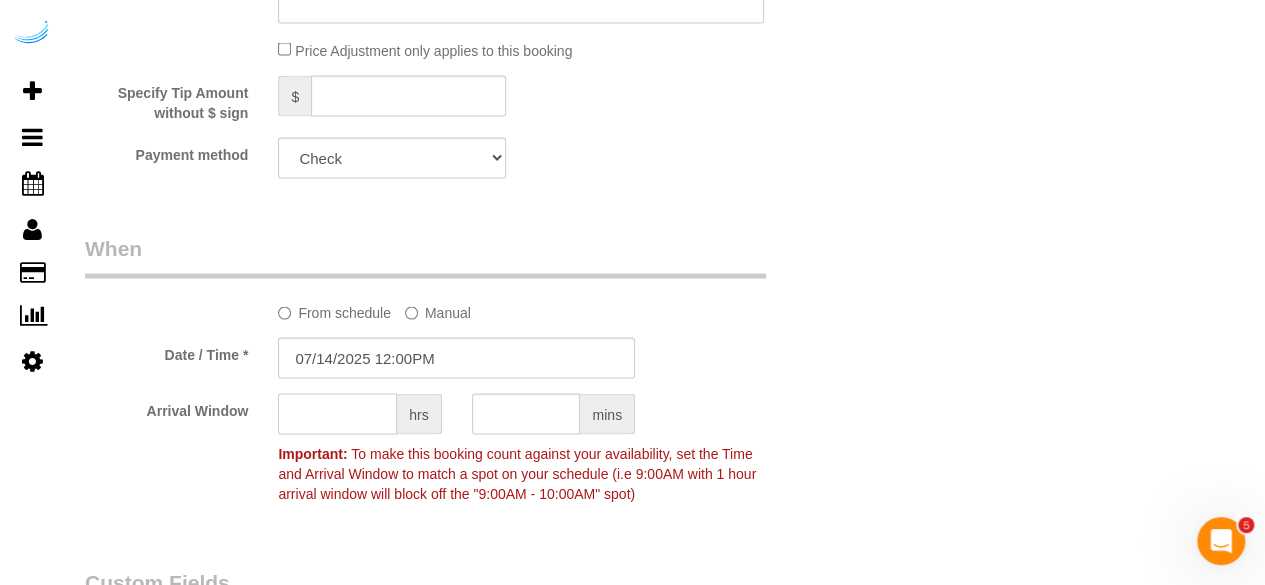type on "4" 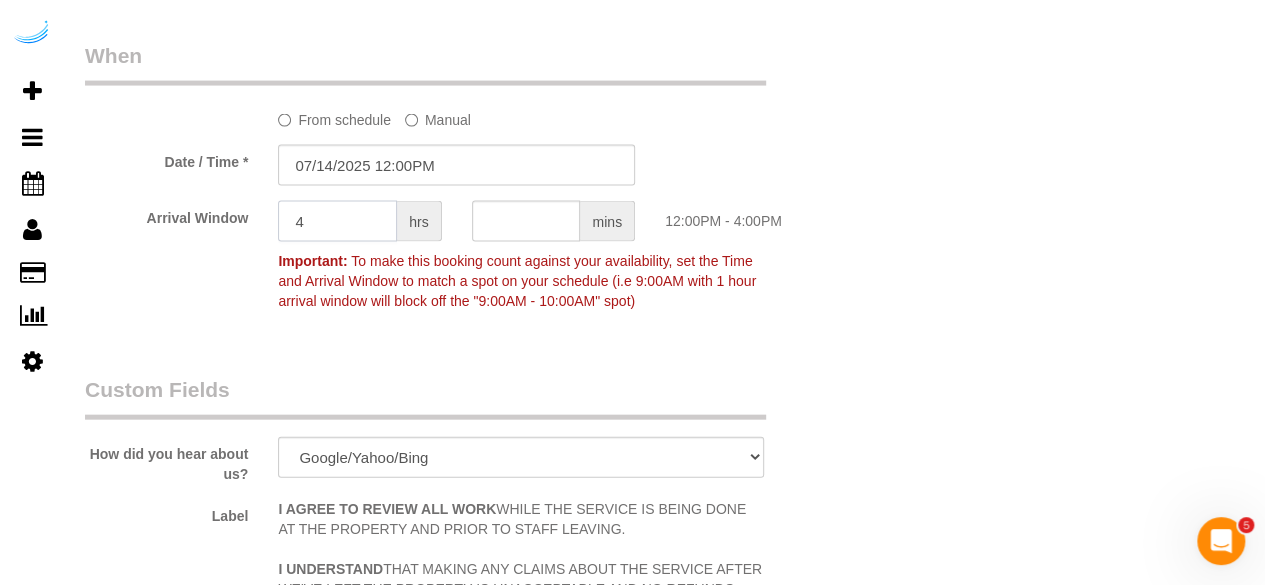 scroll, scrollTop: 2100, scrollLeft: 0, axis: vertical 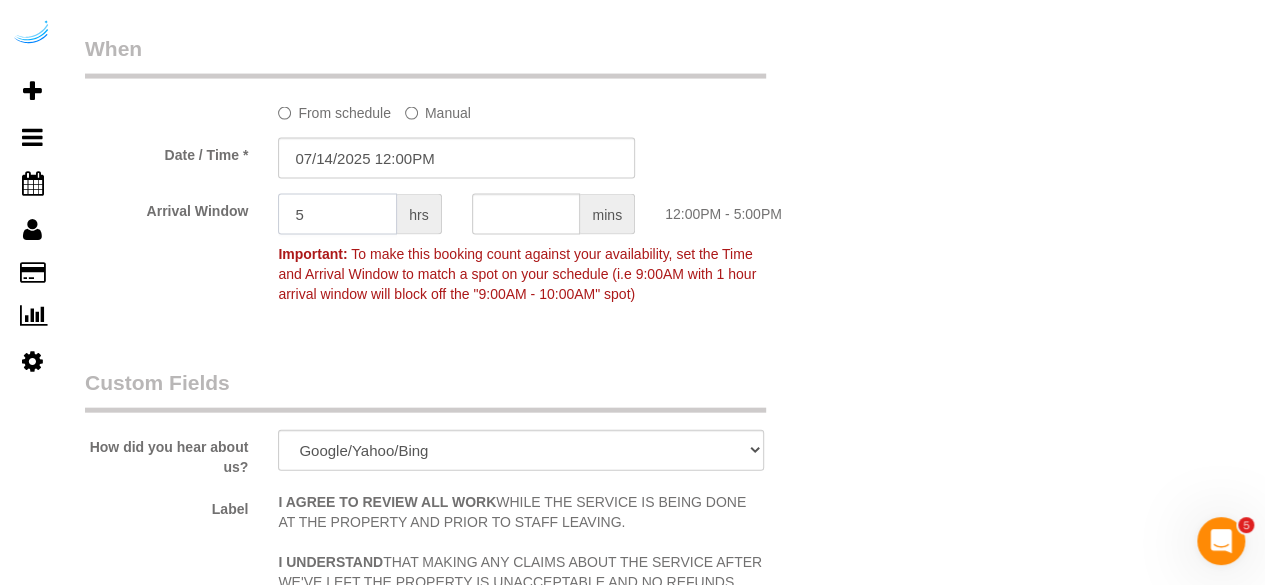 type on "5" 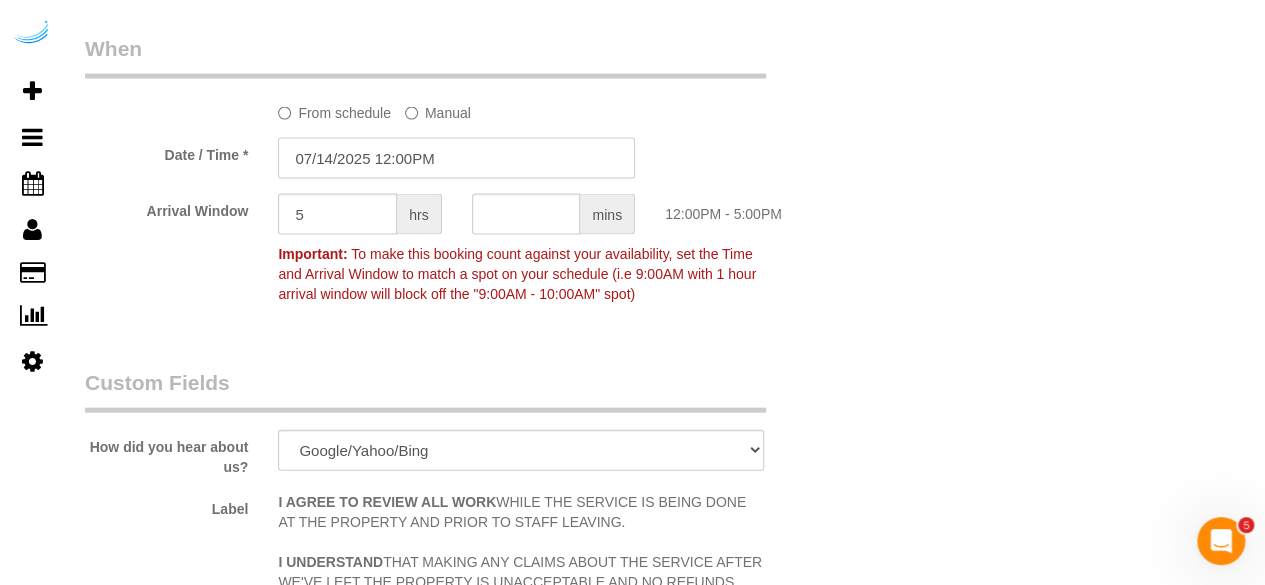 click on "07/14/2025 12:00PM" at bounding box center (456, 158) 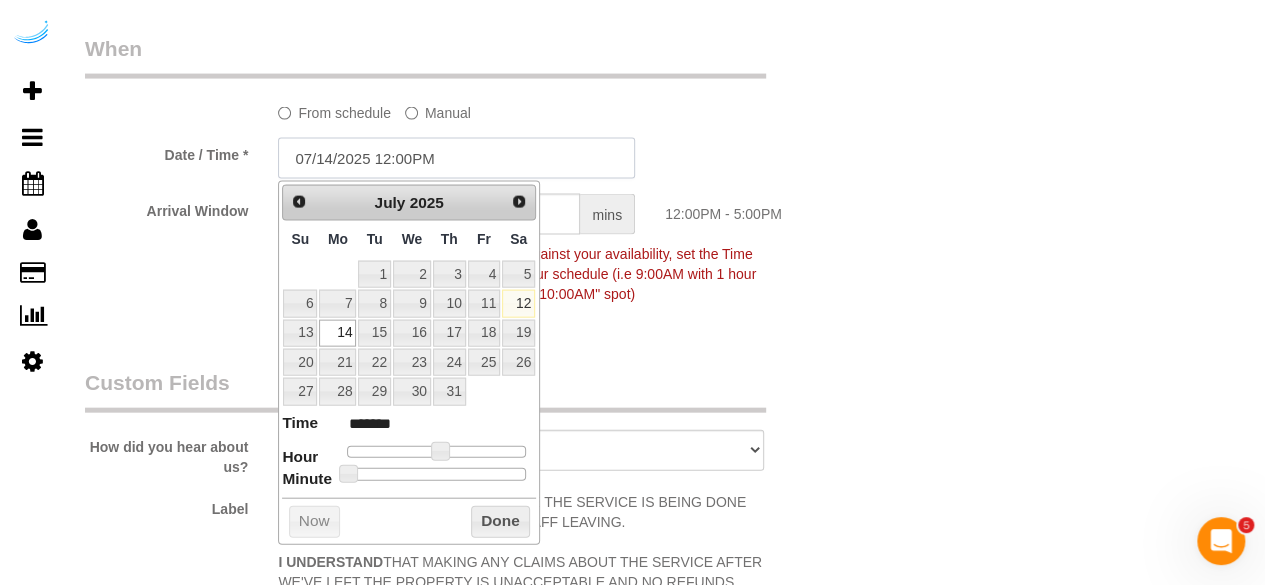 scroll, scrollTop: 2000, scrollLeft: 0, axis: vertical 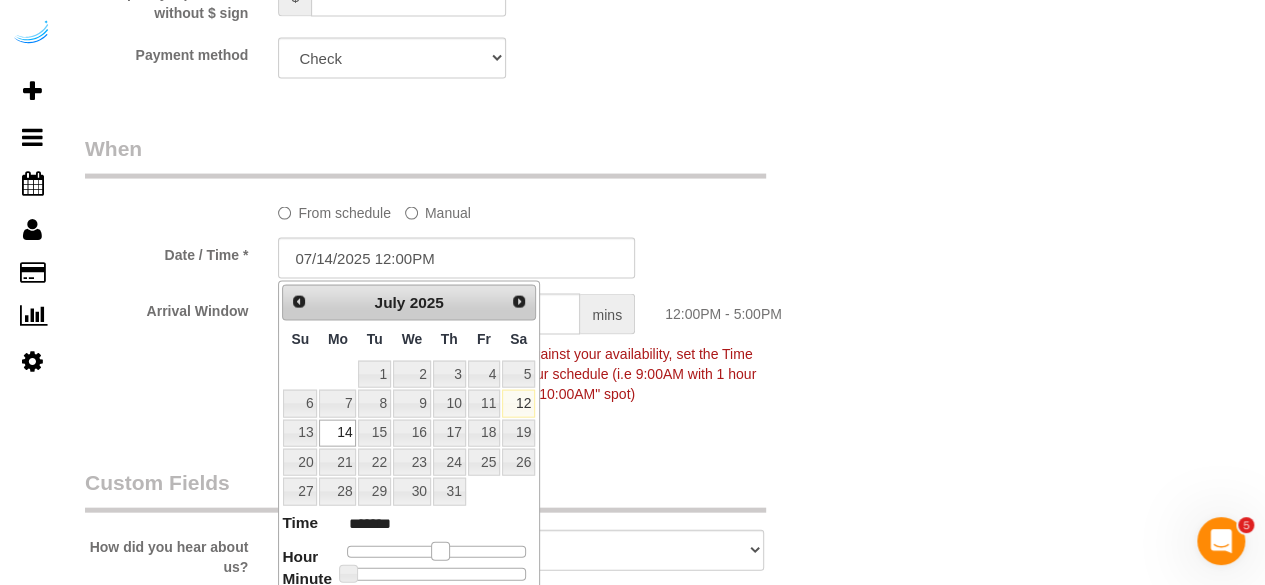 type on "07/14/2025 11:00AM" 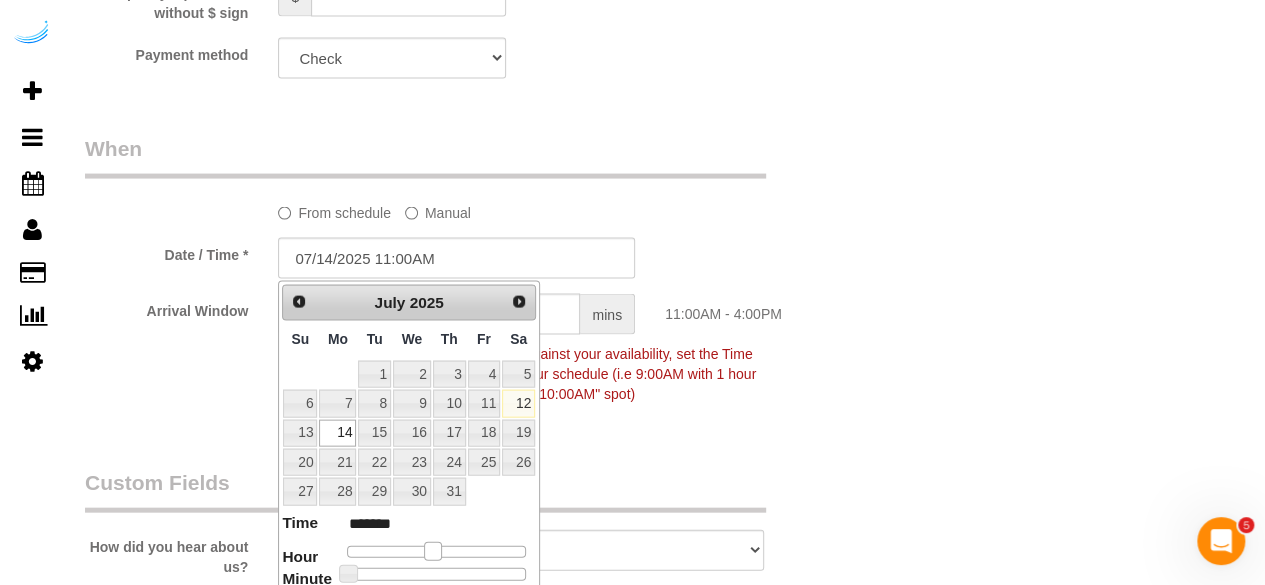 click at bounding box center [433, 551] 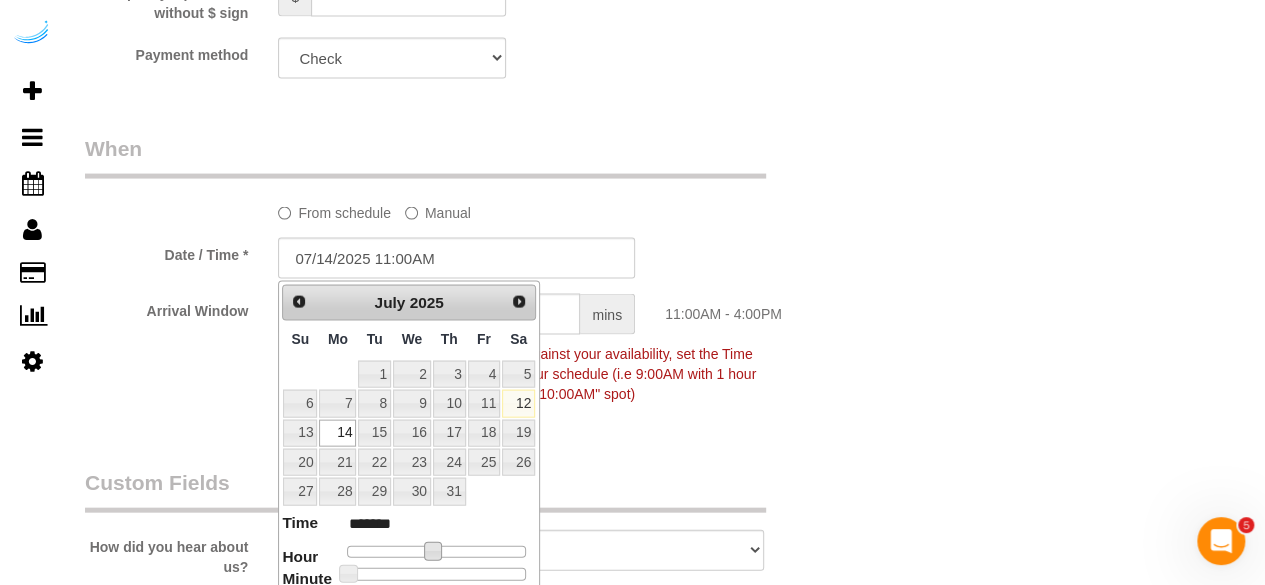 type on "07/14/2025 12:00PM" 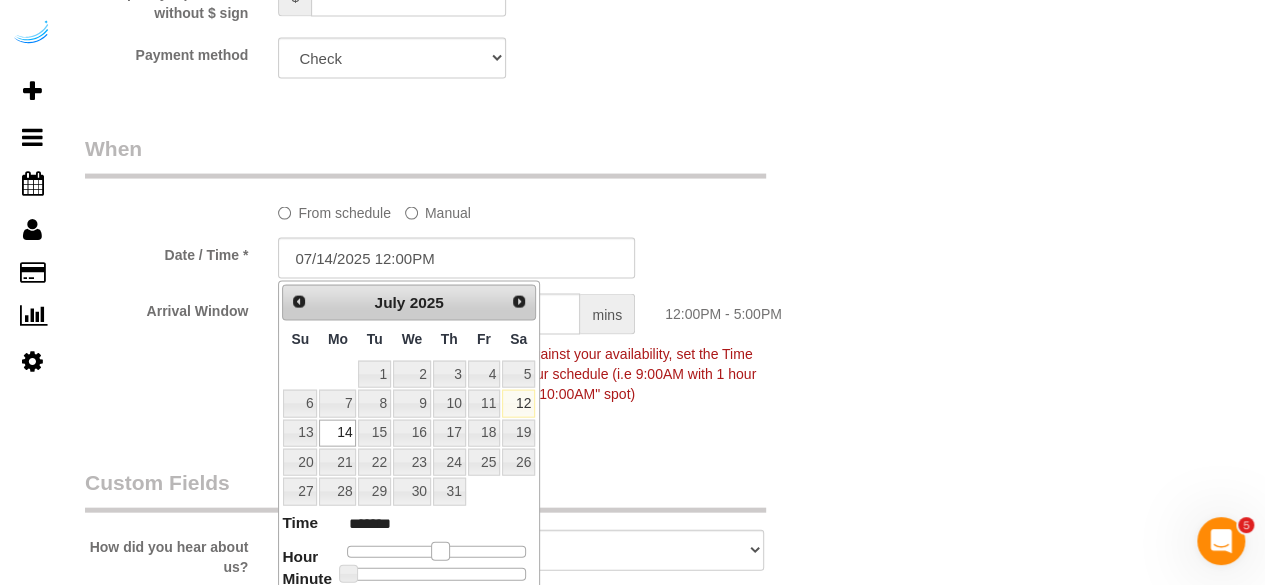 type on "07/14/2025 1:00PM" 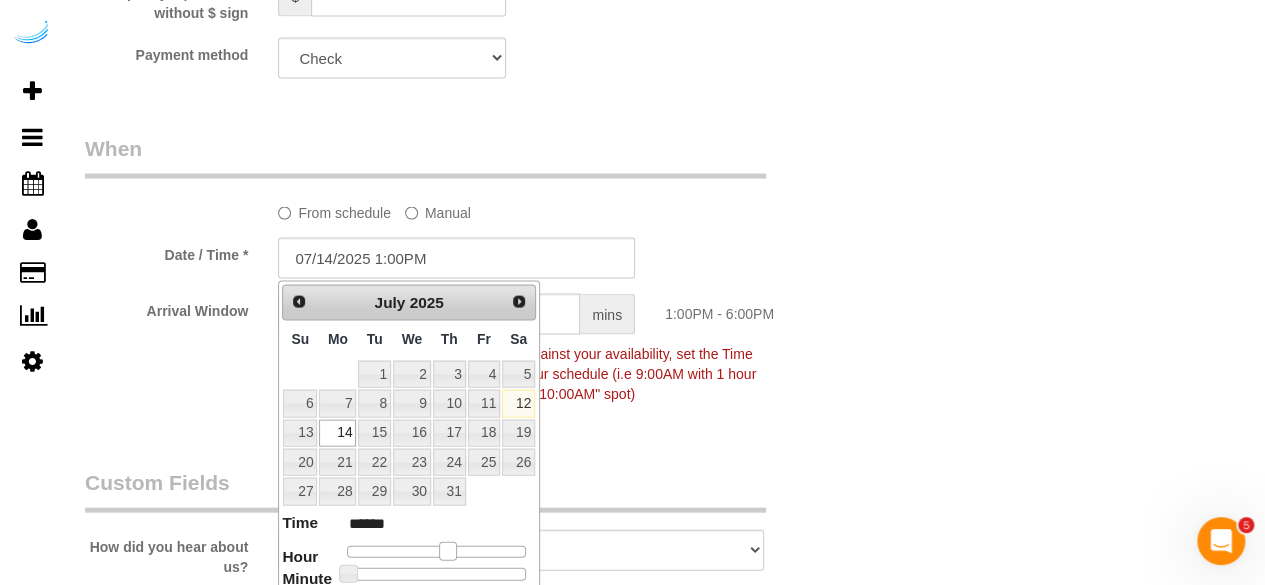 click at bounding box center [436, 552] 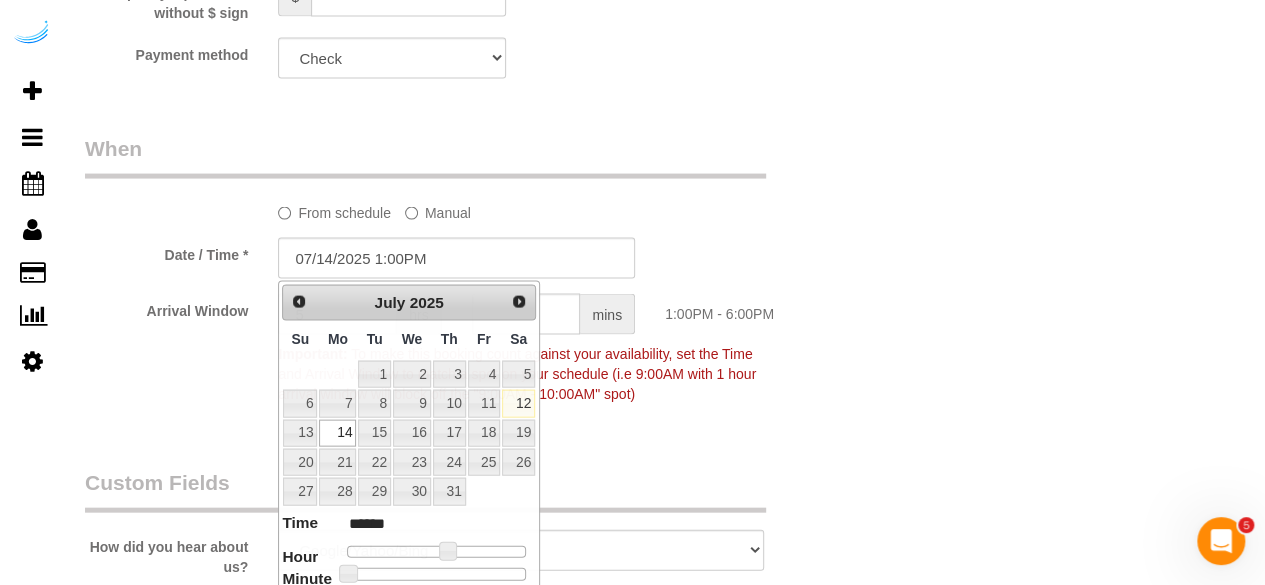 click on "Who
Email**
[EMAIL]
Name *
[FIRST]
[LAST]
Where
Address**
[NUMBER] [STREET], Unit [NUMBER] ([FIRST] [LAST], [COMPANY]
[CITY]
AK
AL
AR
AZ
CA
CO
CT
DC
DE
FL
GA
HI
IA
ID
IL
IN
KS
KY
LA
MA
MD
ME
MI
MN
MO
MS
MT
NC
ND" at bounding box center [456, -120] 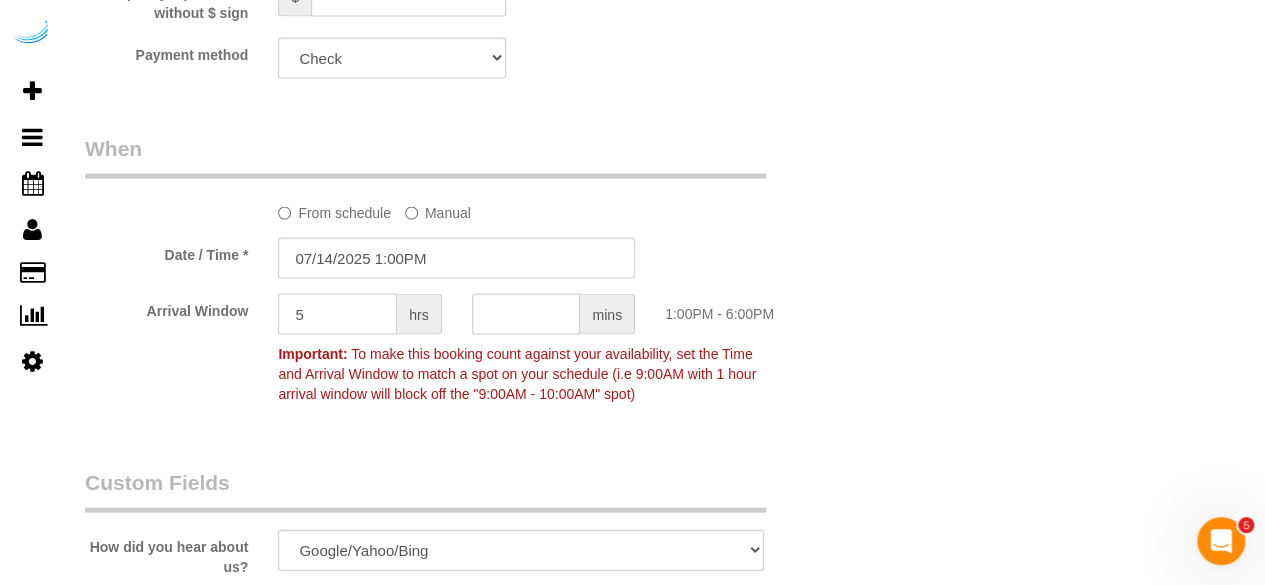 click on "5" 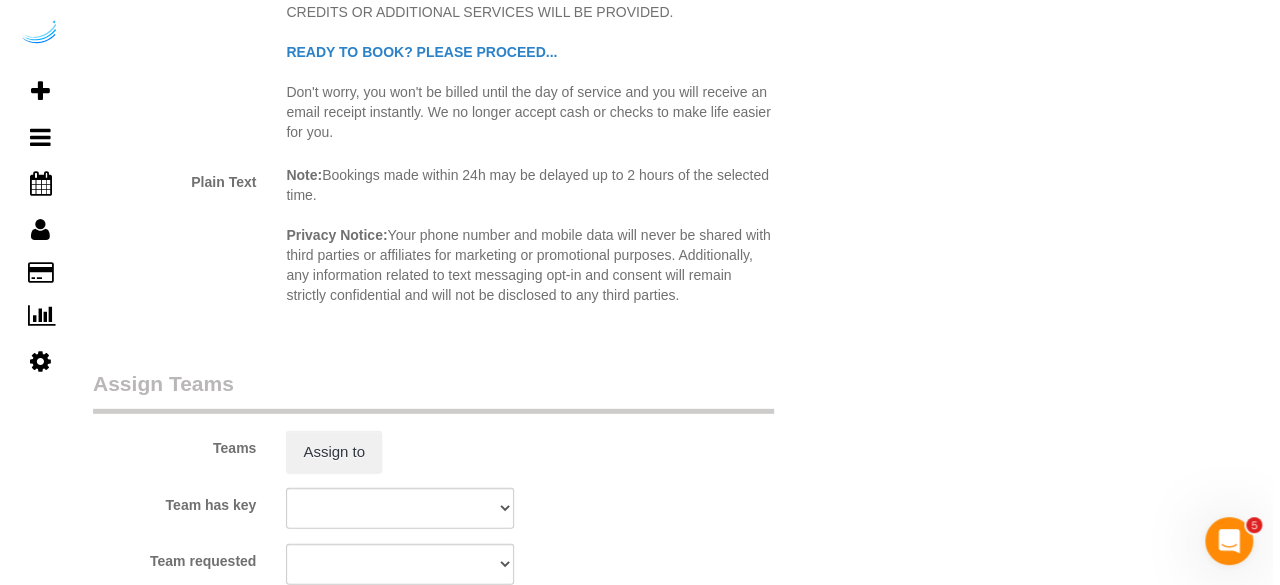 scroll, scrollTop: 2800, scrollLeft: 0, axis: vertical 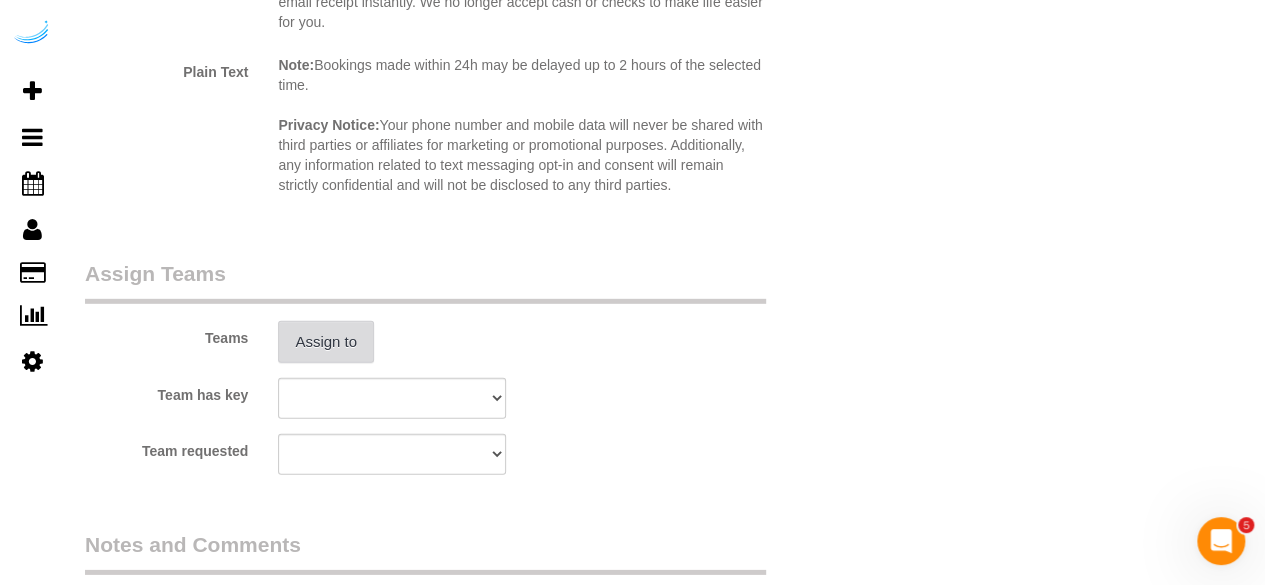 type on "4" 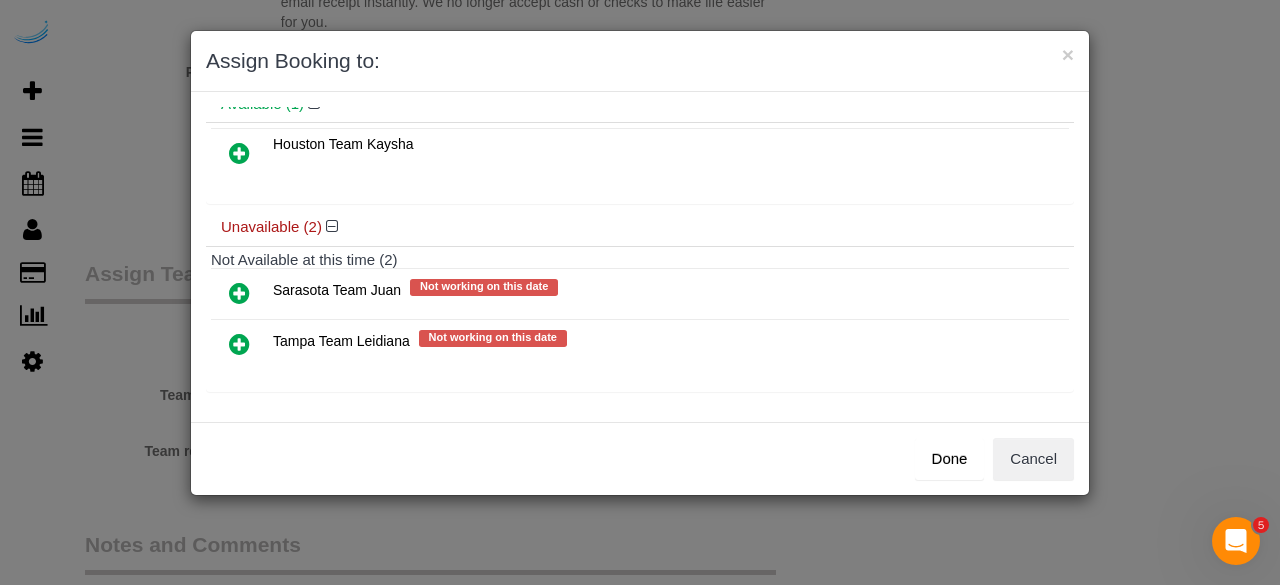 click at bounding box center [239, 293] 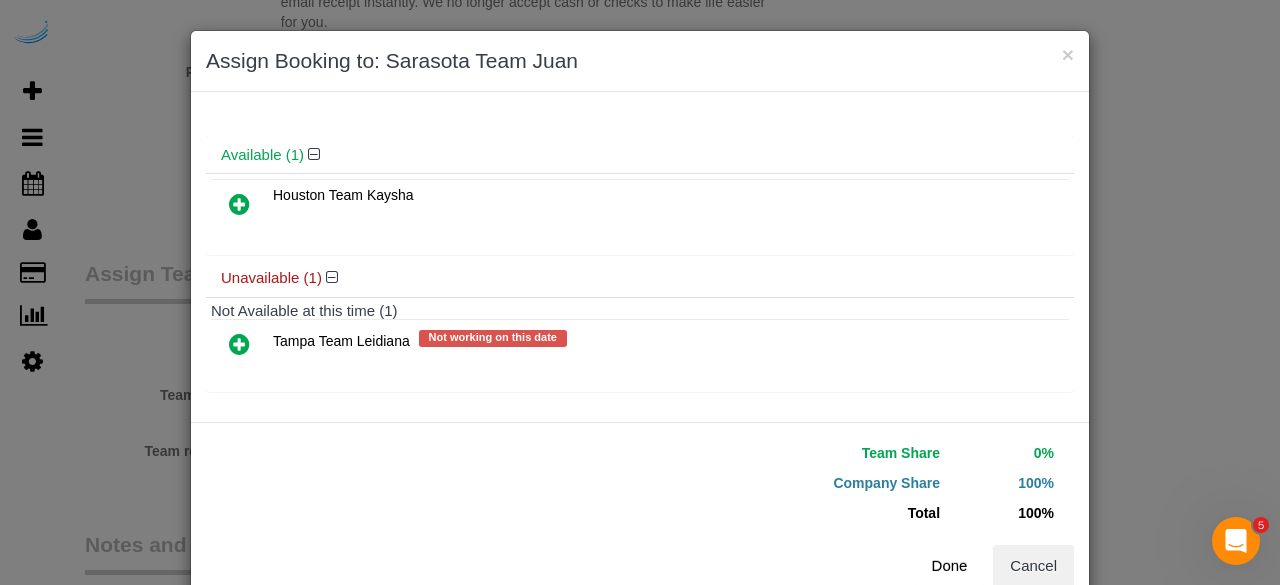 scroll, scrollTop: 86, scrollLeft: 0, axis: vertical 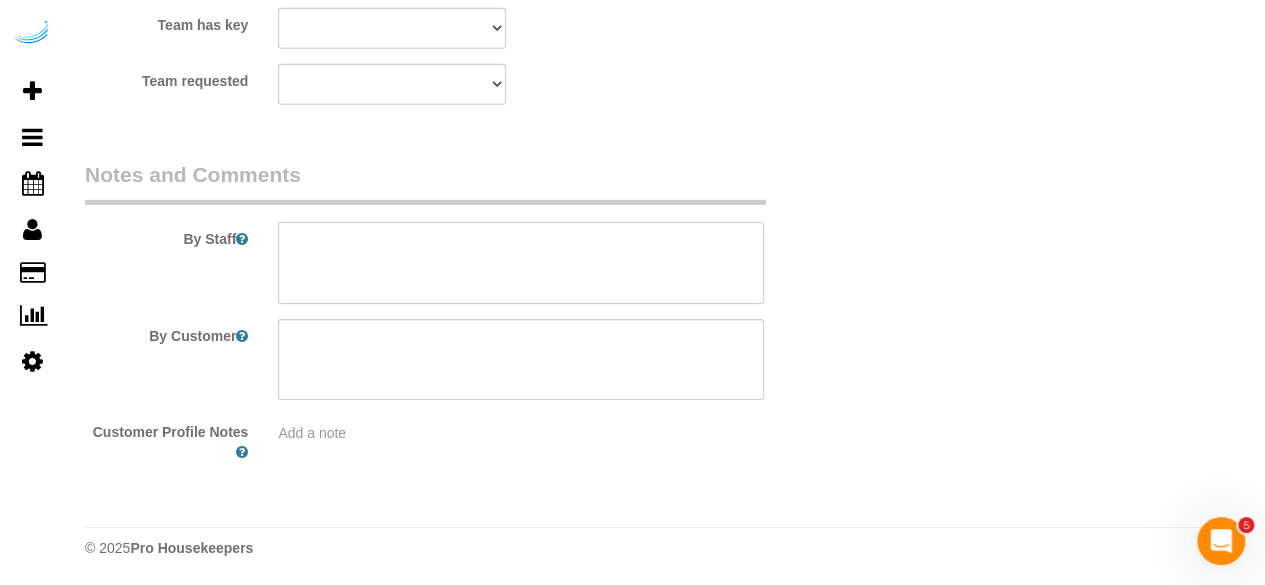 click at bounding box center [521, 263] 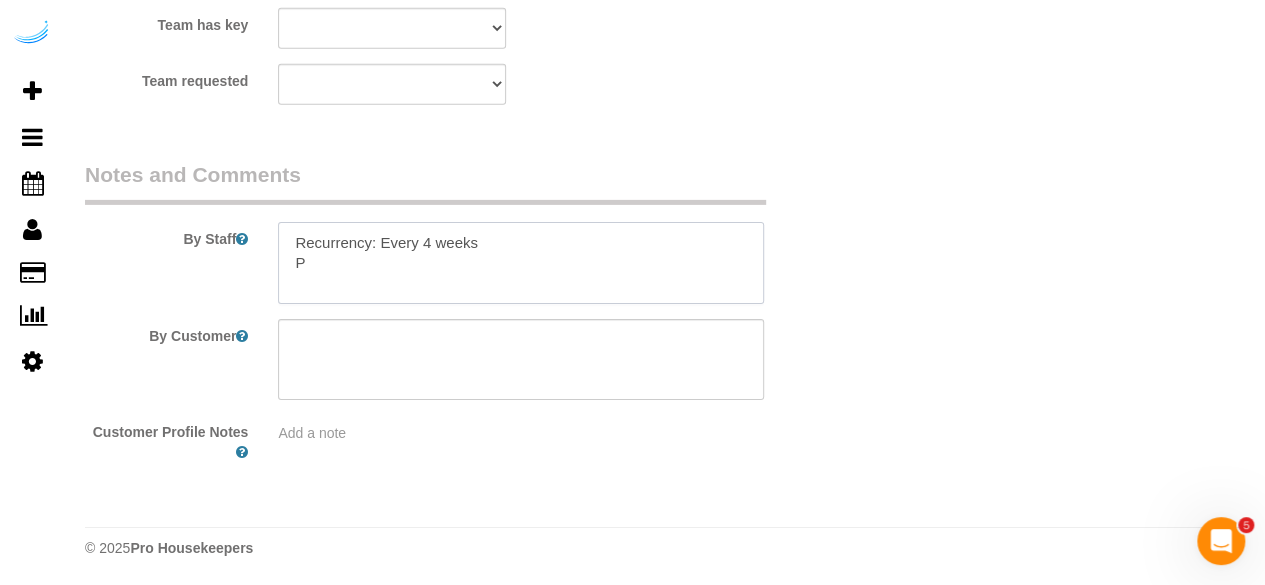 paste on "ermanent Notes:No notes from this customer.Today's Notes:No notes from this service.
Entry Method: Someone will be home
Details:
Additional Notes:
Please call me one hour in advance before you guys come for the appointment.
Housekeeping Notes:" 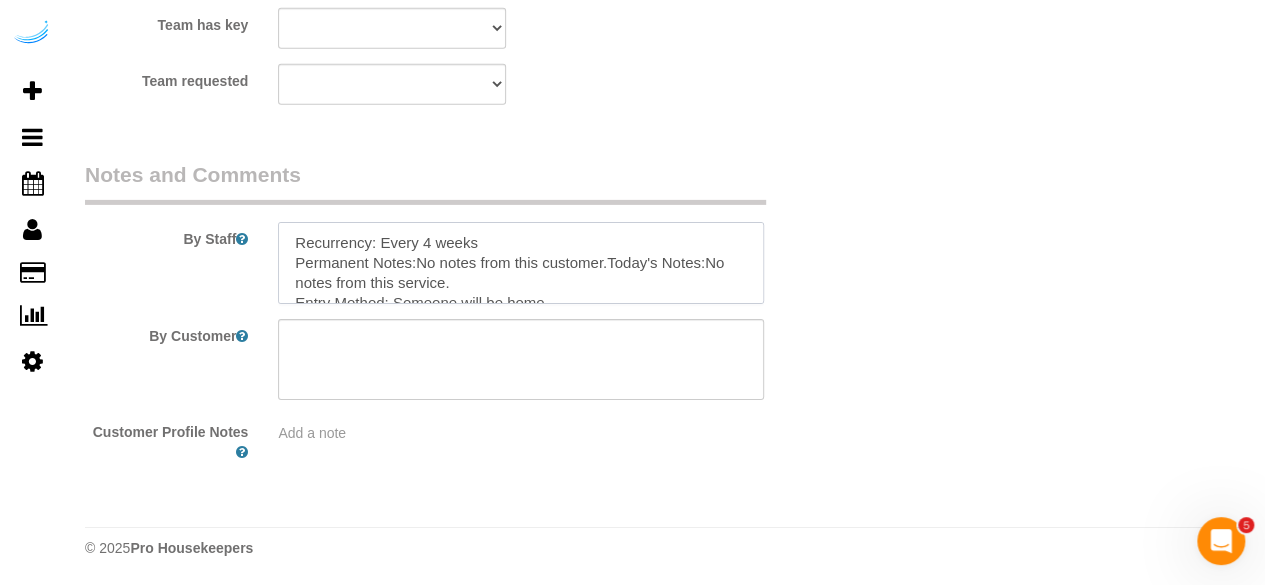 scroll, scrollTop: 148, scrollLeft: 0, axis: vertical 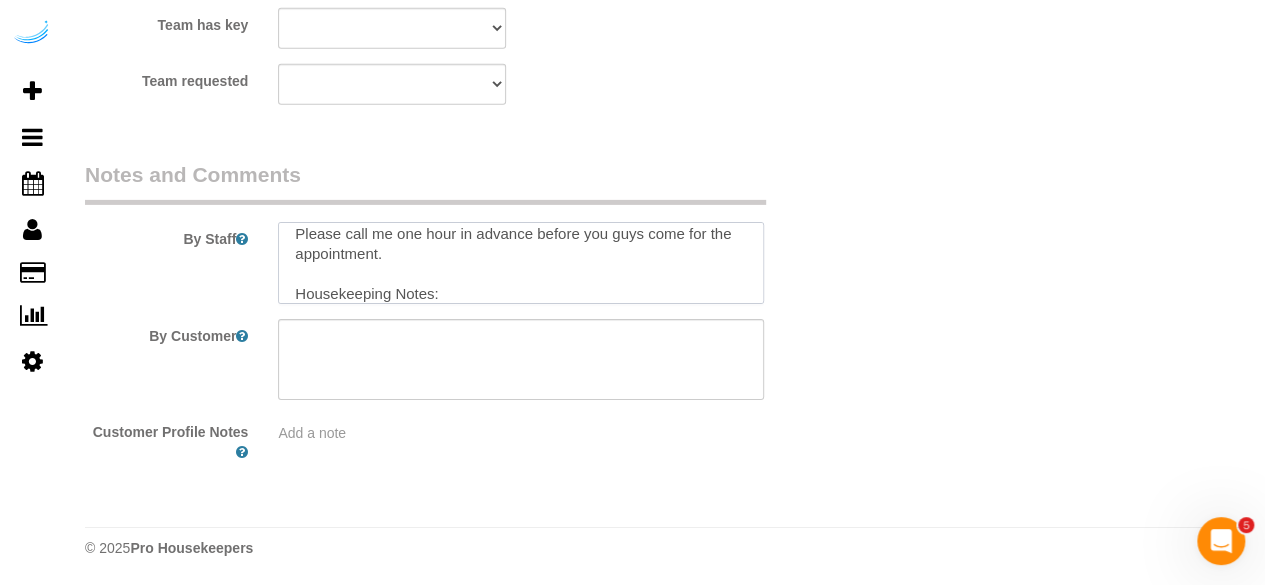 type on "Recurrency: Every 4 weeks
Permanent Notes:No notes from this customer.Today's Notes:No notes from this service.
Entry Method: Someone will be home
Details:
Additional Notes:
Please call me one hour in advance before you guys come for the appointment.
Housekeeping Notes:" 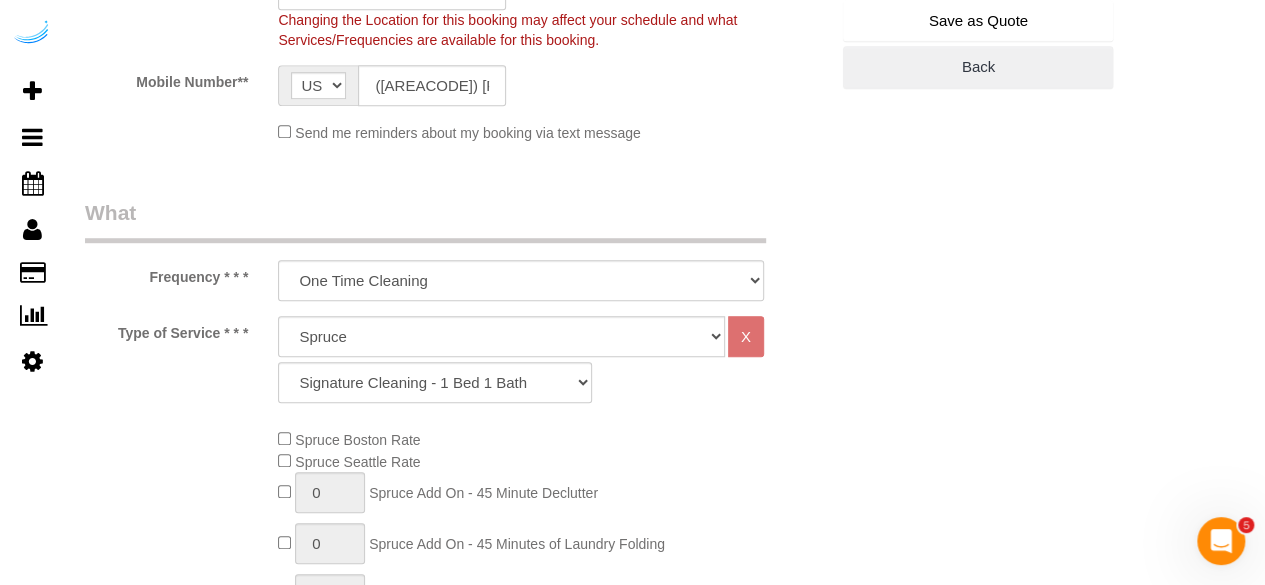 scroll, scrollTop: 370, scrollLeft: 0, axis: vertical 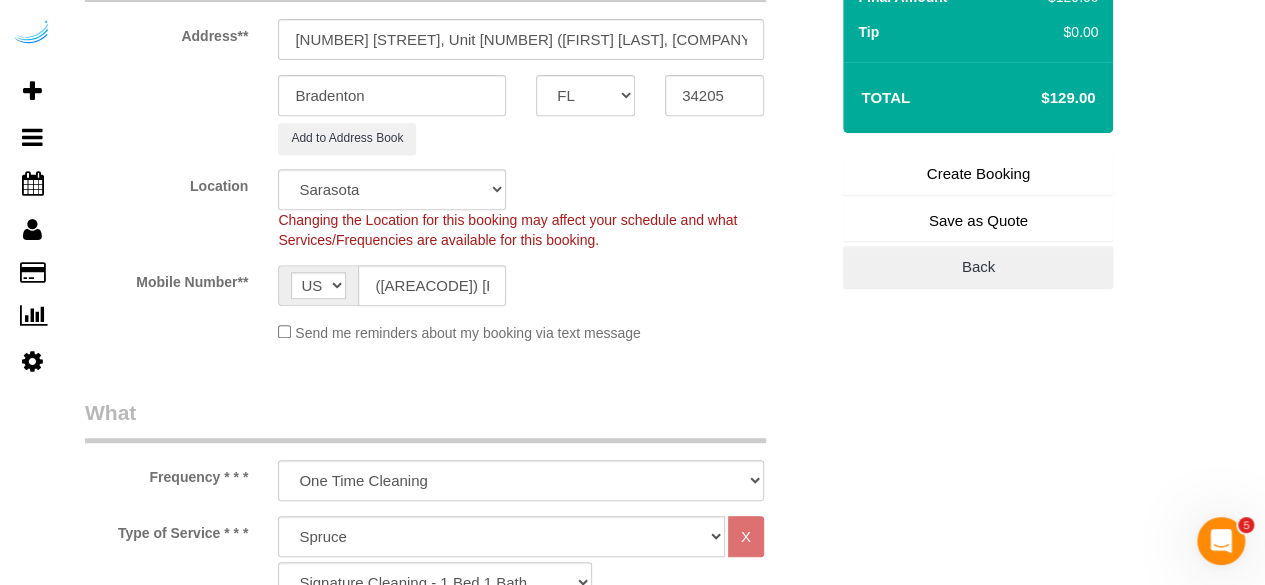 click on "Create Booking" at bounding box center [978, 174] 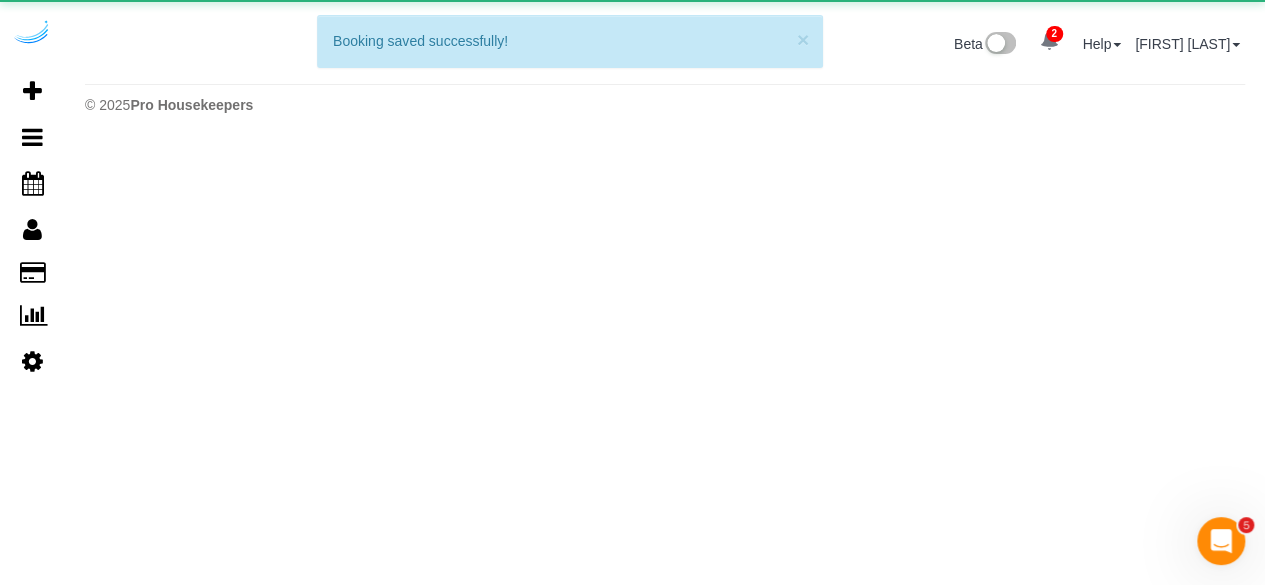 scroll, scrollTop: 0, scrollLeft: 0, axis: both 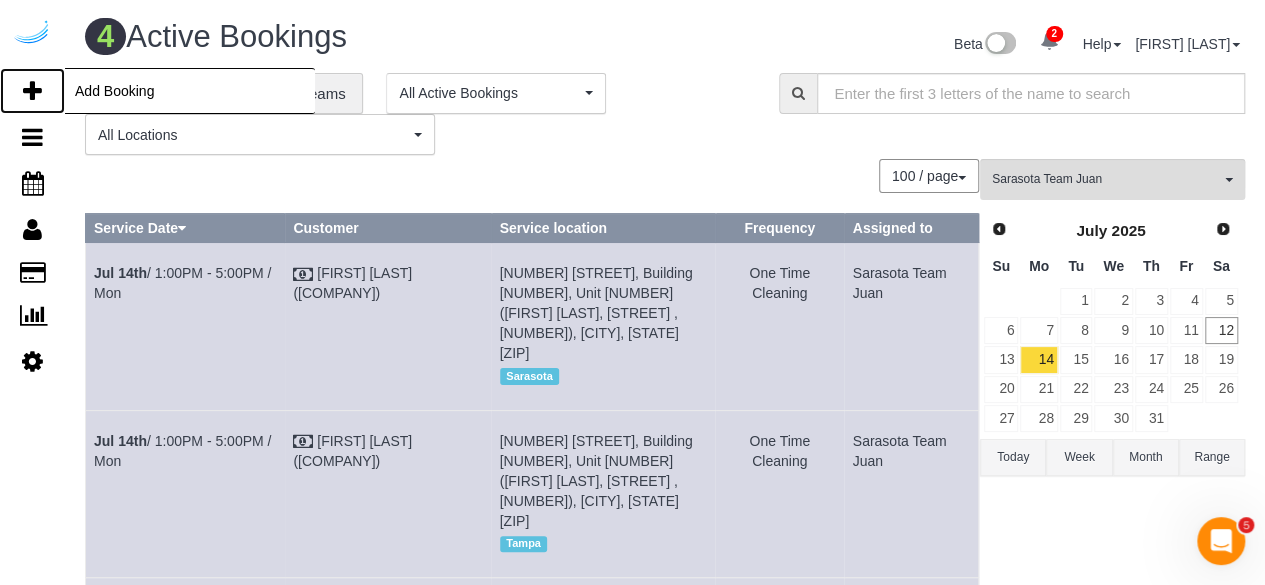 click at bounding box center (32, 91) 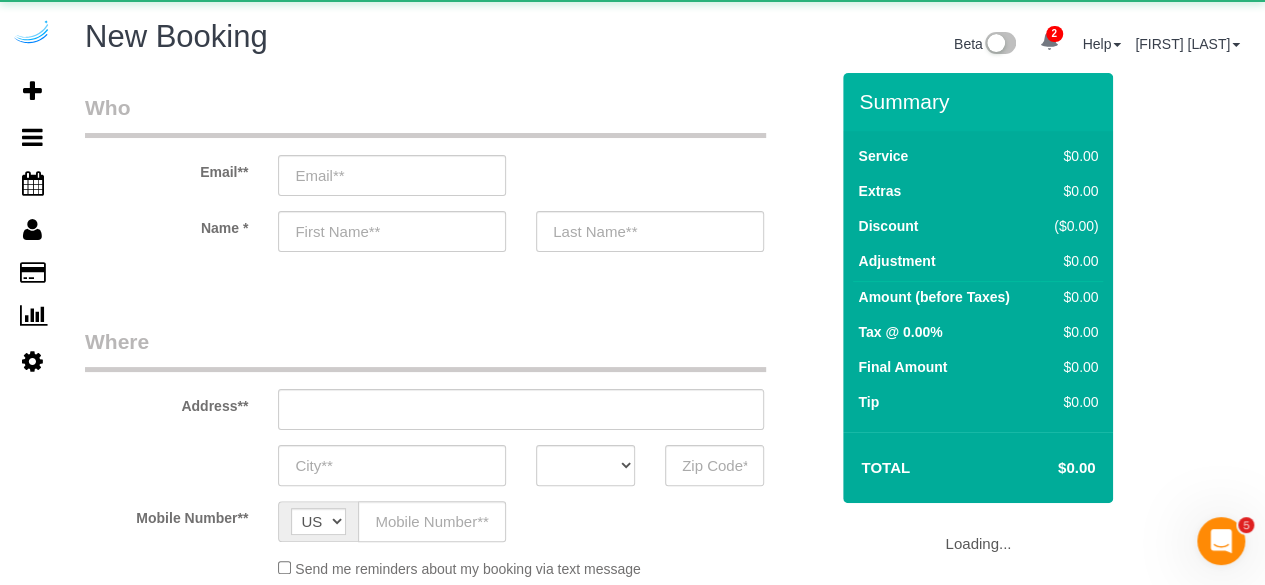 select on "number:9" 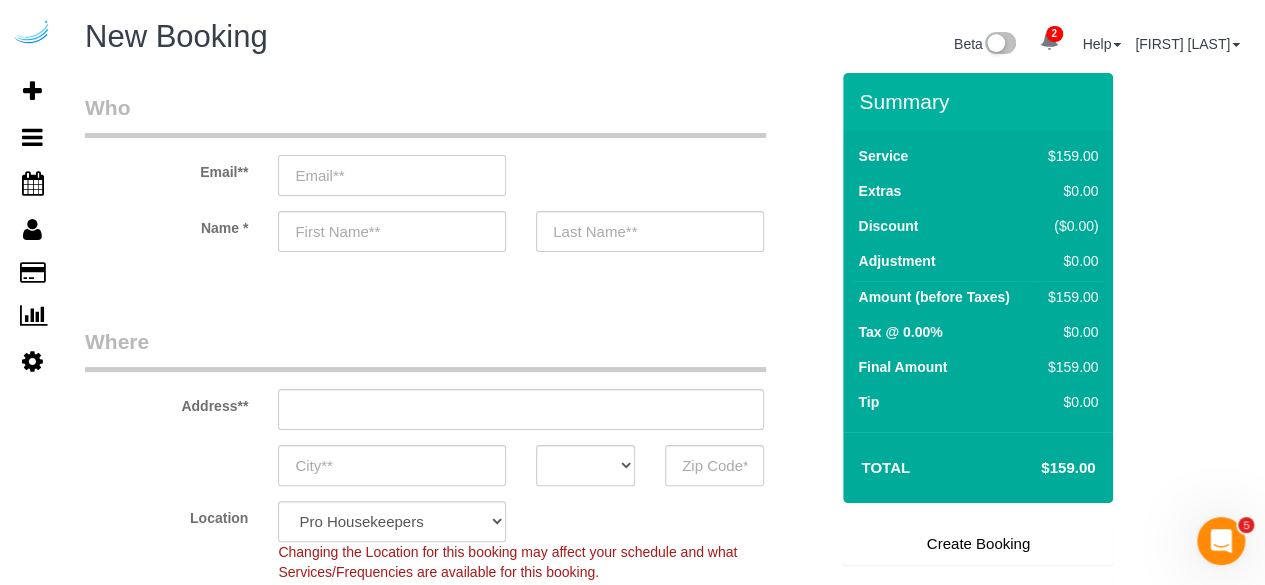 click at bounding box center [392, 175] 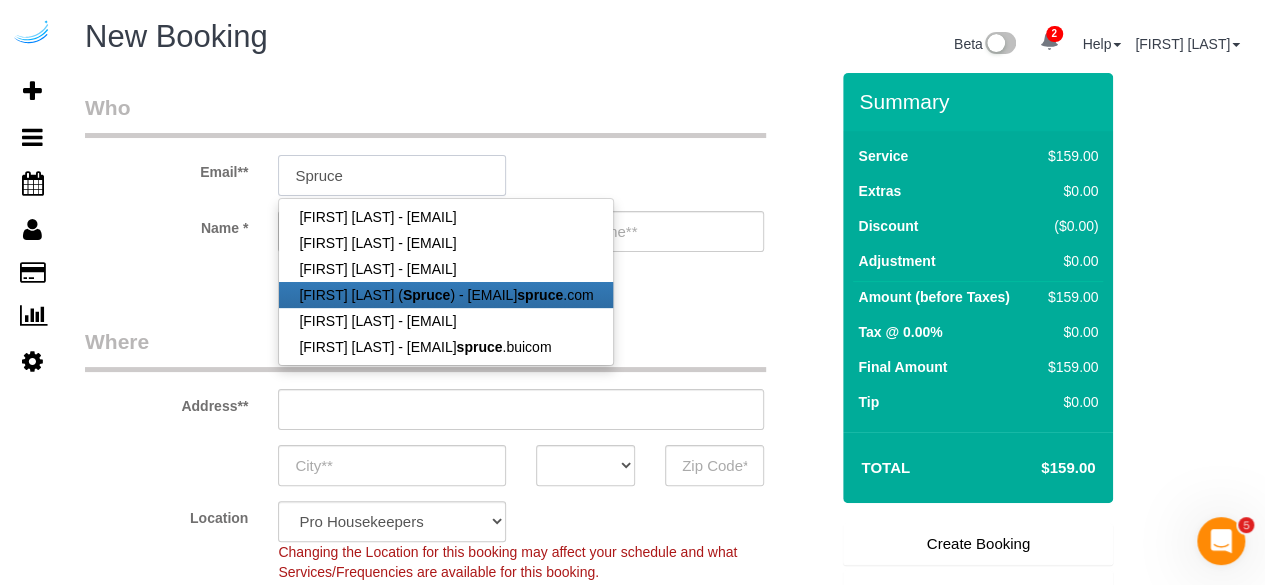 type on "brandie@getspruce.com" 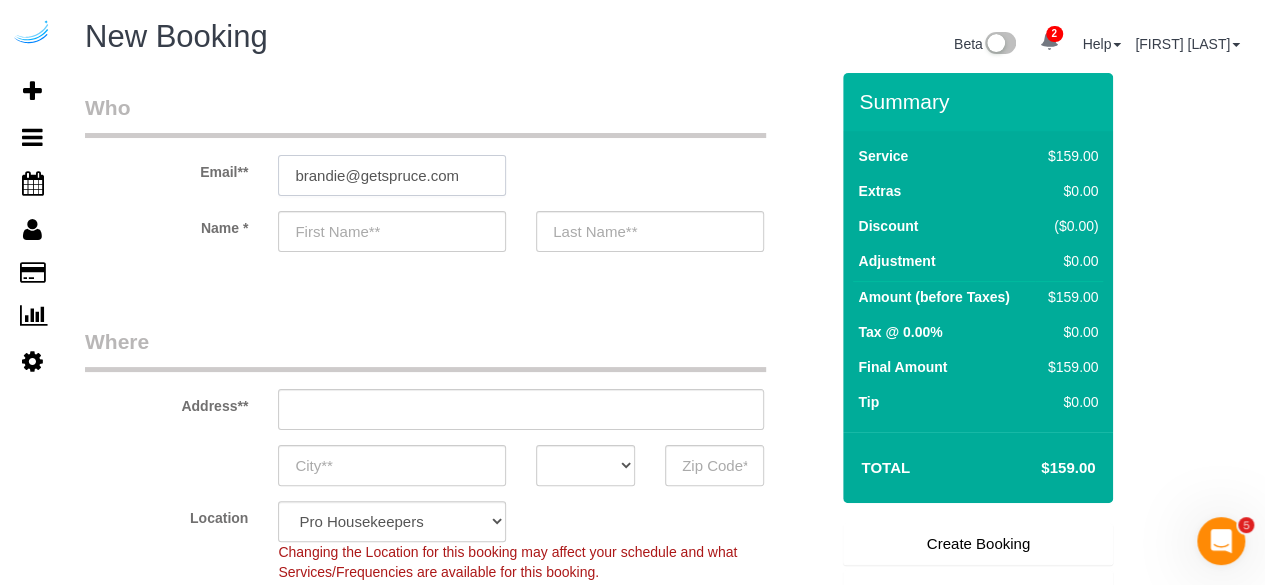 type on "Brandie" 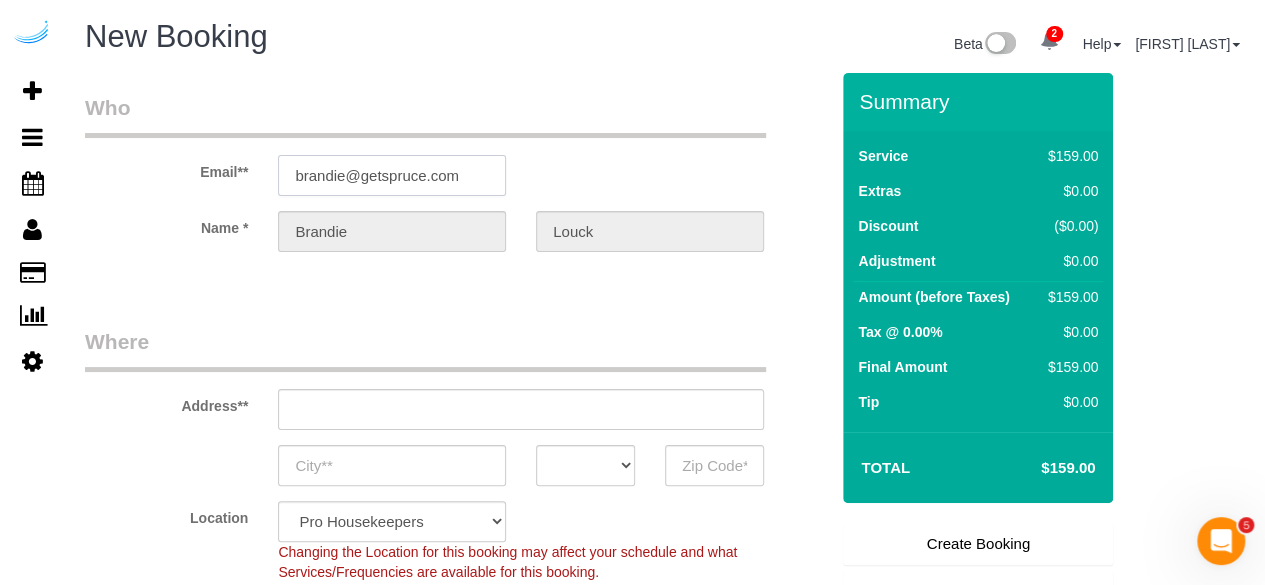 type on "3816 S Lamar Blvd" 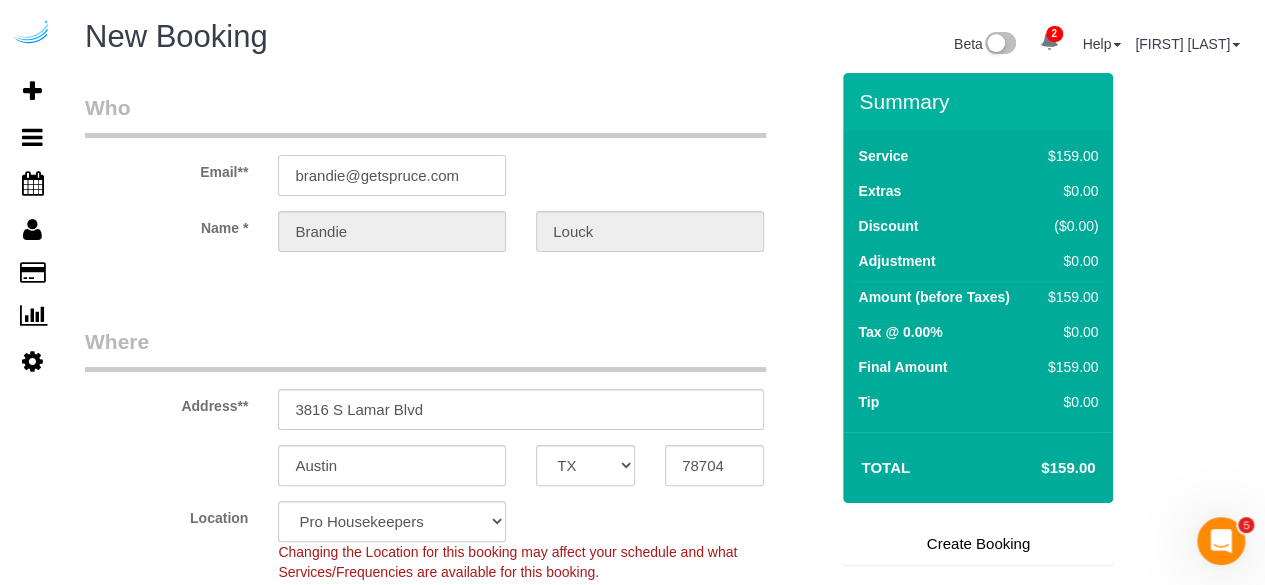 type on "brandie@getspruce.com" 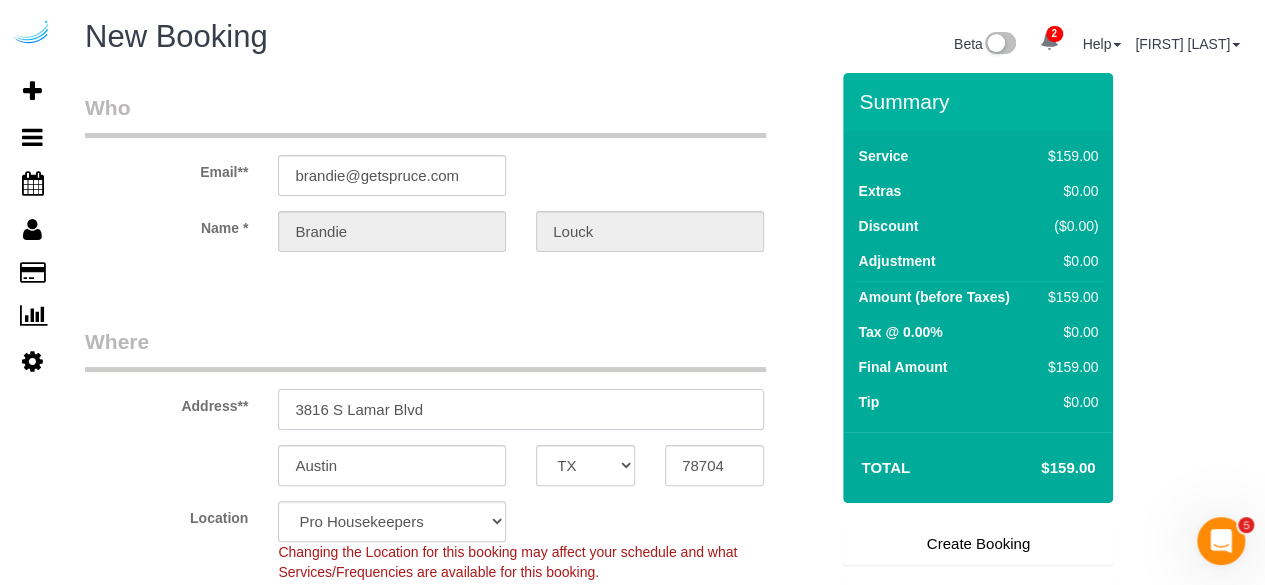 click on "3816 S Lamar Blvd" at bounding box center [521, 409] 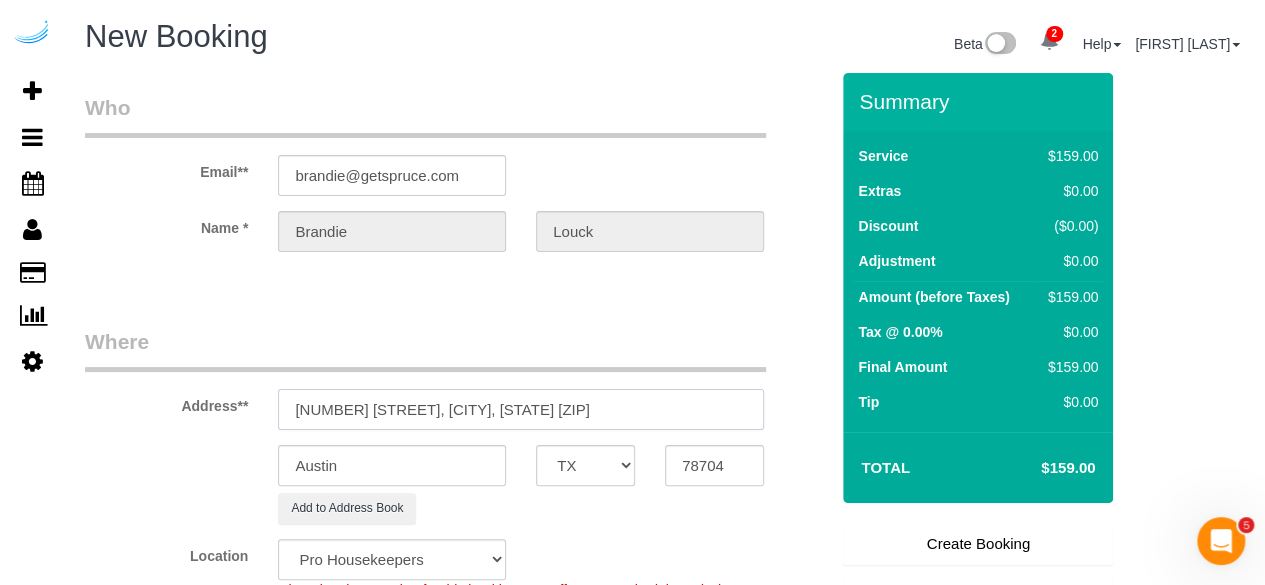 select on "9" 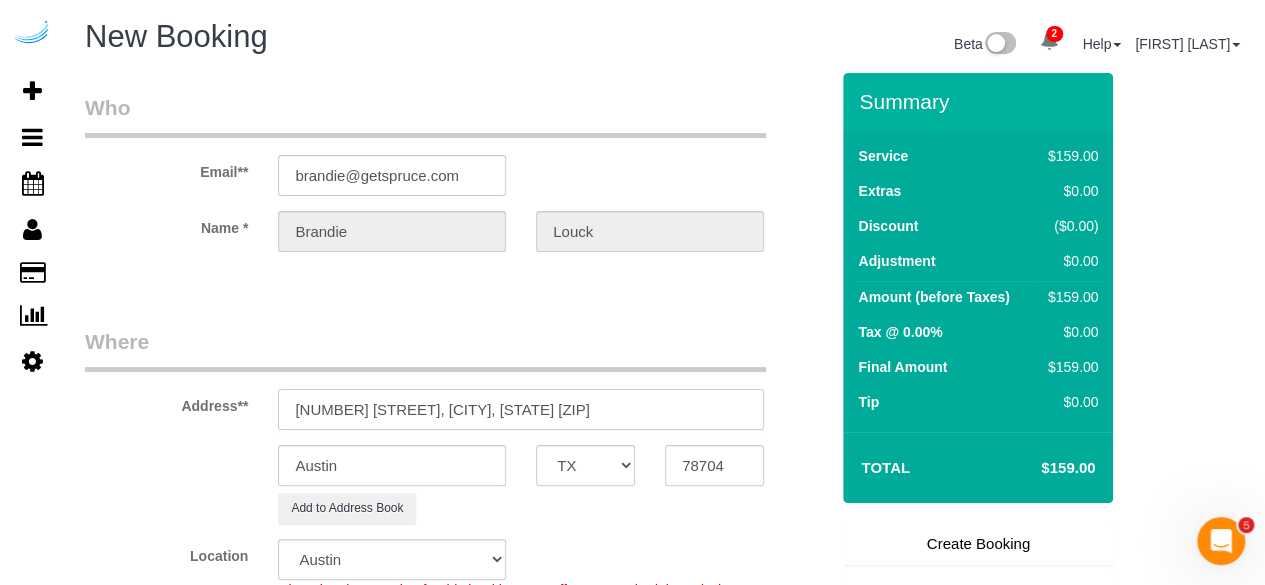 select on "object:8112" 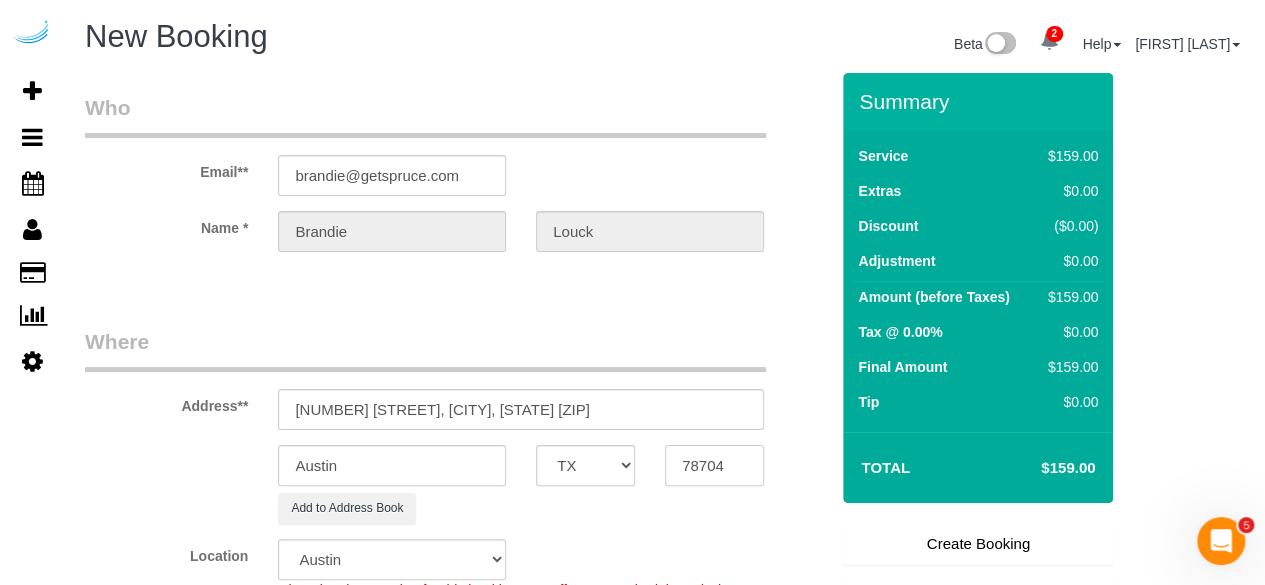 click on "78704" at bounding box center (714, 465) 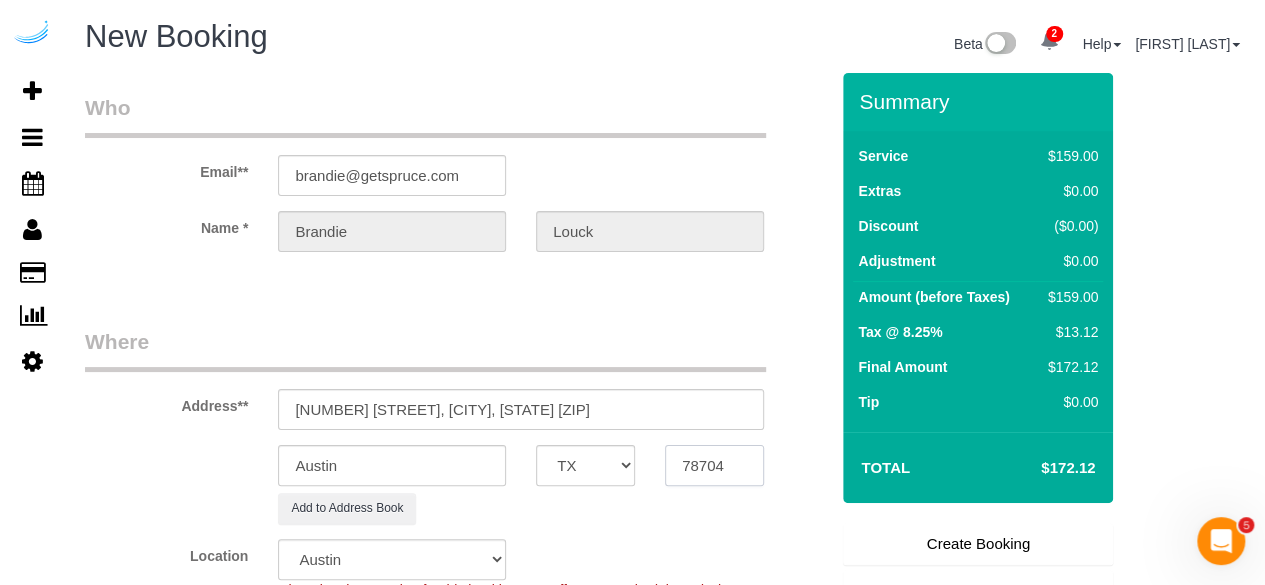 paste on "34243" 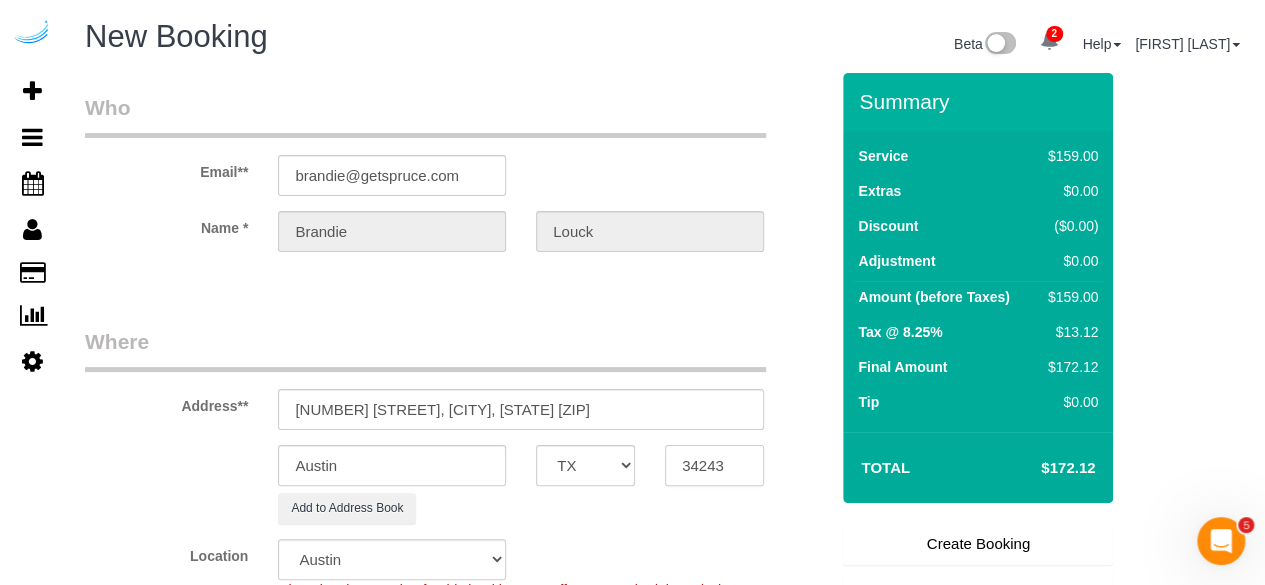 type on "34243" 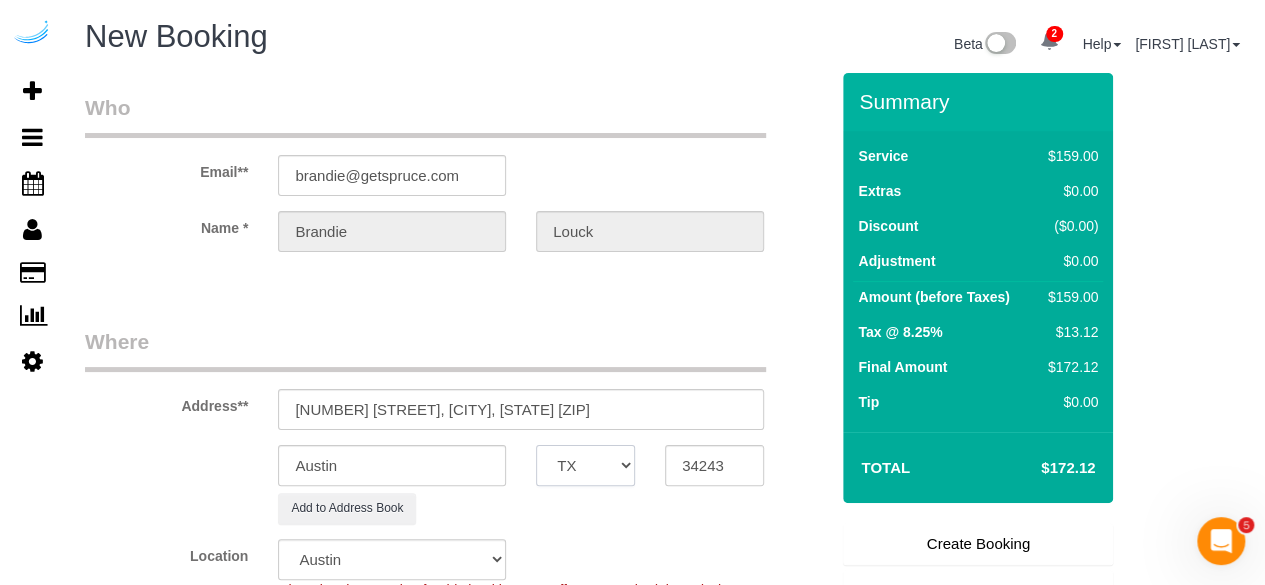 click on "AK
AL
AR
AZ
CA
CO
CT
DC
DE
FL
GA
HI
IA
ID
IL
IN
KS
KY
LA
MA
MD
ME
MI
MN
MO
MS
MT
NC
ND
NE
NH
NJ
NM
NV
NY
OH
OK
OR
PA
RI
SC
SD
TN
TX
UT
VA
VT
WA
WI
WV
WY" at bounding box center (585, 465) 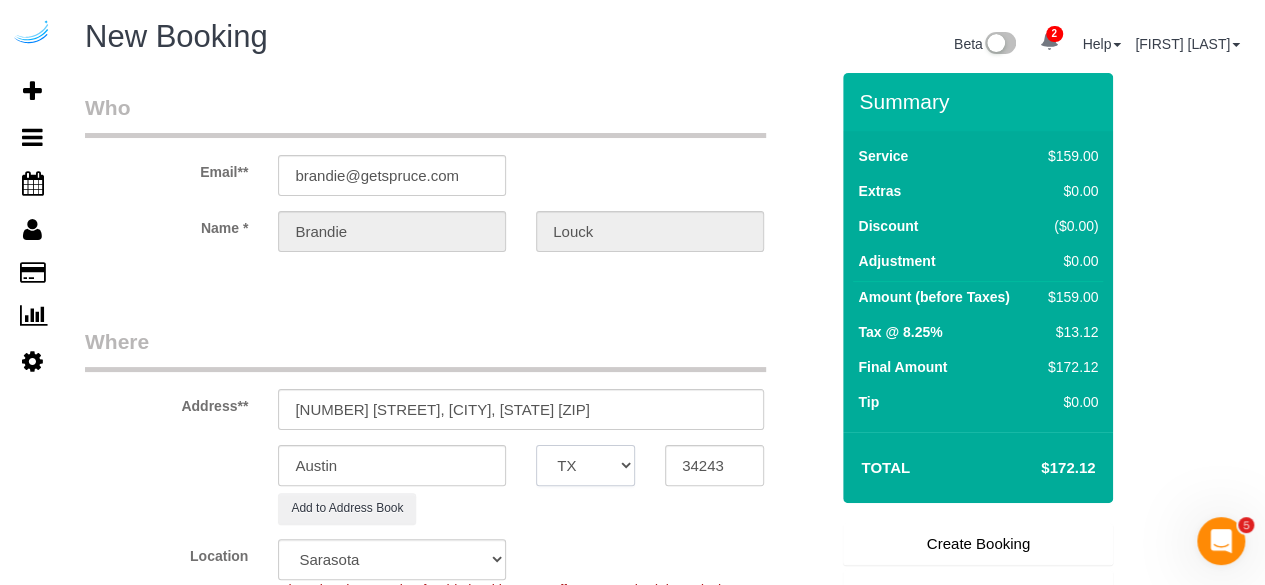 select on "FL" 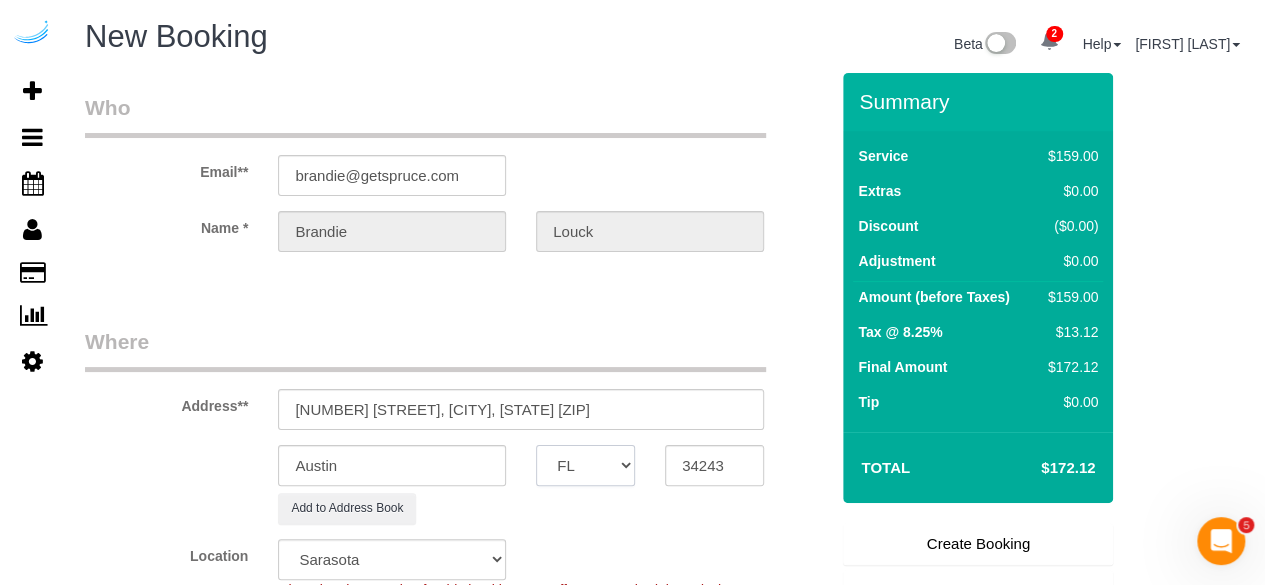 click on "AK
AL
AR
AZ
CA
CO
CT
DC
DE
FL
GA
HI
IA
ID
IL
IN
KS
KY
LA
MA
MD
ME
MI
MN
MO
MS
MT
NC
ND
NE
NH
NJ
NM
NV
NY
OH
OK
OR
PA
RI
SC
SD
TN
TX
UT
VA
VT
WA
WI
WV
WY" at bounding box center [585, 465] 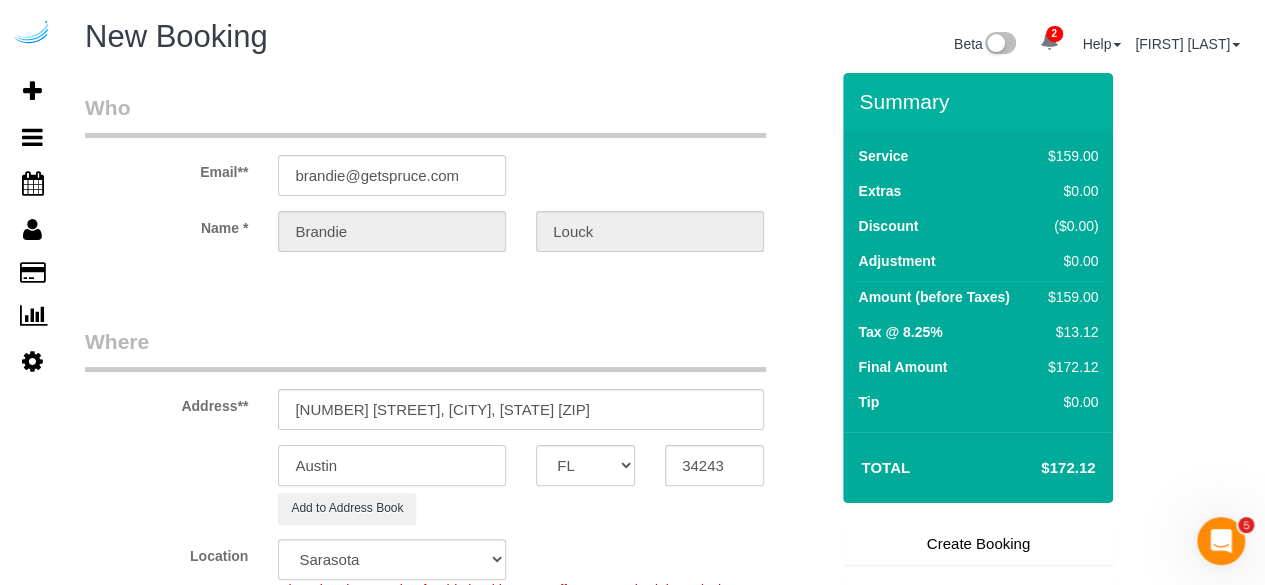 click on "Austin" at bounding box center [392, 465] 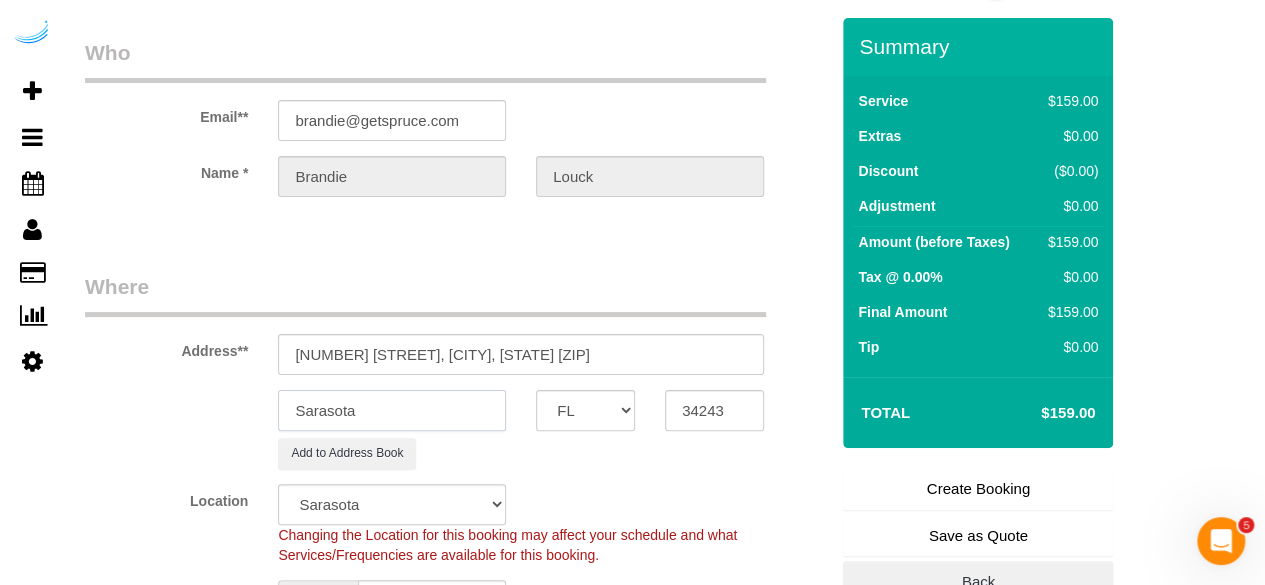 scroll, scrollTop: 100, scrollLeft: 0, axis: vertical 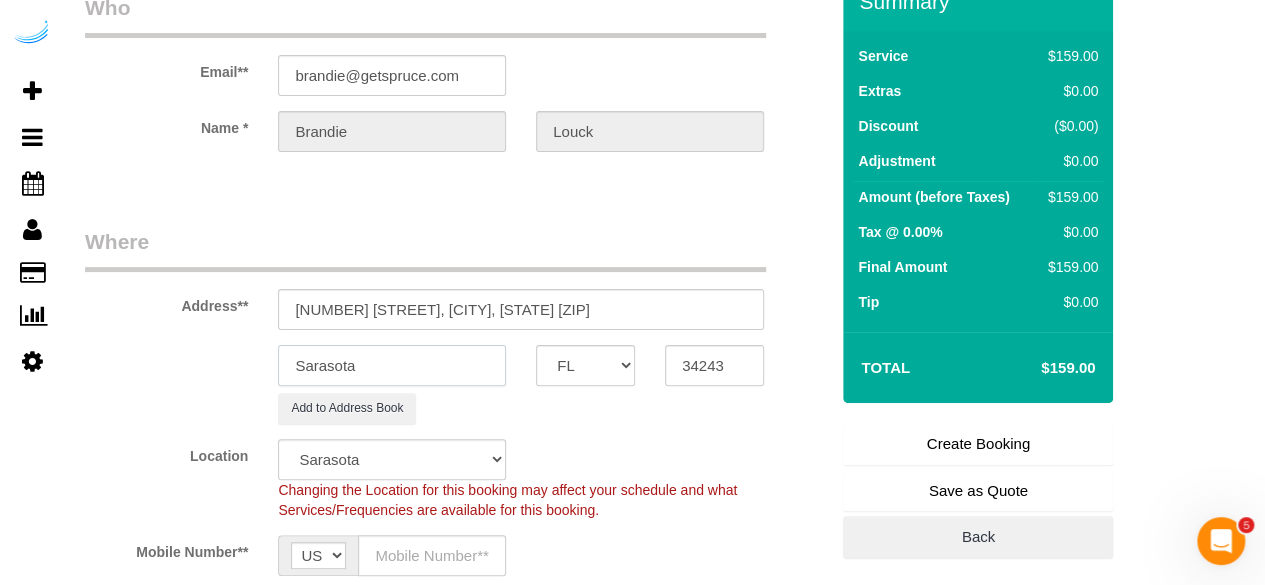 type on "Sarasota" 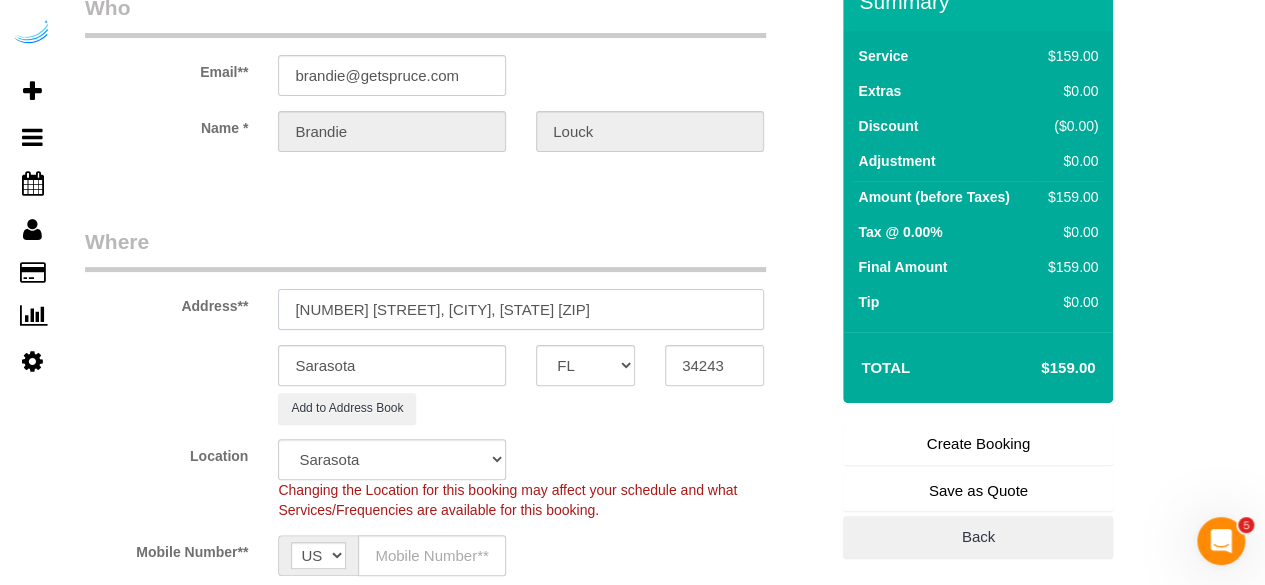 drag, startPoint x: 415, startPoint y: 313, endPoint x: 771, endPoint y: 319, distance: 356.05057 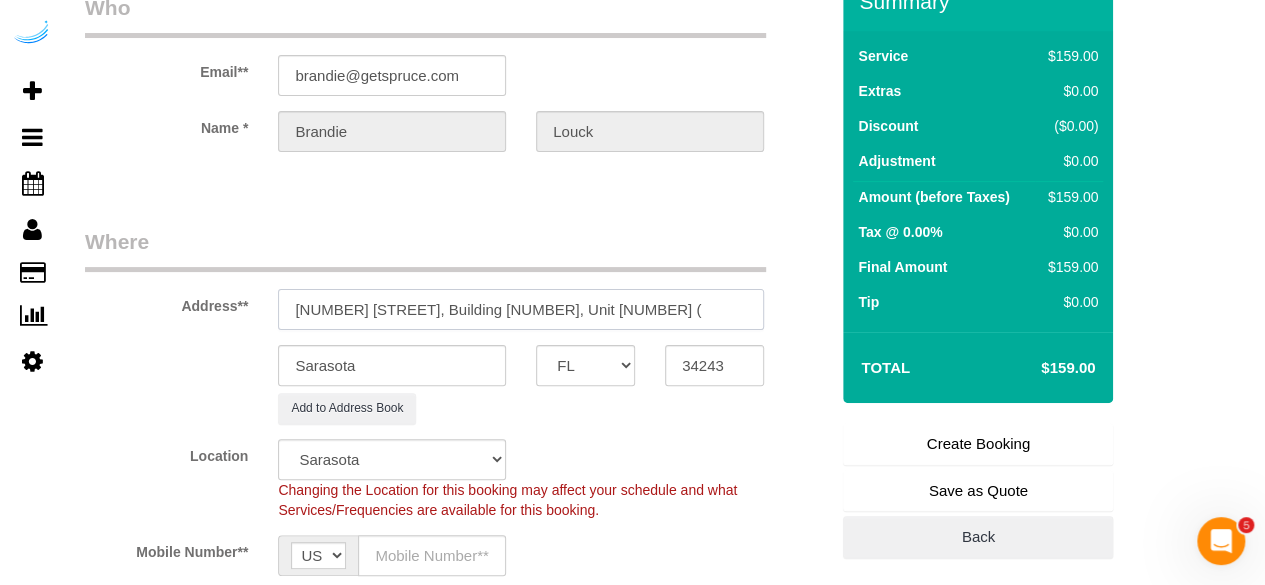 paste on "[FIRST] [LAST]" 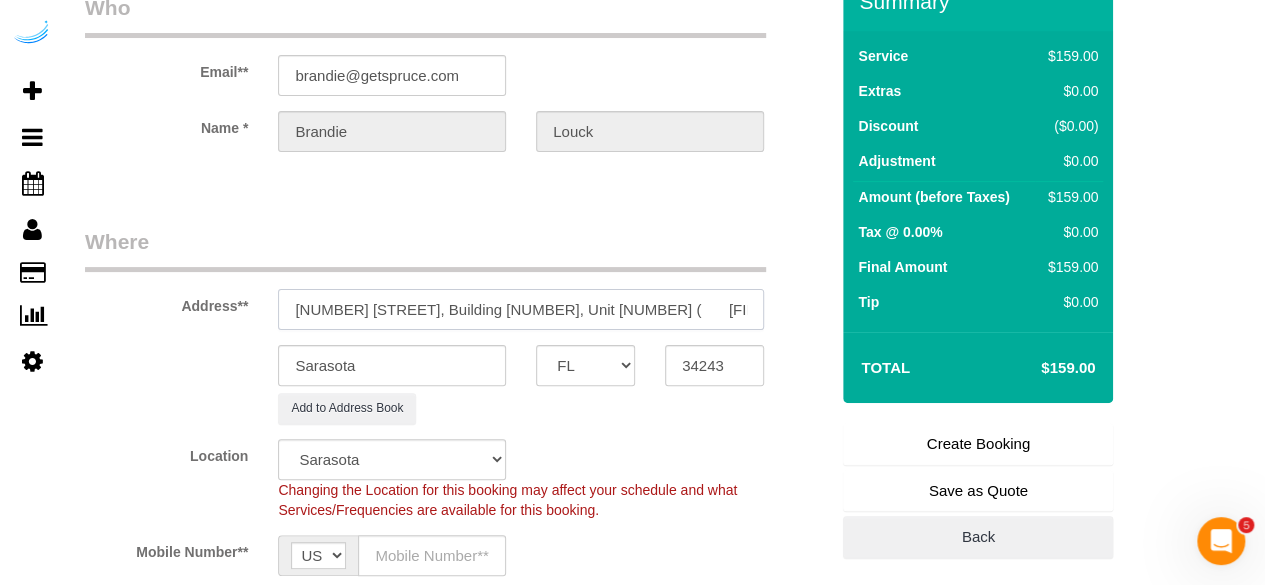 paste on "The Loop at 2800" 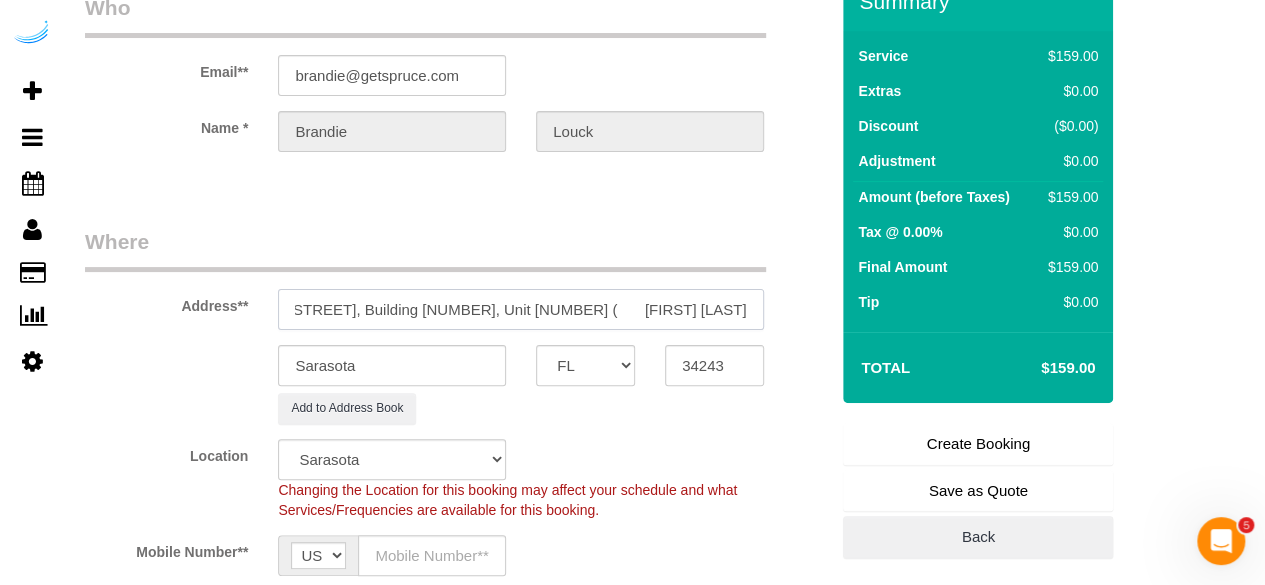 scroll, scrollTop: 0, scrollLeft: 92, axis: horizontal 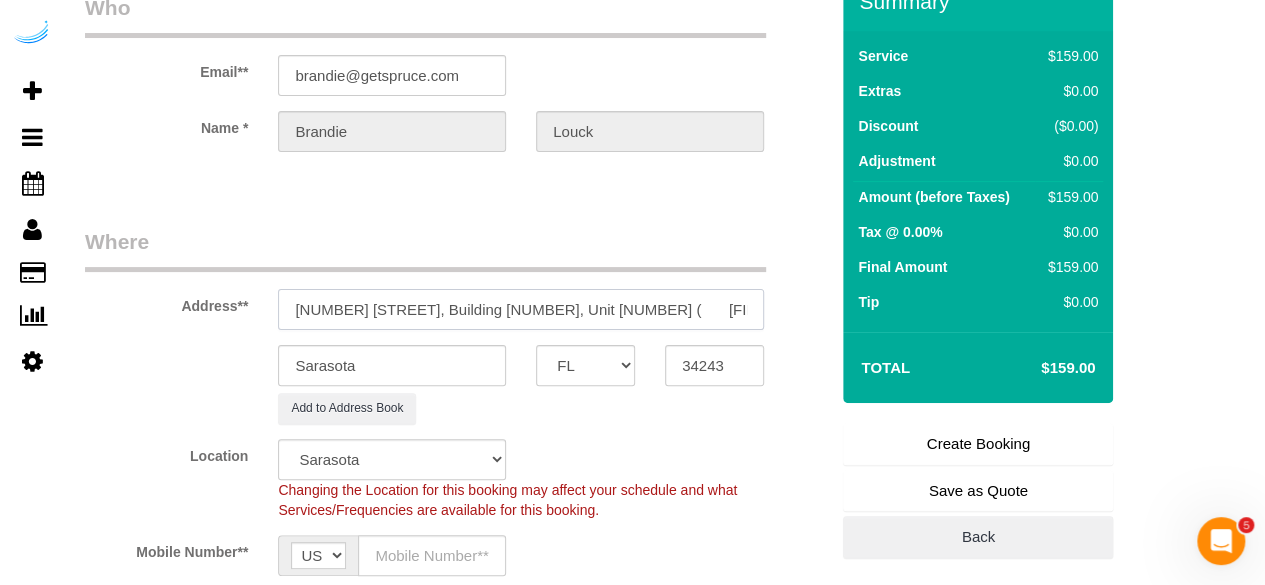 paste on "1439220" 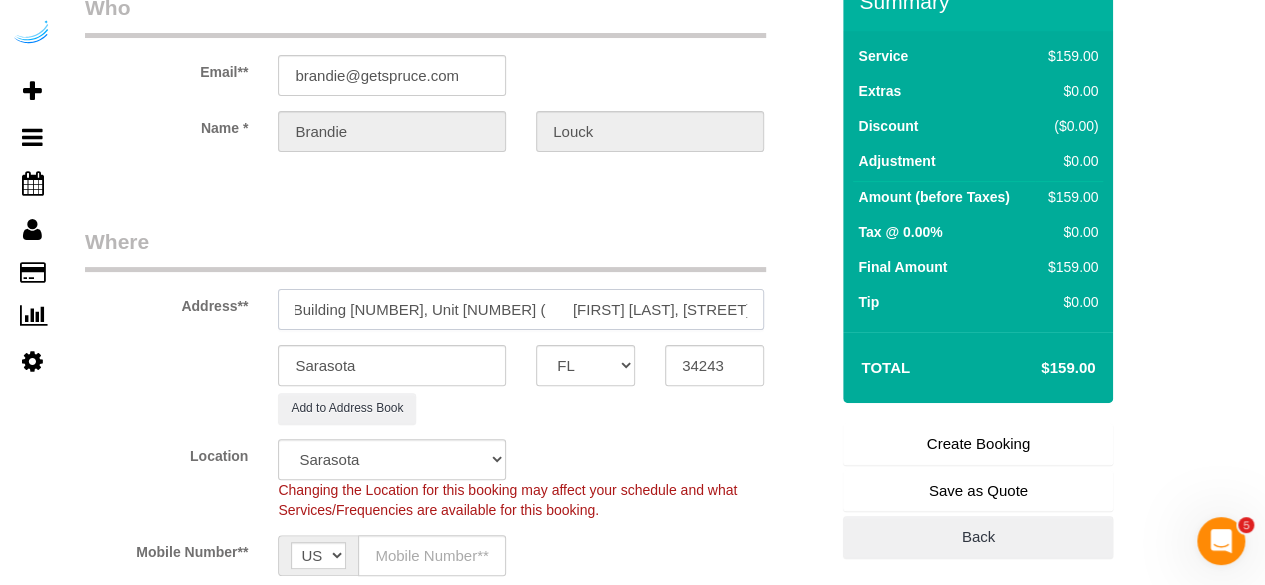 scroll, scrollTop: 0, scrollLeft: 156, axis: horizontal 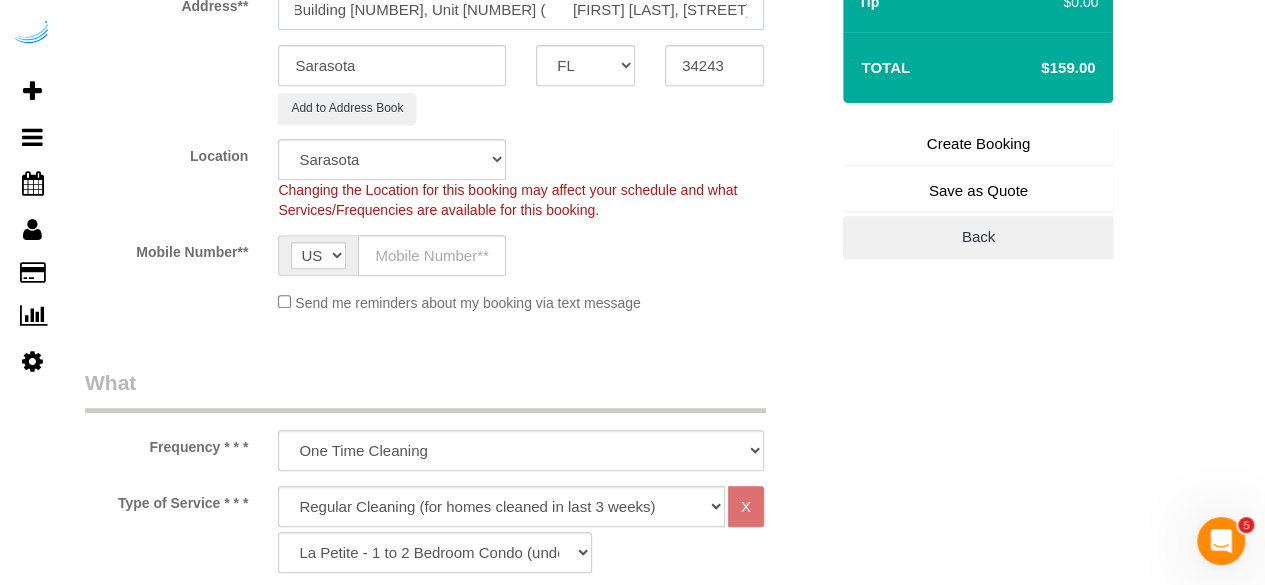 type on "[NUMBER] [STREET], Building [NUMBER], Unit [NUMBER] (	[FIRST] [LAST], [STREET] , [NUMBER])" 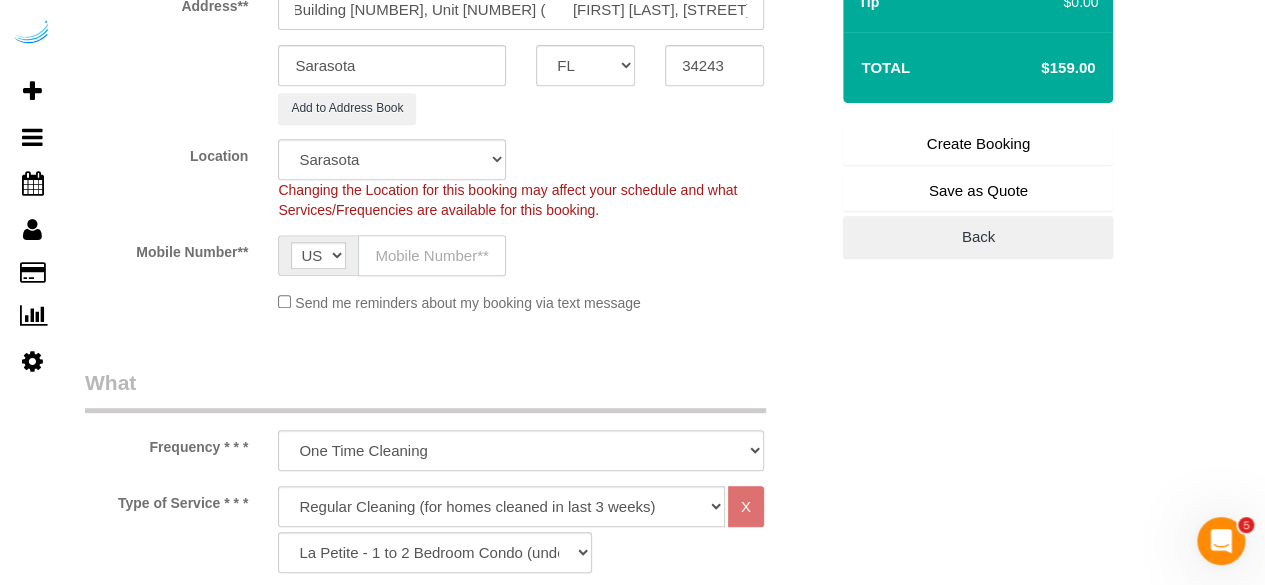 drag, startPoint x: 445, startPoint y: 264, endPoint x: 446, endPoint y: 274, distance: 10.049875 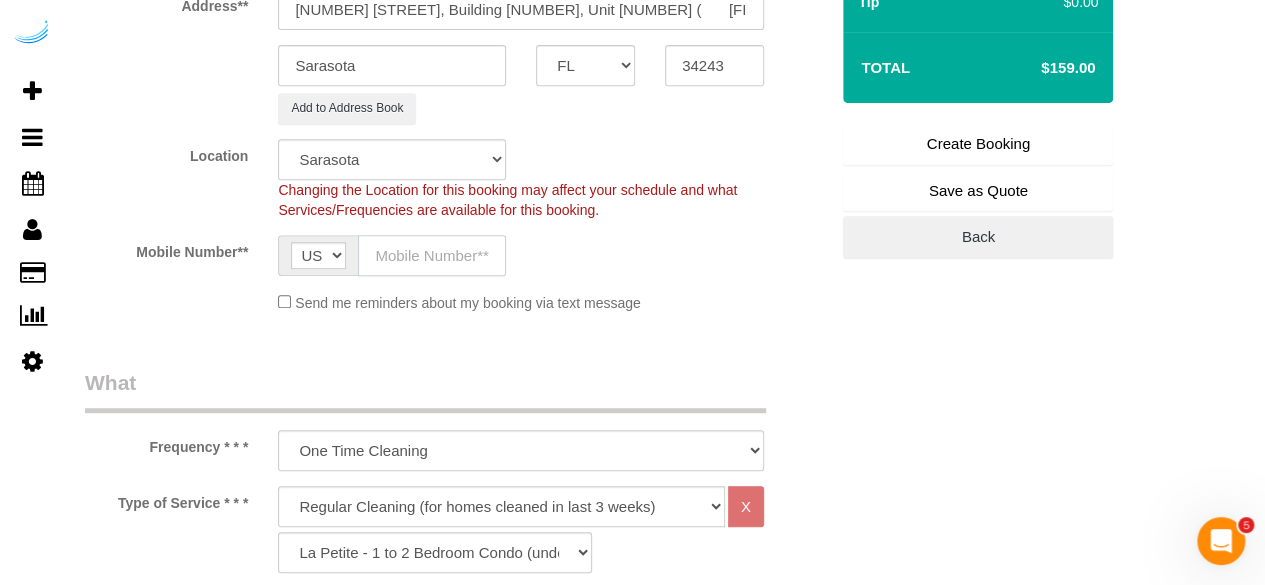 type on "([AREACODE]) [PHONE]" 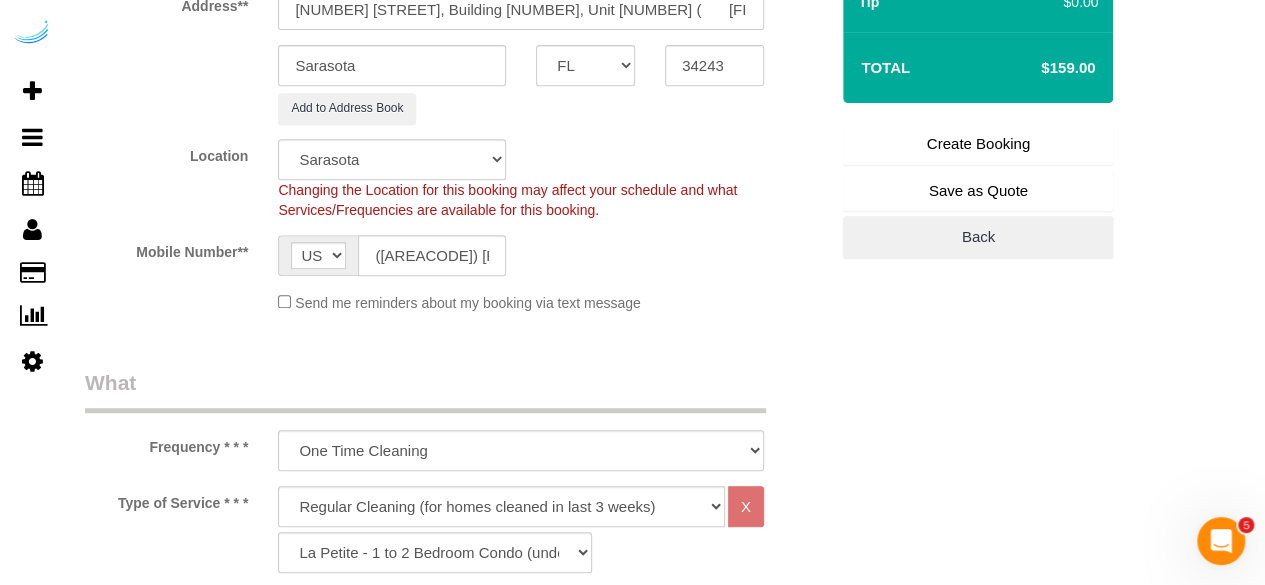 type on "Brandie Louck" 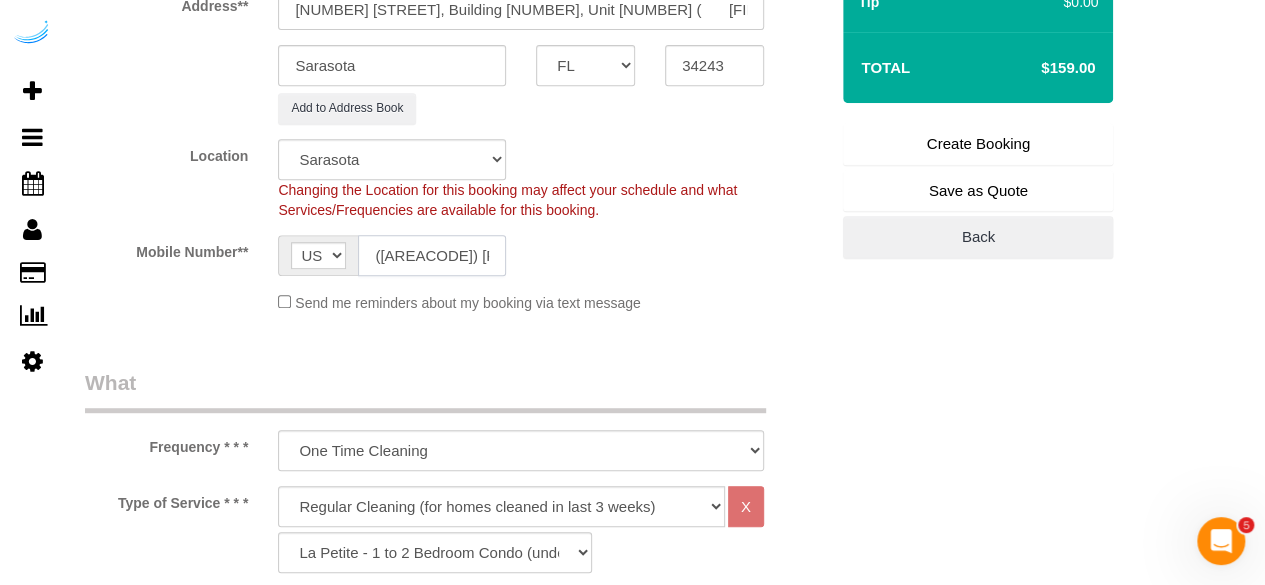 type on "([AREACODE]) [PHONE]" 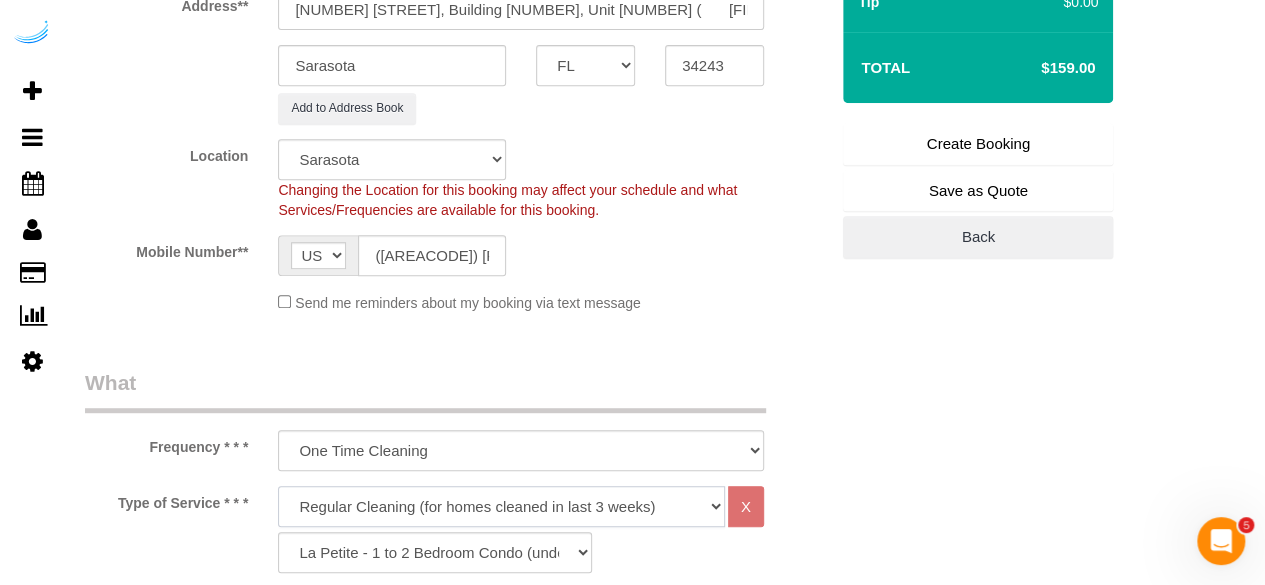click on "Deep Cleaning (for homes that have not been cleaned in 3+ weeks) Spruce Regular Cleaning (for homes cleaned in last 3 weeks) Moving Cleanup (to clean home for new tenants) Post Construction Cleaning Vacation Rental Cleaning Hourly" 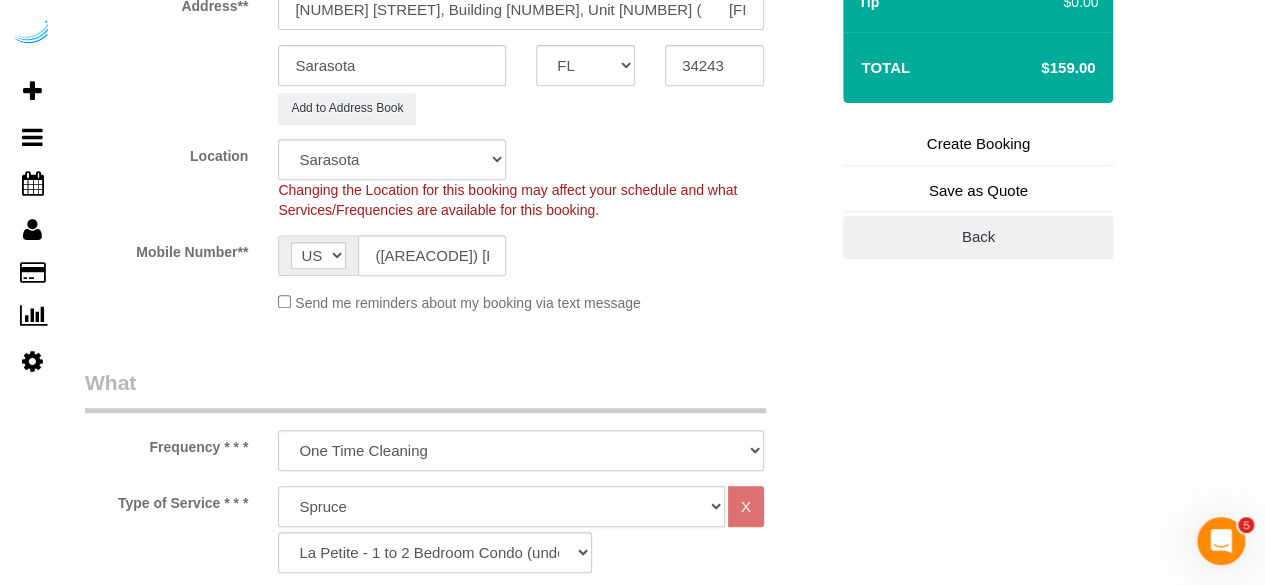 click on "Deep Cleaning (for homes that have not been cleaned in 3+ weeks) Spruce Regular Cleaning (for homes cleaned in last 3 weeks) Moving Cleanup (to clean home for new tenants) Post Construction Cleaning Vacation Rental Cleaning Hourly" 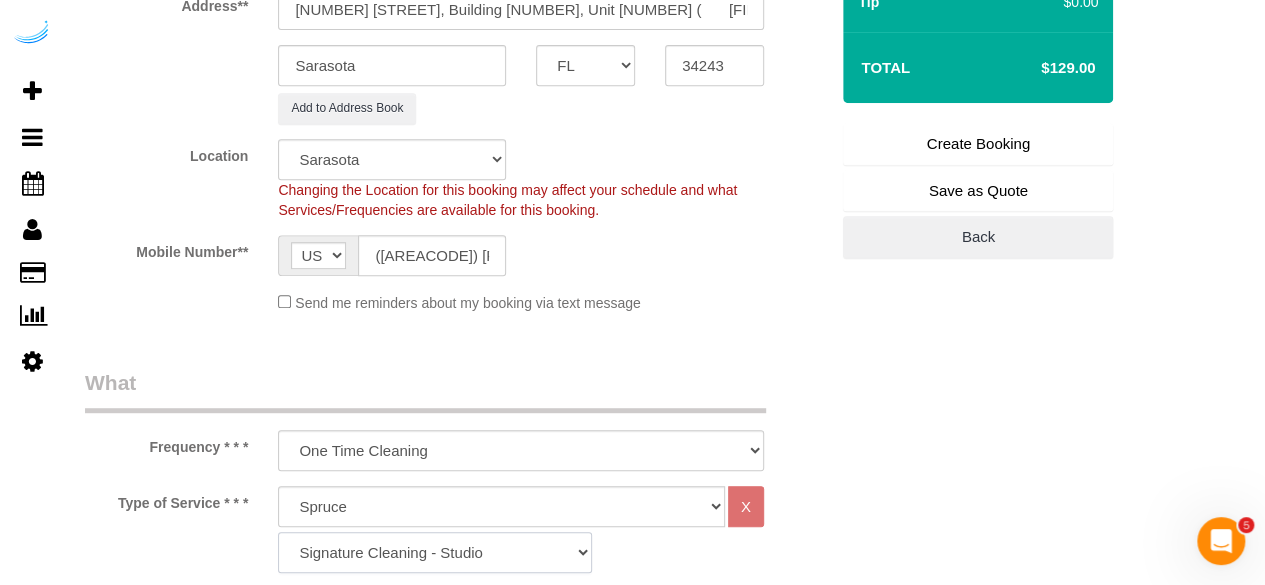 click on "Signature Cleaning - Studio Signature Cleaning - 1 Bed 1 Bath Signature Cleaning - 1 Bed 1.5 Bath Signature Cleaning - 1 Bed 1 Bath + Study Signature Cleaning - 1 Bed 2 Bath Signature Cleaning - 2 Bed 1 Bath Signature Cleaning - 2 Bed 2 Bath Signature Cleaning - 2 Bed 2.5 Bath Signature Cleaning - 2 Bed 2 Bath + Study Signature Cleaning - 3 Bed 2 Bath Signature Cleaning - 3 Bed 3 Bath Signature Cleaning - 4 Bed 2 Bath Signature Cleaning - 4 Bed 4 Bath Signature Cleaning - 5 Bed 4 Bath Signature Cleaning - 5 Bed 5 Bath Signature Cleaning - 6 Bed 6 Bath Premium Cleaning - Studio Premium Cleaning - 1 Bed 1 Bath Premium Cleaning - 1 Bed 1.5 Bath Premium Cleaning - 1 Bed 1 Bath + Study Premium Cleaning - 1 Bed 2 Bath Premium Cleaning - 2 Bed 1 Bath Premium Cleaning - 2 Bed 2 Bath Premium Cleaning - 2 Bed 2.5 Bath Premium Cleaning - 2 Bed 2 Bath + Study Premium Cleaning - 3 Bed 2 Bath Premium Cleaning - 3 Bed 3 Bath Premium Cleaning - 4 Bed 2 Bath Premium Cleaning - 4 Bed 4 Bath Premium Cleaning - 5 Bed 4 Bath" 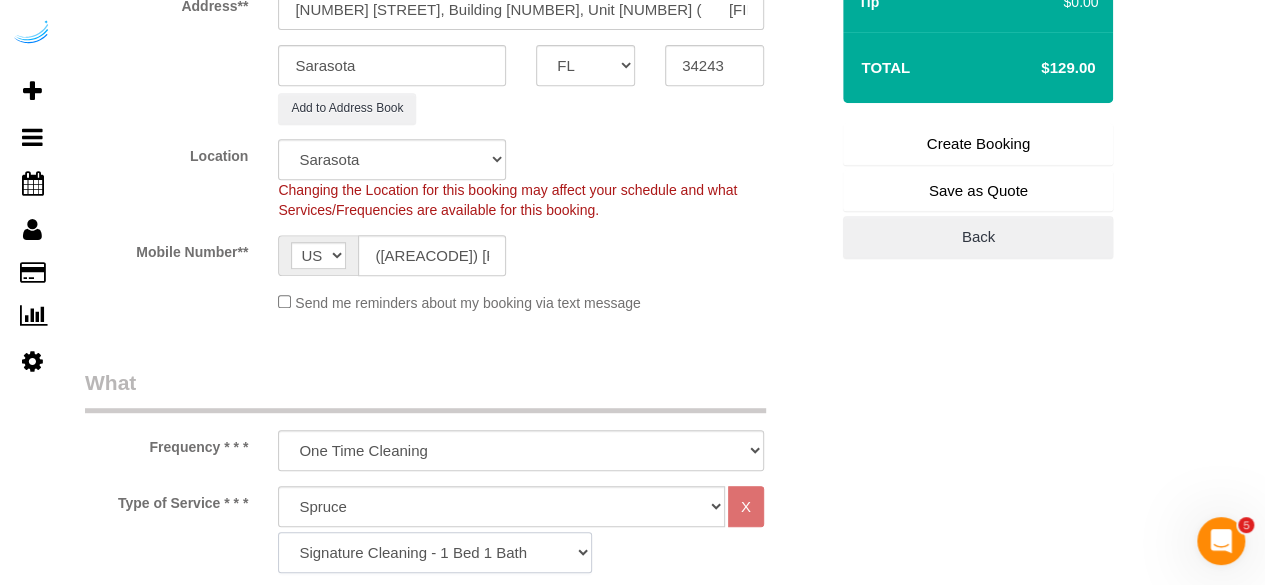 click on "Signature Cleaning - Studio Signature Cleaning - 1 Bed 1 Bath Signature Cleaning - 1 Bed 1.5 Bath Signature Cleaning - 1 Bed 1 Bath + Study Signature Cleaning - 1 Bed 2 Bath Signature Cleaning - 2 Bed 1 Bath Signature Cleaning - 2 Bed 2 Bath Signature Cleaning - 2 Bed 2.5 Bath Signature Cleaning - 2 Bed 2 Bath + Study Signature Cleaning - 3 Bed 2 Bath Signature Cleaning - 3 Bed 3 Bath Signature Cleaning - 4 Bed 2 Bath Signature Cleaning - 4 Bed 4 Bath Signature Cleaning - 5 Bed 4 Bath Signature Cleaning - 5 Bed 5 Bath Signature Cleaning - 6 Bed 6 Bath Premium Cleaning - Studio Premium Cleaning - 1 Bed 1 Bath Premium Cleaning - 1 Bed 1.5 Bath Premium Cleaning - 1 Bed 1 Bath + Study Premium Cleaning - 1 Bed 2 Bath Premium Cleaning - 2 Bed 1 Bath Premium Cleaning - 2 Bed 2 Bath Premium Cleaning - 2 Bed 2.5 Bath Premium Cleaning - 2 Bed 2 Bath + Study Premium Cleaning - 3 Bed 2 Bath Premium Cleaning - 3 Bed 3 Bath Premium Cleaning - 4 Bed 2 Bath Premium Cleaning - 4 Bed 4 Bath Premium Cleaning - 5 Bed 4 Bath" 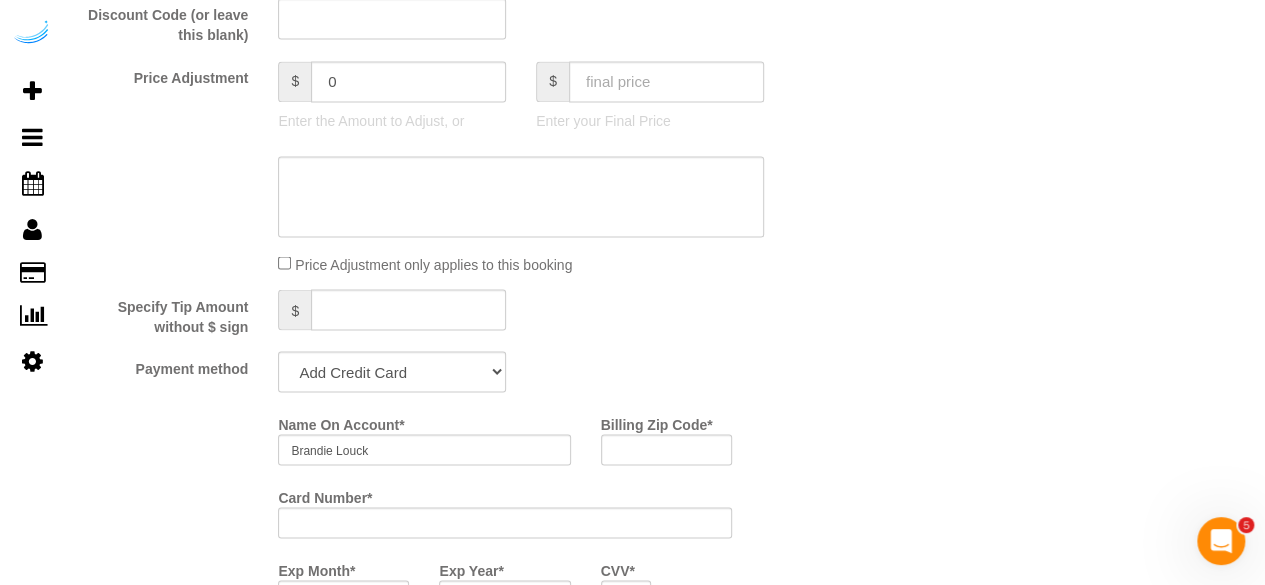 scroll, scrollTop: 1800, scrollLeft: 0, axis: vertical 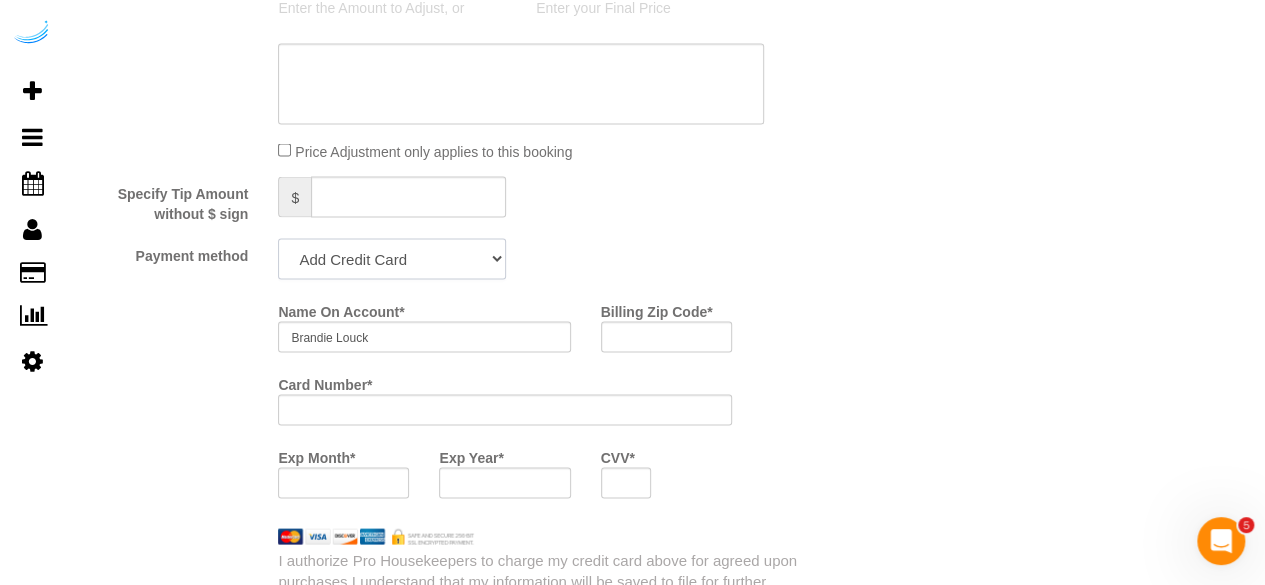 click on "Add Credit Card Cash Check Paypal" 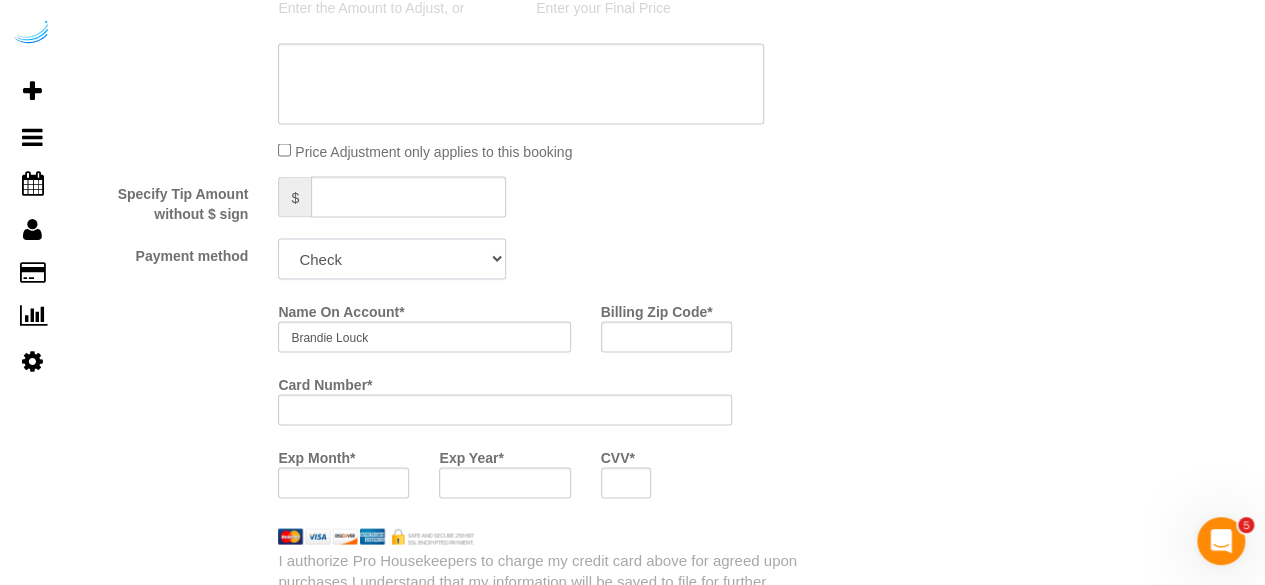 click on "Add Credit Card Cash Check Paypal" 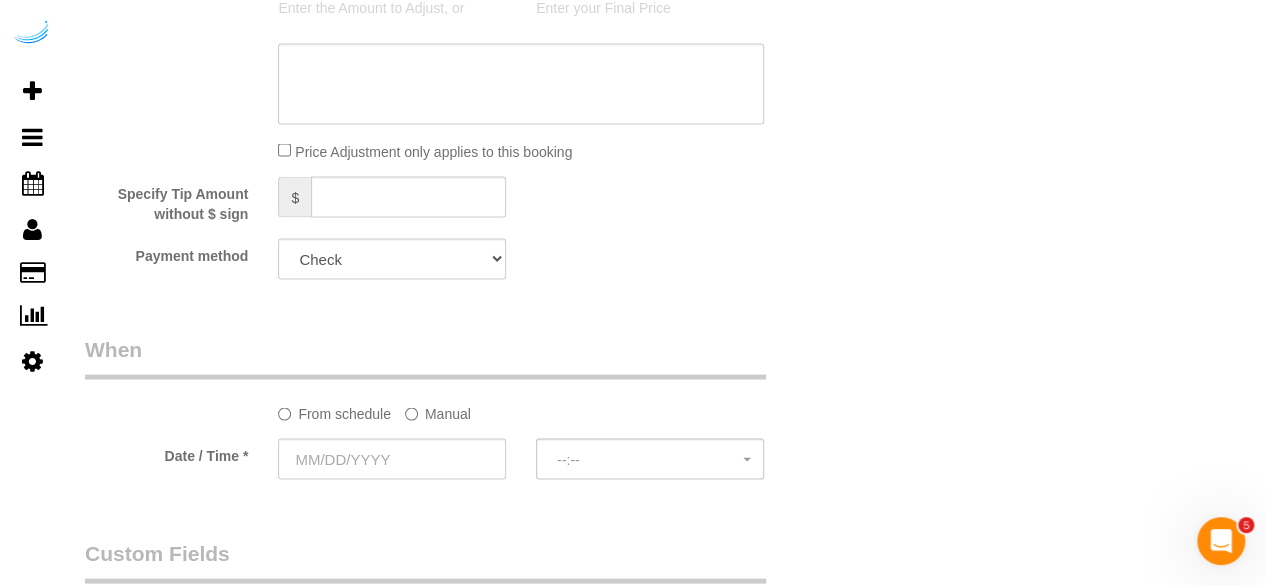 click on "From schedule
Manual" 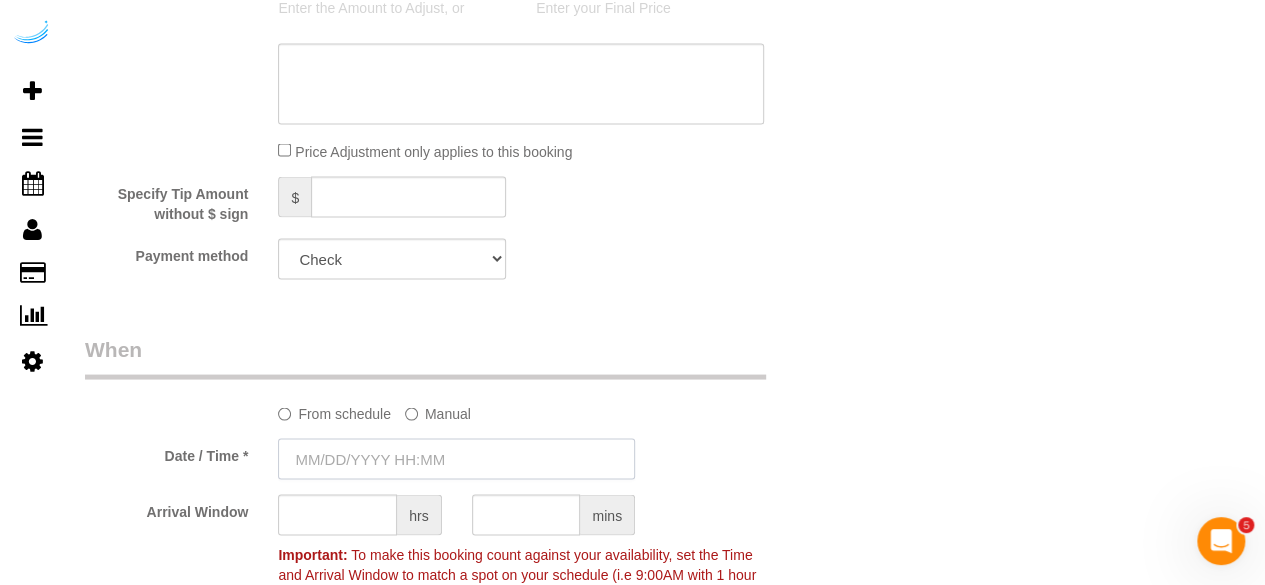 click at bounding box center [456, 458] 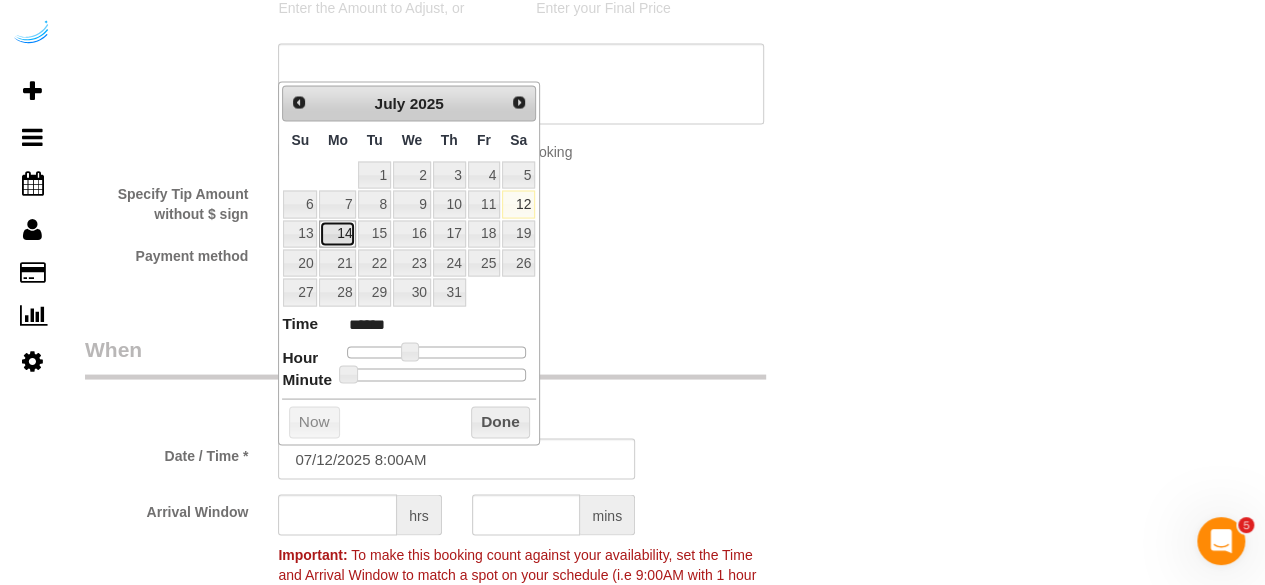 click on "14" at bounding box center (337, 233) 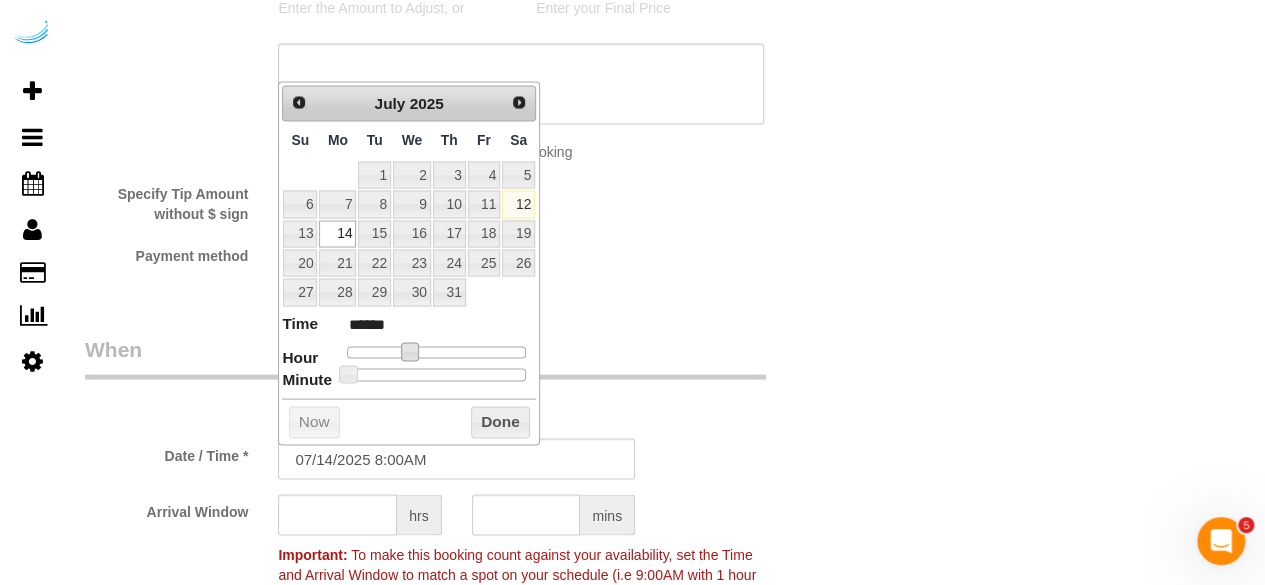 type 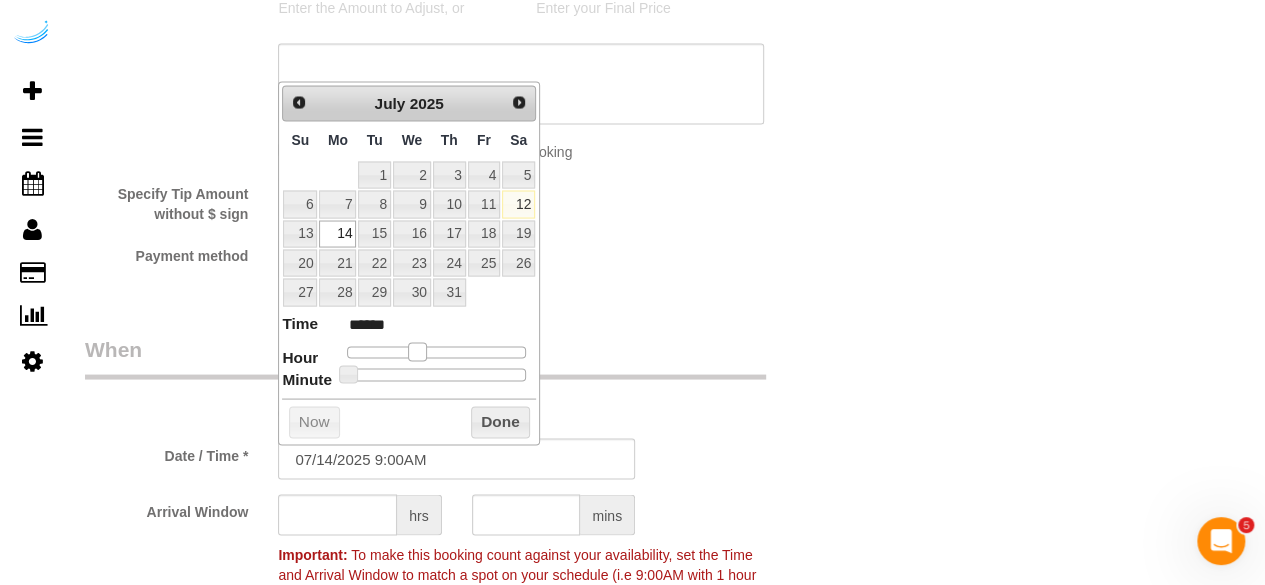 drag, startPoint x: 411, startPoint y: 353, endPoint x: 423, endPoint y: 352, distance: 12.0415945 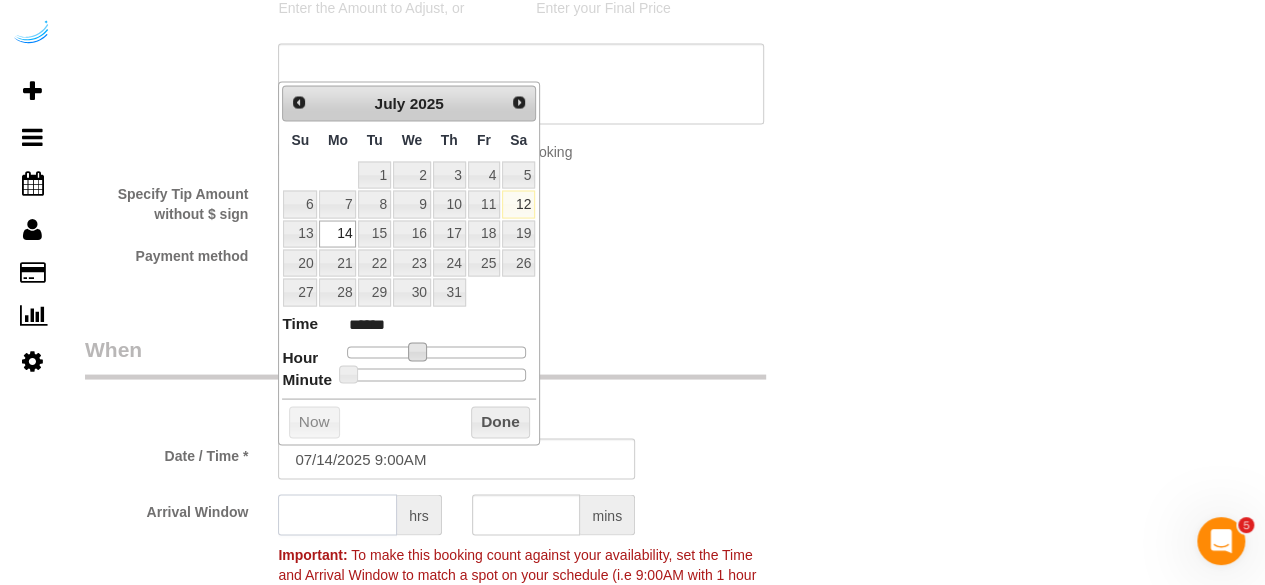click 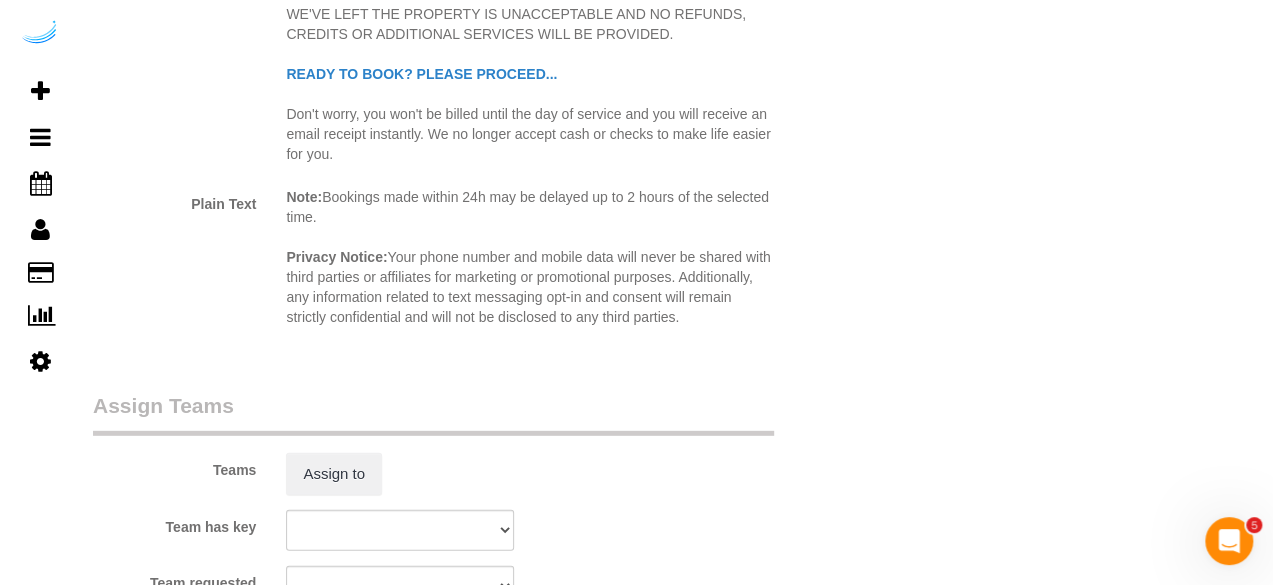scroll, scrollTop: 3000, scrollLeft: 0, axis: vertical 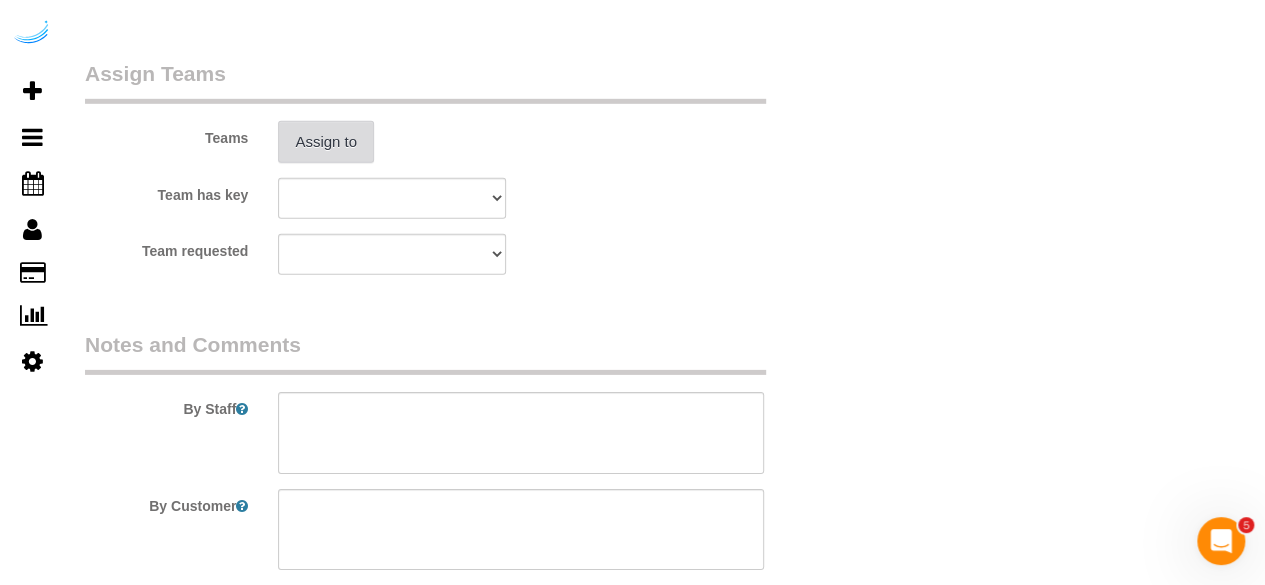 click on "Assign to" at bounding box center (326, 142) 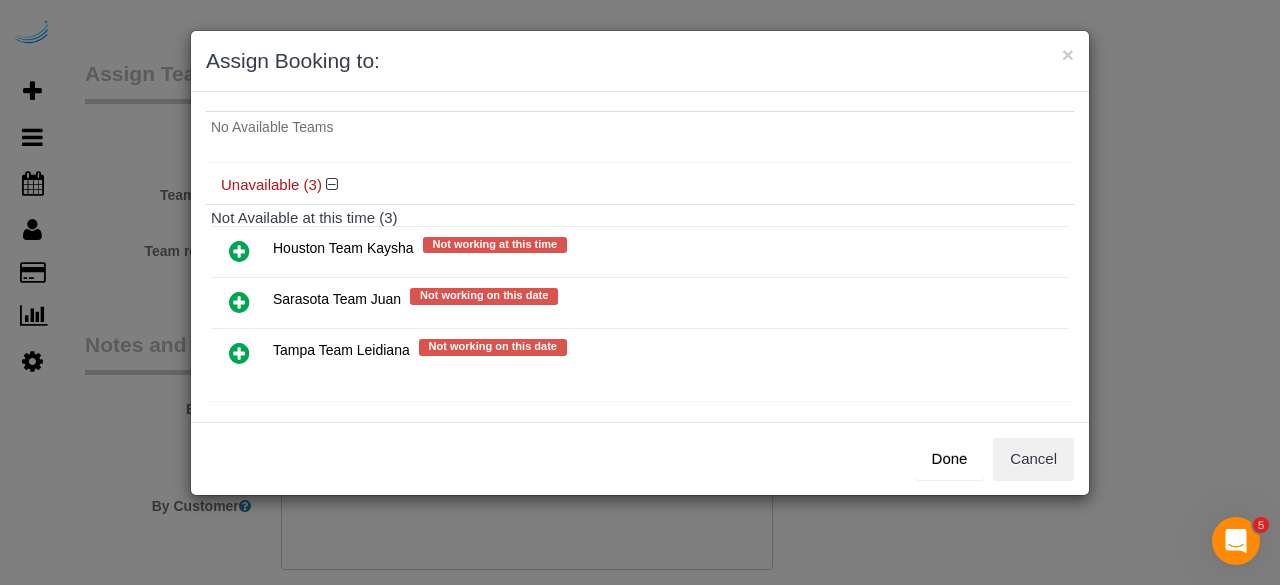 click at bounding box center (239, 302) 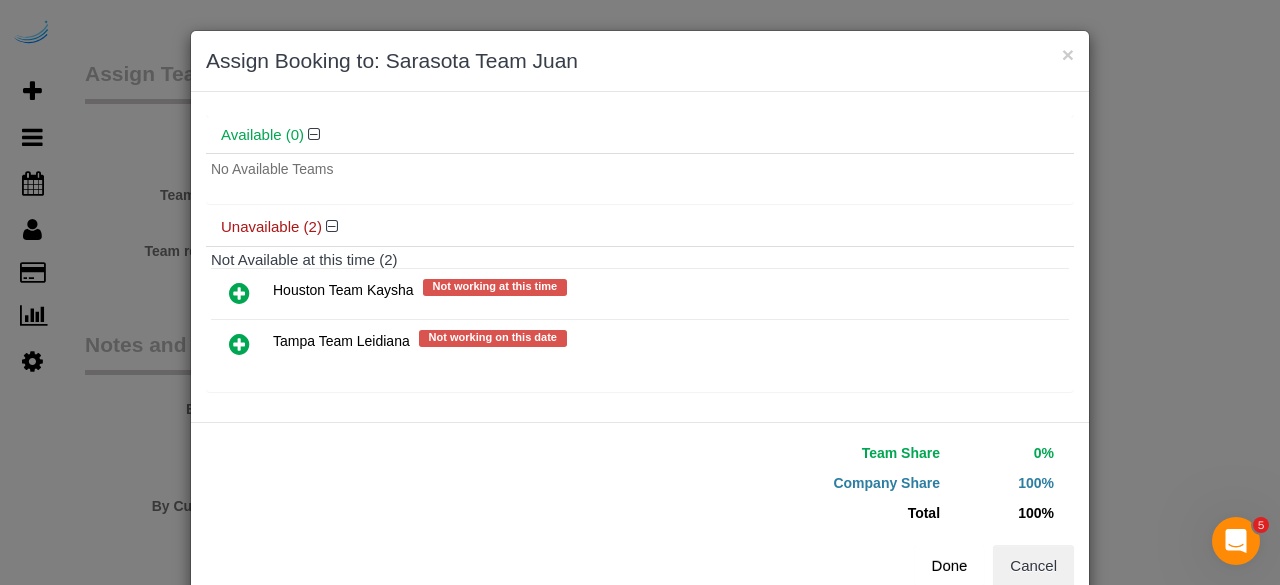 scroll, scrollTop: 106, scrollLeft: 0, axis: vertical 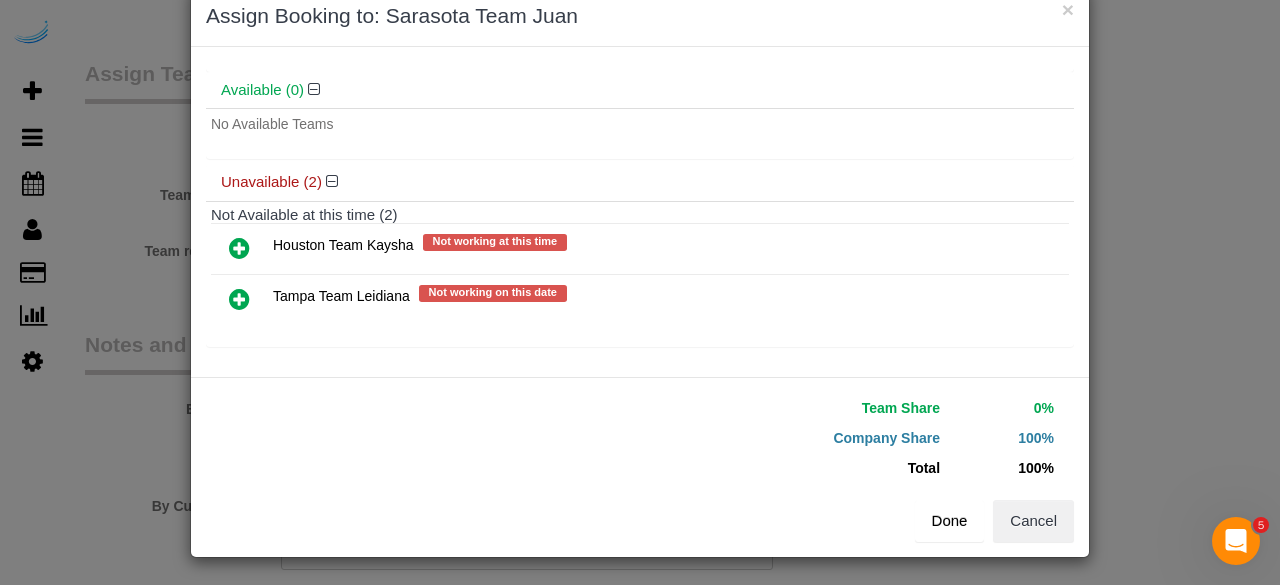 click on "Done" at bounding box center [950, 521] 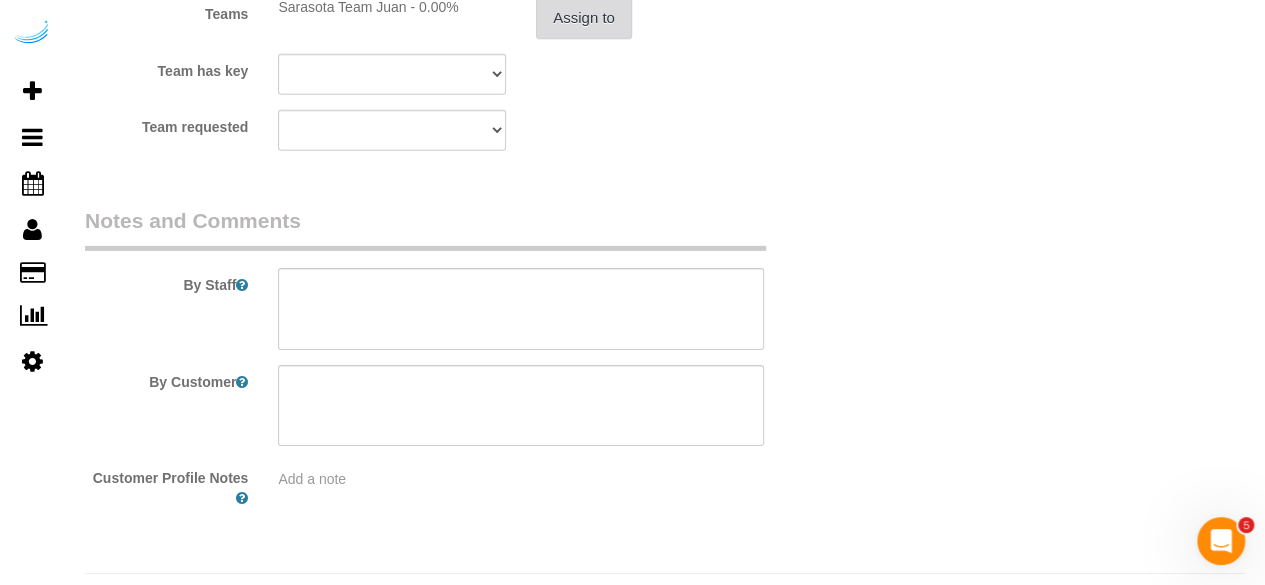 scroll, scrollTop: 3170, scrollLeft: 0, axis: vertical 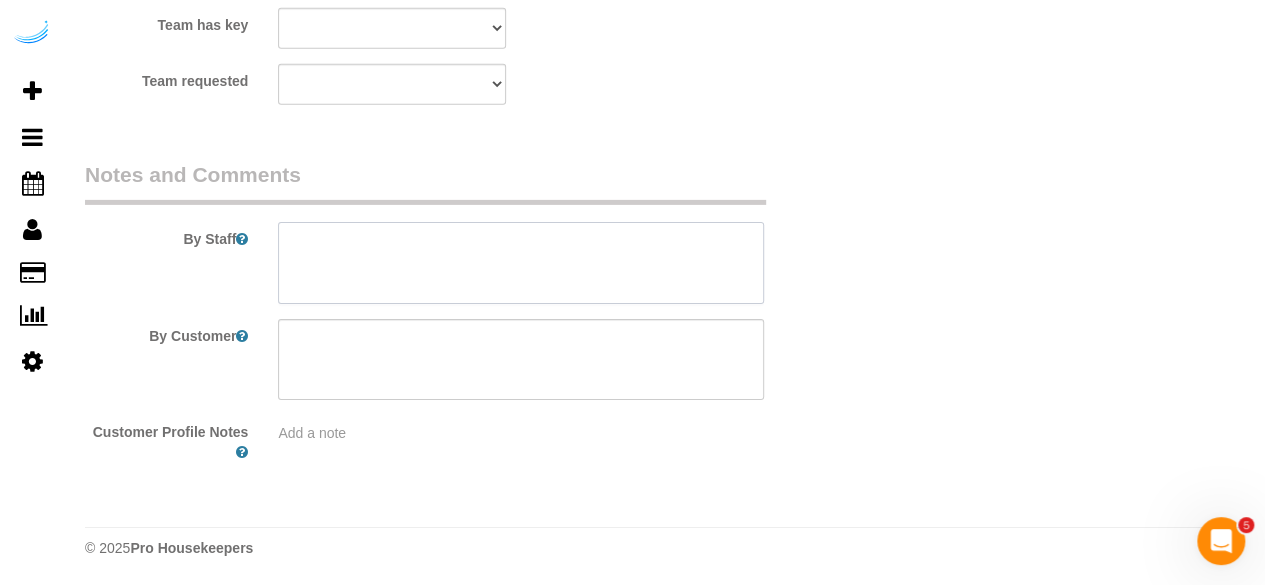click at bounding box center [521, 263] 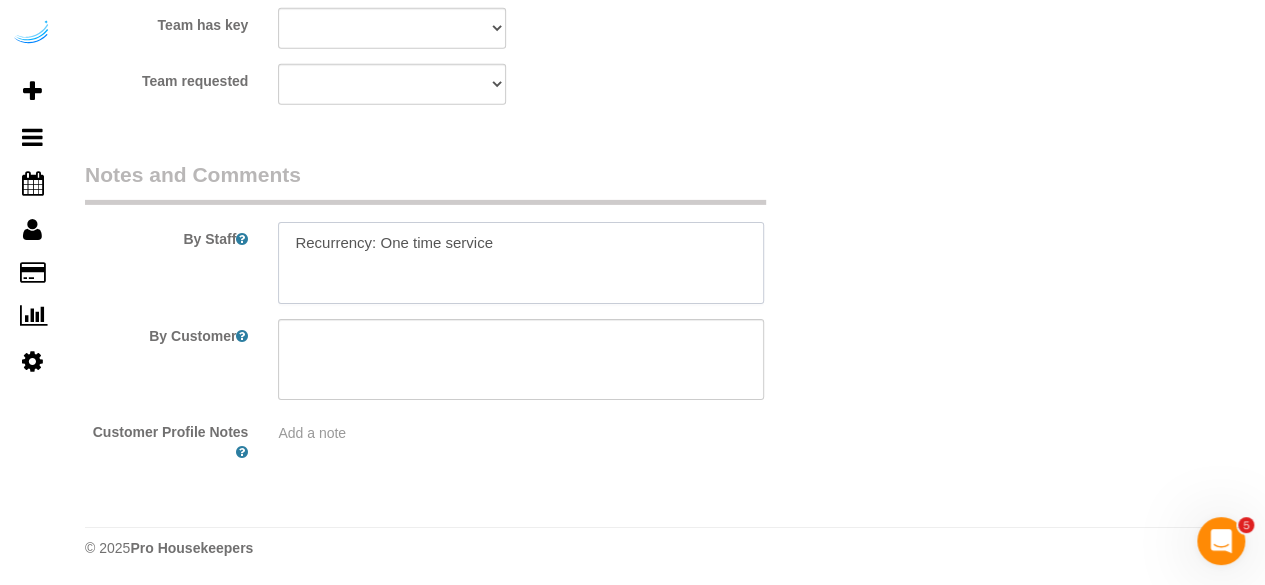 paste on "Permanent Notes:No notes from this customer.Today's Notes:I will not be home so please use the door pad to enter. The code is [CODE].
Entry Method: Door Code
Code: [CODE]
Details:
Keypad on door.
Additional Notes:
I will not be home so please use the keypad code to enter: [CODE]. Please remember to clean all mirrors in the home. Thank you!
Code Type: Gate
Access Code: [CODE]
Details:" 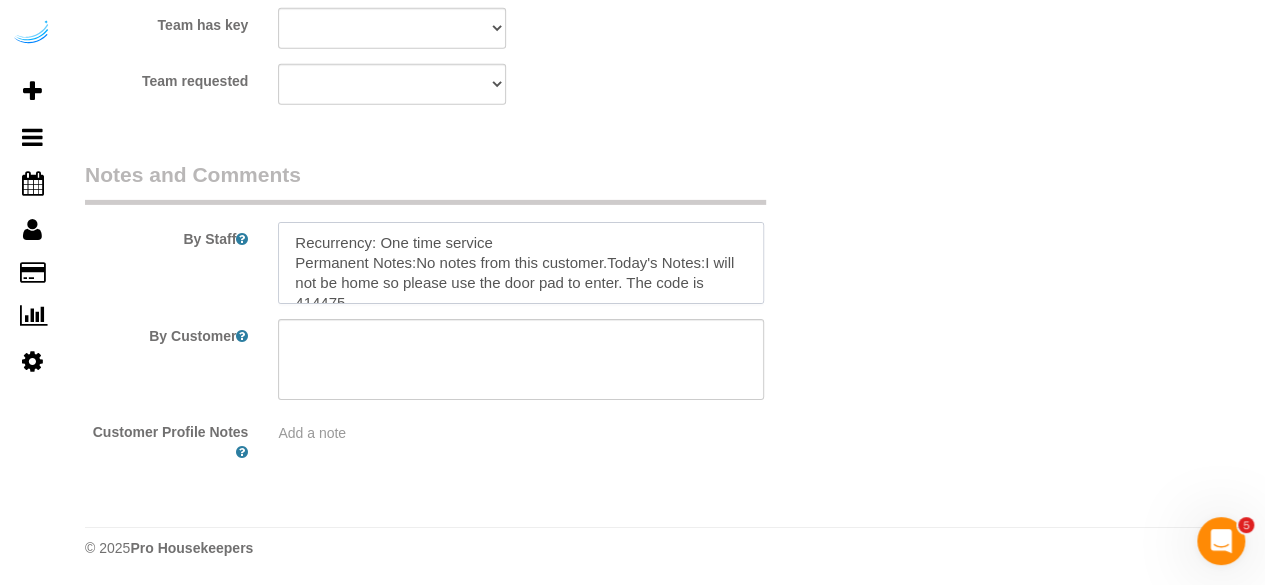 scroll, scrollTop: 268, scrollLeft: 0, axis: vertical 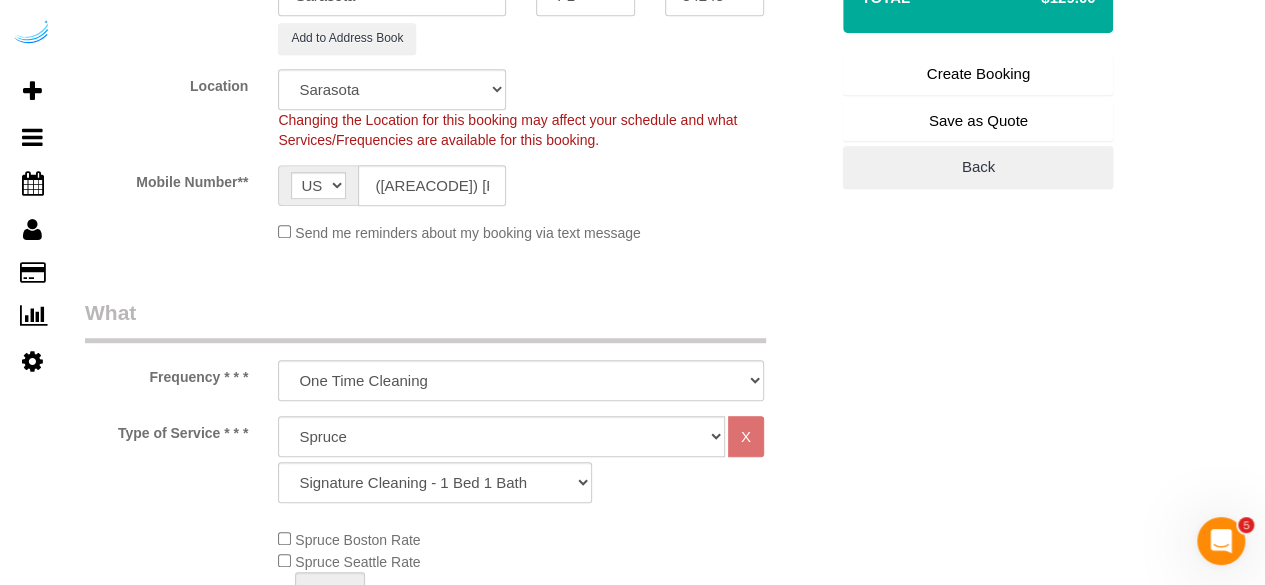 click on "Create Booking" at bounding box center [978, 74] 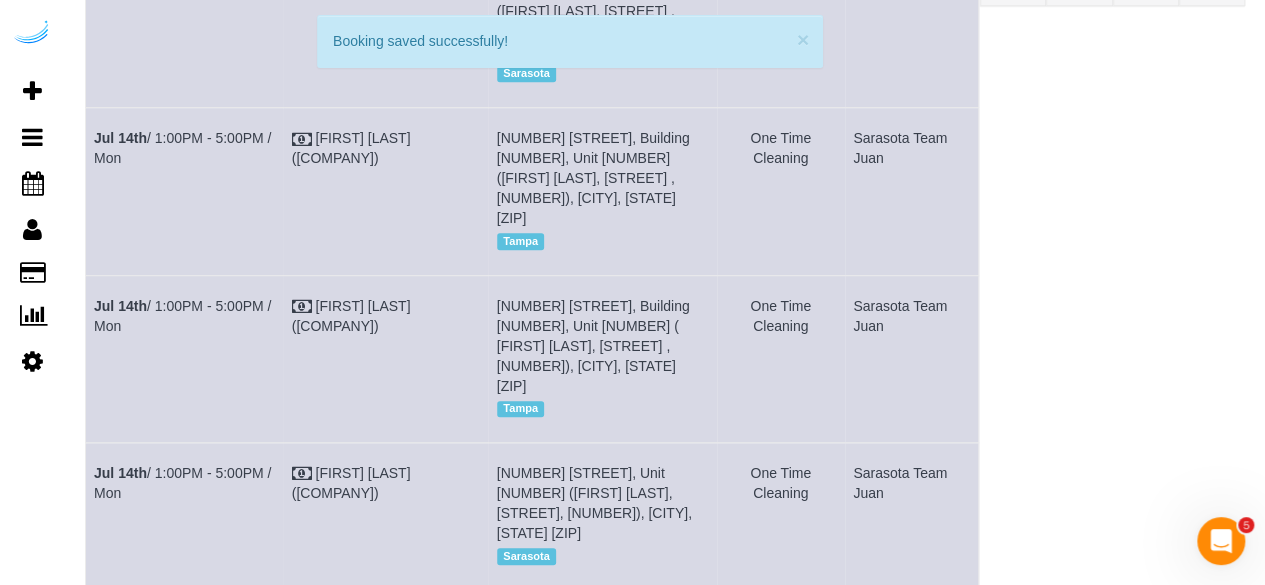 scroll, scrollTop: 0, scrollLeft: 0, axis: both 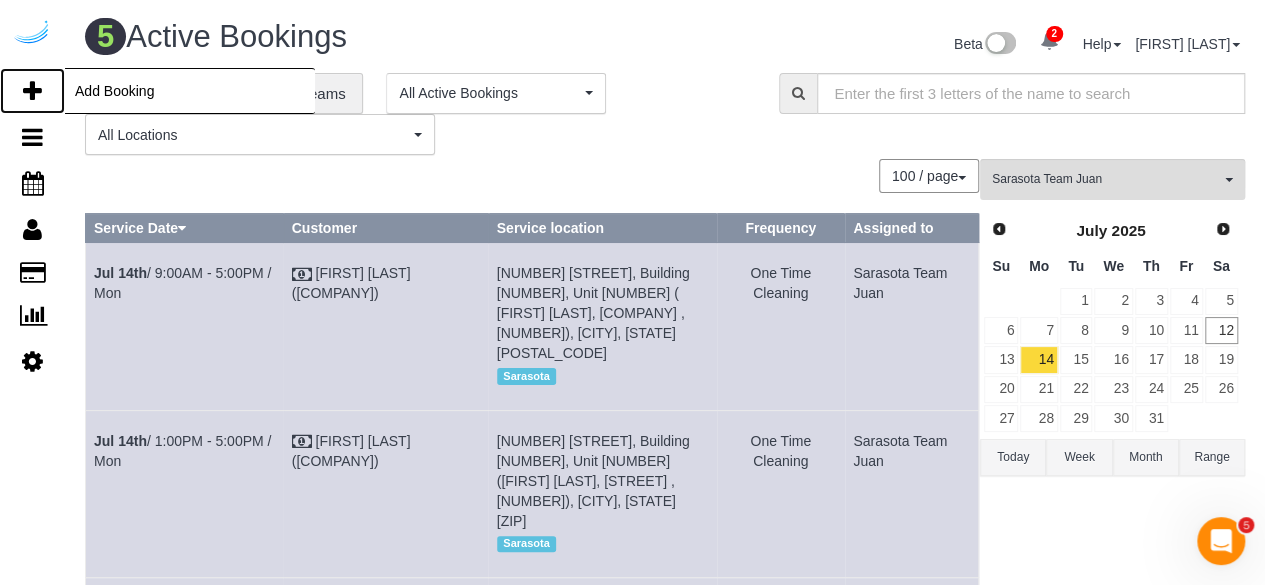 click at bounding box center [32, 91] 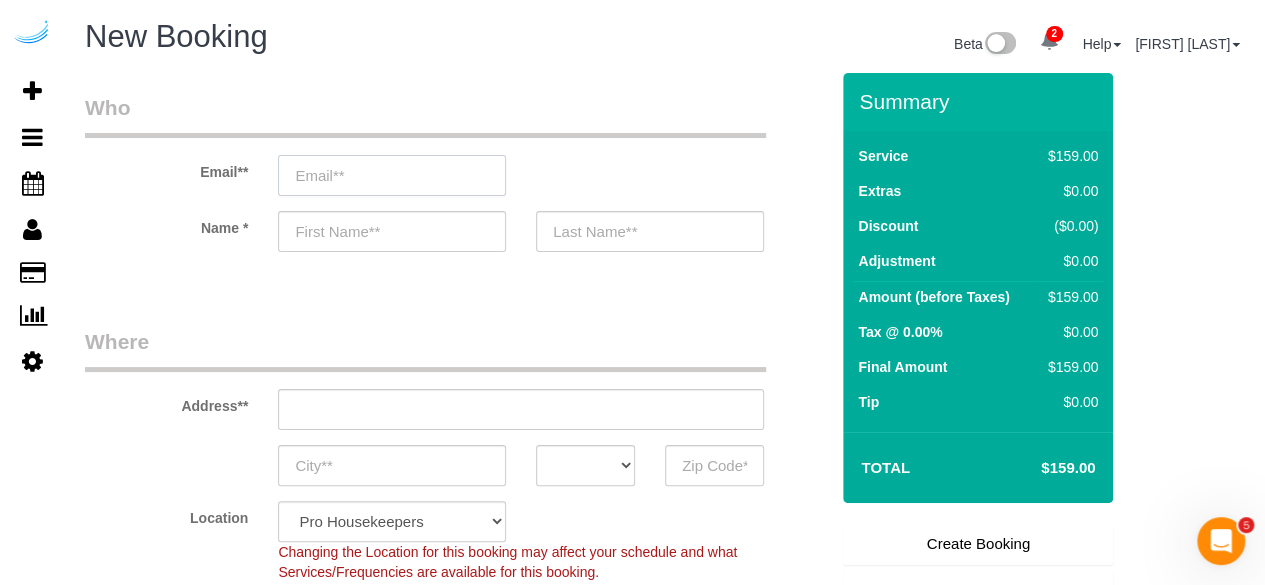 click at bounding box center [392, 175] 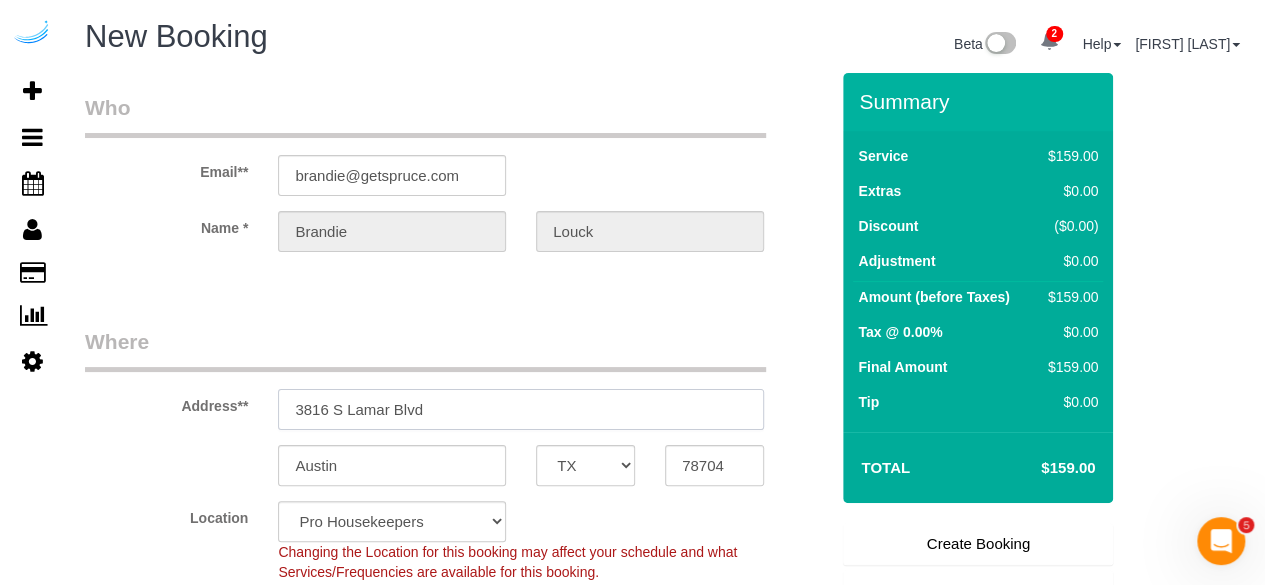 click on "3816 S Lamar Blvd" at bounding box center (521, 409) 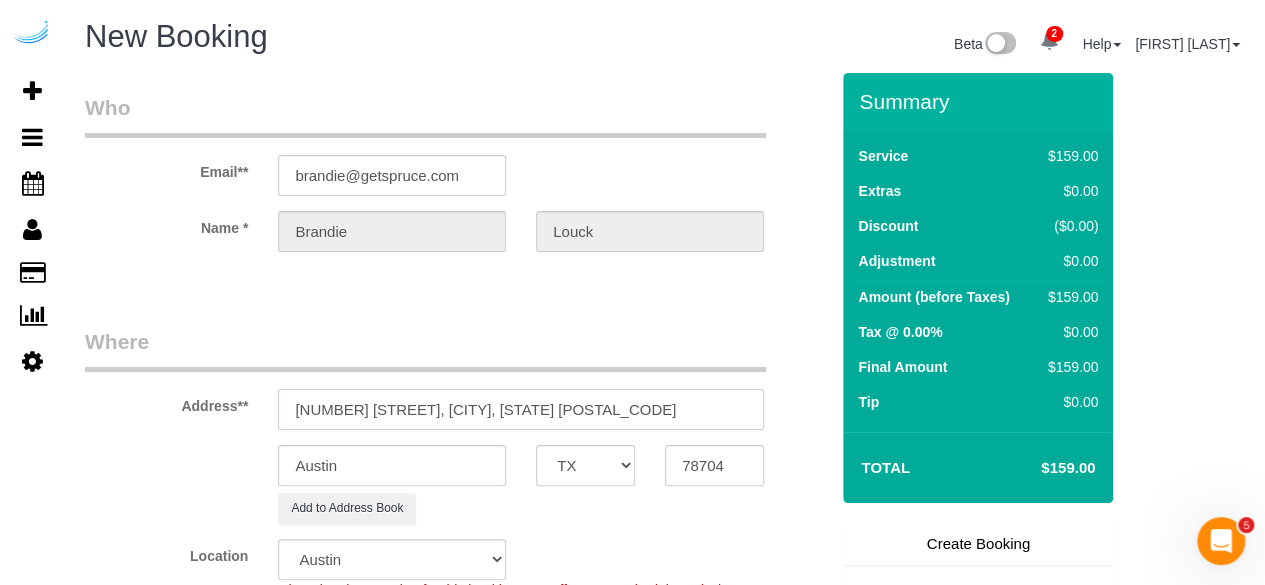 drag, startPoint x: 514, startPoint y: 409, endPoint x: 579, endPoint y: 409, distance: 65 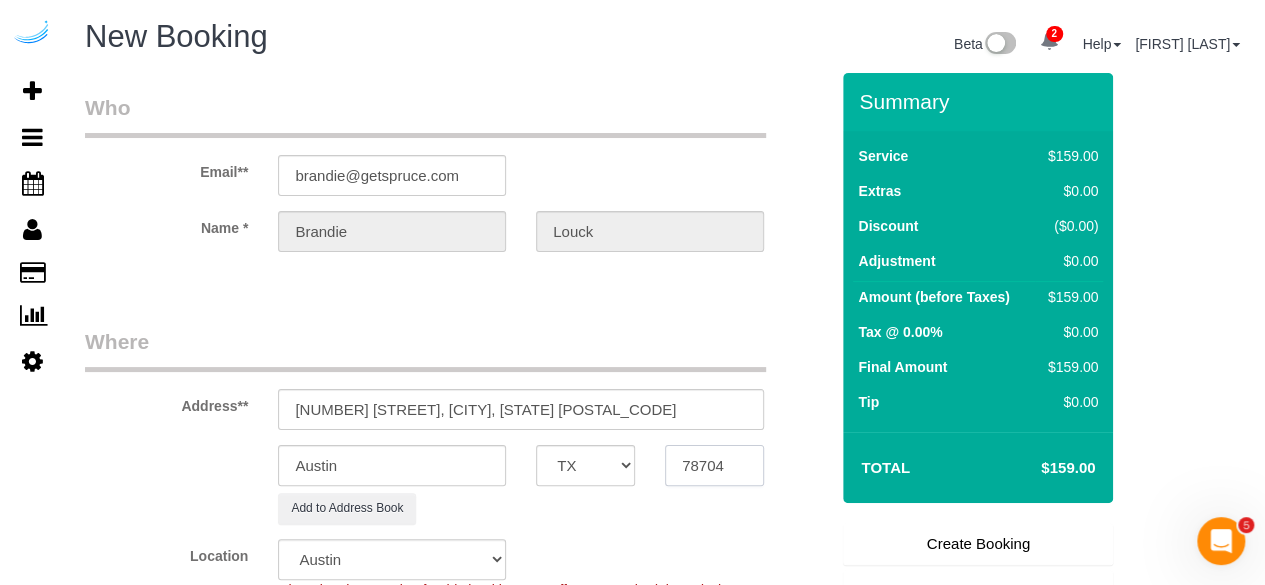click on "78704" at bounding box center (714, 465) 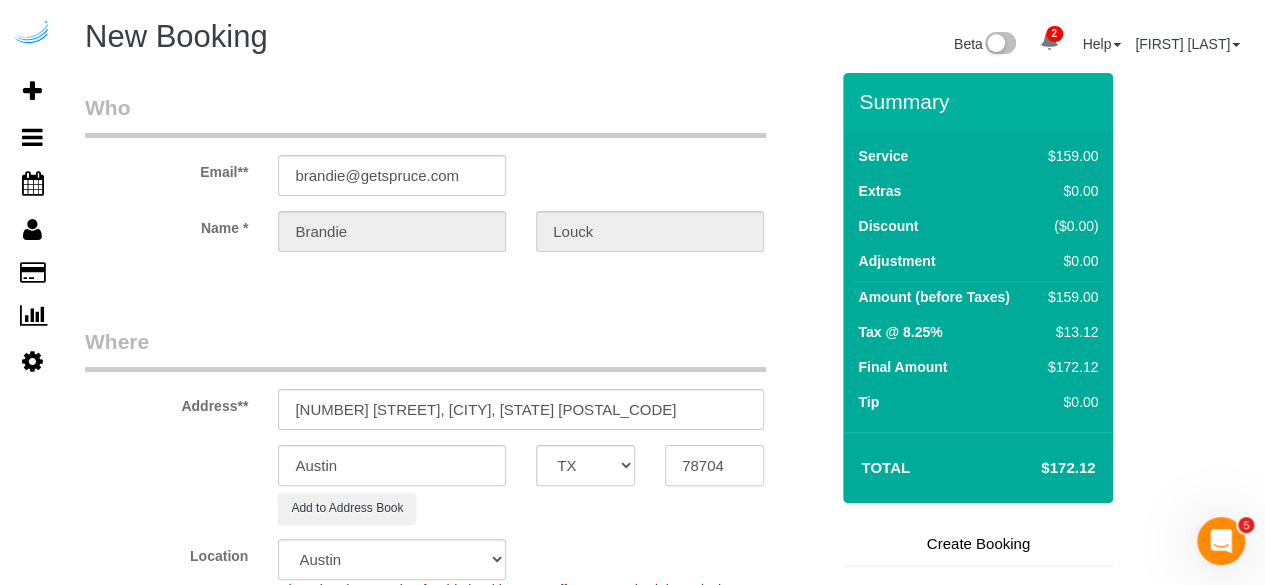 paste on "34240" 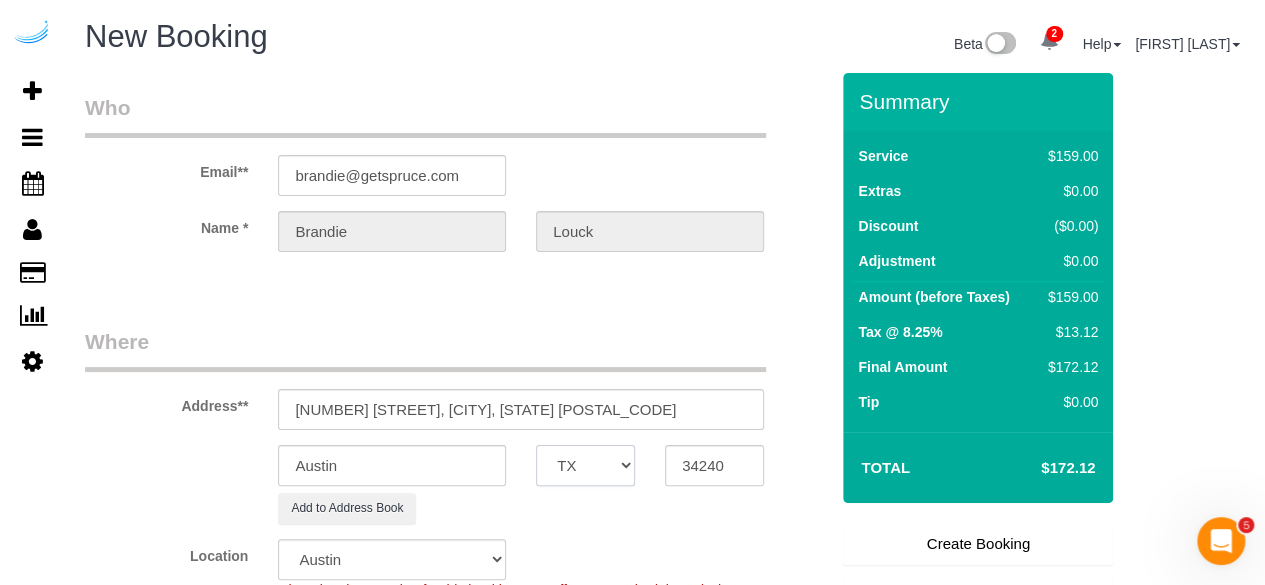 click on "AK
AL
AR
AZ
CA
CO
CT
DC
DE
FL
GA
HI
IA
ID
IL
IN
KS
KY
LA
MA
MD
ME
MI
MN
MO
MS
MT
NC
ND
NE
NH
NJ
NM
NV
NY
OH
OK
OR
PA
RI
SC
SD
TN
TX
UT
VA
VT
WA
WI
WV
WY" at bounding box center [585, 465] 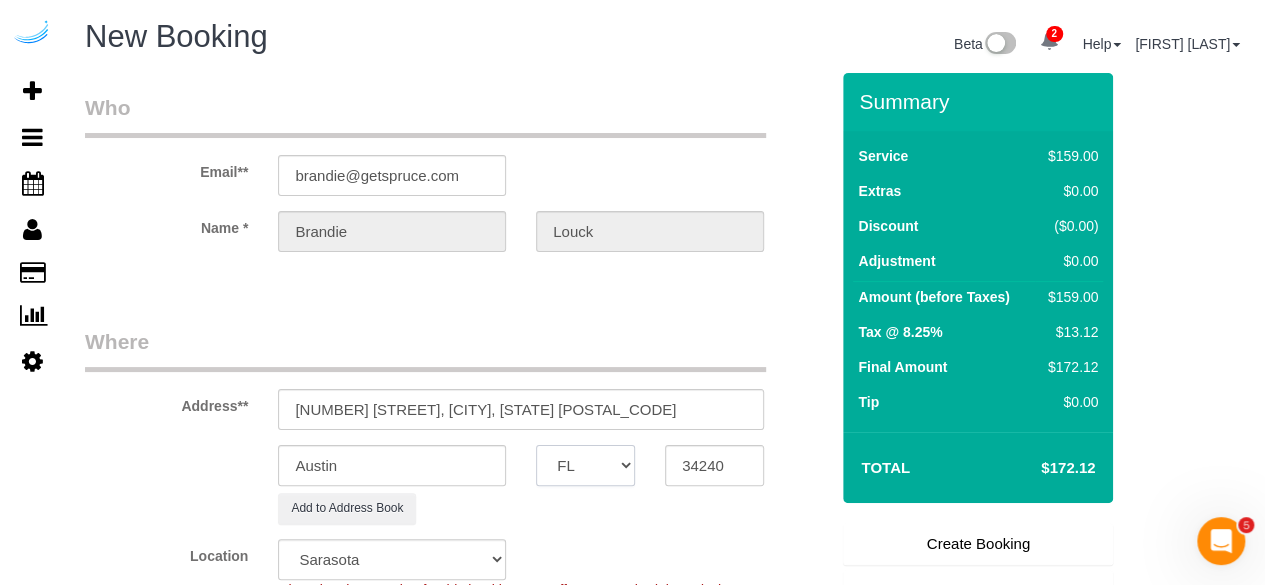 click on "AK
AL
AR
AZ
CA
CO
CT
DC
DE
FL
GA
HI
IA
ID
IL
IN
KS
KY
LA
MA
MD
ME
MI
MN
MO
MS
MT
NC
ND
NE
NH
NJ
NM
NV
NY
OH
OK
OR
PA
RI
SC
SD
TN
TX
UT
VA
VT
WA
WI
WV
WY" at bounding box center (585, 465) 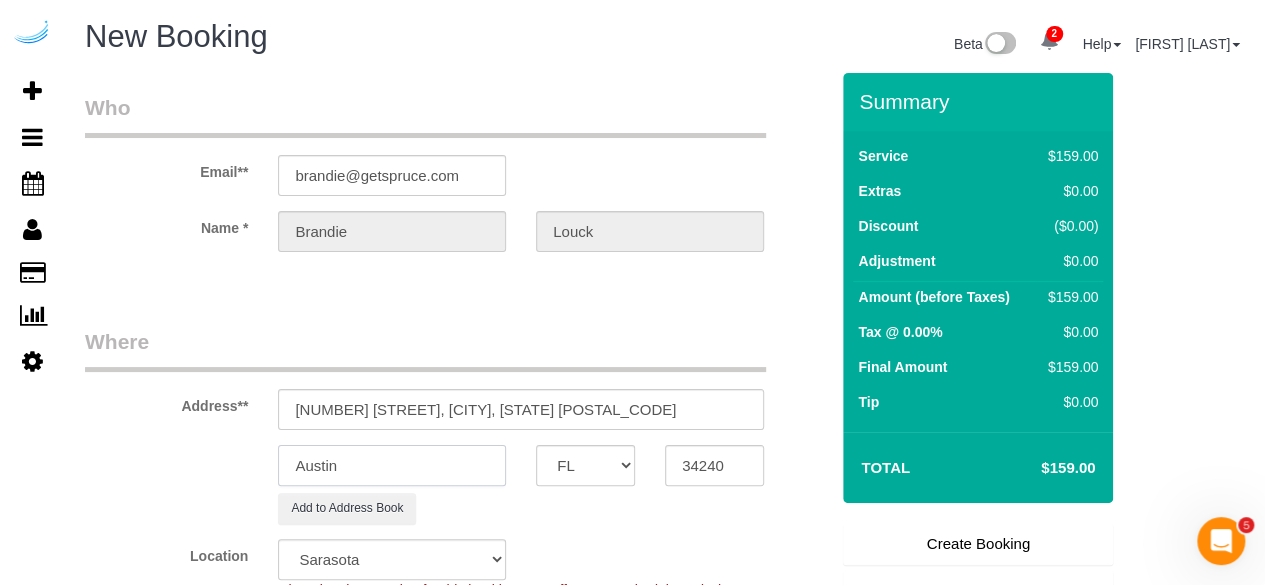 click on "Austin" at bounding box center [392, 465] 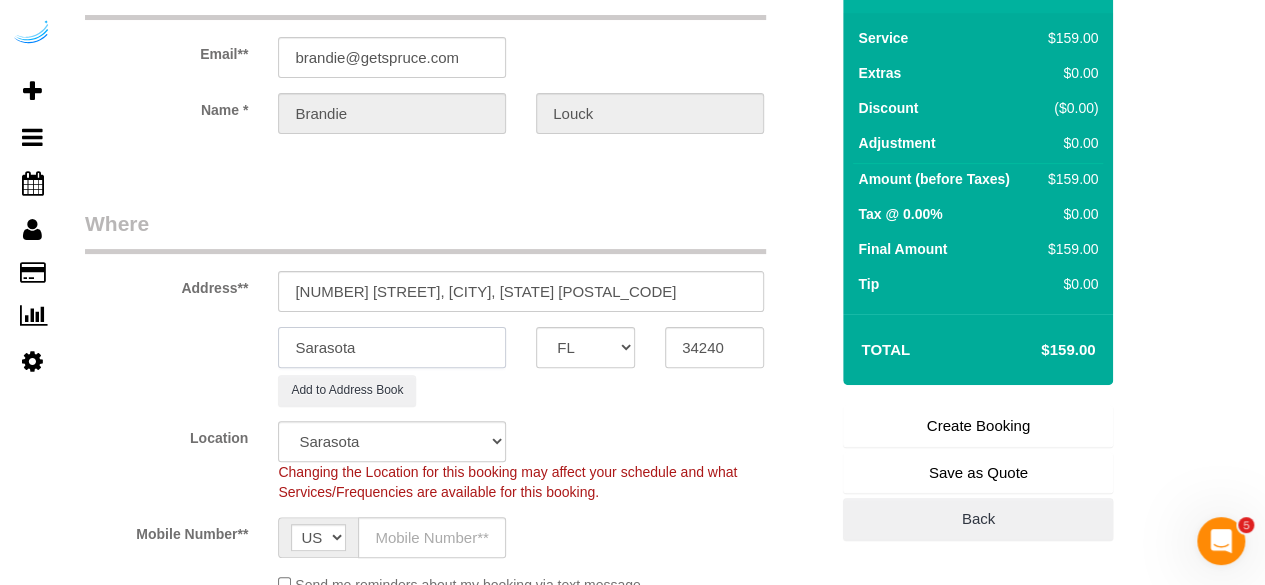 scroll, scrollTop: 300, scrollLeft: 0, axis: vertical 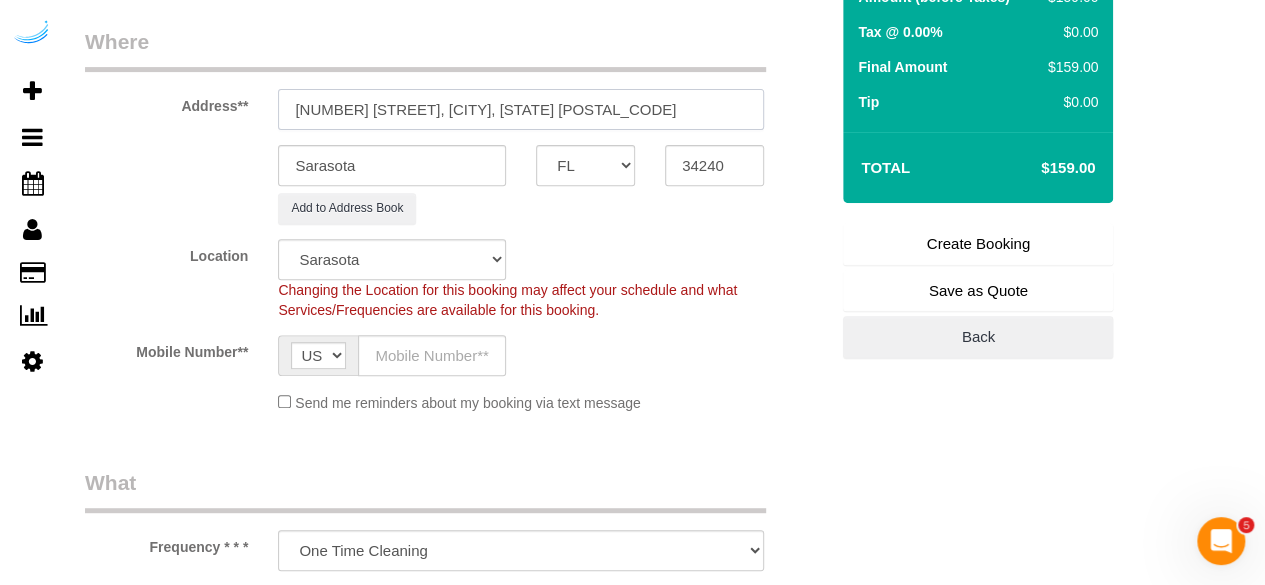 drag, startPoint x: 421, startPoint y: 100, endPoint x: 642, endPoint y: 79, distance: 221.9955 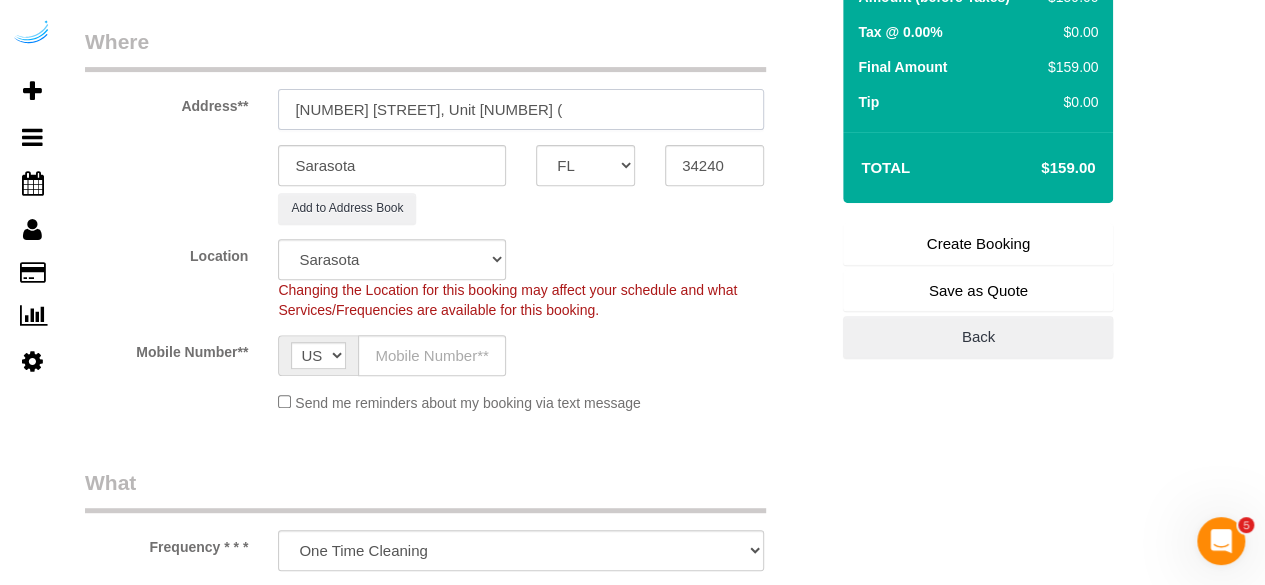 paste on "[FIRST] [LAST]" 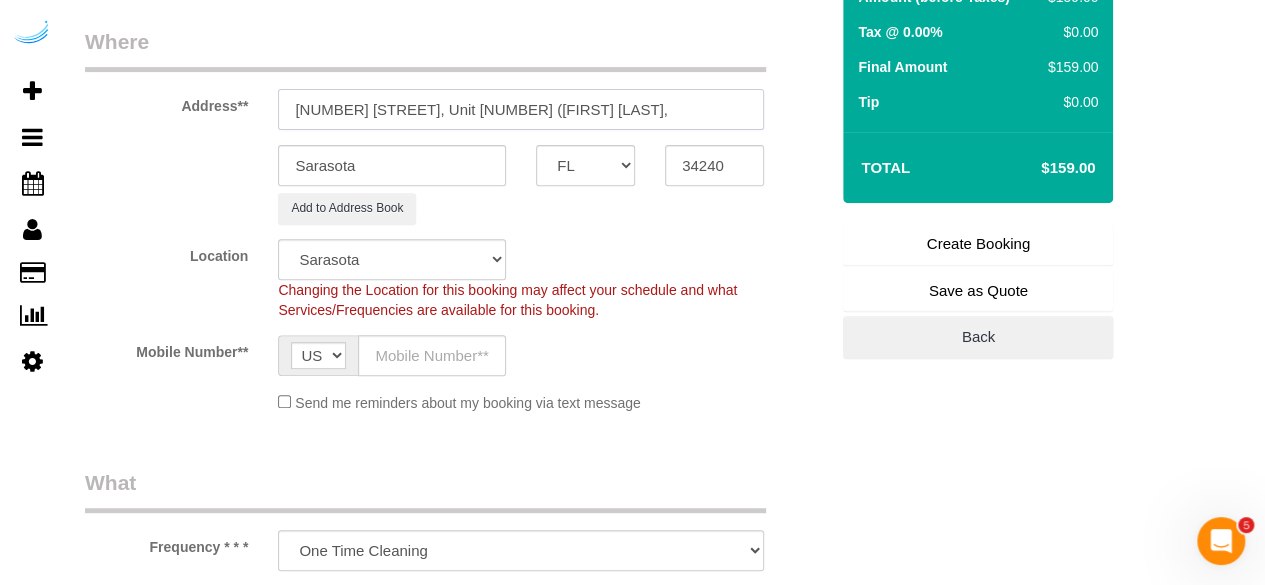 paste on "The Row Waterside" 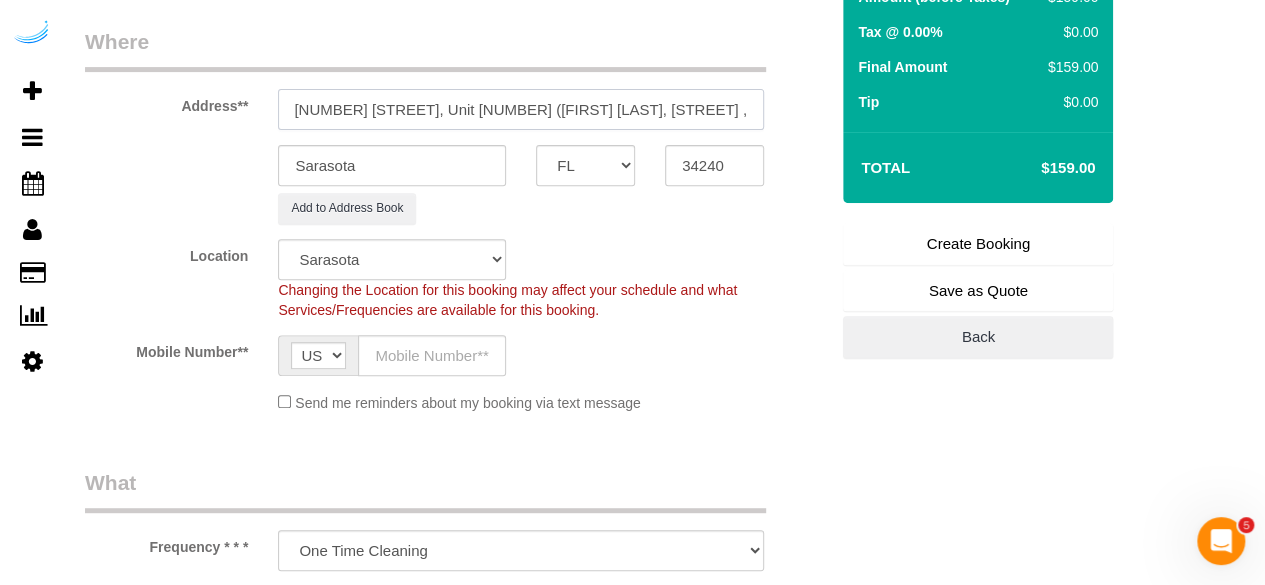 scroll, scrollTop: 0, scrollLeft: 48, axis: horizontal 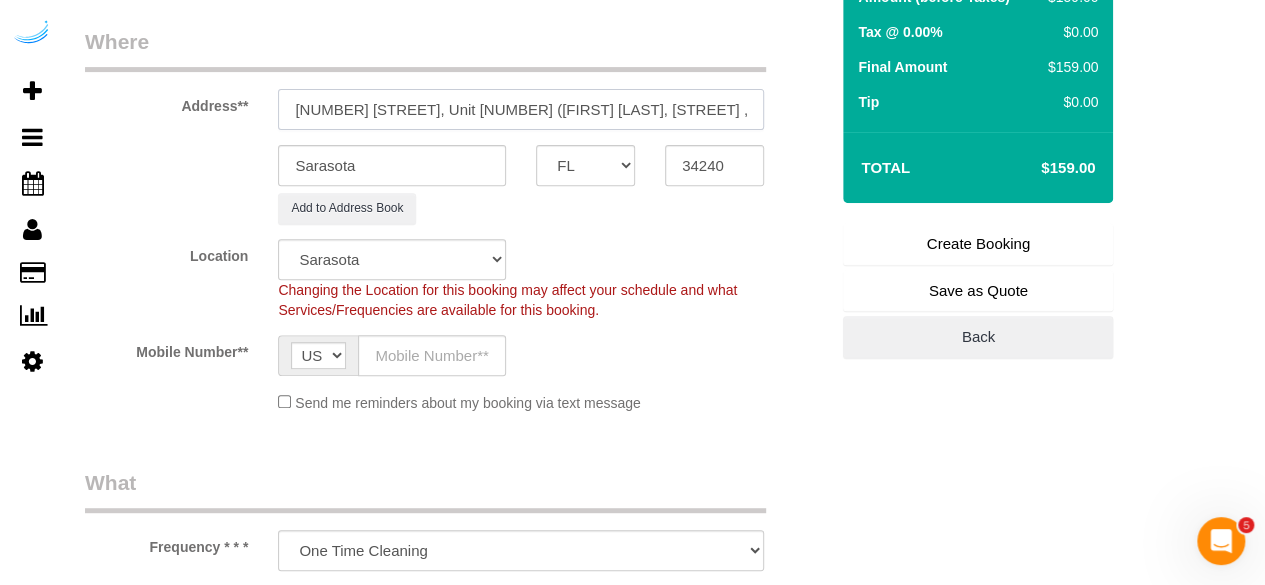 paste on "1364722" 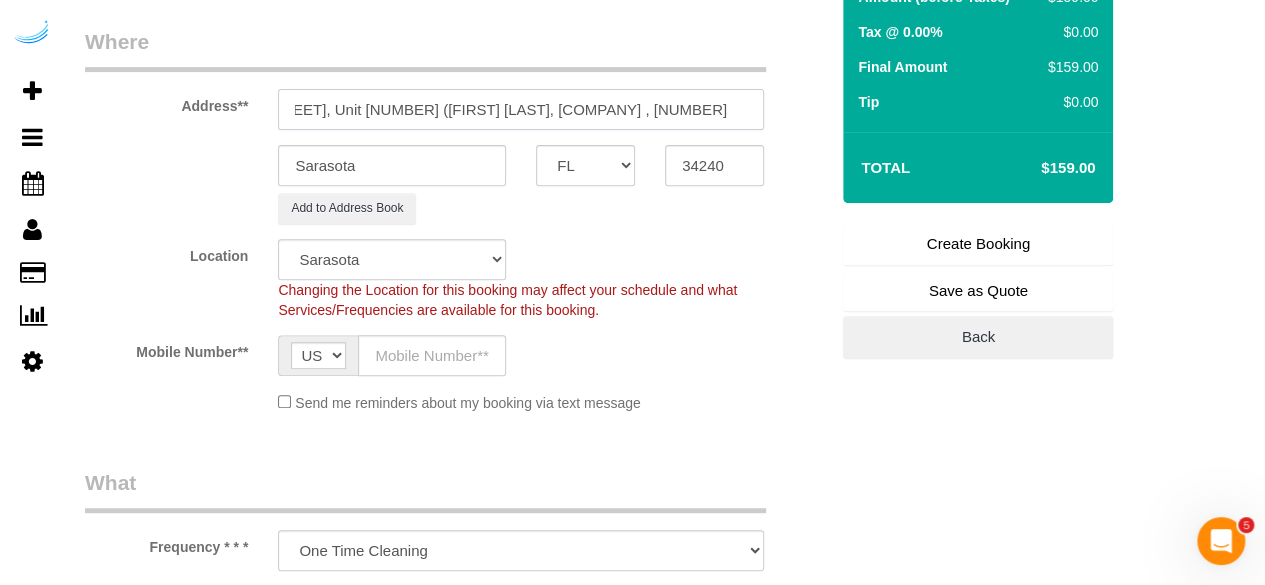 scroll, scrollTop: 0, scrollLeft: 120, axis: horizontal 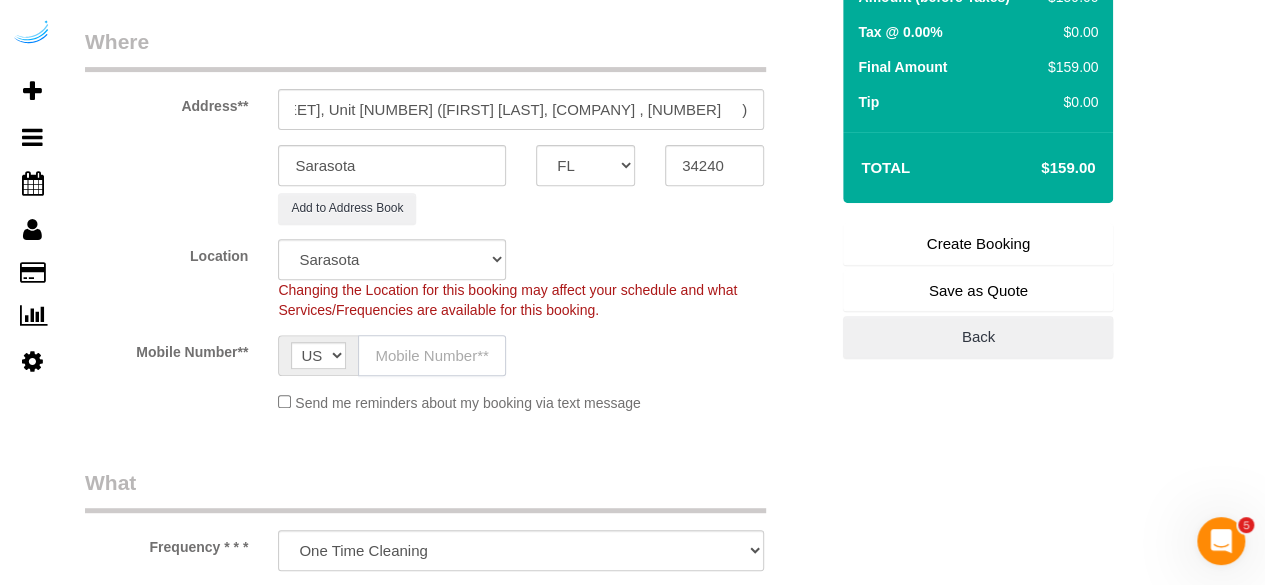 click 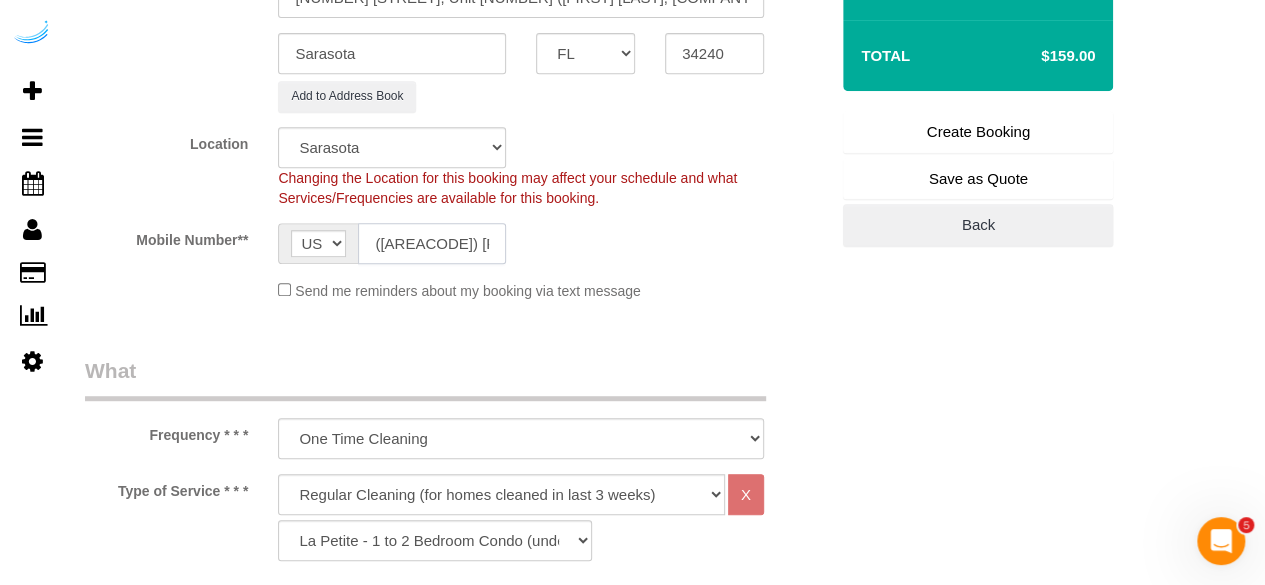 scroll, scrollTop: 500, scrollLeft: 0, axis: vertical 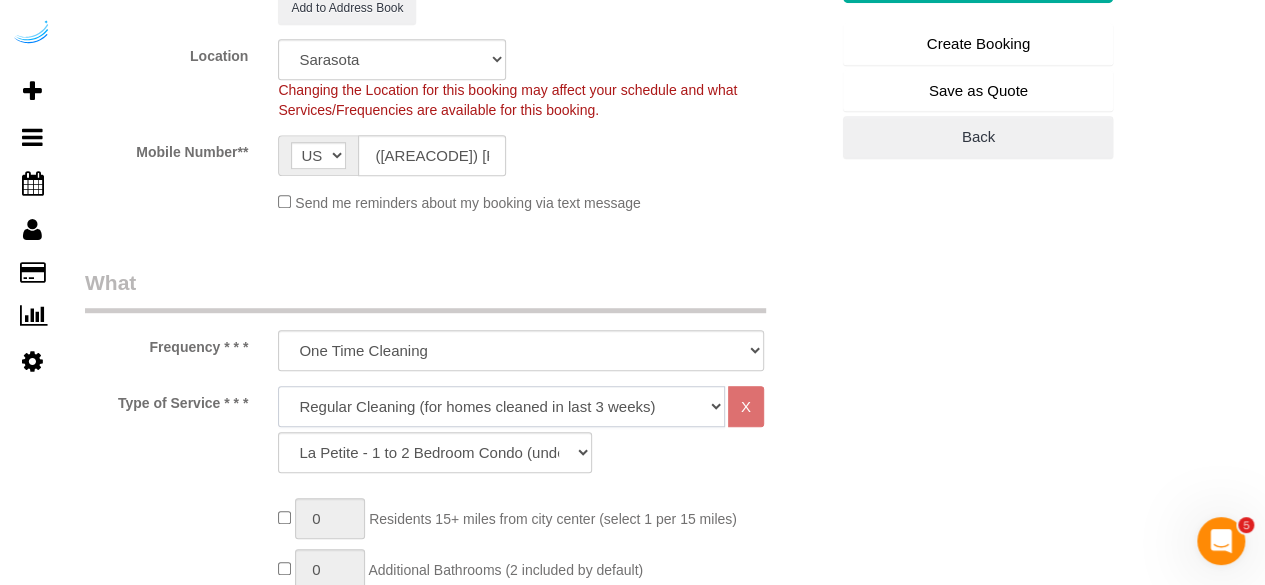 click on "Deep Cleaning (for homes that have not been cleaned in 3+ weeks) Spruce Regular Cleaning (for homes cleaned in last 3 weeks) Moving Cleanup (to clean home for new tenants) Post Construction Cleaning Vacation Rental Cleaning Hourly" 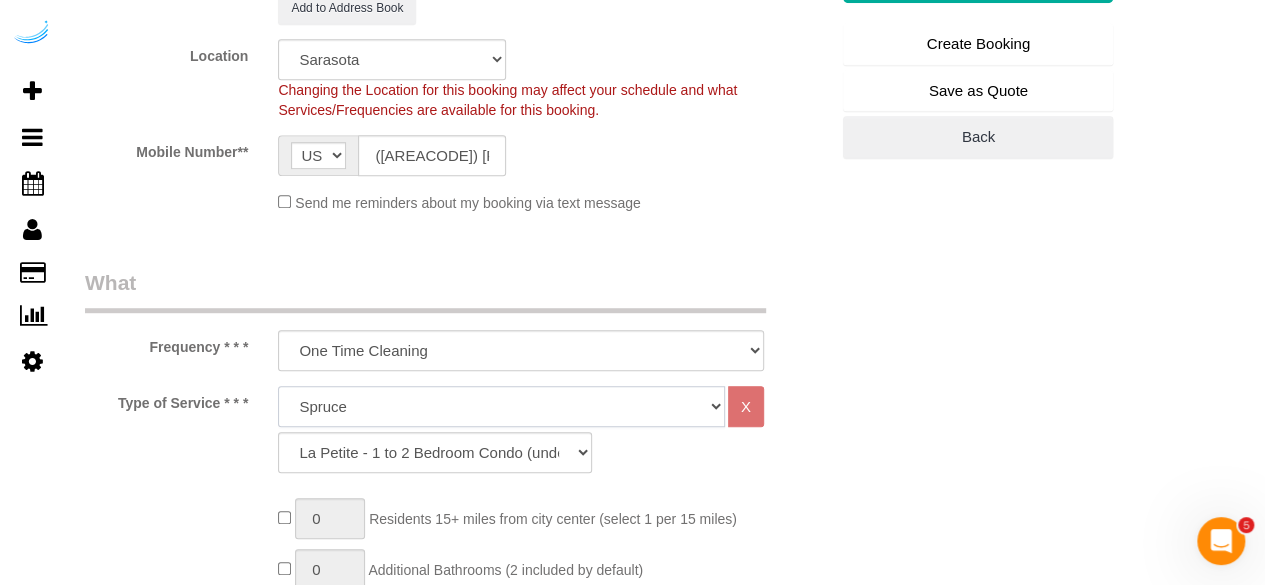 click on "Deep Cleaning (for homes that have not been cleaned in 3+ weeks) Spruce Regular Cleaning (for homes cleaned in last 3 weeks) Moving Cleanup (to clean home for new tenants) Post Construction Cleaning Vacation Rental Cleaning Hourly" 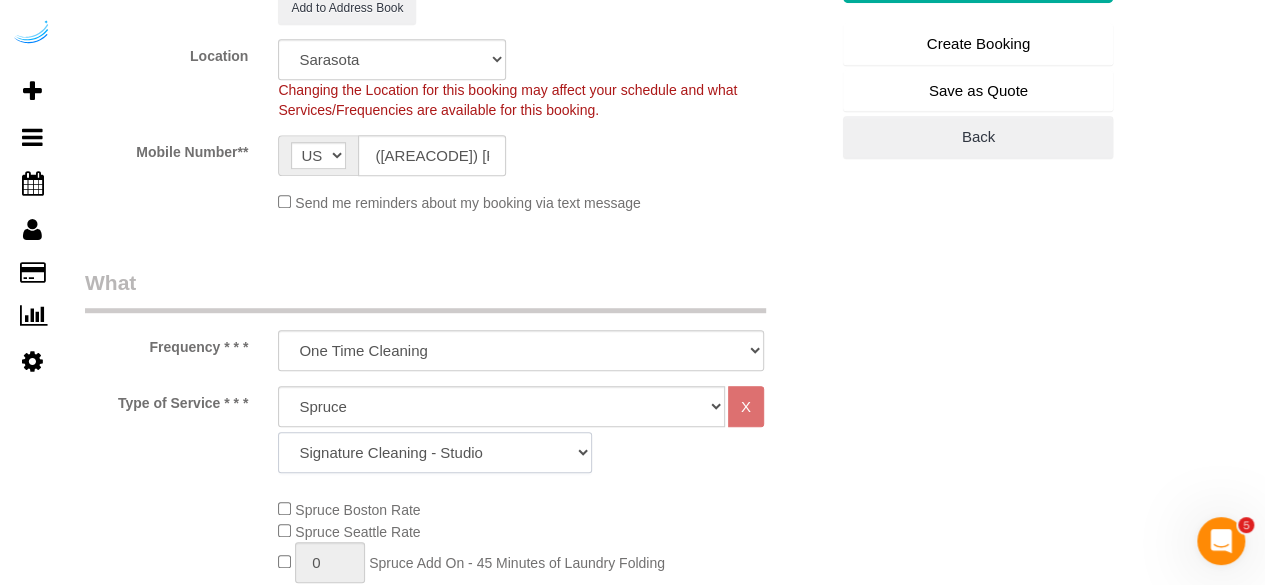 click on "Signature Cleaning - Studio Signature Cleaning - 1 Bed 1 Bath Signature Cleaning - 1 Bed 1.5 Bath Signature Cleaning - 1 Bed 1 Bath + Study Signature Cleaning - 1 Bed 2 Bath Signature Cleaning - 2 Bed 1 Bath Signature Cleaning - 2 Bed 2 Bath Signature Cleaning - 2 Bed 2.5 Bath Signature Cleaning - 2 Bed 2 Bath + Study Signature Cleaning - 3 Bed 2 Bath Signature Cleaning - 3 Bed 3 Bath Signature Cleaning - 4 Bed 2 Bath Signature Cleaning - 4 Bed 4 Bath Signature Cleaning - 5 Bed 4 Bath Signature Cleaning - 5 Bed 5 Bath Signature Cleaning - 6 Bed 6 Bath Premium Cleaning - Studio Premium Cleaning - 1 Bed 1 Bath Premium Cleaning - 1 Bed 1.5 Bath Premium Cleaning - 1 Bed 1 Bath + Study Premium Cleaning - 1 Bed 2 Bath Premium Cleaning - 2 Bed 1 Bath Premium Cleaning - 2 Bed 2 Bath Premium Cleaning - 2 Bed 2.5 Bath Premium Cleaning - 2 Bed 2 Bath + Study Premium Cleaning - 3 Bed 2 Bath Premium Cleaning - 3 Bed 3 Bath Premium Cleaning - 4 Bed 2 Bath Premium Cleaning - 4 Bed 4 Bath Premium Cleaning - 5 Bed 4 Bath" 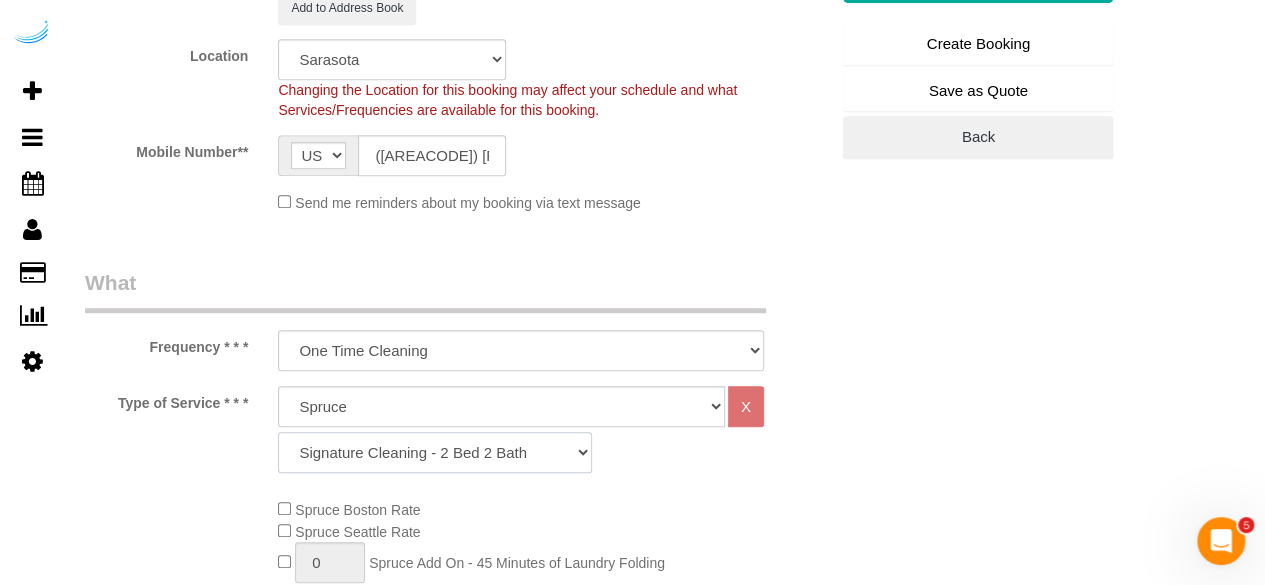 click on "Signature Cleaning - Studio Signature Cleaning - 1 Bed 1 Bath Signature Cleaning - 1 Bed 1.5 Bath Signature Cleaning - 1 Bed 1 Bath + Study Signature Cleaning - 1 Bed 2 Bath Signature Cleaning - 2 Bed 1 Bath Signature Cleaning - 2 Bed 2 Bath Signature Cleaning - 2 Bed 2.5 Bath Signature Cleaning - 2 Bed 2 Bath + Study Signature Cleaning - 3 Bed 2 Bath Signature Cleaning - 3 Bed 3 Bath Signature Cleaning - 4 Bed 2 Bath Signature Cleaning - 4 Bed 4 Bath Signature Cleaning - 5 Bed 4 Bath Signature Cleaning - 5 Bed 5 Bath Signature Cleaning - 6 Bed 6 Bath Premium Cleaning - Studio Premium Cleaning - 1 Bed 1 Bath Premium Cleaning - 1 Bed 1.5 Bath Premium Cleaning - 1 Bed 1 Bath + Study Premium Cleaning - 1 Bed 2 Bath Premium Cleaning - 2 Bed 1 Bath Premium Cleaning - 2 Bed 2 Bath Premium Cleaning - 2 Bed 2.5 Bath Premium Cleaning - 2 Bed 2 Bath + Study Premium Cleaning - 3 Bed 2 Bath Premium Cleaning - 3 Bed 3 Bath Premium Cleaning - 4 Bed 2 Bath Premium Cleaning - 4 Bed 4 Bath Premium Cleaning - 5 Bed 4 Bath" 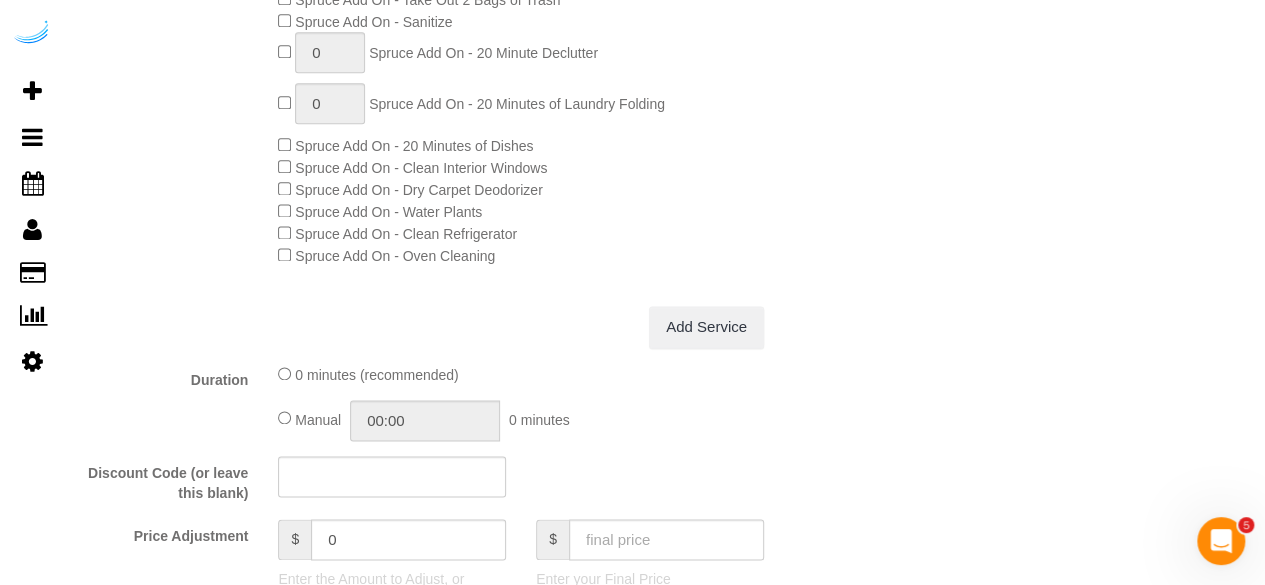 scroll, scrollTop: 1200, scrollLeft: 0, axis: vertical 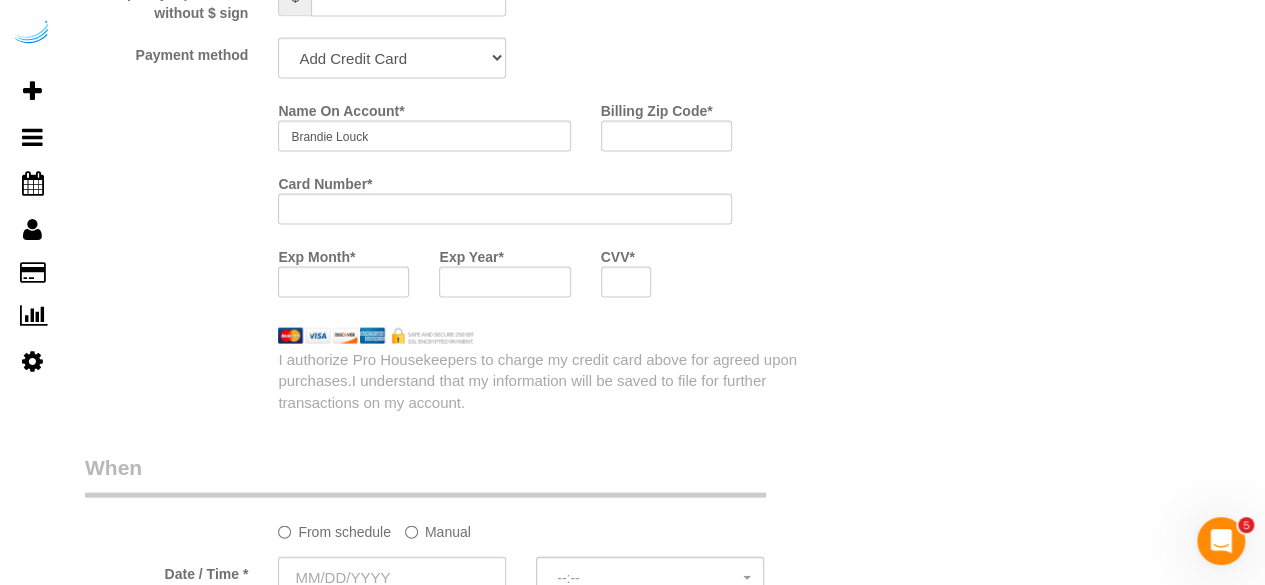 drag, startPoint x: 454, startPoint y: 84, endPoint x: 472, endPoint y: 59, distance: 30.805843 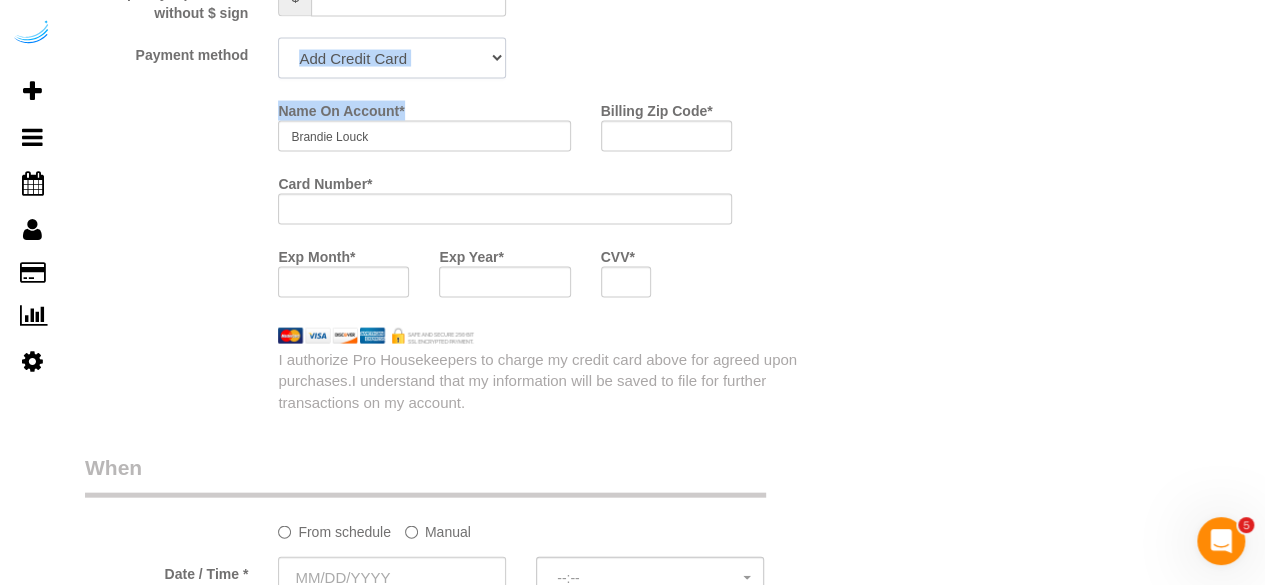 click on "Add Credit Card Cash Check Paypal" 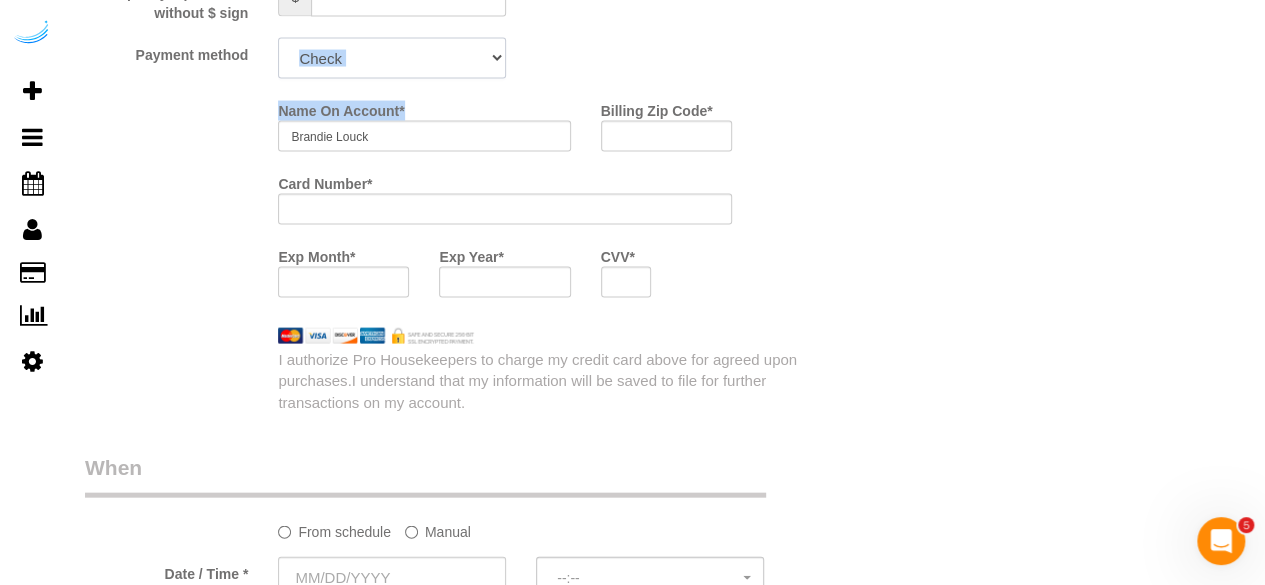 click on "Add Credit Card Cash Check Paypal" 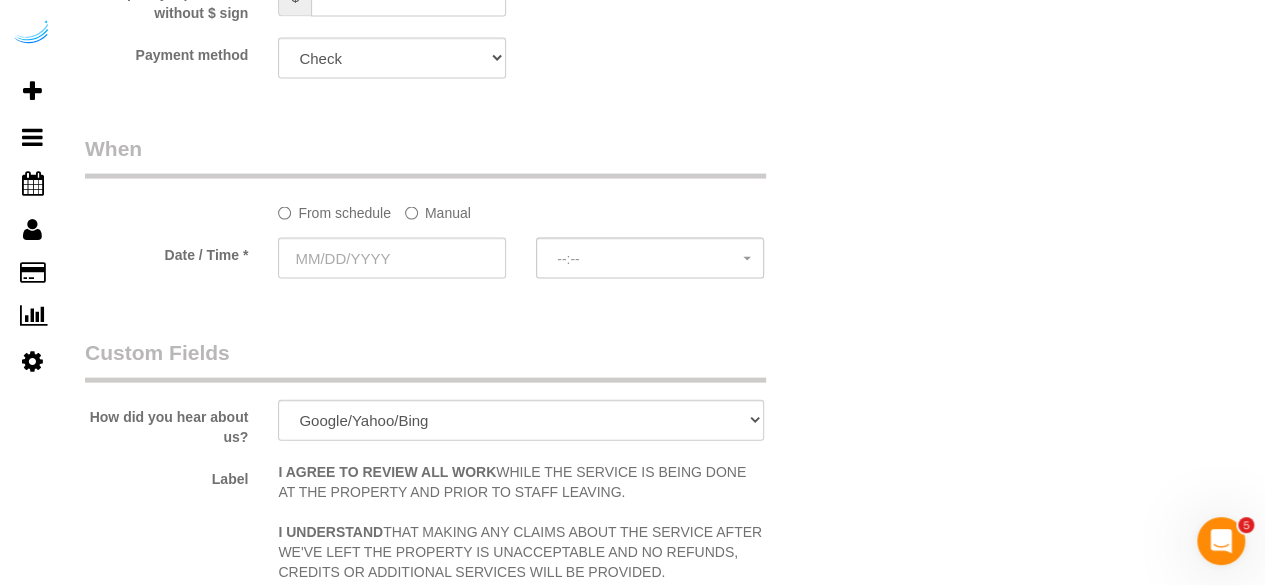 click on "Manual" 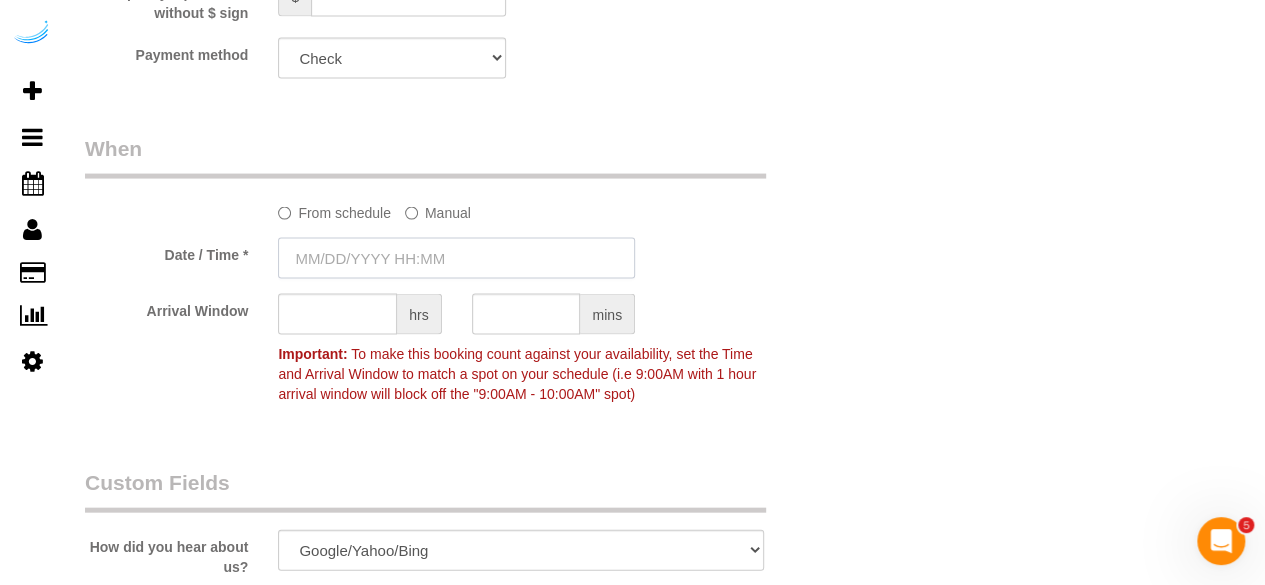 click at bounding box center (456, 258) 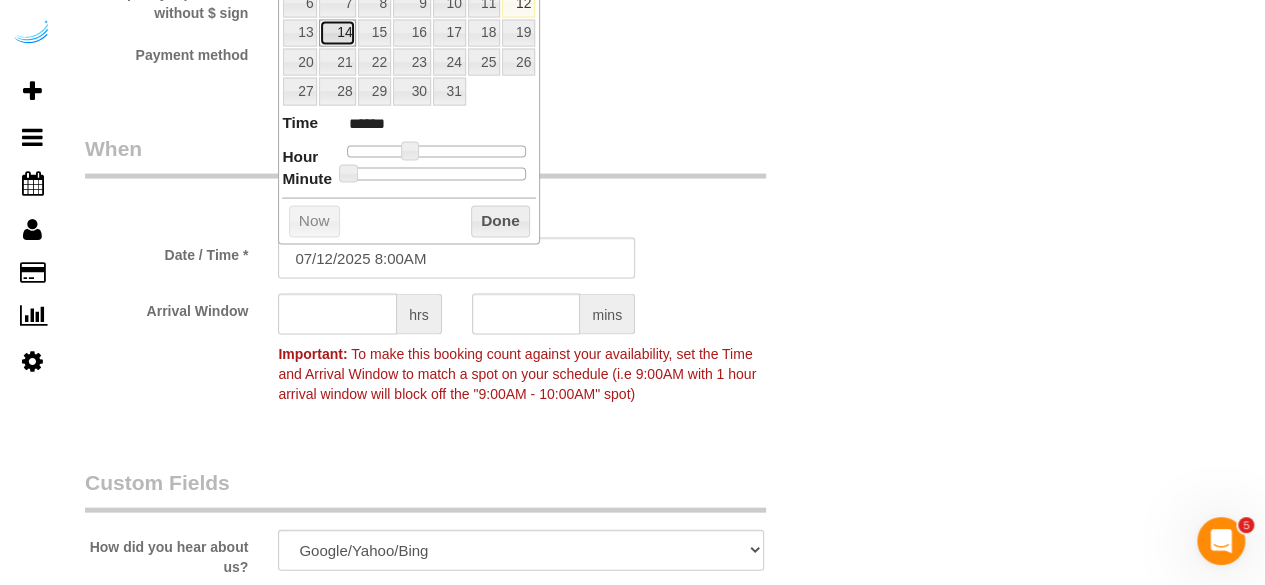 click on "14" at bounding box center [337, 33] 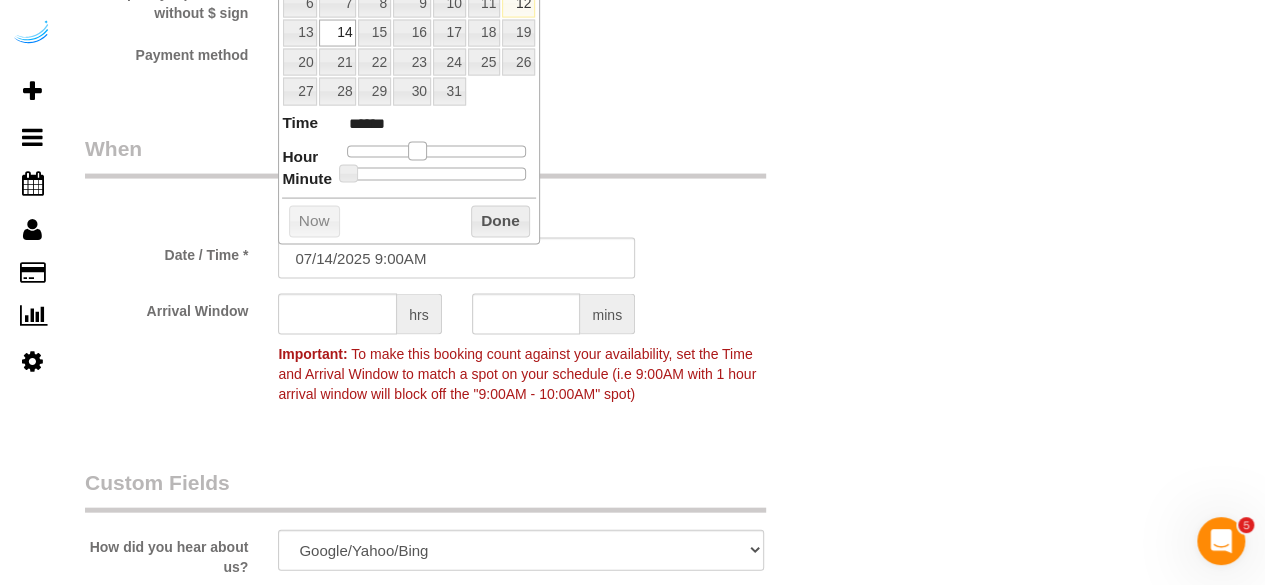 click at bounding box center [417, 151] 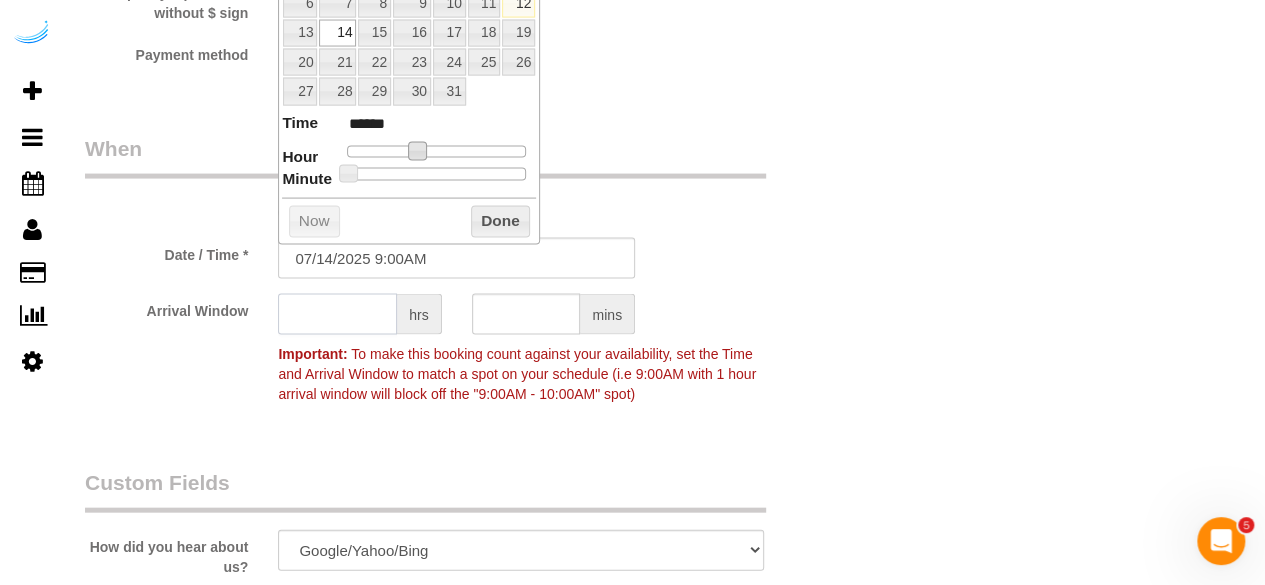 click 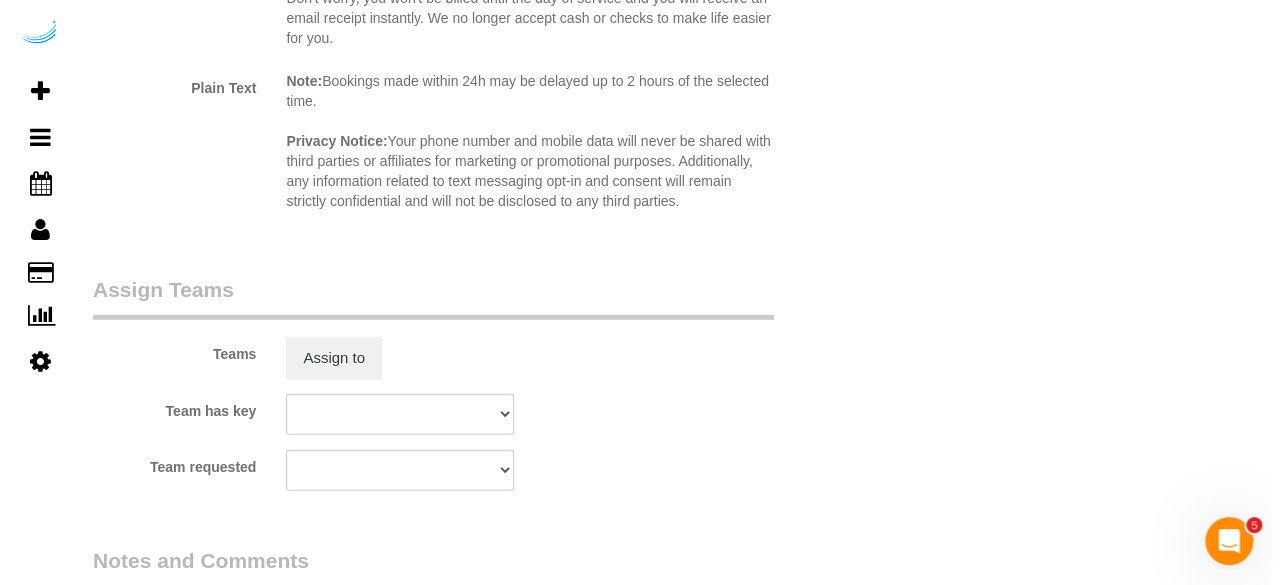 scroll, scrollTop: 3000, scrollLeft: 0, axis: vertical 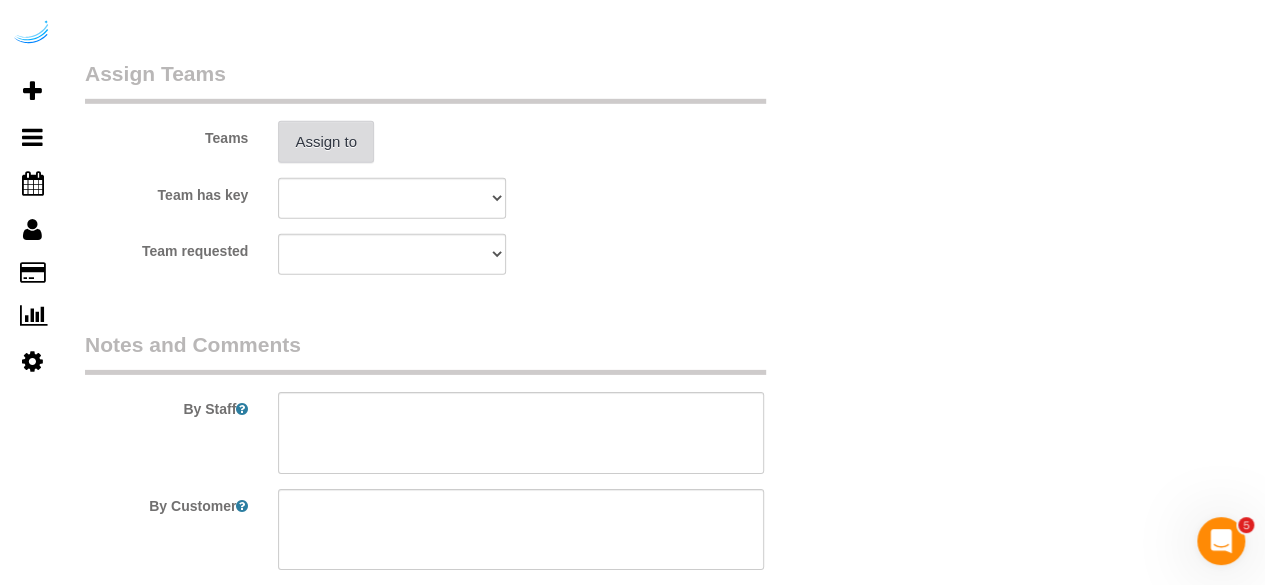 click on "Assign to" at bounding box center [326, 142] 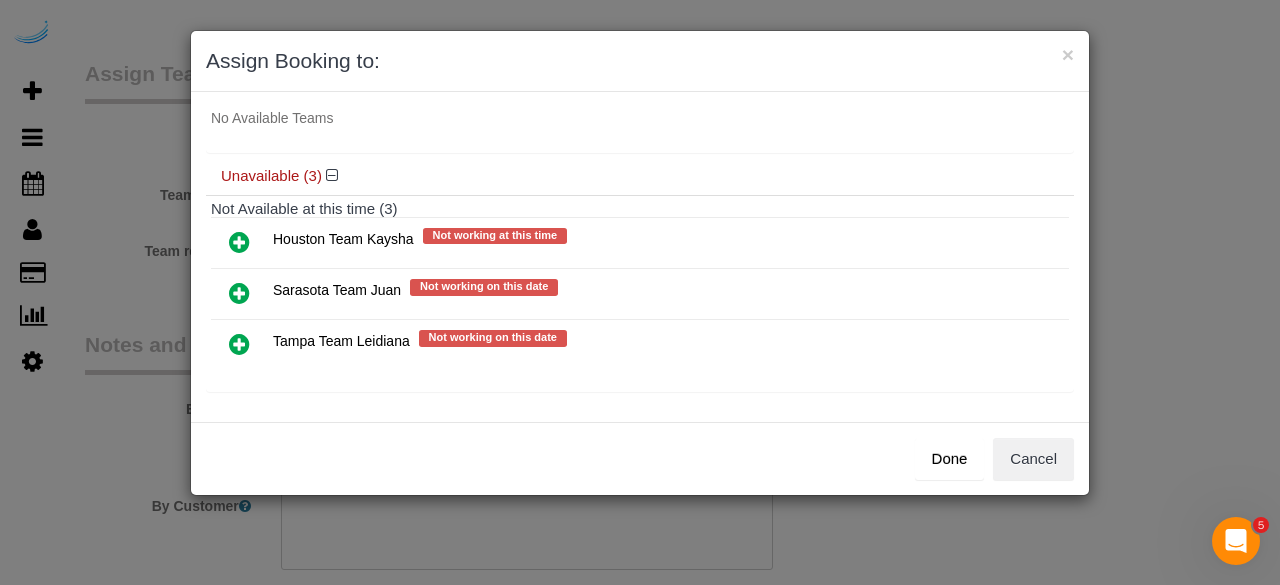 click at bounding box center (239, 293) 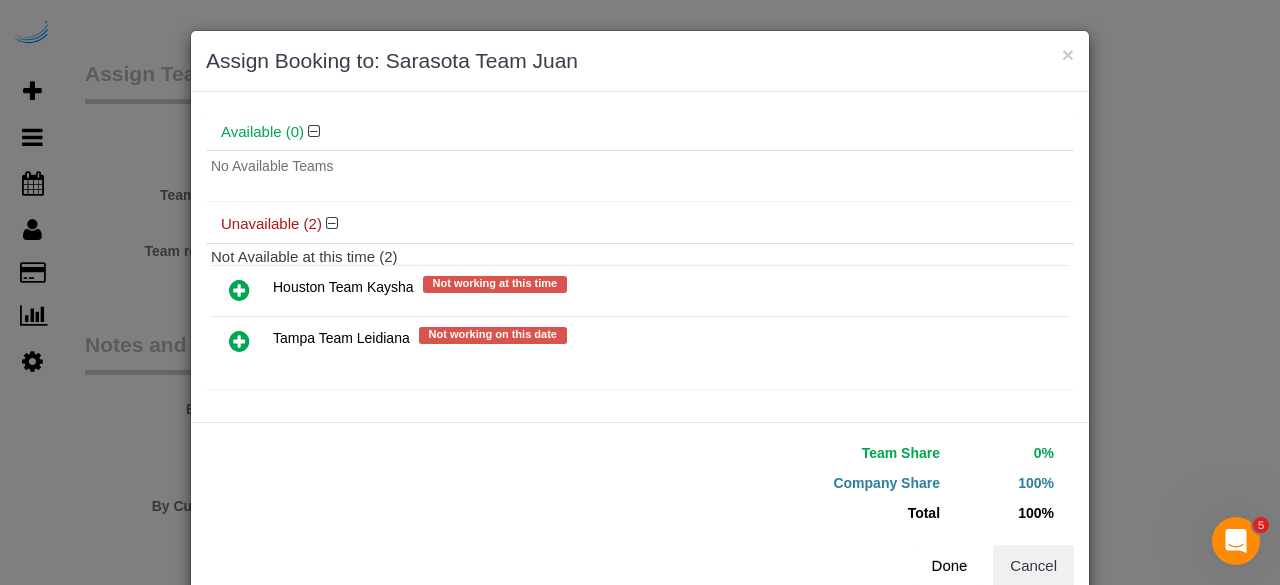 scroll, scrollTop: 106, scrollLeft: 0, axis: vertical 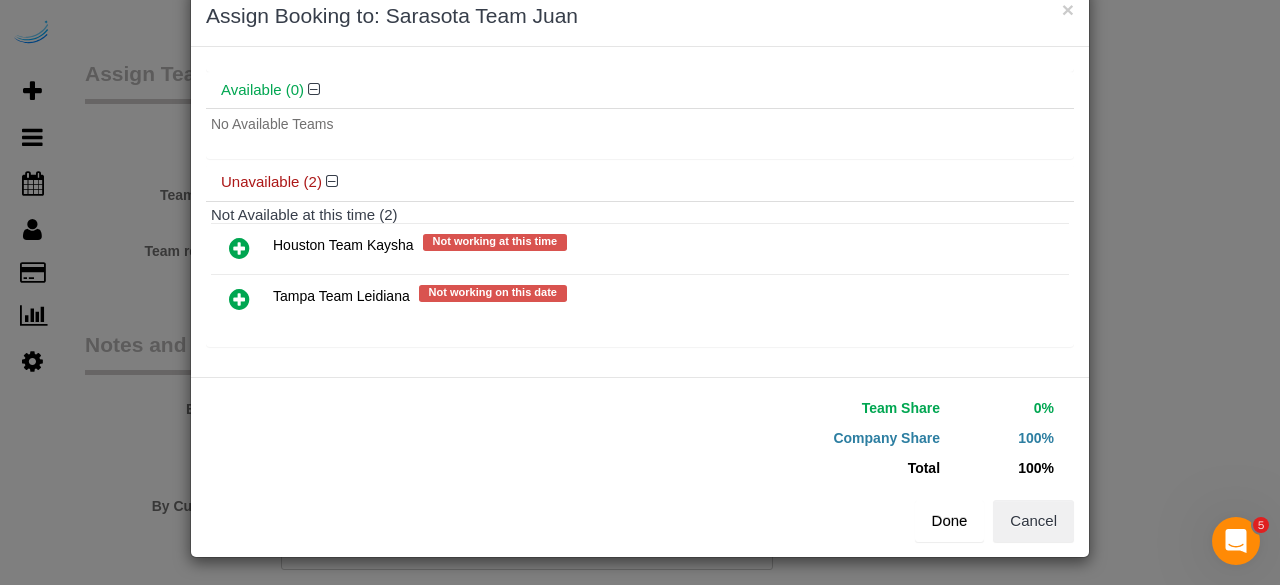 click on "Done" at bounding box center [950, 521] 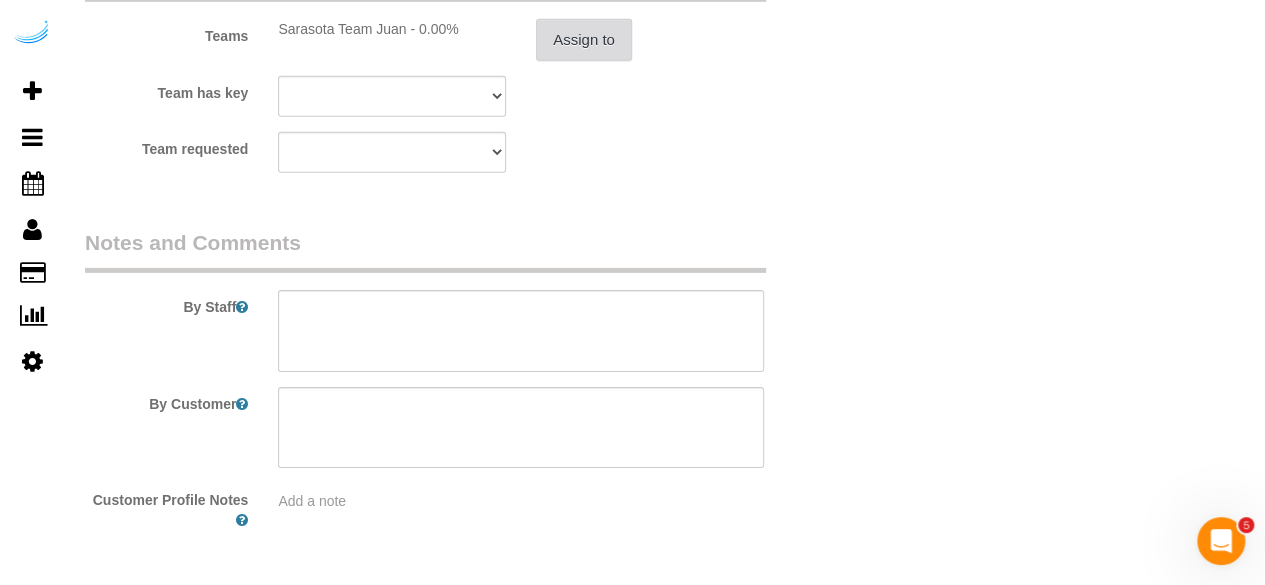 scroll, scrollTop: 3170, scrollLeft: 0, axis: vertical 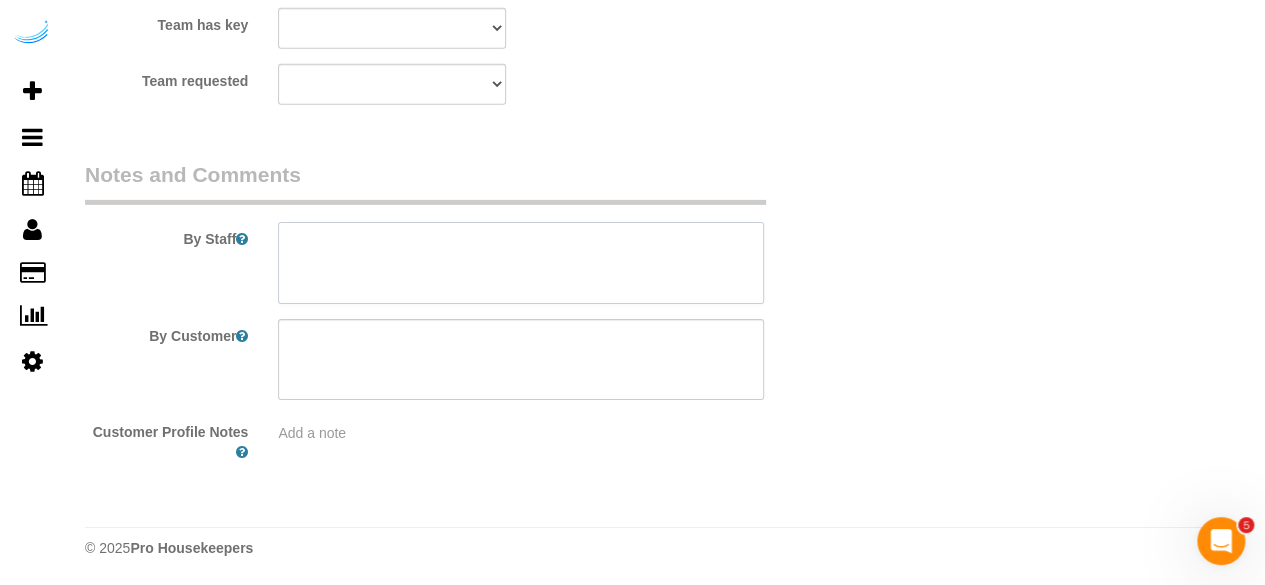 click at bounding box center (521, 263) 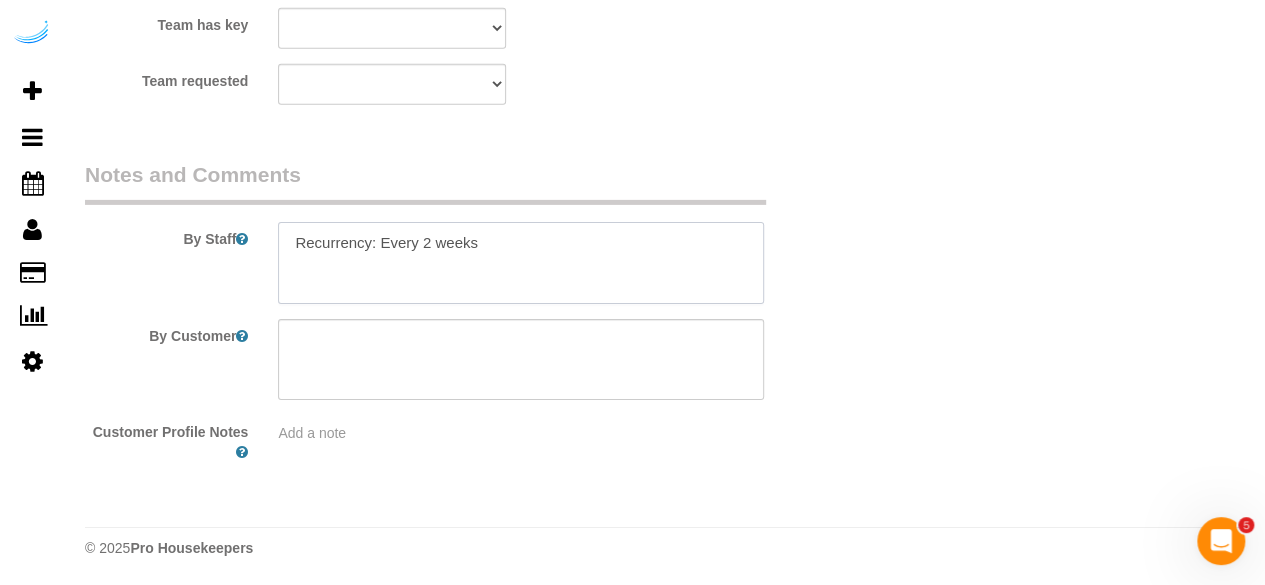 paste on "Permanent Notes:No notes from this customer.Today's Notes:No notes from this service.
Entry Method: Door Code
Code: #[NUMBER]
Details:
[PHONE]
Additional Notes:
Door is open
Housekeeping Notes:" 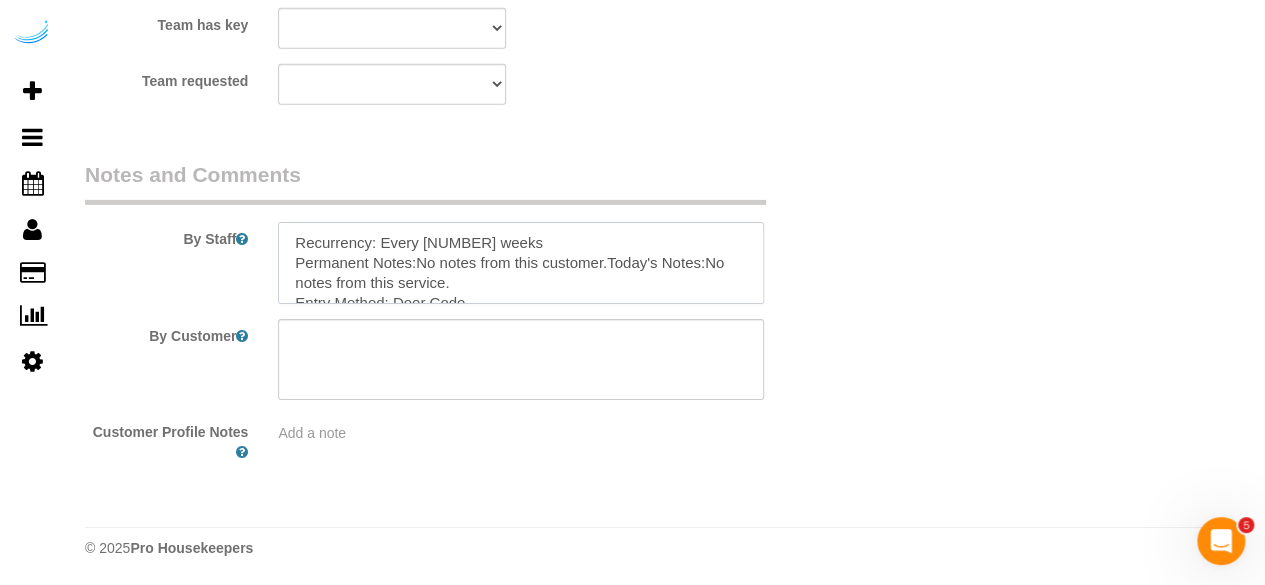 scroll, scrollTop: 168, scrollLeft: 0, axis: vertical 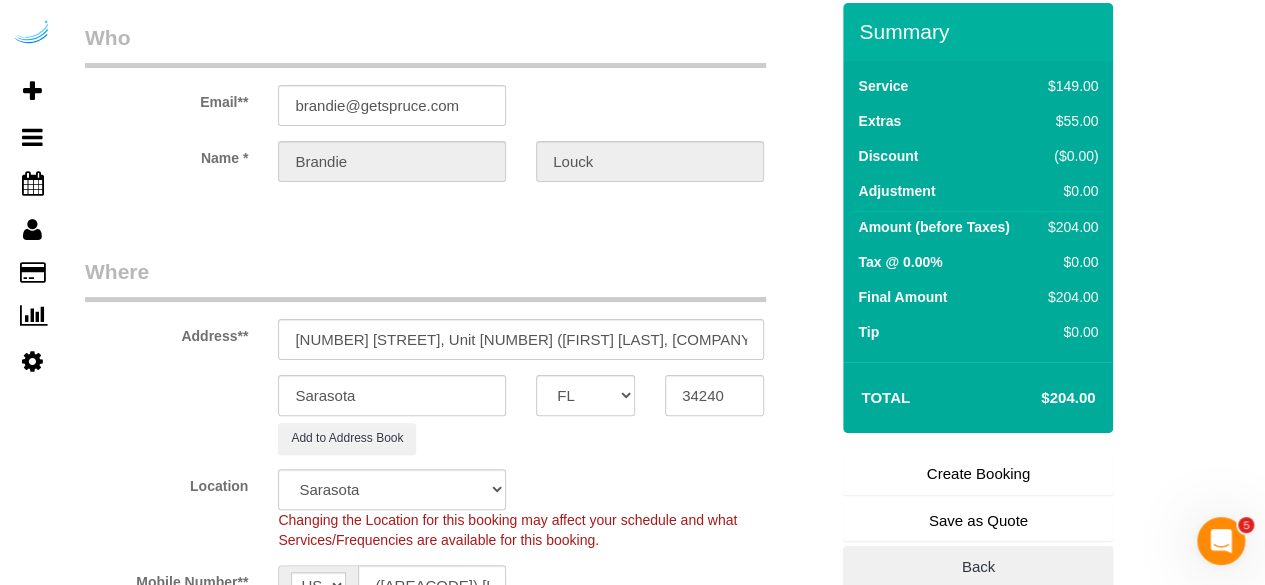 click on "Create Booking" at bounding box center [978, 474] 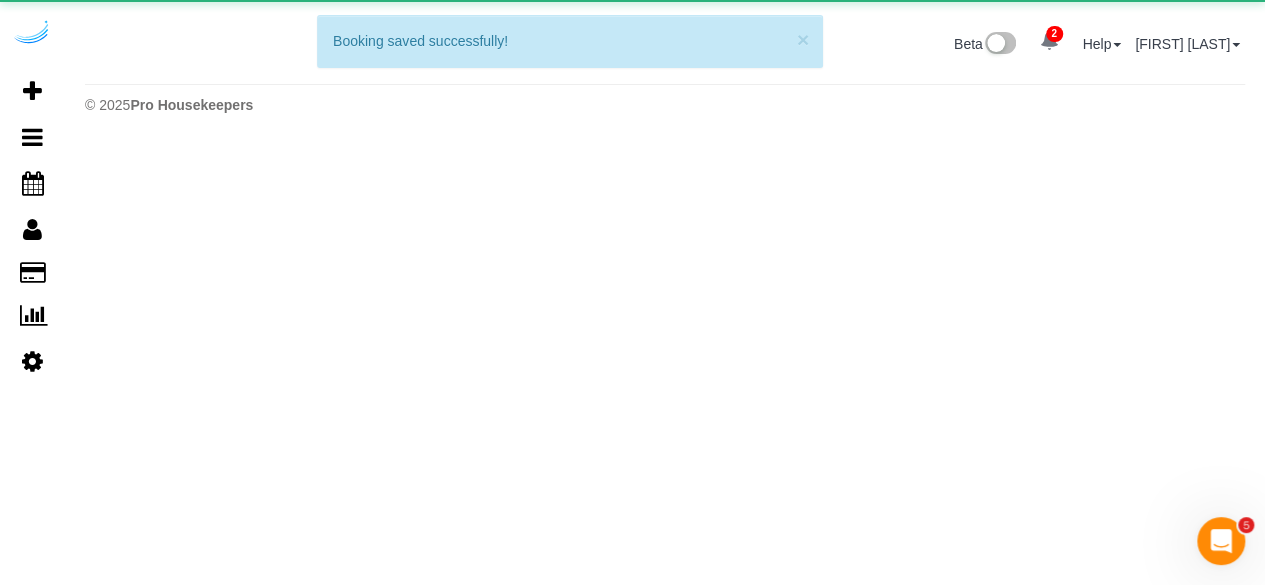 scroll, scrollTop: 0, scrollLeft: 0, axis: both 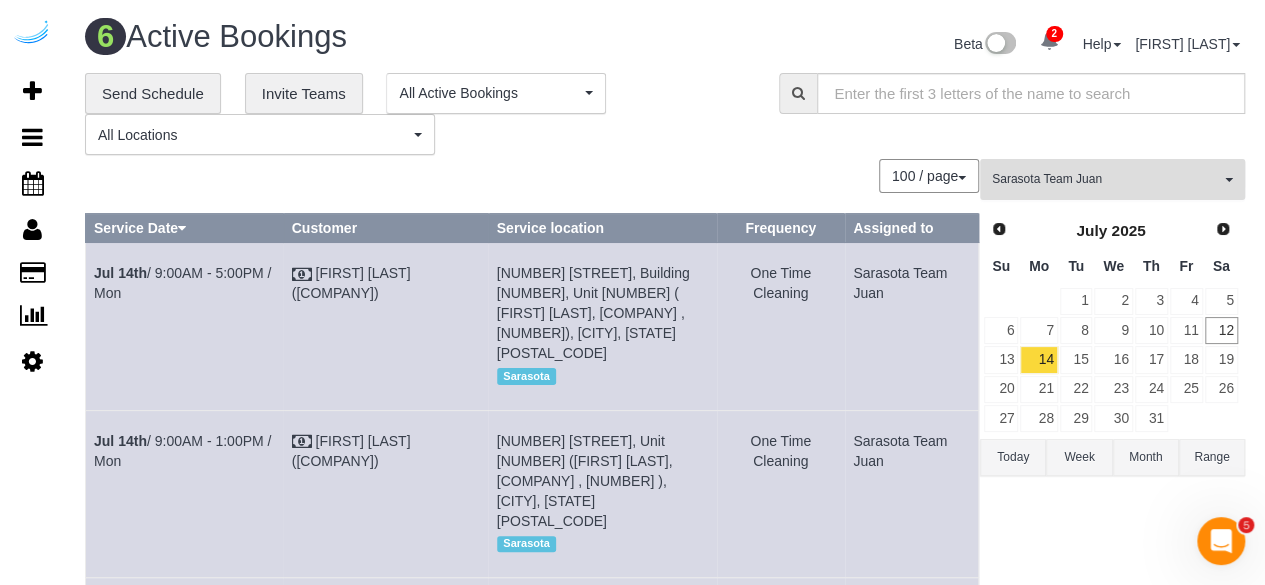 click on "Sarasota Team Juan
All Teams" at bounding box center [1112, 179] 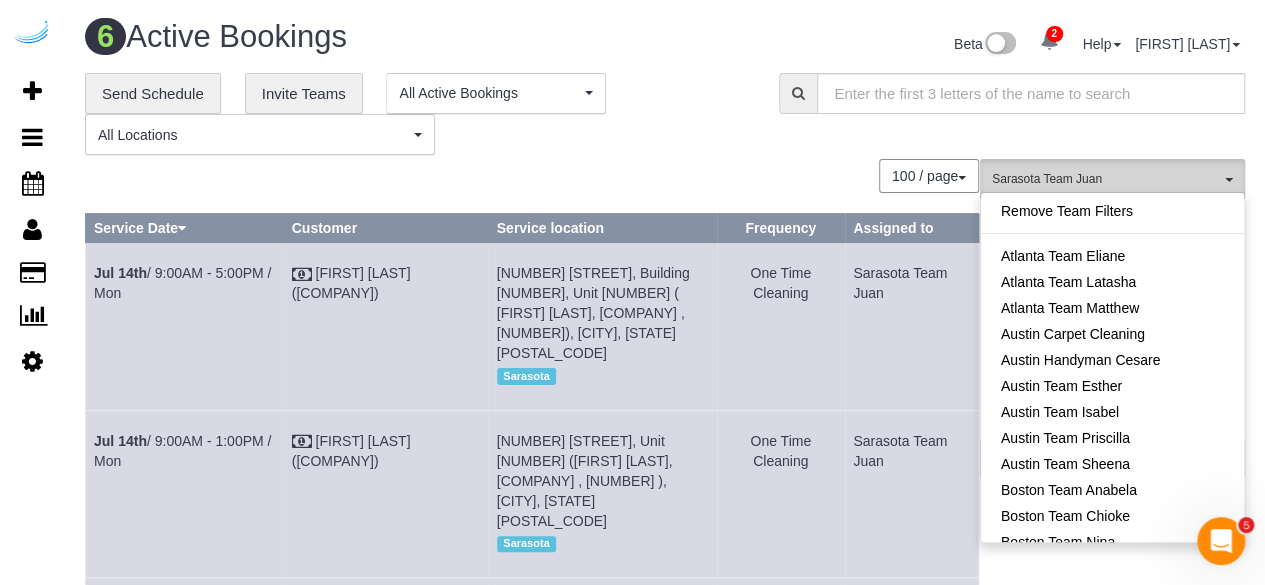 scroll, scrollTop: 1790, scrollLeft: 0, axis: vertical 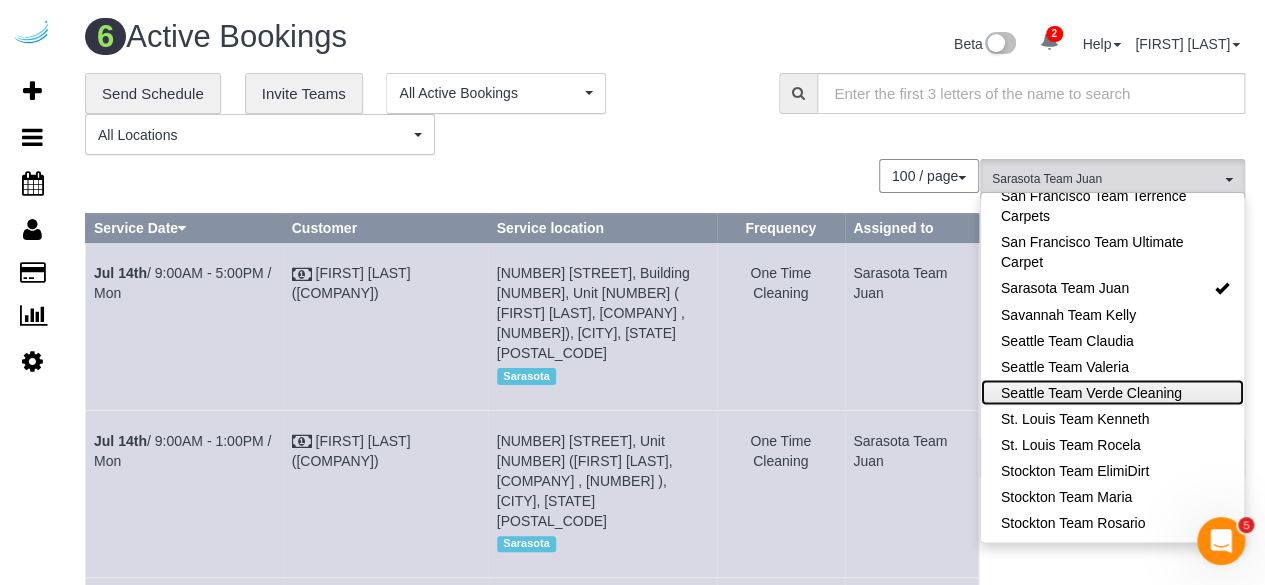 click on "Seattle Team Verde Cleaning" at bounding box center [1112, 392] 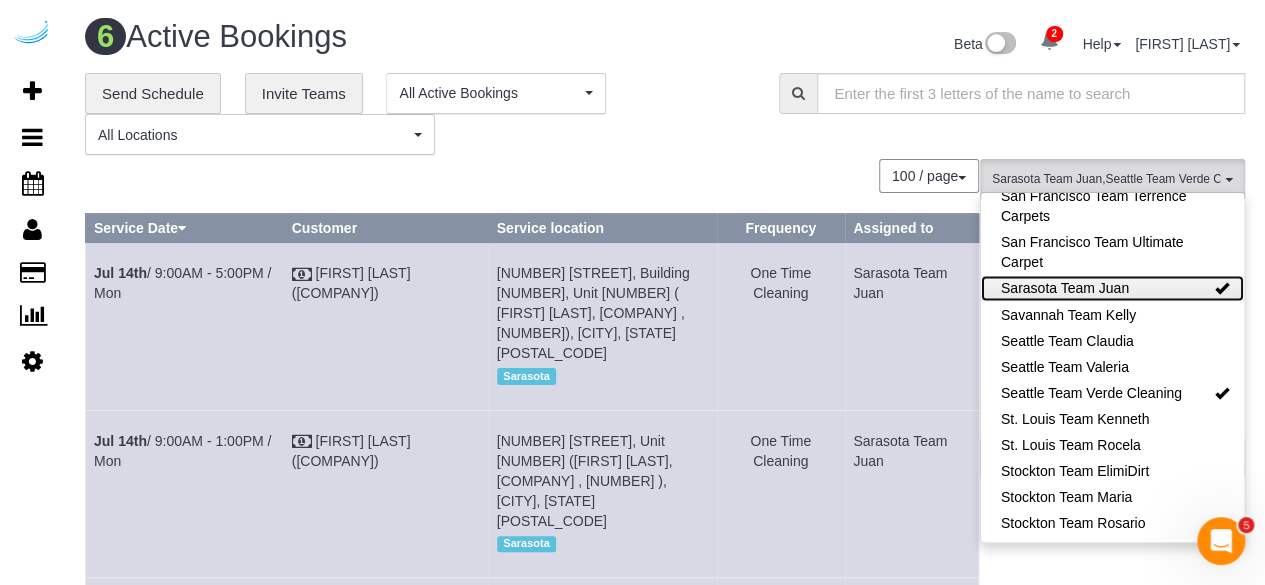 click on "Sarasota Team Juan" at bounding box center (1112, 288) 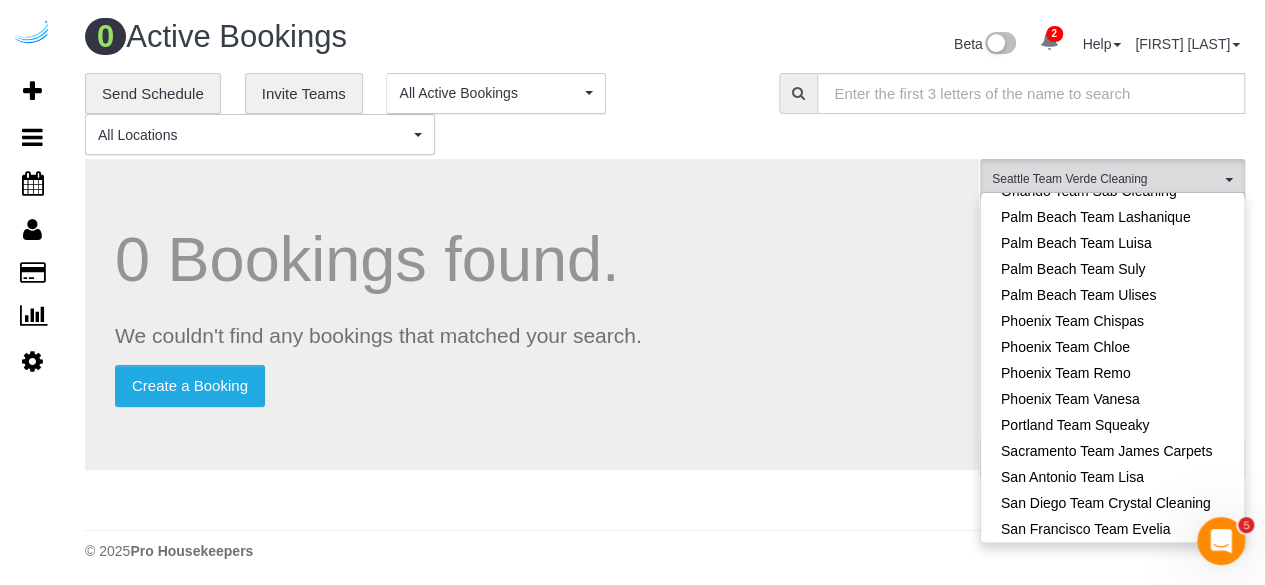 scroll, scrollTop: 1390, scrollLeft: 0, axis: vertical 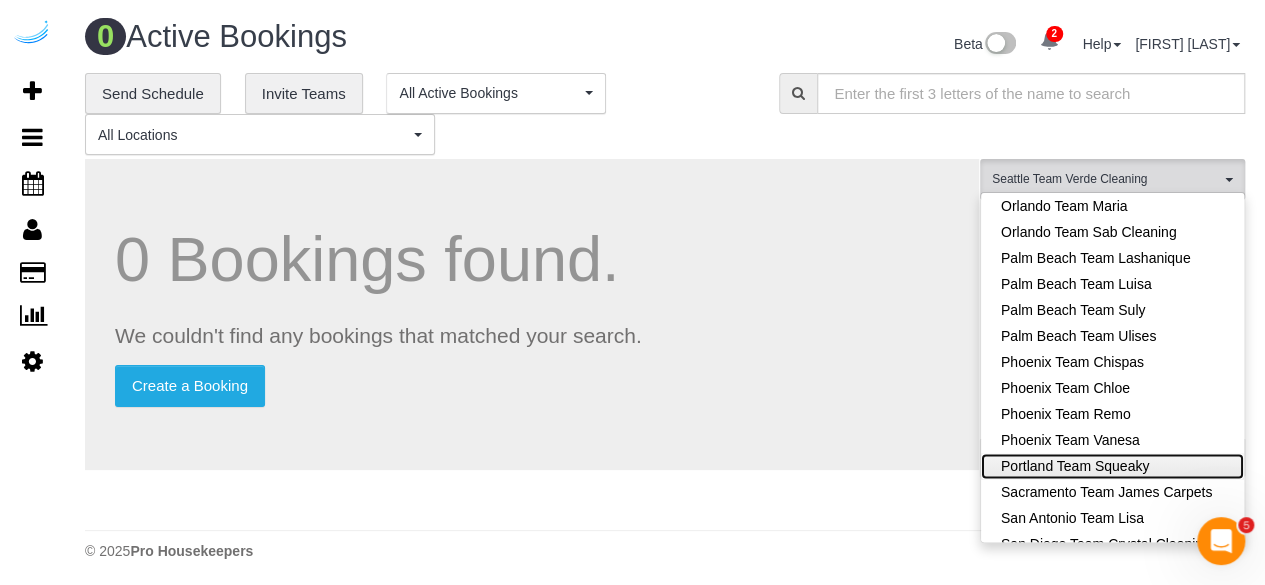 click on "Portland Team Squeaky" at bounding box center [1112, 466] 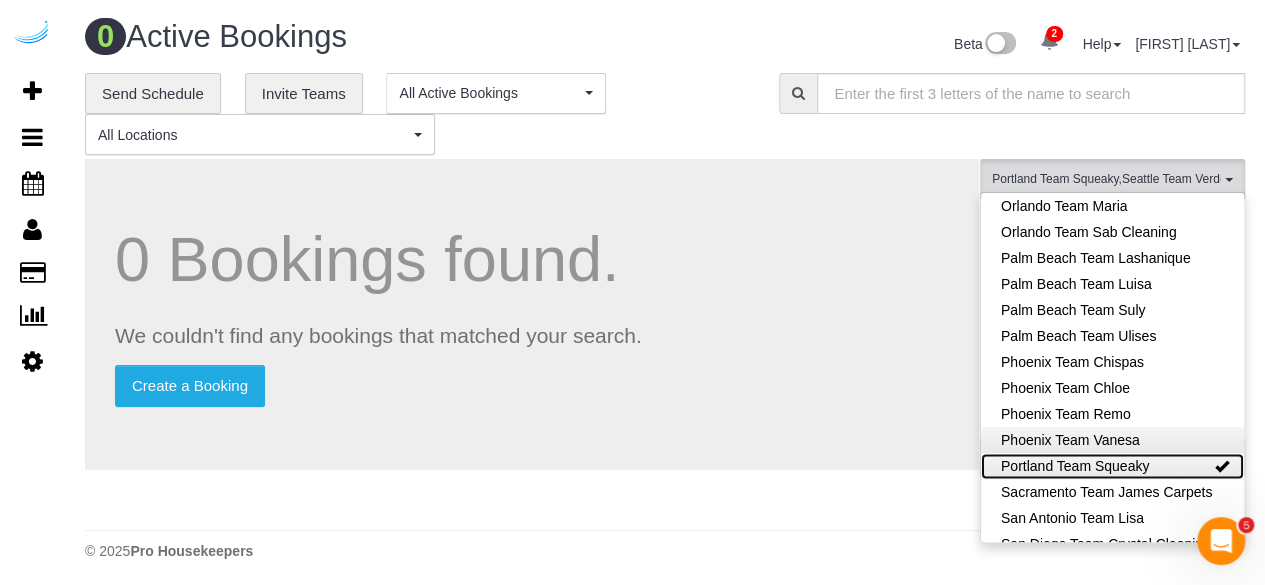 scroll, scrollTop: 1290, scrollLeft: 0, axis: vertical 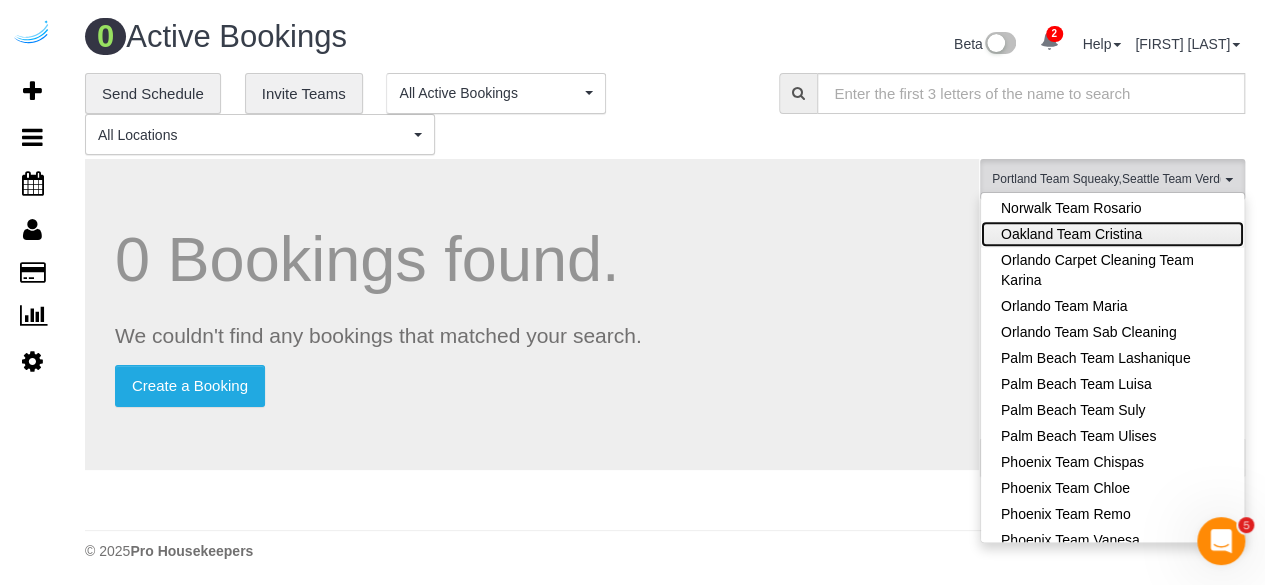 click on "Oakland Team Cristina" at bounding box center [1112, 234] 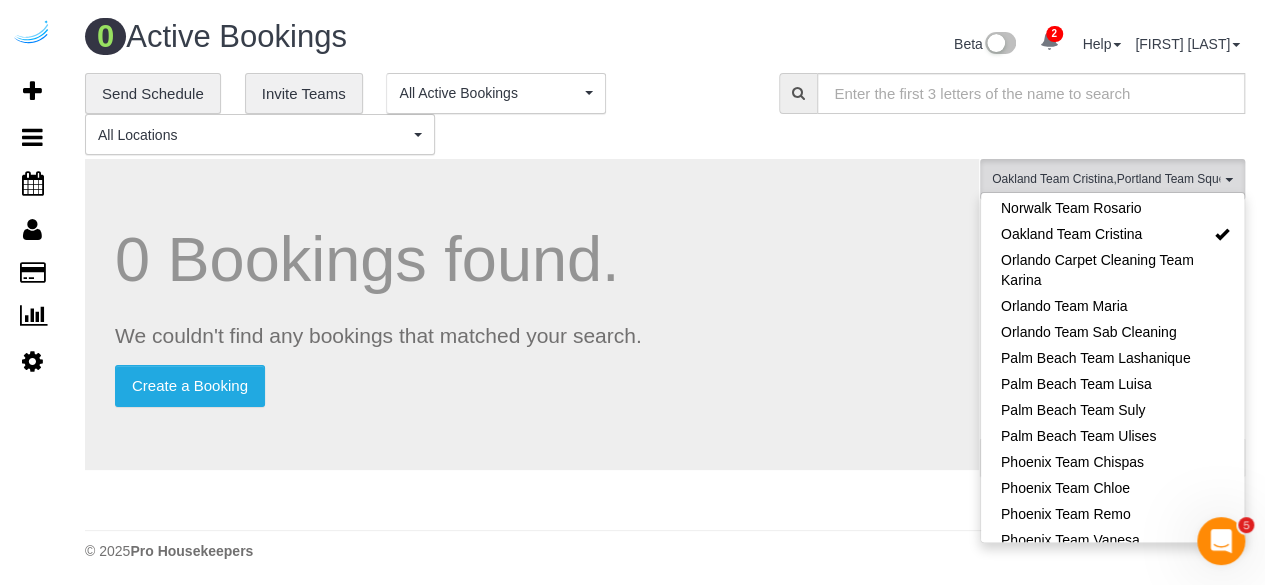 click on "0 Bookings found.
We couldn't find any bookings that matched your search.
Create a Booking" at bounding box center [532, 314] 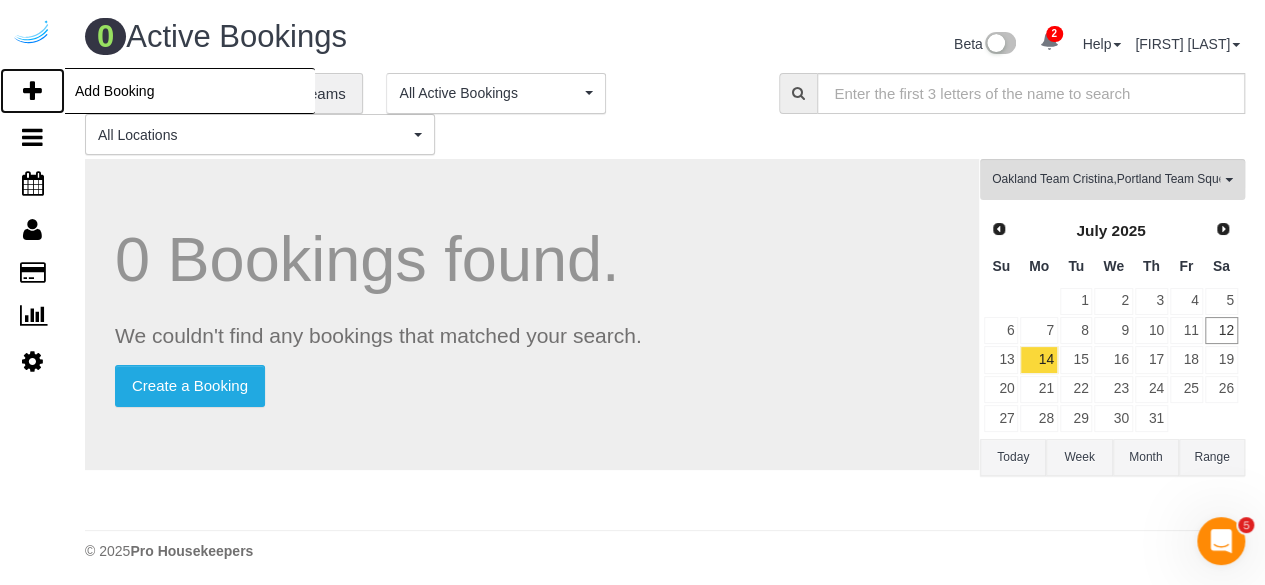 click at bounding box center [32, 91] 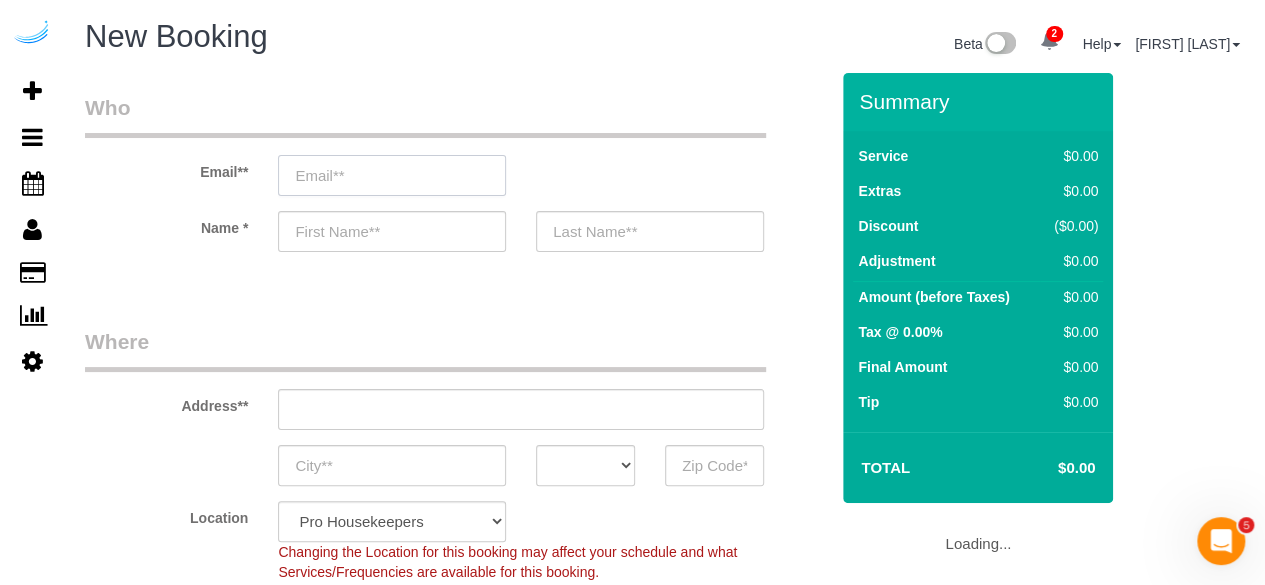 click at bounding box center [392, 175] 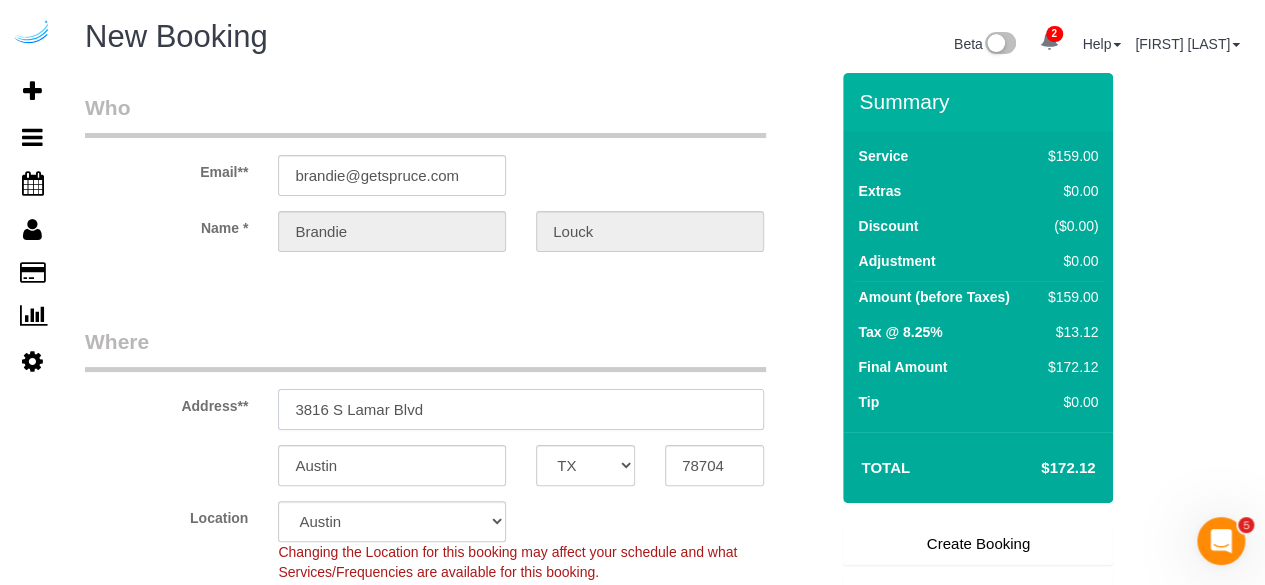 click on "3816 S Lamar Blvd" at bounding box center (521, 409) 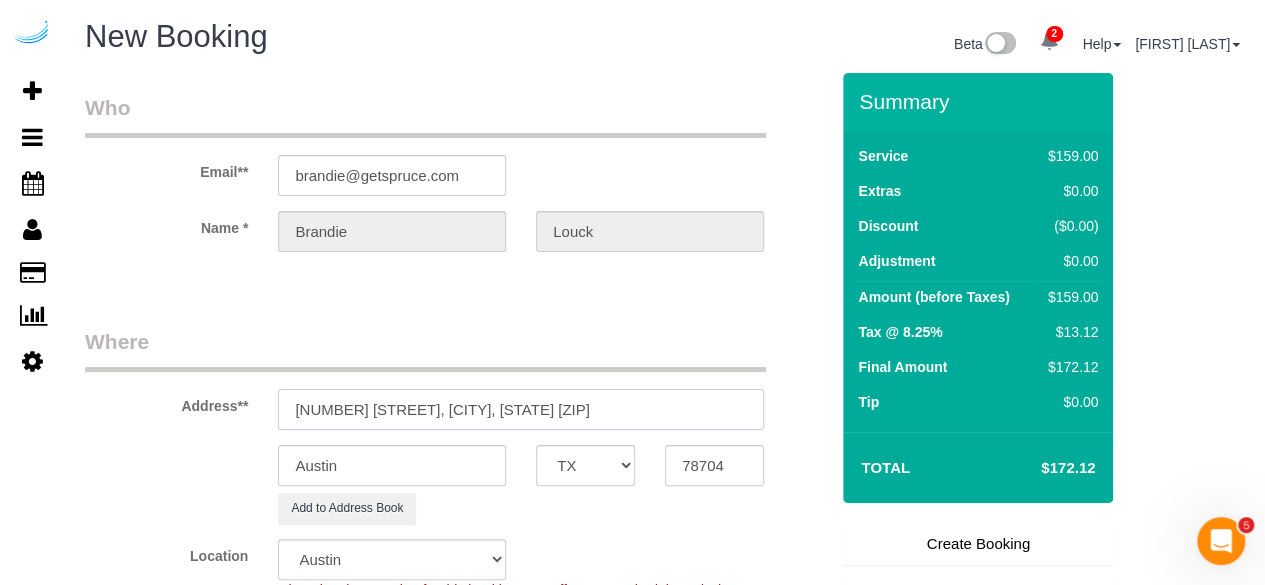 drag, startPoint x: 506, startPoint y: 409, endPoint x: 642, endPoint y: 409, distance: 136 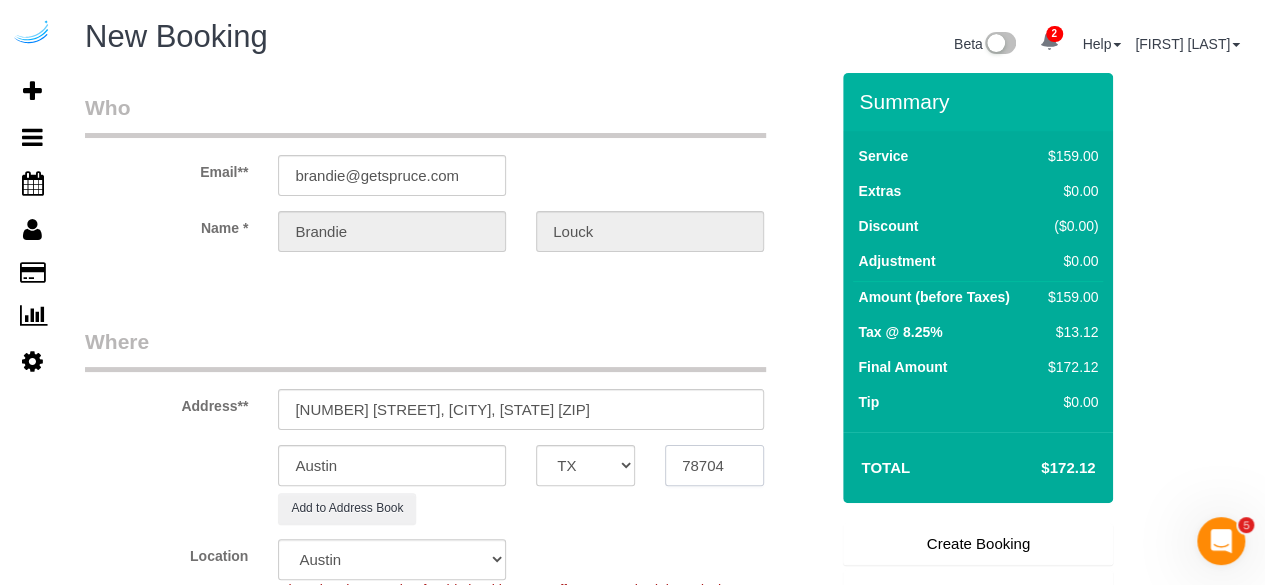 click on "78704" at bounding box center (714, 465) 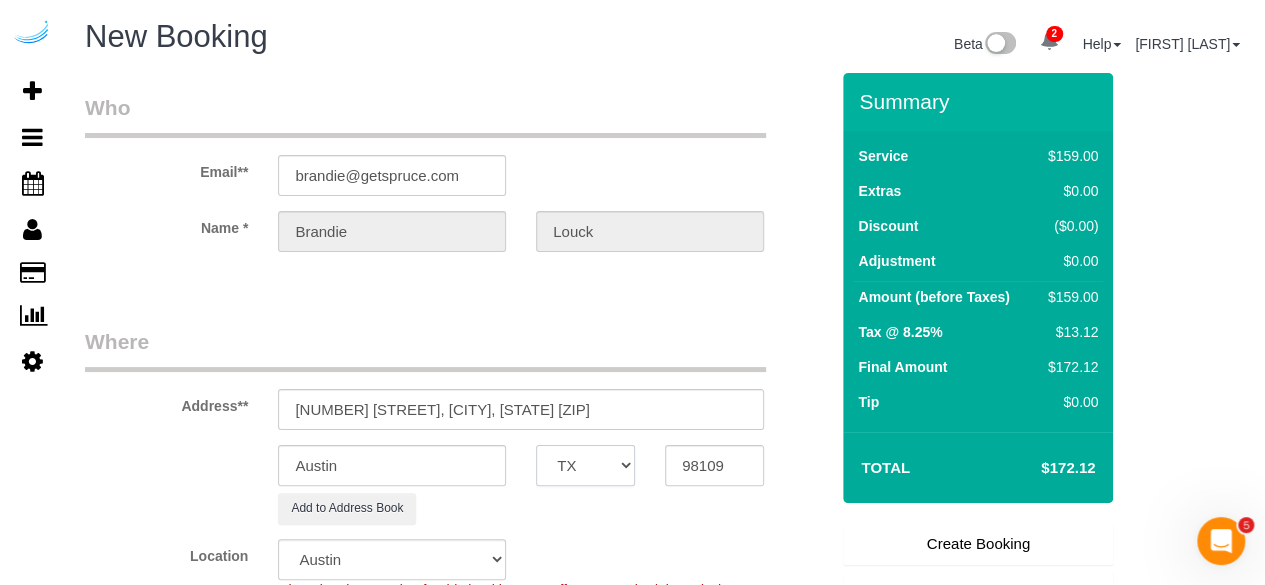 click on "AK
AL
AR
AZ
CA
CO
CT
DC
DE
FL
GA
HI
IA
ID
IL
IN
KS
KY
LA
MA
MD
ME
MI
MN
MO
MS
MT
NC
ND
NE
NH
NJ
NM
NV
NY
OH
OK
OR
PA
RI
SC
SD
TN
TX
UT
VA
VT
WA
WI
WV
WY" at bounding box center (585, 465) 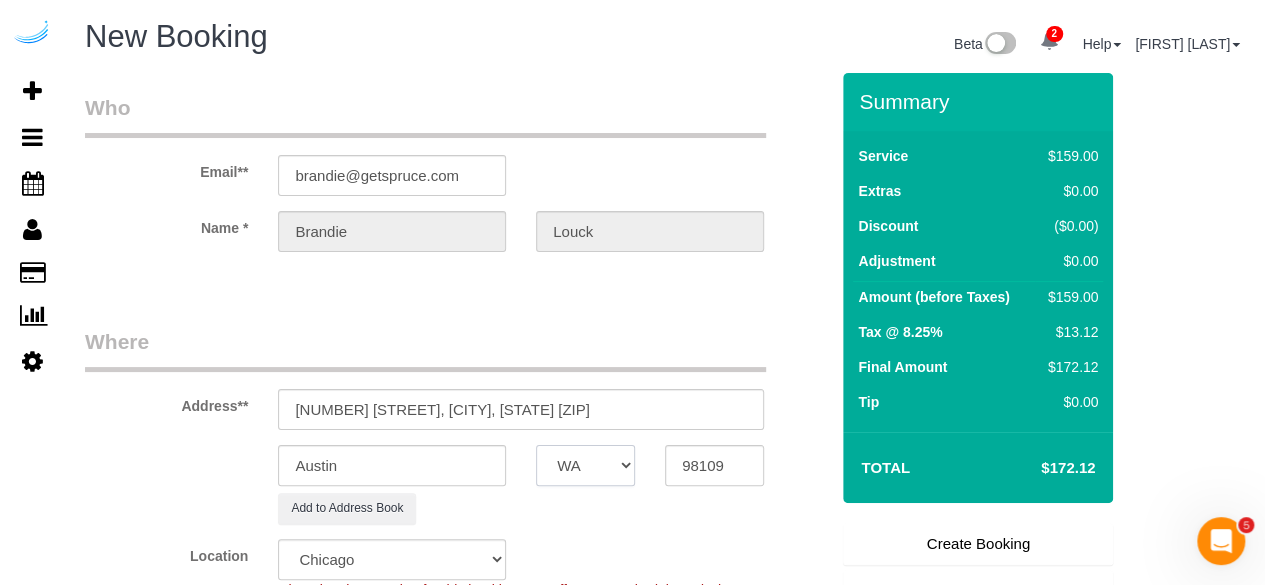 click on "AK
AL
AR
AZ
CA
CO
CT
DC
DE
FL
GA
HI
IA
ID
IL
IN
KS
KY
LA
MA
MD
ME
MI
MN
MO
MS
MT
NC
ND
NE
NH
NJ
NM
NV
NY
OH
OK
OR
PA
RI
SC
SD
TN
TX
UT
VA
VT
WA
WI
WV
WY" at bounding box center (585, 465) 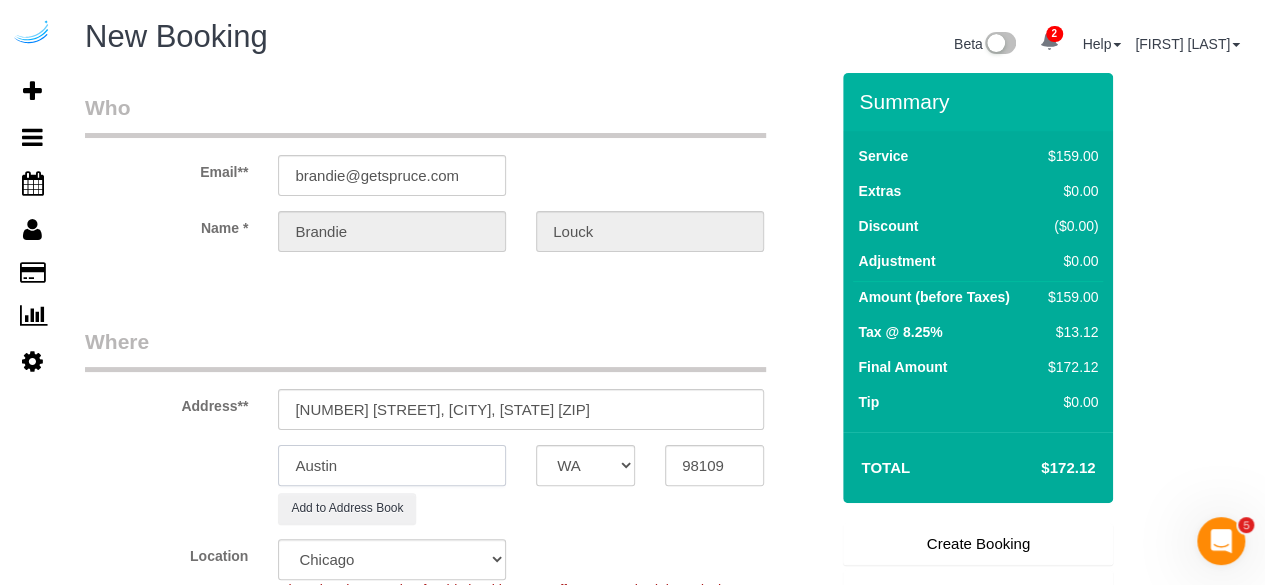 click on "Austin" at bounding box center (392, 465) 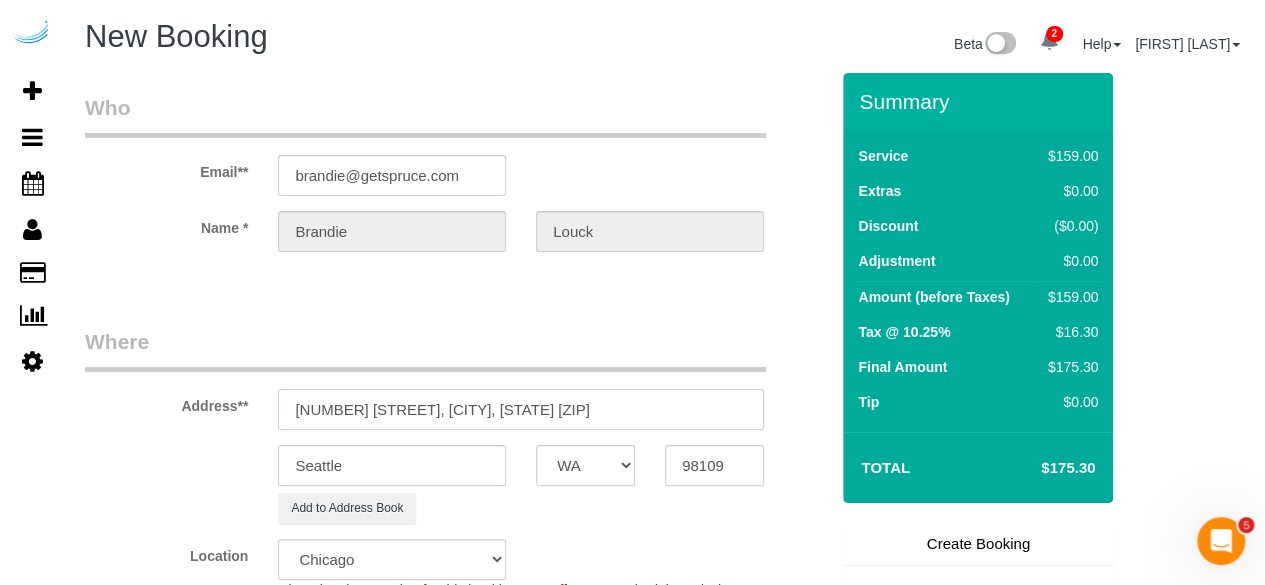 drag, startPoint x: 516, startPoint y: 405, endPoint x: 678, endPoint y: 399, distance: 162.11107 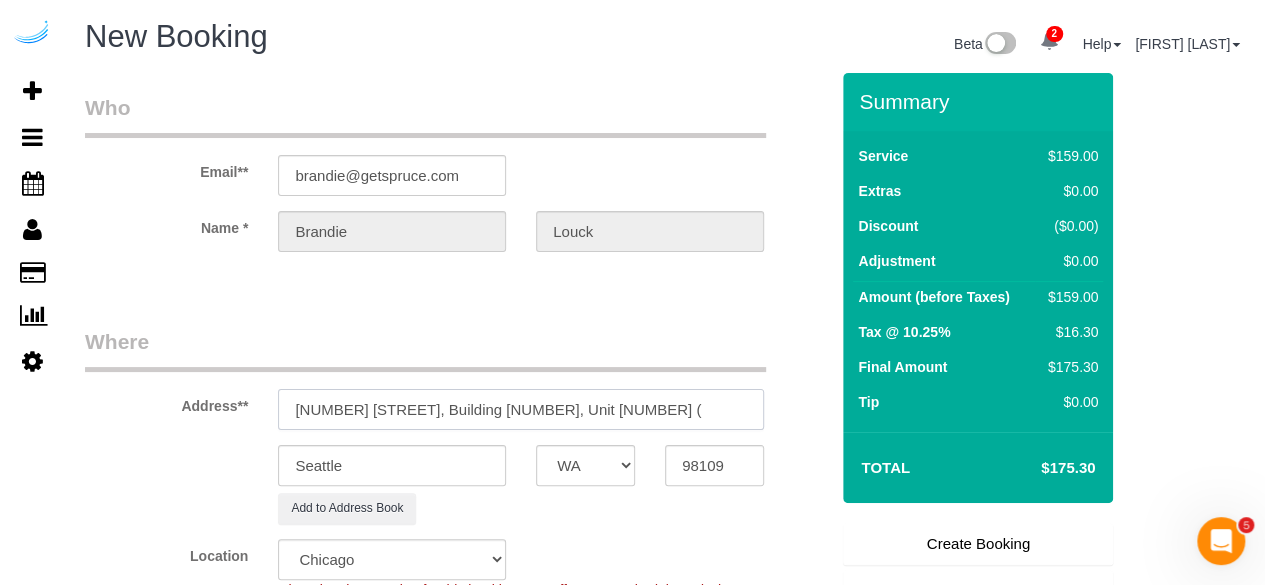 paste on "[FIRST] [LAST]" 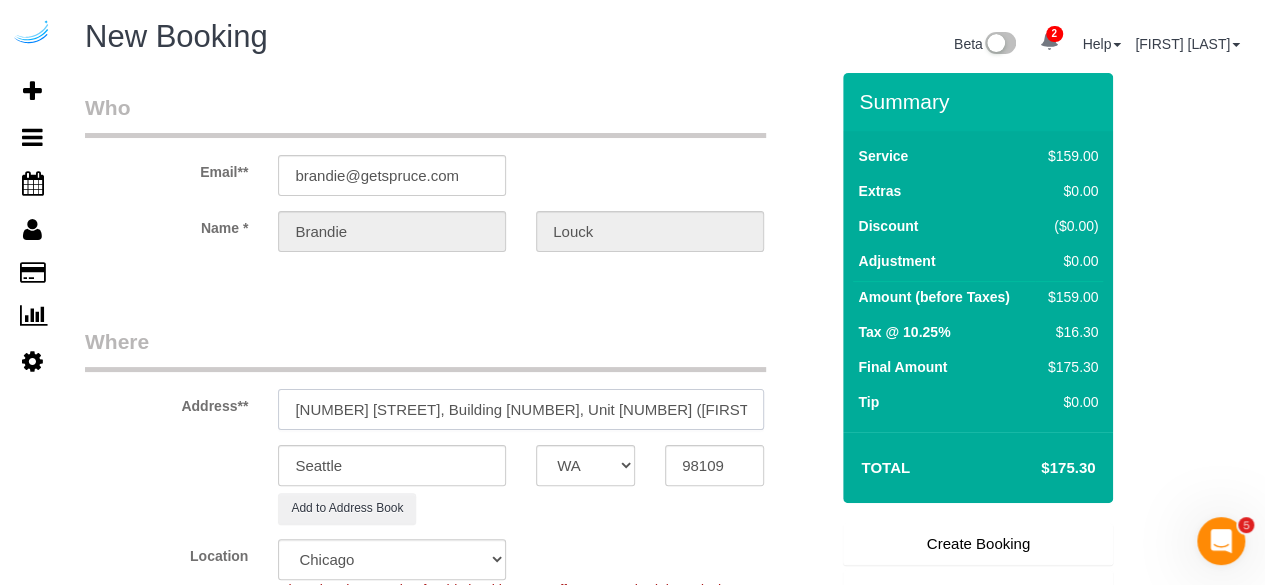 paste on "Radius" 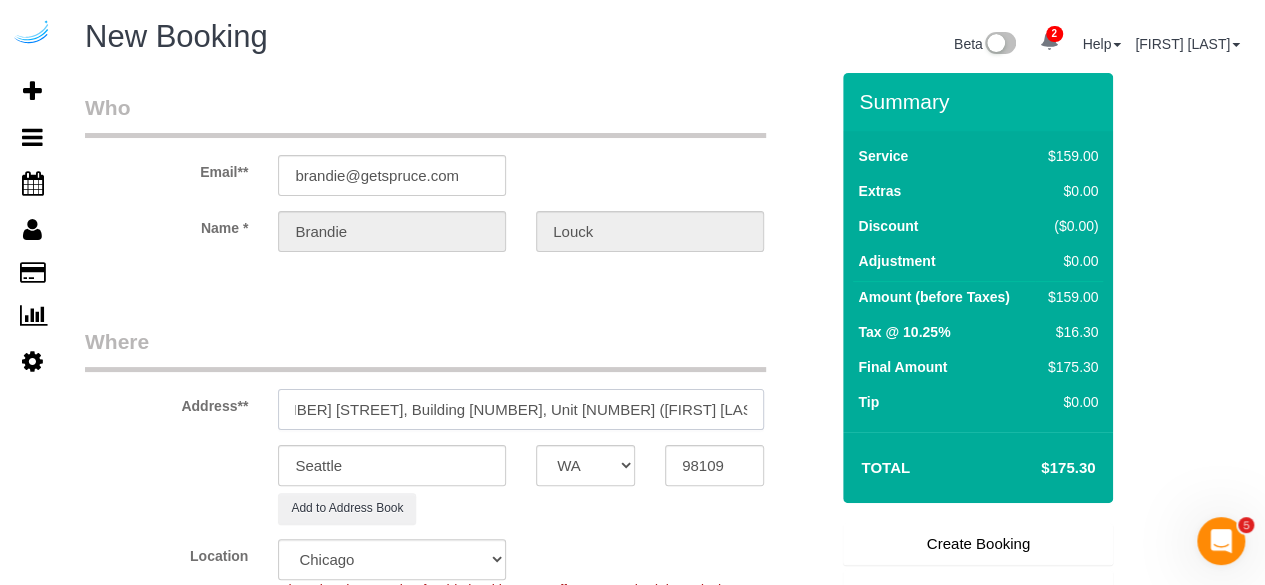scroll, scrollTop: 0, scrollLeft: 42, axis: horizontal 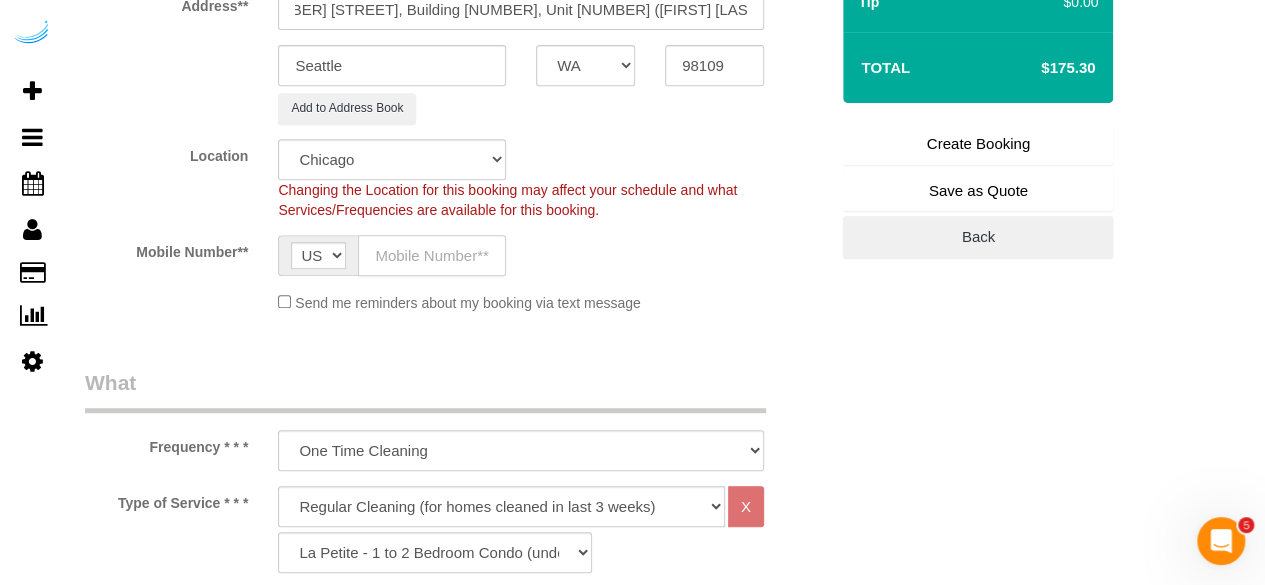 click 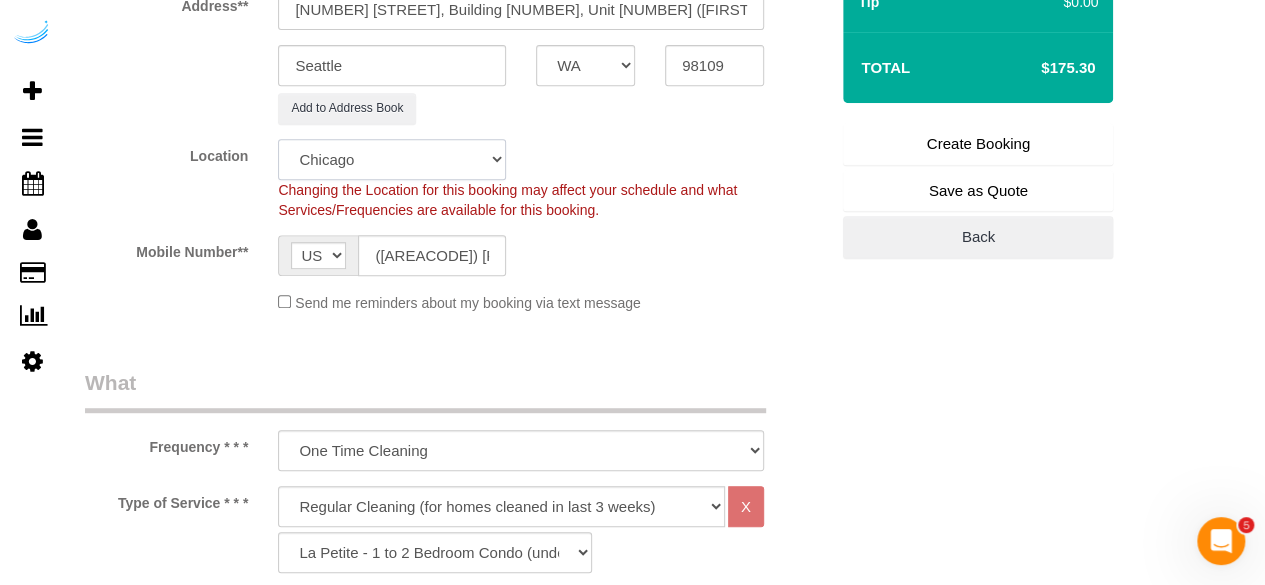 click on "Pro Housekeepers Atlanta Austin Boston Chicago Cincinnati Clearwater Denver Ft Lauderdale Houston Jacksonville Kansas Las Vegas Los Angeles Area Miami Area Naples NYC Area Orlando Palm Beach Phoenix Portland Area San Francisco Area Sarasota Seattle Area St Petersburg Tampa Washington DC" 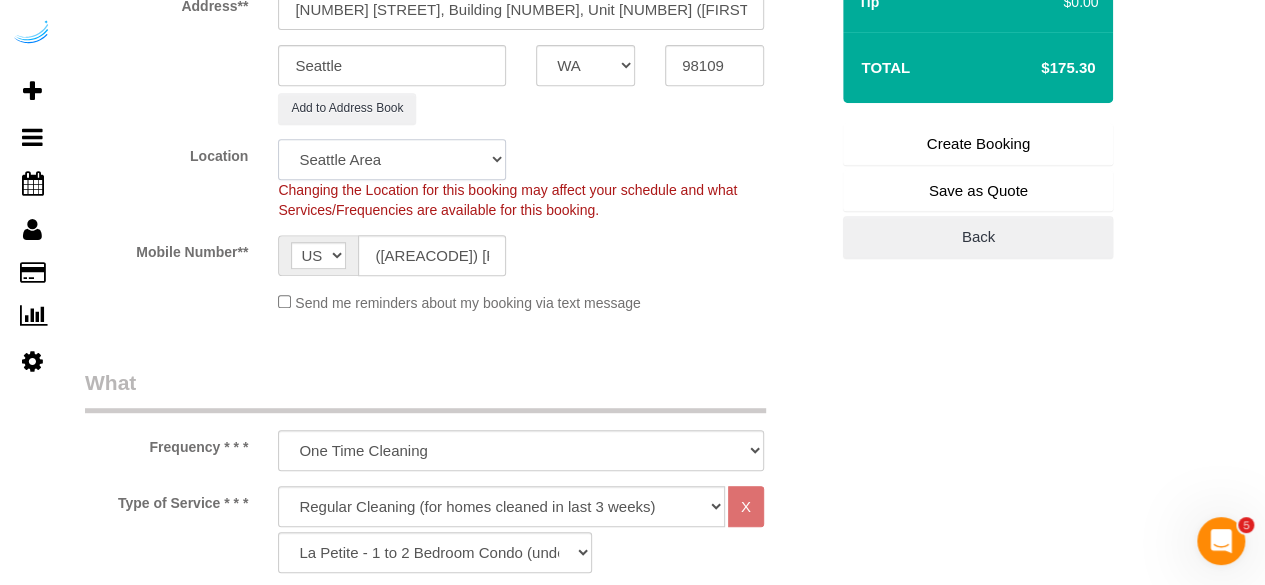 click on "Pro Housekeepers Atlanta Austin Boston Chicago Cincinnati Clearwater Denver Ft Lauderdale Houston Jacksonville Kansas Las Vegas Los Angeles Area Miami Area Naples NYC Area Orlando Palm Beach Phoenix Portland Area San Francisco Area Sarasota Seattle Area St Petersburg Tampa Washington DC" 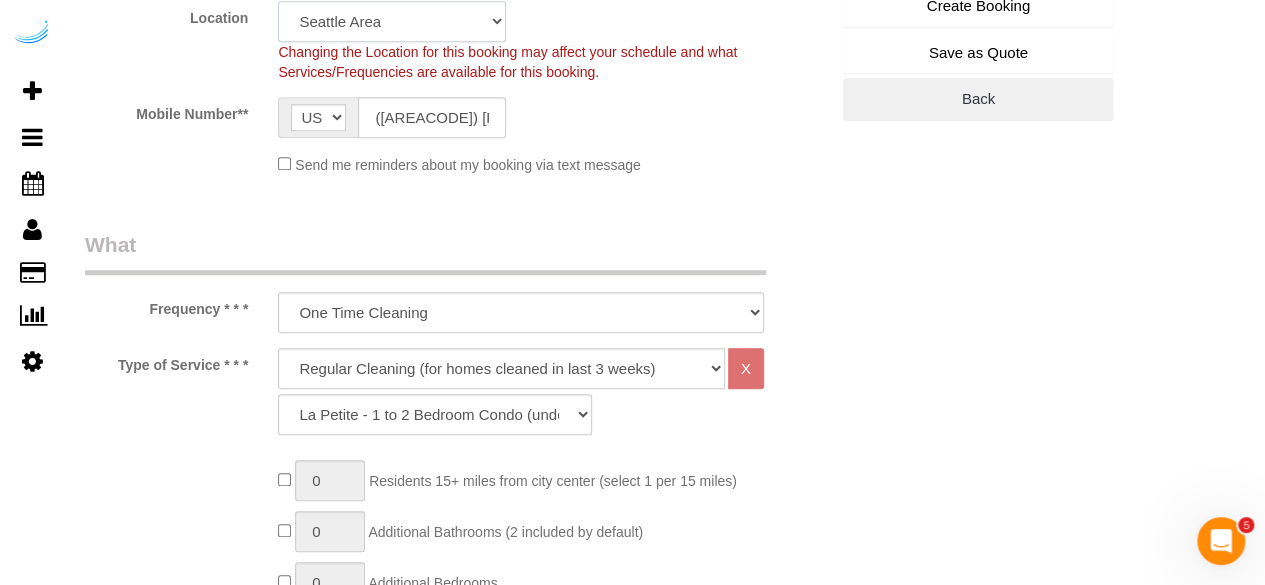 scroll, scrollTop: 600, scrollLeft: 0, axis: vertical 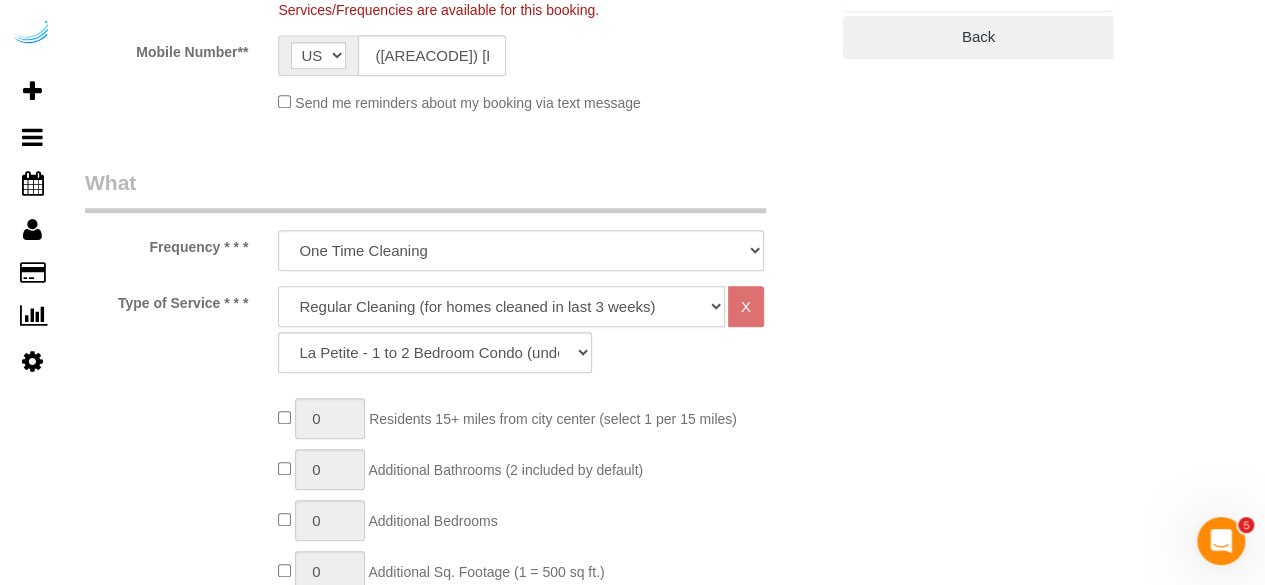 click on "Deep Cleaning (for homes that have not been cleaned in 3+ weeks) Spruce Regular Cleaning (for homes cleaned in last 3 weeks) Moving Cleanup (to clean home for new tenants) Post Construction Cleaning Vacation Rental Cleaning Hourly" 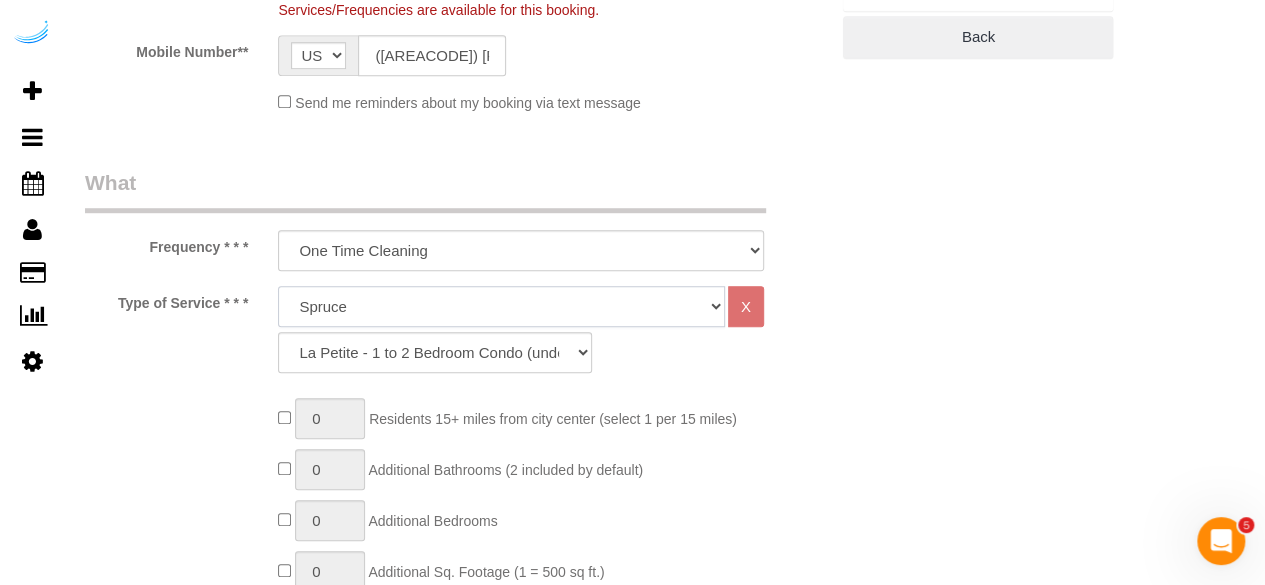 click on "Deep Cleaning (for homes that have not been cleaned in 3+ weeks) Spruce Regular Cleaning (for homes cleaned in last 3 weeks) Moving Cleanup (to clean home for new tenants) Post Construction Cleaning Vacation Rental Cleaning Hourly" 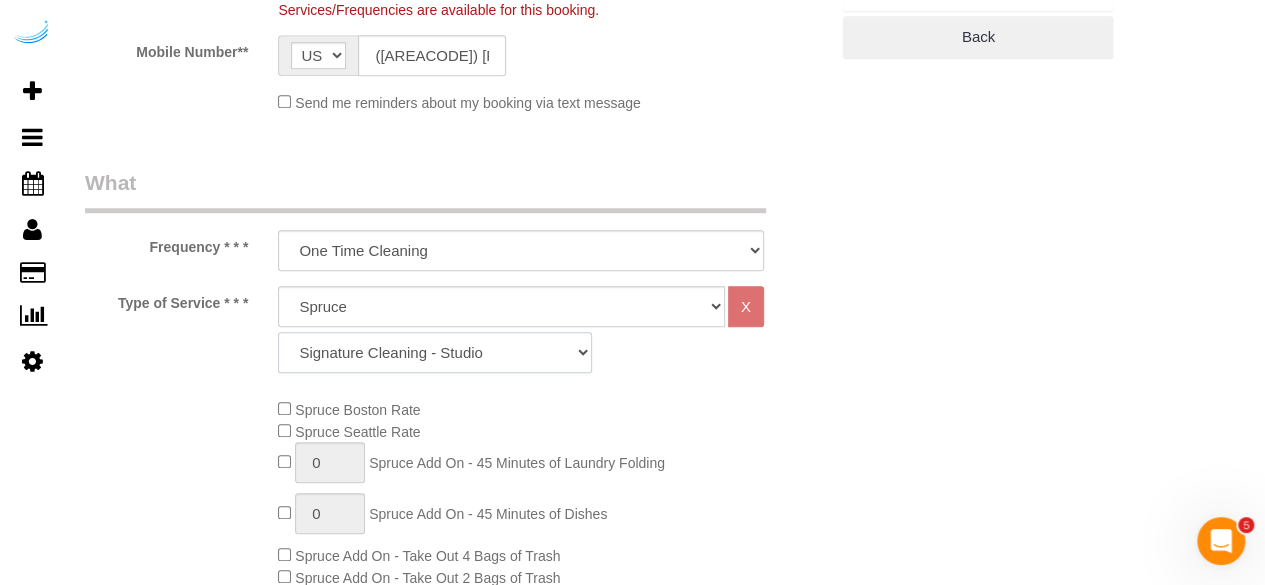 click on "Signature Cleaning - Studio Signature Cleaning - 1 Bed 1 Bath Signature Cleaning - 1 Bed 1.5 Bath Signature Cleaning - 1 Bed 1 Bath + Study Signature Cleaning - 1 Bed 2 Bath Signature Cleaning - 2 Bed 1 Bath Signature Cleaning - 2 Bed 2 Bath Signature Cleaning - 2 Bed 2.5 Bath Signature Cleaning - 2 Bed 2 Bath + Study Signature Cleaning - 3 Bed 2 Bath Signature Cleaning - 3 Bed 3 Bath Signature Cleaning - 4 Bed 2 Bath Signature Cleaning - 4 Bed 4 Bath Signature Cleaning - 5 Bed 4 Bath Signature Cleaning - 5 Bed 5 Bath Signature Cleaning - 6 Bed 6 Bath Premium Cleaning - Studio Premium Cleaning - 1 Bed 1 Bath Premium Cleaning - 1 Bed 1.5 Bath Premium Cleaning - 1 Bed 1 Bath + Study Premium Cleaning - 1 Bed 2 Bath Premium Cleaning - 2 Bed 1 Bath Premium Cleaning - 2 Bed 2 Bath Premium Cleaning - 2 Bed 2.5 Bath Premium Cleaning - 2 Bed 2 Bath + Study Premium Cleaning - 3 Bed 2 Bath Premium Cleaning - 3 Bed 3 Bath Premium Cleaning - 4 Bed 2 Bath Premium Cleaning - 4 Bed 4 Bath Premium Cleaning - 5 Bed 4 Bath" 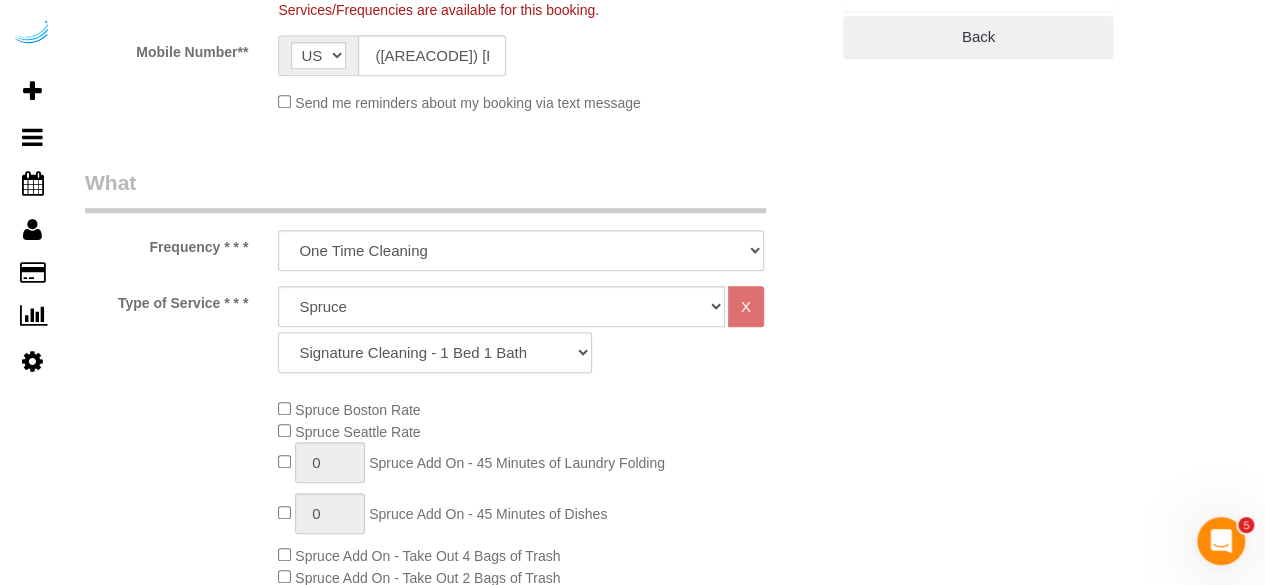 click on "Signature Cleaning - Studio Signature Cleaning - 1 Bed 1 Bath Signature Cleaning - 1 Bed 1.5 Bath Signature Cleaning - 1 Bed 1 Bath + Study Signature Cleaning - 1 Bed 2 Bath Signature Cleaning - 2 Bed 1 Bath Signature Cleaning - 2 Bed 2 Bath Signature Cleaning - 2 Bed 2.5 Bath Signature Cleaning - 2 Bed 2 Bath + Study Signature Cleaning - 3 Bed 2 Bath Signature Cleaning - 3 Bed 3 Bath Signature Cleaning - 4 Bed 2 Bath Signature Cleaning - 4 Bed 4 Bath Signature Cleaning - 5 Bed 4 Bath Signature Cleaning - 5 Bed 5 Bath Signature Cleaning - 6 Bed 6 Bath Premium Cleaning - Studio Premium Cleaning - 1 Bed 1 Bath Premium Cleaning - 1 Bed 1.5 Bath Premium Cleaning - 1 Bed 1 Bath + Study Premium Cleaning - 1 Bed 2 Bath Premium Cleaning - 2 Bed 1 Bath Premium Cleaning - 2 Bed 2 Bath Premium Cleaning - 2 Bed 2.5 Bath Premium Cleaning - 2 Bed 2 Bath + Study Premium Cleaning - 3 Bed 2 Bath Premium Cleaning - 3 Bed 3 Bath Premium Cleaning - 4 Bed 2 Bath Premium Cleaning - 4 Bed 4 Bath Premium Cleaning - 5 Bed 4 Bath" 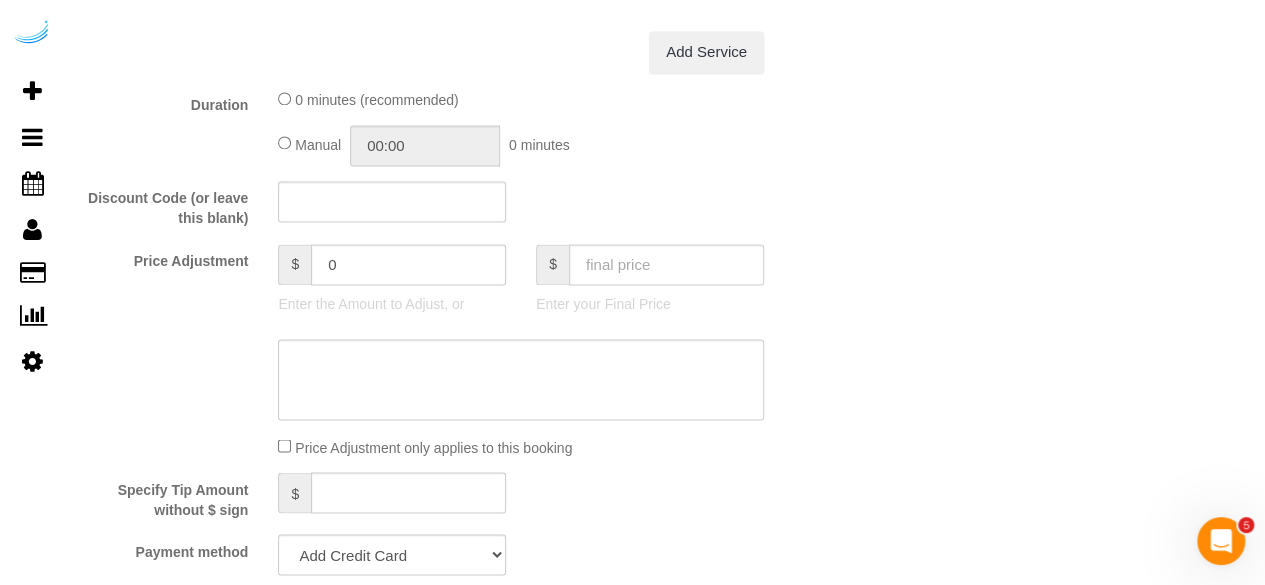 scroll, scrollTop: 1800, scrollLeft: 0, axis: vertical 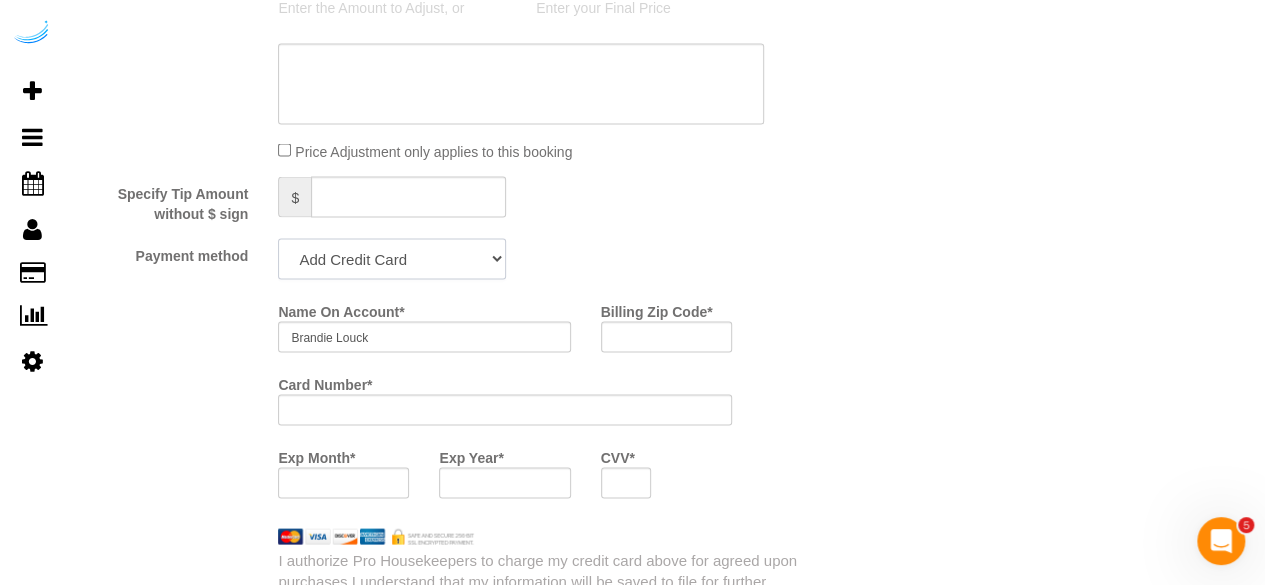 click on "Add Credit Card Cash Check Paypal" 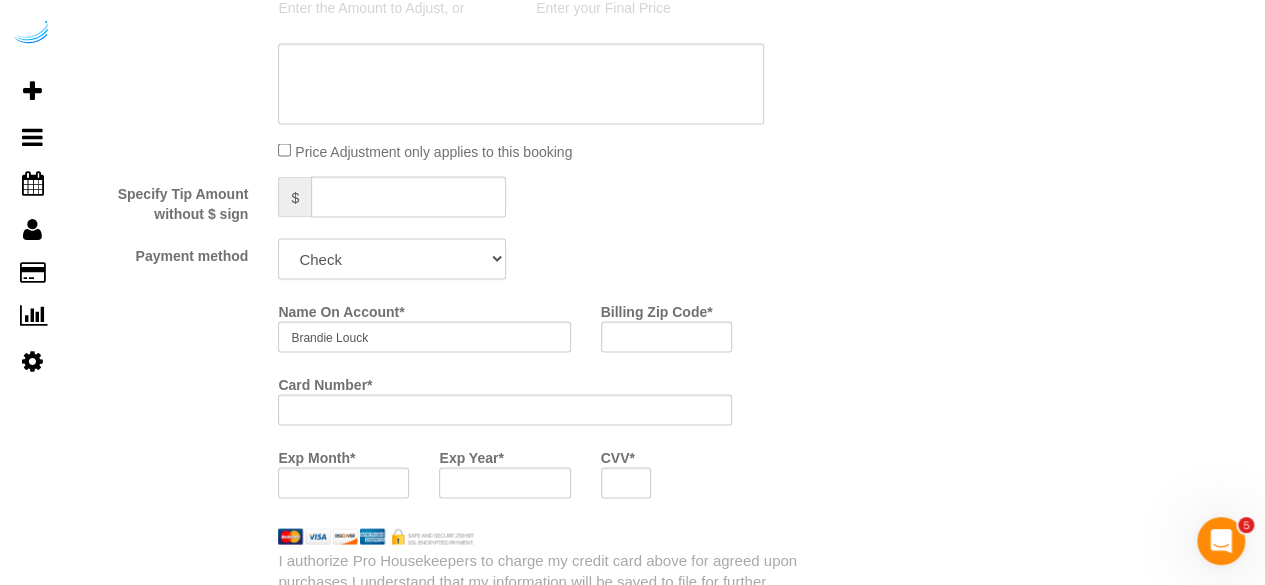 click on "Add Credit Card Cash Check Paypal" 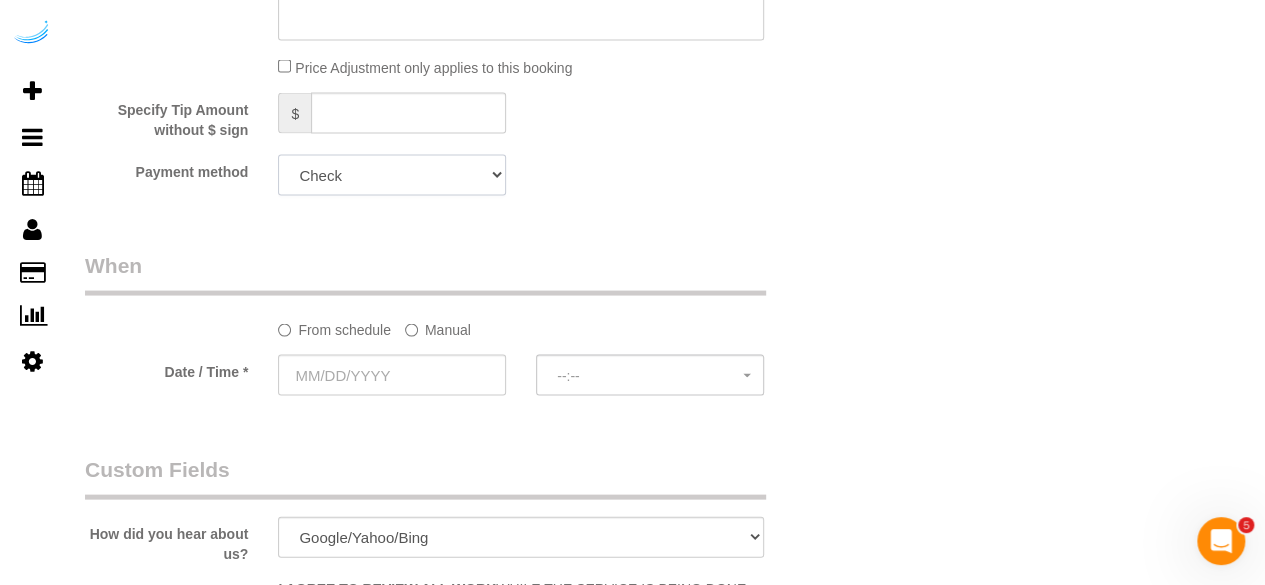 scroll, scrollTop: 2000, scrollLeft: 0, axis: vertical 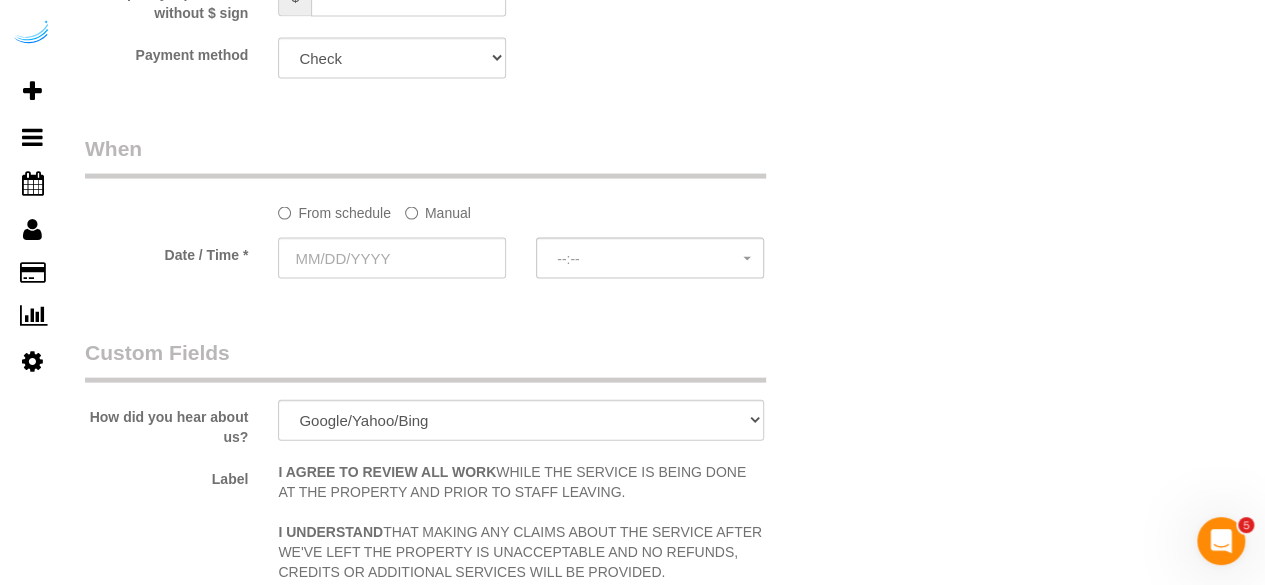 click on "Manual" 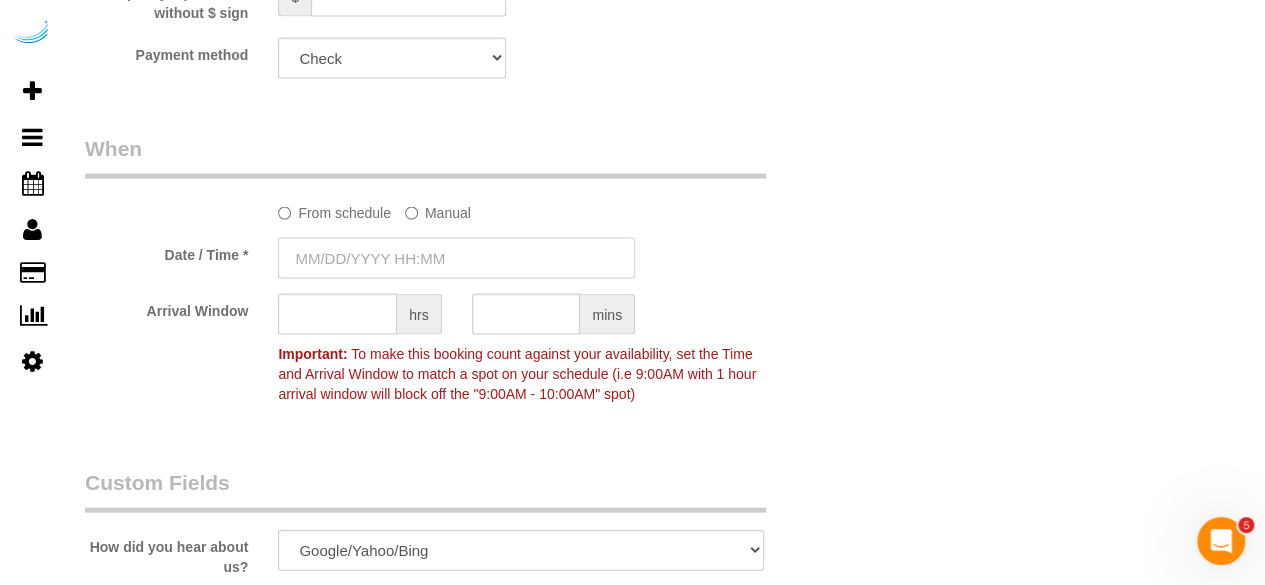 click at bounding box center [456, 258] 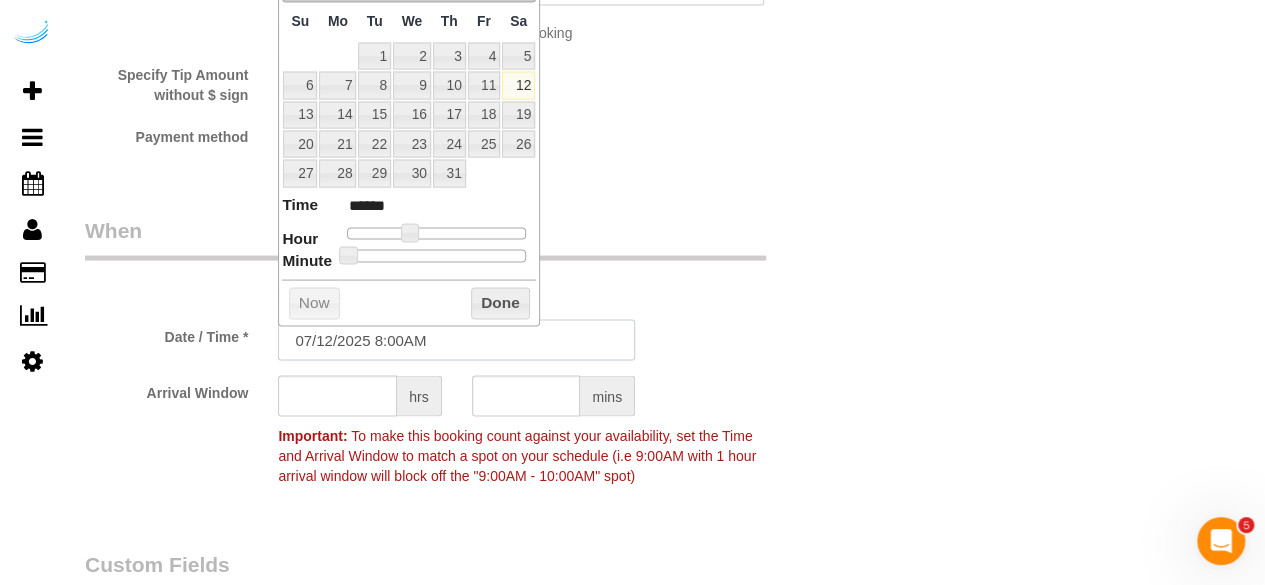 scroll, scrollTop: 1900, scrollLeft: 0, axis: vertical 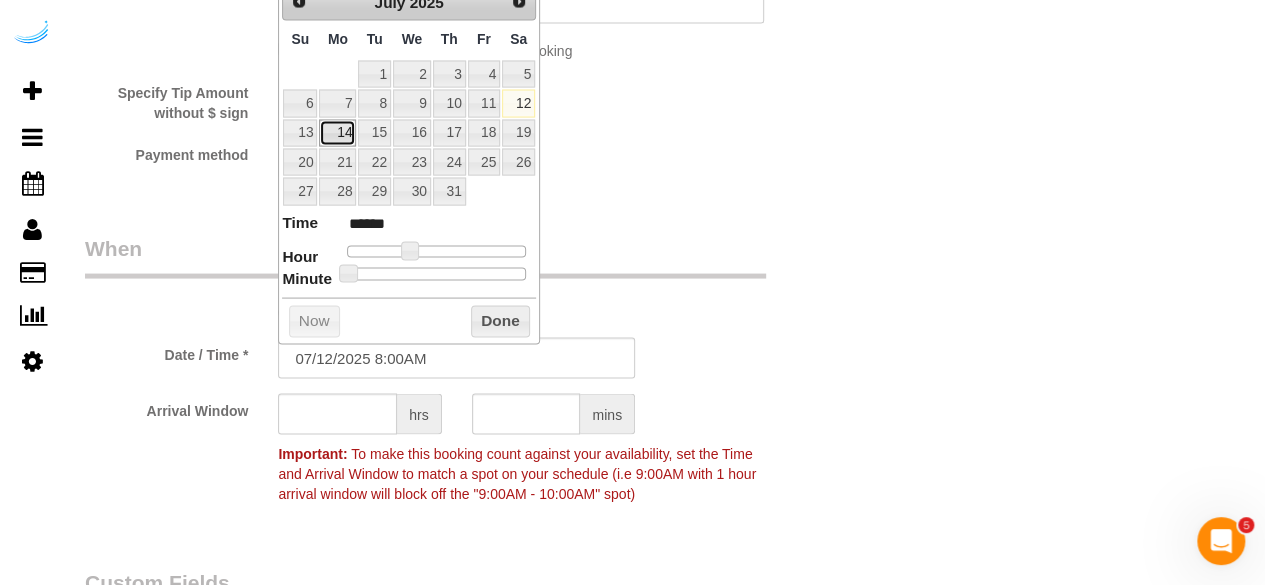 click on "14" at bounding box center (337, 133) 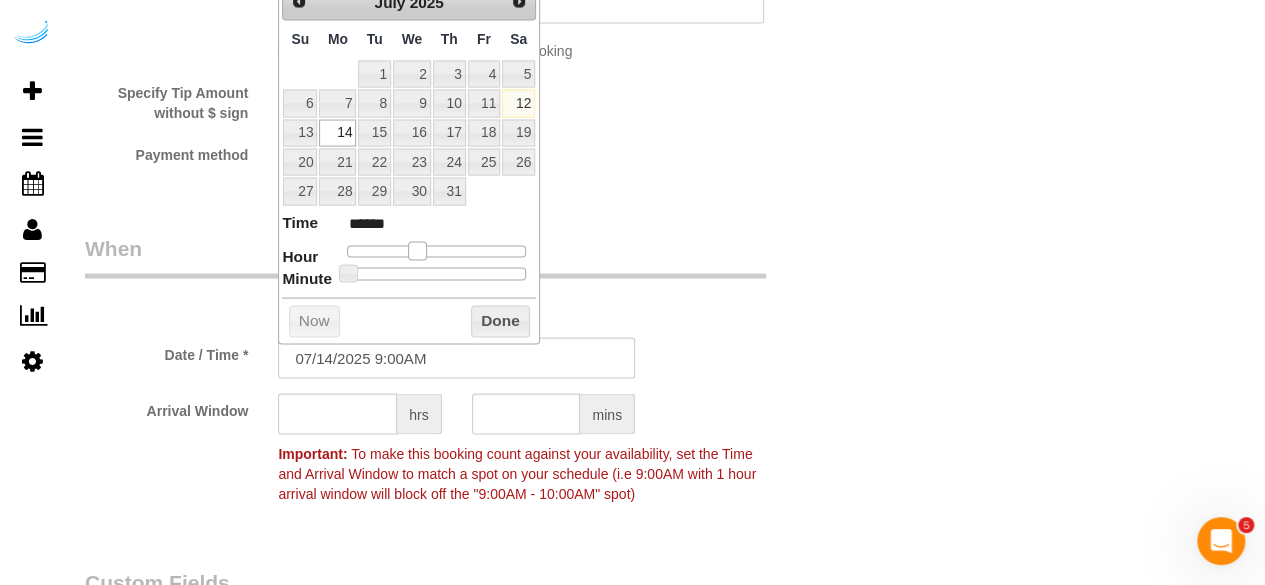 click at bounding box center (417, 251) 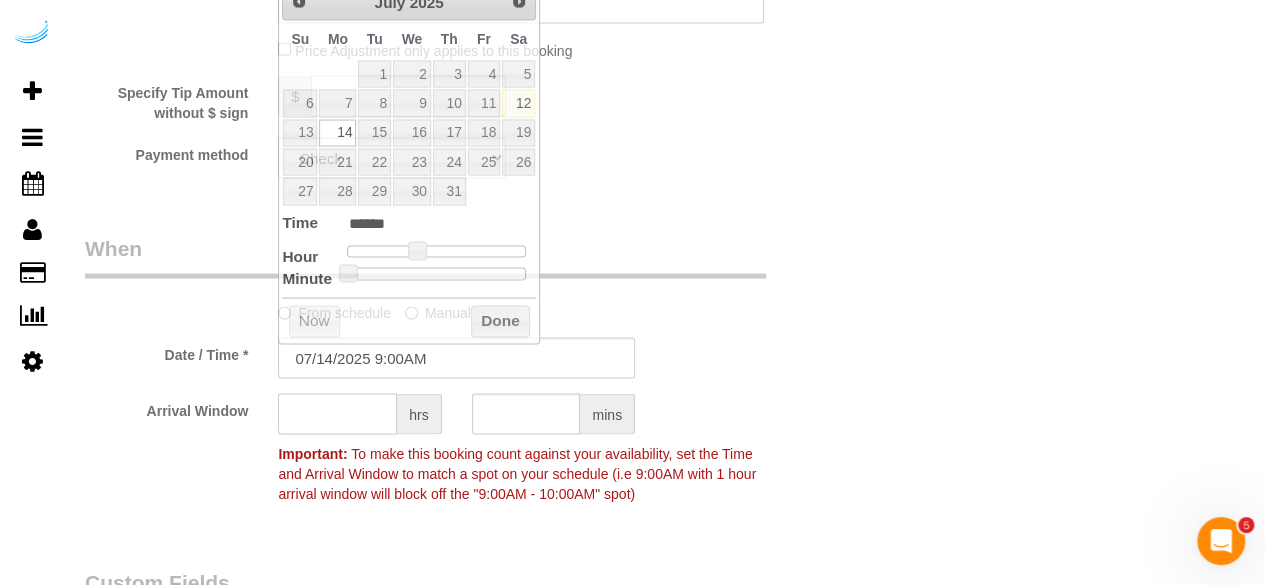 click 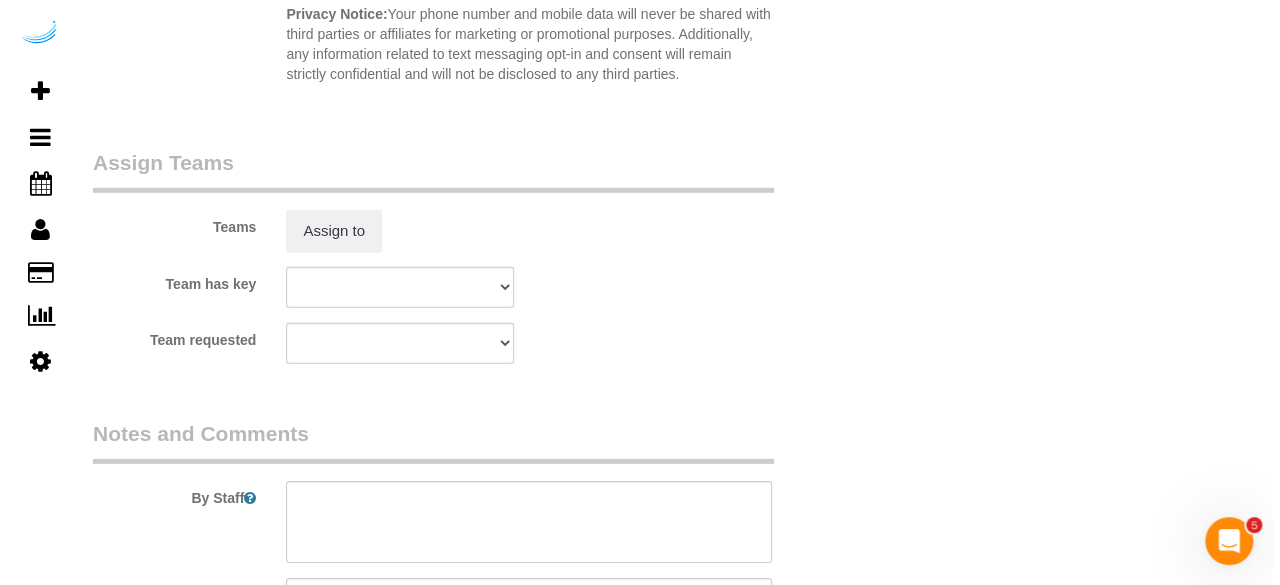 scroll, scrollTop: 3000, scrollLeft: 0, axis: vertical 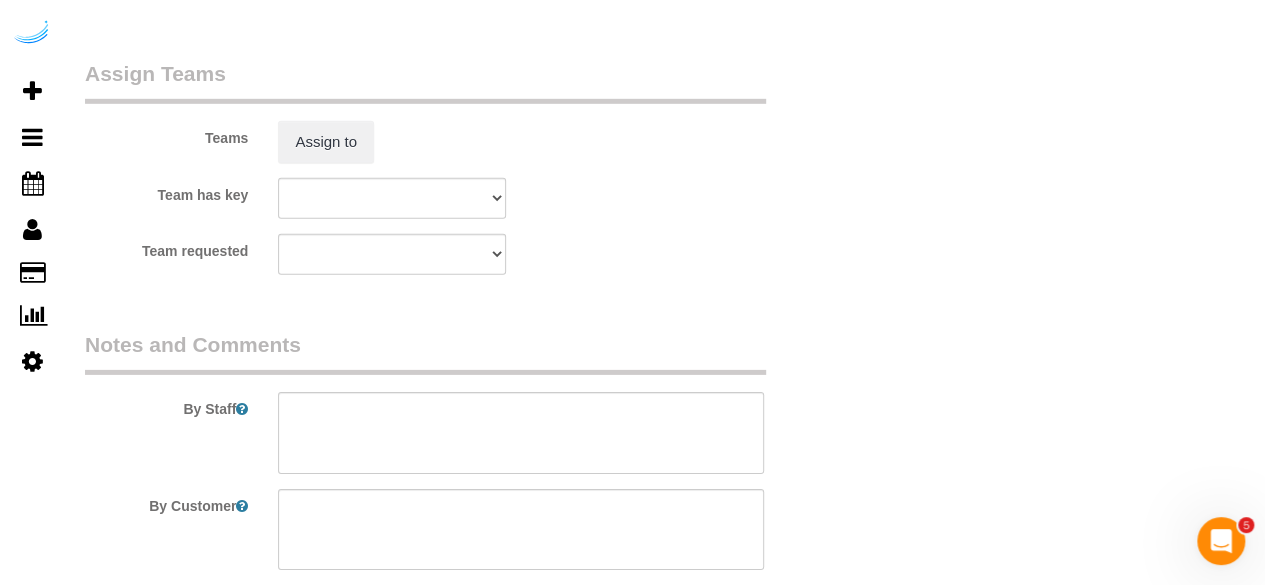 drag, startPoint x: 359, startPoint y: 159, endPoint x: 357, endPoint y: 80, distance: 79.025314 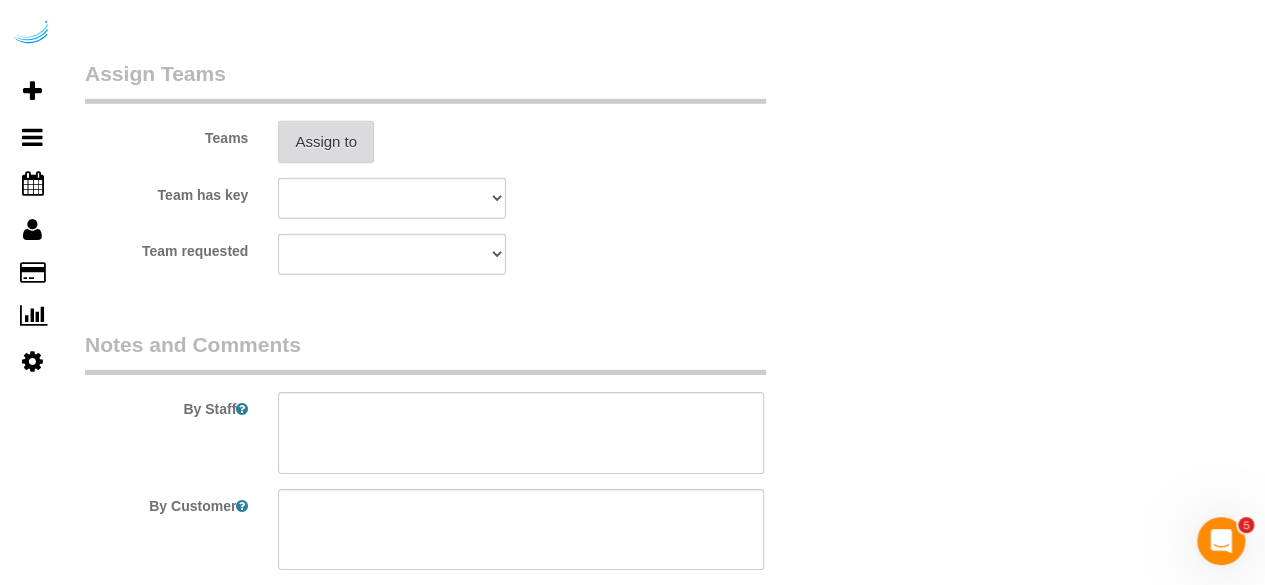 click on "Assign to" at bounding box center [326, 142] 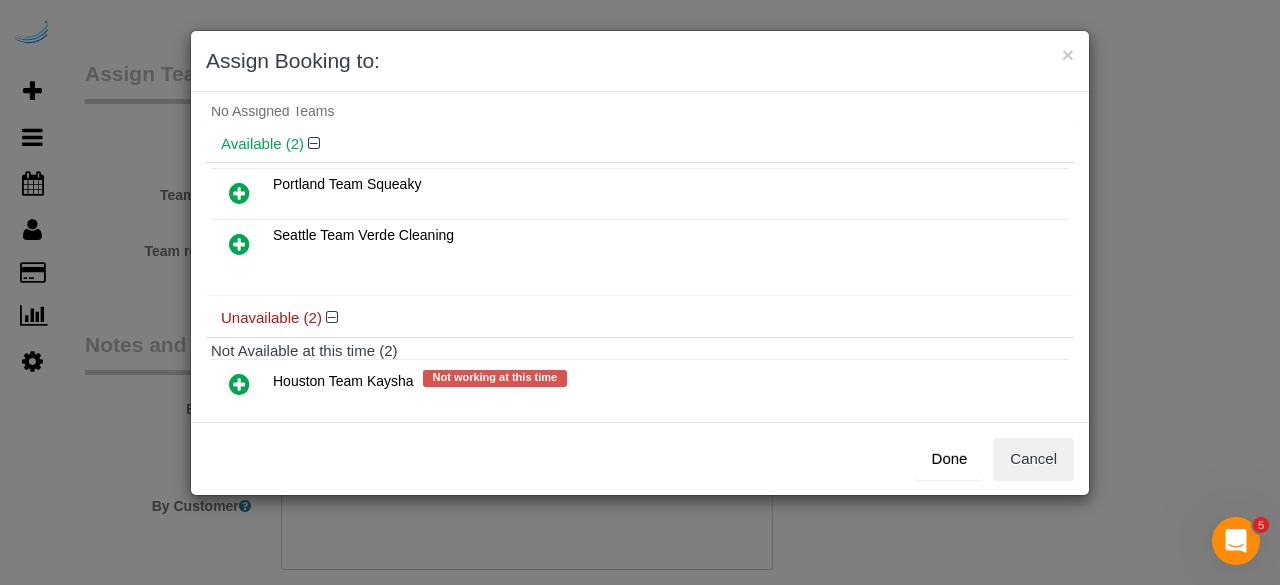 scroll, scrollTop: 138, scrollLeft: 0, axis: vertical 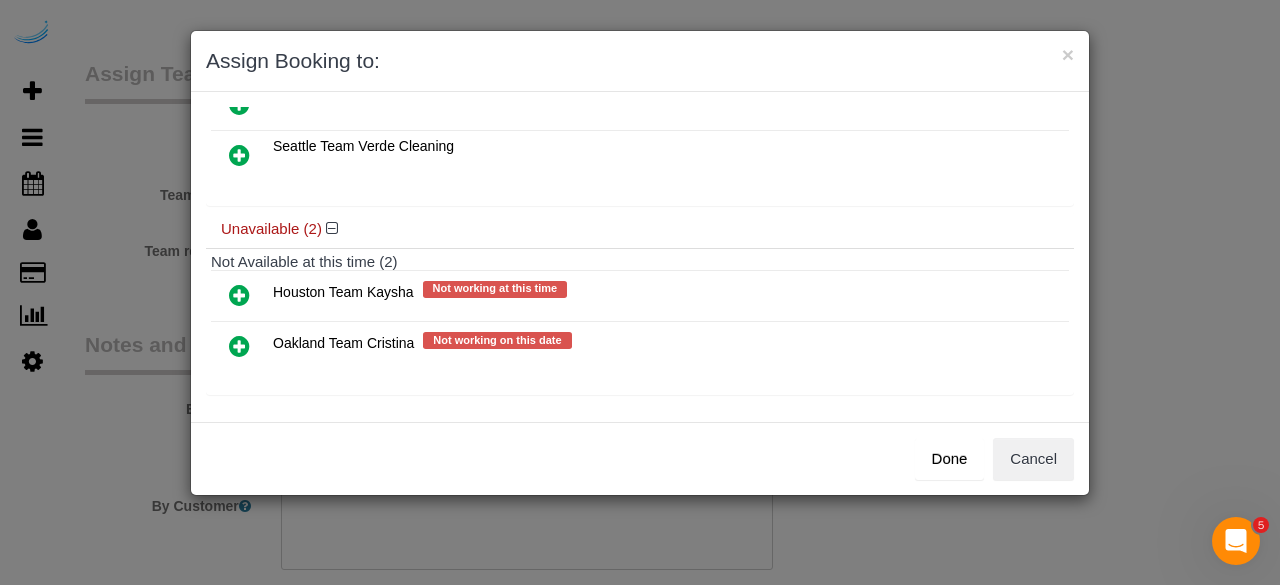 click at bounding box center (239, 346) 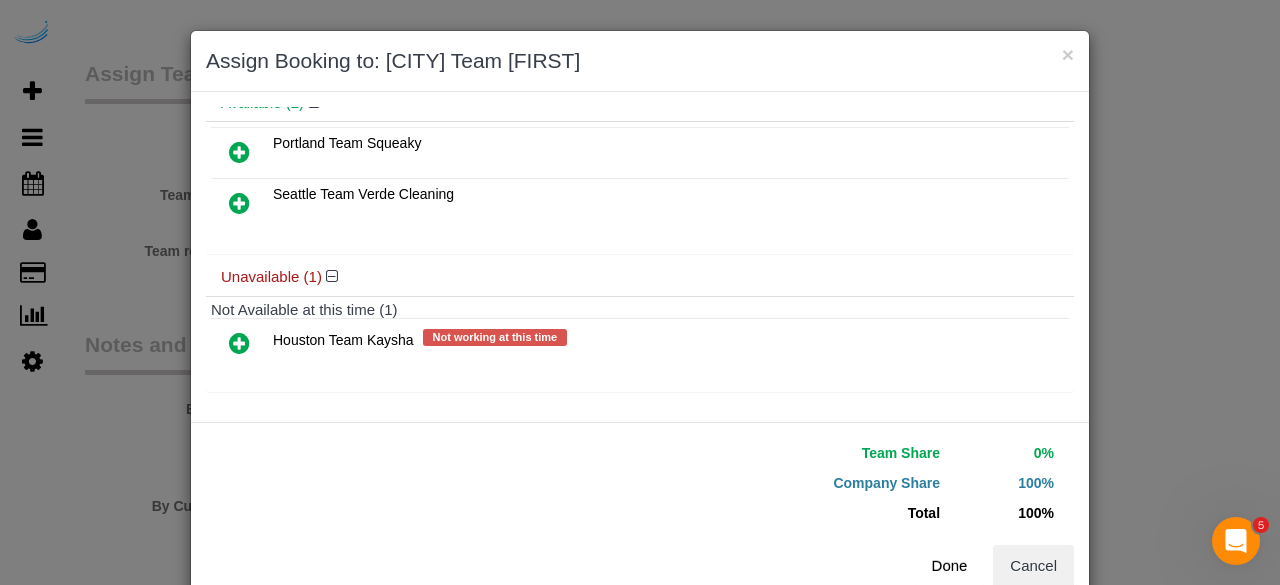 scroll, scrollTop: 136, scrollLeft: 0, axis: vertical 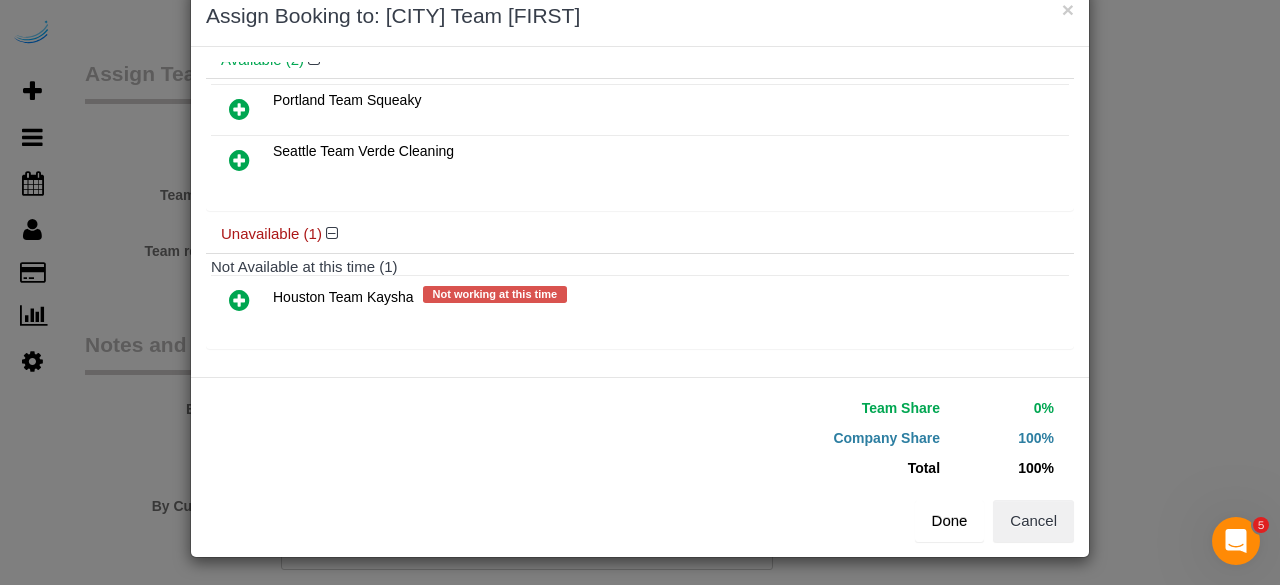 click on "Done" at bounding box center (950, 521) 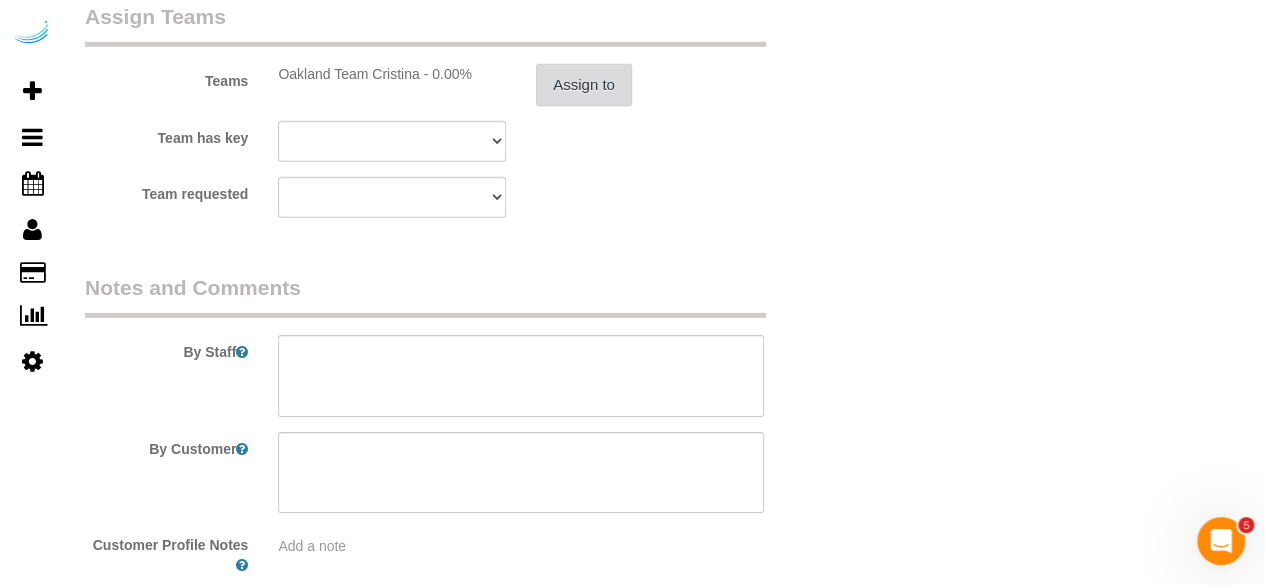scroll, scrollTop: 3100, scrollLeft: 0, axis: vertical 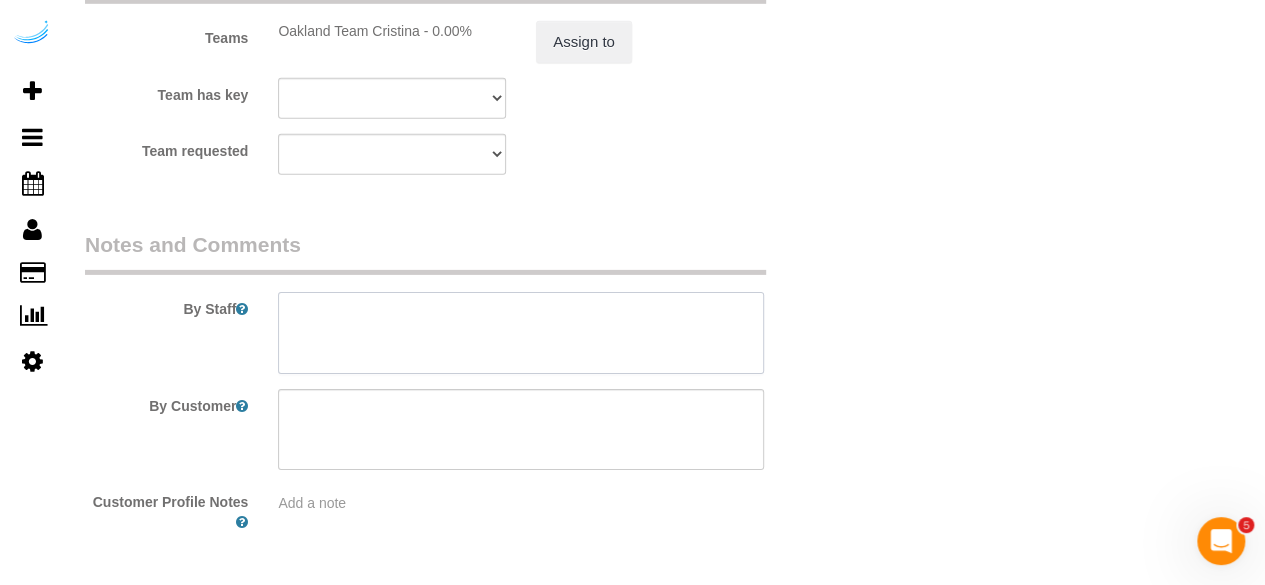 click at bounding box center [521, 333] 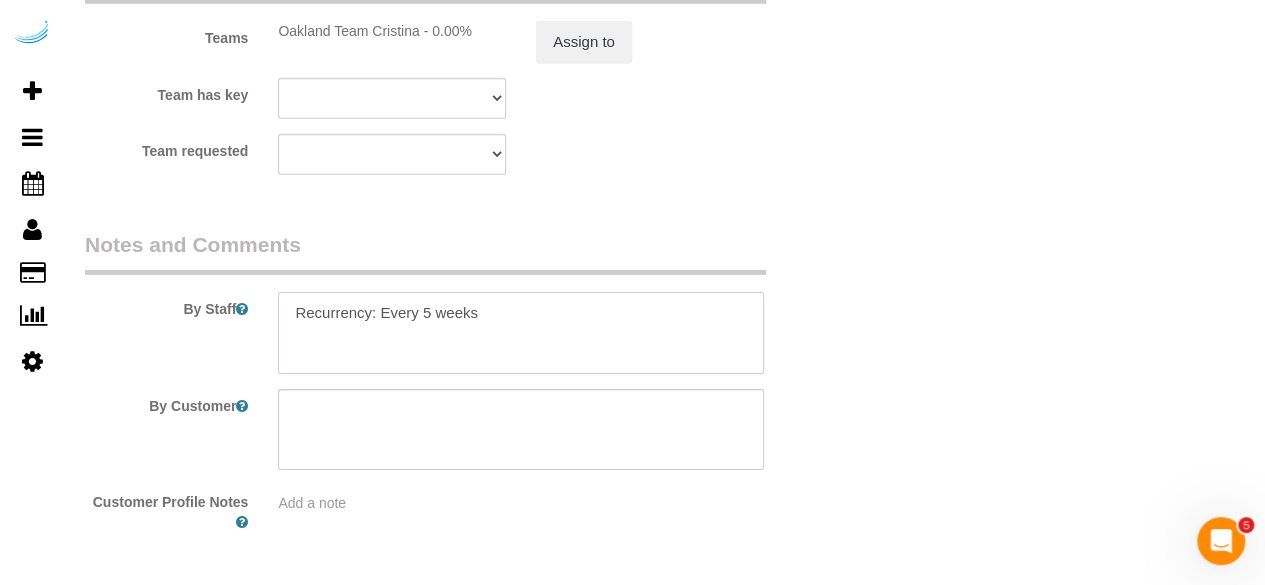 paste on "Permanent Notes:No notes from this customer.Today's Notes:No notes from this service.
Entry Method: Someone will be home
Details:
Call [FIRST] [LAST] on the call box at the front
Additional Notes:
If unable to find street parking, text/call ([PHONE]) [FIRST]'s number, and she can let you into the garage to park in a few "future resident" spots if available
Housekeeping Notes:" 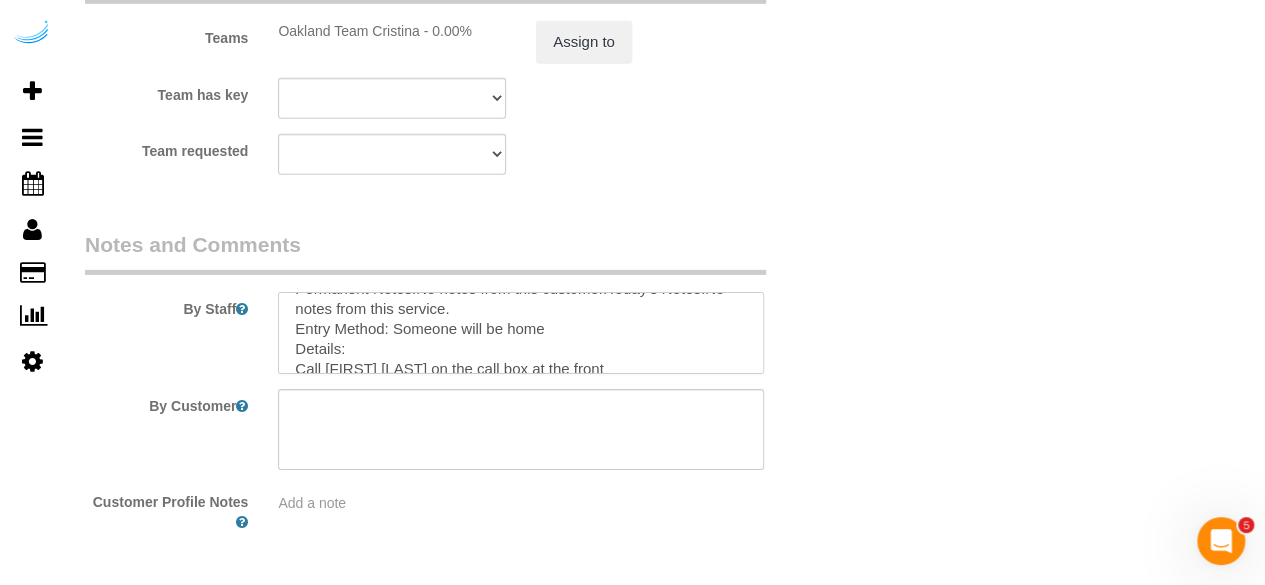 scroll, scrollTop: 0, scrollLeft: 0, axis: both 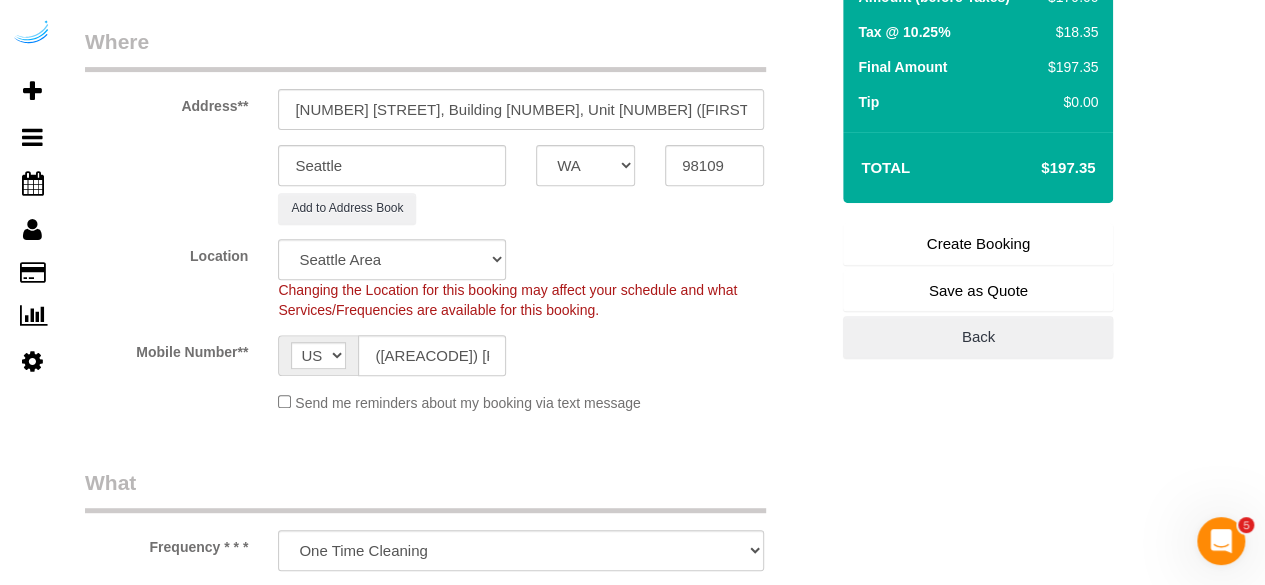 click on "Create Booking" at bounding box center (978, 244) 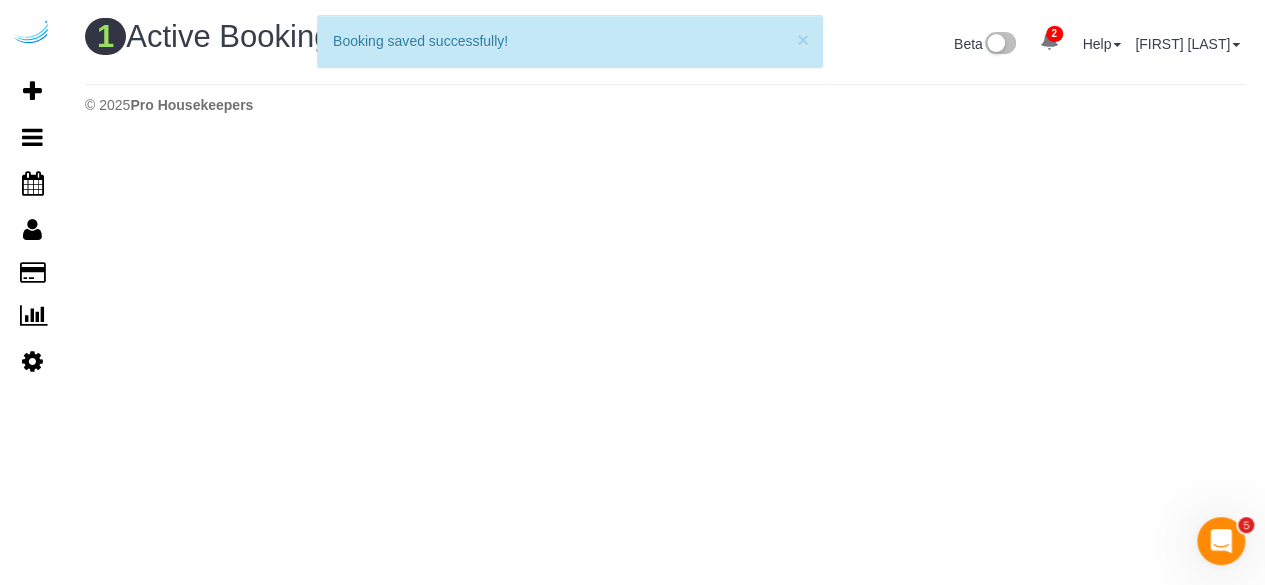 scroll, scrollTop: 0, scrollLeft: 0, axis: both 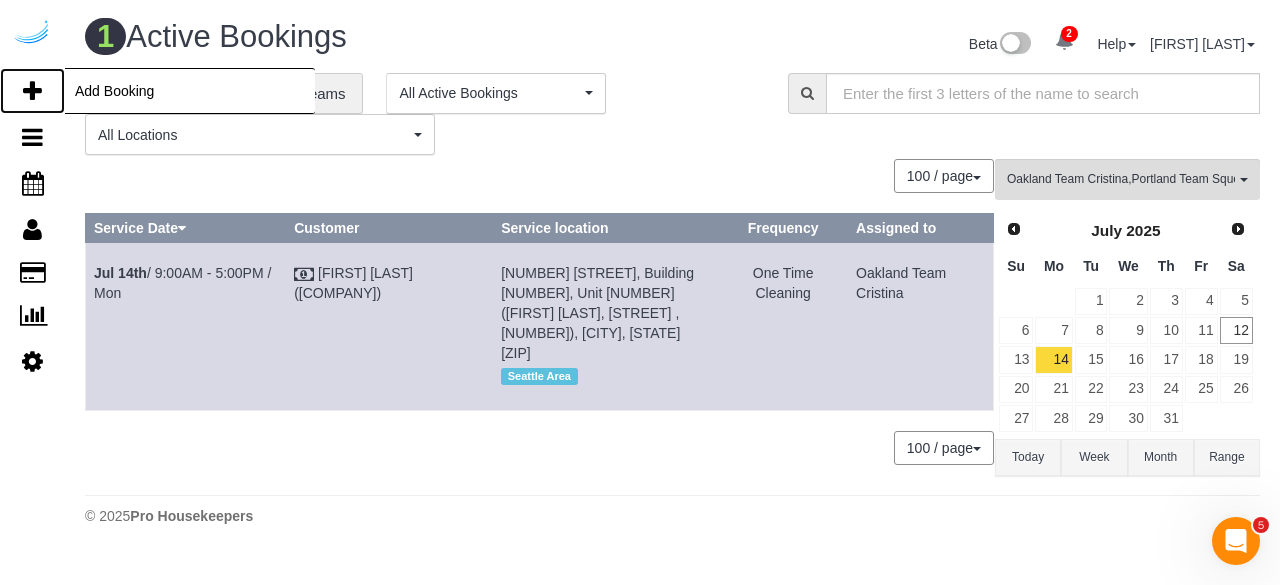 click at bounding box center (32, 91) 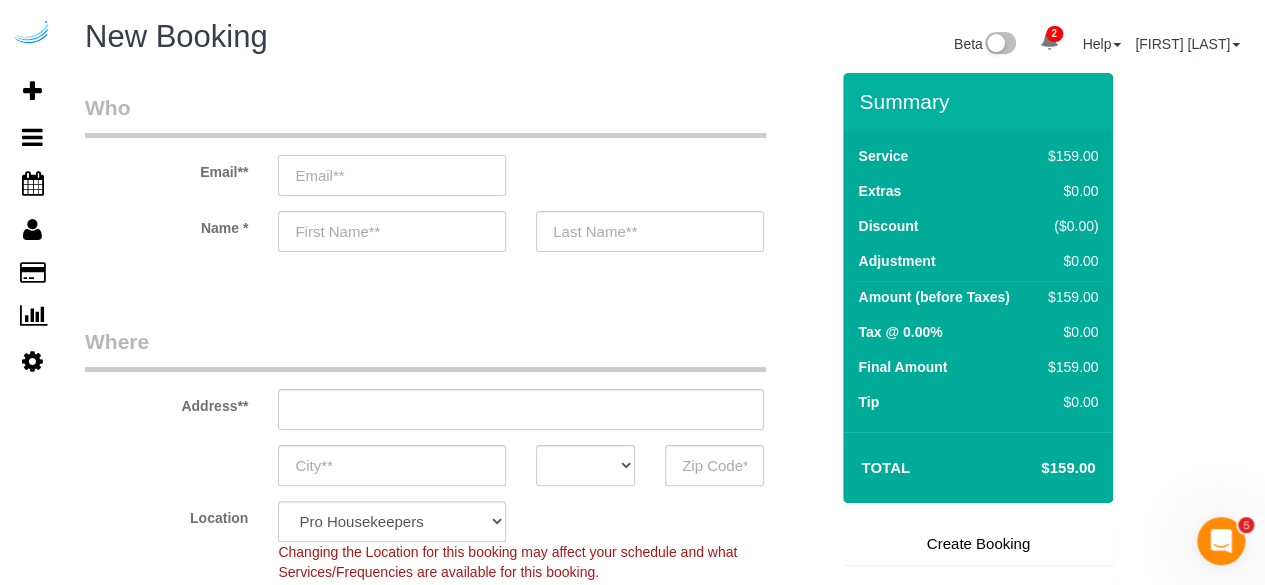 drag, startPoint x: 391, startPoint y: 168, endPoint x: 378, endPoint y: 173, distance: 13.928389 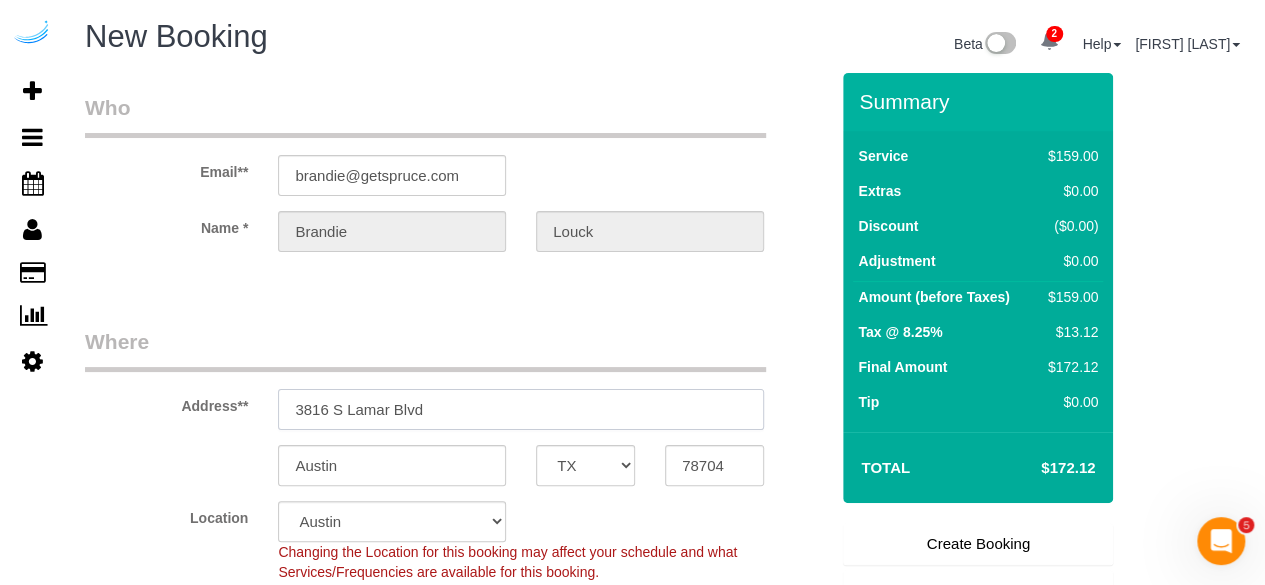 click on "3816 S Lamar Blvd" at bounding box center (521, 409) 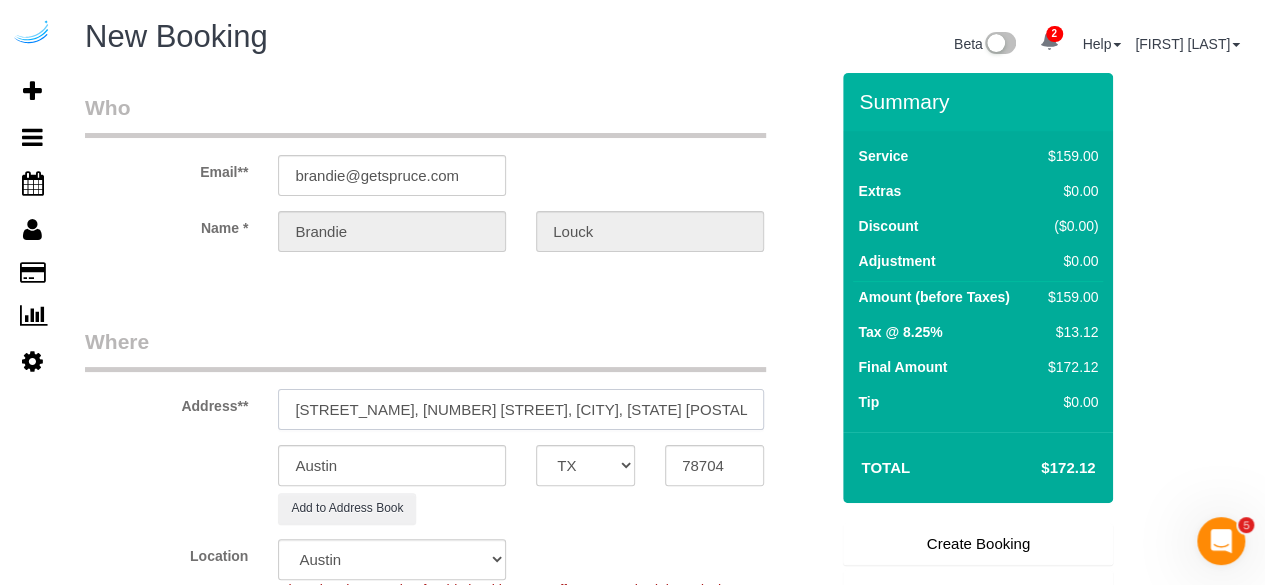 drag, startPoint x: 588, startPoint y: 407, endPoint x: 662, endPoint y: 381, distance: 78.434685 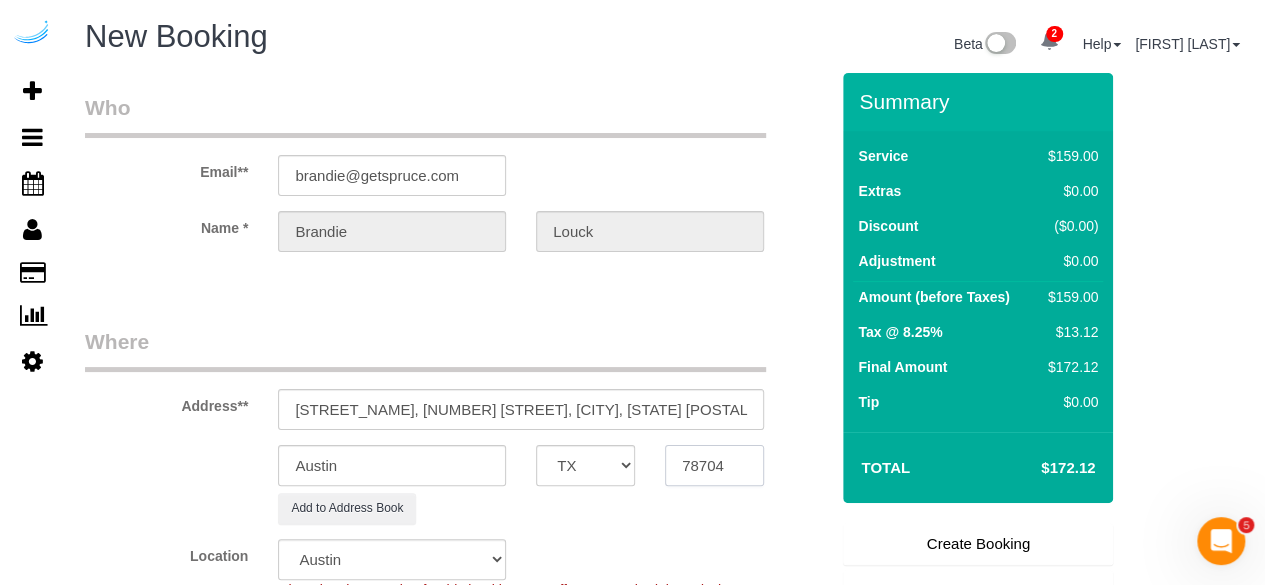 click on "78704" at bounding box center [714, 465] 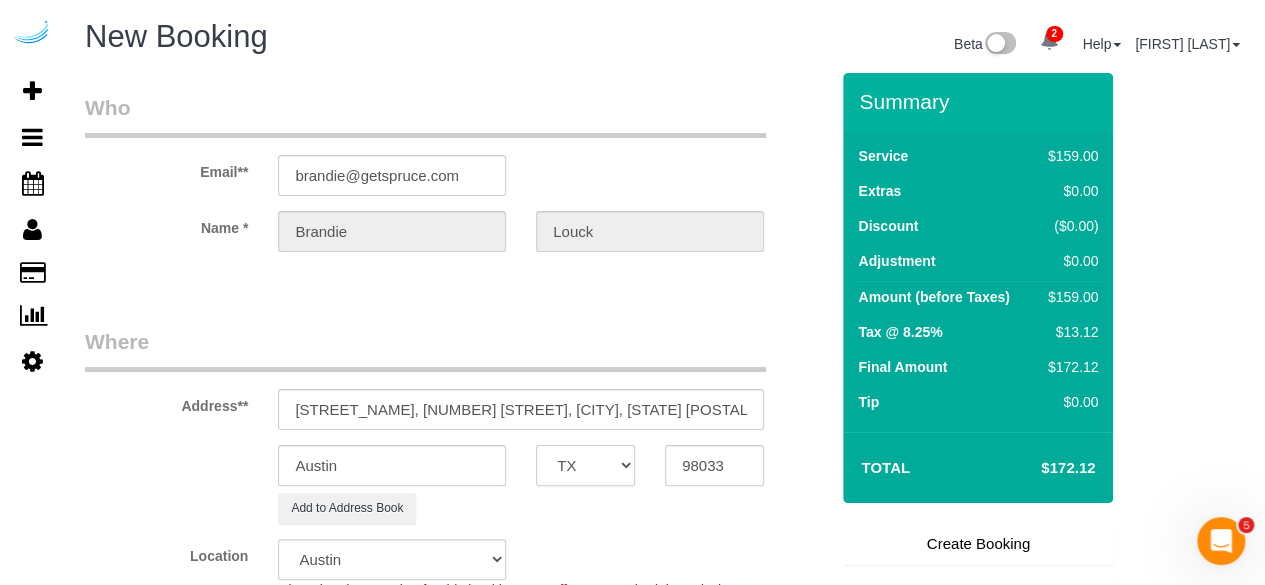 click on "AK
AL
AR
AZ
CA
CO
CT
DC
DE
FL
GA
HI
IA
ID
IL
IN
KS
KY
LA
MA
MD
ME
MI
MN
MO
MS
MT
NC
ND
NE
NH
NJ
NM
NV
NY
OH
OK
OR
PA
RI
SC
SD
TN
TX
UT
VA
VT
WA
WI
WV
WY" at bounding box center [585, 465] 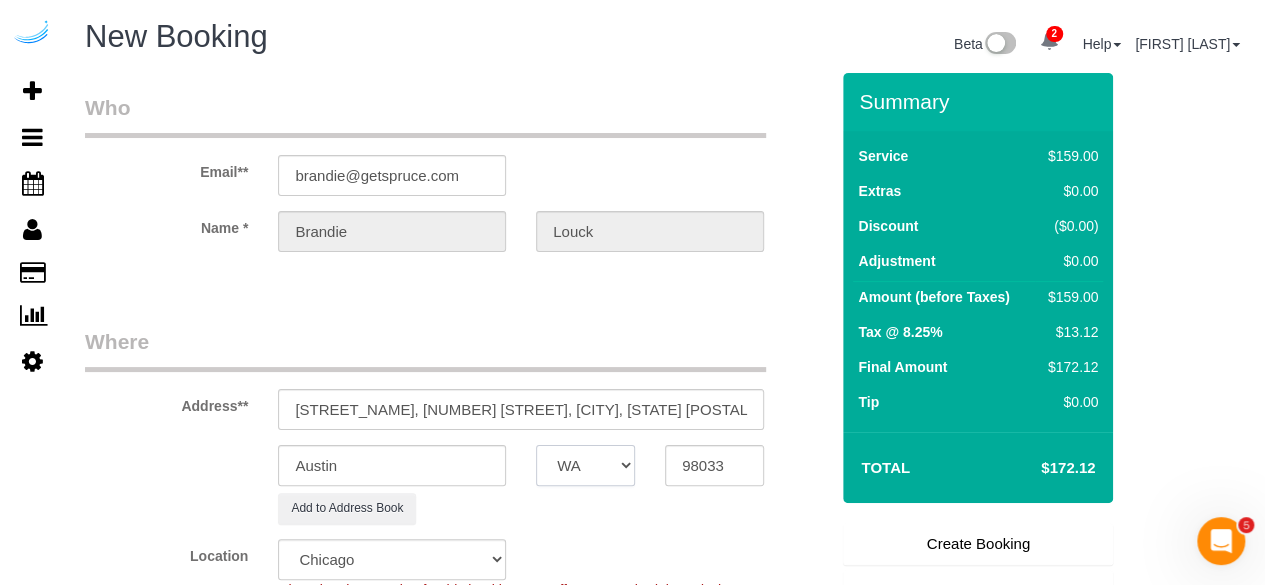 click on "AK
AL
AR
AZ
CA
CO
CT
DC
DE
FL
GA
HI
IA
ID
IL
IN
KS
KY
LA
MA
MD
ME
MI
MN
MO
MS
MT
NC
ND
NE
NH
NJ
NM
NV
NY
OH
OK
OR
PA
RI
SC
SD
TN
TX
UT
VA
VT
WA
WI
WV
WY" at bounding box center (585, 465) 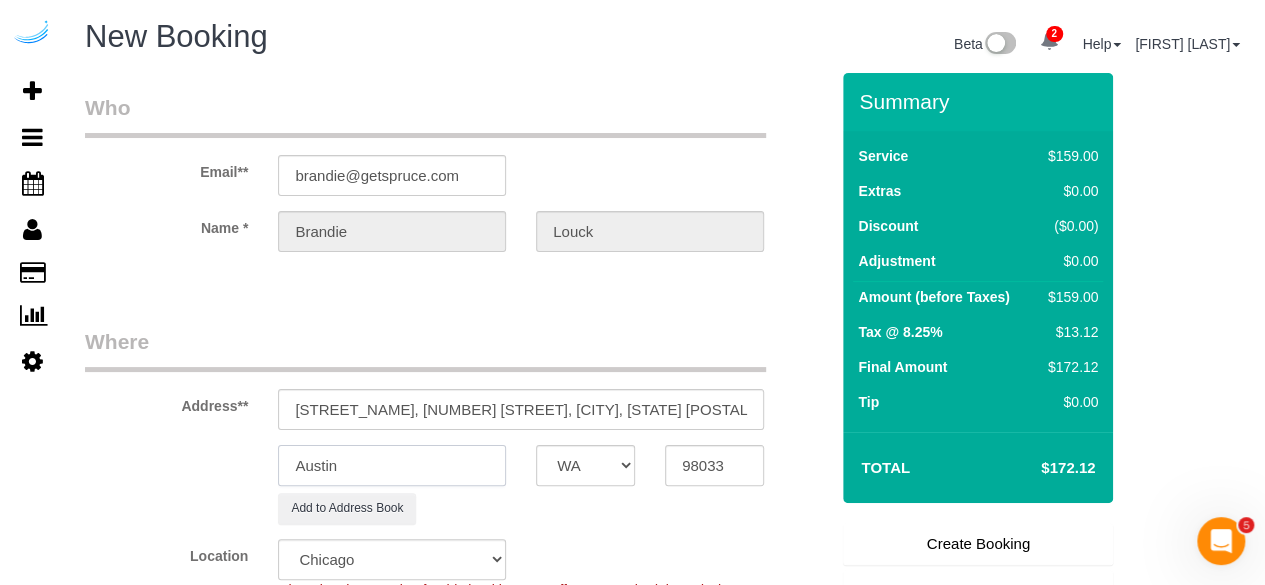 click on "Austin" at bounding box center [392, 465] 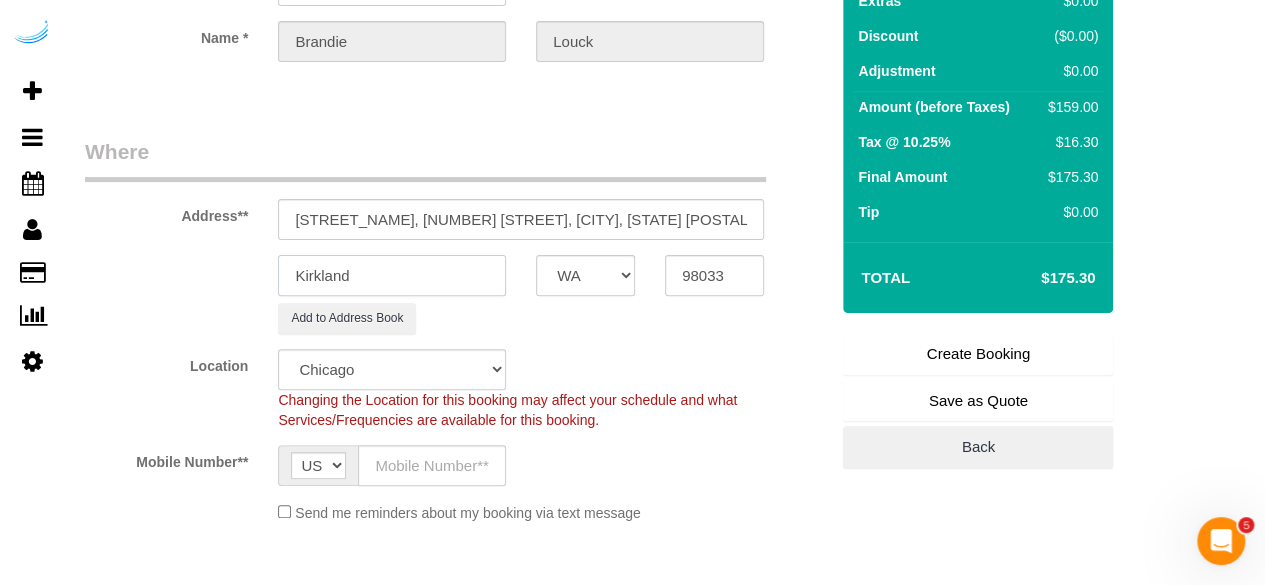 scroll, scrollTop: 200, scrollLeft: 0, axis: vertical 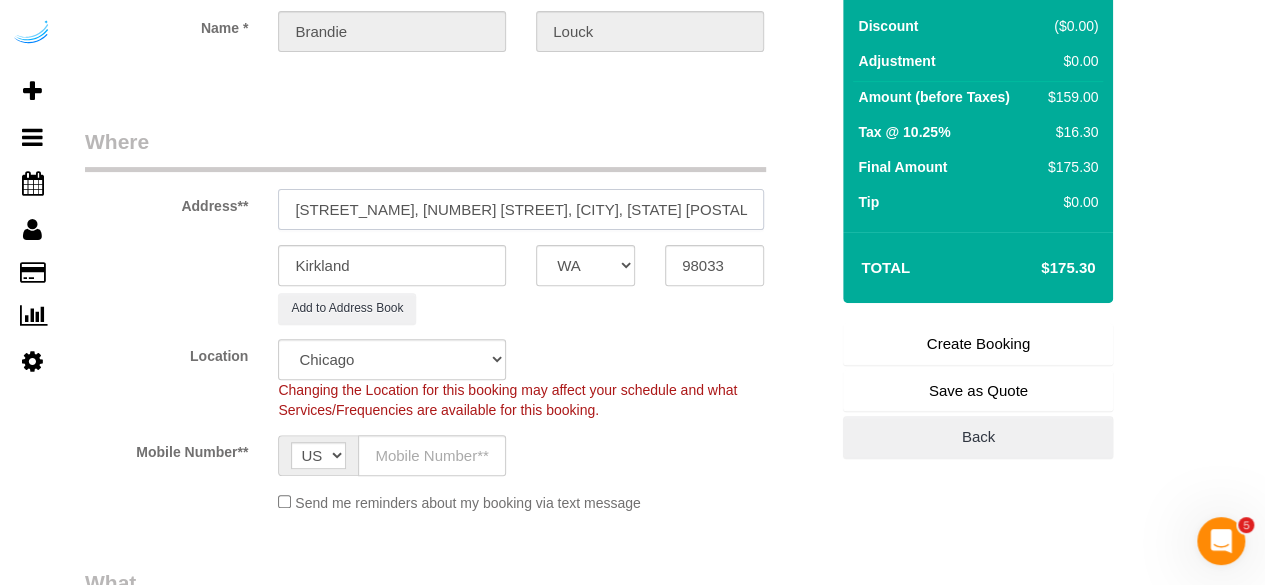 drag, startPoint x: 498, startPoint y: 205, endPoint x: 732, endPoint y: 193, distance: 234.3075 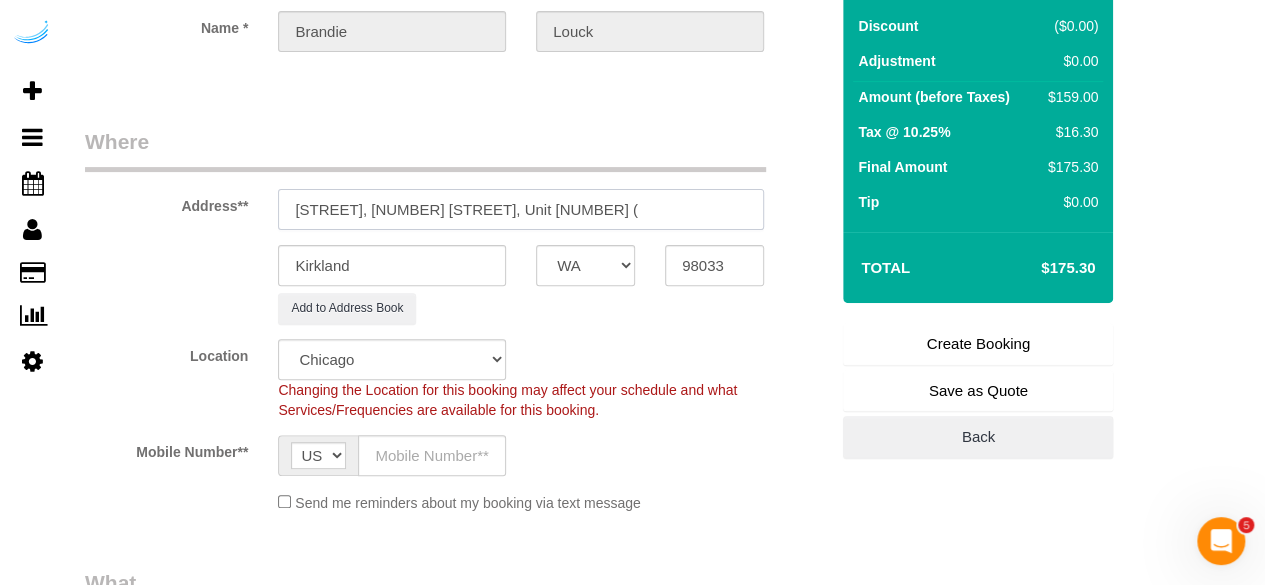 paste on "[FIRST] [LAST]" 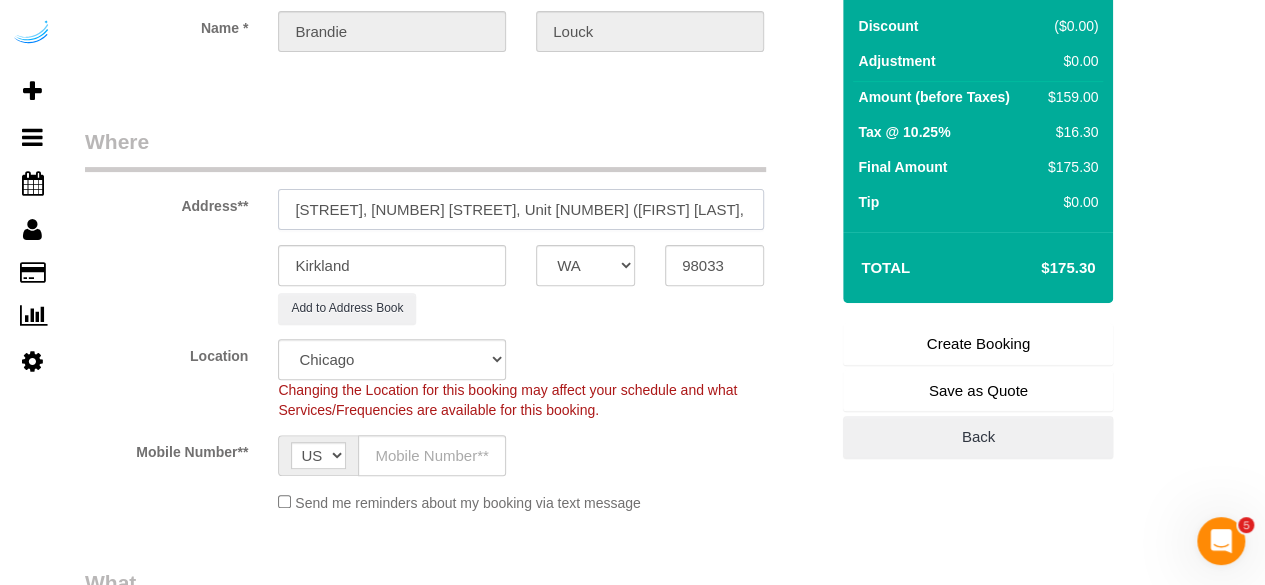 paste on "Boardwalk" 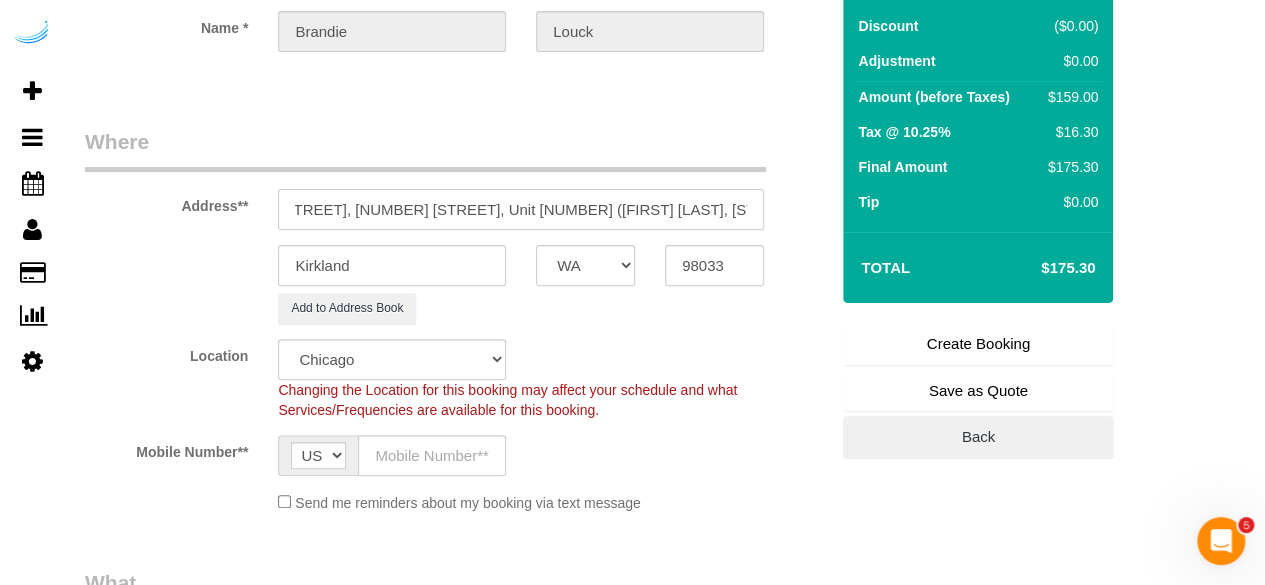scroll, scrollTop: 0, scrollLeft: 24, axis: horizontal 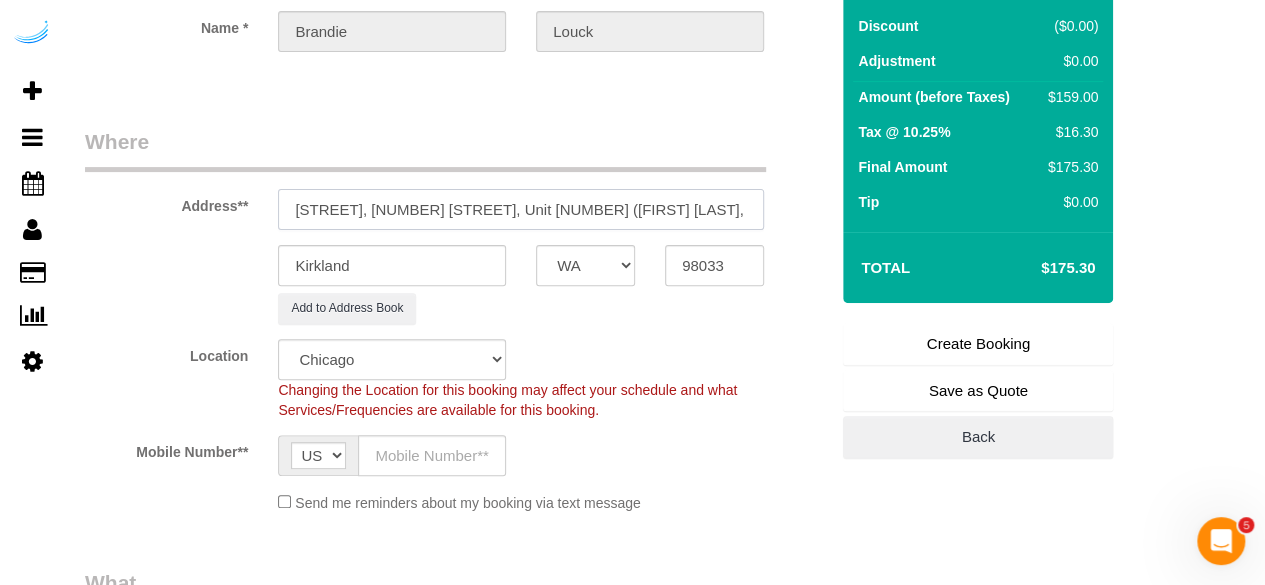 paste on "Boardwalk" 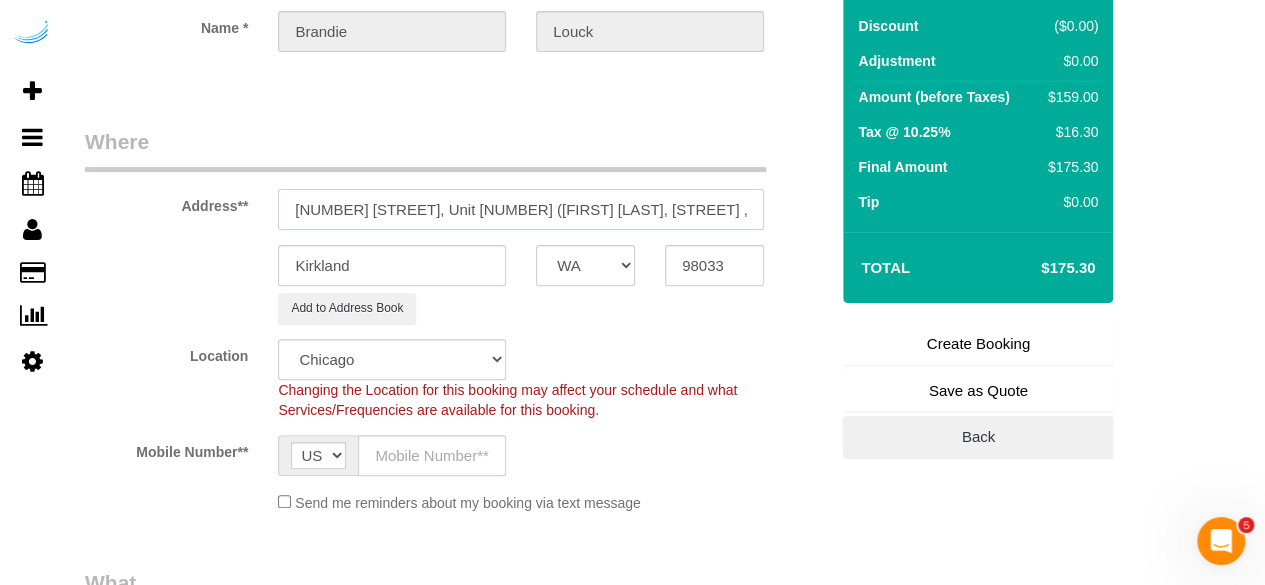 scroll, scrollTop: 0, scrollLeft: 24, axis: horizontal 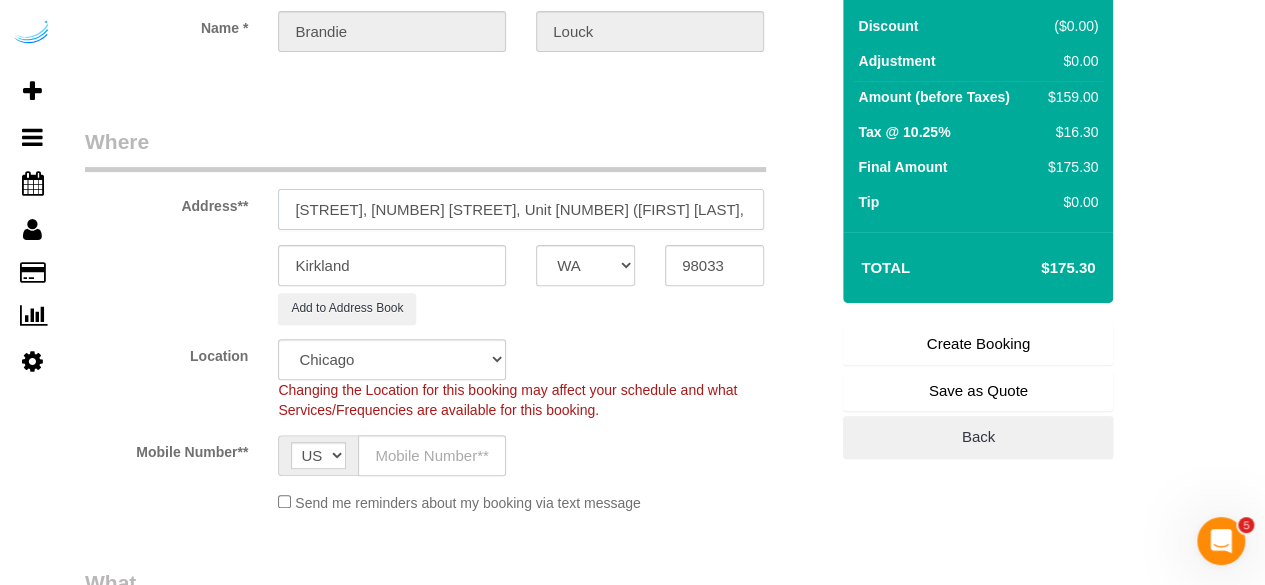 paste on "1428366" 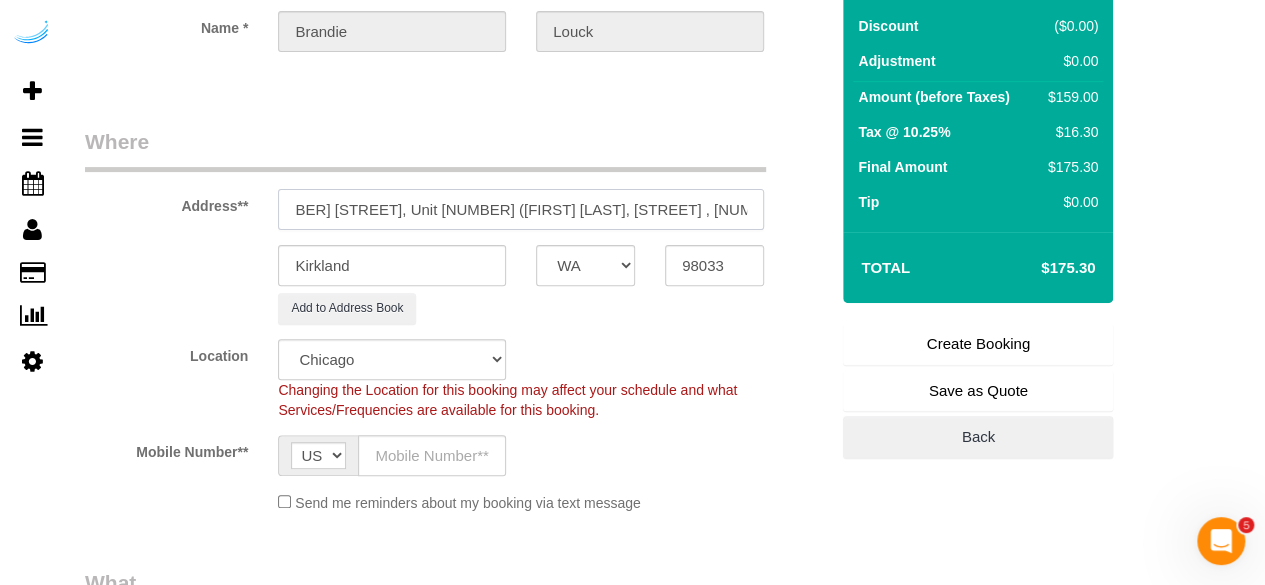 scroll, scrollTop: 0, scrollLeft: 120, axis: horizontal 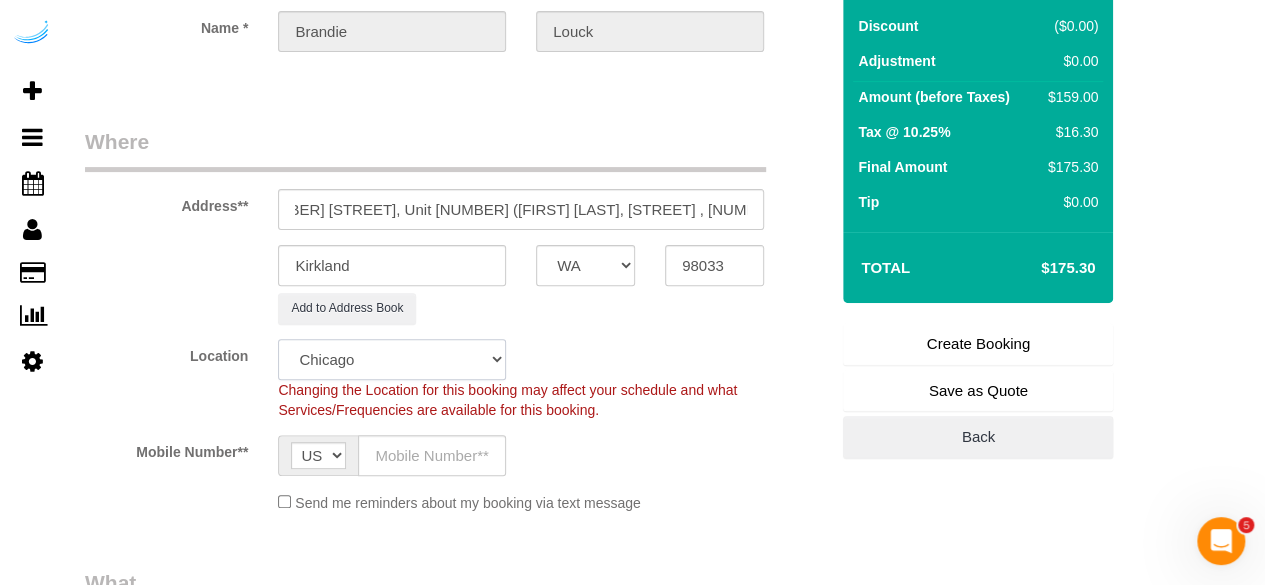 click on "Pro Housekeepers Atlanta Austin Boston Chicago Cincinnati Clearwater Denver Ft Lauderdale Houston Jacksonville Kansas Las Vegas Los Angeles Area Miami Area Naples NYC Area Orlando Palm Beach Phoenix Portland Area San Francisco Area Sarasota Seattle Area St Petersburg Tampa Washington DC" 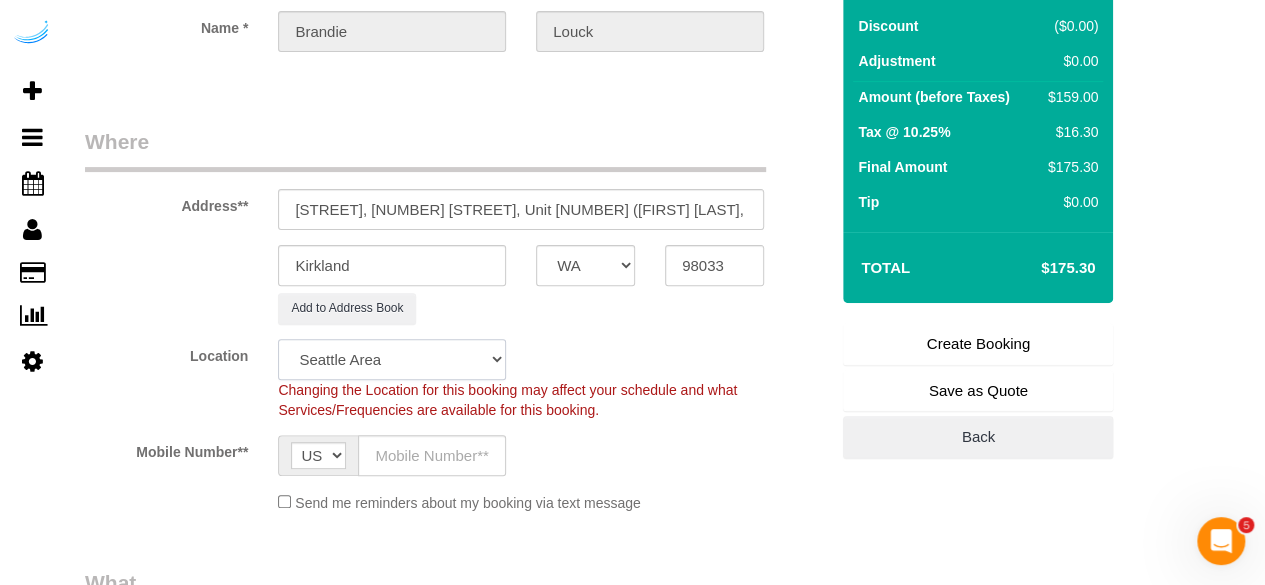 click on "Pro Housekeepers Atlanta Austin Boston Chicago Cincinnati Clearwater Denver Ft Lauderdale Houston Jacksonville Kansas Las Vegas Los Angeles Area Miami Area Naples NYC Area Orlando Palm Beach Phoenix Portland Area San Francisco Area Sarasota Seattle Area St Petersburg Tampa Washington DC" 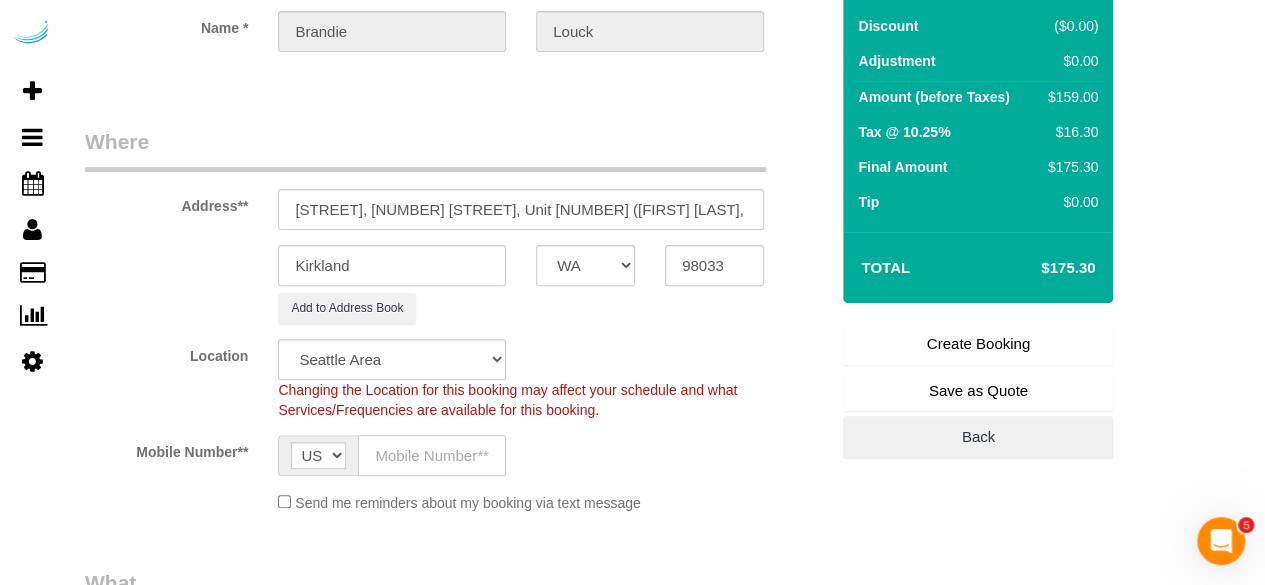 click 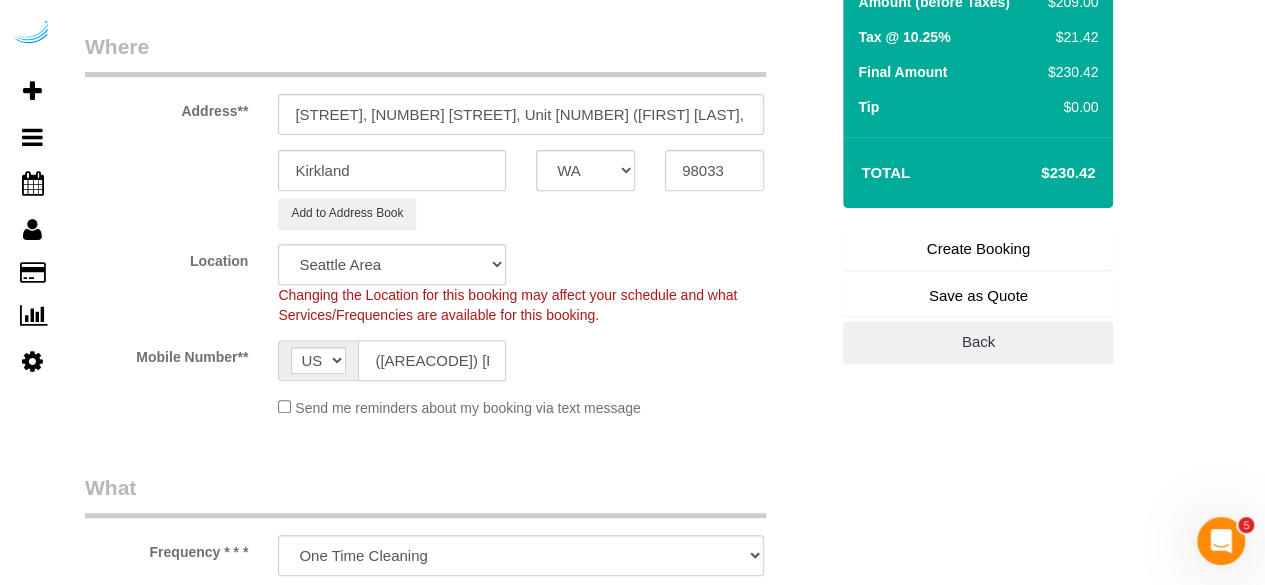 scroll, scrollTop: 500, scrollLeft: 0, axis: vertical 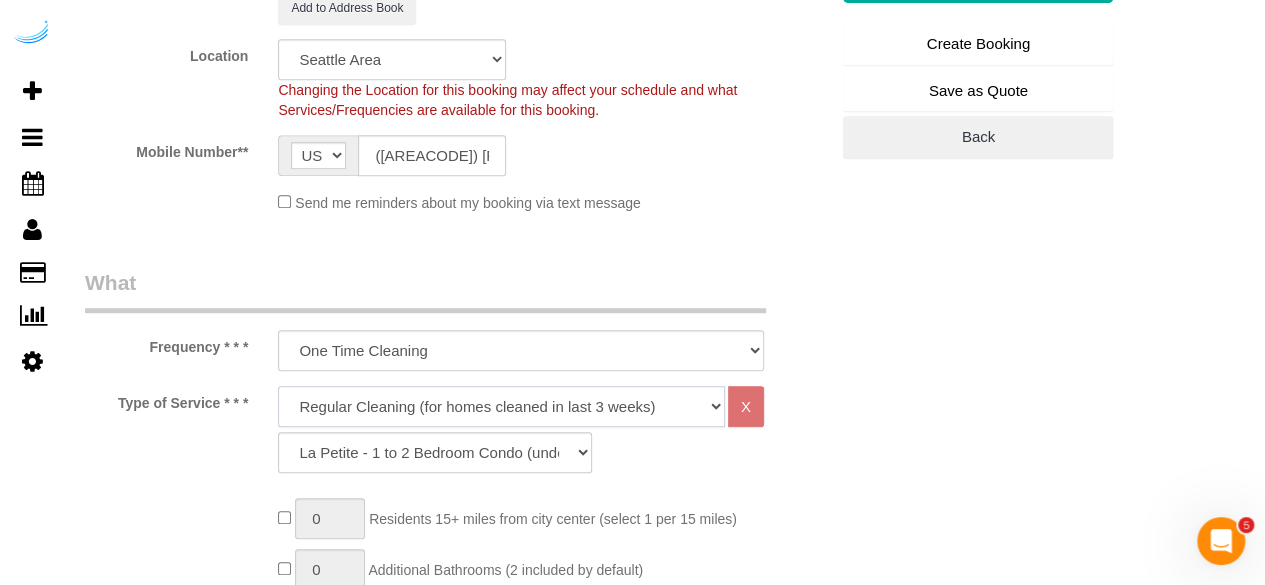 click on "Deep Cleaning (for homes that have not been cleaned in 3+ weeks) Spruce Regular Cleaning (for homes cleaned in last 3 weeks) Moving Cleanup (to clean home for new tenants) Post Construction Cleaning Vacation Rental Cleaning Hourly" 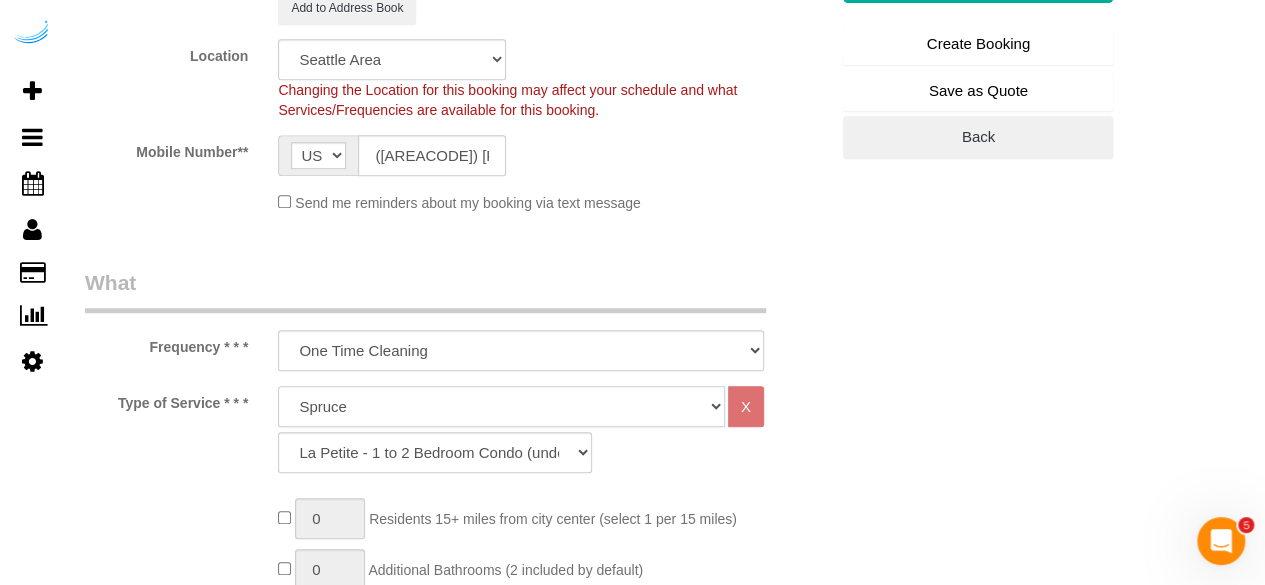 click on "Deep Cleaning (for homes that have not been cleaned in 3+ weeks) Spruce Regular Cleaning (for homes cleaned in last 3 weeks) Moving Cleanup (to clean home for new tenants) Post Construction Cleaning Vacation Rental Cleaning Hourly" 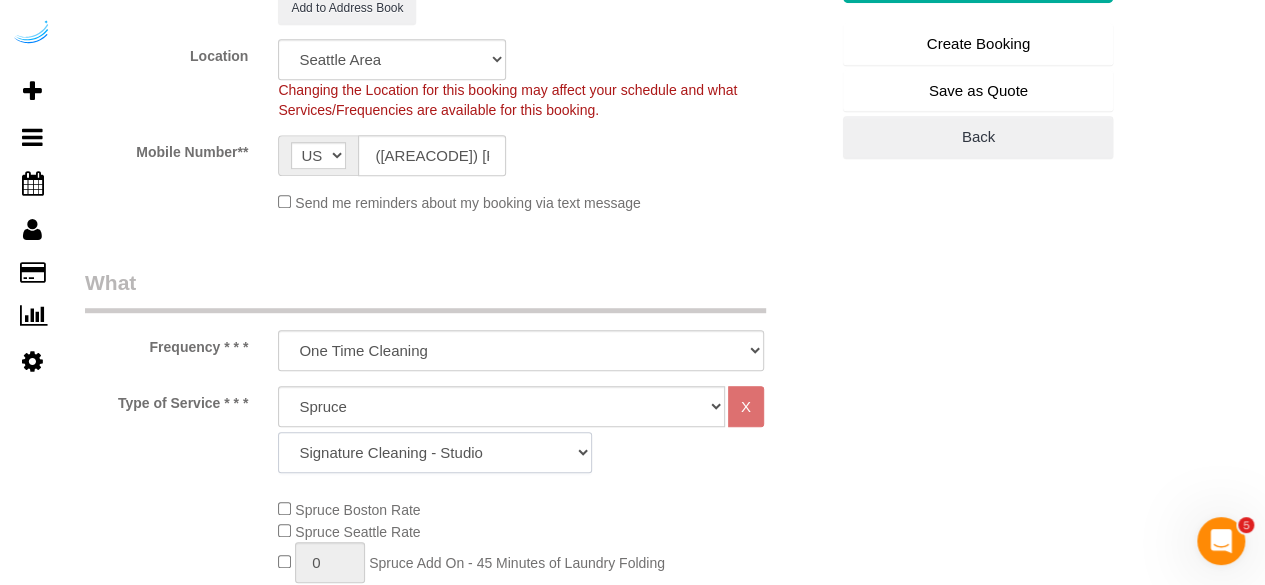 click on "Signature Cleaning - Studio Signature Cleaning - 1 Bed 1 Bath Signature Cleaning - 1 Bed 1.5 Bath Signature Cleaning - 1 Bed 1 Bath + Study Signature Cleaning - 1 Bed 2 Bath Signature Cleaning - 2 Bed 1 Bath Signature Cleaning - 2 Bed 2 Bath Signature Cleaning - 2 Bed 2.5 Bath Signature Cleaning - 2 Bed 2 Bath + Study Signature Cleaning - 3 Bed 2 Bath Signature Cleaning - 3 Bed 3 Bath Signature Cleaning - 4 Bed 2 Bath Signature Cleaning - 4 Bed 4 Bath Signature Cleaning - 5 Bed 4 Bath Signature Cleaning - 5 Bed 5 Bath Signature Cleaning - 6 Bed 6 Bath Premium Cleaning - Studio Premium Cleaning - 1 Bed 1 Bath Premium Cleaning - 1 Bed 1.5 Bath Premium Cleaning - 1 Bed 1 Bath + Study Premium Cleaning - 1 Bed 2 Bath Premium Cleaning - 2 Bed 1 Bath Premium Cleaning - 2 Bed 2 Bath Premium Cleaning - 2 Bed 2.5 Bath Premium Cleaning - 2 Bed 2 Bath + Study Premium Cleaning - 3 Bed 2 Bath Premium Cleaning - 3 Bed 3 Bath Premium Cleaning - 4 Bed 2 Bath Premium Cleaning - 4 Bed 4 Bath Premium Cleaning - 5 Bed 4 Bath" 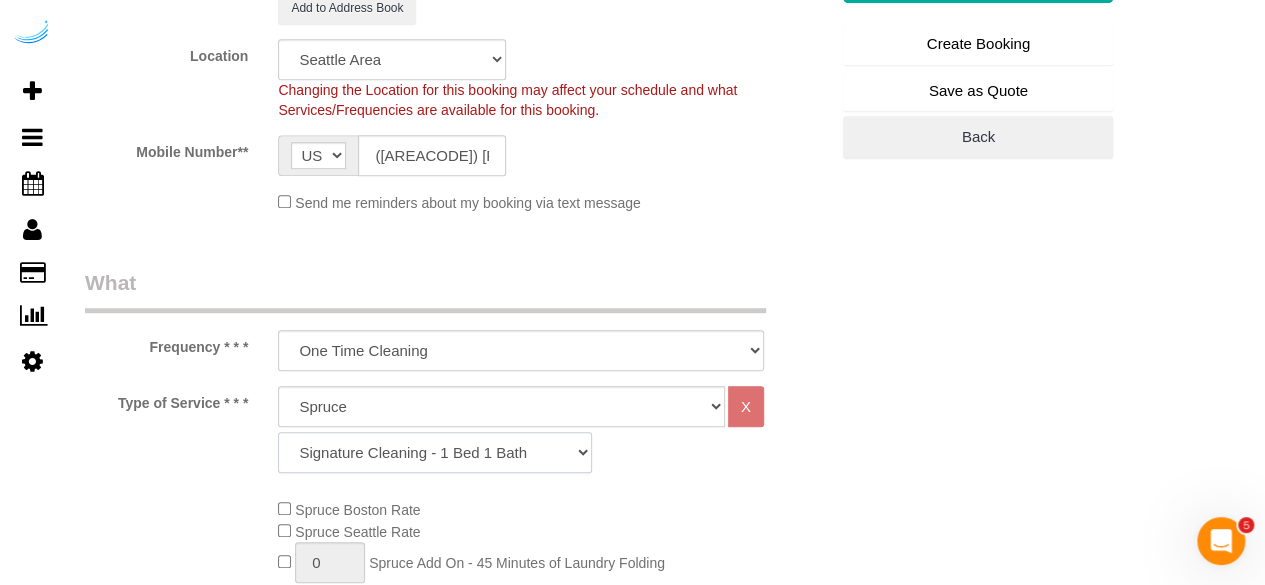 click on "Signature Cleaning - Studio Signature Cleaning - 1 Bed 1 Bath Signature Cleaning - 1 Bed 1.5 Bath Signature Cleaning - 1 Bed 1 Bath + Study Signature Cleaning - 1 Bed 2 Bath Signature Cleaning - 2 Bed 1 Bath Signature Cleaning - 2 Bed 2 Bath Signature Cleaning - 2 Bed 2.5 Bath Signature Cleaning - 2 Bed 2 Bath + Study Signature Cleaning - 3 Bed 2 Bath Signature Cleaning - 3 Bed 3 Bath Signature Cleaning - 4 Bed 2 Bath Signature Cleaning - 4 Bed 4 Bath Signature Cleaning - 5 Bed 4 Bath Signature Cleaning - 5 Bed 5 Bath Signature Cleaning - 6 Bed 6 Bath Premium Cleaning - Studio Premium Cleaning - 1 Bed 1 Bath Premium Cleaning - 1 Bed 1.5 Bath Premium Cleaning - 1 Bed 1 Bath + Study Premium Cleaning - 1 Bed 2 Bath Premium Cleaning - 2 Bed 1 Bath Premium Cleaning - 2 Bed 2 Bath Premium Cleaning - 2 Bed 2.5 Bath Premium Cleaning - 2 Bed 2 Bath + Study Premium Cleaning - 3 Bed 2 Bath Premium Cleaning - 3 Bed 3 Bath Premium Cleaning - 4 Bed 2 Bath Premium Cleaning - 4 Bed 4 Bath Premium Cleaning - 5 Bed 4 Bath" 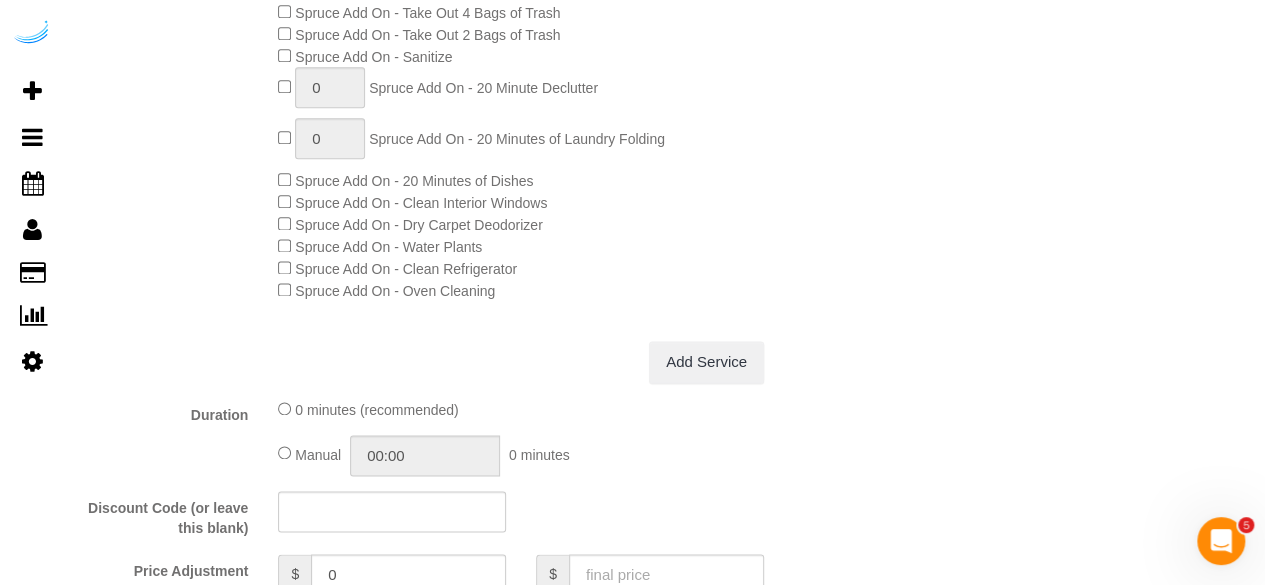 scroll, scrollTop: 1200, scrollLeft: 0, axis: vertical 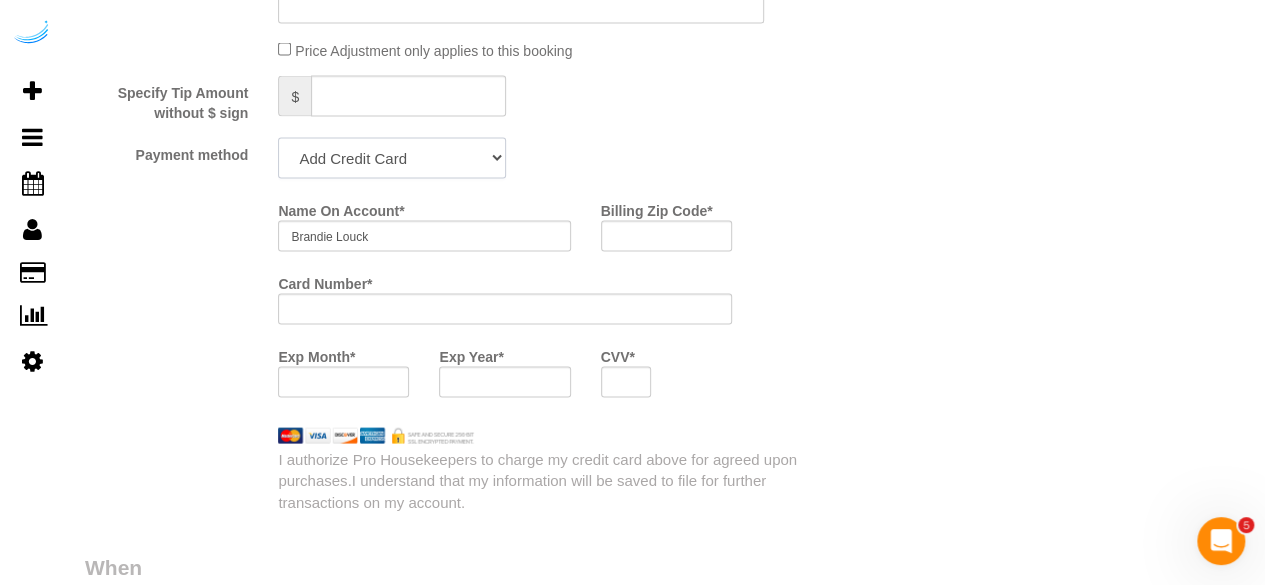 click on "Add Credit Card Cash Check Paypal" 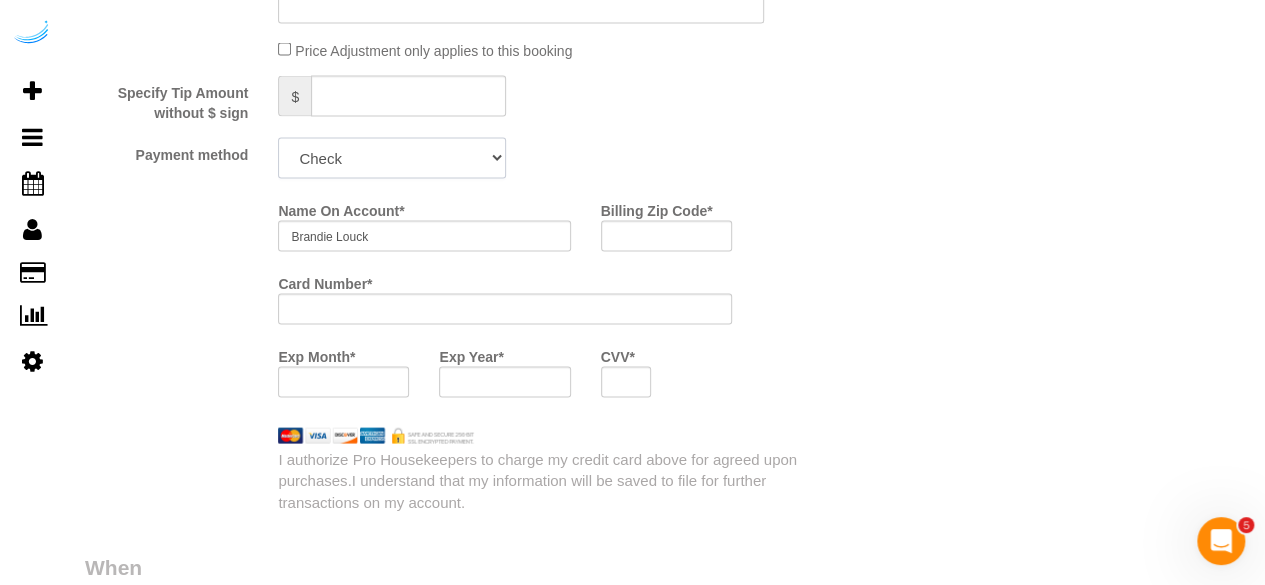 click on "Add Credit Card Cash Check Paypal" 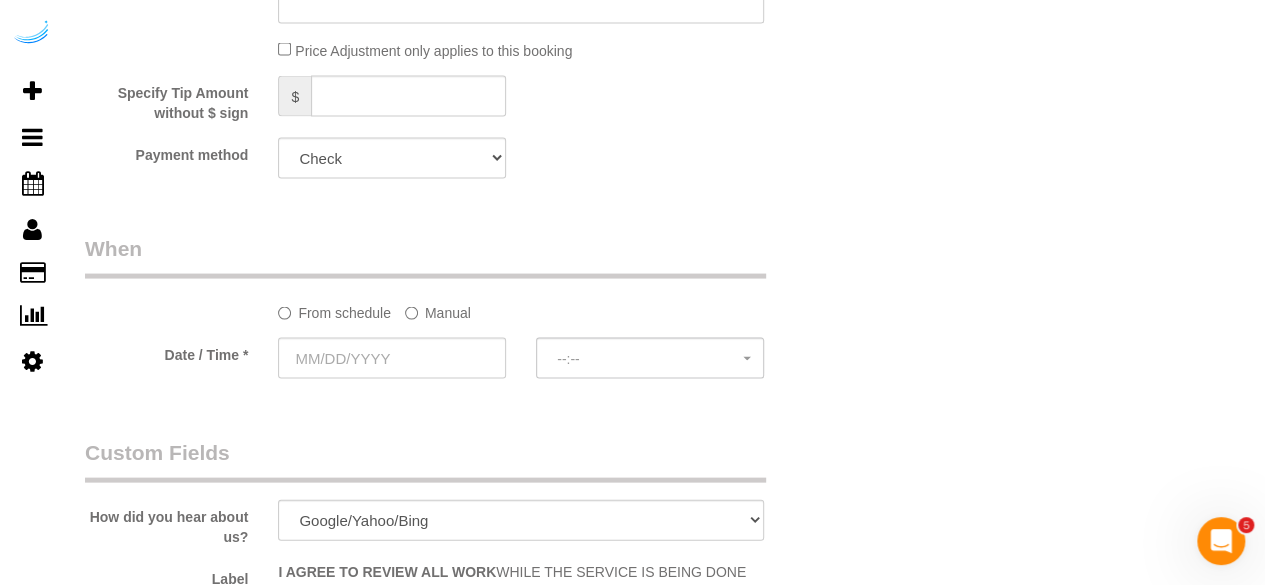 click on "Manual" 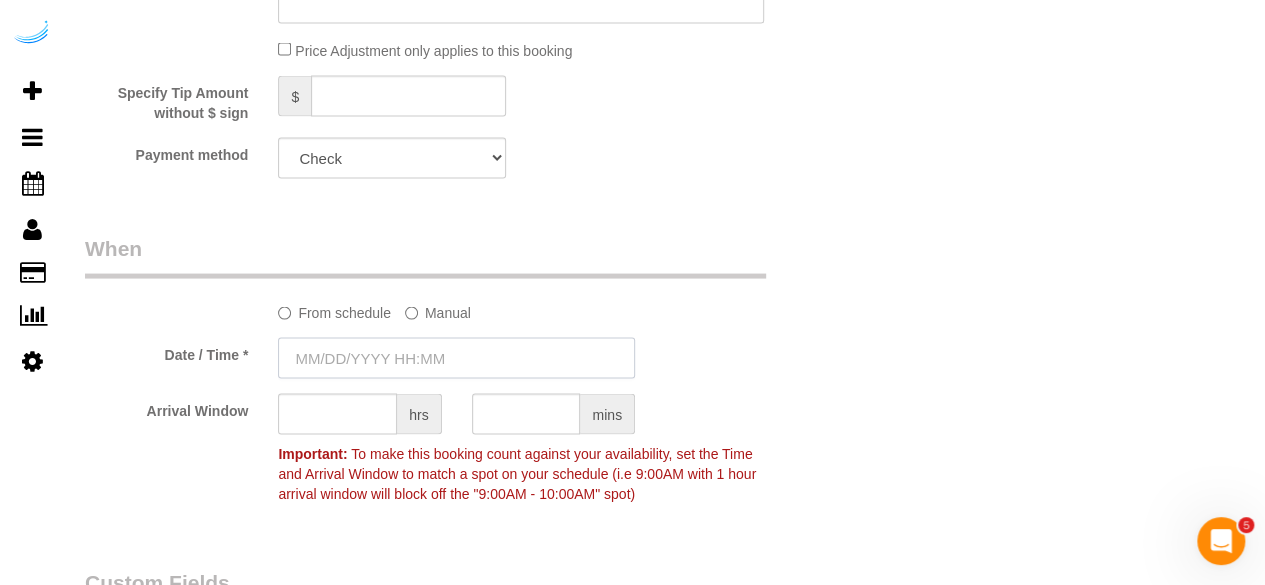 click at bounding box center [456, 358] 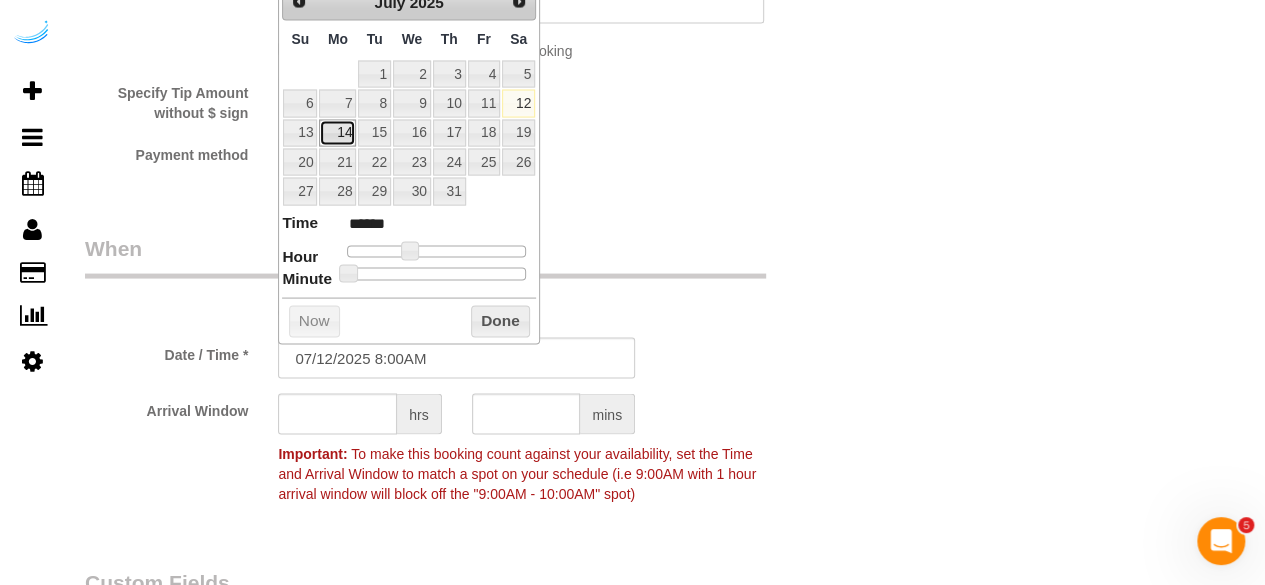 click on "14" at bounding box center (337, 133) 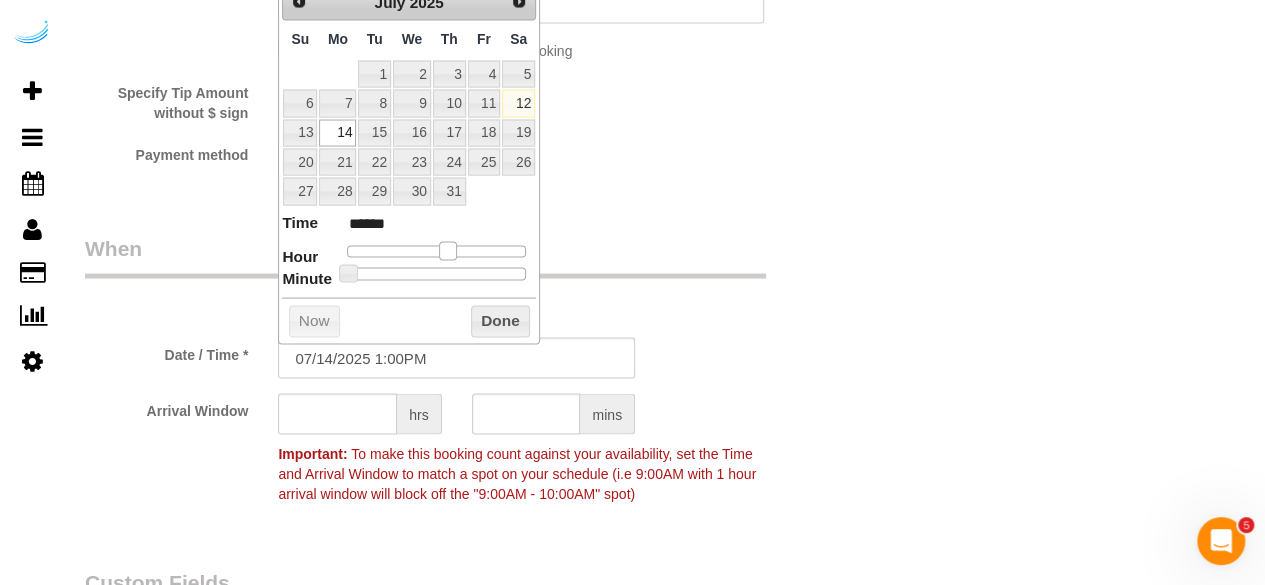 drag, startPoint x: 408, startPoint y: 246, endPoint x: 449, endPoint y: 256, distance: 42.201897 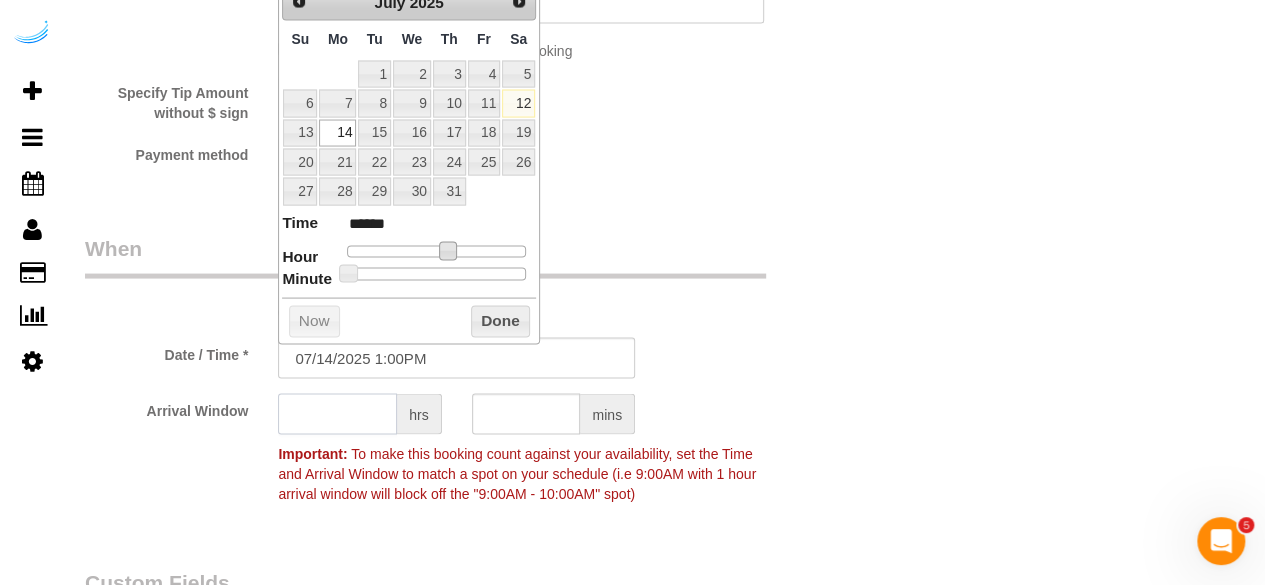 click 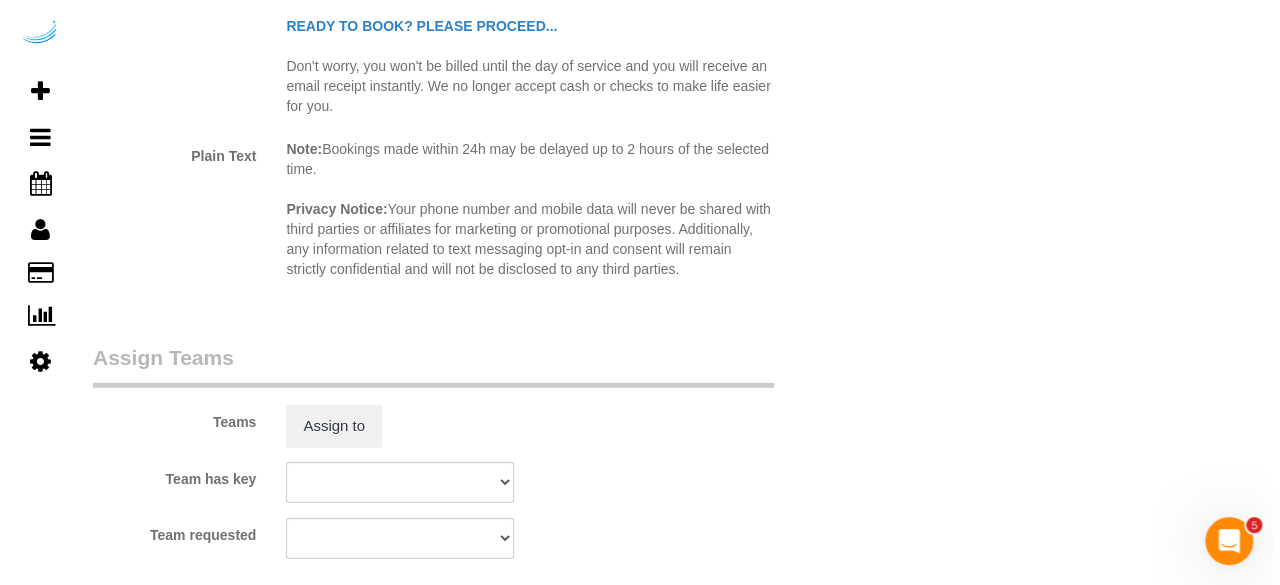 scroll, scrollTop: 2800, scrollLeft: 0, axis: vertical 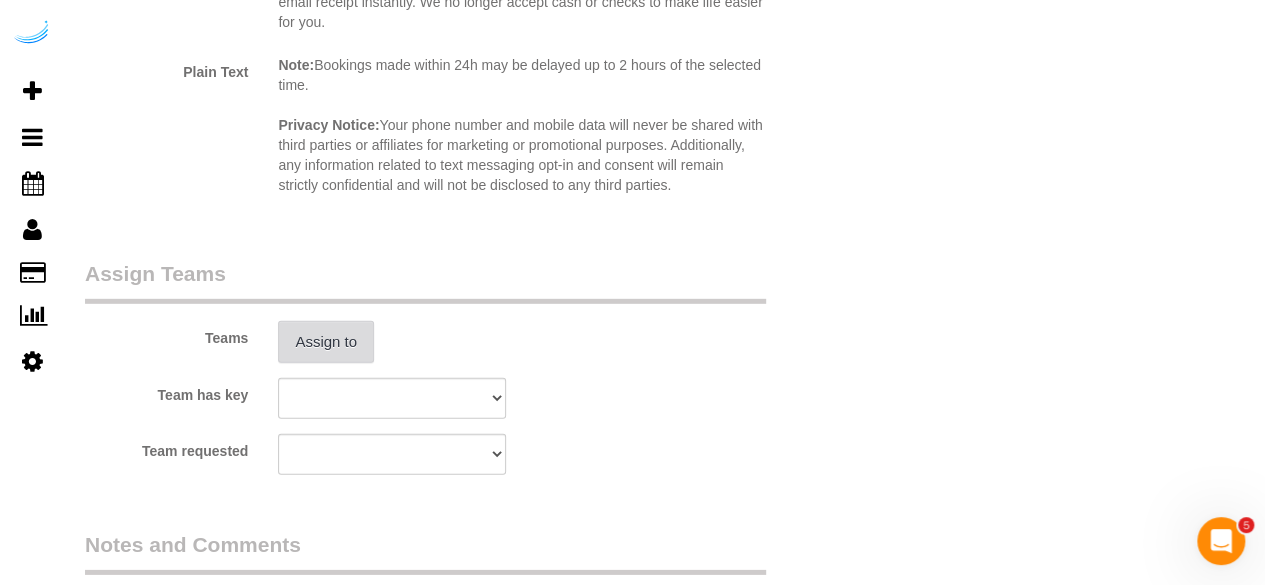 click on "Assign to" at bounding box center [326, 342] 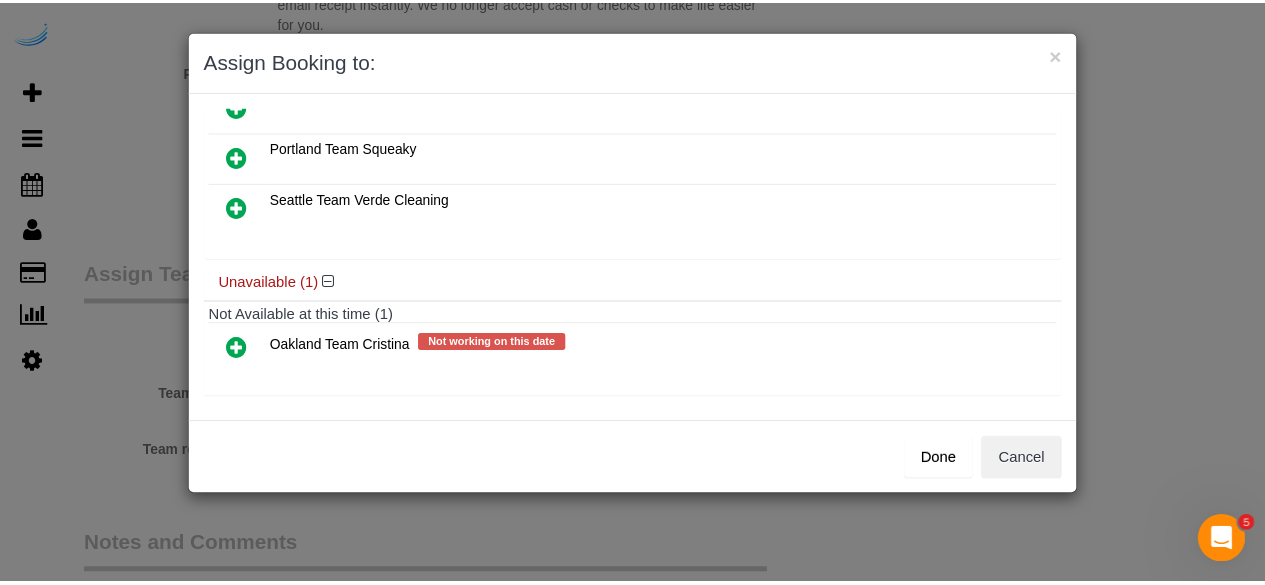 scroll, scrollTop: 138, scrollLeft: 0, axis: vertical 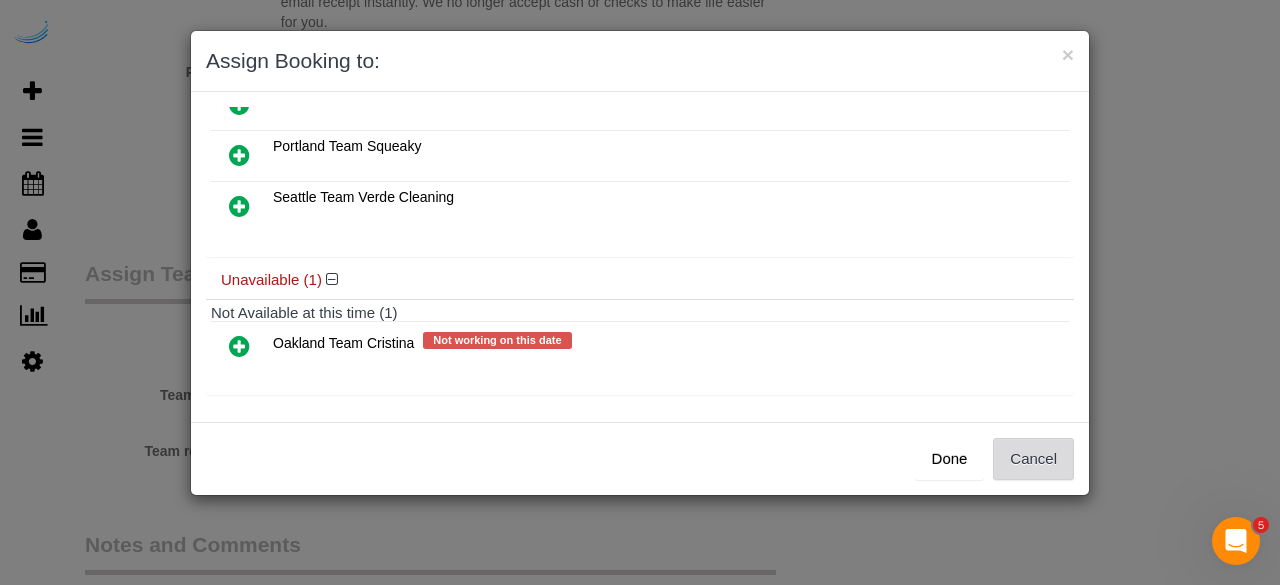 click on "Cancel" at bounding box center [1033, 459] 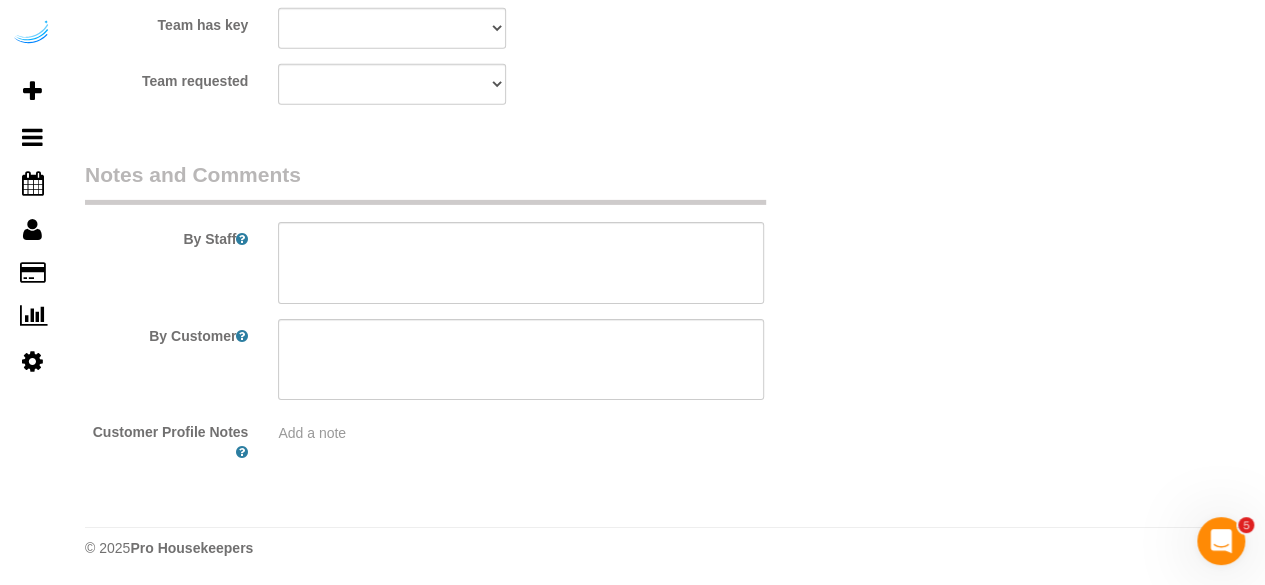 scroll, scrollTop: 3170, scrollLeft: 0, axis: vertical 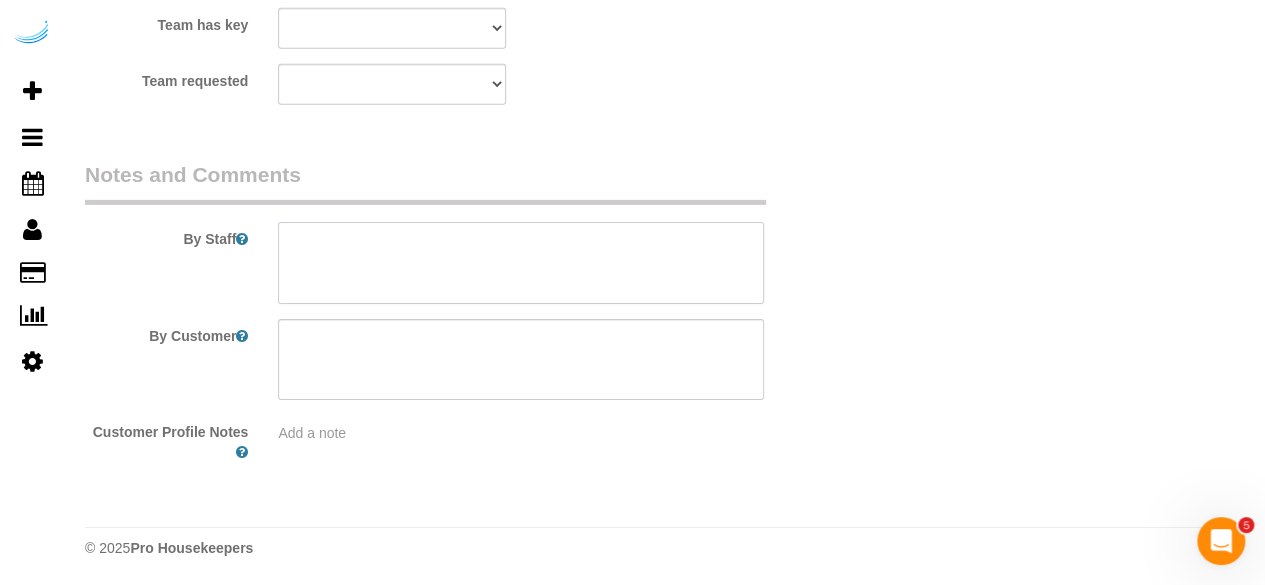 click at bounding box center [521, 263] 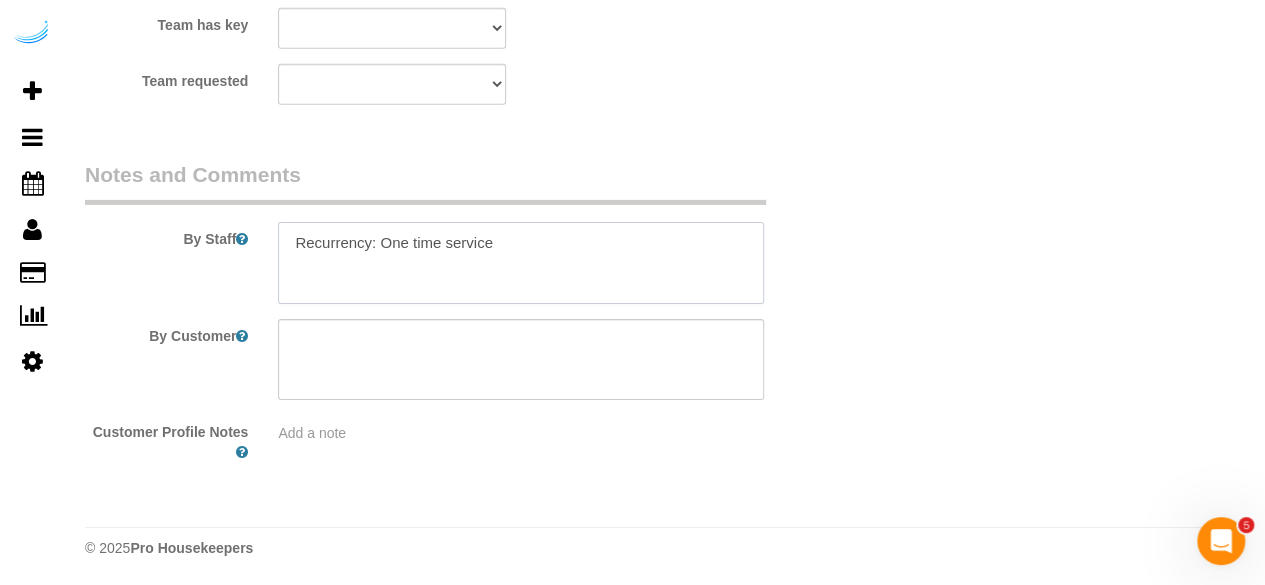 paste on "Permanent Notes:No notes from this customer.Today's Notes:No notes from this service.
Entry Method: Someone will be home
Details:
Call box or leasing office will let enter
Additional Notes:
Can contact at [PHONE] if needed
Housekeeping Notes:" 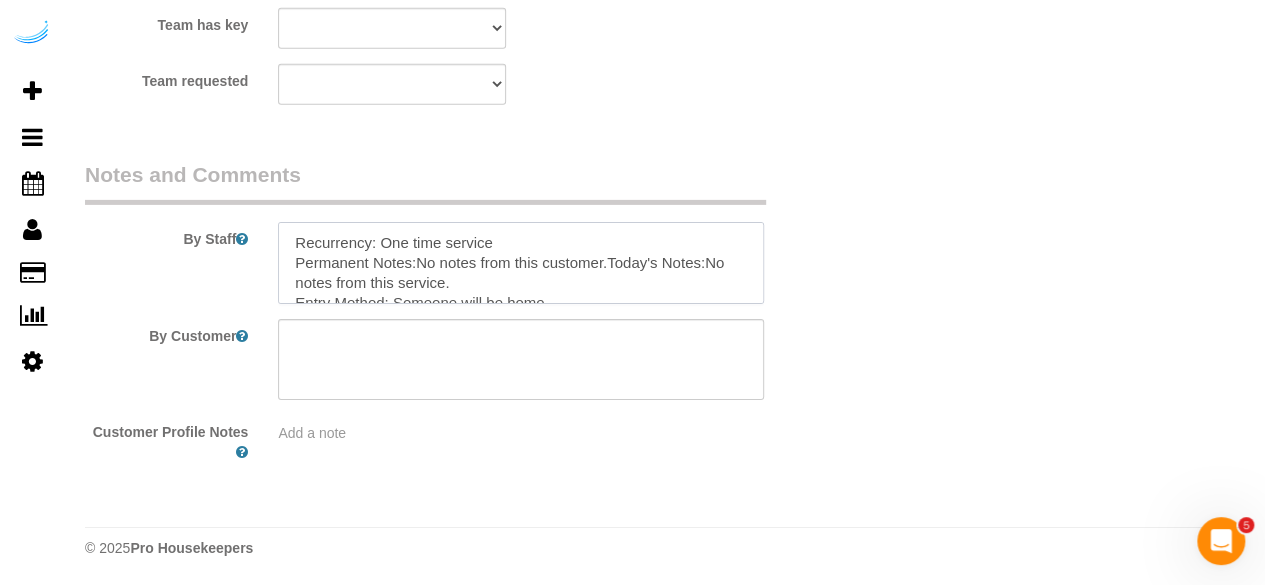 scroll, scrollTop: 148, scrollLeft: 0, axis: vertical 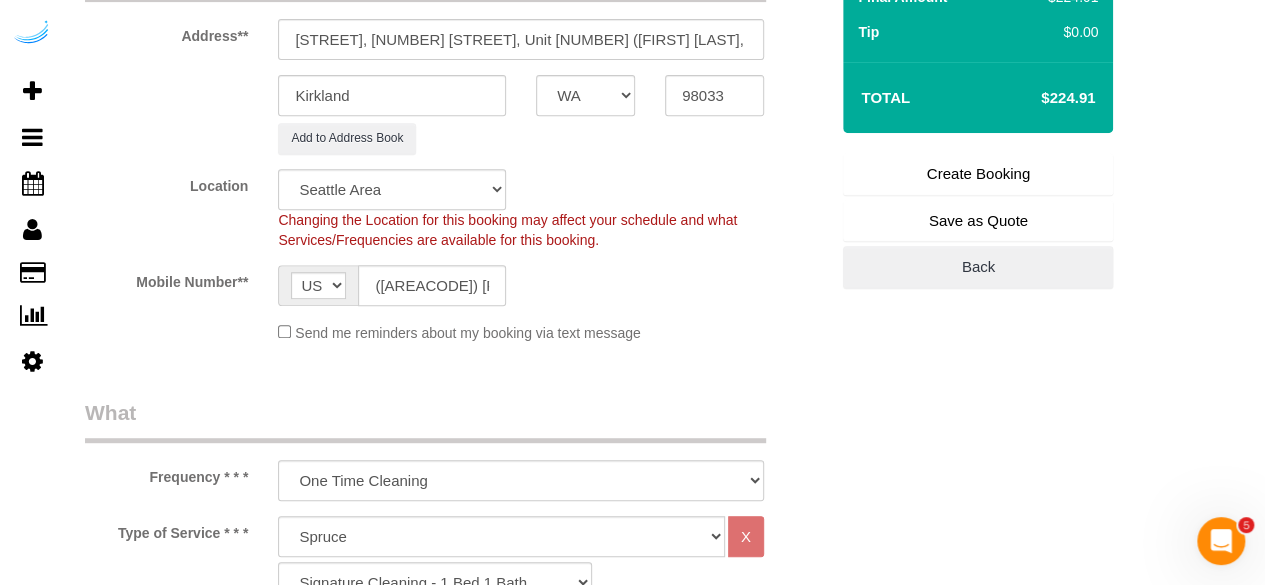 click on "Create Booking" at bounding box center [978, 174] 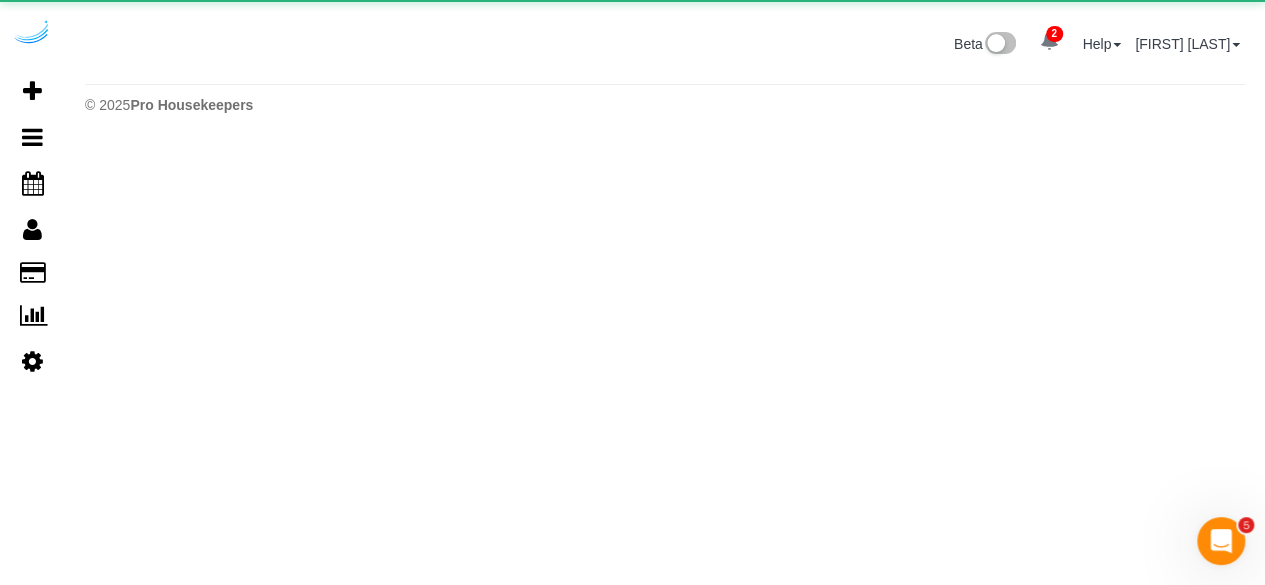 scroll, scrollTop: 0, scrollLeft: 0, axis: both 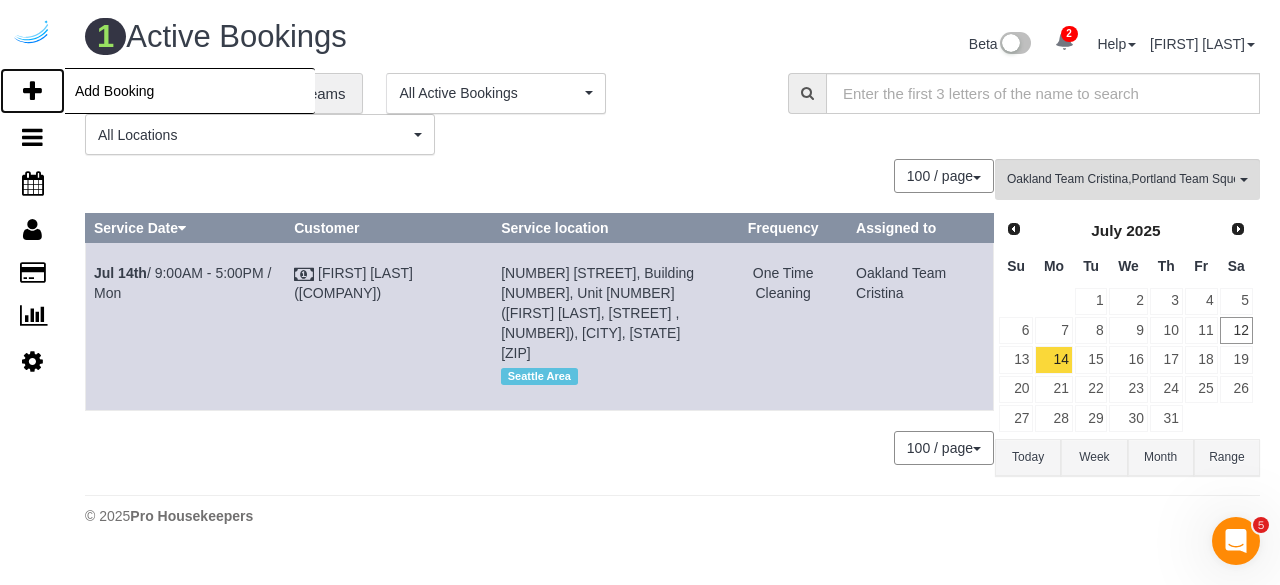 click at bounding box center (32, 91) 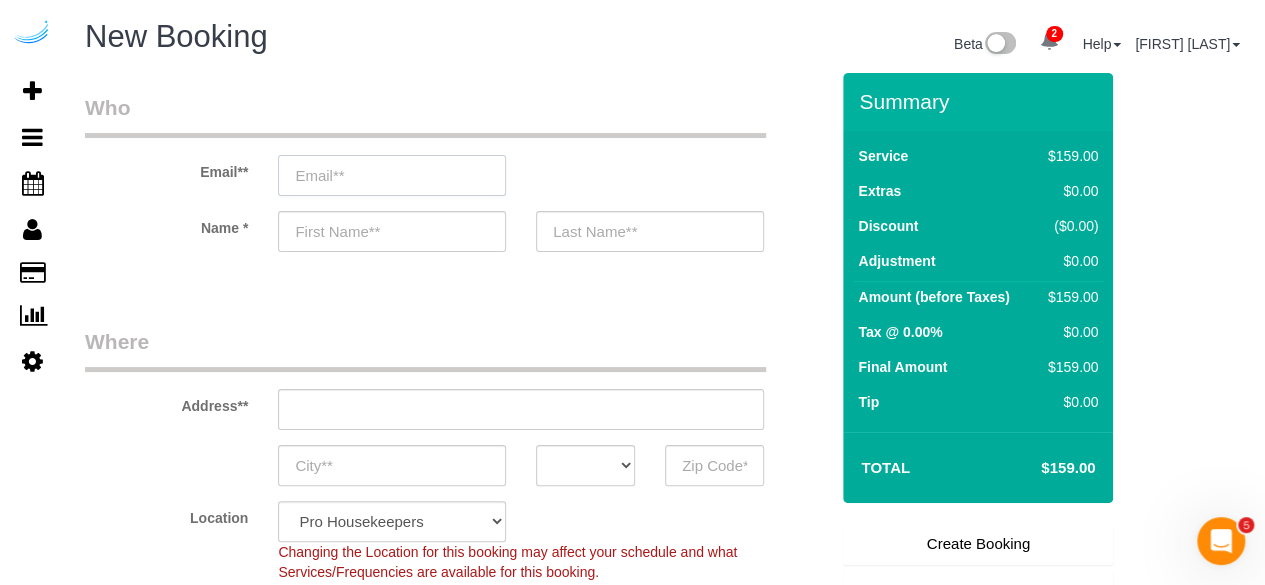 click at bounding box center [392, 175] 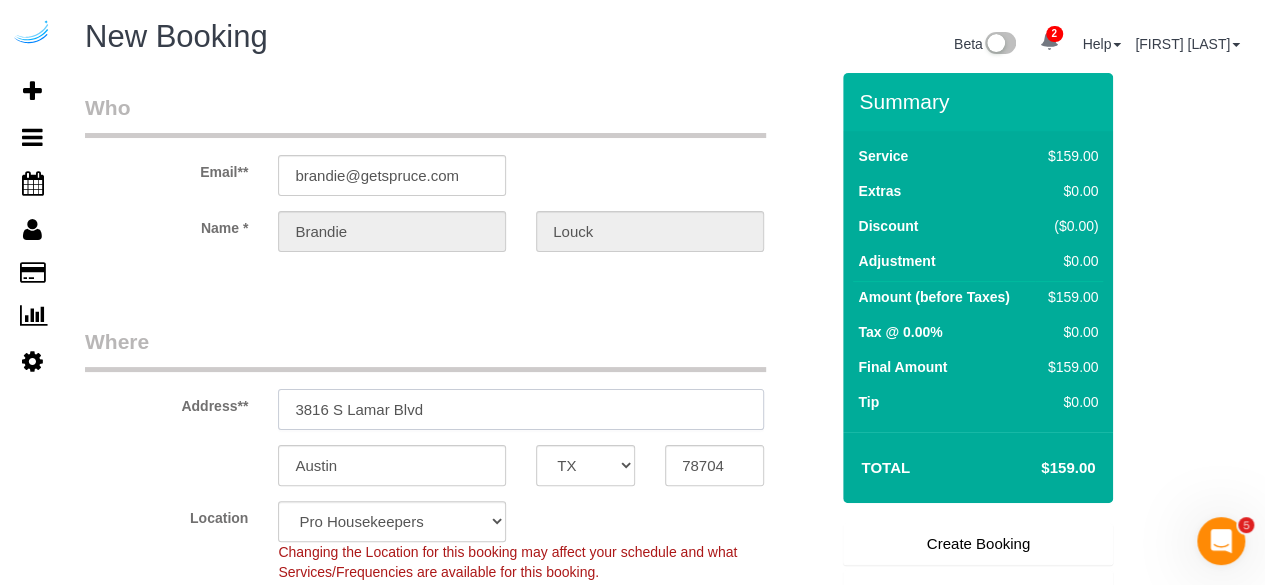 click on "3816 S Lamar Blvd" at bounding box center [521, 409] 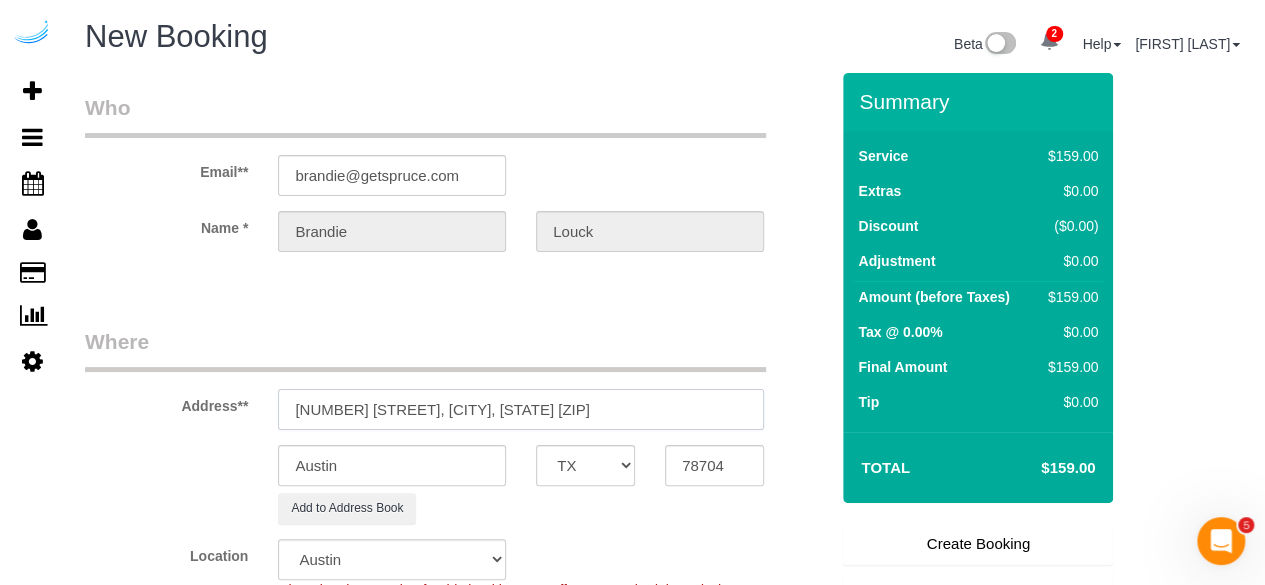 drag, startPoint x: 476, startPoint y: 408, endPoint x: 600, endPoint y: 407, distance: 124.004036 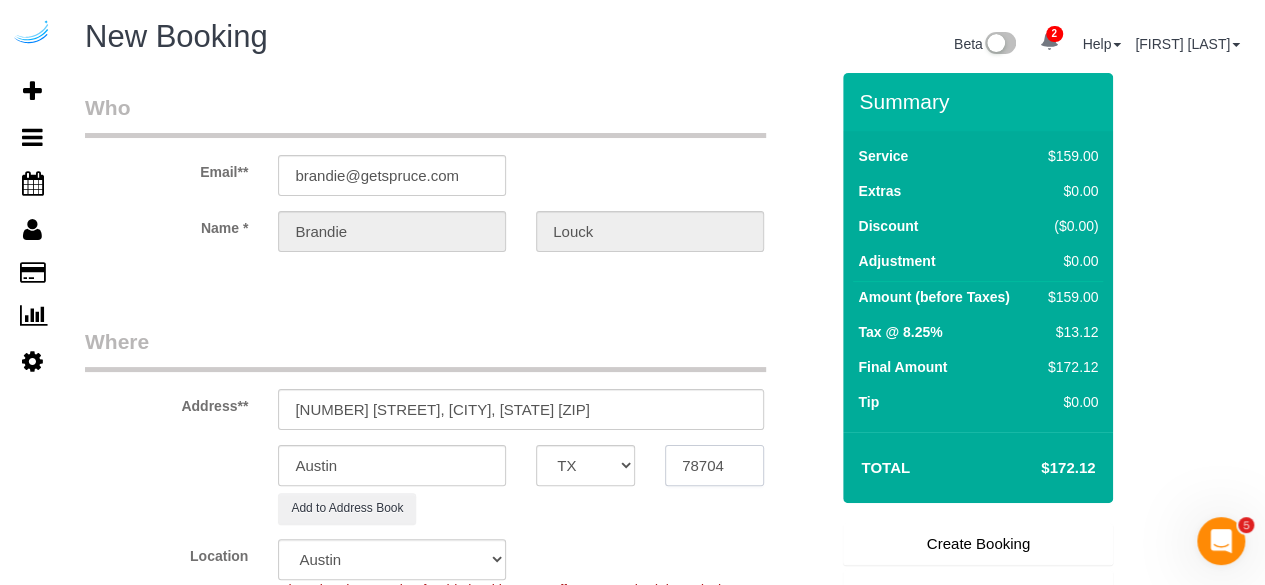 click on "78704" at bounding box center (714, 465) 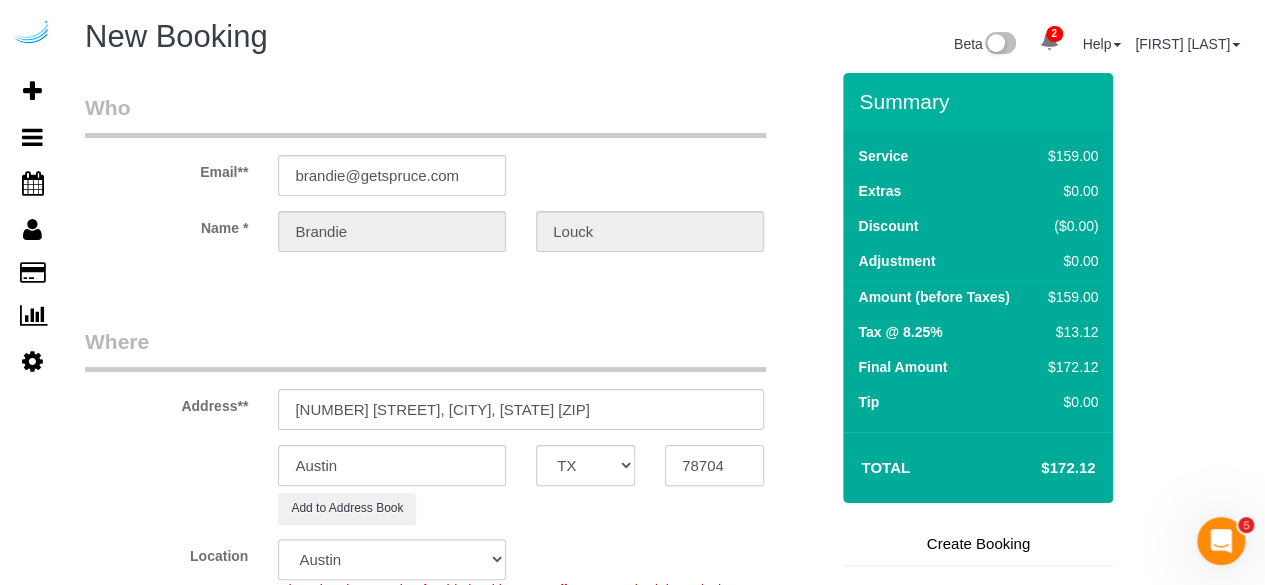 paste on "98103" 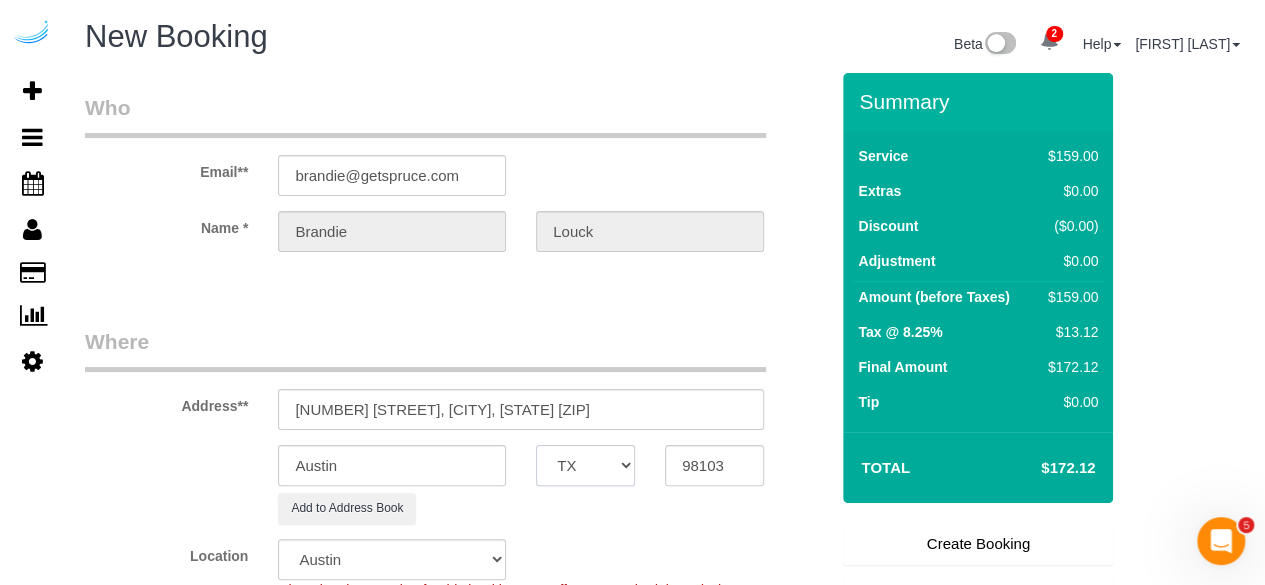 click on "AK
AL
AR
AZ
CA
CO
CT
DC
DE
FL
GA
HI
IA
ID
IL
IN
KS
KY
LA
MA
MD
ME
MI
MN
MO
MS
MT
NC
ND
NE
NH
NJ
NM
NV
NY
OH
OK
OR
PA
RI
SC
SD
TN
TX
UT
VA
VT
WA
WI
WV
WY" at bounding box center [585, 465] 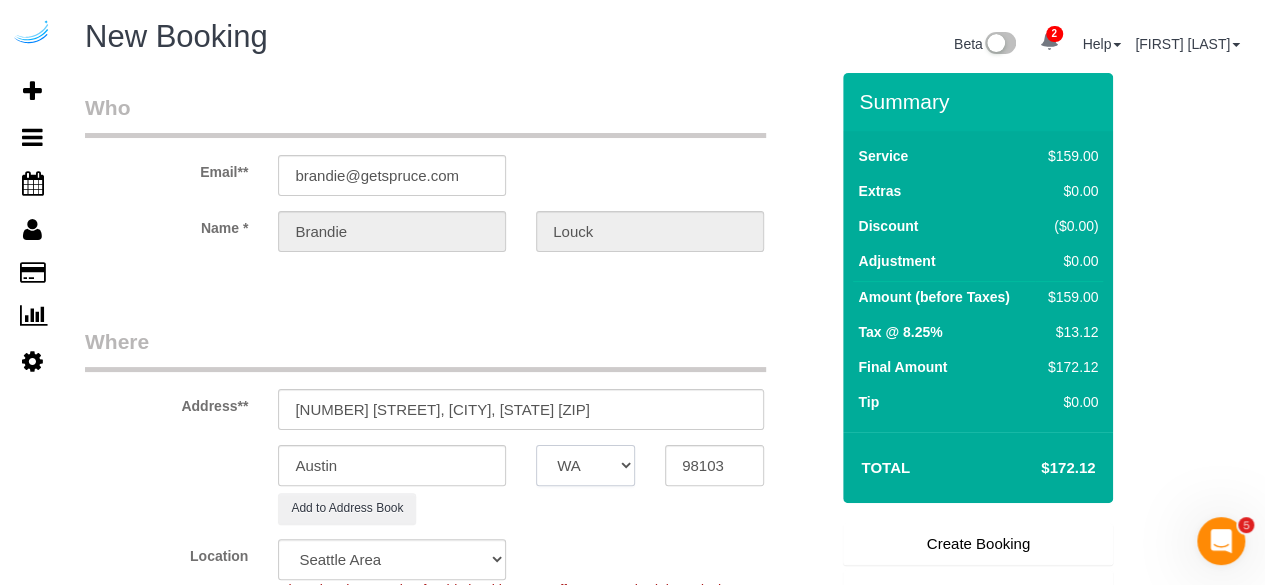 click on "AK
AL
AR
AZ
CA
CO
CT
DC
DE
FL
GA
HI
IA
ID
IL
IN
KS
KY
LA
MA
MD
ME
MI
MN
MO
MS
MT
NC
ND
NE
NH
NJ
NM
NV
NY
OH
OK
OR
PA
RI
SC
SD
TN
TX
UT
VA
VT
WA
WI
WV
WY" at bounding box center [585, 465] 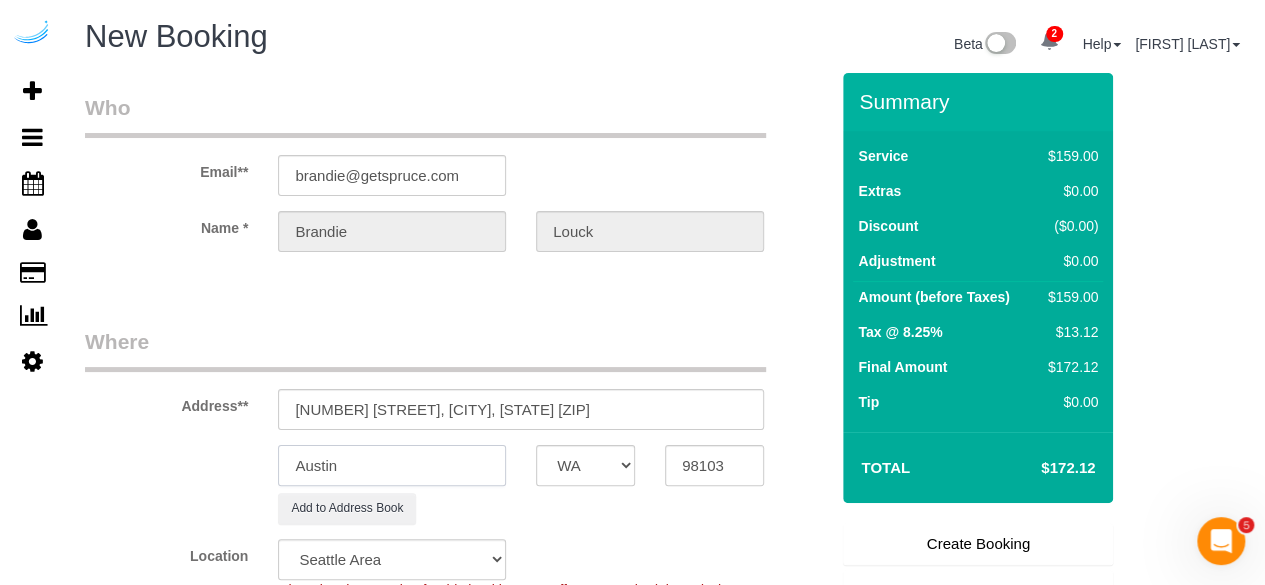 click on "Austin" at bounding box center [392, 465] 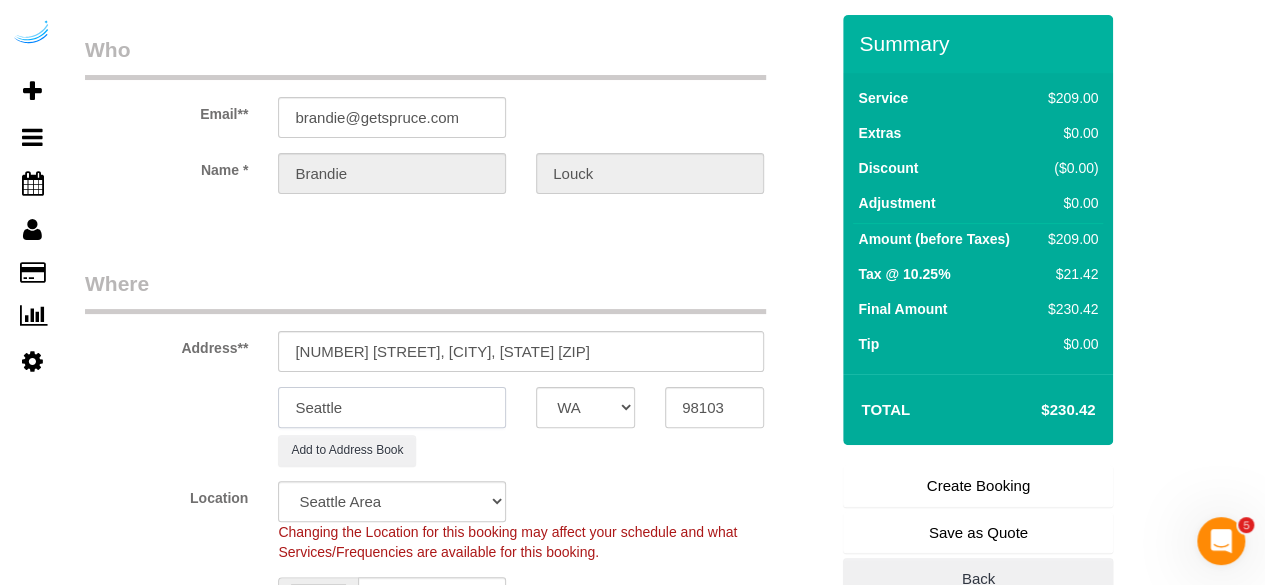 scroll, scrollTop: 100, scrollLeft: 0, axis: vertical 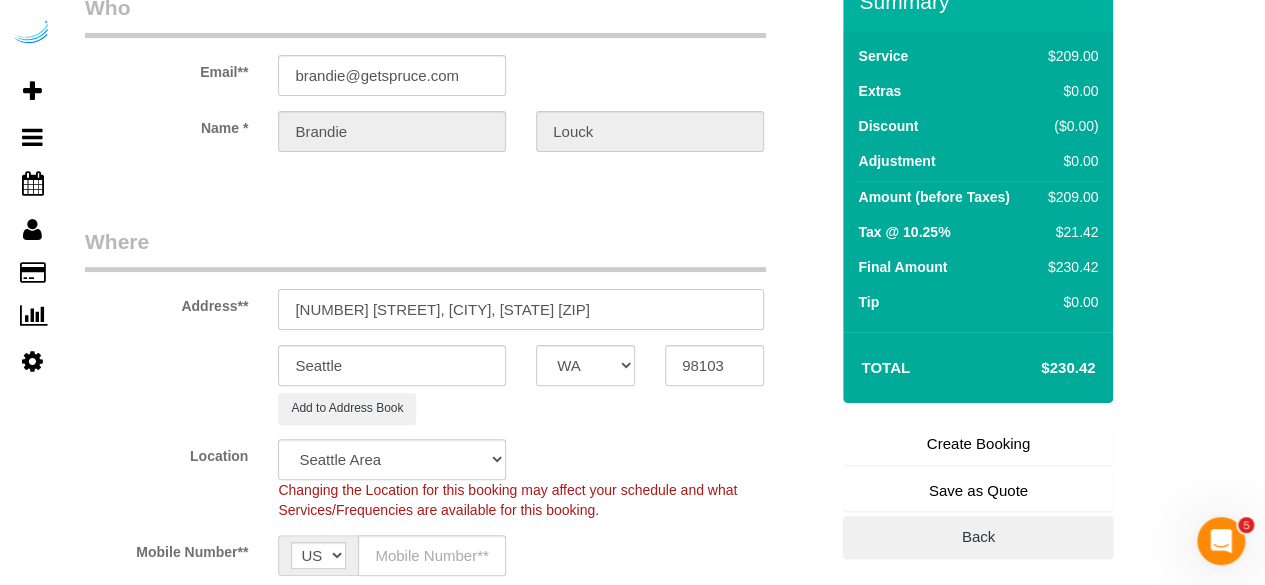 drag, startPoint x: 404, startPoint y: 314, endPoint x: 603, endPoint y: 311, distance: 199.02261 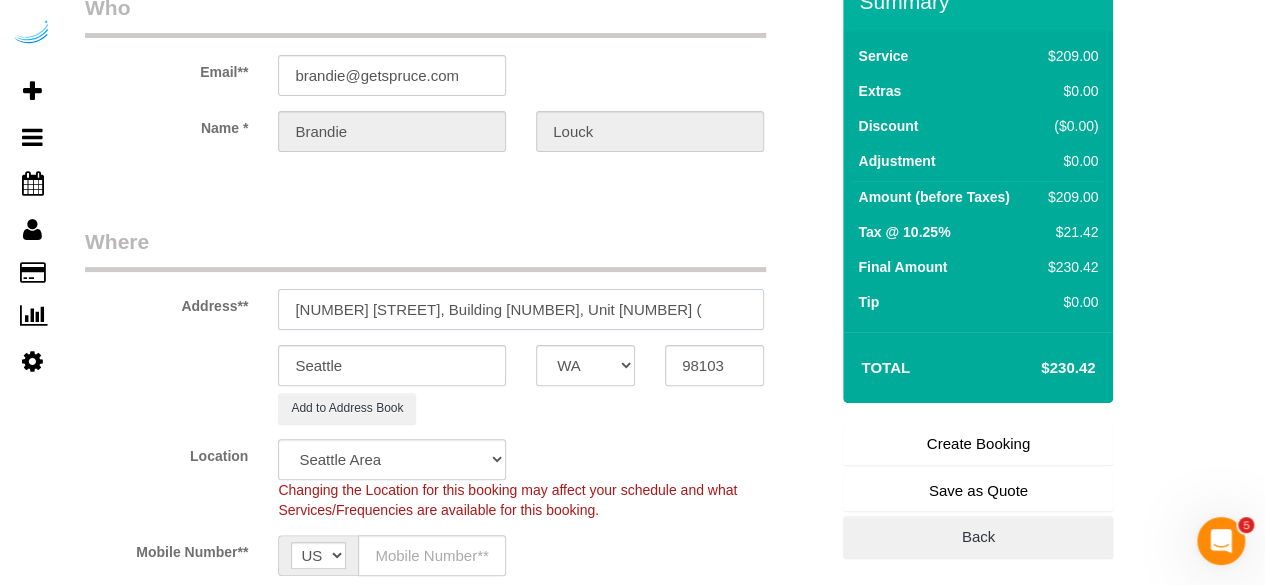 paste on "[FIRST] [LAST]" 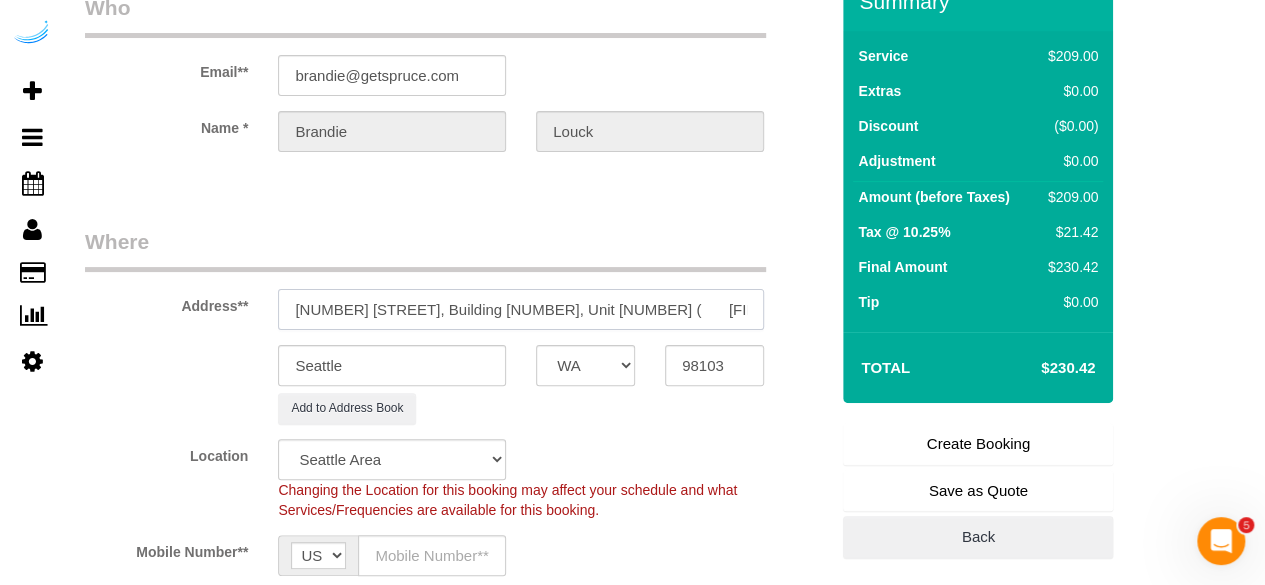 paste on "AMLI Wallingford" 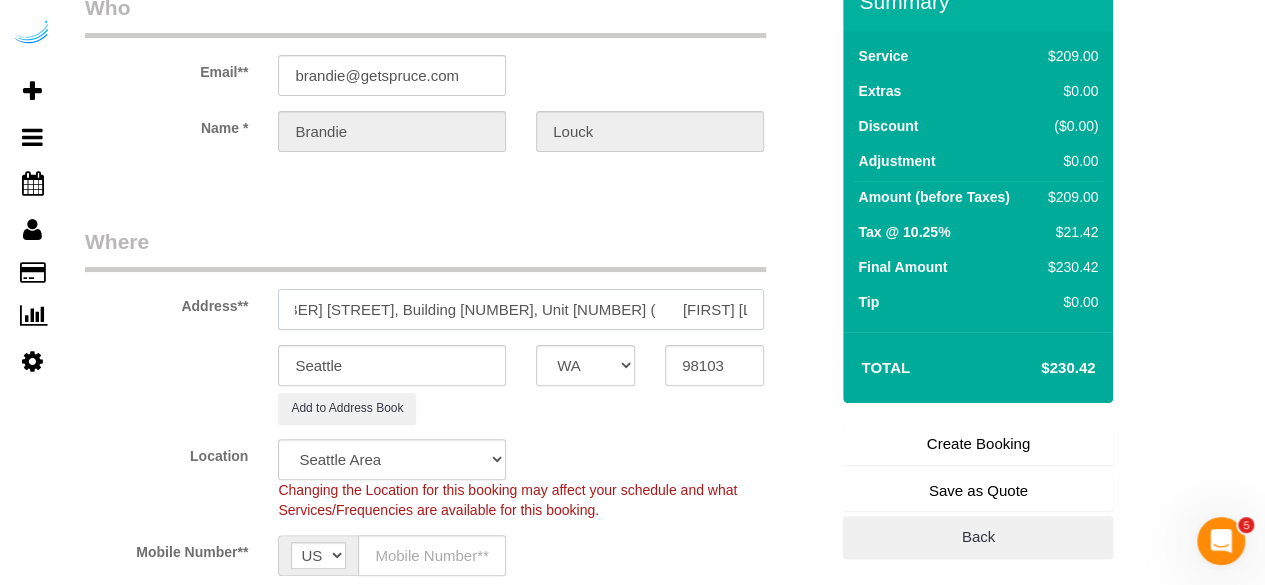 scroll, scrollTop: 0, scrollLeft: 55, axis: horizontal 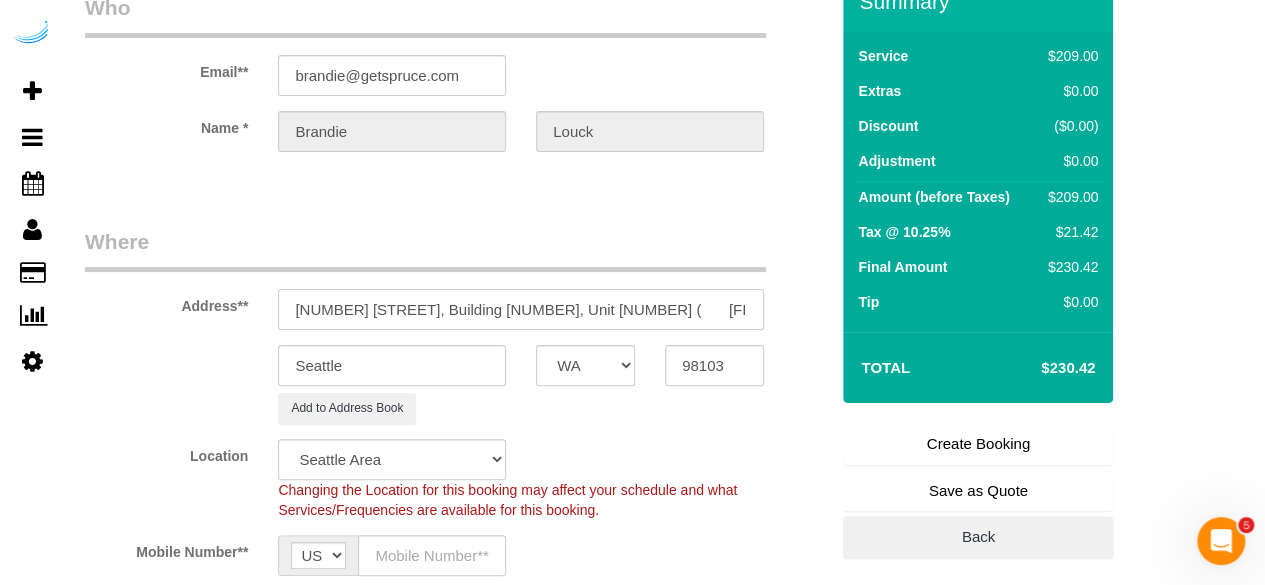 paste on "1440427" 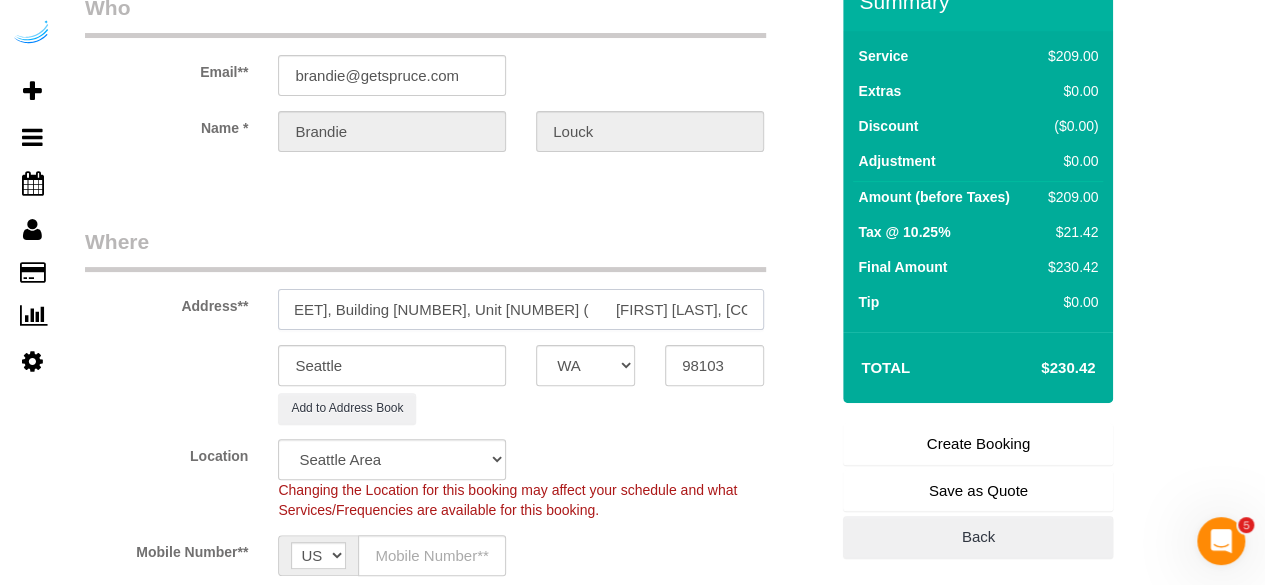 scroll, scrollTop: 0, scrollLeft: 118, axis: horizontal 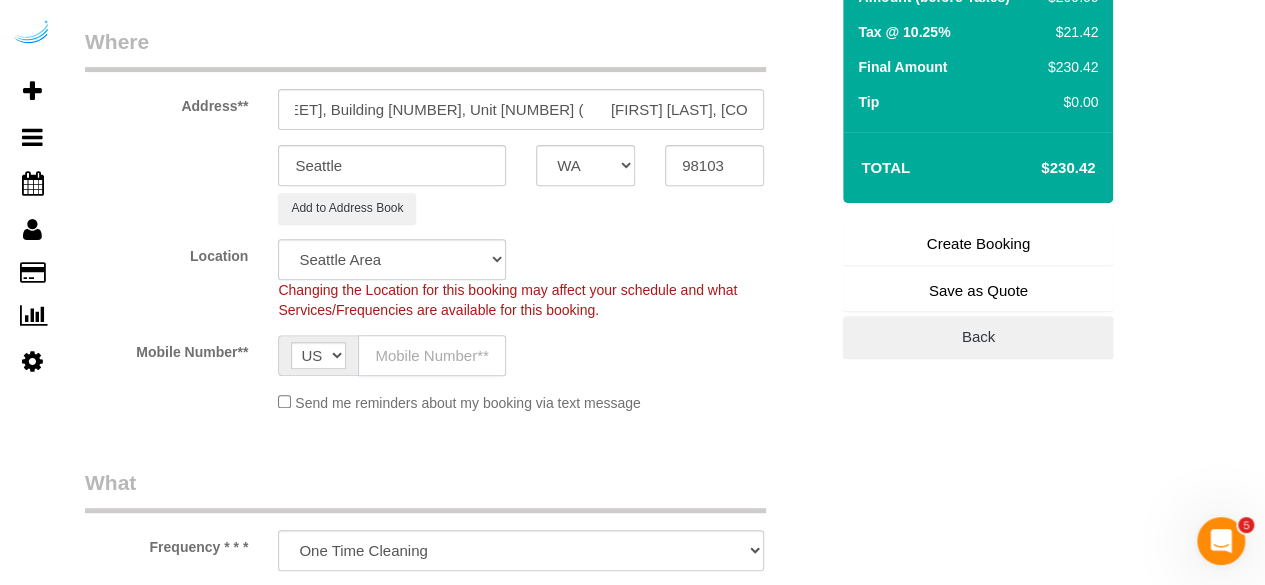 click 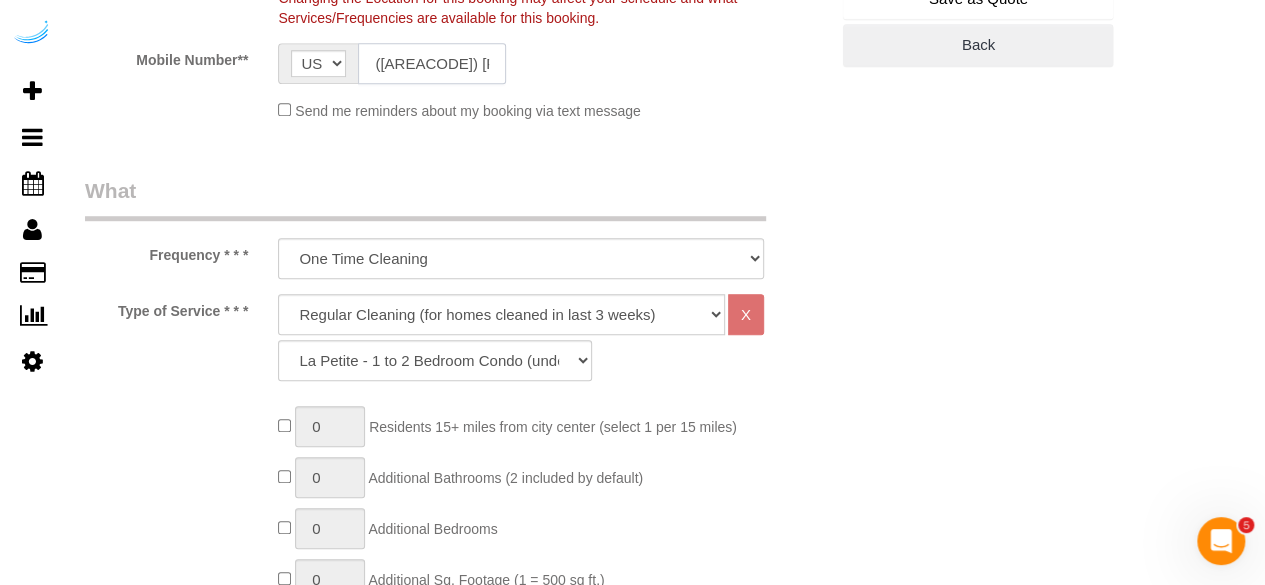 scroll, scrollTop: 600, scrollLeft: 0, axis: vertical 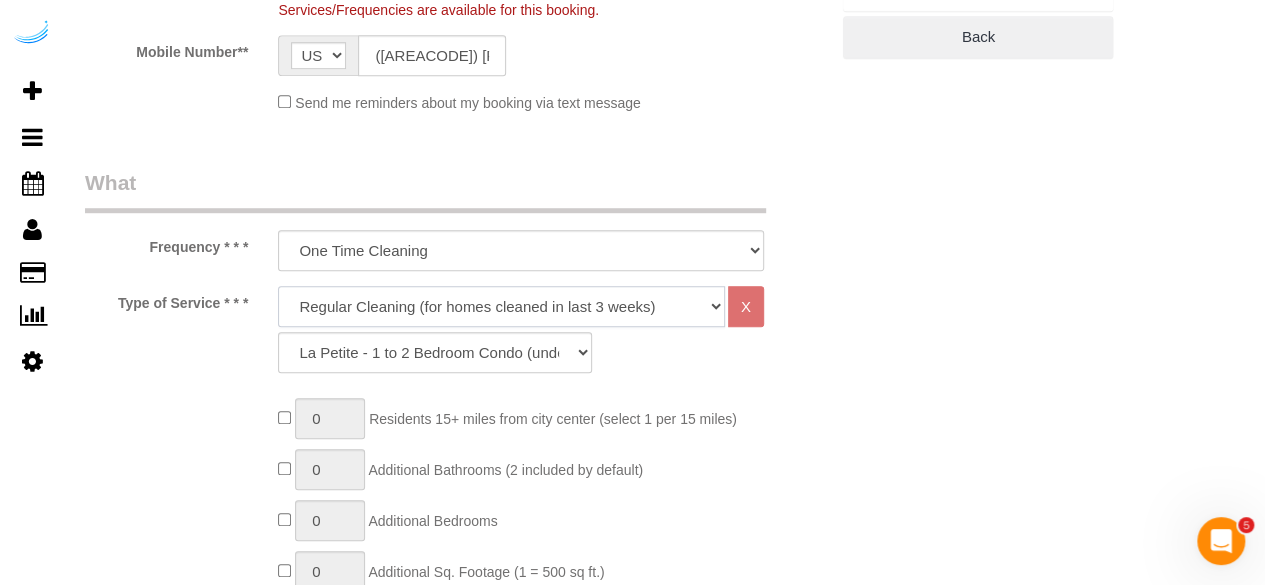 click on "Deep Cleaning (for homes that have not been cleaned in 3+ weeks) Spruce Regular Cleaning (for homes cleaned in last 3 weeks) Moving Cleanup (to clean home for new tenants) Post Construction Cleaning Vacation Rental Cleaning Hourly" 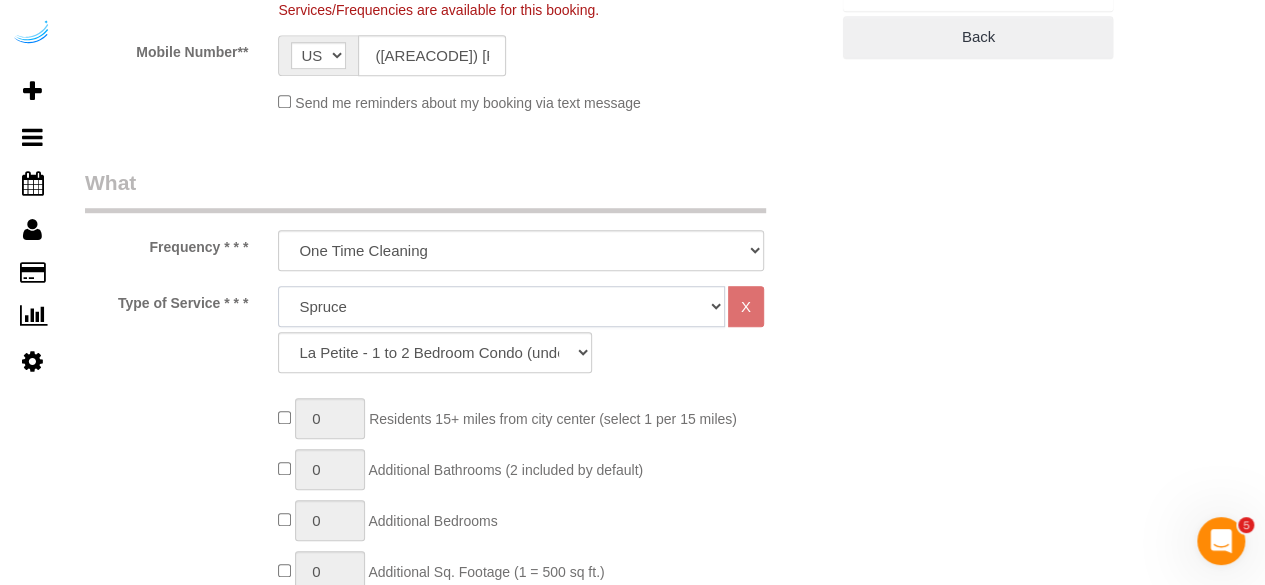 click on "Deep Cleaning (for homes that have not been cleaned in 3+ weeks) Spruce Regular Cleaning (for homes cleaned in last 3 weeks) Moving Cleanup (to clean home for new tenants) Post Construction Cleaning Vacation Rental Cleaning Hourly" 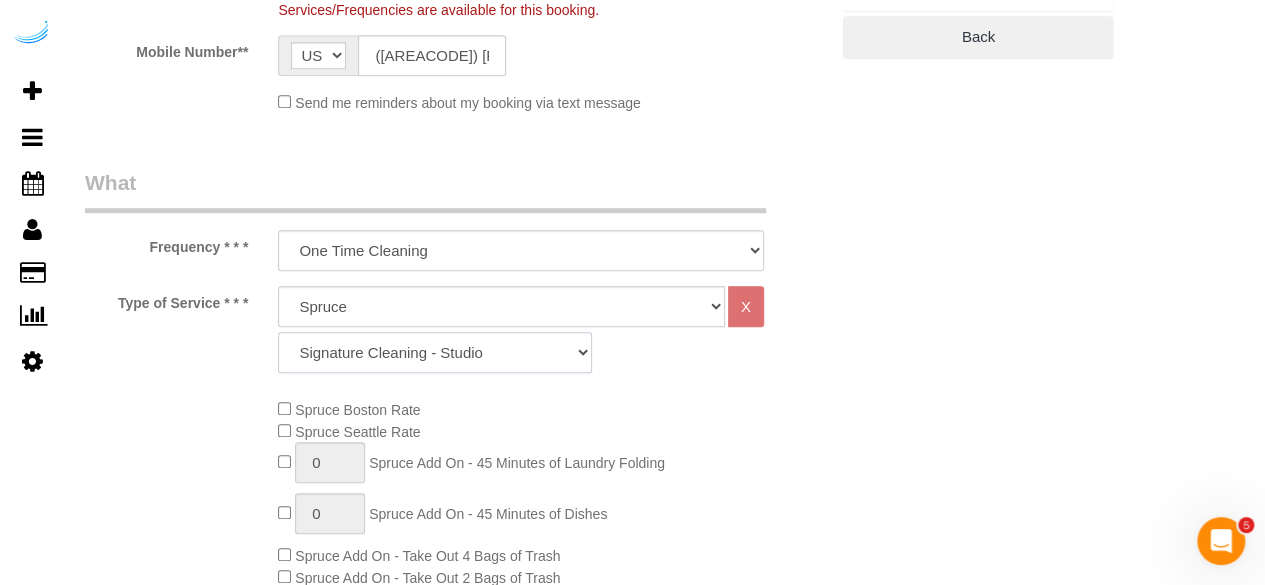 drag, startPoint x: 443, startPoint y: 363, endPoint x: 446, endPoint y: 339, distance: 24.186773 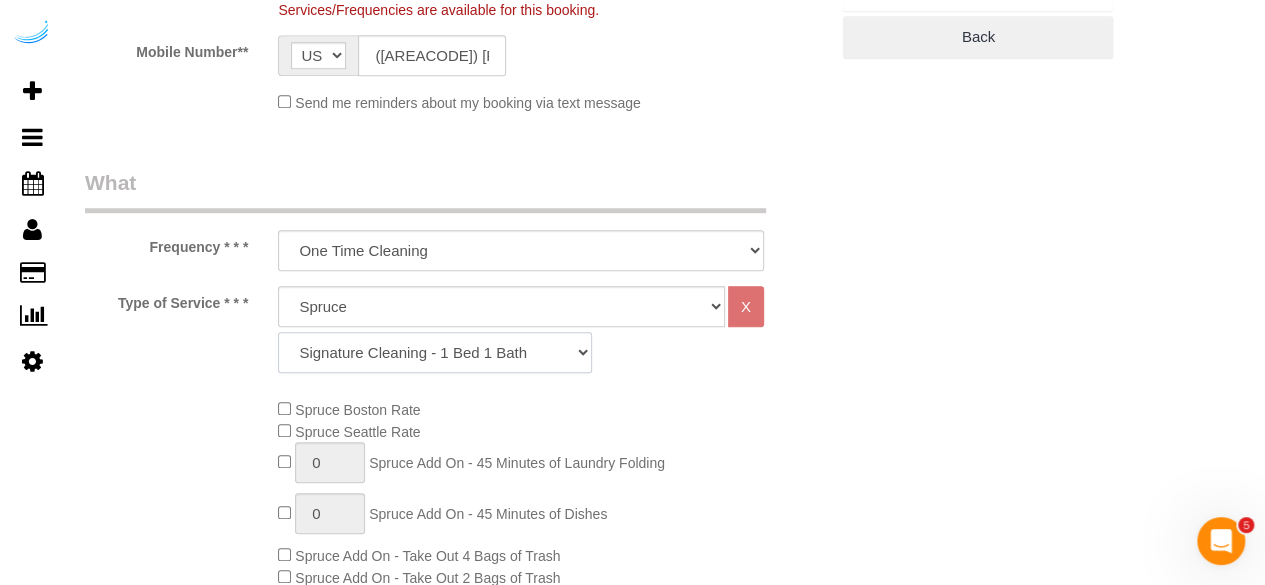 click on "Signature Cleaning - Studio Signature Cleaning - 1 Bed 1 Bath Signature Cleaning - 1 Bed 1.5 Bath Signature Cleaning - 1 Bed 1 Bath + Study Signature Cleaning - 1 Bed 2 Bath Signature Cleaning - 2 Bed 1 Bath Signature Cleaning - 2 Bed 2 Bath Signature Cleaning - 2 Bed 2.5 Bath Signature Cleaning - 2 Bed 2 Bath + Study Signature Cleaning - 3 Bed 2 Bath Signature Cleaning - 3 Bed 3 Bath Signature Cleaning - 4 Bed 2 Bath Signature Cleaning - 4 Bed 4 Bath Signature Cleaning - 5 Bed 4 Bath Signature Cleaning - 5 Bed 5 Bath Signature Cleaning - 6 Bed 6 Bath Premium Cleaning - Studio Premium Cleaning - 1 Bed 1 Bath Premium Cleaning - 1 Bed 1.5 Bath Premium Cleaning - 1 Bed 1 Bath + Study Premium Cleaning - 1 Bed 2 Bath Premium Cleaning - 2 Bed 1 Bath Premium Cleaning - 2 Bed 2 Bath Premium Cleaning - 2 Bed 2.5 Bath Premium Cleaning - 2 Bed 2 Bath + Study Premium Cleaning - 3 Bed 2 Bath Premium Cleaning - 3 Bed 3 Bath Premium Cleaning - 4 Bed 2 Bath Premium Cleaning - 4 Bed 4 Bath Premium Cleaning - 5 Bed 4 Bath" 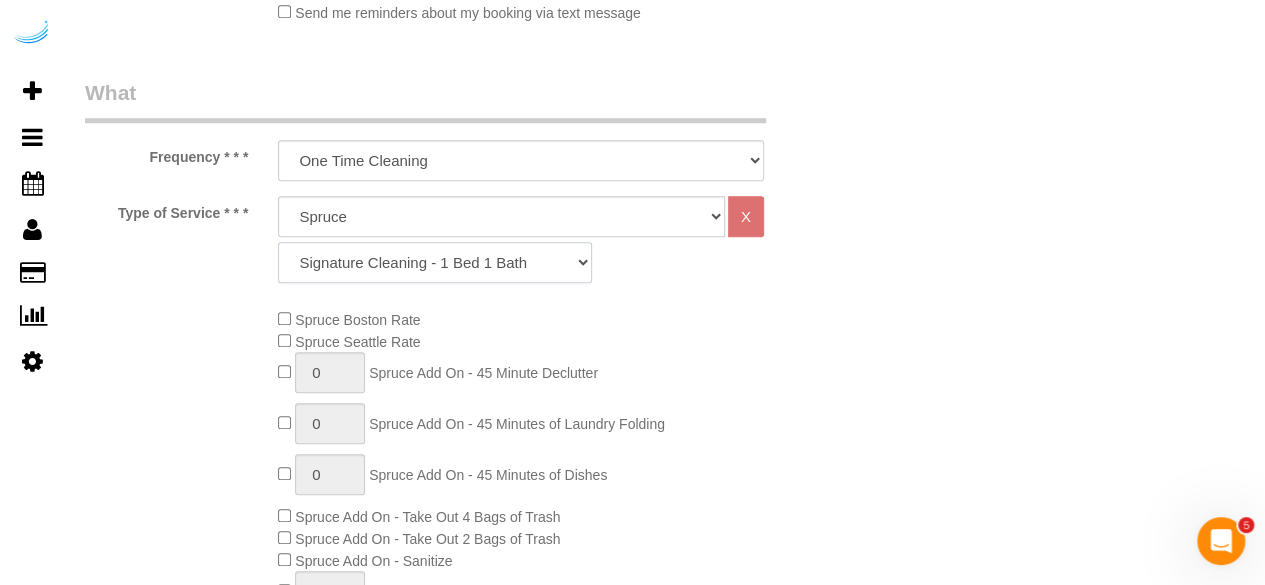 scroll, scrollTop: 800, scrollLeft: 0, axis: vertical 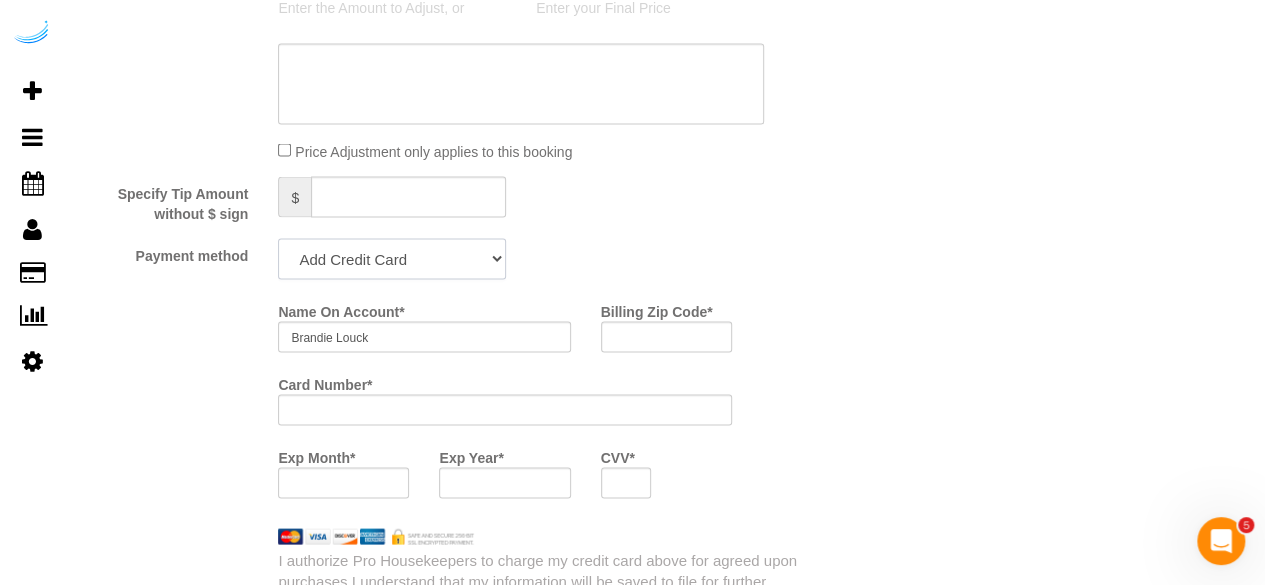 click on "Add Credit Card Cash Check Paypal" 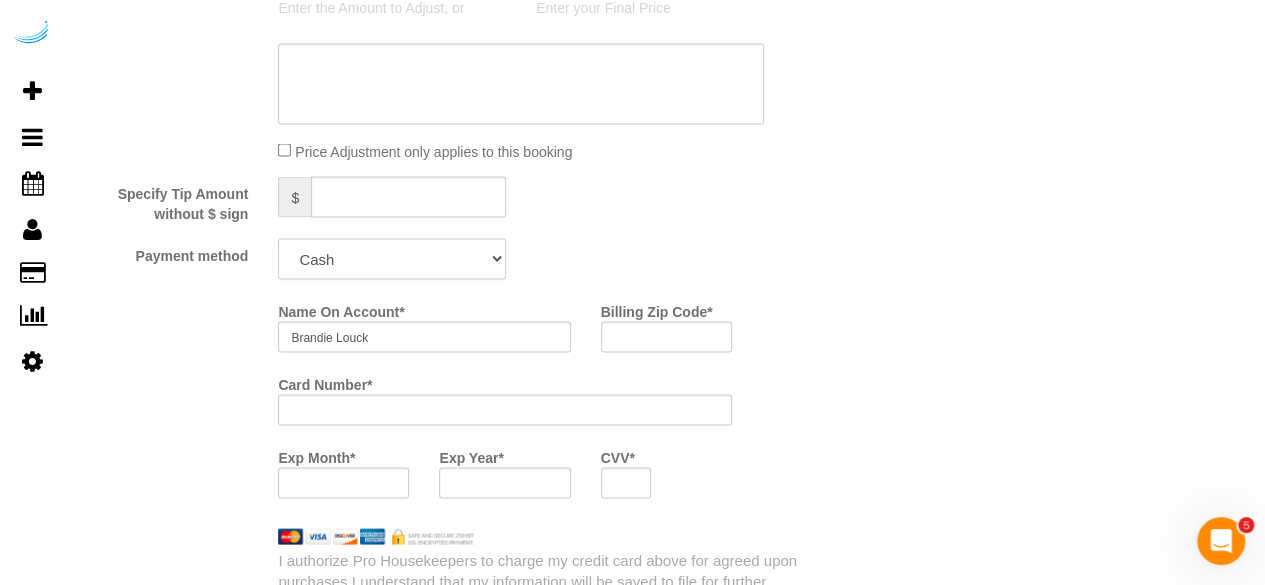 click on "Add Credit Card Cash Check Paypal" 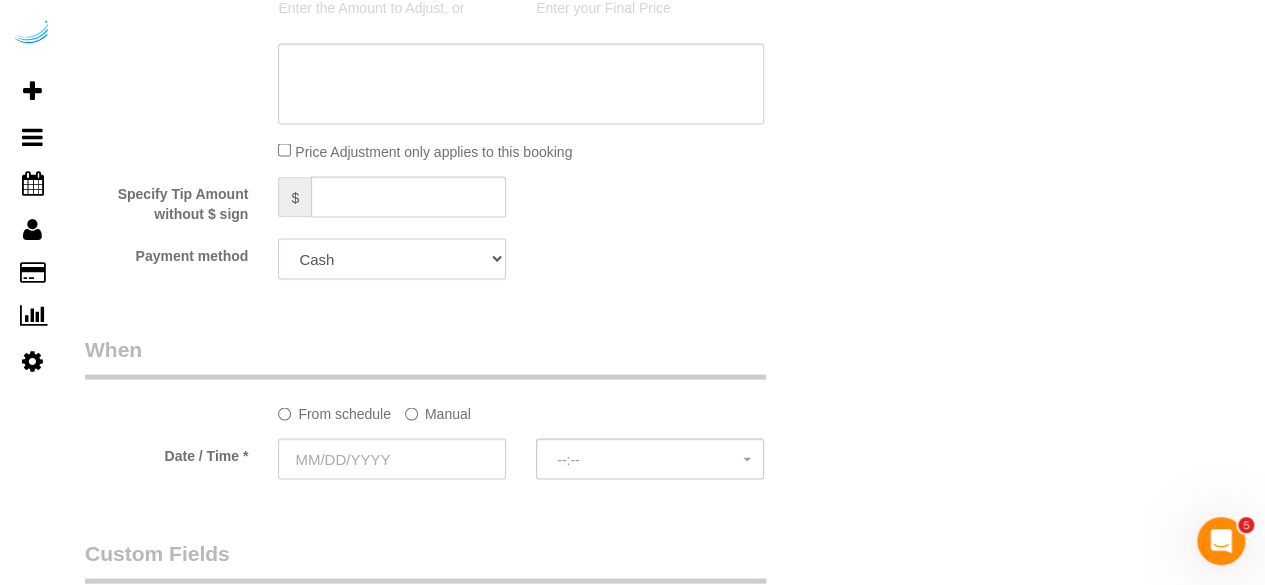 drag, startPoint x: 410, startPoint y: 243, endPoint x: 407, endPoint y: 263, distance: 20.22375 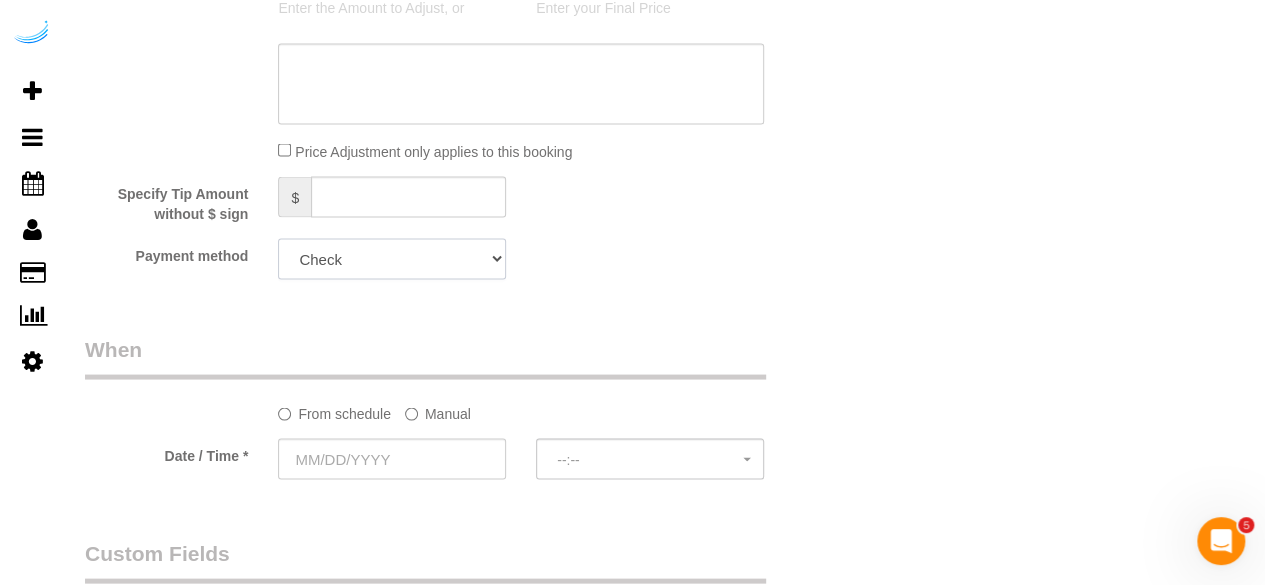 click on "Add Credit Card Cash Check Paypal" 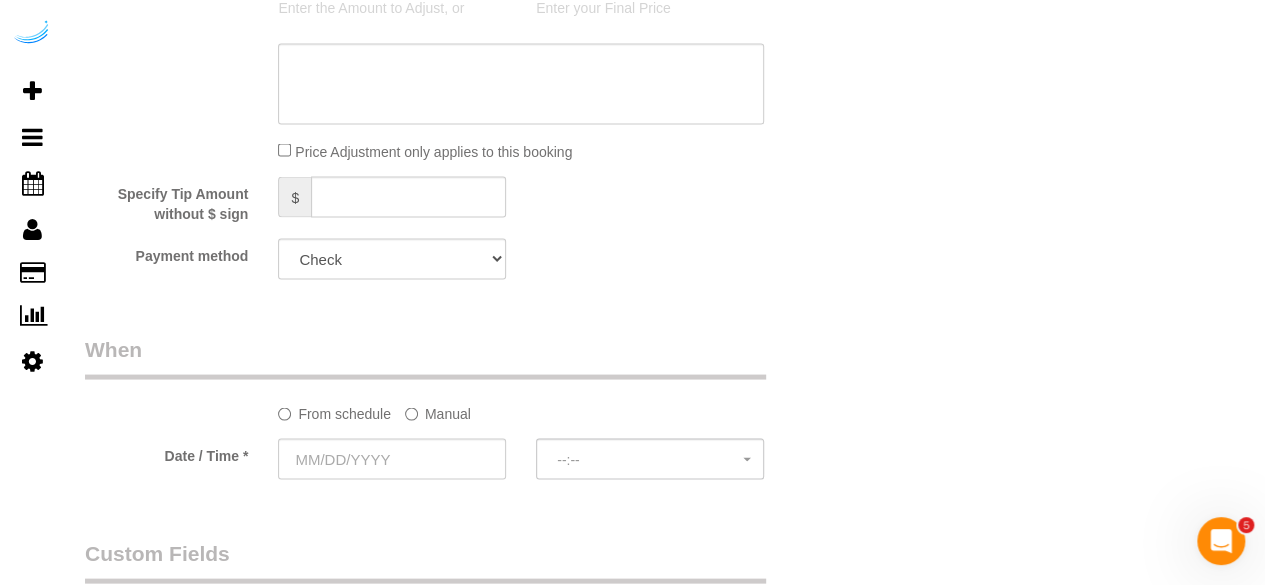 click on "Manual" 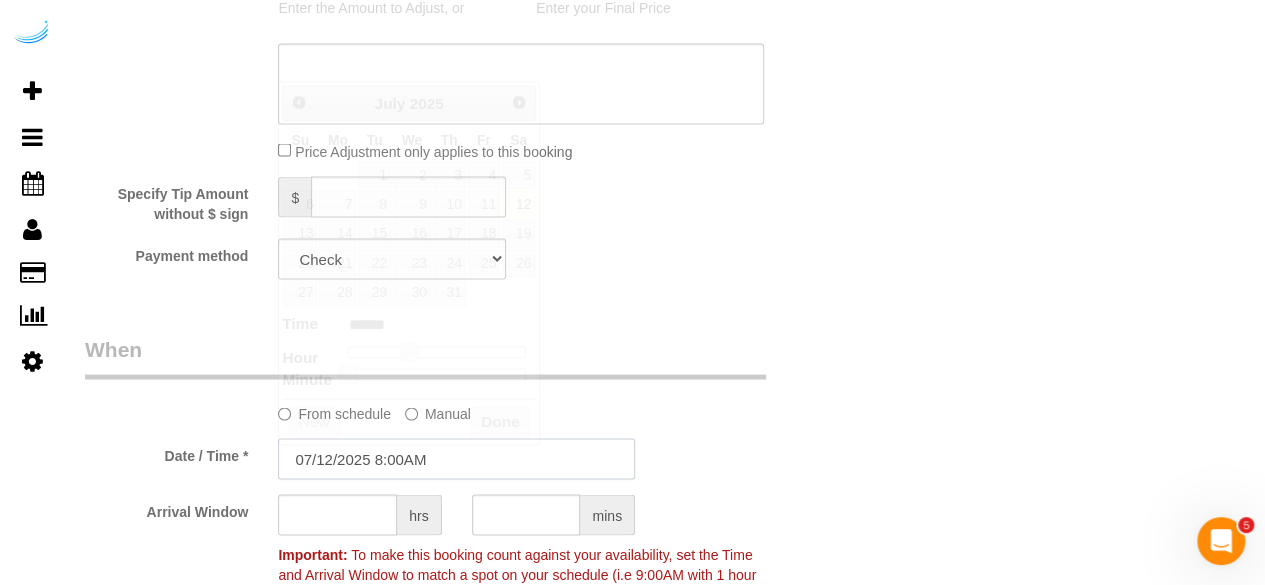 click on "07/12/2025 8:00AM" at bounding box center (456, 458) 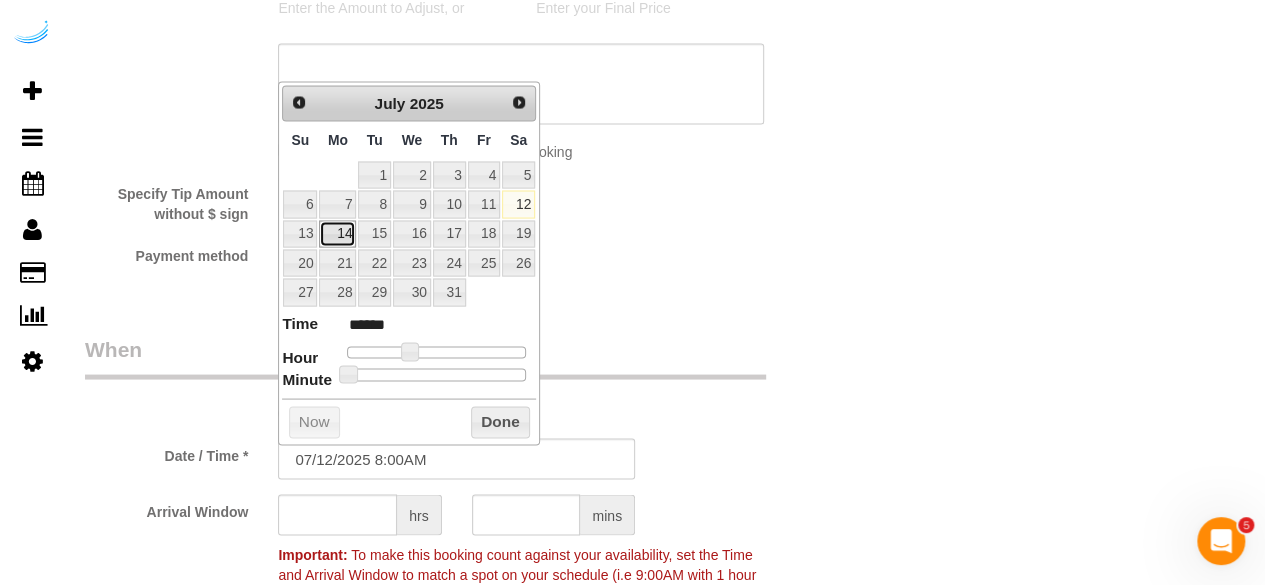 click on "14" at bounding box center [337, 233] 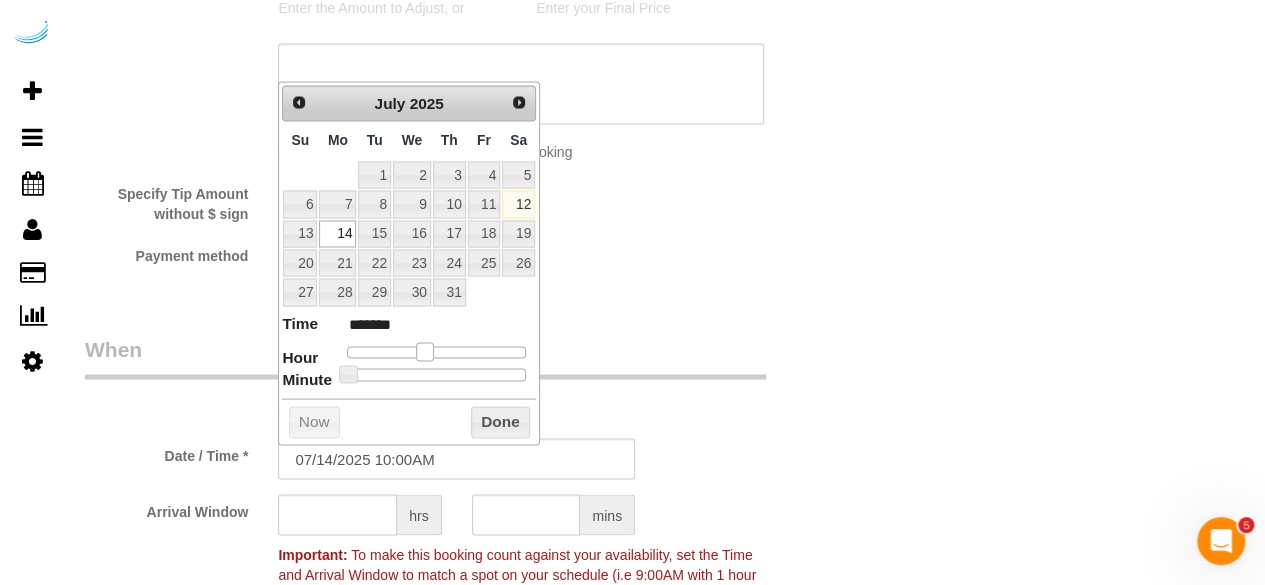 drag, startPoint x: 414, startPoint y: 347, endPoint x: 431, endPoint y: 351, distance: 17.464249 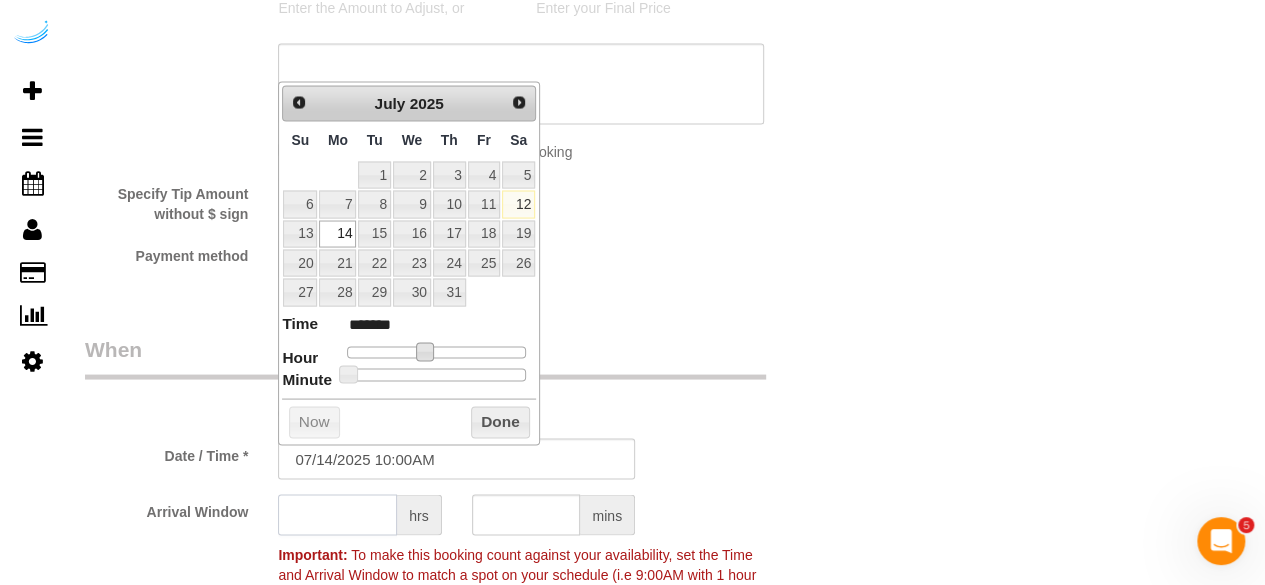 click 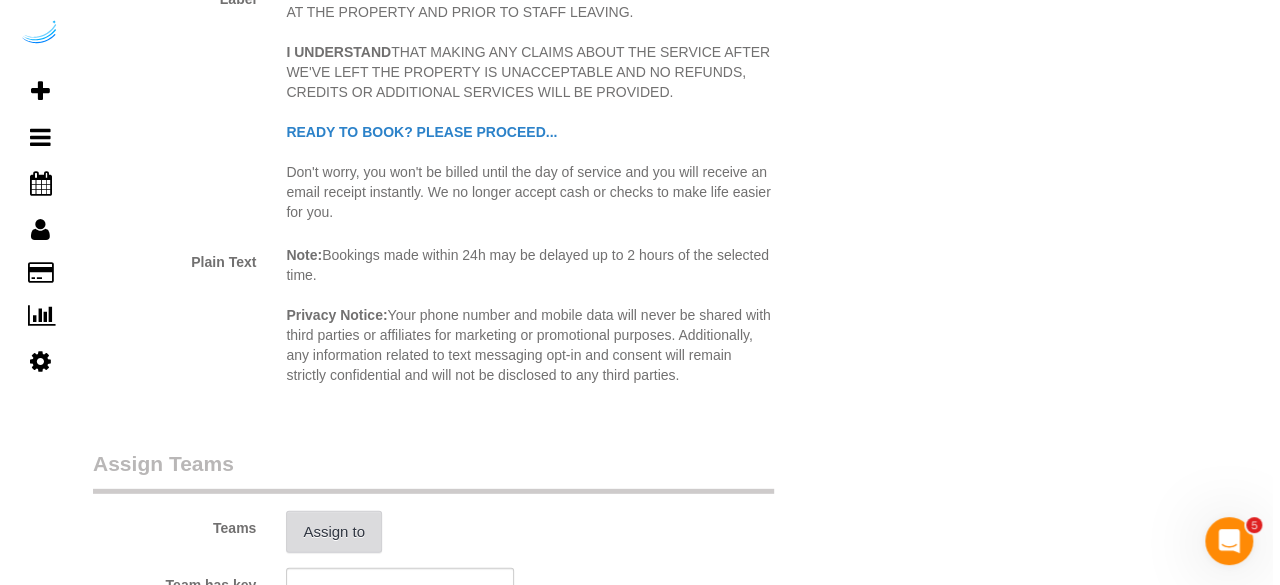 scroll, scrollTop: 2700, scrollLeft: 0, axis: vertical 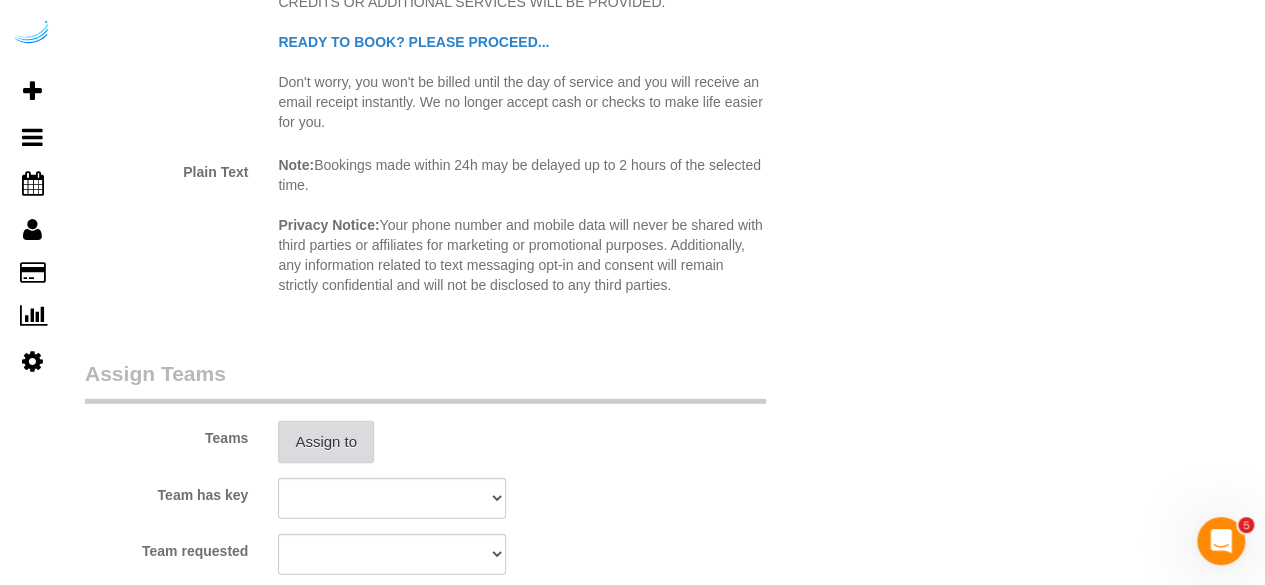 click on "Assign to" at bounding box center [326, 442] 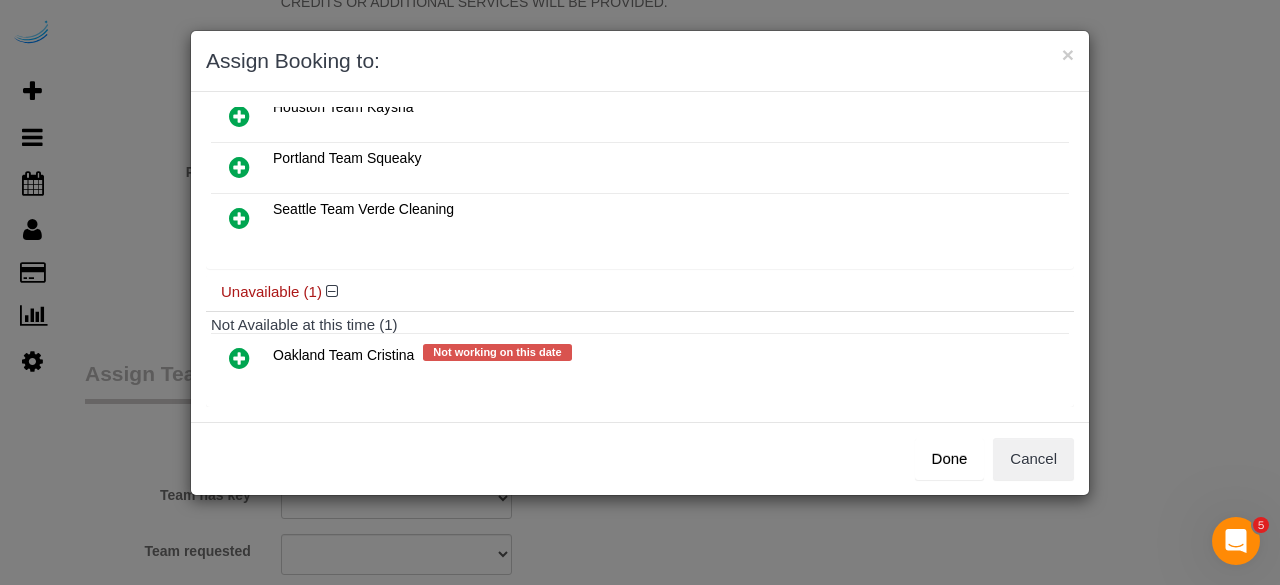 scroll, scrollTop: 138, scrollLeft: 0, axis: vertical 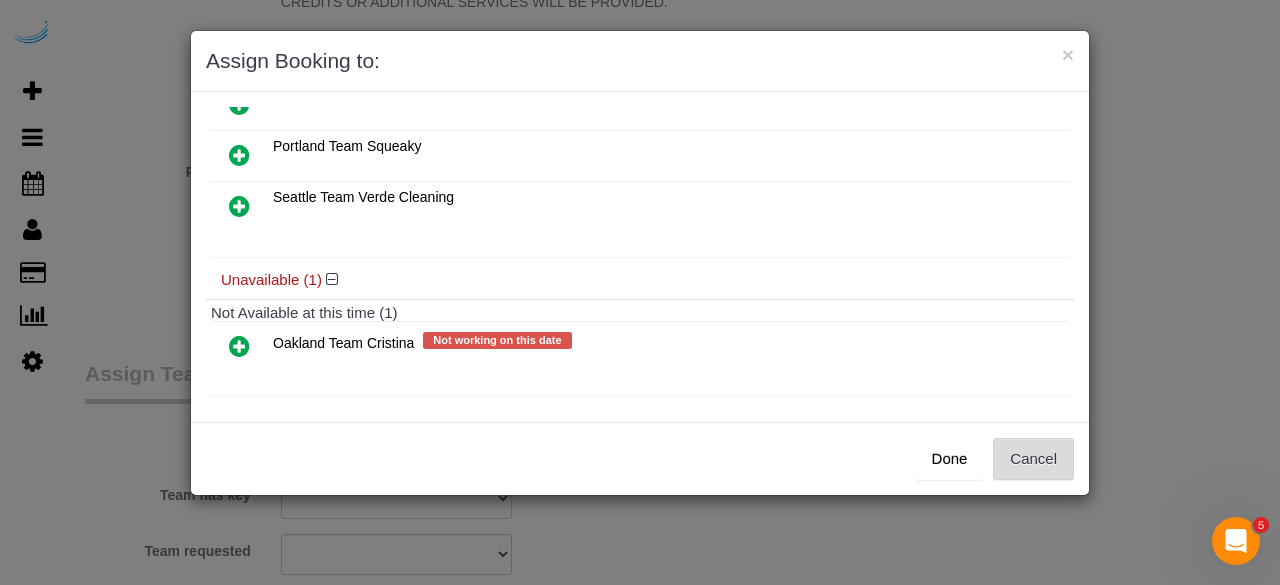 click on "Cancel" at bounding box center [1033, 459] 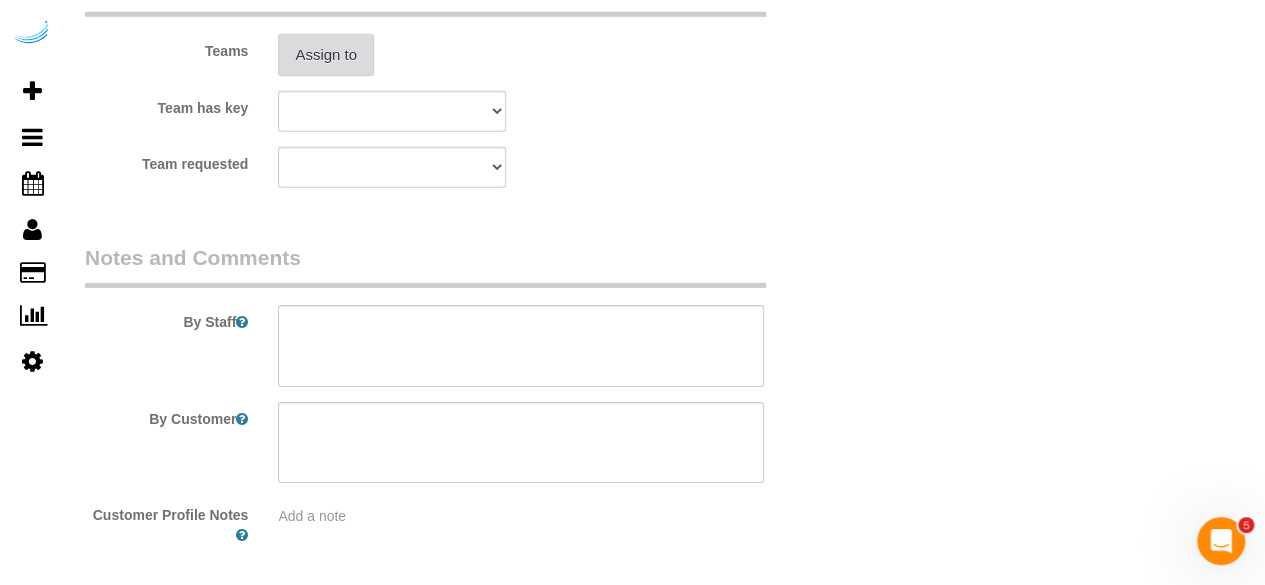 scroll, scrollTop: 3100, scrollLeft: 0, axis: vertical 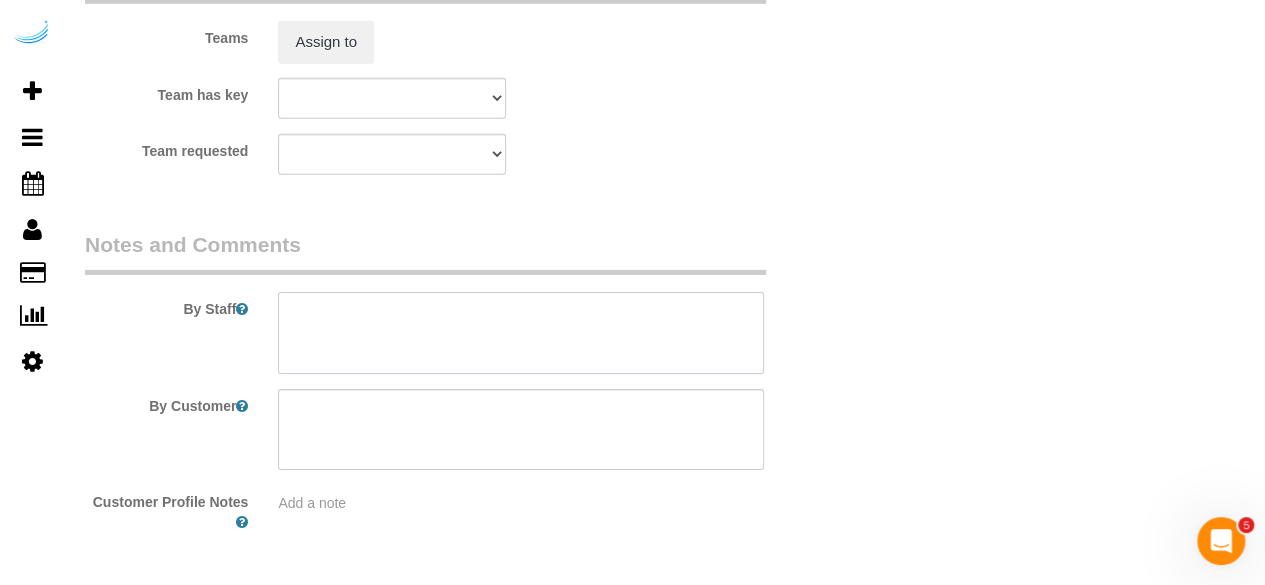 click at bounding box center [521, 333] 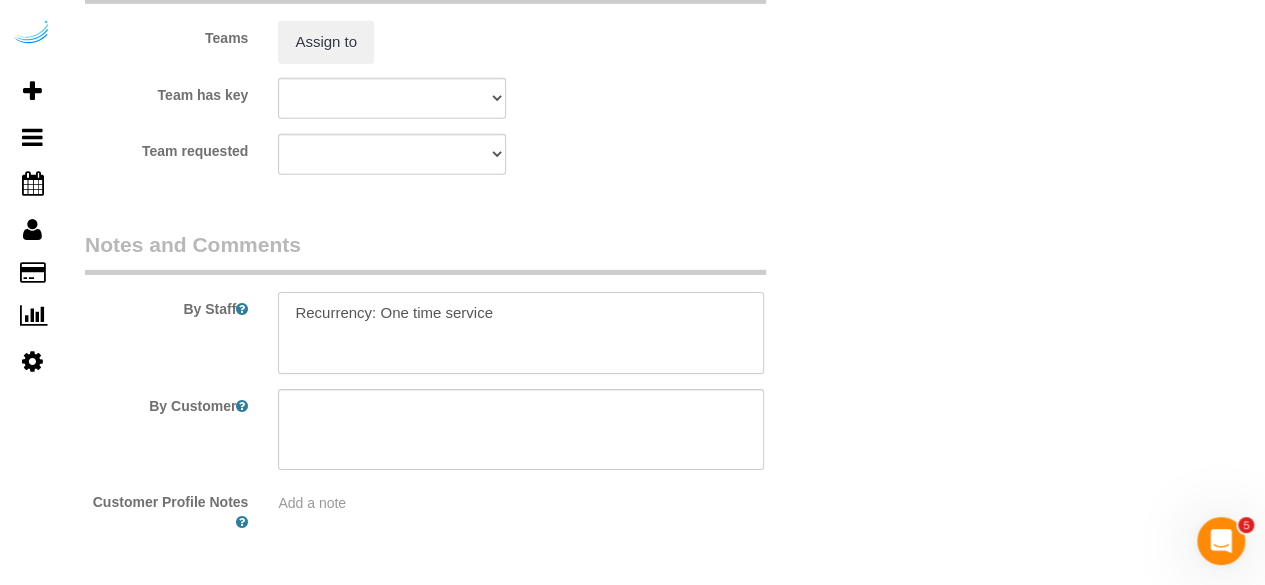 paste on "Permanent Notes:No notes from this customer.Today's Notes:I have moved out of this apartment and so it will be mostly empty, please focus extra on mopping, cleaning the carpets, and cleaning kitchen surfaces.
Entry Method: Key with main office
Details:
Additional Notes:
Housekeeping Notes:" 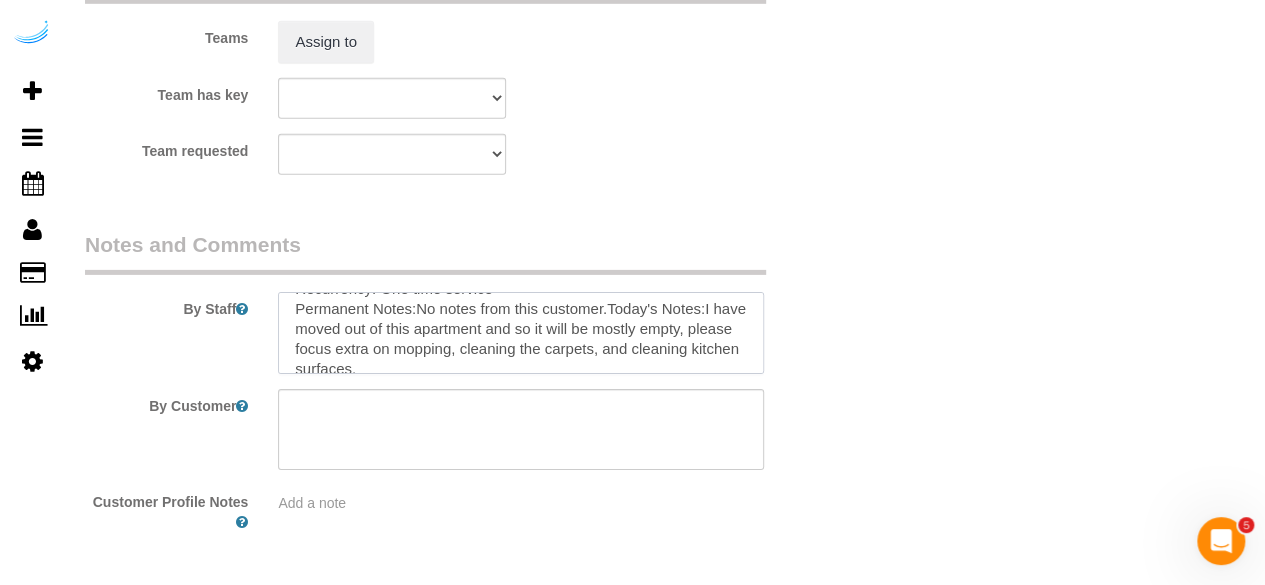 scroll, scrollTop: 0, scrollLeft: 0, axis: both 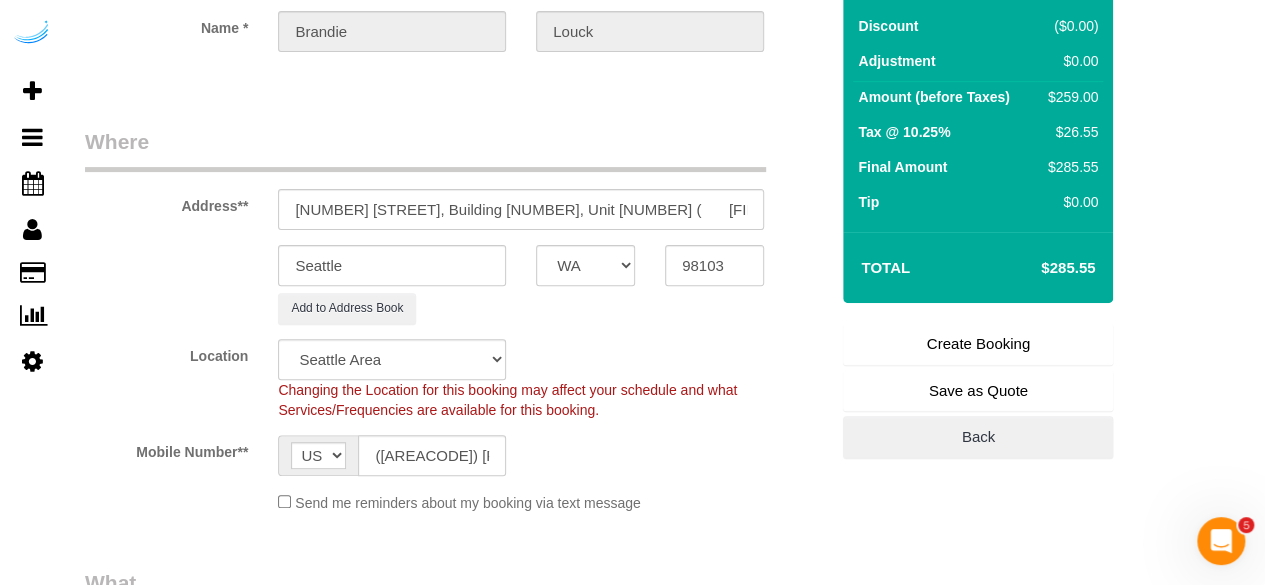 click on "Save as Quote" at bounding box center (978, 391) 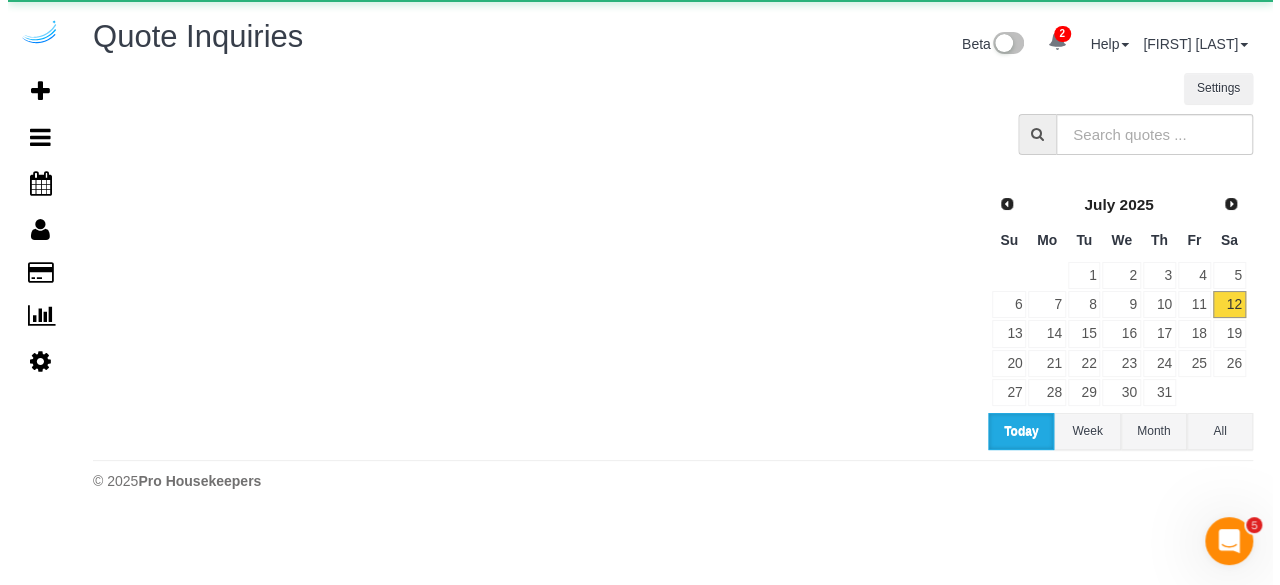 scroll, scrollTop: 0, scrollLeft: 0, axis: both 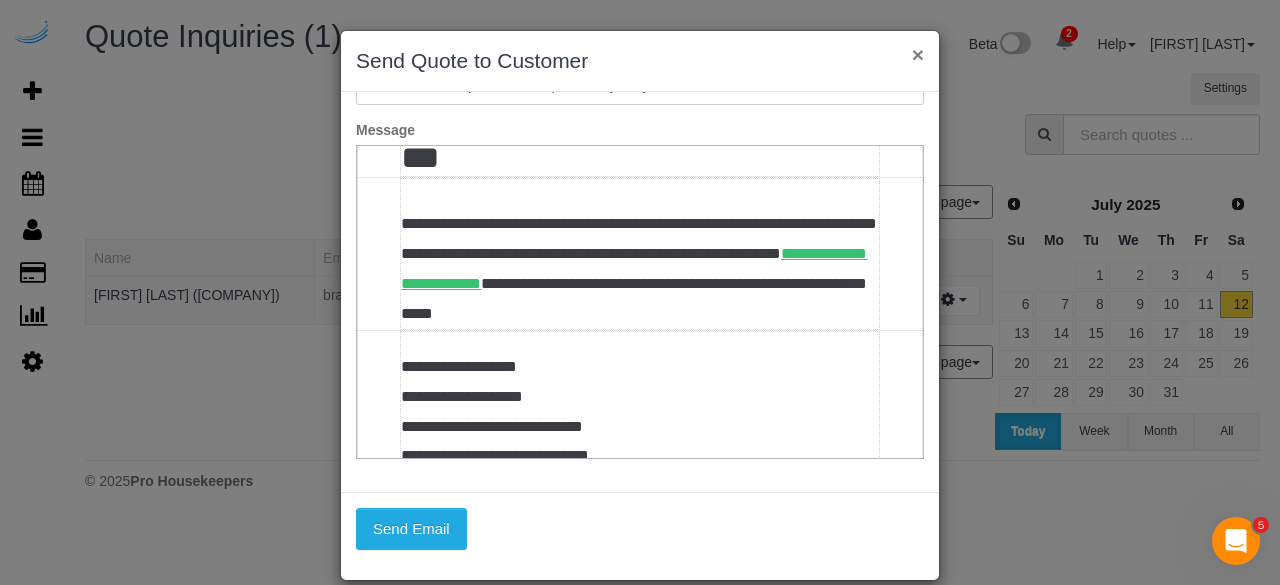 click on "×" at bounding box center [918, 54] 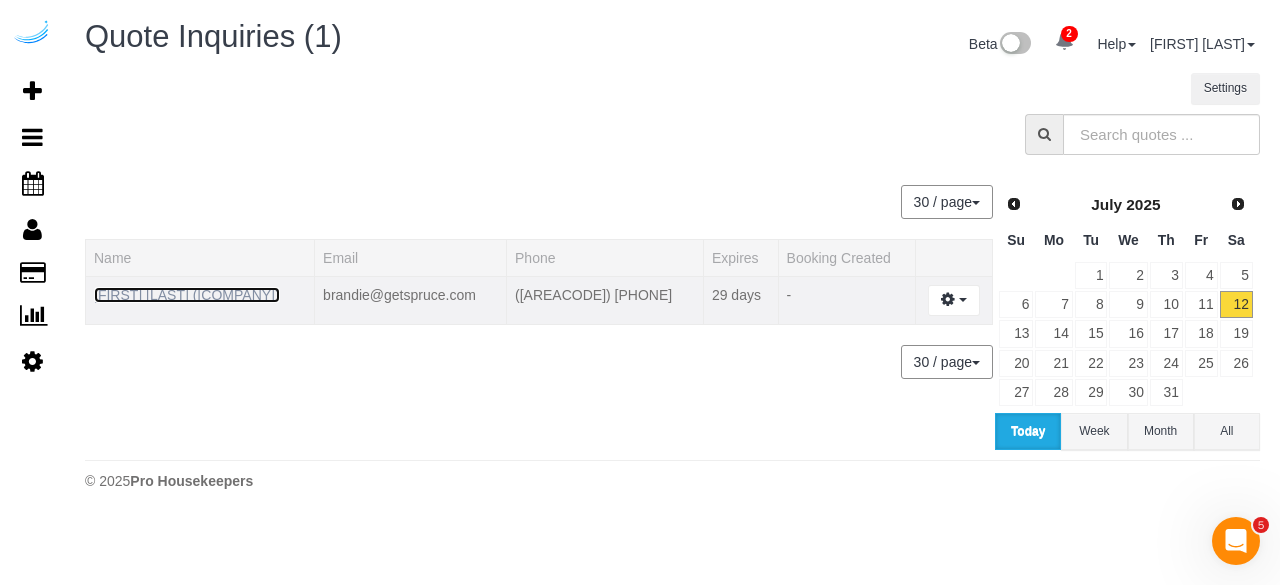click on "[FIRST] [LAST] ([COMPANY])" at bounding box center [187, 295] 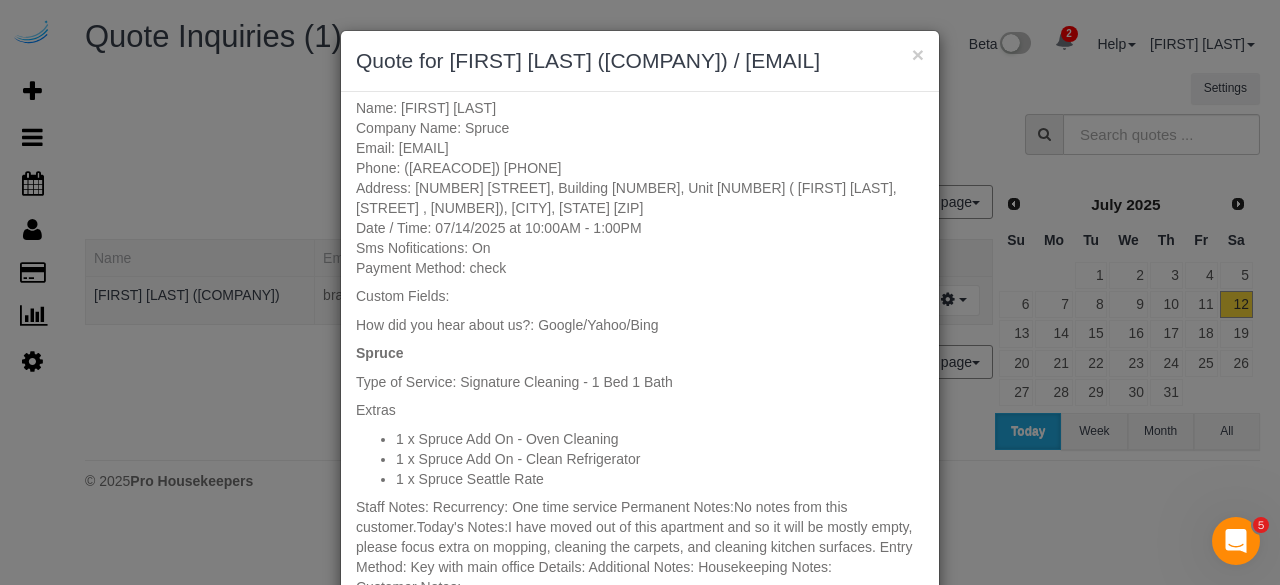 scroll, scrollTop: 103, scrollLeft: 0, axis: vertical 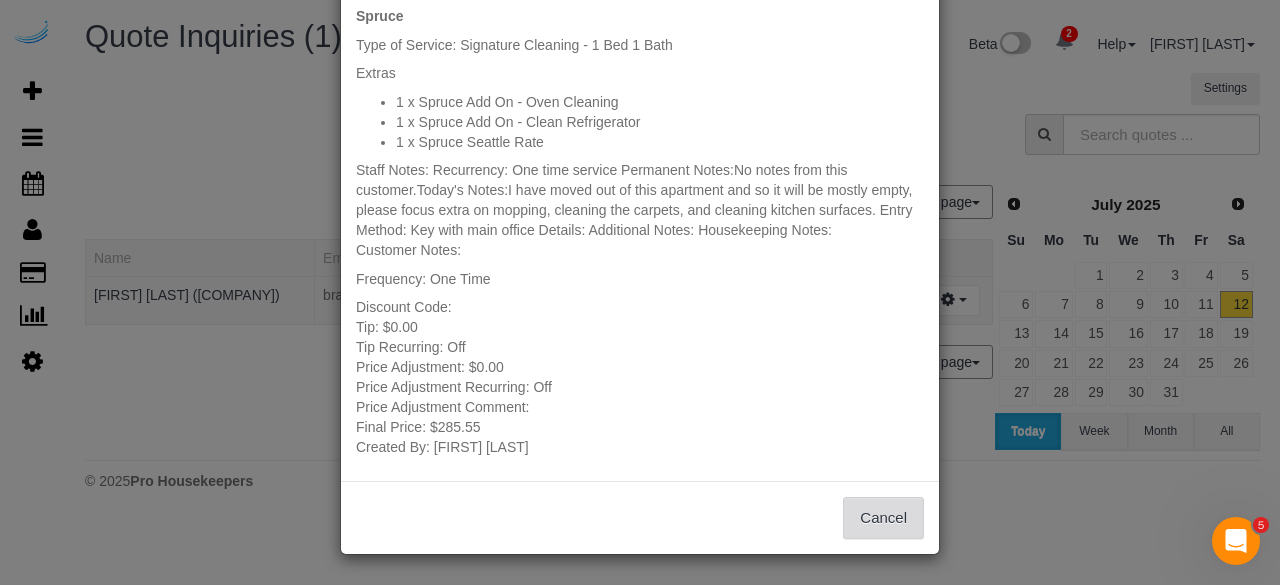 click on "Cancel" at bounding box center (883, 518) 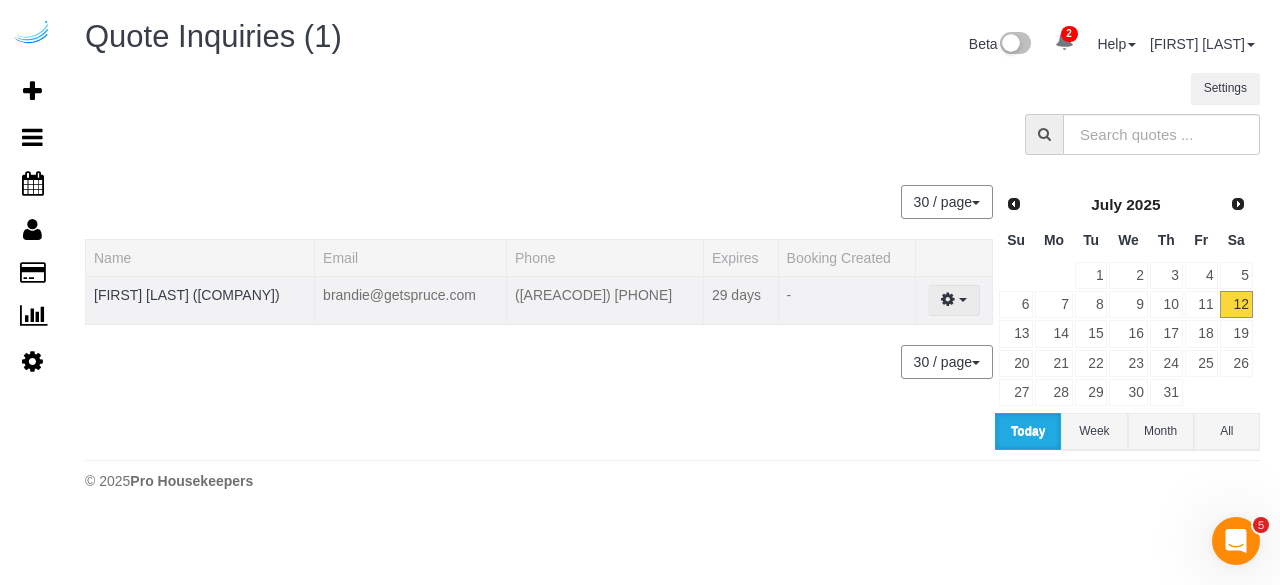 click at bounding box center (953, 300) 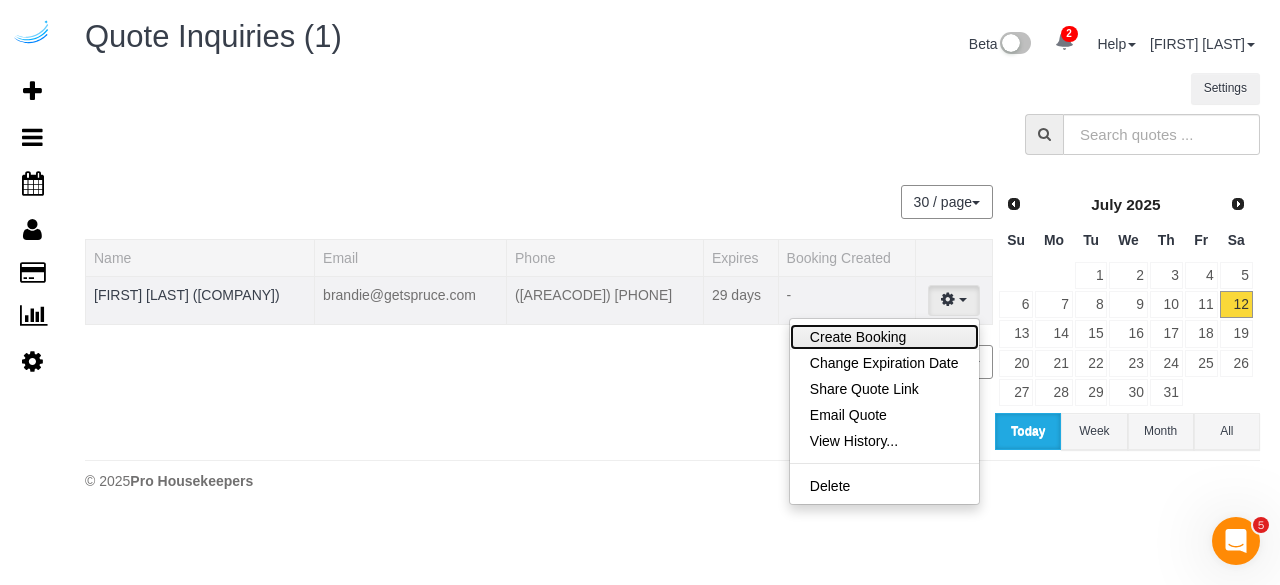click on "Create Booking" at bounding box center (884, 337) 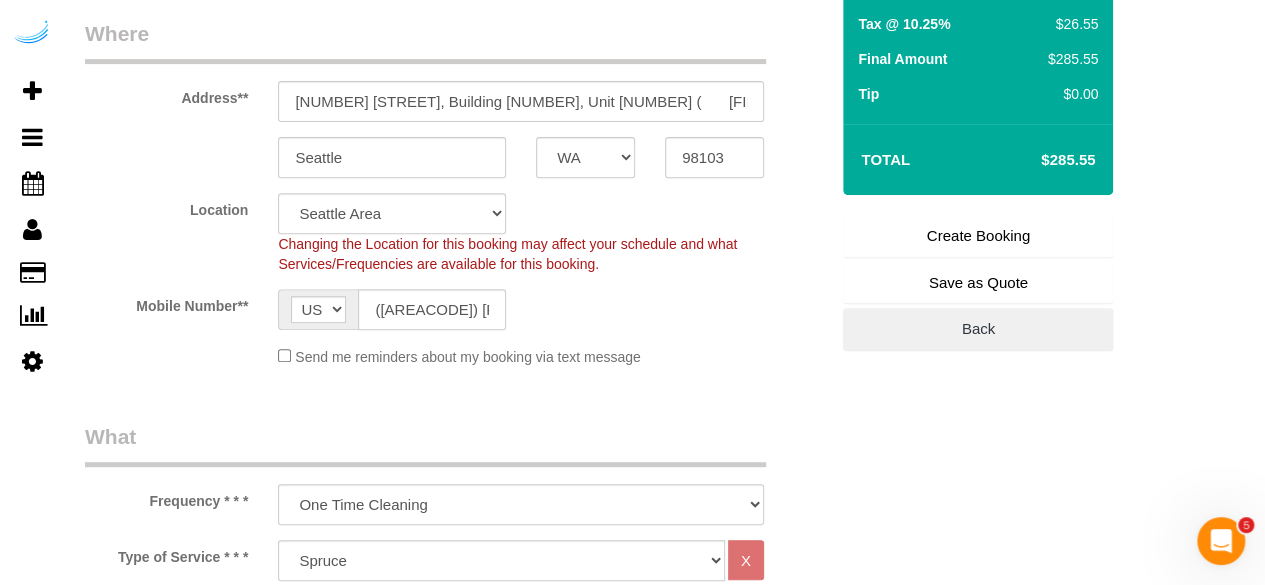 scroll, scrollTop: 190, scrollLeft: 0, axis: vertical 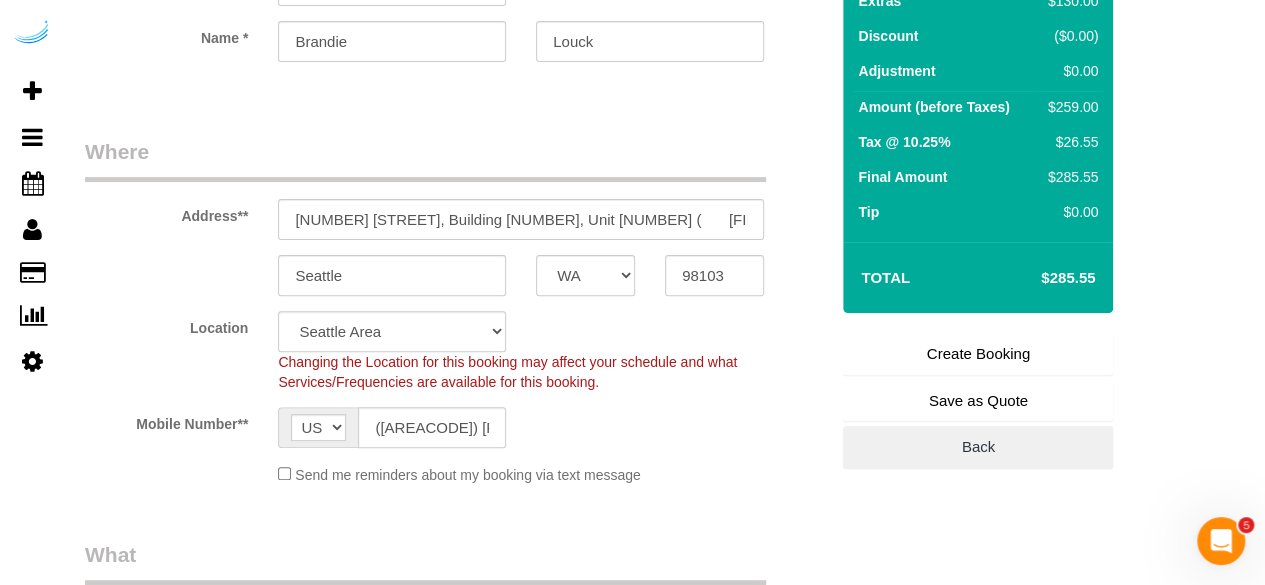 click on "Create Booking" at bounding box center [978, 354] 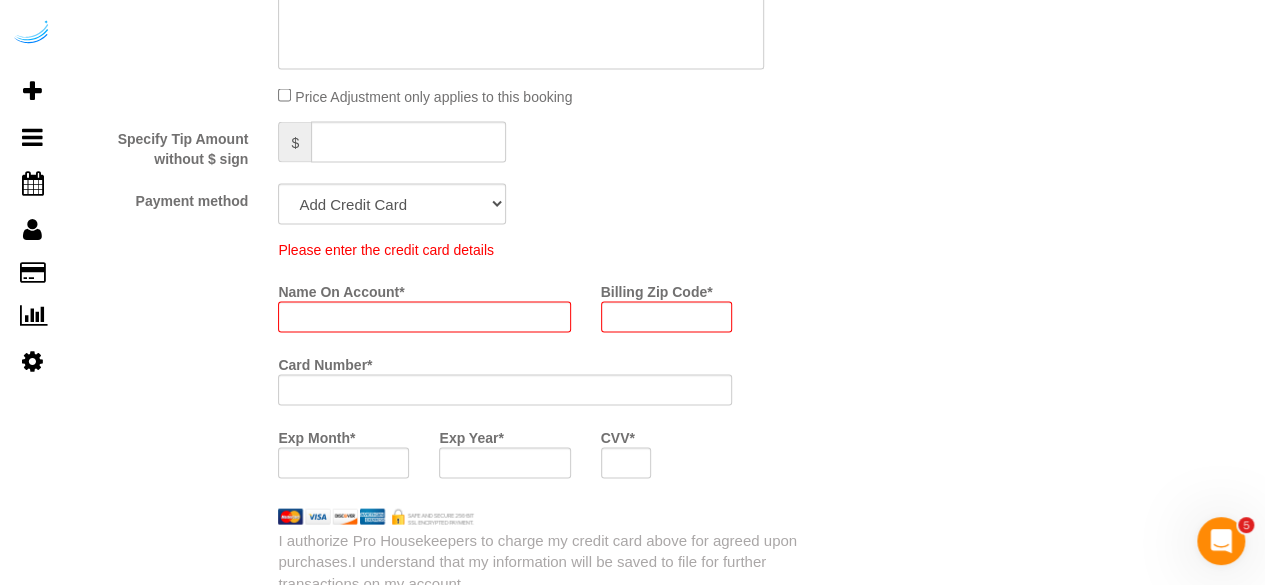 scroll, scrollTop: 1865, scrollLeft: 0, axis: vertical 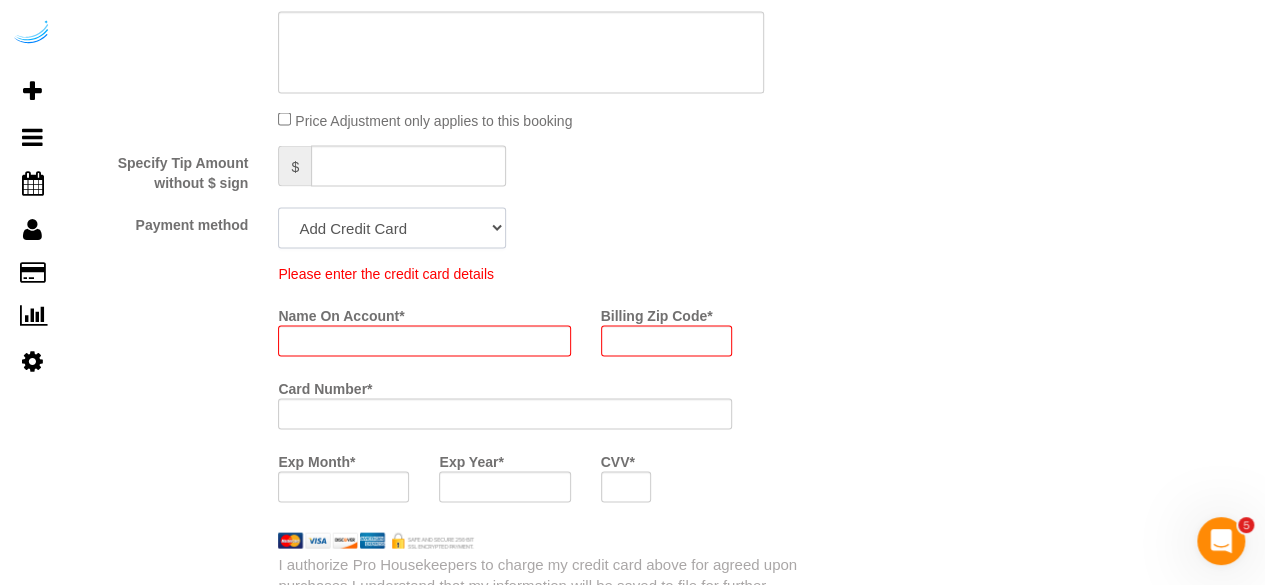 click on "Add Credit Card Cash Check Paypal" 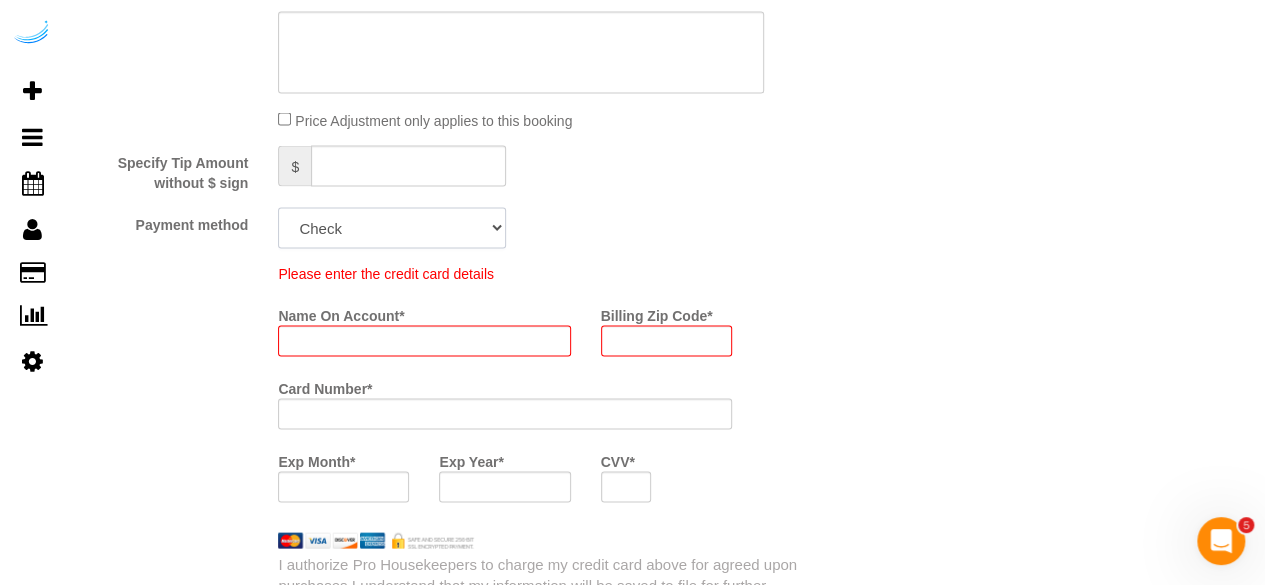 click on "Add Credit Card Cash Check Paypal" 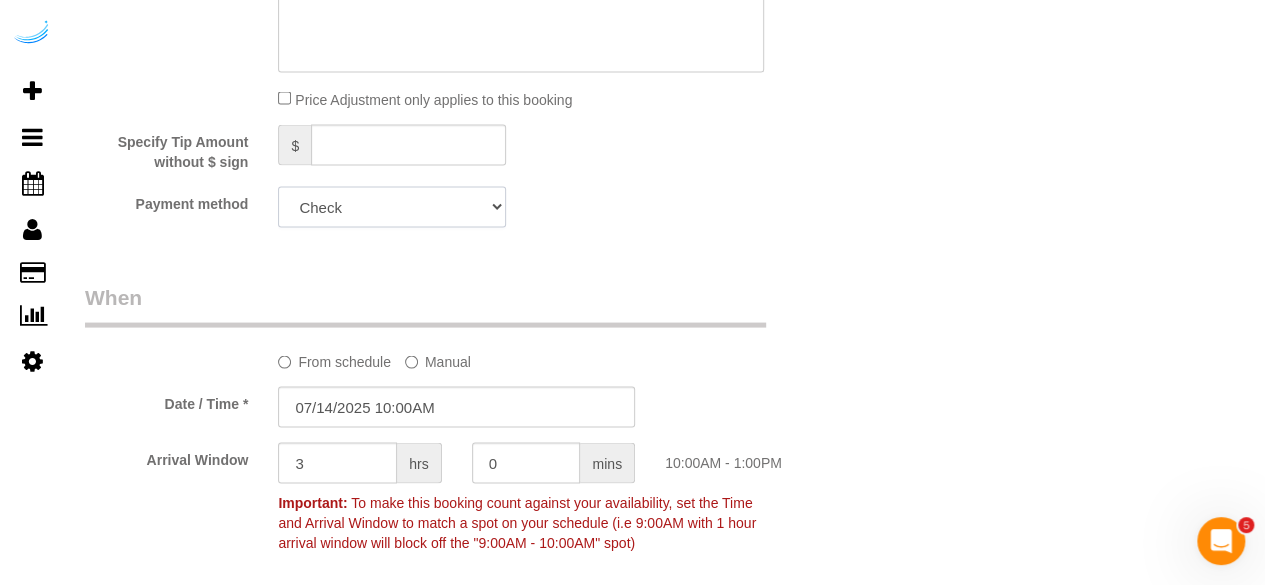 scroll, scrollTop: 1765, scrollLeft: 0, axis: vertical 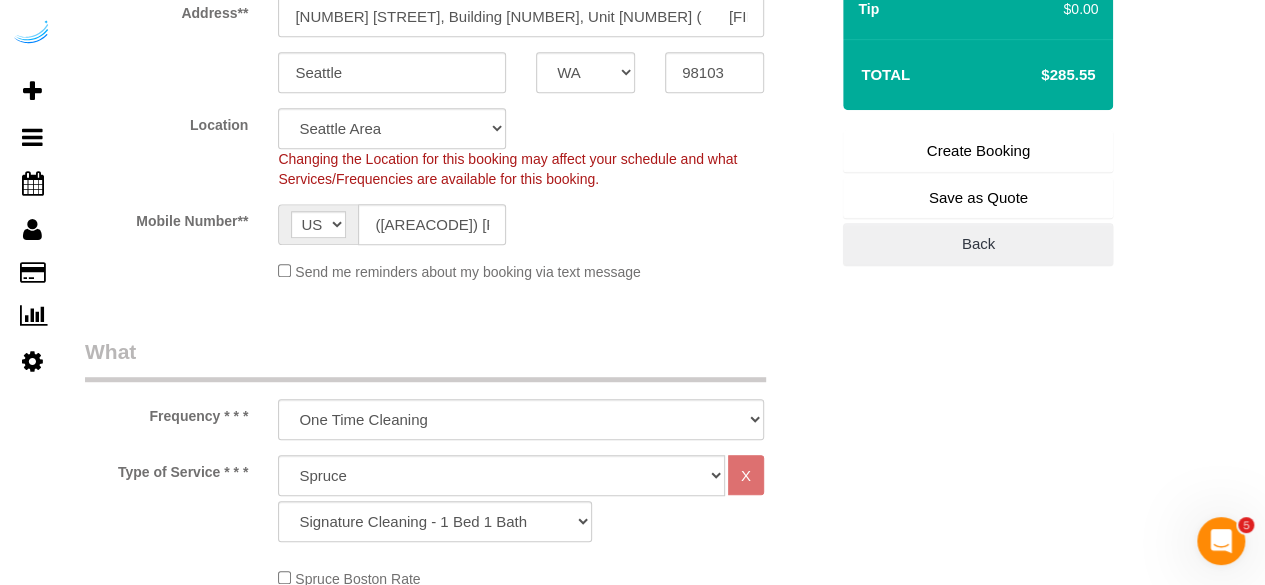 click on "Create Booking" at bounding box center [978, 151] 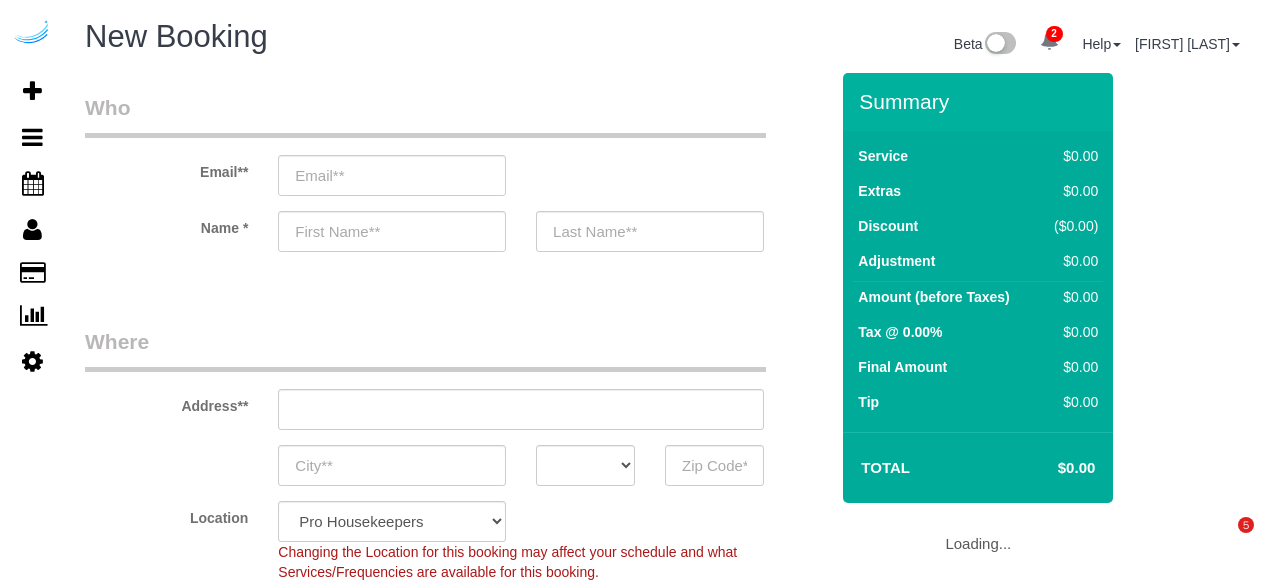 select on "number:9" 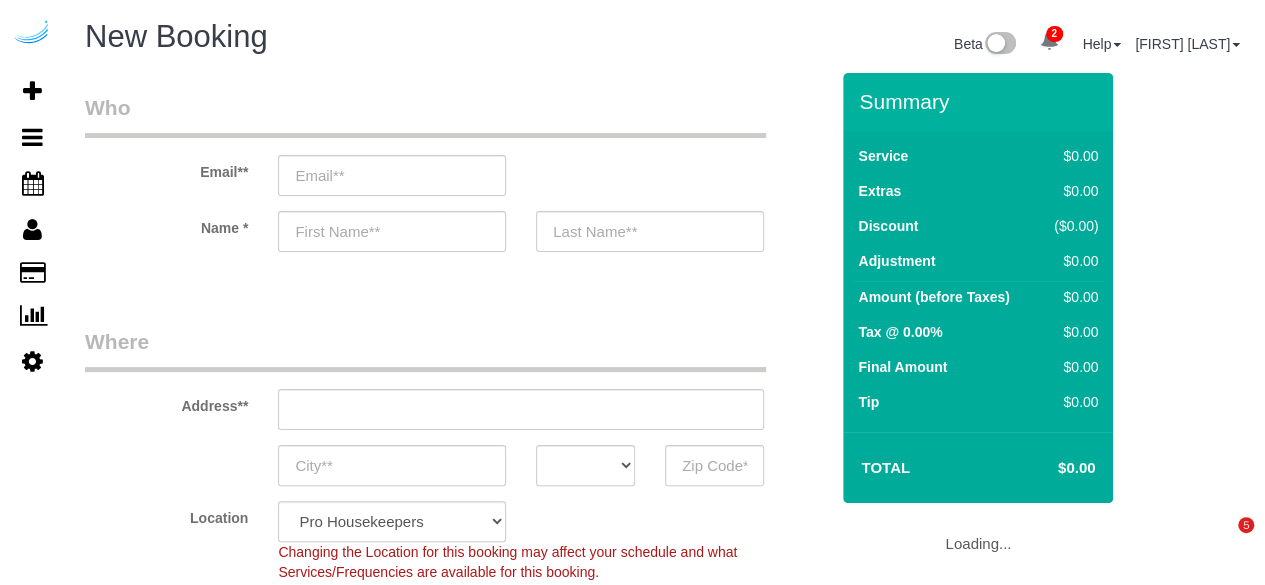 select on "object:1467" 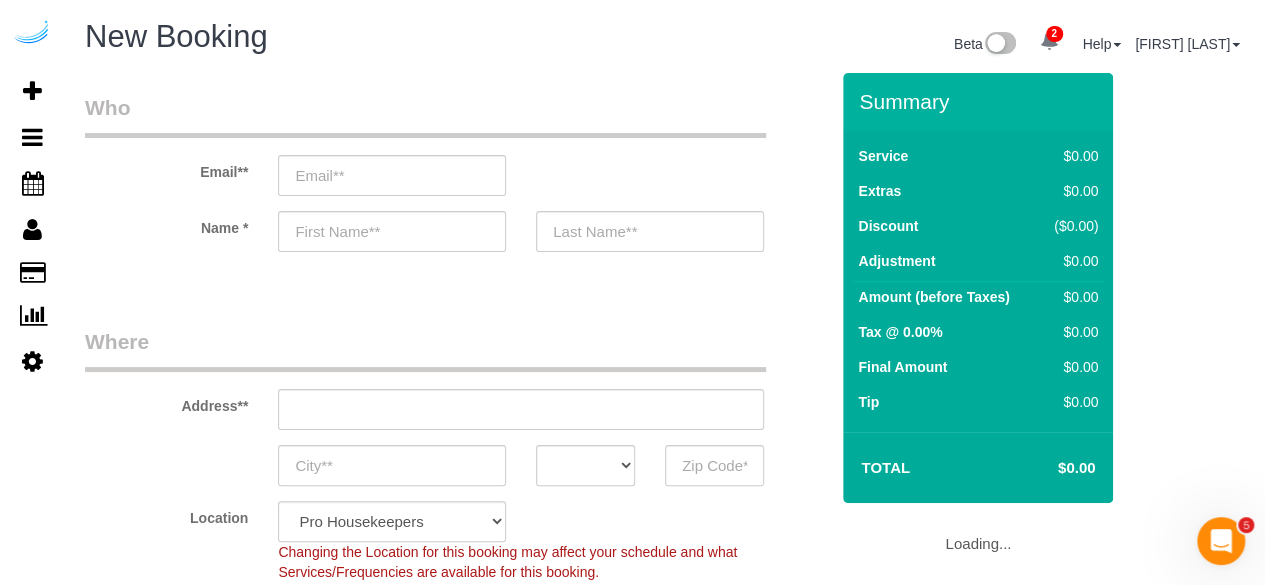 scroll, scrollTop: 0, scrollLeft: 0, axis: both 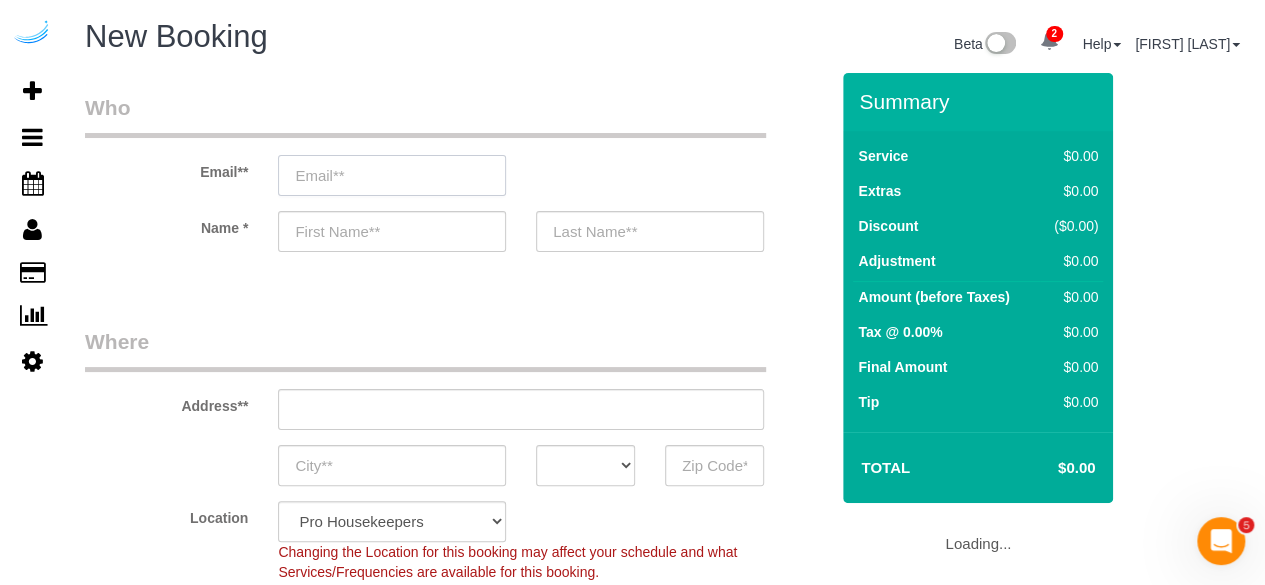 click at bounding box center [392, 175] 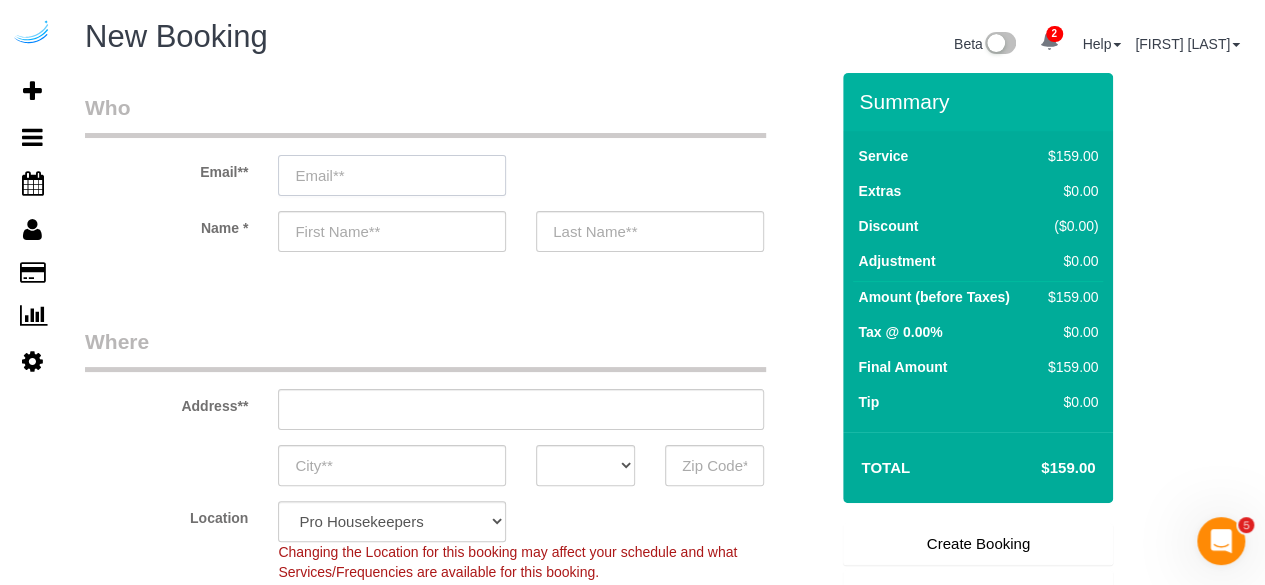 click at bounding box center [392, 175] 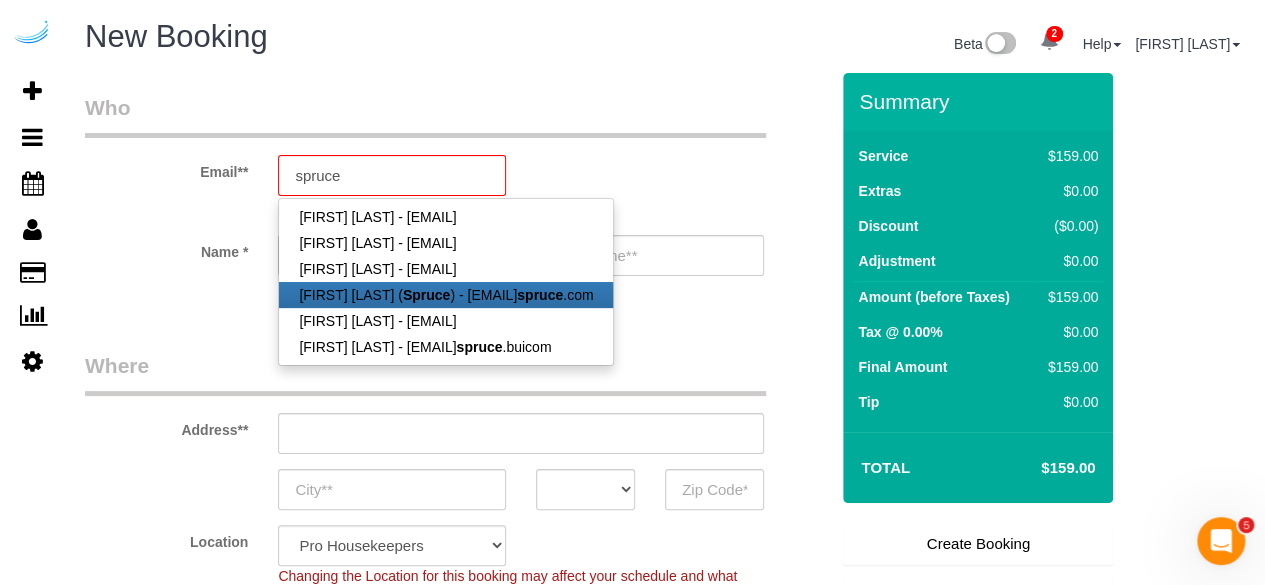 click on "Brandie Louck ( Spruce ) - brandie@get spruce .com" at bounding box center [446, 295] 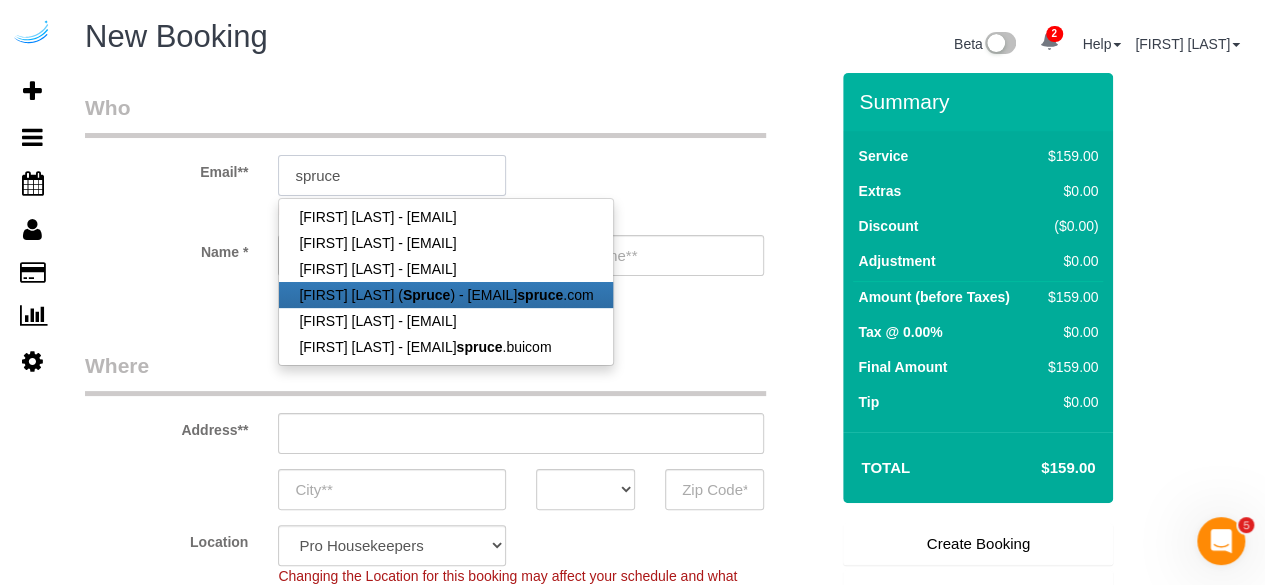 type on "brandie@getspruce.com" 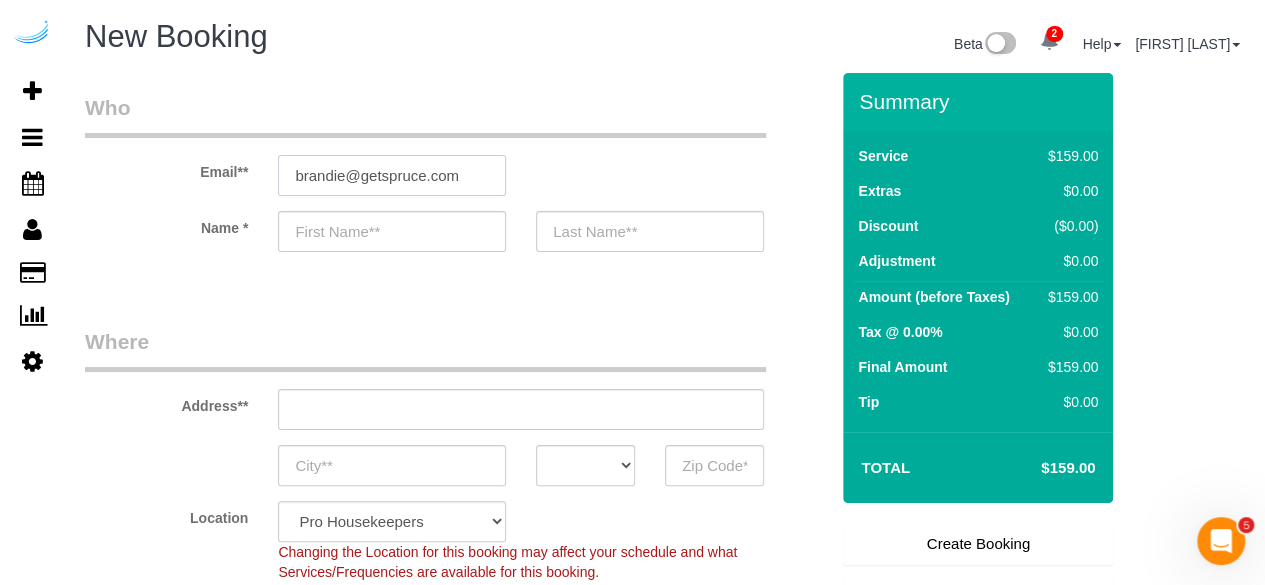 type on "Brandie" 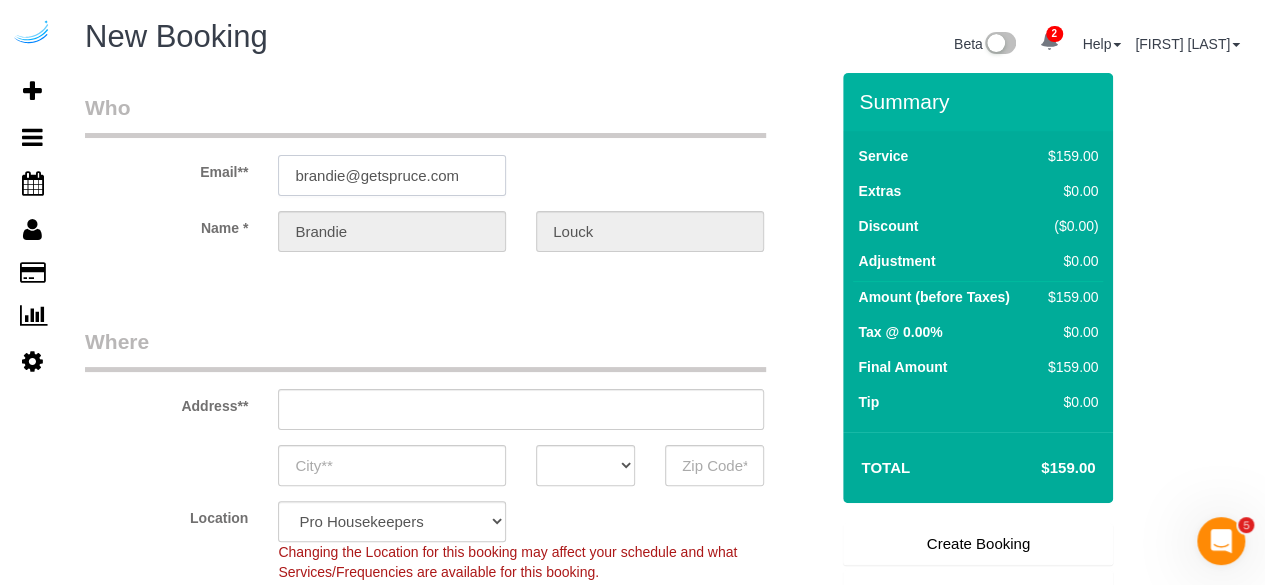 type on "3816 S Lamar Blvd" 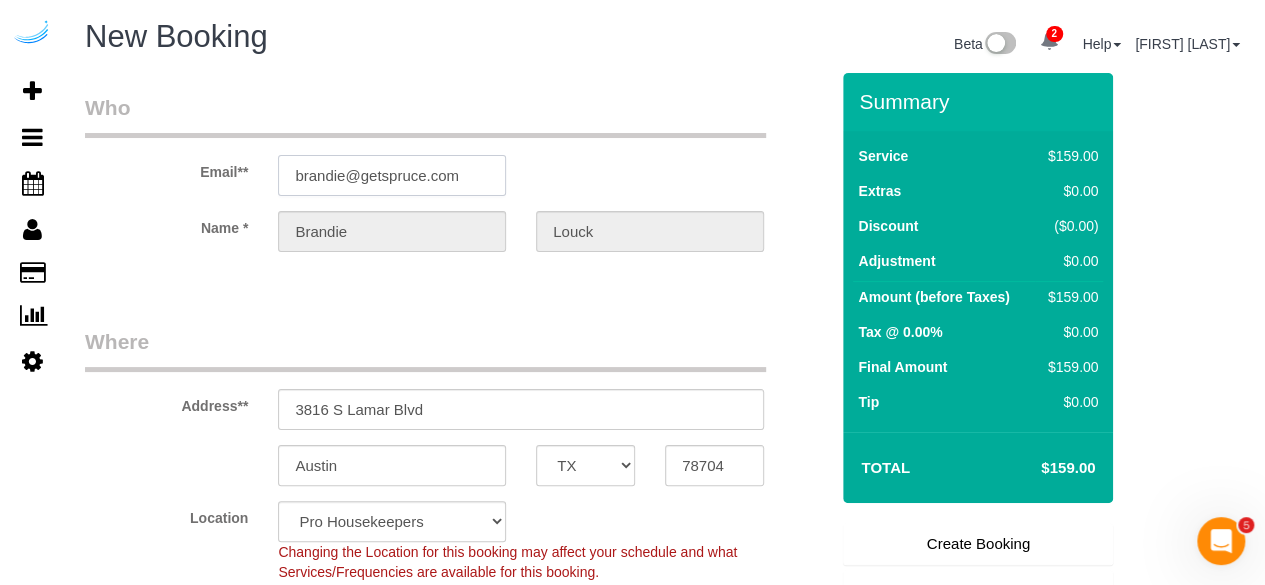 select on "9" 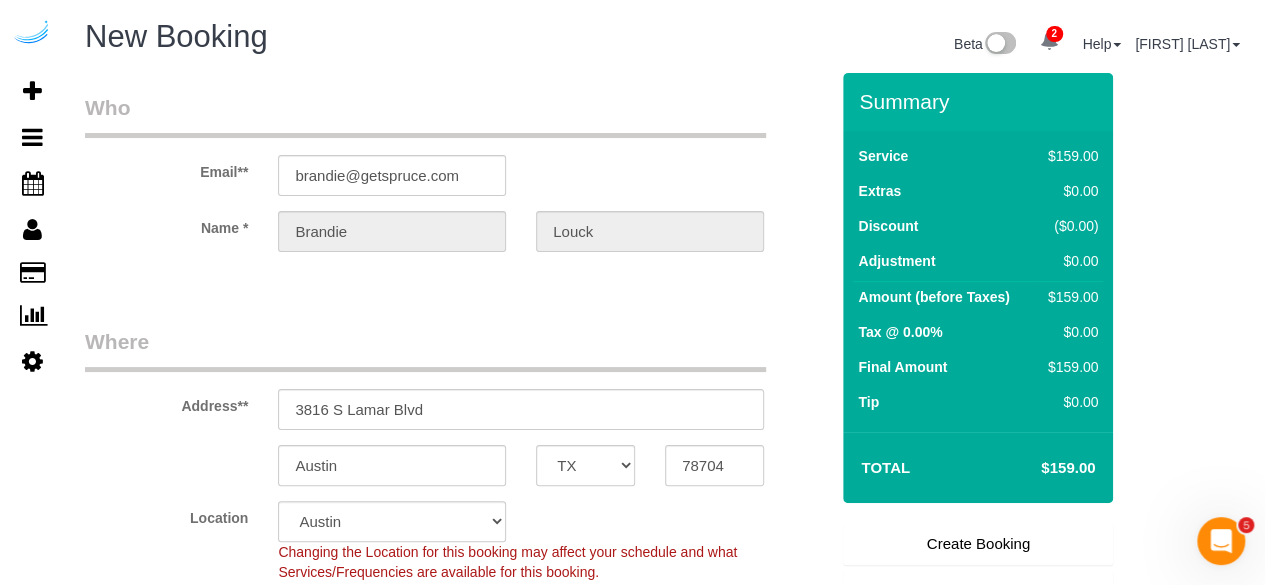 select on "object:1506" 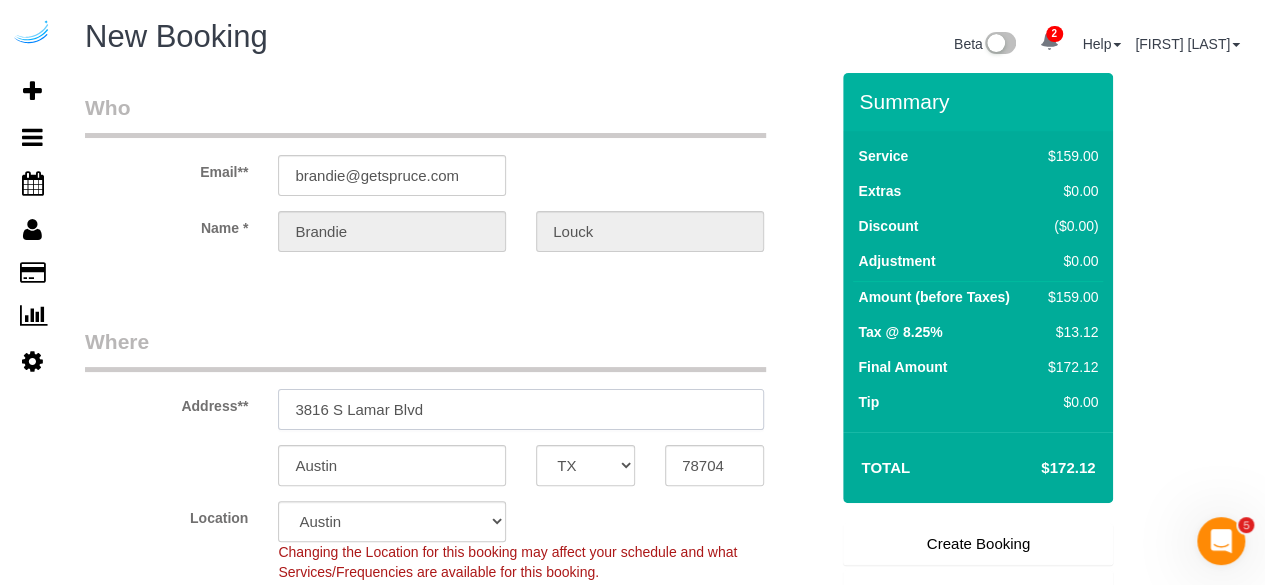 click on "3816 S Lamar Blvd" at bounding box center [521, 409] 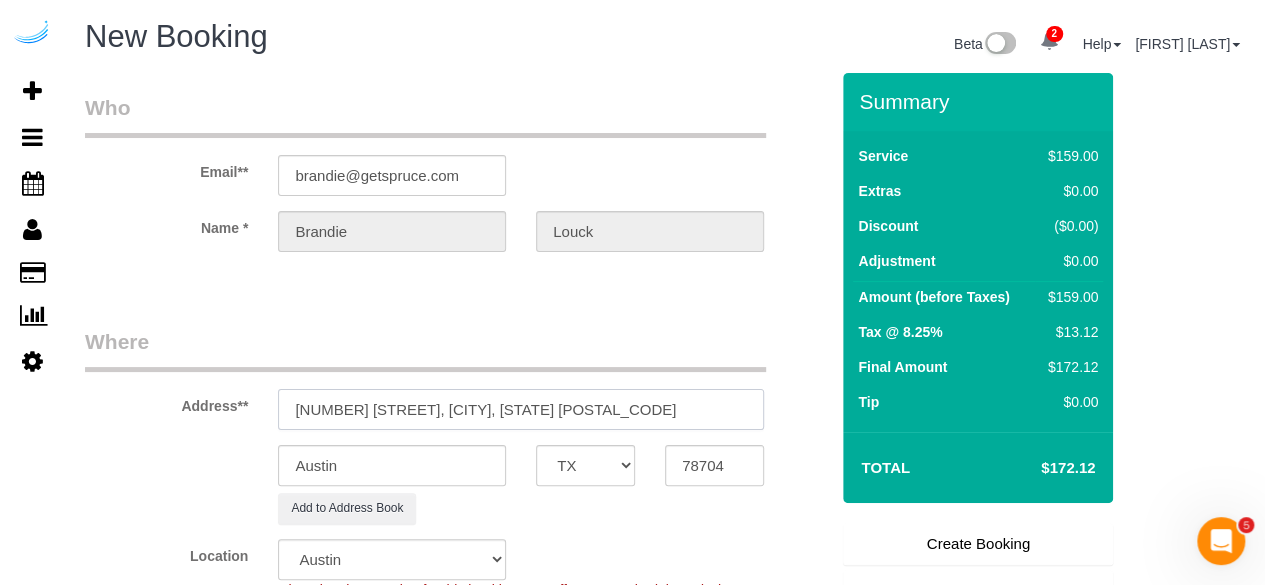 drag, startPoint x: 499, startPoint y: 411, endPoint x: 595, endPoint y: 399, distance: 96.74709 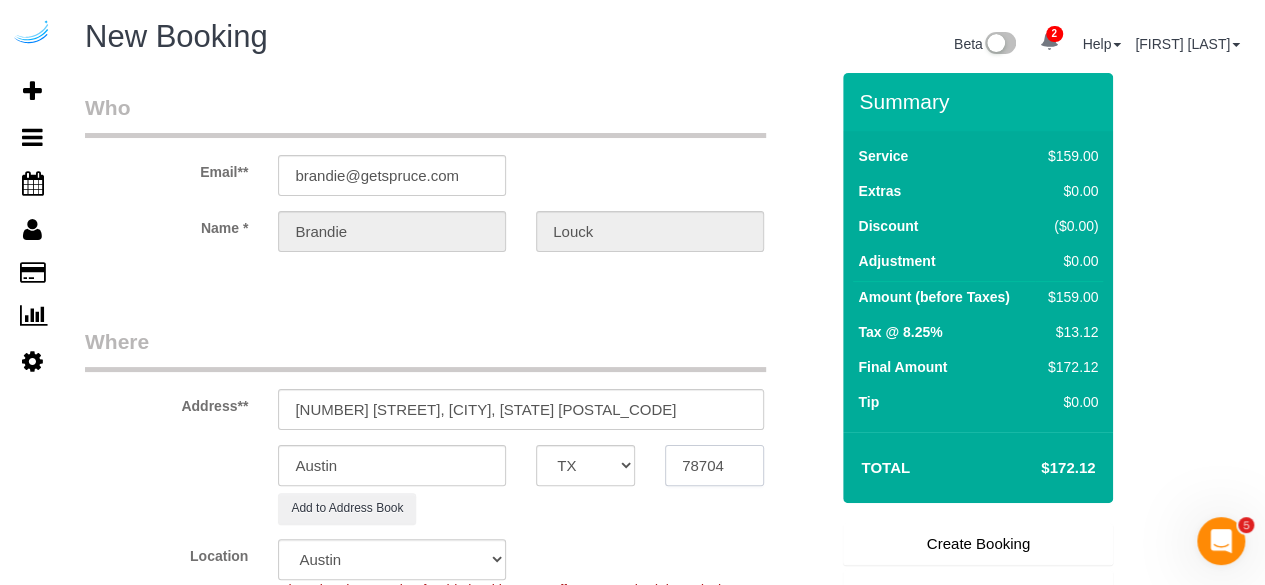 click on "78704" at bounding box center [714, 465] 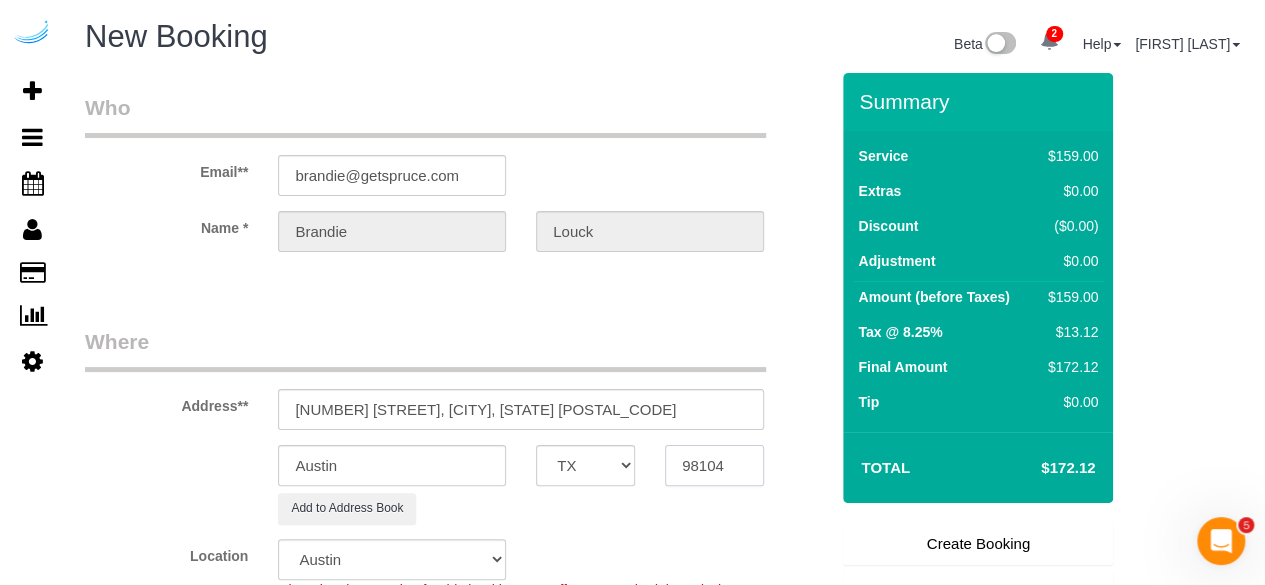 type on "98104" 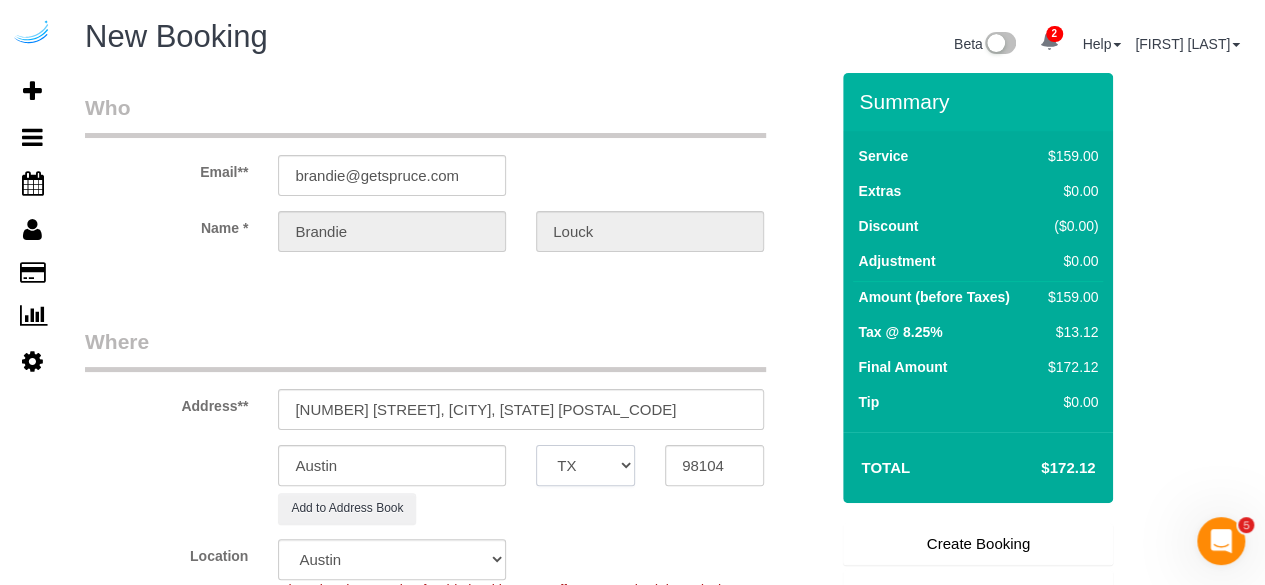 click on "AK
AL
AR
AZ
CA
CO
CT
DC
DE
FL
GA
HI
IA
ID
IL
IN
KS
KY
LA
MA
MD
ME
MI
MN
MO
MS
MT
NC
ND
NE
NH
NJ
NM
NV
NY
OH
OK
OR
PA
RI
SC
SD
TN
TX
UT
VA
VT
WA
WI
WV
WY" at bounding box center (585, 465) 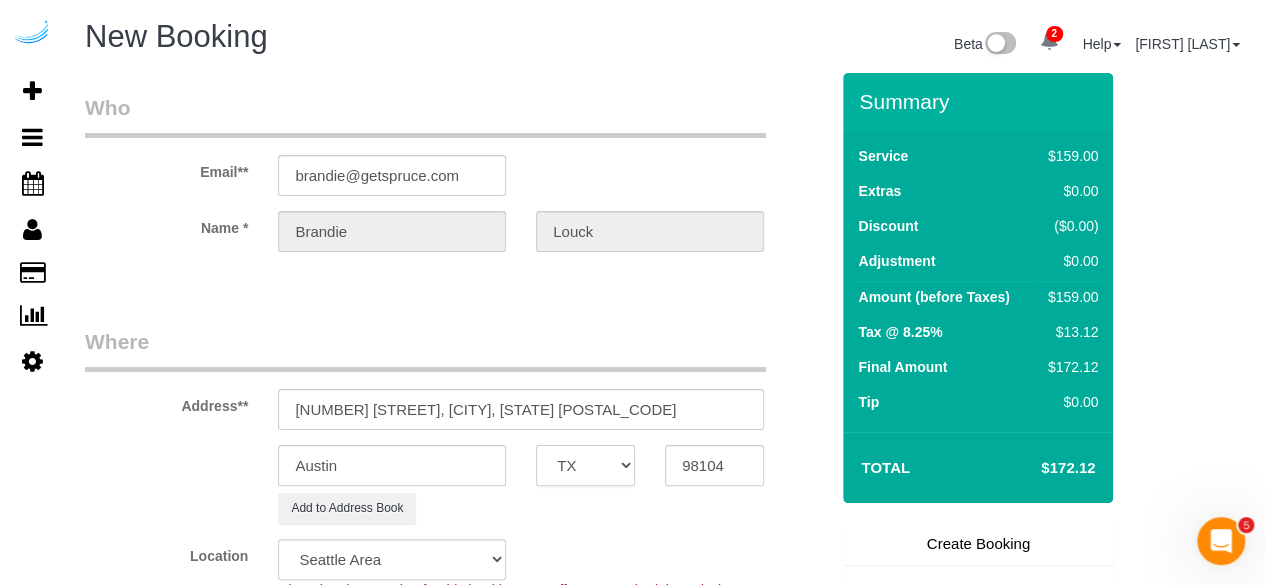 select on "WA" 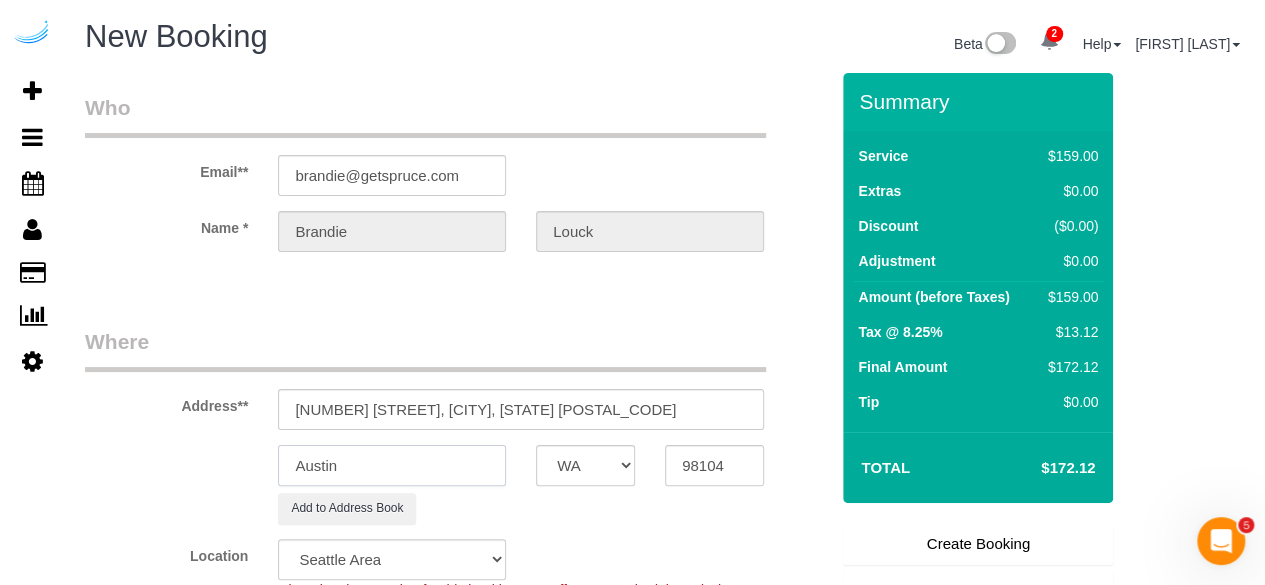 select on "object:1558" 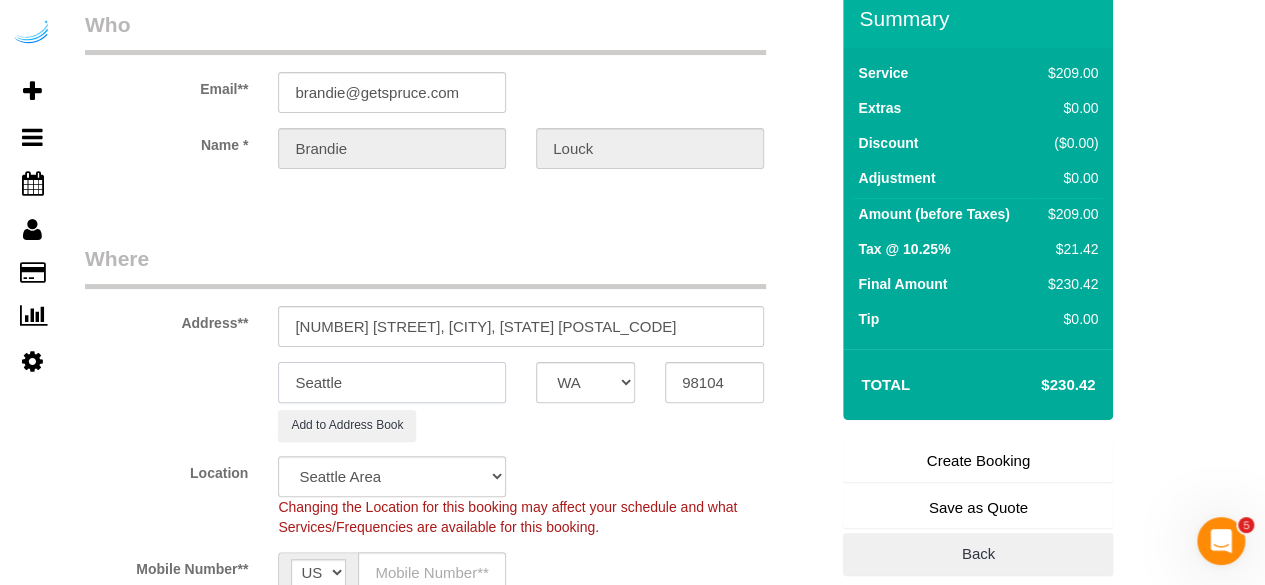 scroll, scrollTop: 200, scrollLeft: 0, axis: vertical 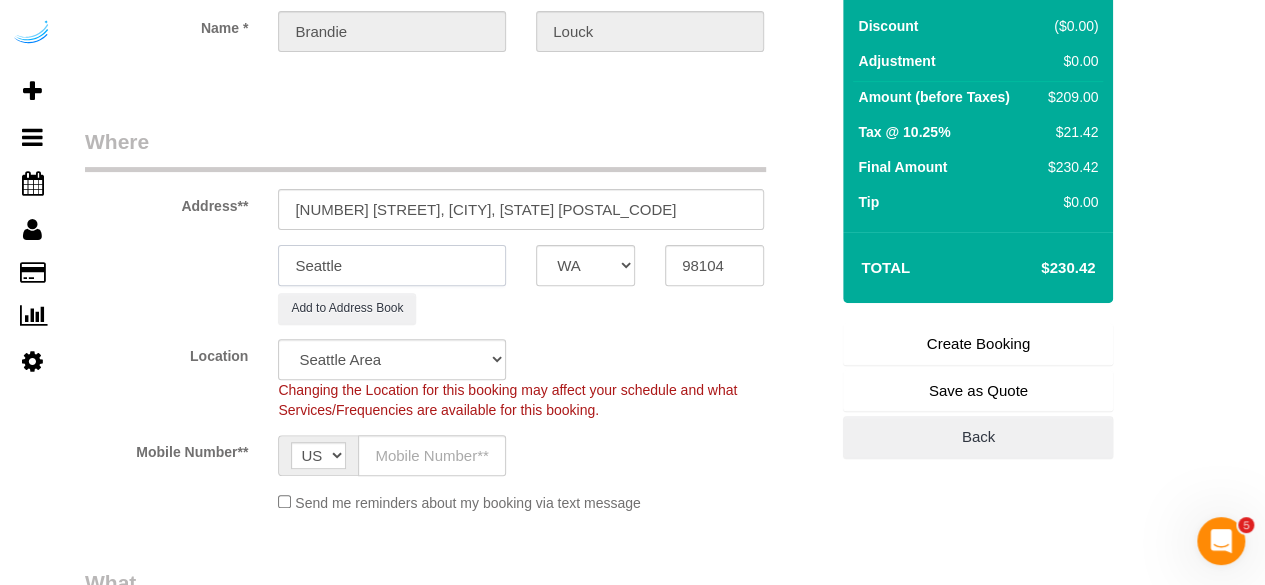 type on "Seattle" 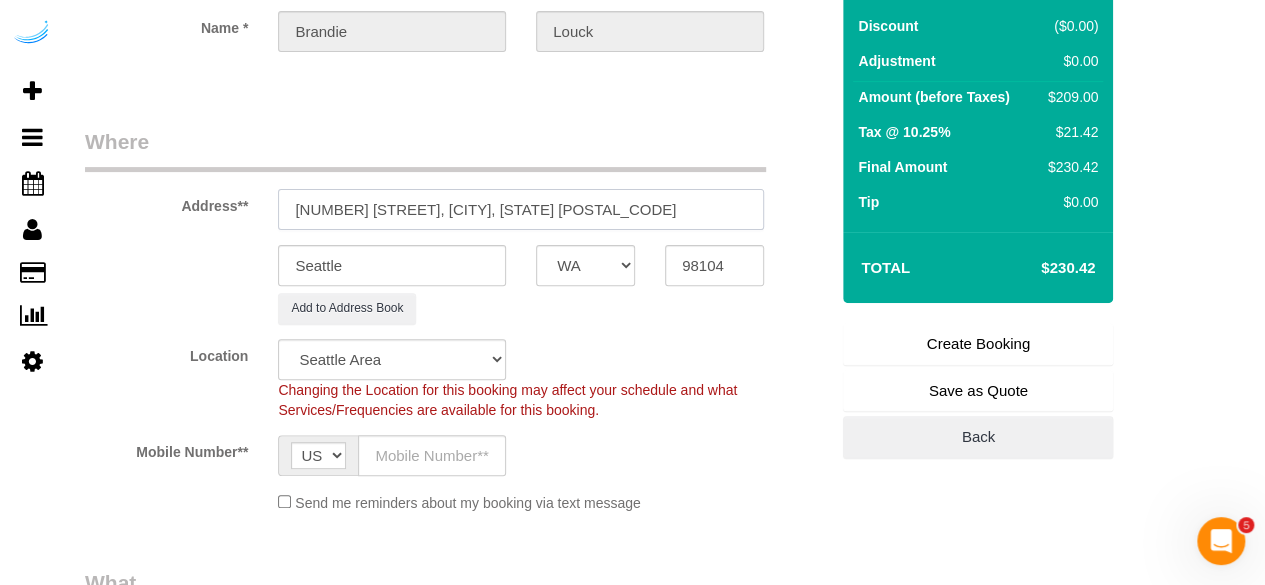 drag, startPoint x: 418, startPoint y: 205, endPoint x: 666, endPoint y: 196, distance: 248.16325 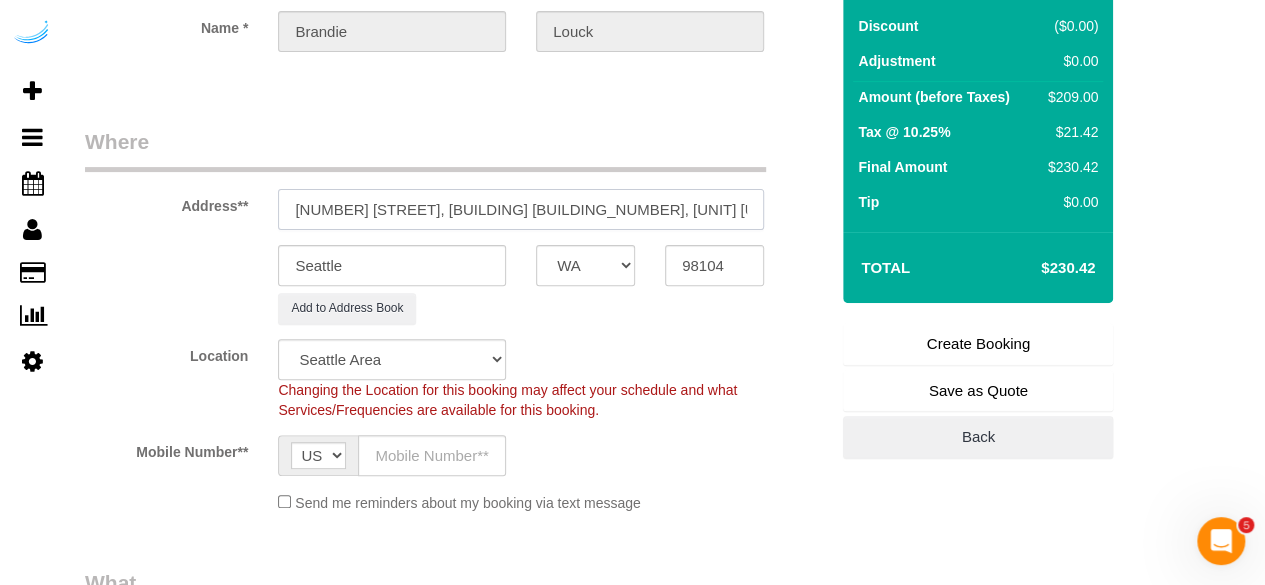 paste on "Samantha Scott" 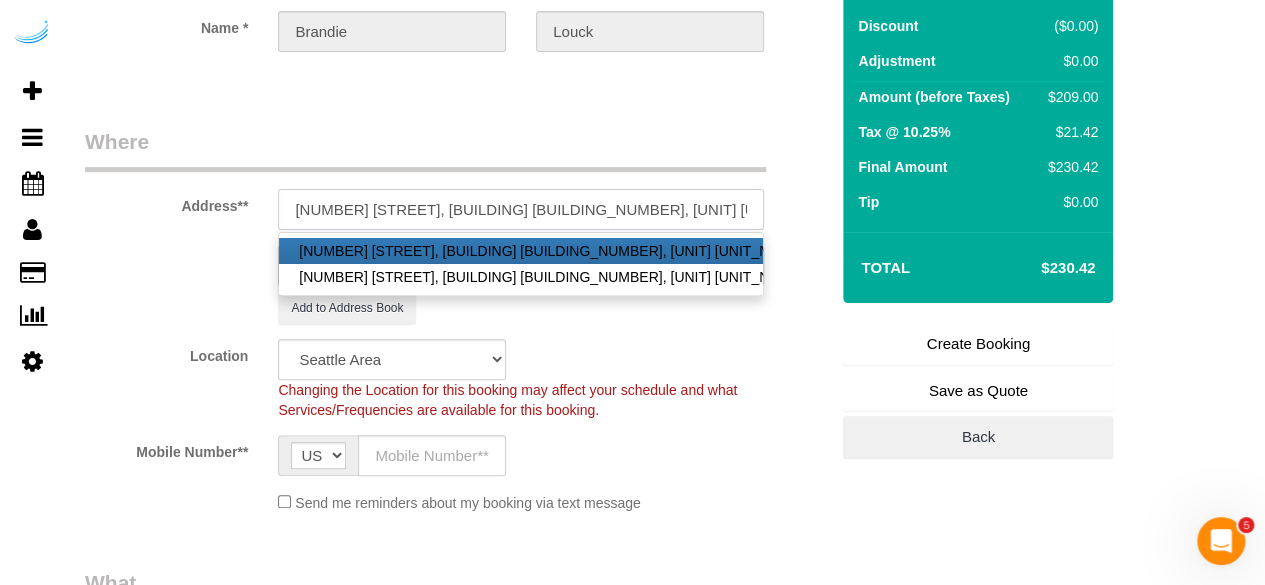 paste on "Griffis Seattle Waterfront" 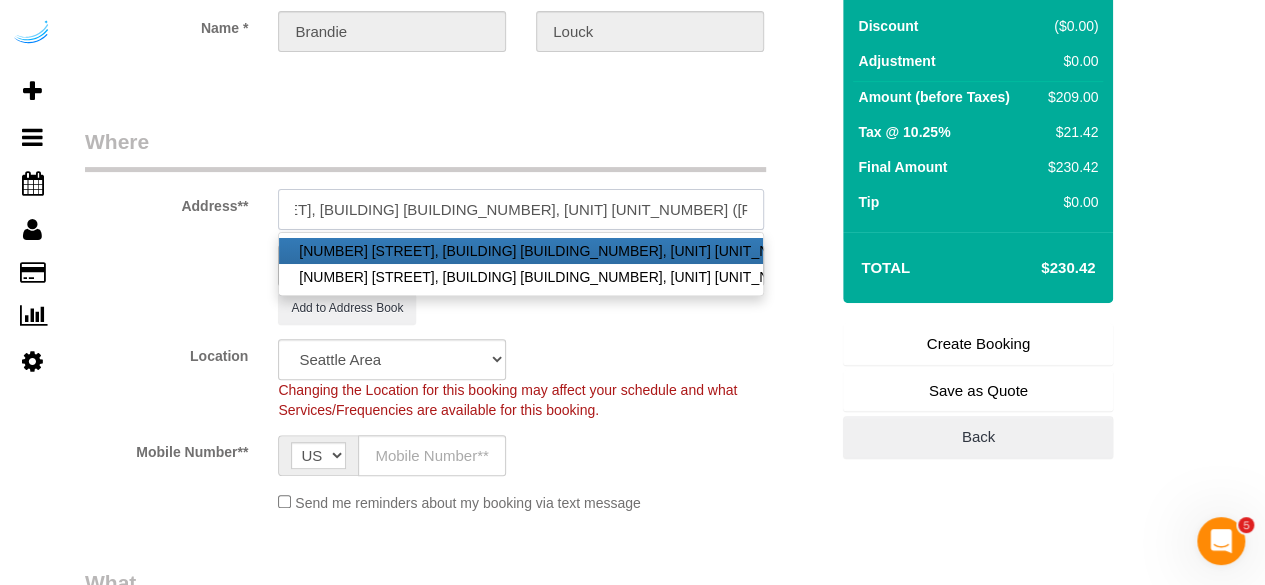 scroll, scrollTop: 0, scrollLeft: 133, axis: horizontal 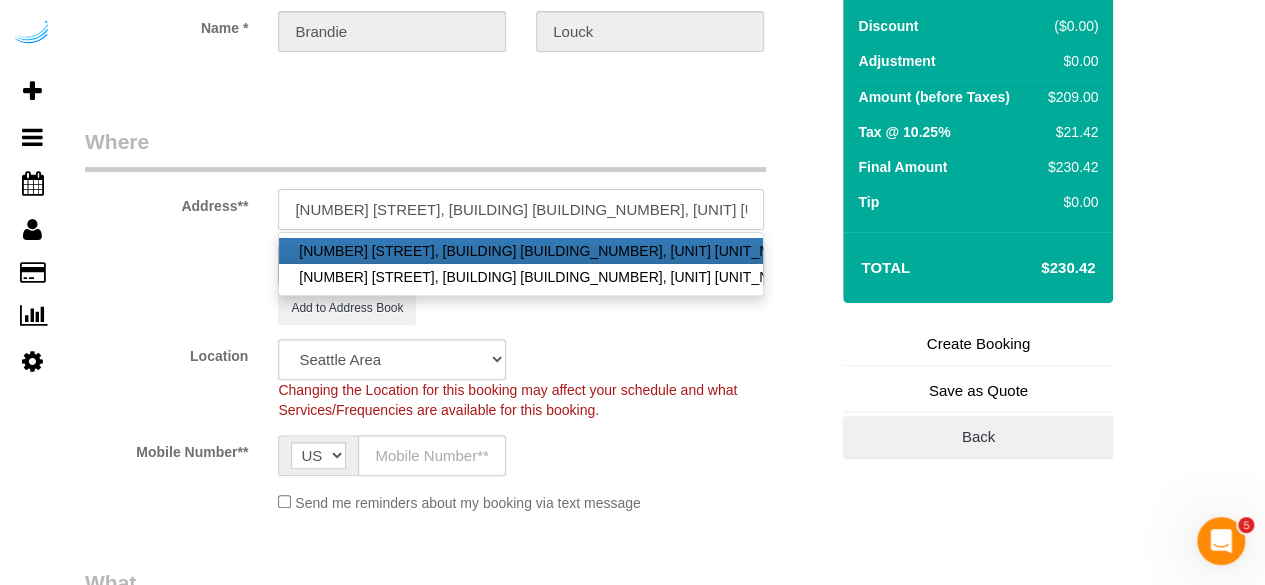 paste on "1408939" 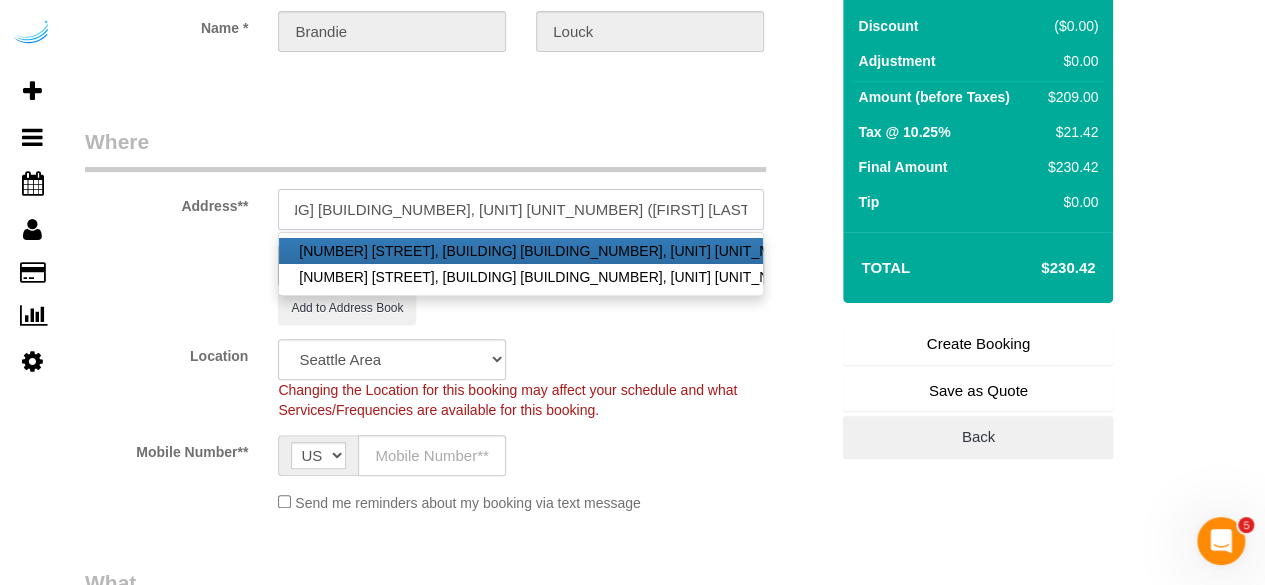 scroll, scrollTop: 0, scrollLeft: 220, axis: horizontal 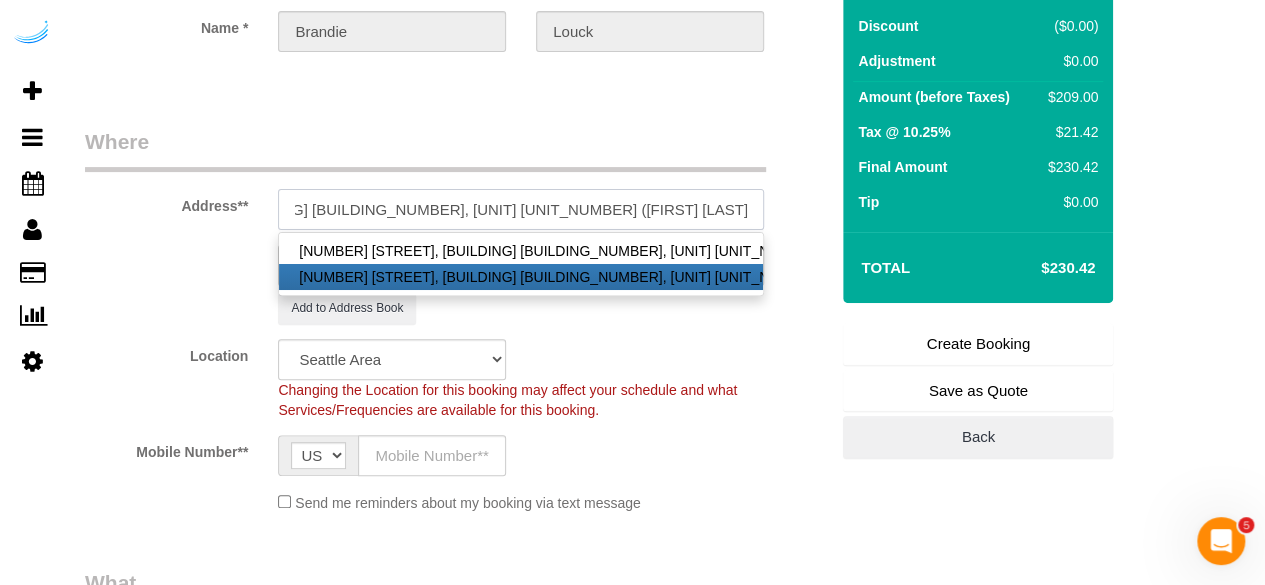 type on "888 Western Ave, Building 0709, Unit 0709 (Samantha Scott, Griffis Seattle Waterfront , 1408939	)" 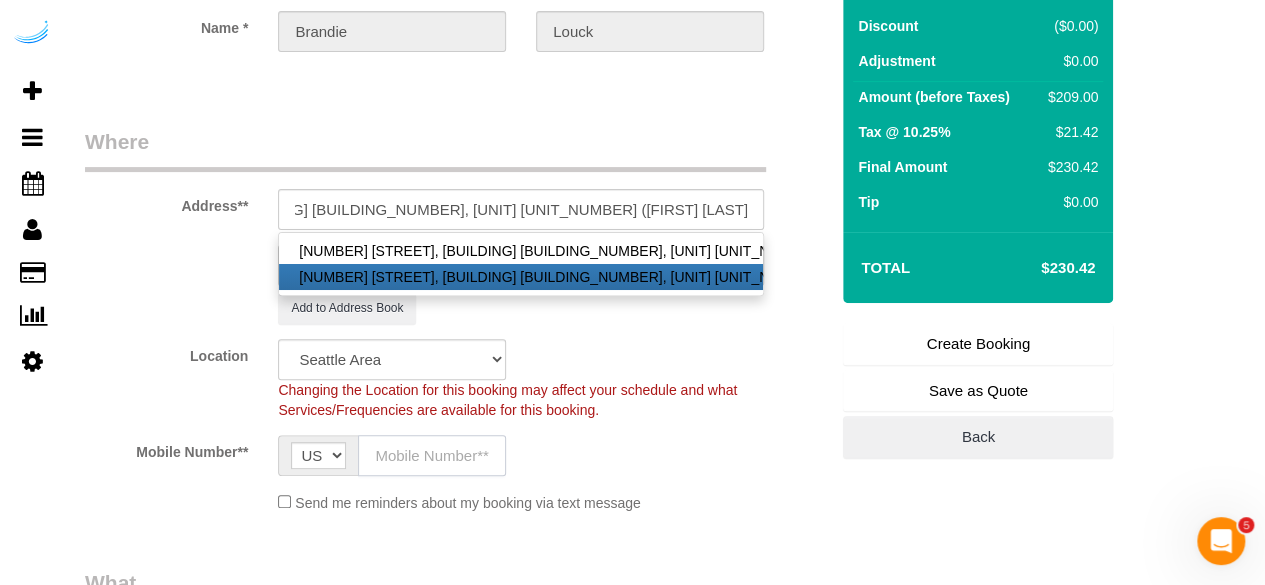 click 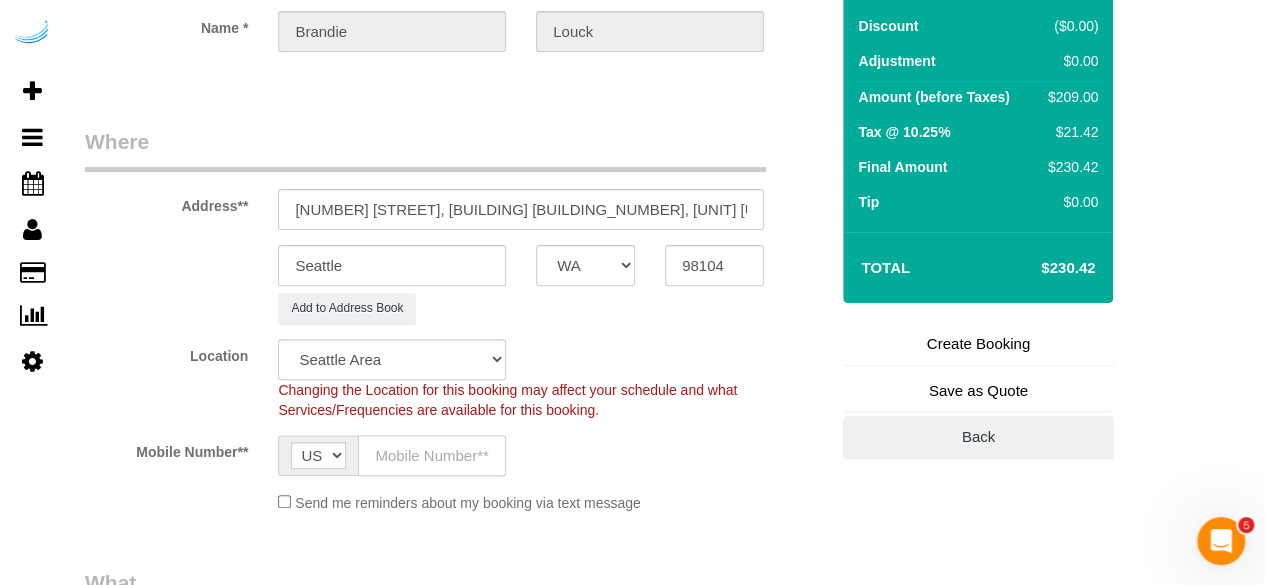 type on "([AREACODE]) [PHONE]" 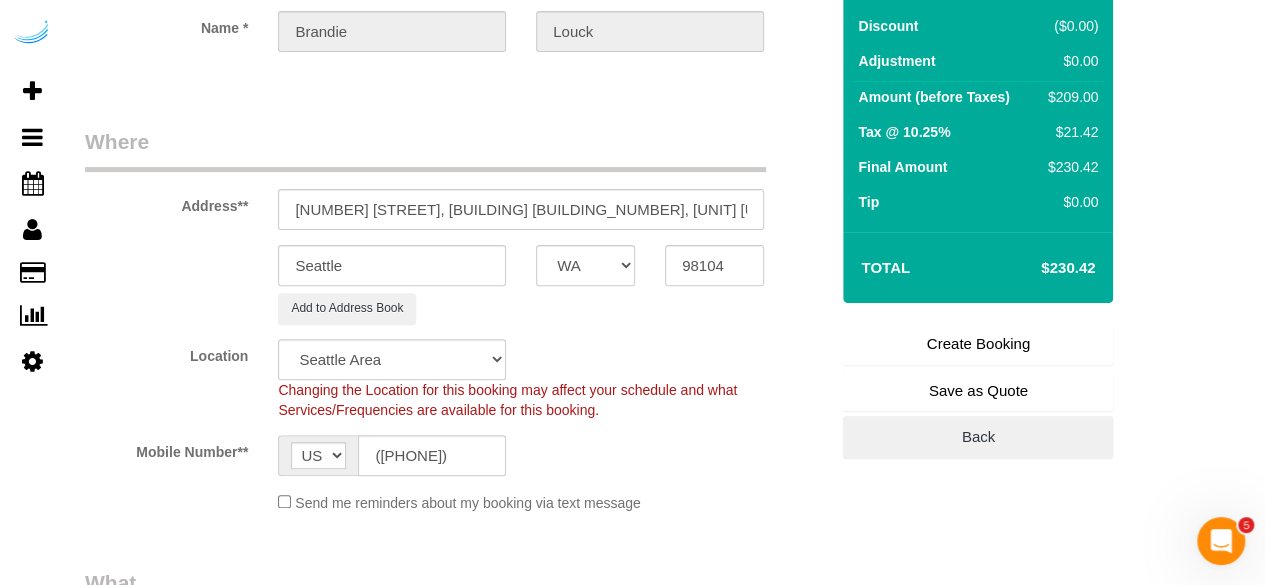 type on "Brandie Louck" 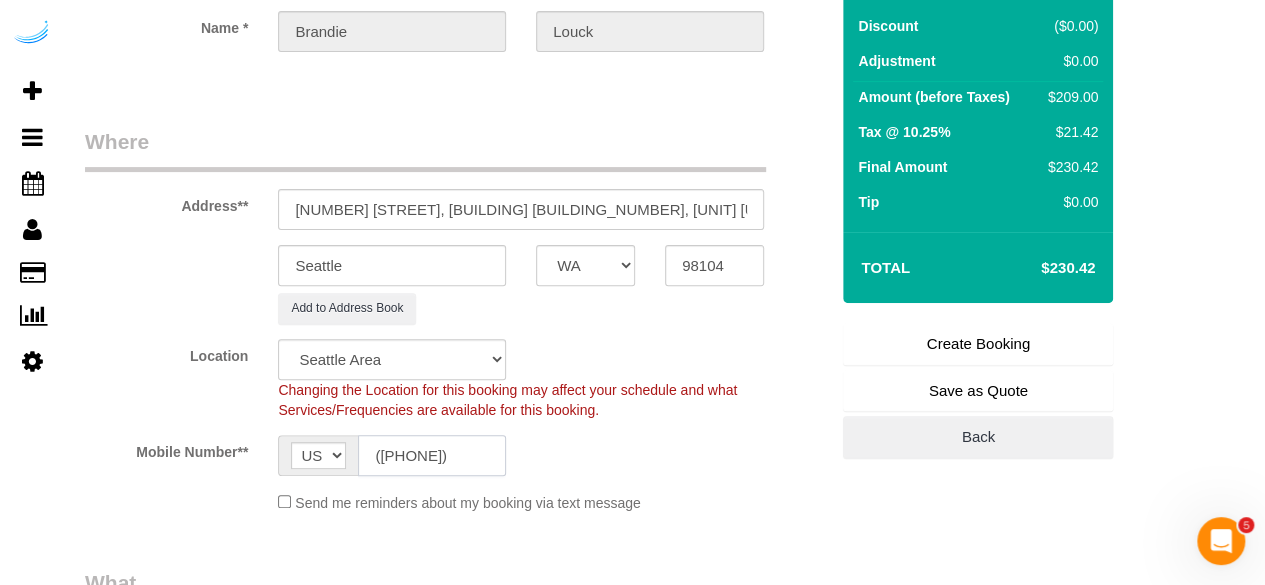 type on "([AREACODE]) [PHONE]" 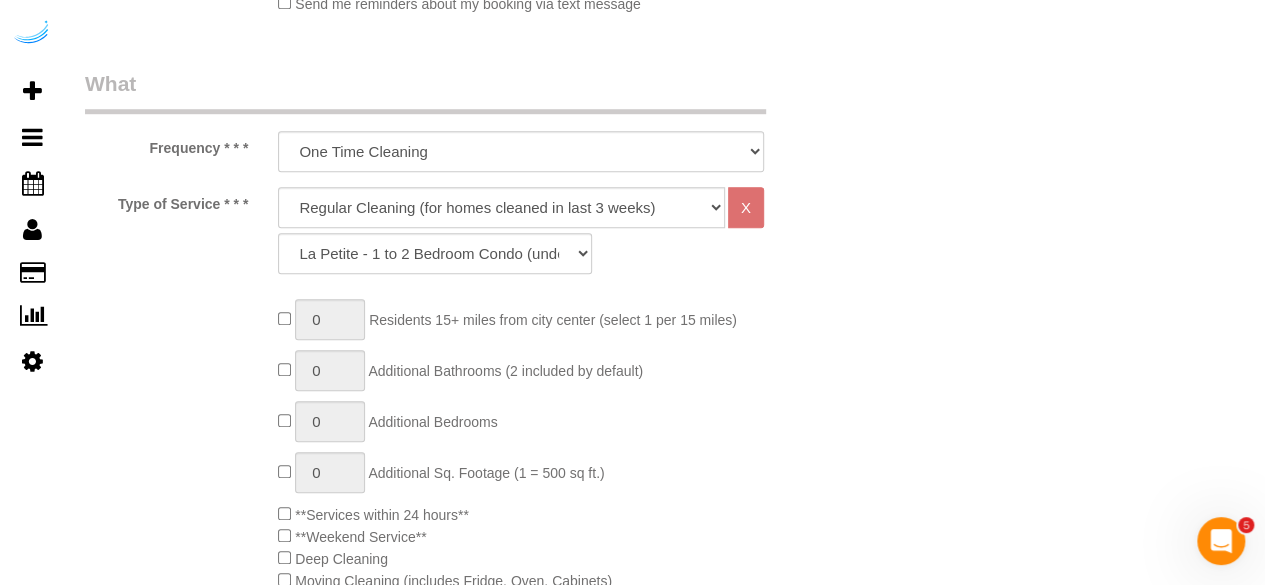 scroll, scrollTop: 700, scrollLeft: 0, axis: vertical 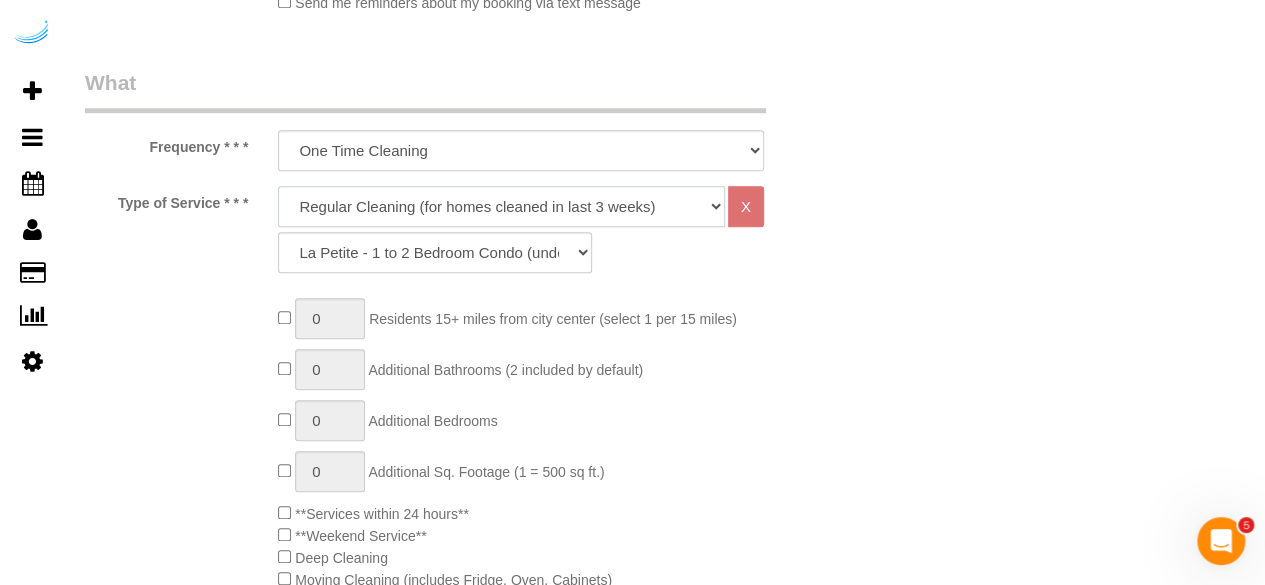 drag, startPoint x: 516, startPoint y: 199, endPoint x: 514, endPoint y: 223, distance: 24.083189 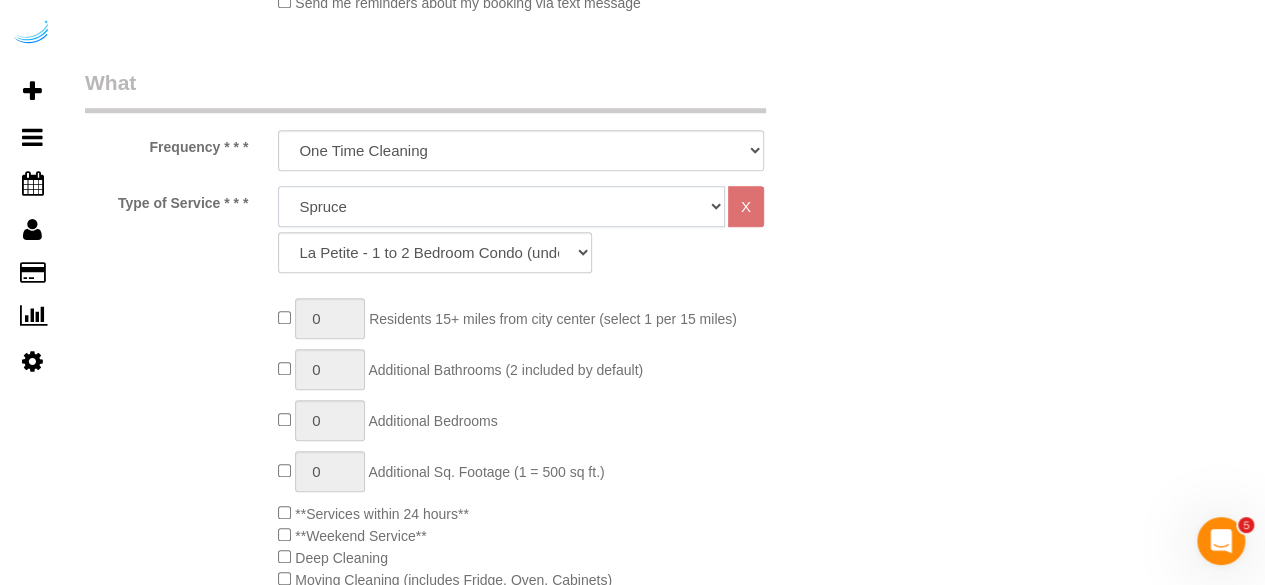 click on "Deep Cleaning (for homes that have not been cleaned in 3+ weeks) Spruce Regular Cleaning (for homes cleaned in last 3 weeks) Moving Cleanup (to clean home for new tenants) Post Construction Cleaning Vacation Rental Cleaning Hourly" 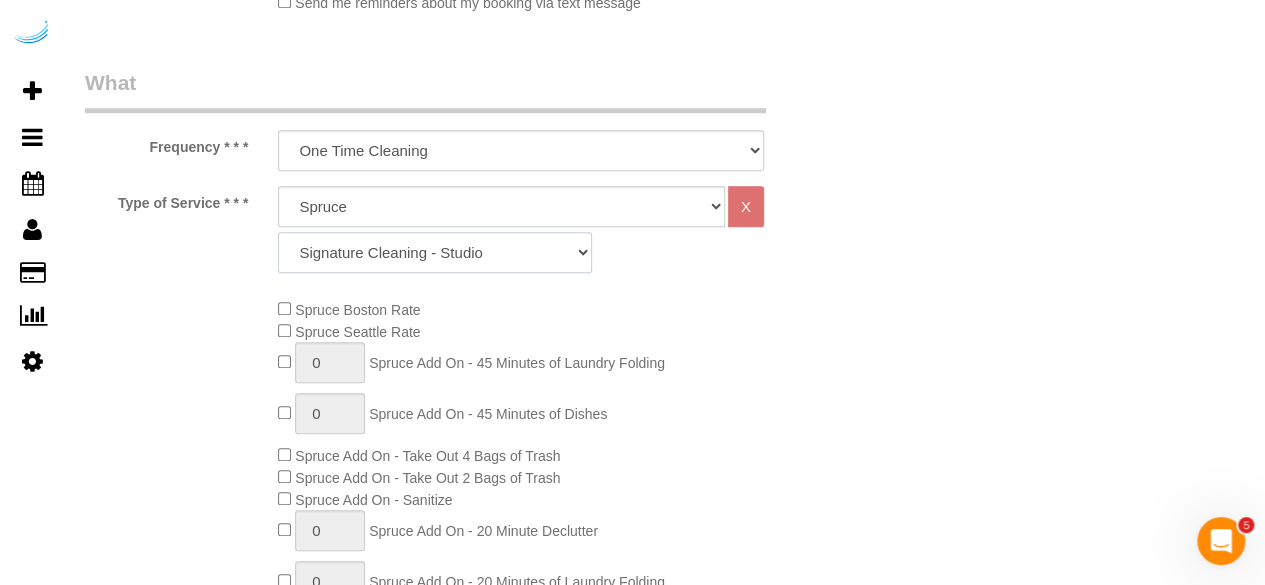 click on "Signature Cleaning - Studio Signature Cleaning - 1 Bed 1 Bath Signature Cleaning - 1 Bed 1.5 Bath Signature Cleaning - 1 Bed 1 Bath + Study Signature Cleaning - 1 Bed 2 Bath Signature Cleaning - 2 Bed 1 Bath Signature Cleaning - 2 Bed 2 Bath Signature Cleaning - 2 Bed 2.5 Bath Signature Cleaning - 2 Bed 2 Bath + Study Signature Cleaning - 3 Bed 2 Bath Signature Cleaning - 3 Bed 3 Bath Signature Cleaning - 4 Bed 2 Bath Signature Cleaning - 4 Bed 4 Bath Signature Cleaning - 5 Bed 4 Bath Signature Cleaning - 5 Bed 5 Bath Signature Cleaning - 6 Bed 6 Bath Premium Cleaning - Studio Premium Cleaning - 1 Bed 1 Bath Premium Cleaning - 1 Bed 1.5 Bath Premium Cleaning - 1 Bed 1 Bath + Study Premium Cleaning - 1 Bed 2 Bath Premium Cleaning - 2 Bed 1 Bath Premium Cleaning - 2 Bed 2 Bath Premium Cleaning - 2 Bed 2.5 Bath Premium Cleaning - 2 Bed 2 Bath + Study Premium Cleaning - 3 Bed 2 Bath Premium Cleaning - 3 Bed 3 Bath Premium Cleaning - 4 Bed 2 Bath Premium Cleaning - 4 Bed 4 Bath Premium Cleaning - 5 Bed 4 Bath" 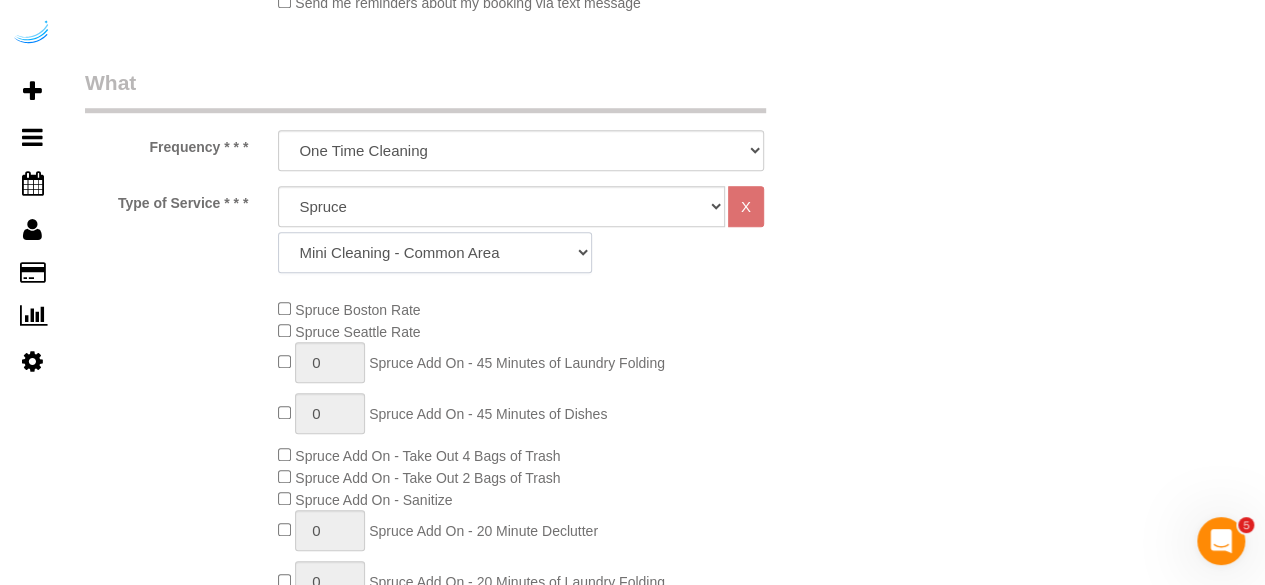 click on "Signature Cleaning - Studio Signature Cleaning - 1 Bed 1 Bath Signature Cleaning - 1 Bed 1.5 Bath Signature Cleaning - 1 Bed 1 Bath + Study Signature Cleaning - 1 Bed 2 Bath Signature Cleaning - 2 Bed 1 Bath Signature Cleaning - 2 Bed 2 Bath Signature Cleaning - 2 Bed 2.5 Bath Signature Cleaning - 2 Bed 2 Bath + Study Signature Cleaning - 3 Bed 2 Bath Signature Cleaning - 3 Bed 3 Bath Signature Cleaning - 4 Bed 2 Bath Signature Cleaning - 4 Bed 4 Bath Signature Cleaning - 5 Bed 4 Bath Signature Cleaning - 5 Bed 5 Bath Signature Cleaning - 6 Bed 6 Bath Premium Cleaning - Studio Premium Cleaning - 1 Bed 1 Bath Premium Cleaning - 1 Bed 1.5 Bath Premium Cleaning - 1 Bed 1 Bath + Study Premium Cleaning - 1 Bed 2 Bath Premium Cleaning - 2 Bed 1 Bath Premium Cleaning - 2 Bed 2 Bath Premium Cleaning - 2 Bed 2.5 Bath Premium Cleaning - 2 Bed 2 Bath + Study Premium Cleaning - 3 Bed 2 Bath Premium Cleaning - 3 Bed 3 Bath Premium Cleaning - 4 Bed 2 Bath Premium Cleaning - 4 Bed 4 Bath Premium Cleaning - 5 Bed 4 Bath" 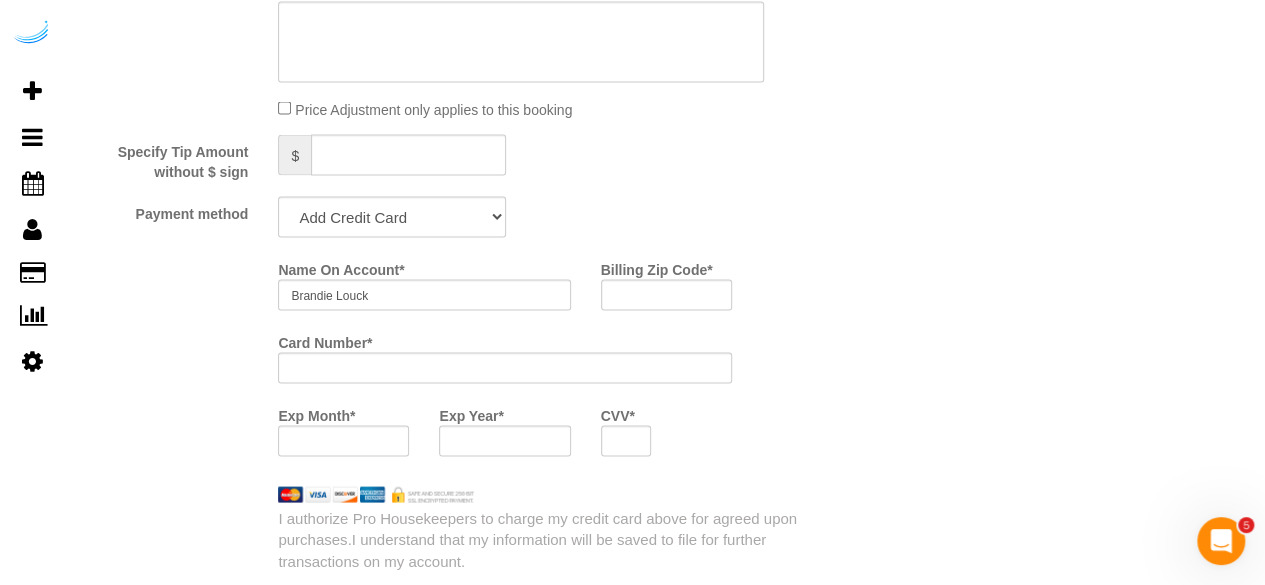 scroll, scrollTop: 1800, scrollLeft: 0, axis: vertical 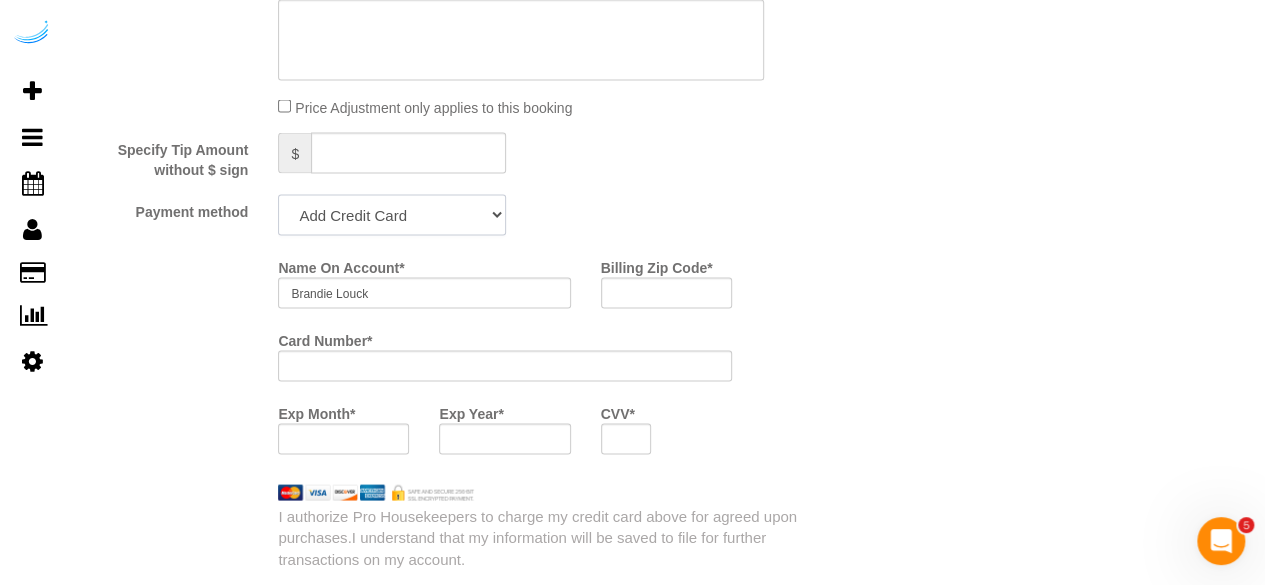 drag, startPoint x: 404, startPoint y: 209, endPoint x: 404, endPoint y: 227, distance: 18 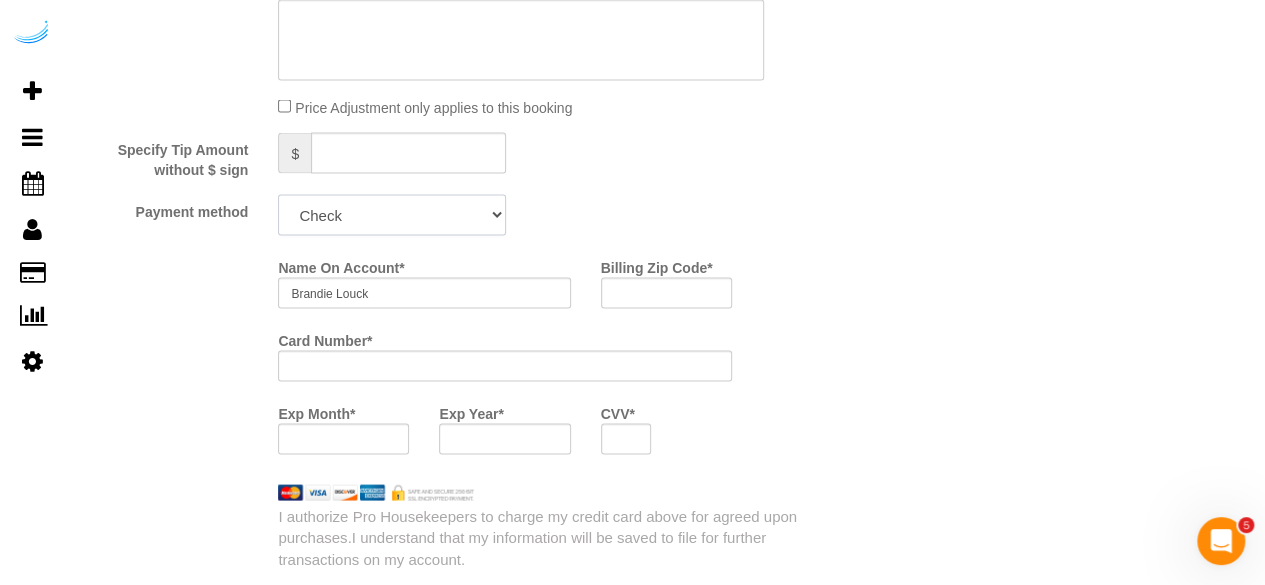 click on "Add Credit Card Cash Check Paypal" 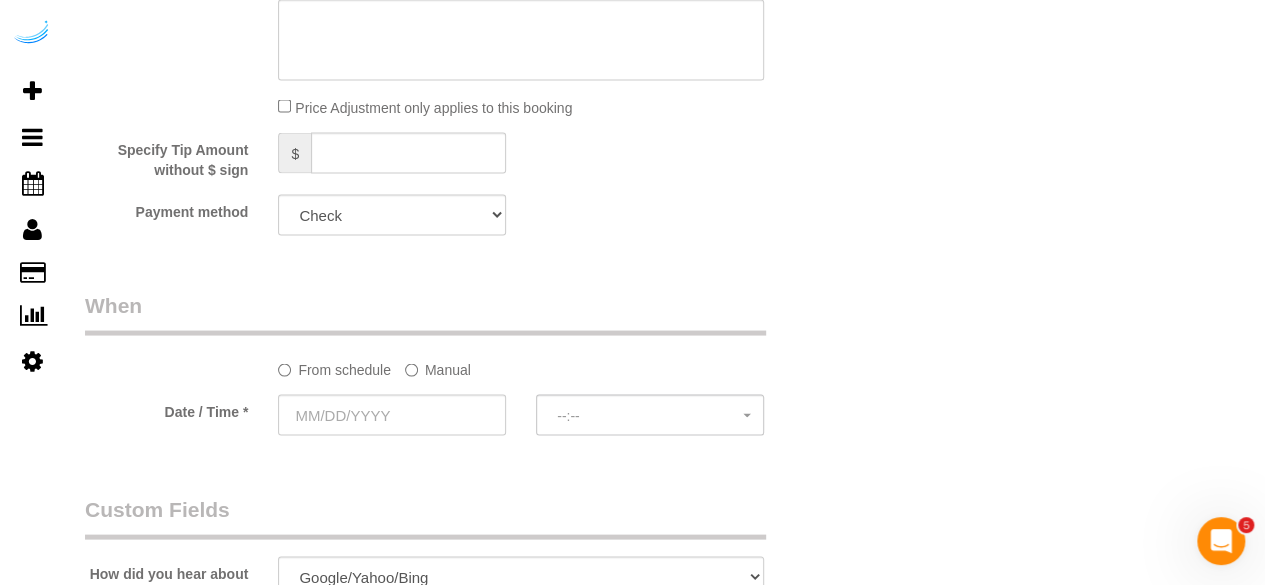 click on "Manual" 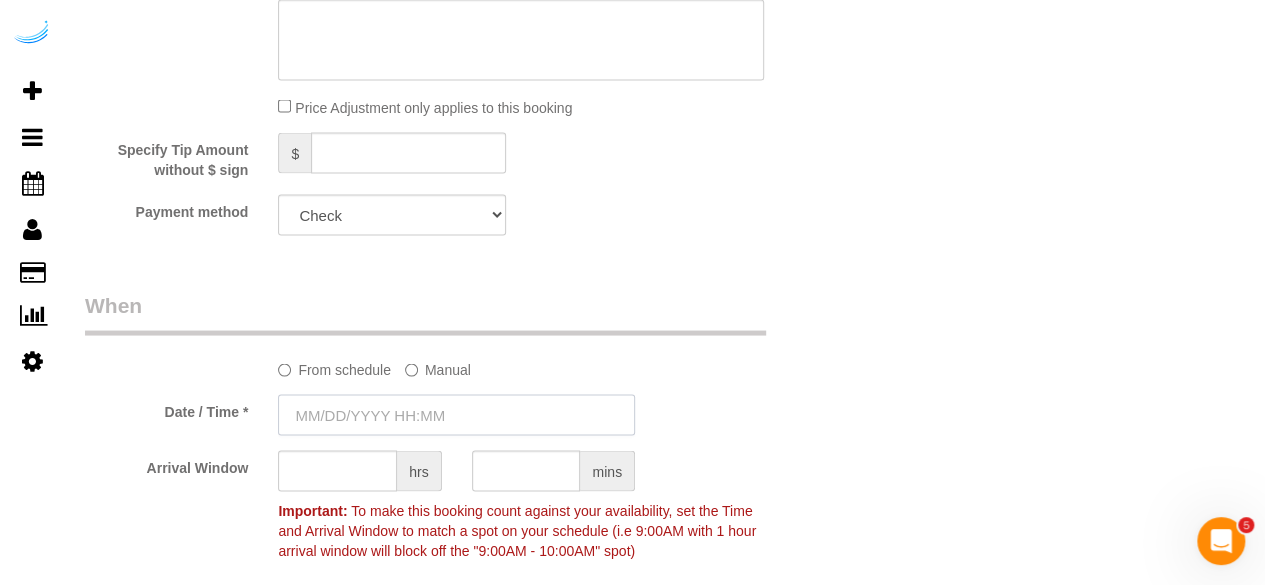 click at bounding box center (456, 414) 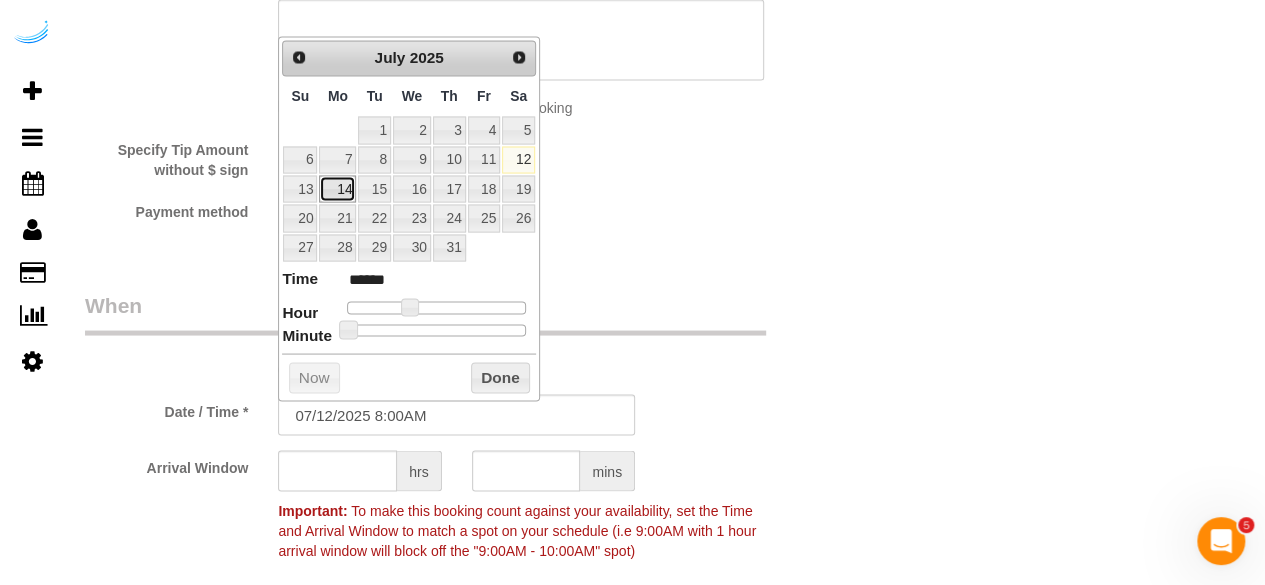 click on "14" at bounding box center [337, 188] 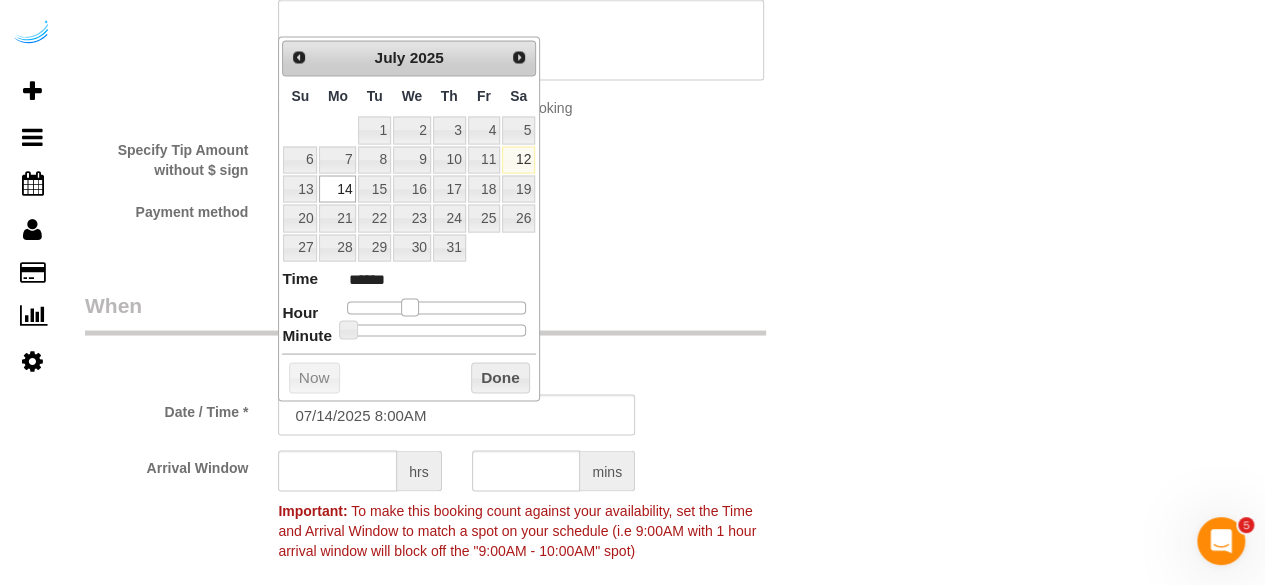 type on "07/14/2025 9:00AM" 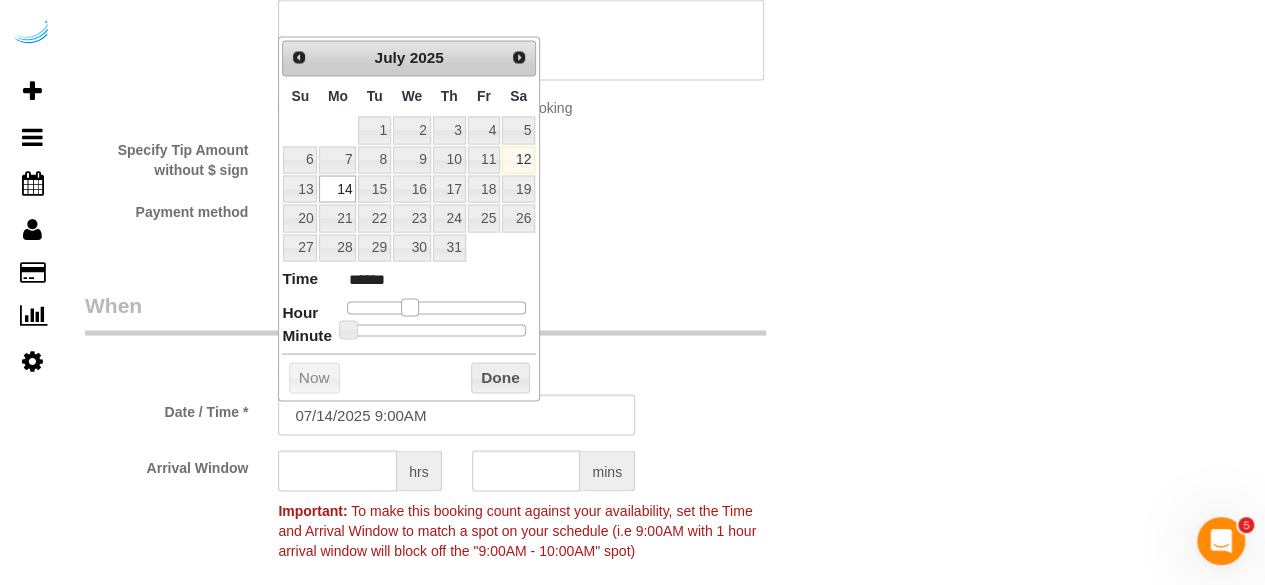 type on "******" 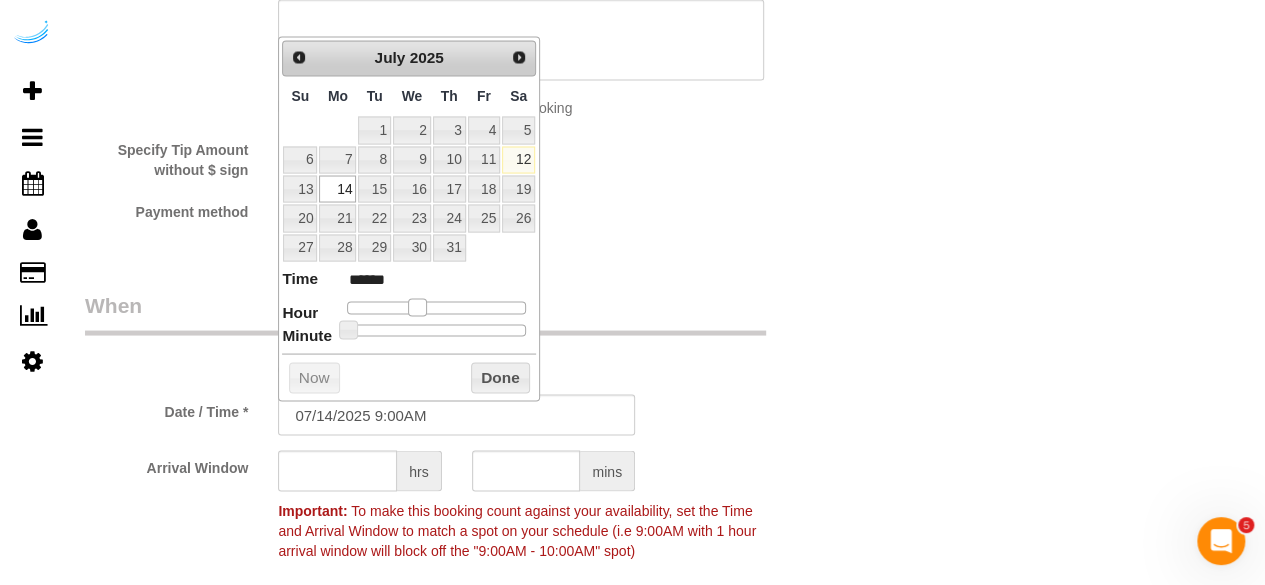 drag, startPoint x: 408, startPoint y: 303, endPoint x: 419, endPoint y: 303, distance: 11 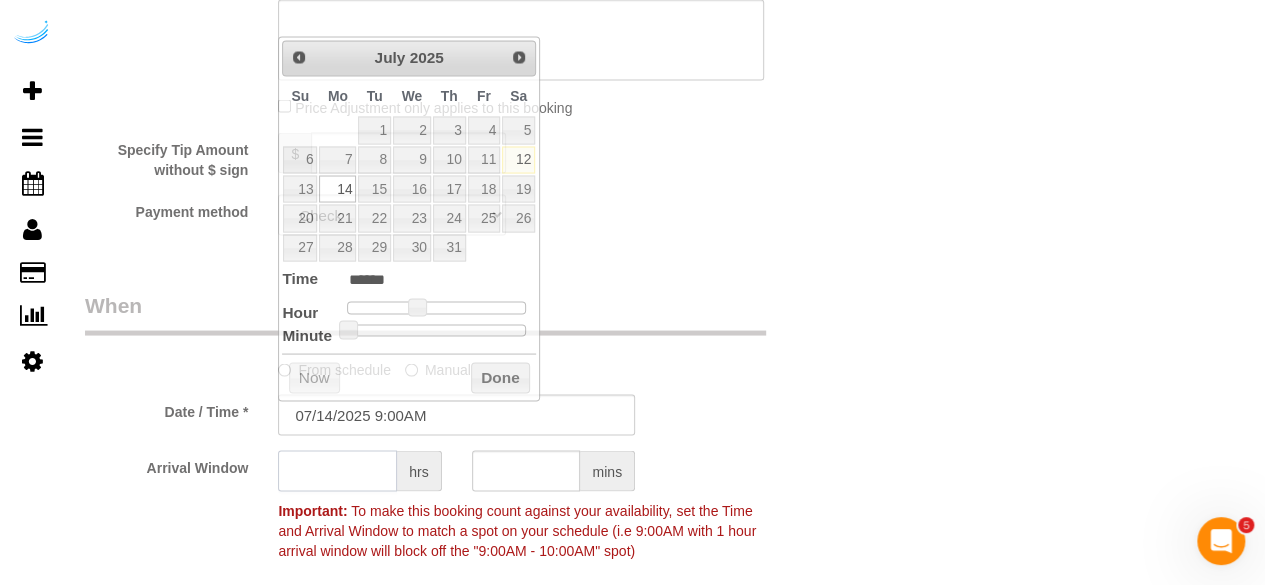 click 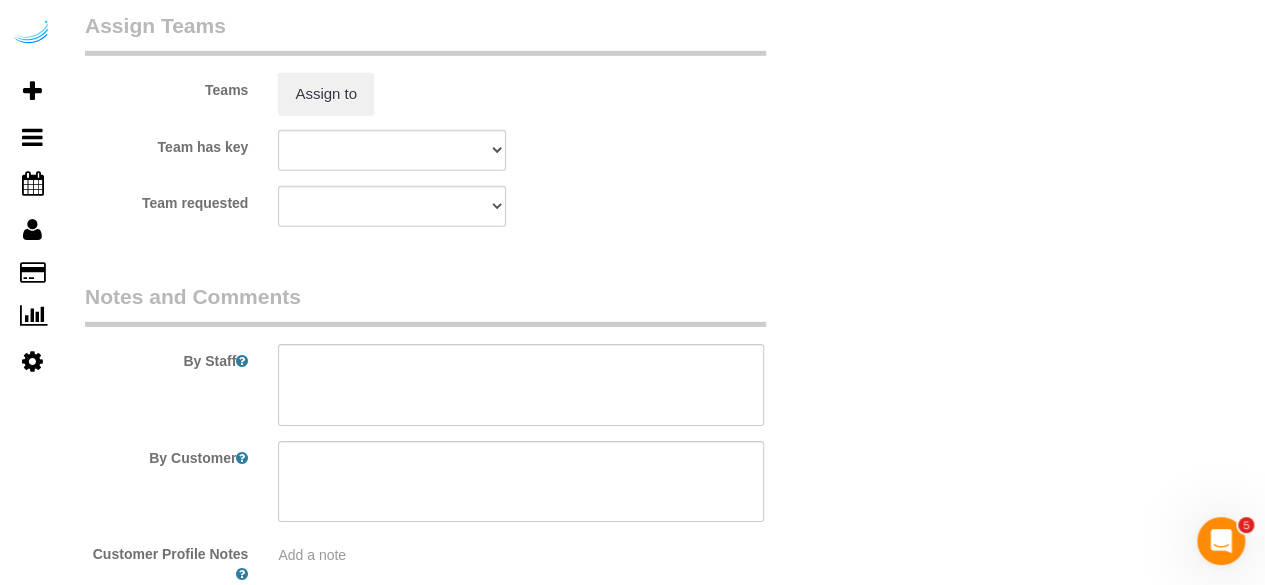 scroll, scrollTop: 2900, scrollLeft: 0, axis: vertical 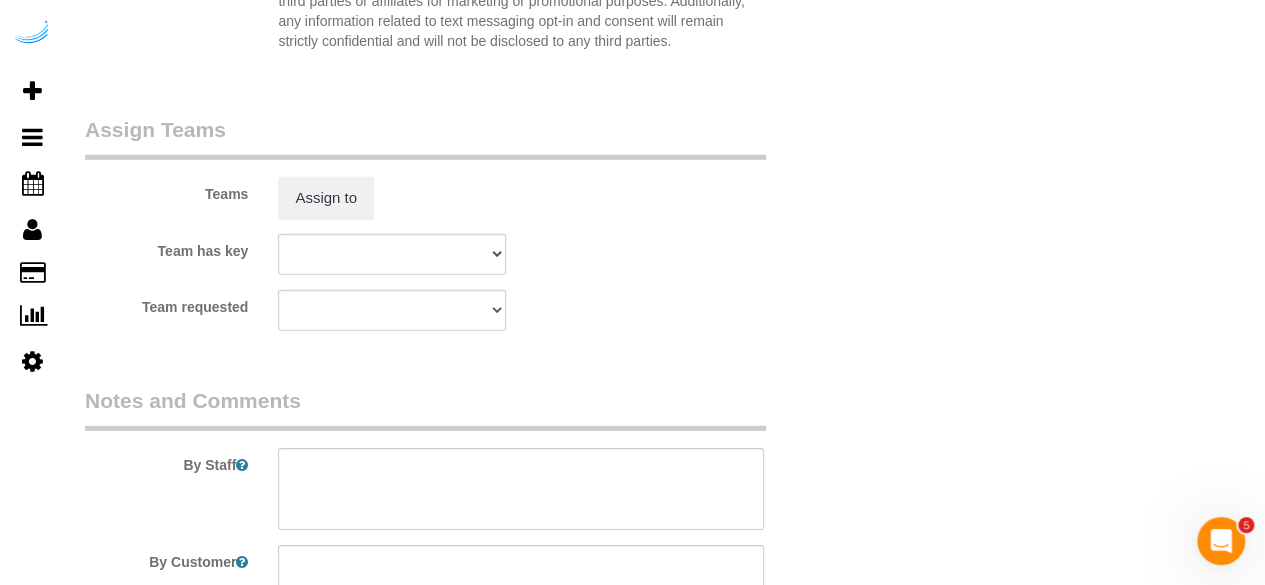 type on "8" 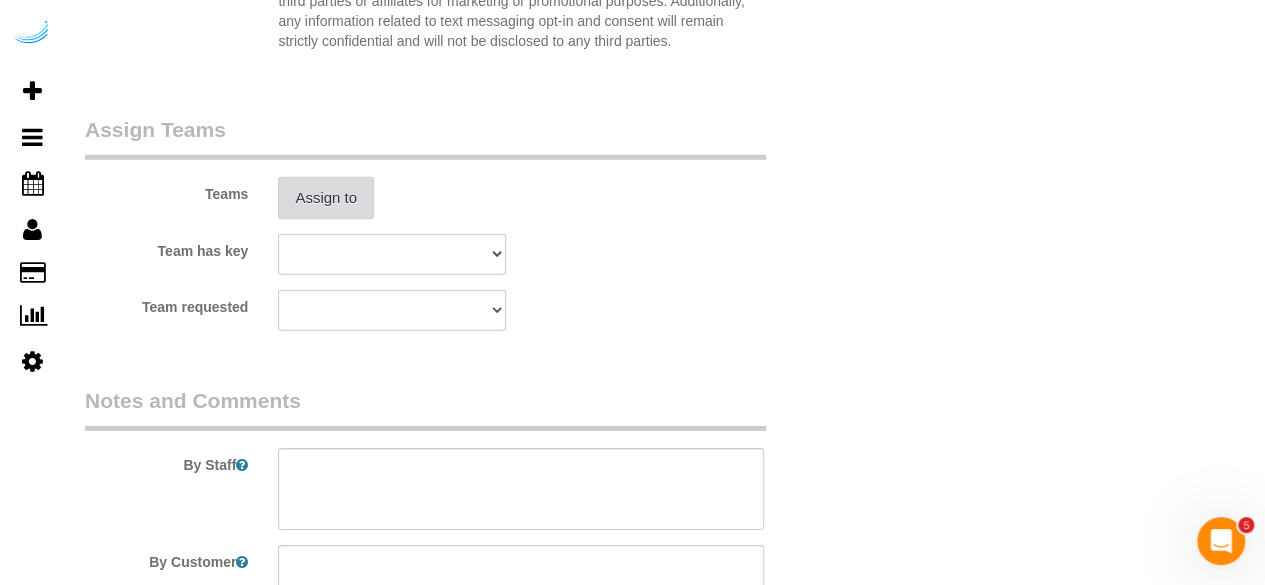 click on "Assign to" at bounding box center [326, 198] 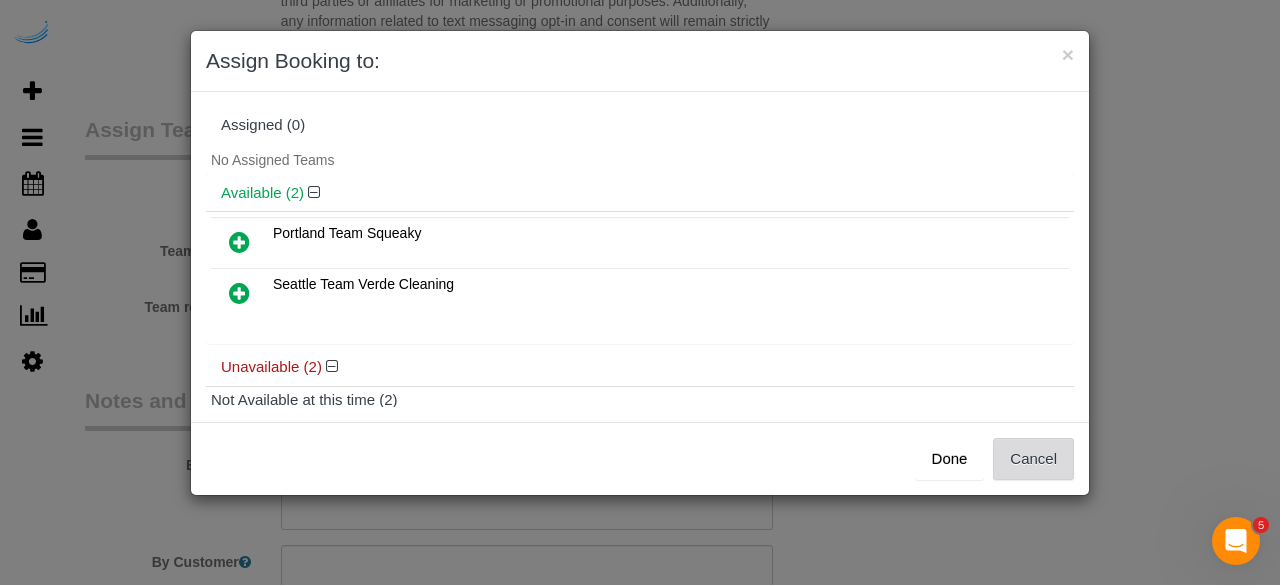 click on "Cancel" at bounding box center (1033, 459) 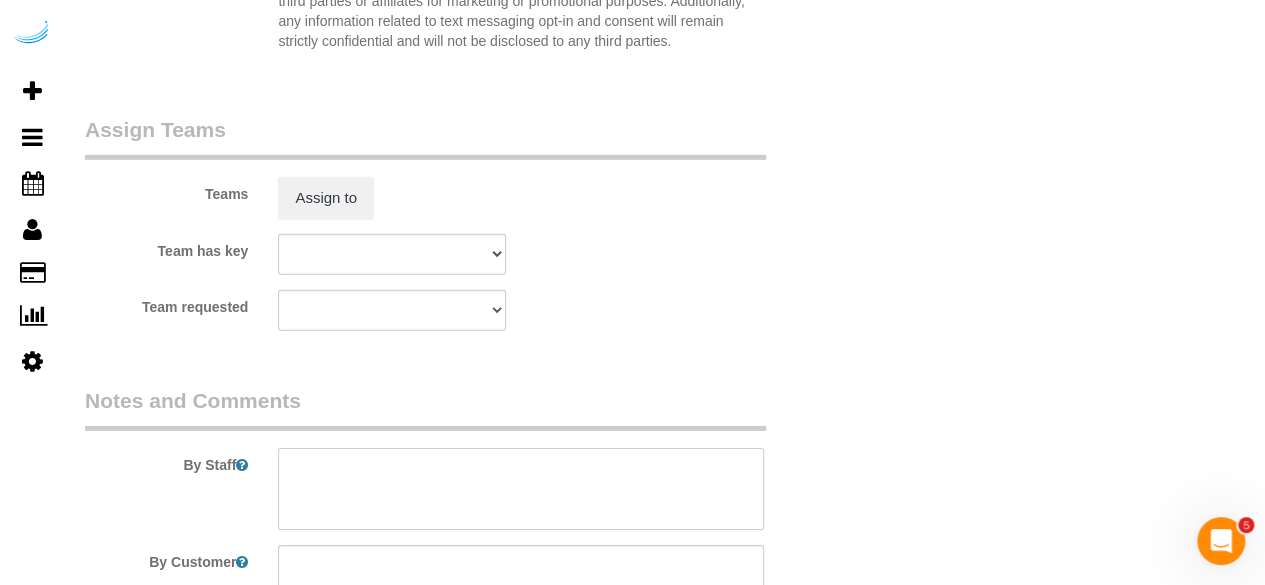 click at bounding box center (521, 489) 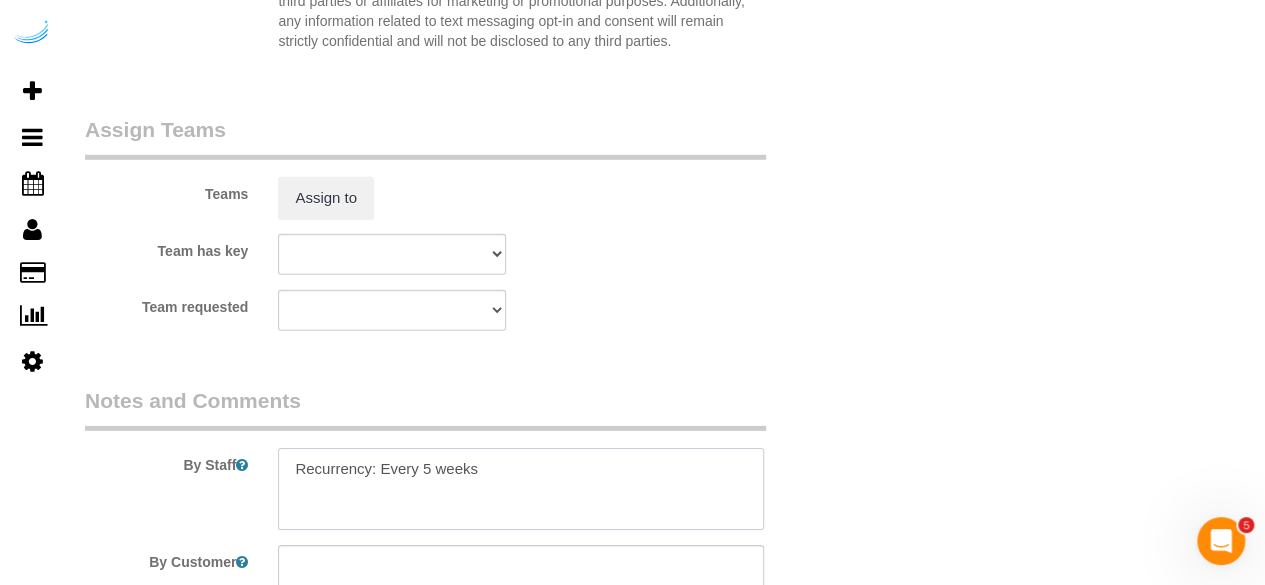 paste on "Permanent Notes:No notes from this customer.Today's Notes:No notes from this service.
Entry Method: Key with main office
Details:
Main office can provide building access. Unit door will be unlocked. I will be here outside of 12-1, and 3-4, so please knock first.
Additional Notes:
Spruce can check in at the front desk for unit access if I am n
Housekeeping Notes:" 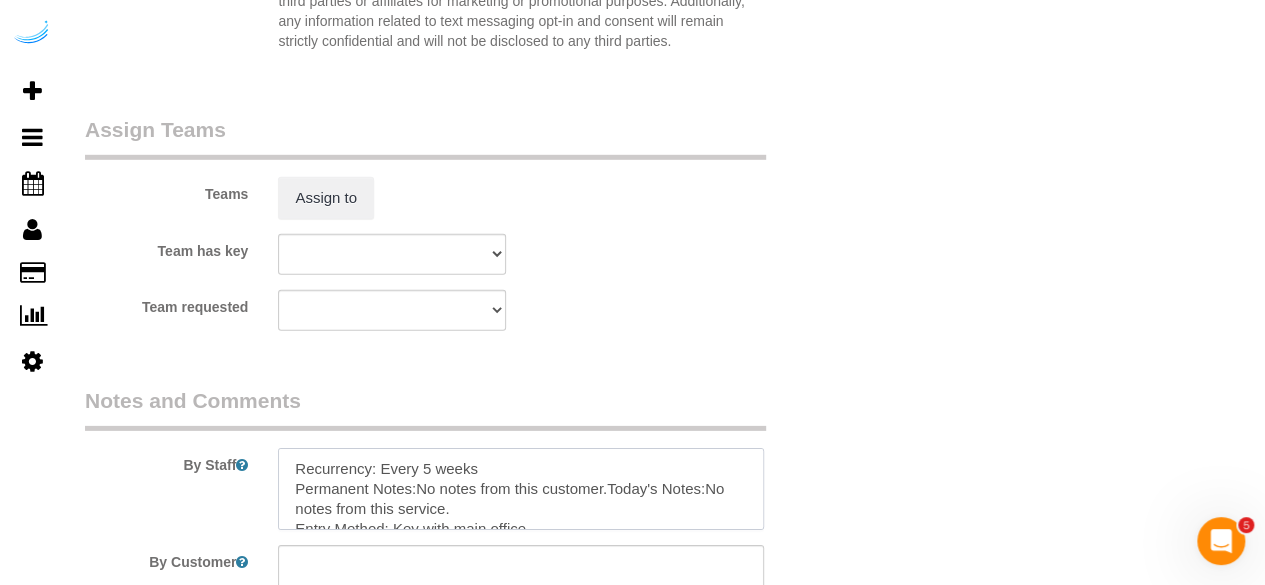 scroll, scrollTop: 188, scrollLeft: 0, axis: vertical 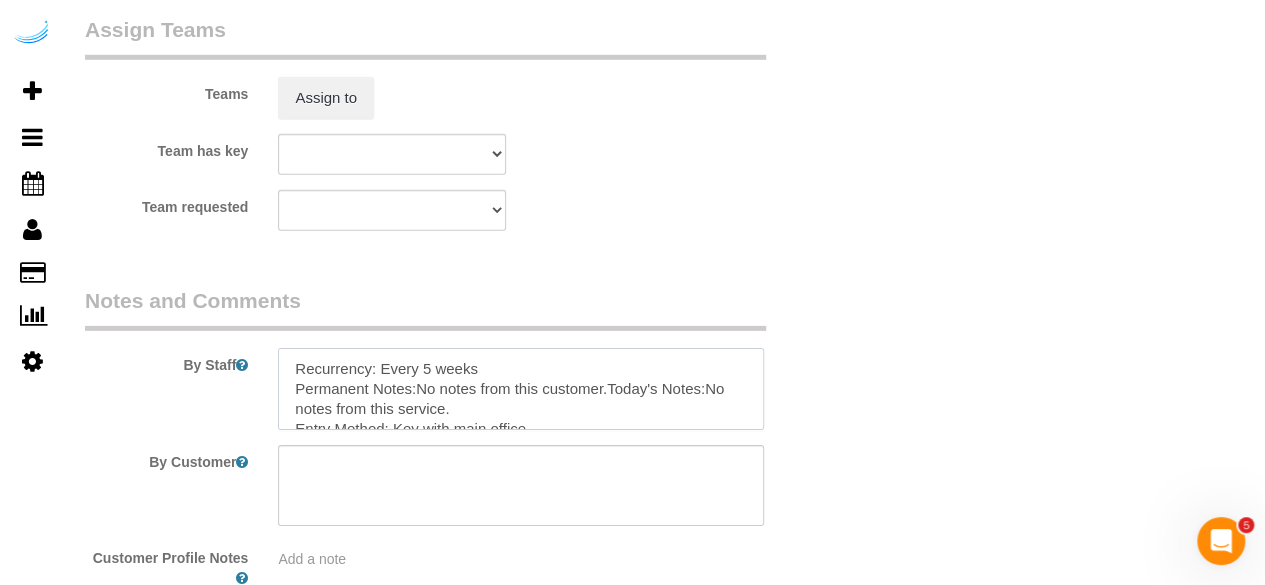 click at bounding box center [521, 389] 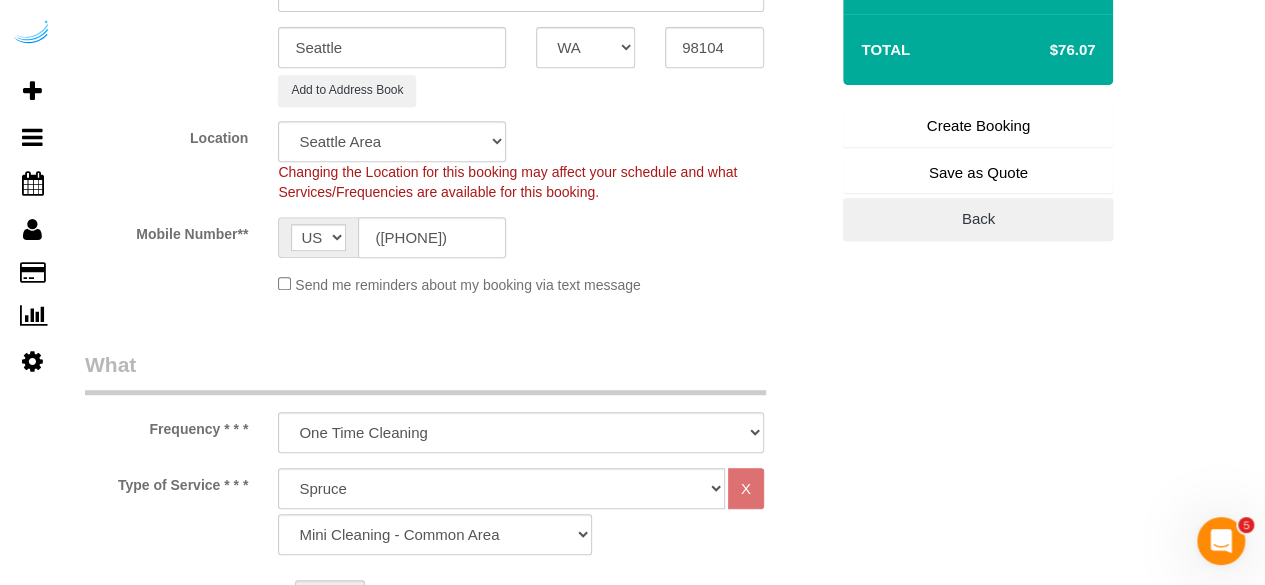 scroll, scrollTop: 200, scrollLeft: 0, axis: vertical 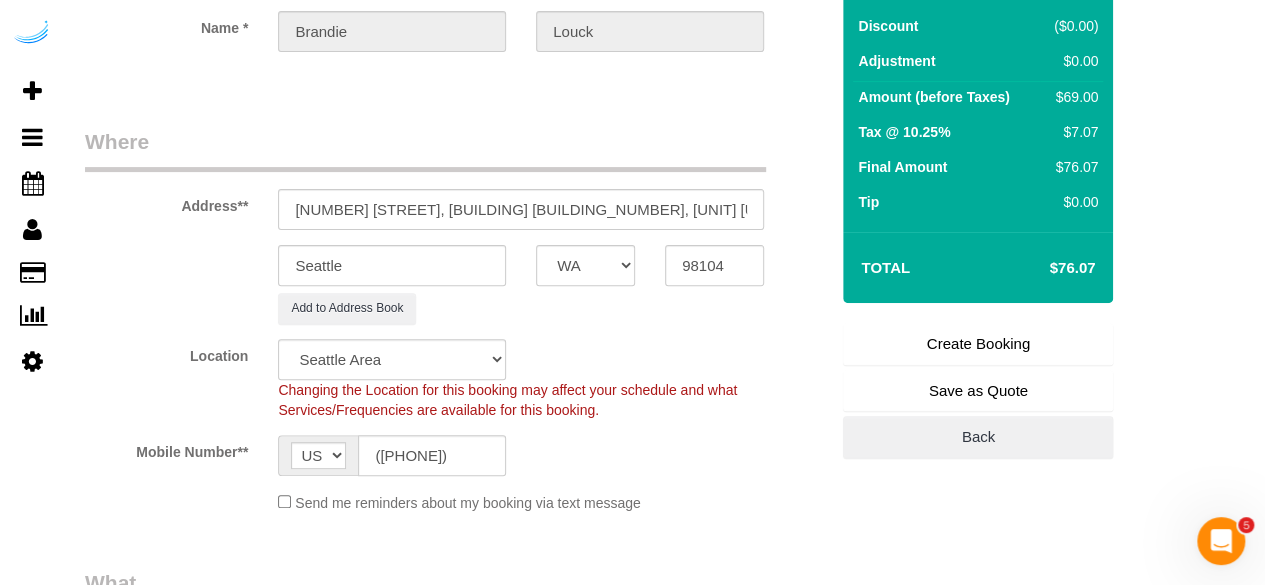 type on "Recurrency: Every 2 weeks
Permanent Notes:No notes from this customer.Today's Notes:No notes from this service.
Entry Method: Key with main office
Details:
Main office can provide building access. Unit door will be unlocked. I will be here outside of 12-1, and 3-4, so please knock first.
Additional Notes:
Spruce can check in at the front desk for unit access if I am n
Housekeeping Notes:" 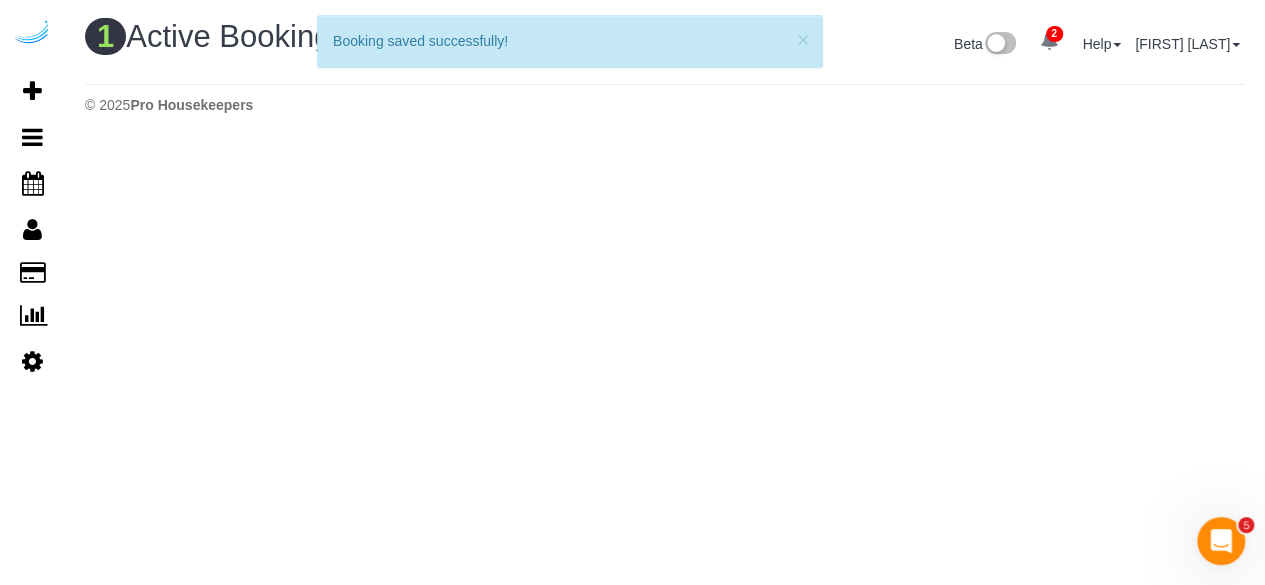 scroll, scrollTop: 0, scrollLeft: 0, axis: both 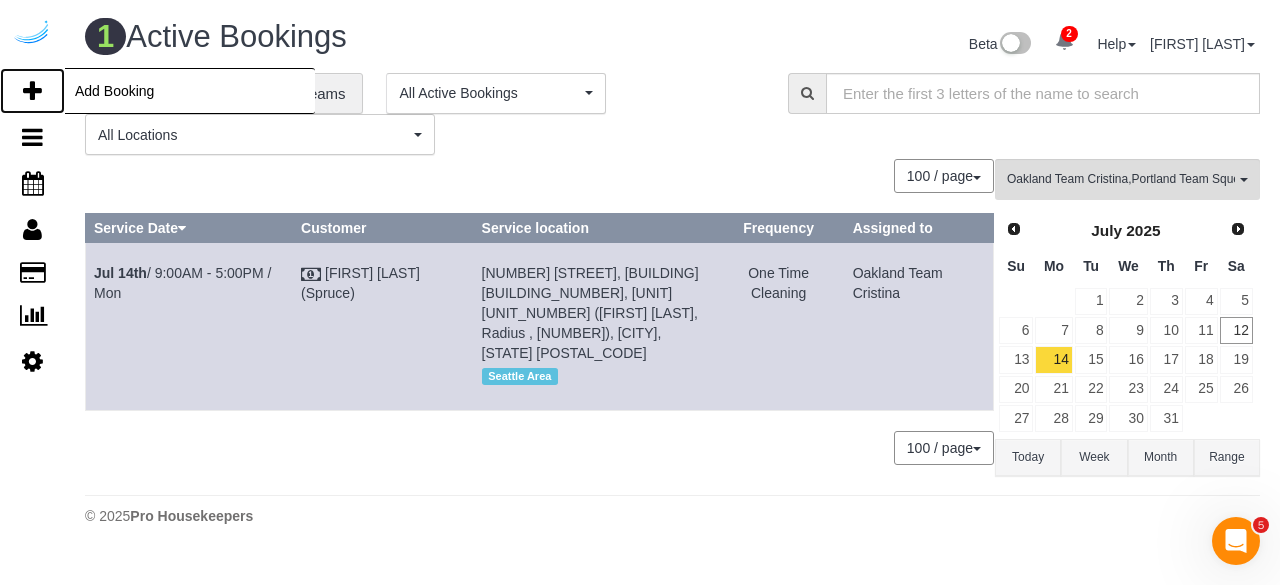 click on "Add Booking" at bounding box center (32, 91) 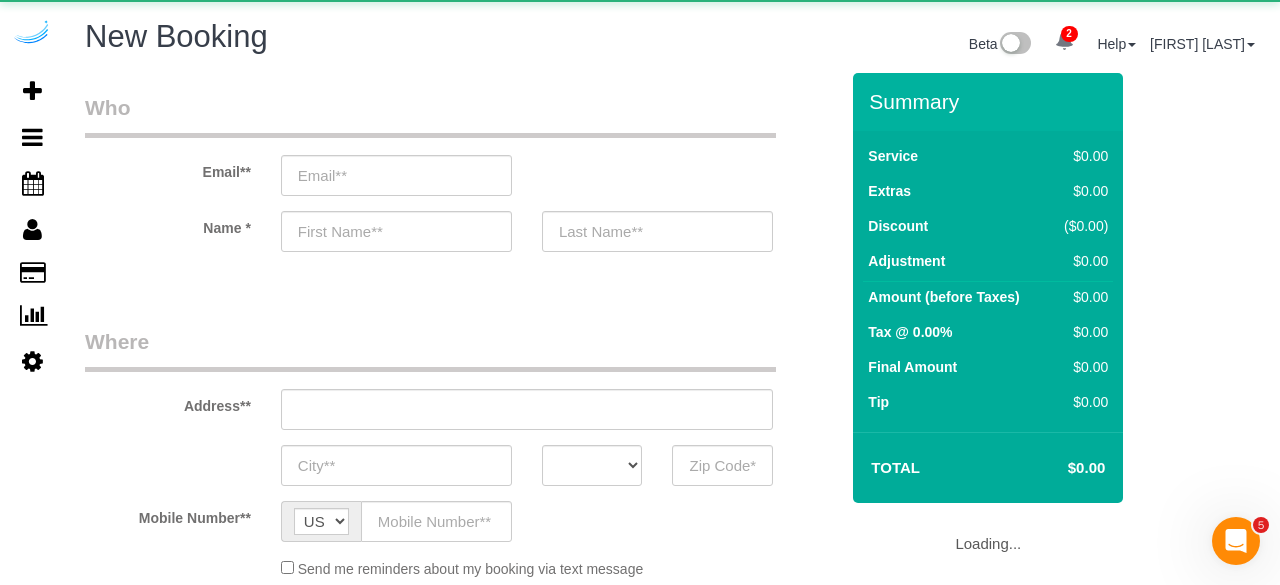 select on "object:2529" 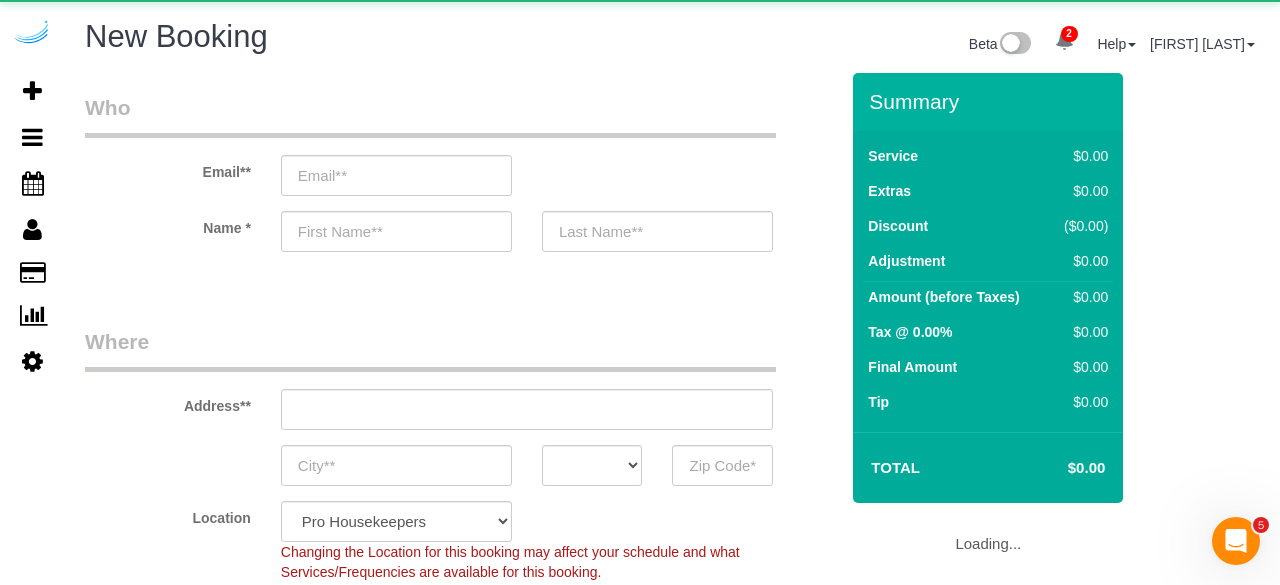 select on "object:3093" 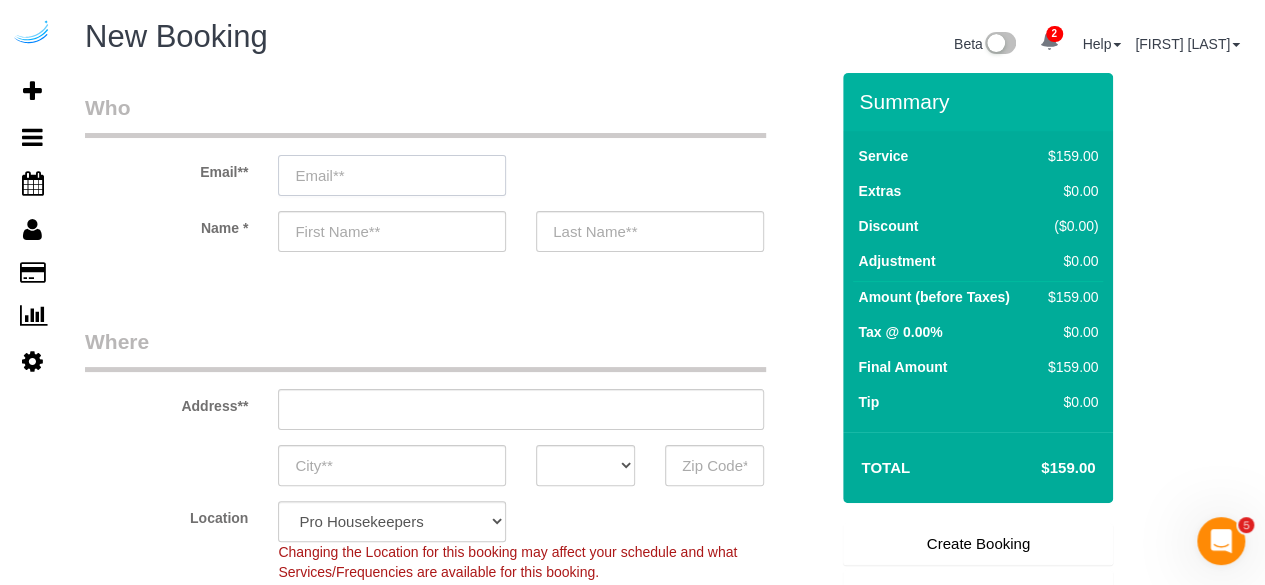 click at bounding box center (392, 175) 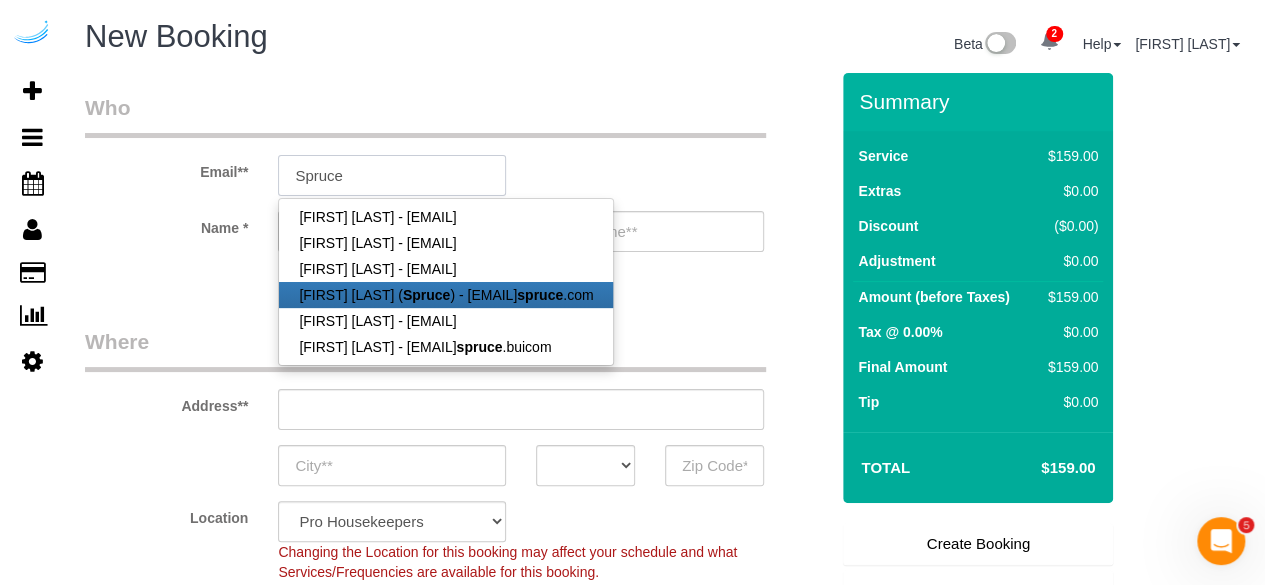 type on "brandie@getspruce.com" 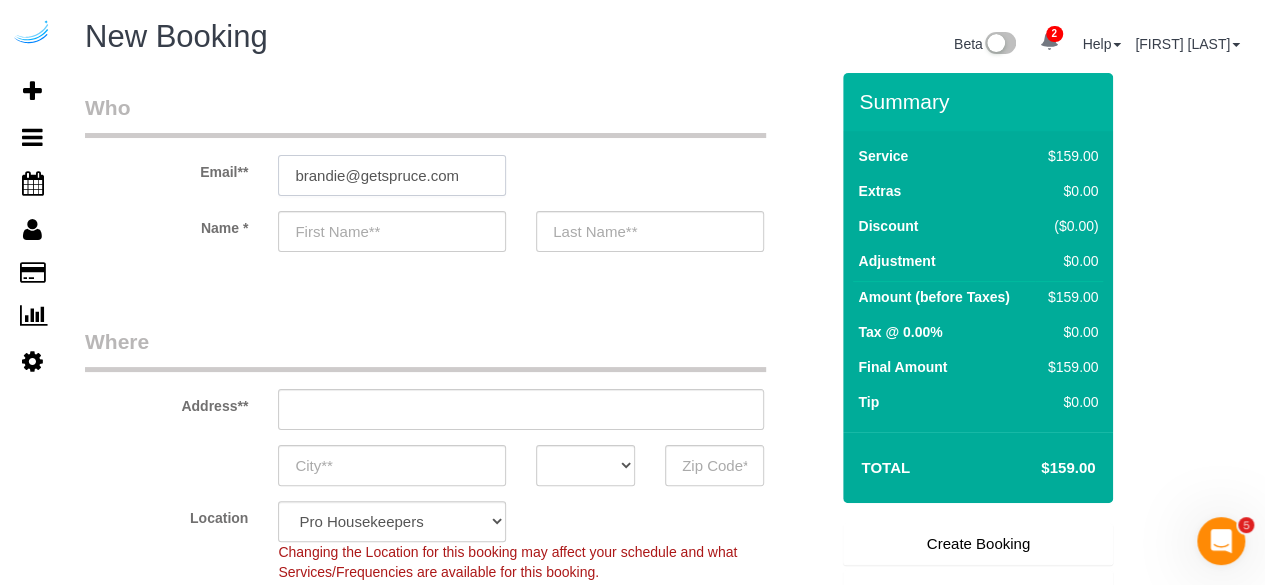type on "Brandie" 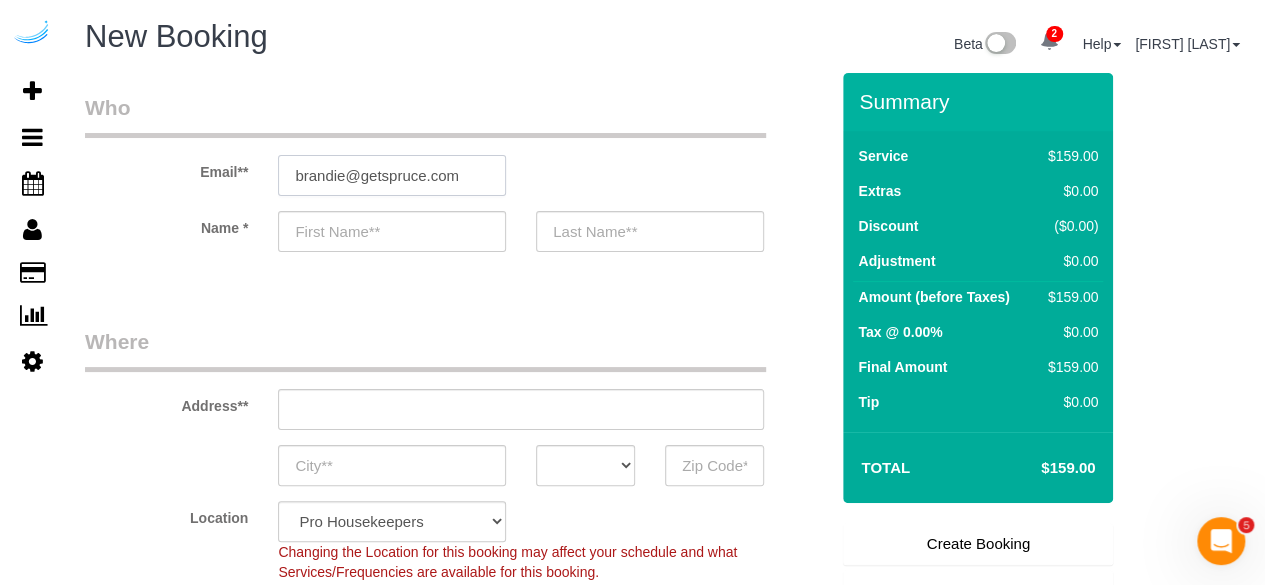 type on "Louck" 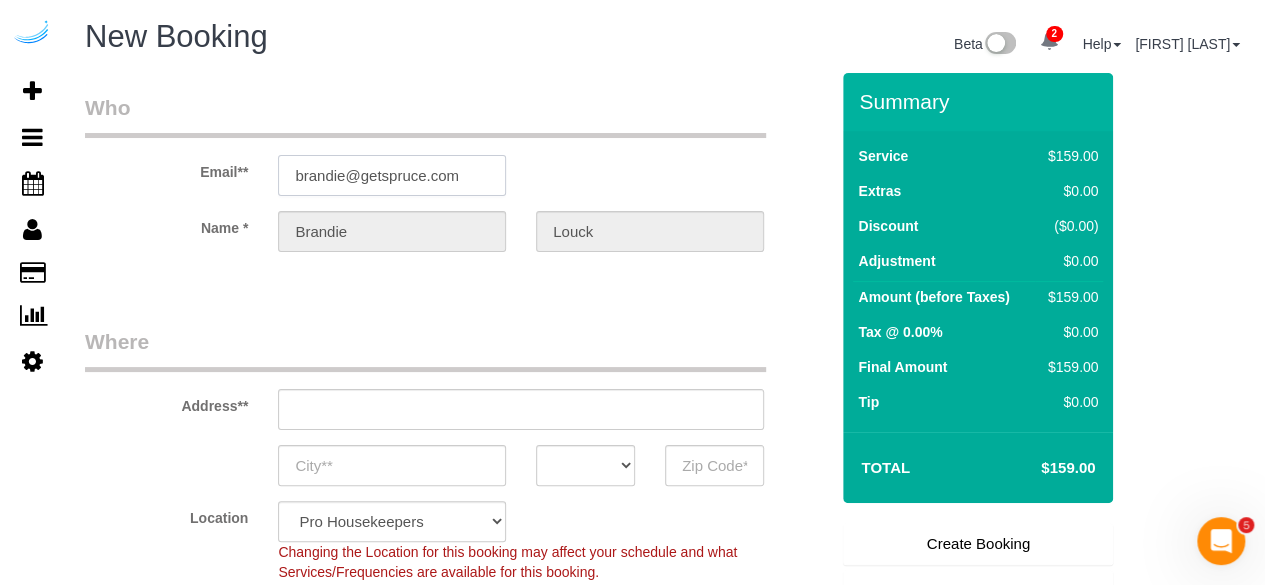 type on "brandie@getspruce.com" 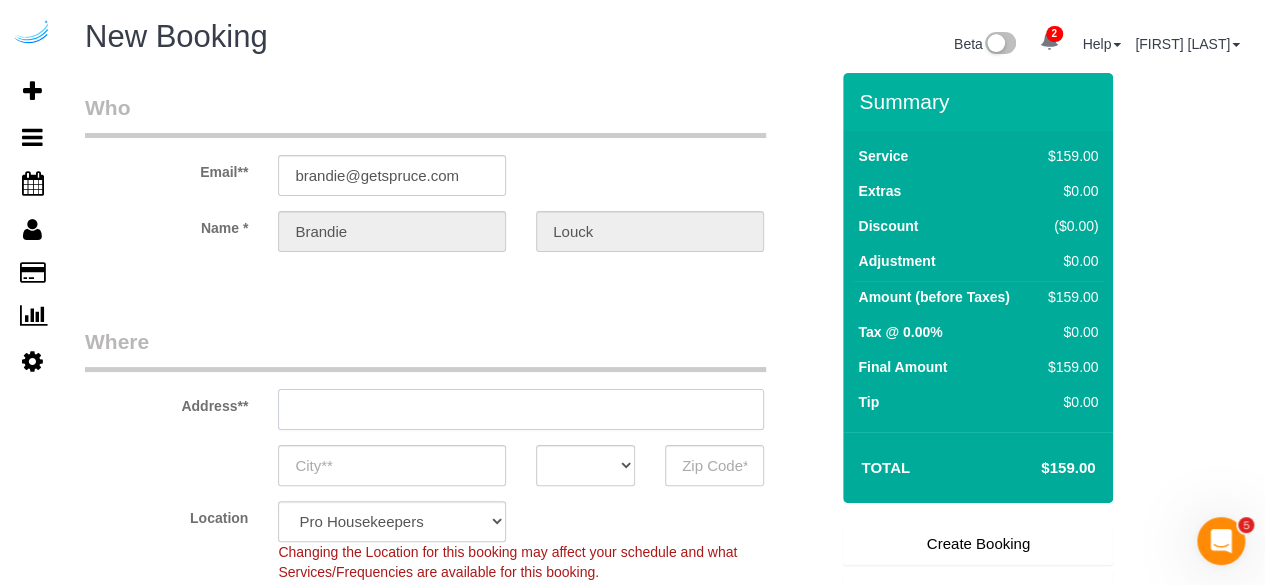click at bounding box center (521, 409) 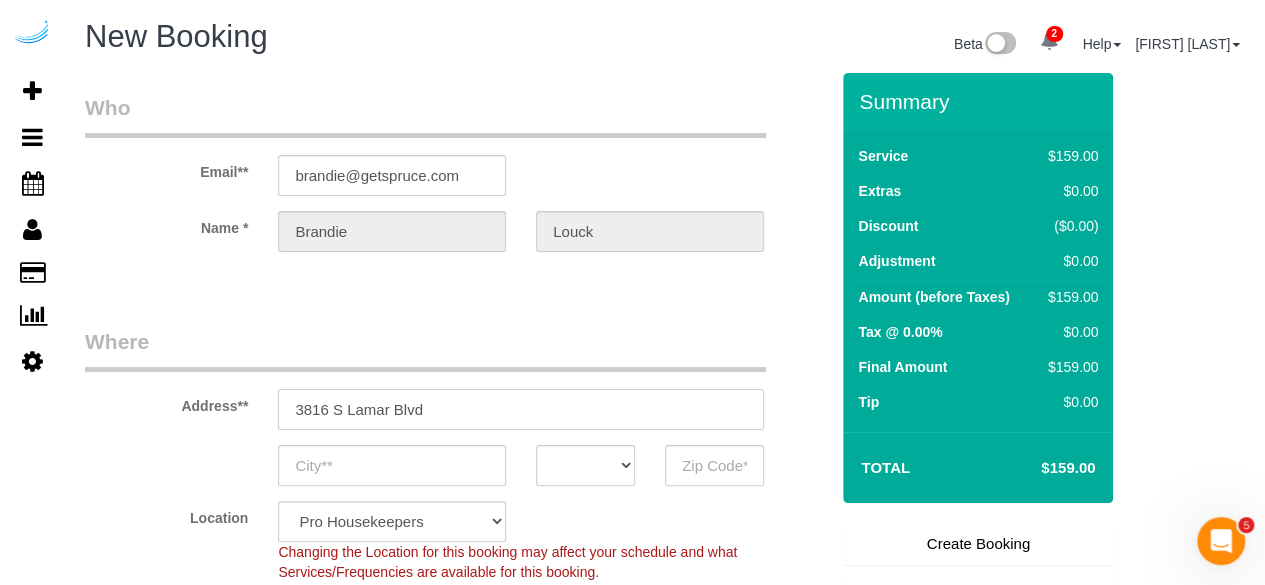 type on "Austin" 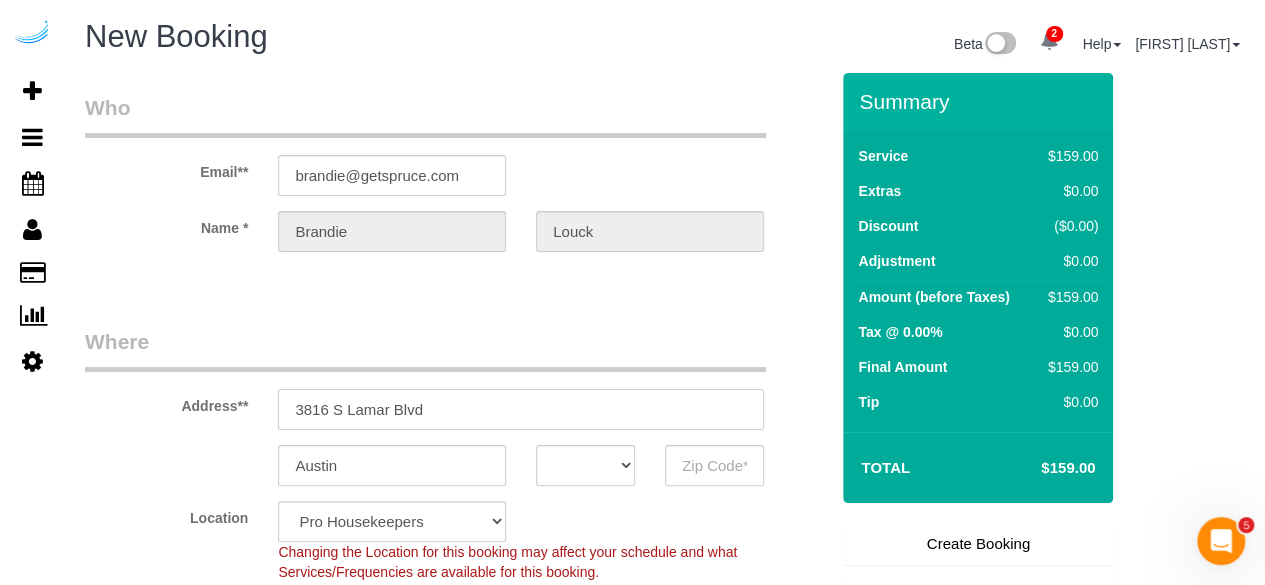 select on "TX" 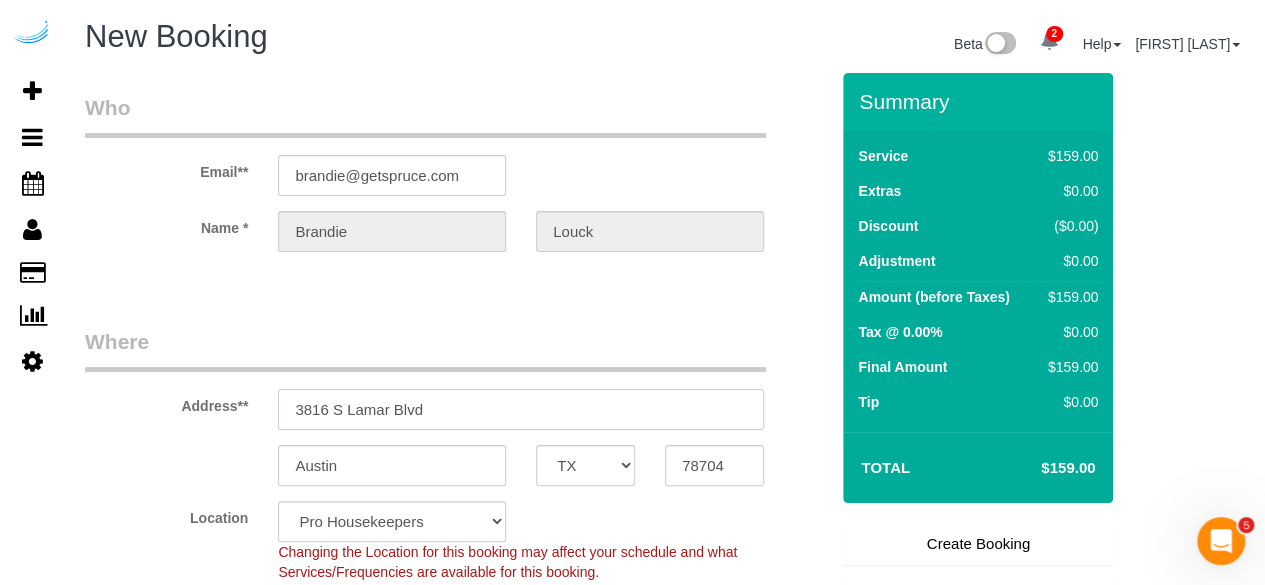 paste on "[NUMBER] [STREET], [CITY], [STATE] [ZIP]" 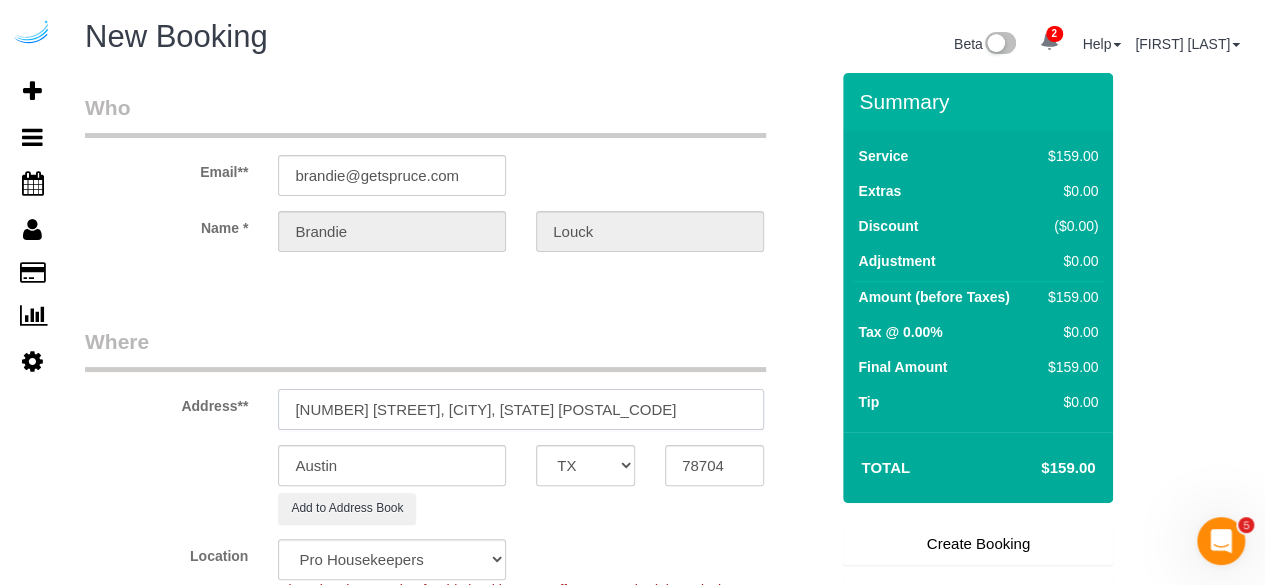 select on "9" 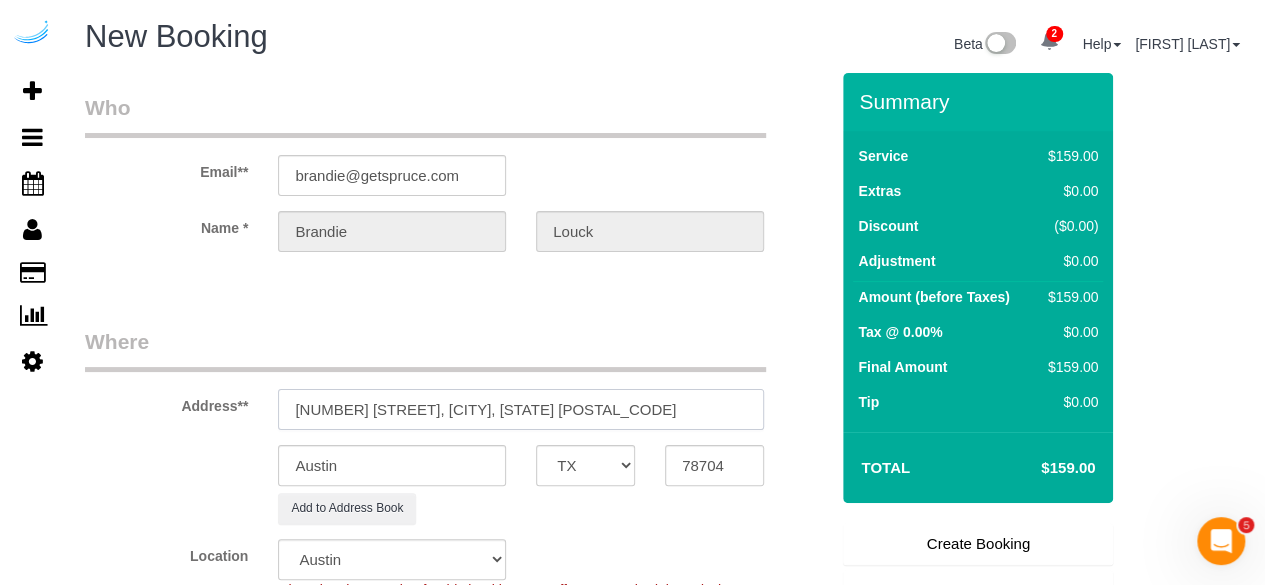 drag, startPoint x: 501, startPoint y: 417, endPoint x: 601, endPoint y: 414, distance: 100.04499 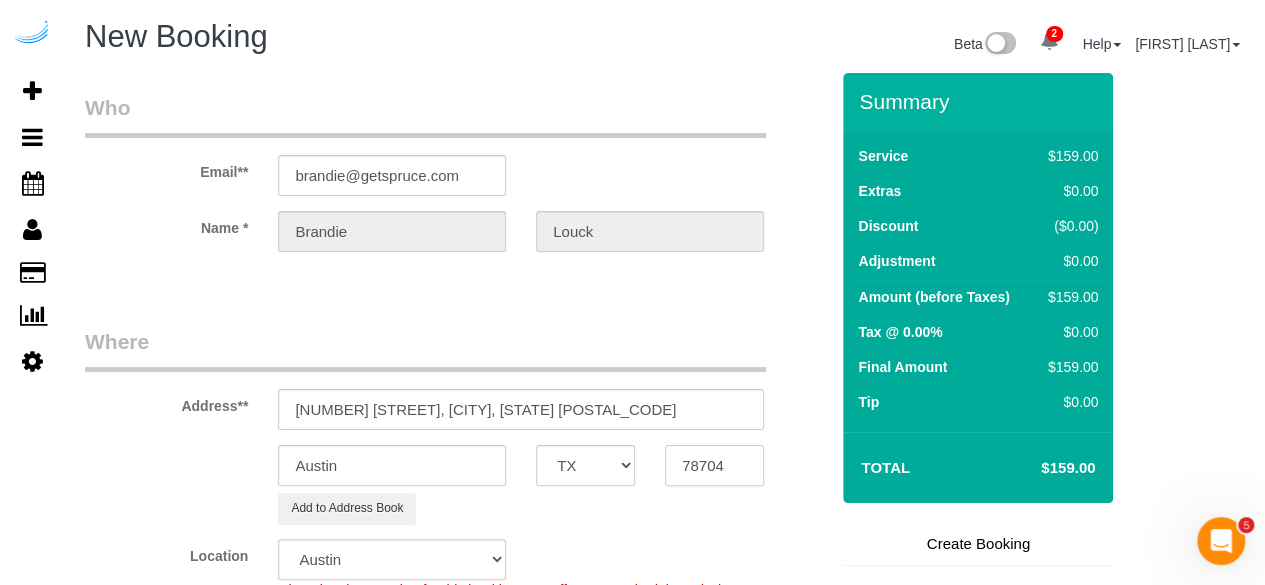 click on "78704" at bounding box center (714, 465) 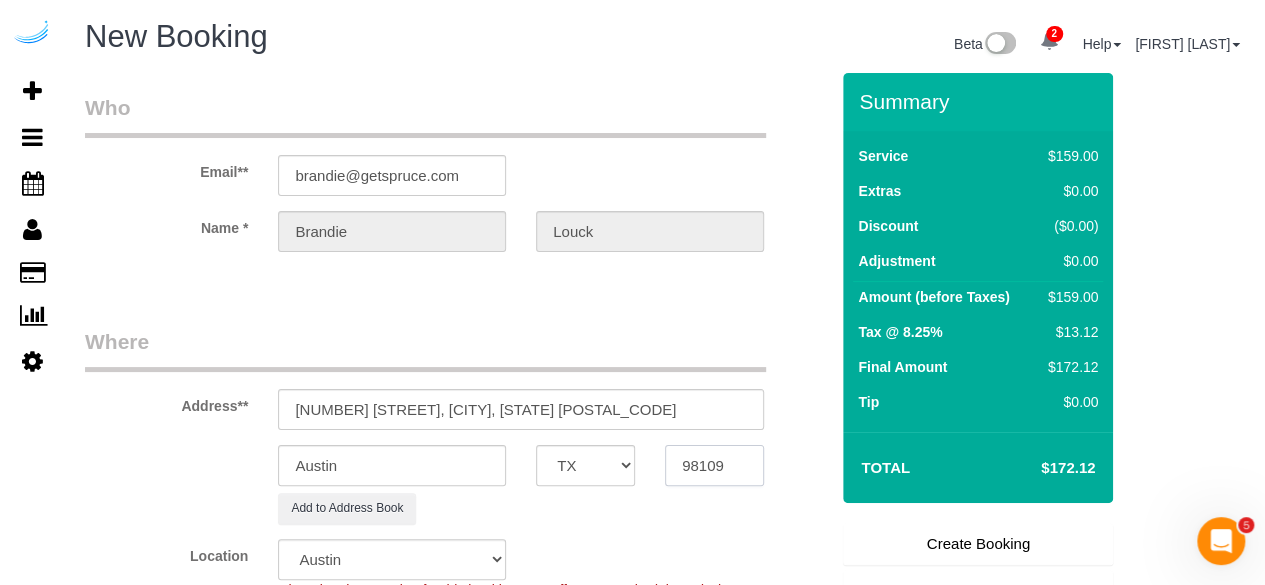 type on "98109" 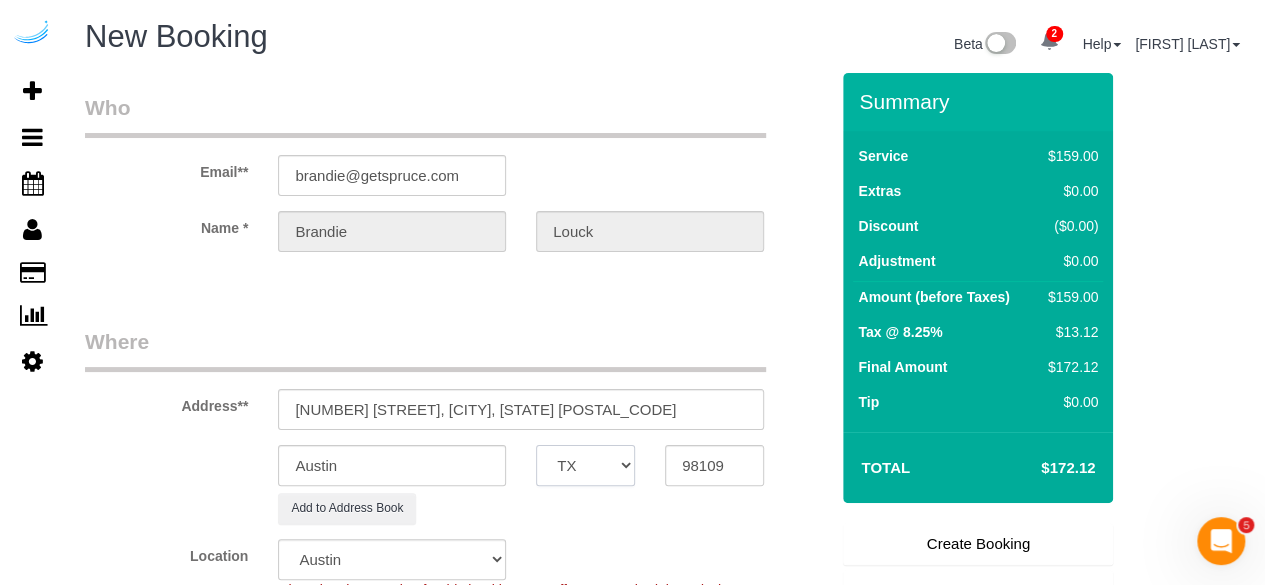 click on "AK
AL
AR
AZ
CA
CO
CT
DC
DE
FL
GA
HI
IA
ID
IL
IN
KS
KY
LA
MA
MD
ME
MI
MN
MO
MS
MT
NC
ND
NE
NH
NJ
NM
NV
NY
OH
OK
OR
PA
RI
SC
SD
TN
TX
UT
VA
VT
WA
WI
WV
WY" at bounding box center (585, 465) 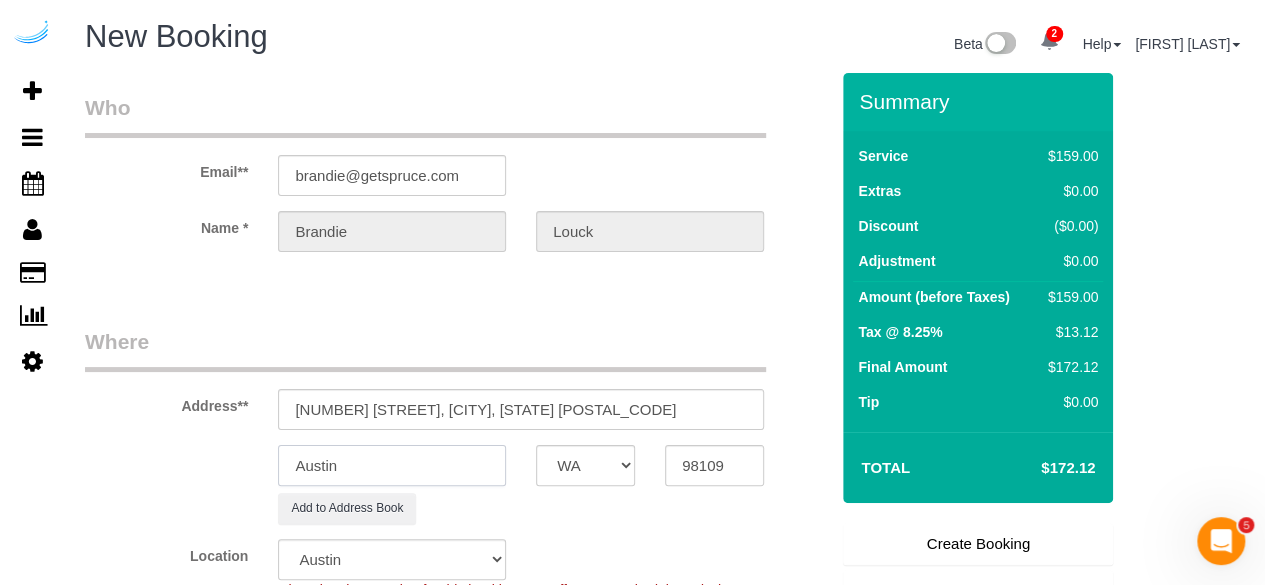 click on "Austin" at bounding box center (392, 465) 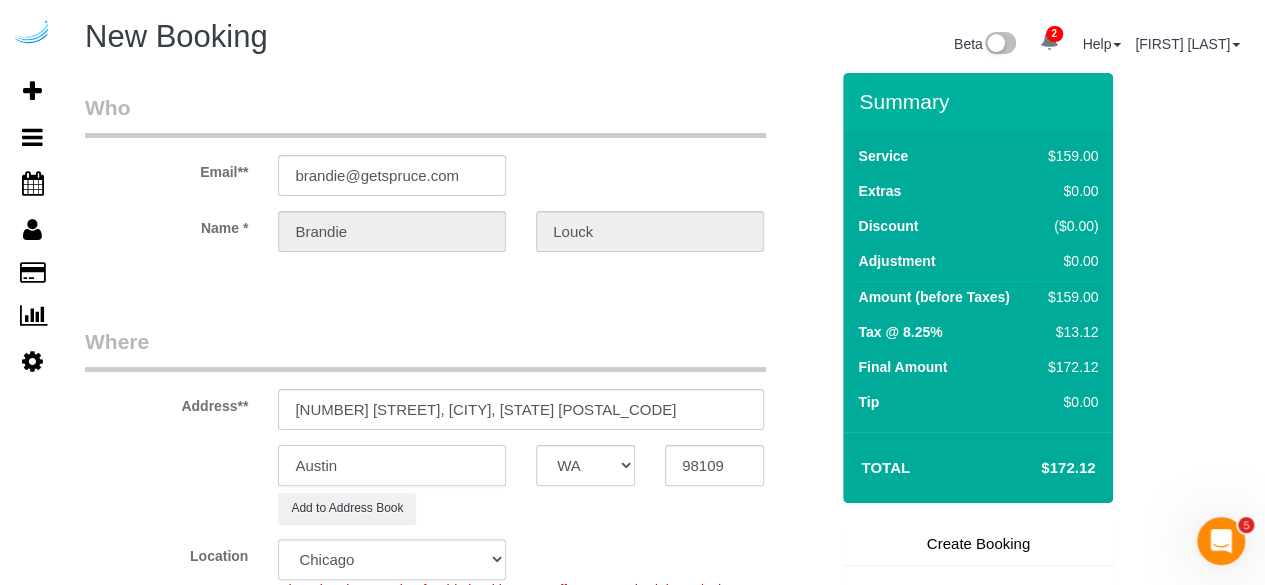 select on "object:3182" 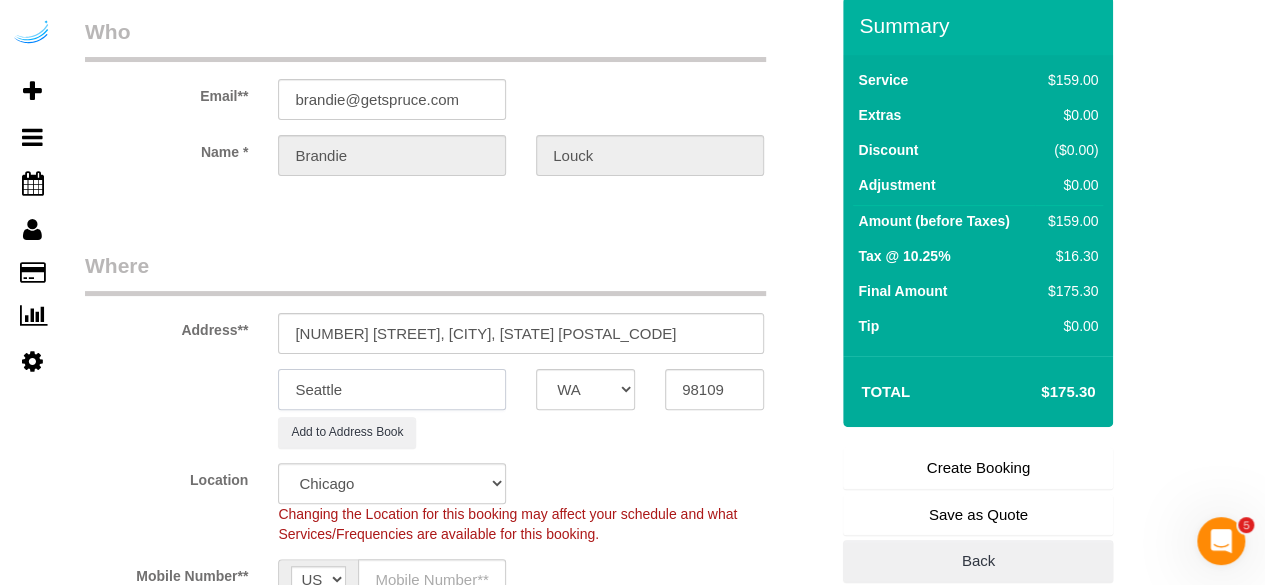 scroll, scrollTop: 200, scrollLeft: 0, axis: vertical 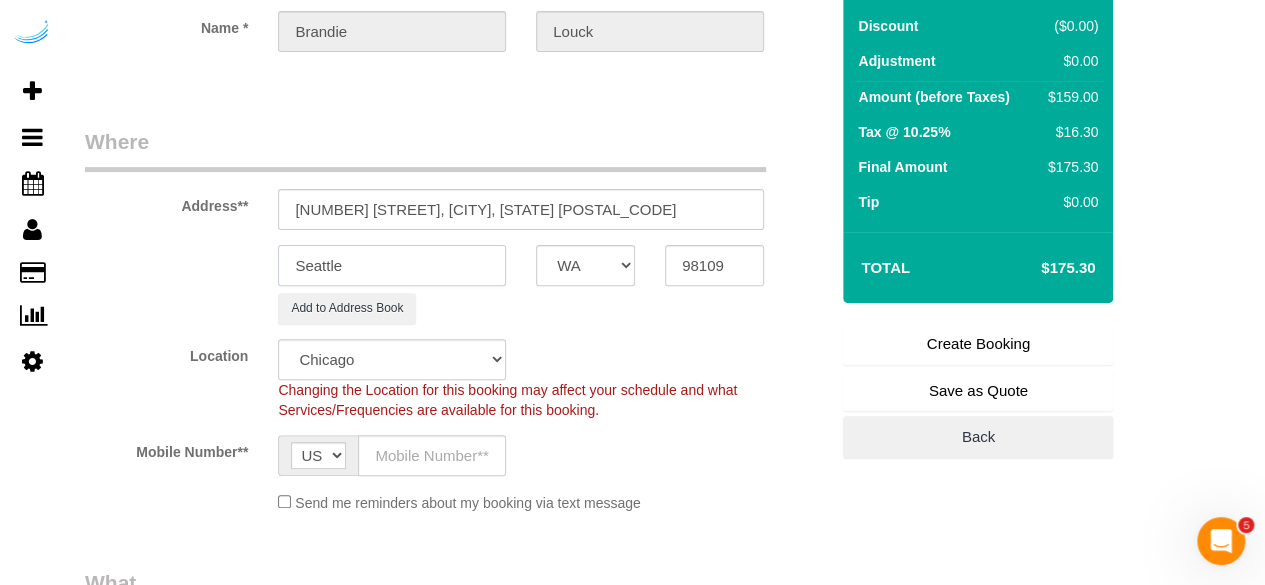 type on "Seattle" 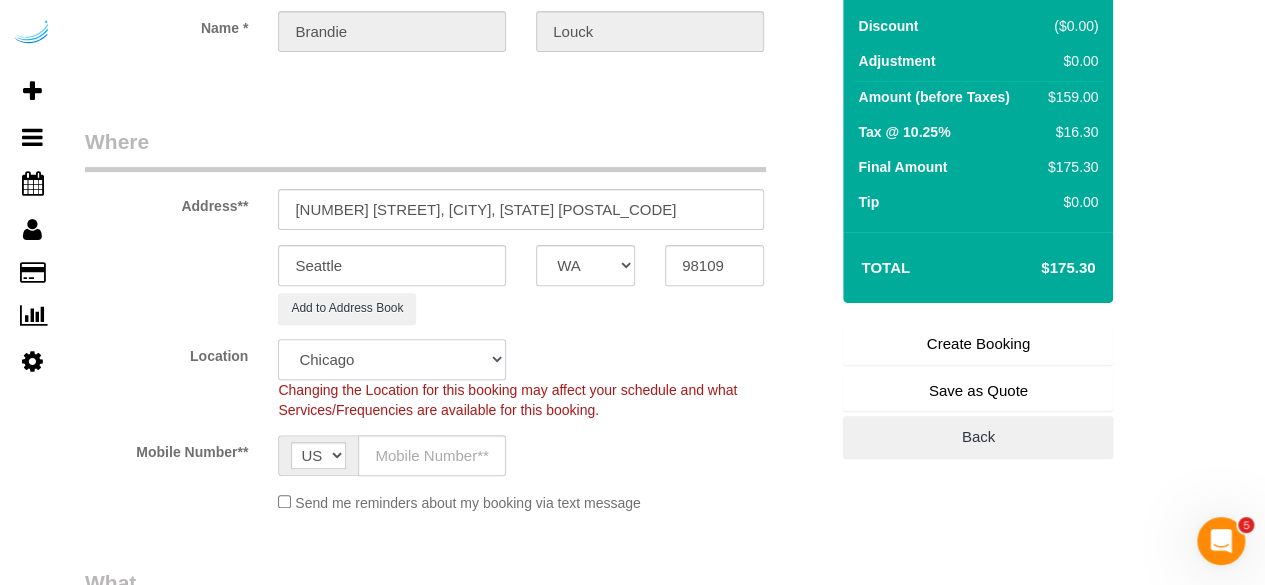 click on "Pro Housekeepers Atlanta Austin Boston Chicago Cincinnati Clearwater Denver Ft Lauderdale Houston Jacksonville Kansas Las Vegas Los Angeles Area Miami Area Naples NYC Area Orlando Palm Beach Phoenix Portland Area San Francisco Area Sarasota Seattle Area St Petersburg Tampa Washington DC" 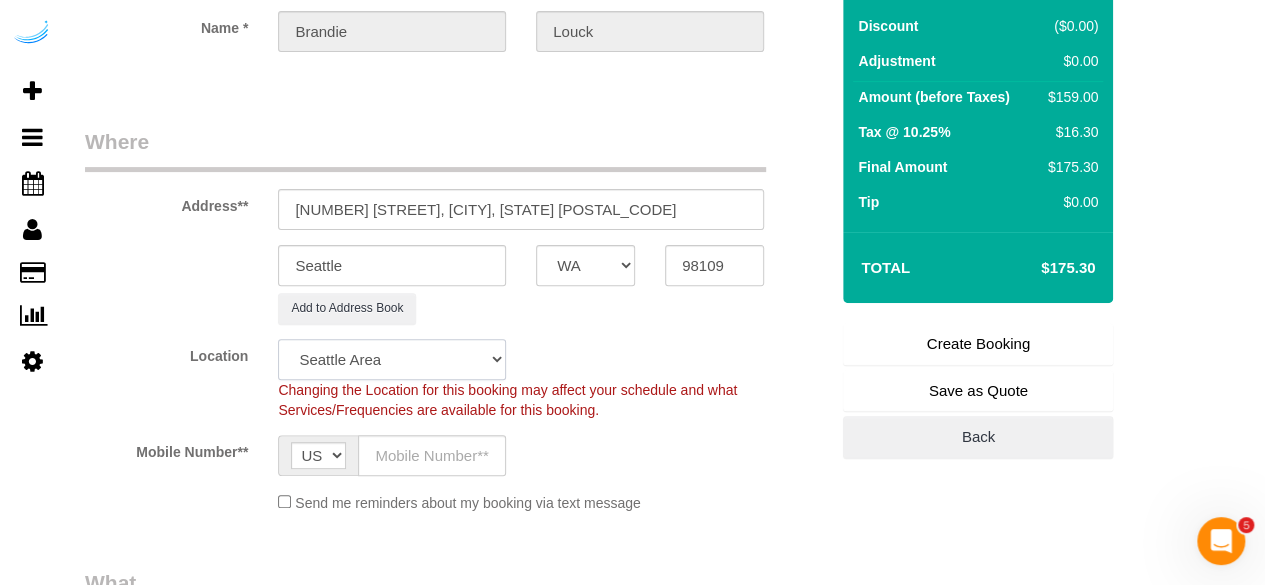 click on "Pro Housekeepers Atlanta Austin Boston Chicago Cincinnati Clearwater Denver Ft Lauderdale Houston Jacksonville Kansas Las Vegas Los Angeles Area Miami Area Naples NYC Area Orlando Palm Beach Phoenix Portland Area San Francisco Area Sarasota Seattle Area St Petersburg Tampa Washington DC" 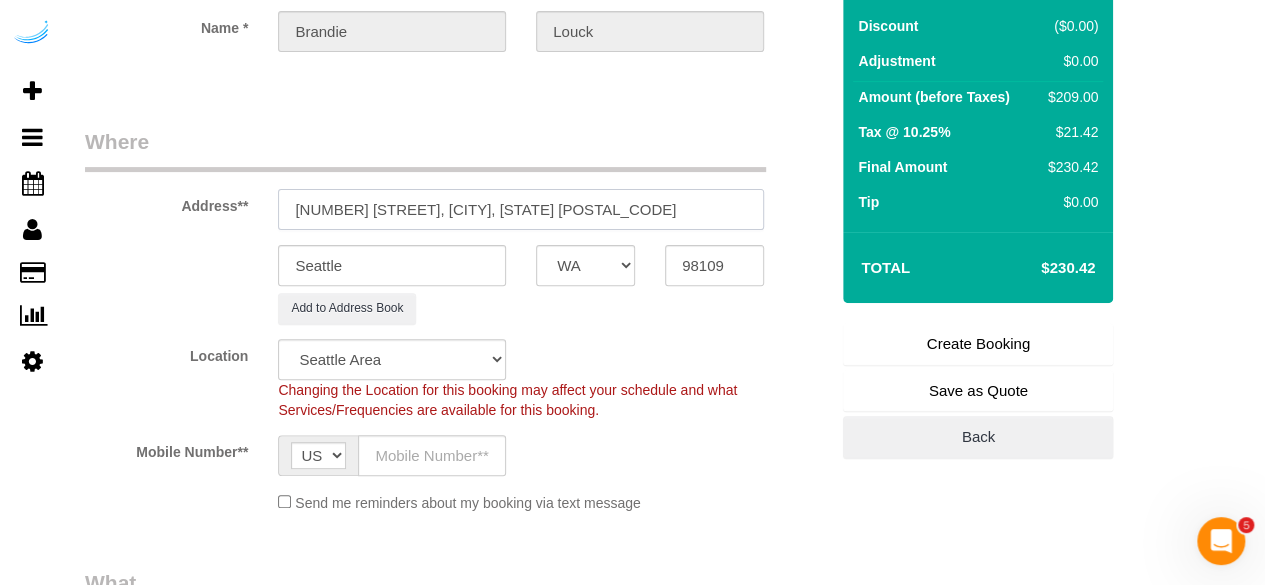 drag, startPoint x: 420, startPoint y: 213, endPoint x: 572, endPoint y: 197, distance: 152.83978 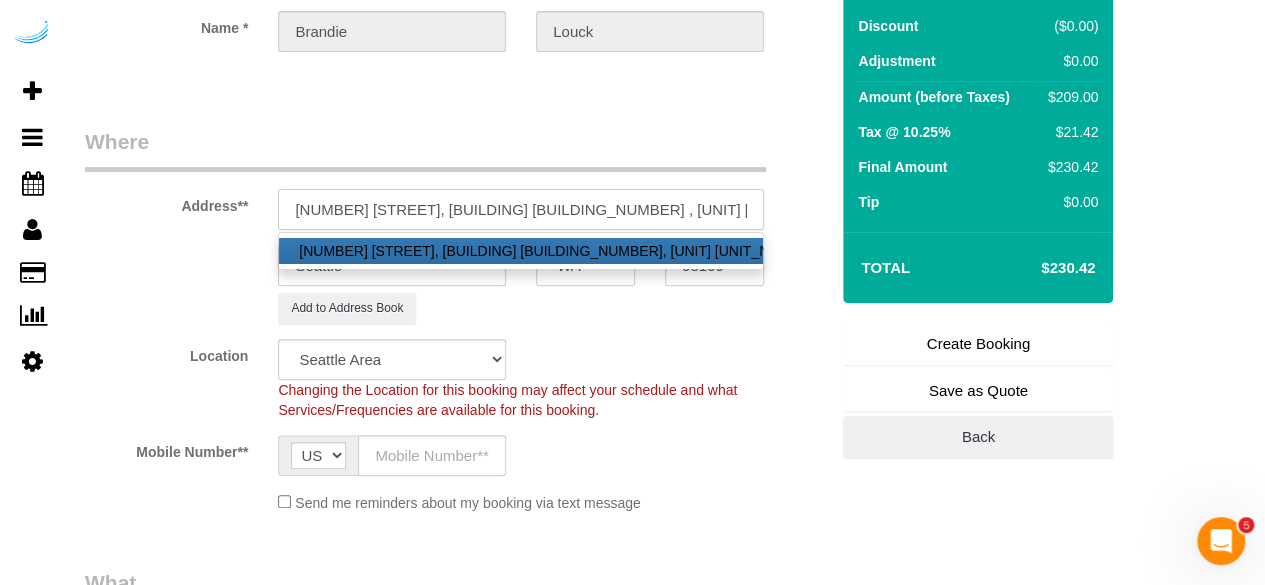 paste on "[FIRST] [LAST]" 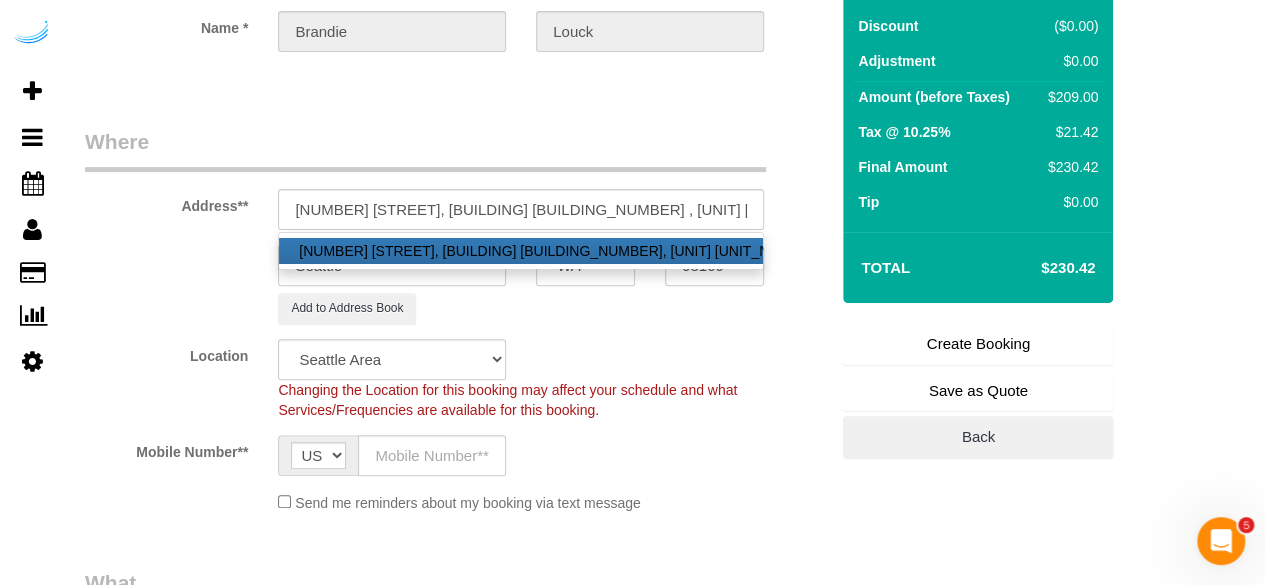select on "11" 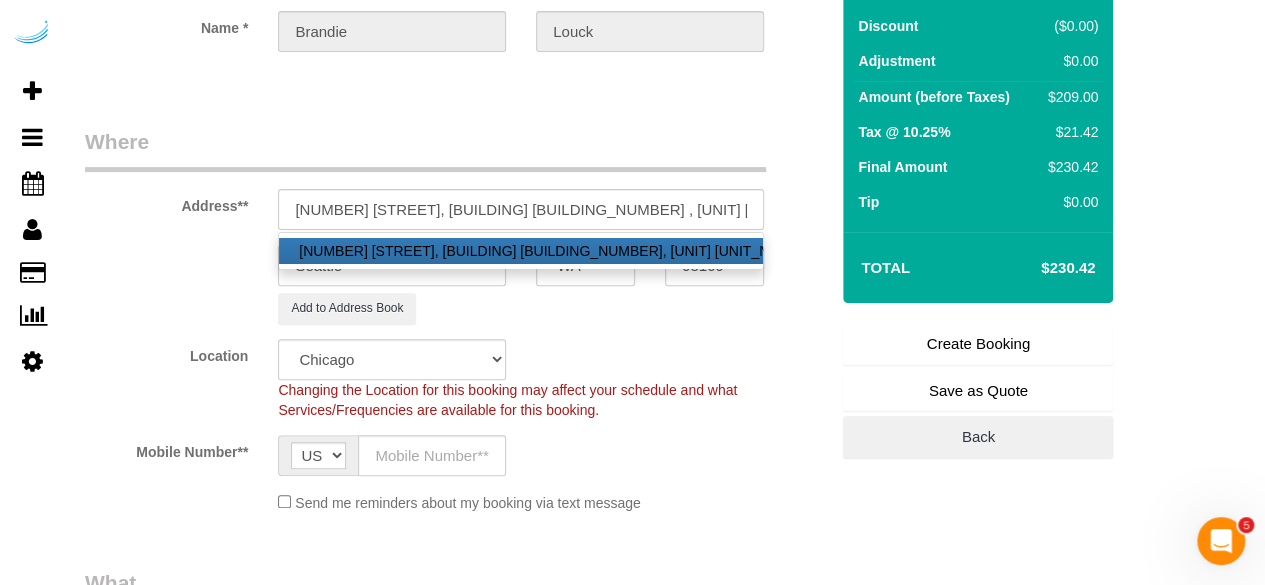 select on "object:3346" 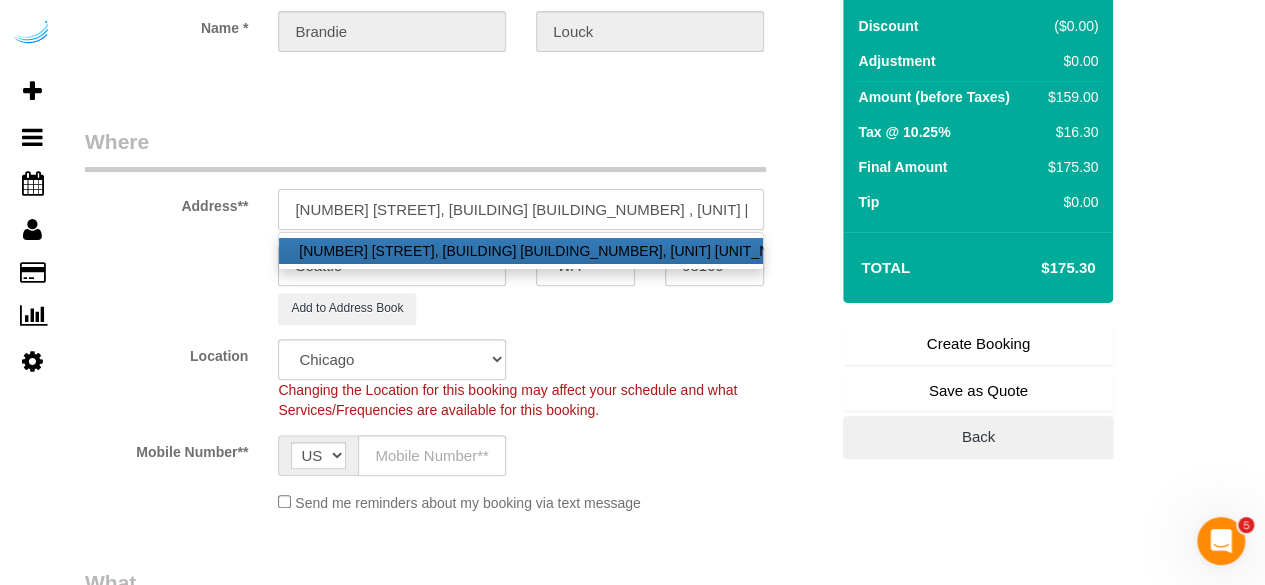 paste on "1387589" 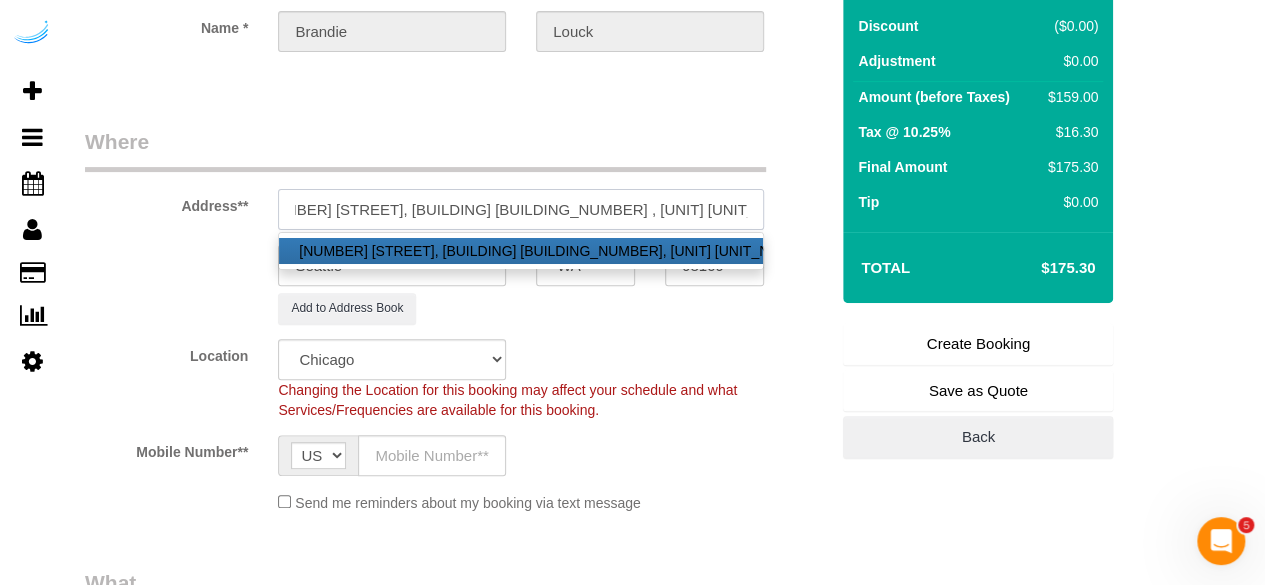 scroll, scrollTop: 0, scrollLeft: 42, axis: horizontal 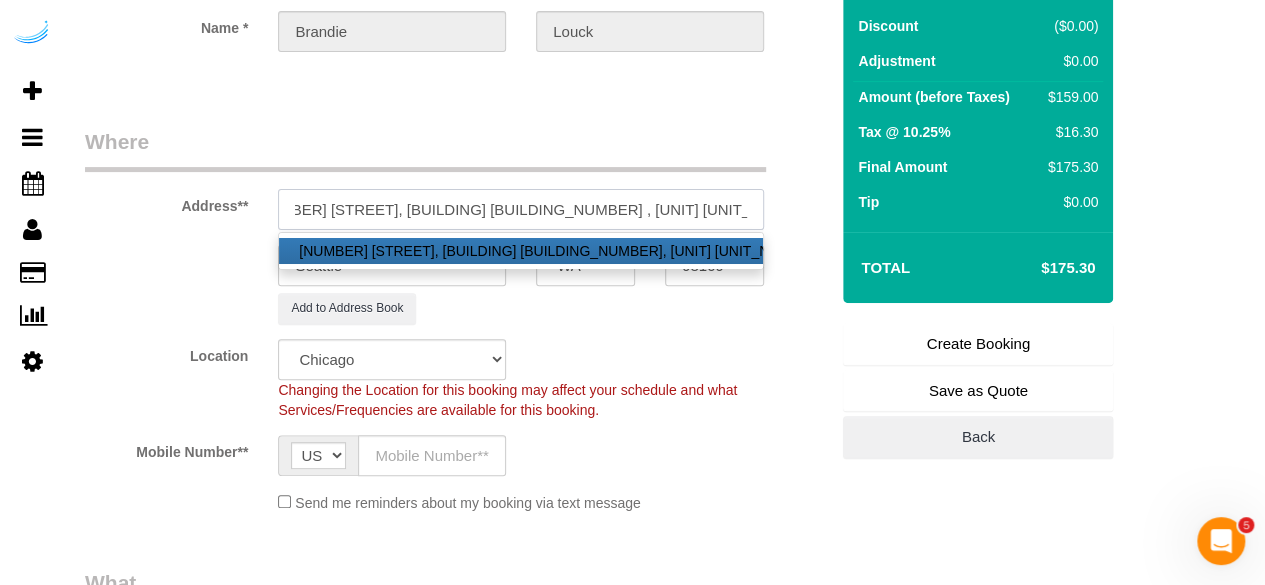 type on "400 Boren Ave N, Building 514 , Unit 514 (William Yang, Radius, 1387589)" 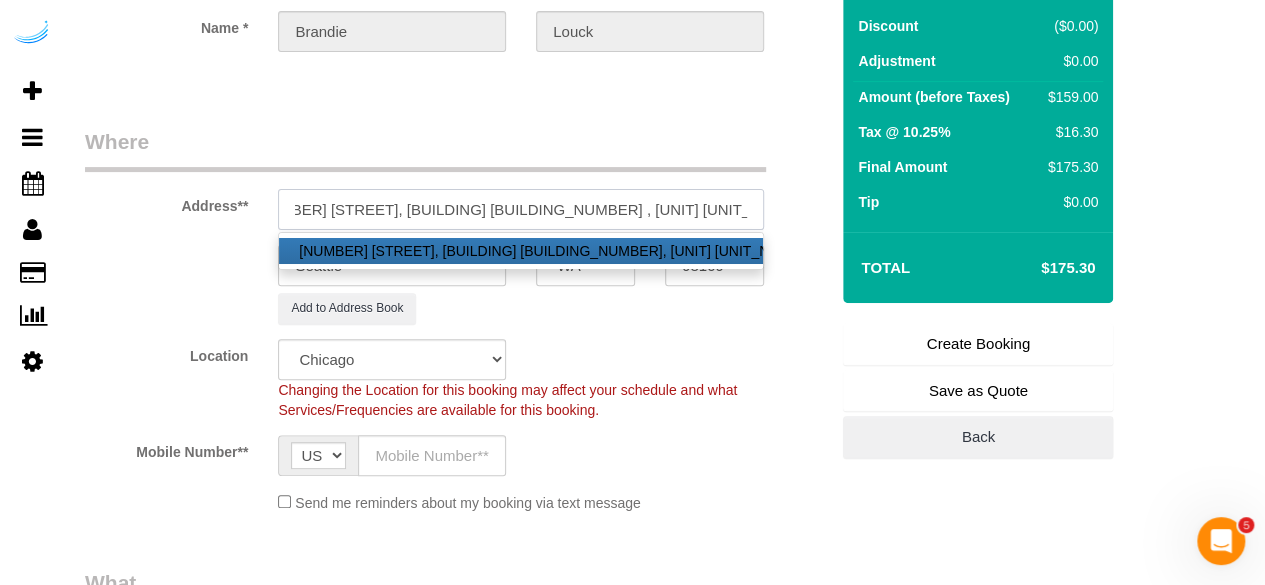 scroll, scrollTop: 0, scrollLeft: 0, axis: both 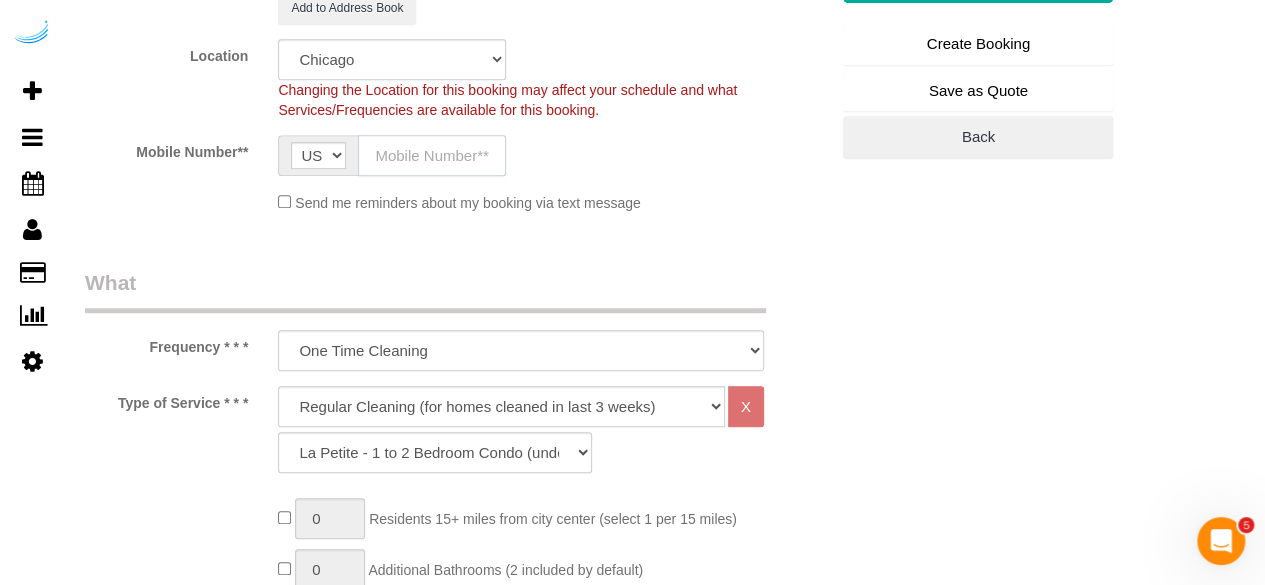 click 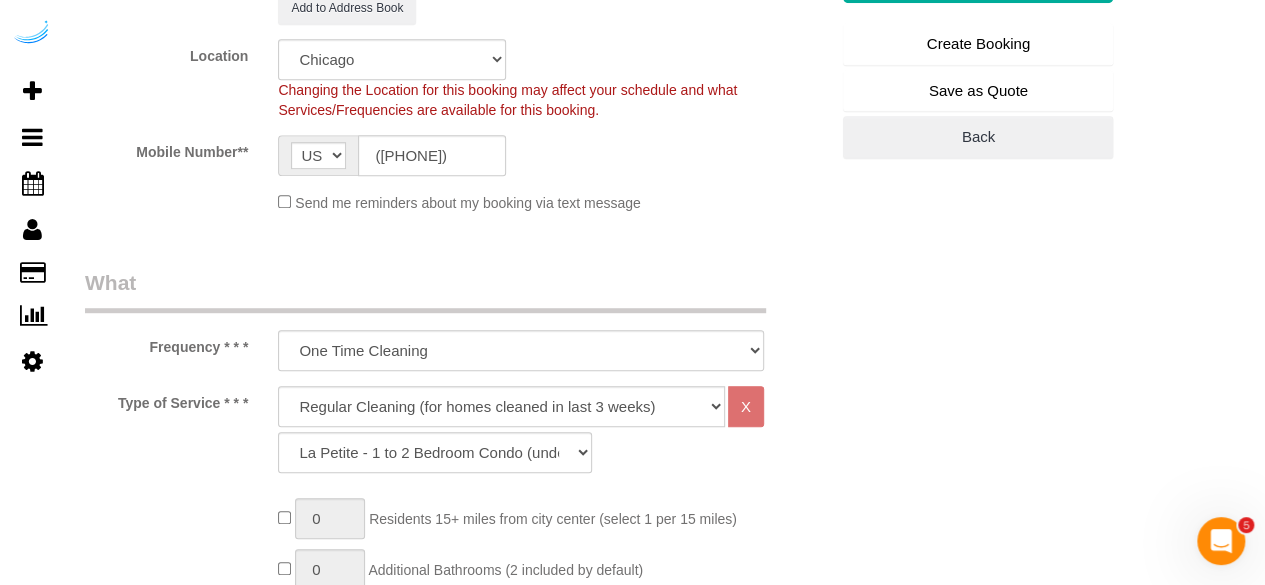 type on "Brandie Louck" 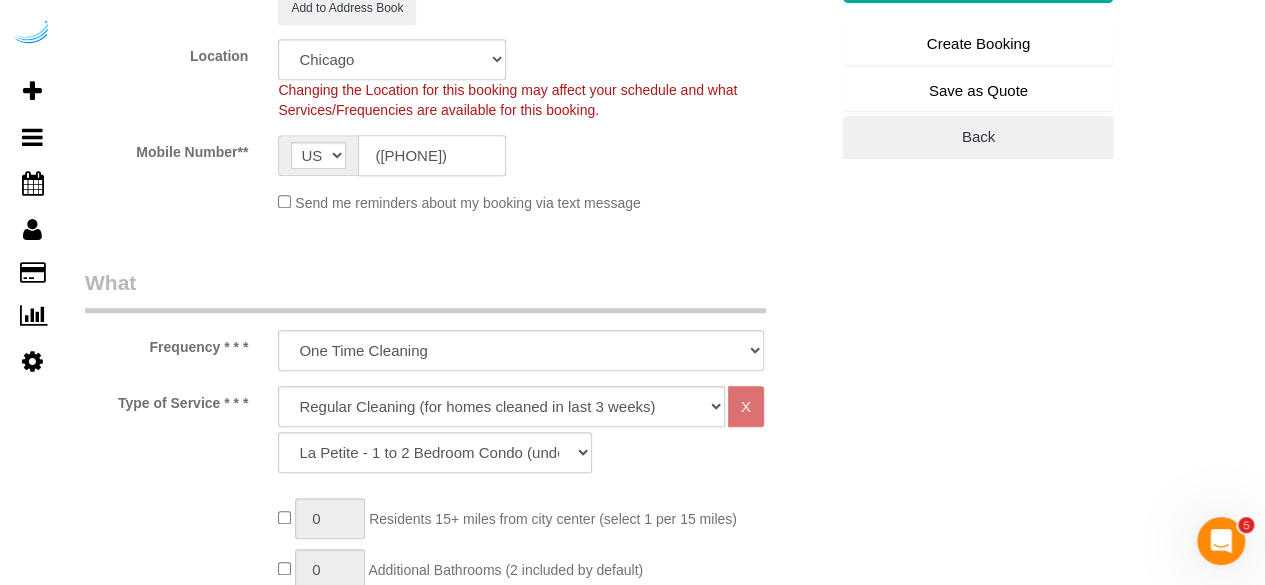 type on "([AREACODE]) [PHONE]" 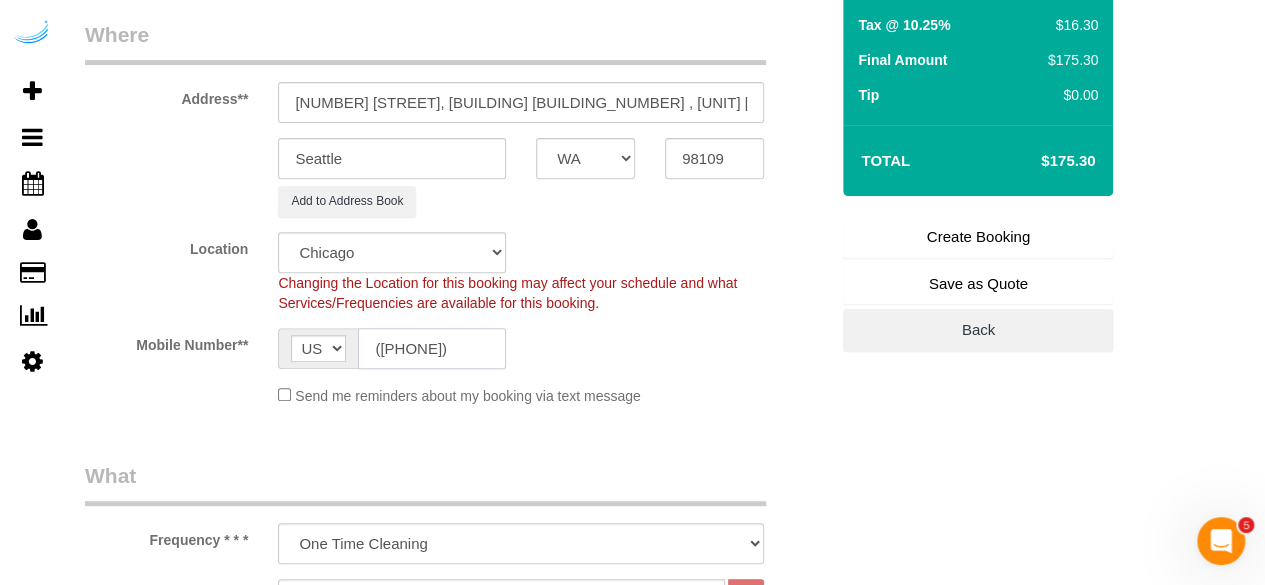 scroll, scrollTop: 300, scrollLeft: 0, axis: vertical 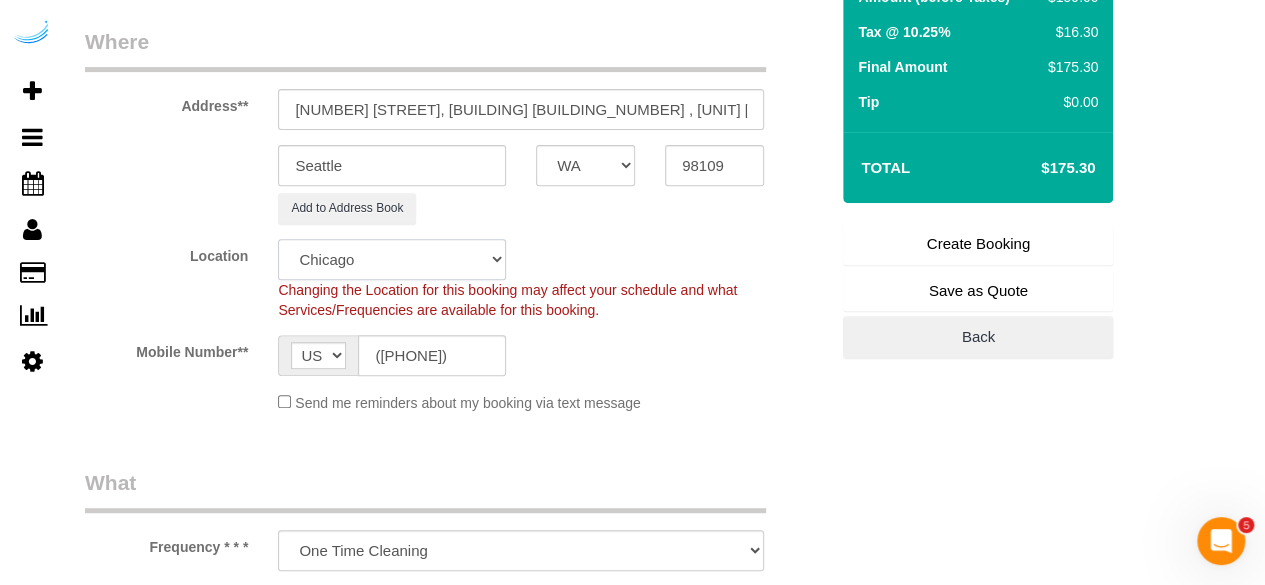 click on "Pro Housekeepers Atlanta Austin Boston Chicago Cincinnati Clearwater Denver Ft Lauderdale Houston Jacksonville Kansas Las Vegas Los Angeles Area Miami Area Naples NYC Area Orlando Palm Beach Phoenix Portland Area San Francisco Area Sarasota Seattle Area St Petersburg Tampa Washington DC" 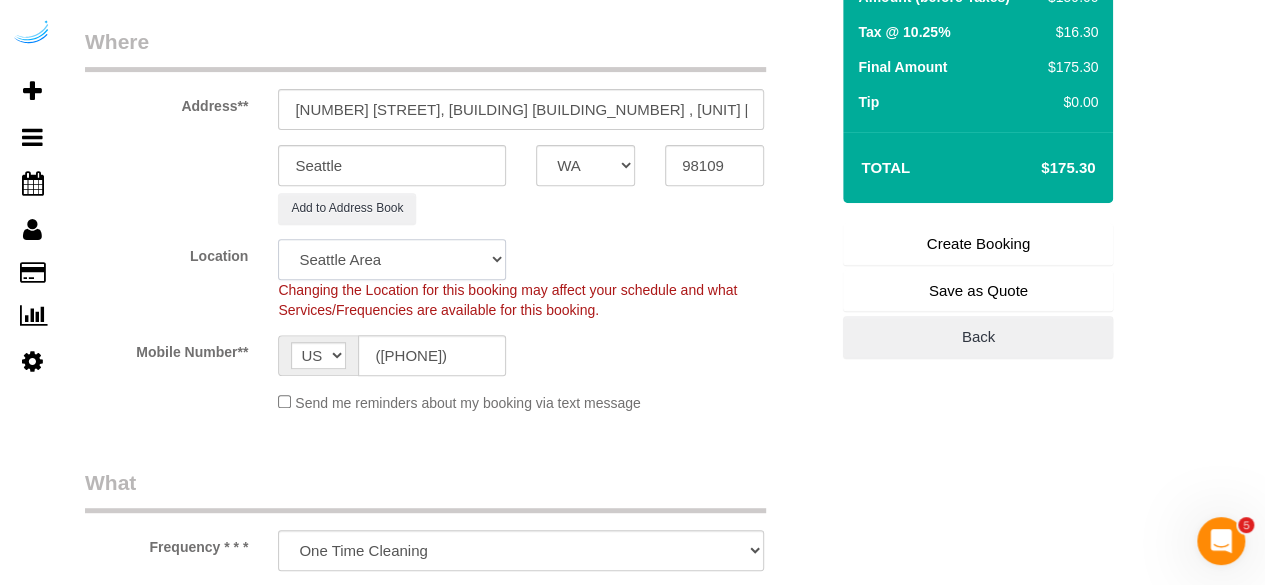 click on "Pro Housekeepers Atlanta Austin Boston Chicago Cincinnati Clearwater Denver Ft Lauderdale Houston Jacksonville Kansas Las Vegas Los Angeles Area Miami Area Naples NYC Area Orlando Palm Beach Phoenix Portland Area San Francisco Area Sarasota Seattle Area St Petersburg Tampa Washington DC" 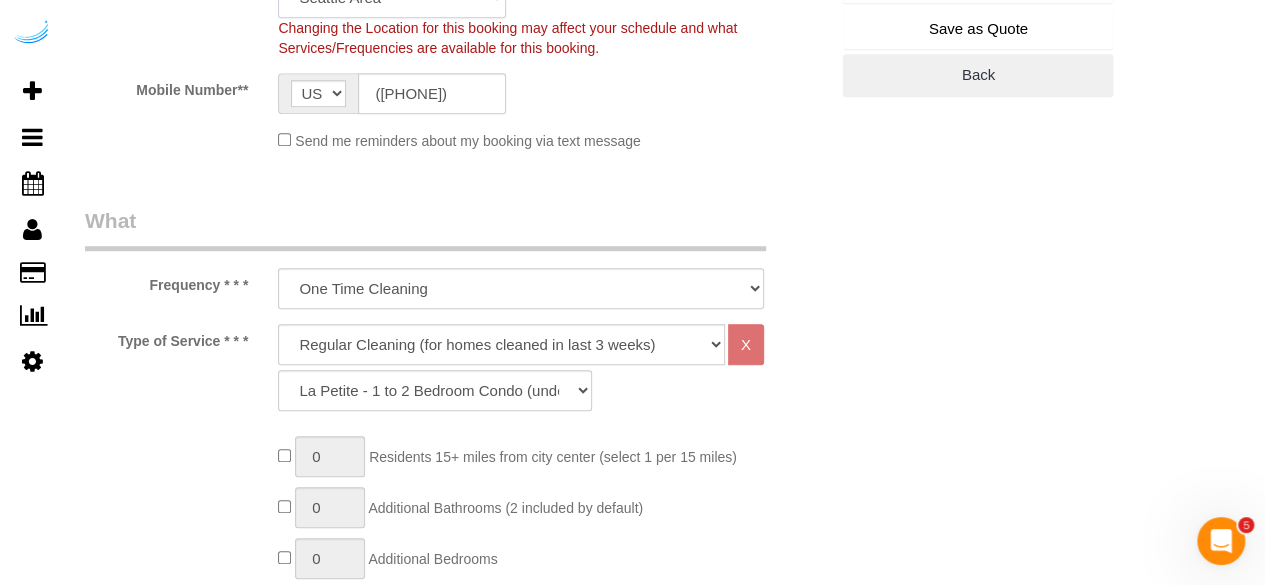 scroll, scrollTop: 800, scrollLeft: 0, axis: vertical 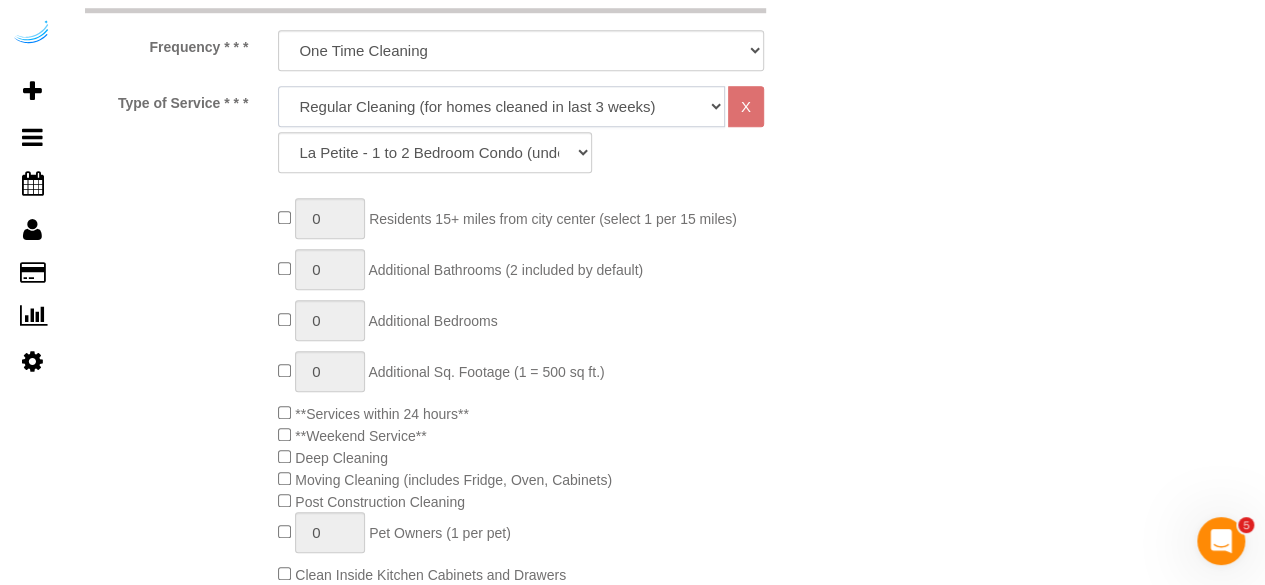 drag, startPoint x: 504, startPoint y: 84, endPoint x: 502, endPoint y: 97, distance: 13.152946 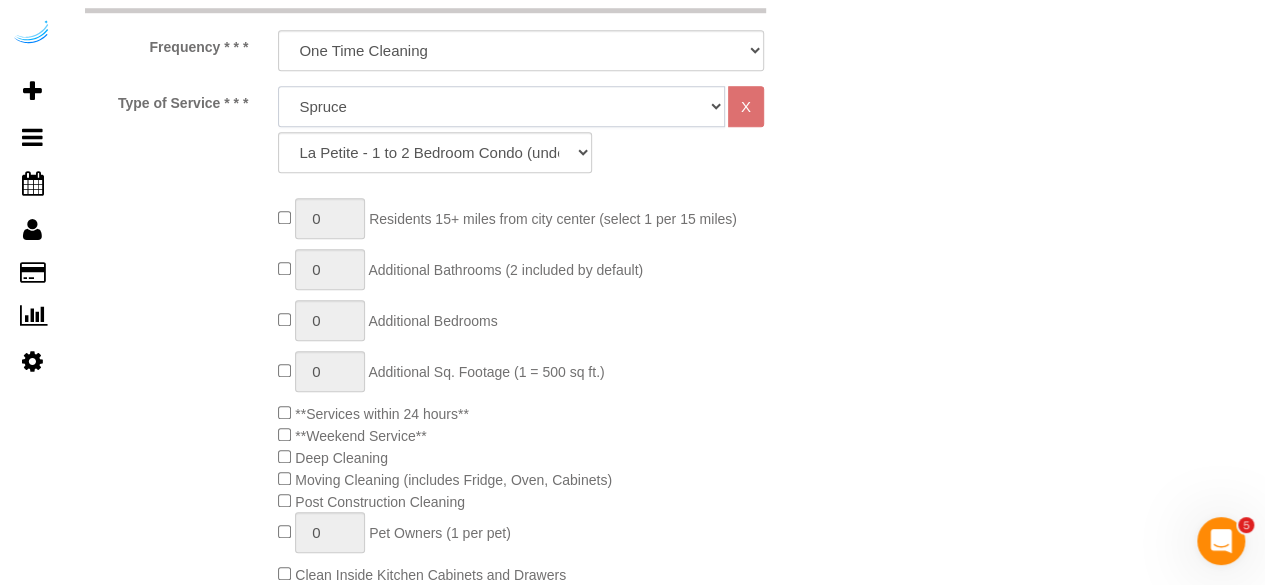 click on "Deep Cleaning (for homes that have not been cleaned in 3+ weeks) Spruce Regular Cleaning (for homes cleaned in last 3 weeks) Moving Cleanup (to clean home for new tenants) Post Construction Cleaning Vacation Rental Cleaning Hourly" 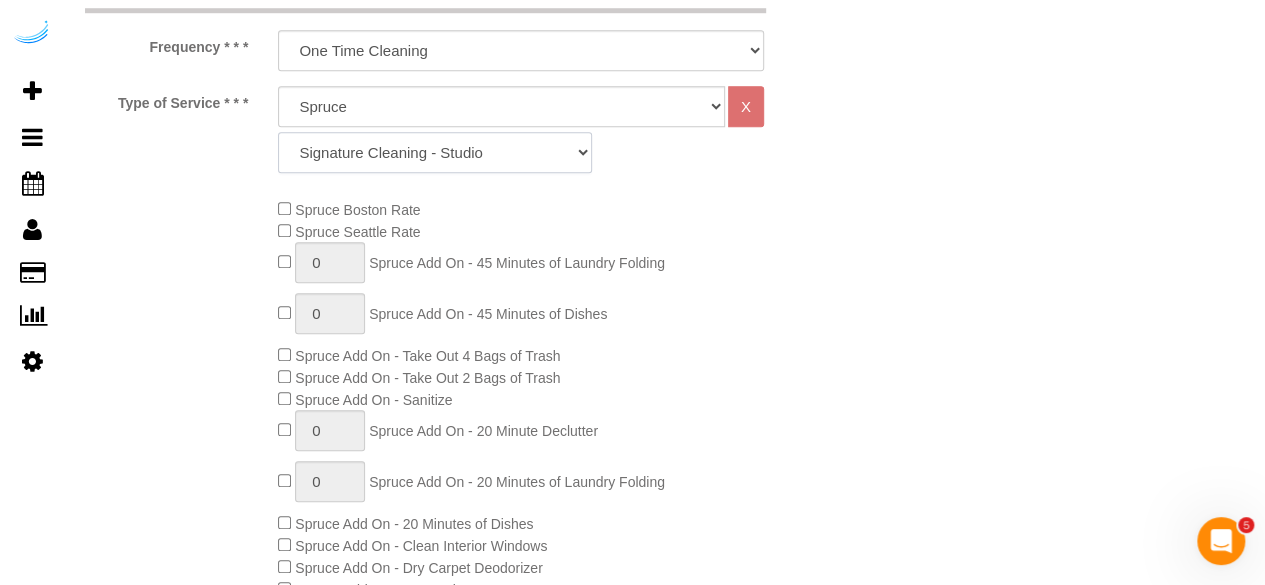click on "Signature Cleaning - Studio Signature Cleaning - 1 Bed 1 Bath Signature Cleaning - 1 Bed 1.5 Bath Signature Cleaning - 1 Bed 1 Bath + Study Signature Cleaning - 1 Bed 2 Bath Signature Cleaning - 2 Bed 1 Bath Signature Cleaning - 2 Bed 2 Bath Signature Cleaning - 2 Bed 2.5 Bath Signature Cleaning - 2 Bed 2 Bath + Study Signature Cleaning - 3 Bed 2 Bath Signature Cleaning - 3 Bed 3 Bath Signature Cleaning - 4 Bed 2 Bath Signature Cleaning - 4 Bed 4 Bath Signature Cleaning - 5 Bed 4 Bath Signature Cleaning - 5 Bed 5 Bath Signature Cleaning - 6 Bed 6 Bath Premium Cleaning - Studio Premium Cleaning - 1 Bed 1 Bath Premium Cleaning - 1 Bed 1.5 Bath Premium Cleaning - 1 Bed 1 Bath + Study Premium Cleaning - 1 Bed 2 Bath Premium Cleaning - 2 Bed 1 Bath Premium Cleaning - 2 Bed 2 Bath Premium Cleaning - 2 Bed 2.5 Bath Premium Cleaning - 2 Bed 2 Bath + Study Premium Cleaning - 3 Bed 2 Bath Premium Cleaning - 3 Bed 3 Bath Premium Cleaning - 4 Bed 2 Bath Premium Cleaning - 4 Bed 4 Bath Premium Cleaning - 5 Bed 4 Bath" 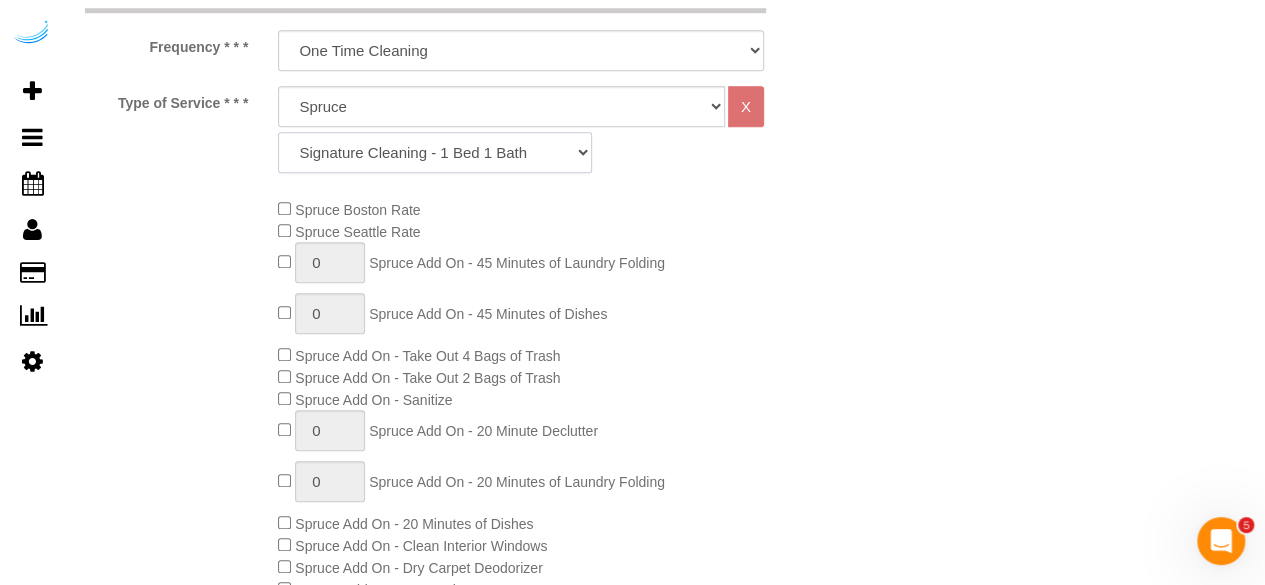 click on "Signature Cleaning - Studio Signature Cleaning - 1 Bed 1 Bath Signature Cleaning - 1 Bed 1.5 Bath Signature Cleaning - 1 Bed 1 Bath + Study Signature Cleaning - 1 Bed 2 Bath Signature Cleaning - 2 Bed 1 Bath Signature Cleaning - 2 Bed 2 Bath Signature Cleaning - 2 Bed 2.5 Bath Signature Cleaning - 2 Bed 2 Bath + Study Signature Cleaning - 3 Bed 2 Bath Signature Cleaning - 3 Bed 3 Bath Signature Cleaning - 4 Bed 2 Bath Signature Cleaning - 4 Bed 4 Bath Signature Cleaning - 5 Bed 4 Bath Signature Cleaning - 5 Bed 5 Bath Signature Cleaning - 6 Bed 6 Bath Premium Cleaning - Studio Premium Cleaning - 1 Bed 1 Bath Premium Cleaning - 1 Bed 1.5 Bath Premium Cleaning - 1 Bed 1 Bath + Study Premium Cleaning - 1 Bed 2 Bath Premium Cleaning - 2 Bed 1 Bath Premium Cleaning - 2 Bed 2 Bath Premium Cleaning - 2 Bed 2.5 Bath Premium Cleaning - 2 Bed 2 Bath + Study Premium Cleaning - 3 Bed 2 Bath Premium Cleaning - 3 Bed 3 Bath Premium Cleaning - 4 Bed 2 Bath Premium Cleaning - 4 Bed 4 Bath Premium Cleaning - 5 Bed 4 Bath" 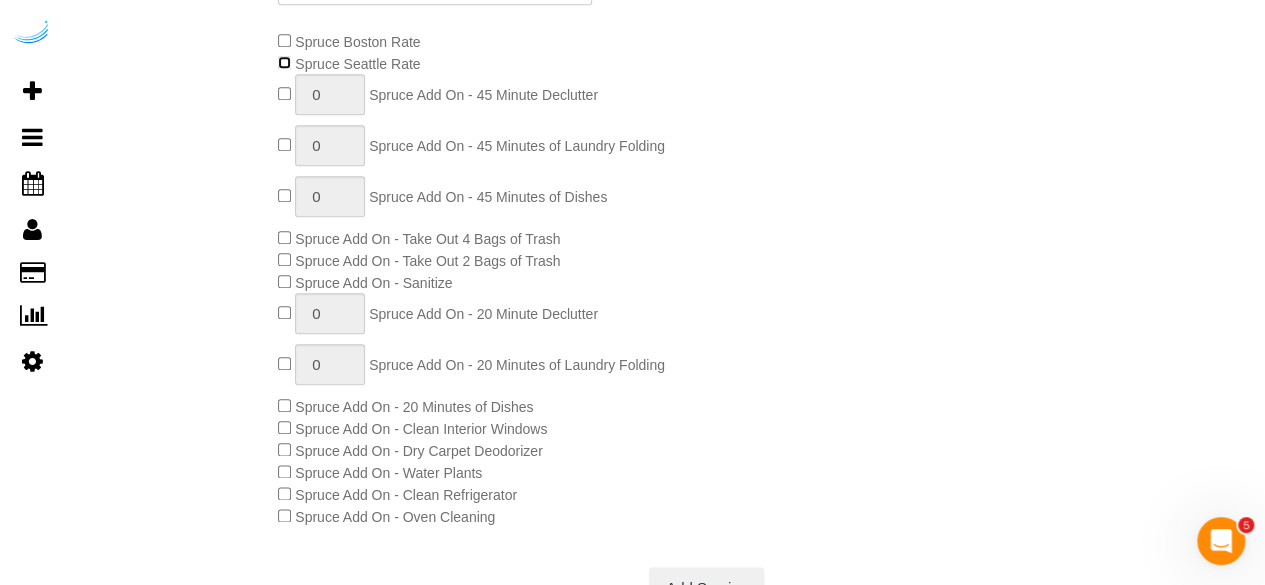 scroll, scrollTop: 1700, scrollLeft: 0, axis: vertical 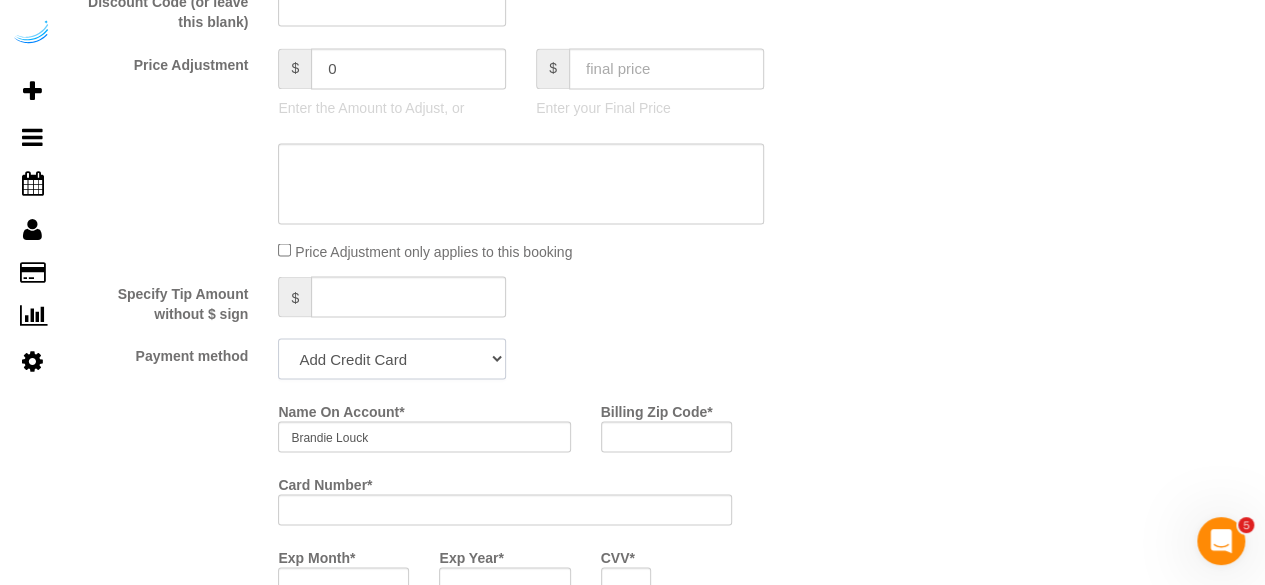 click on "Add Credit Card Cash Check Paypal" 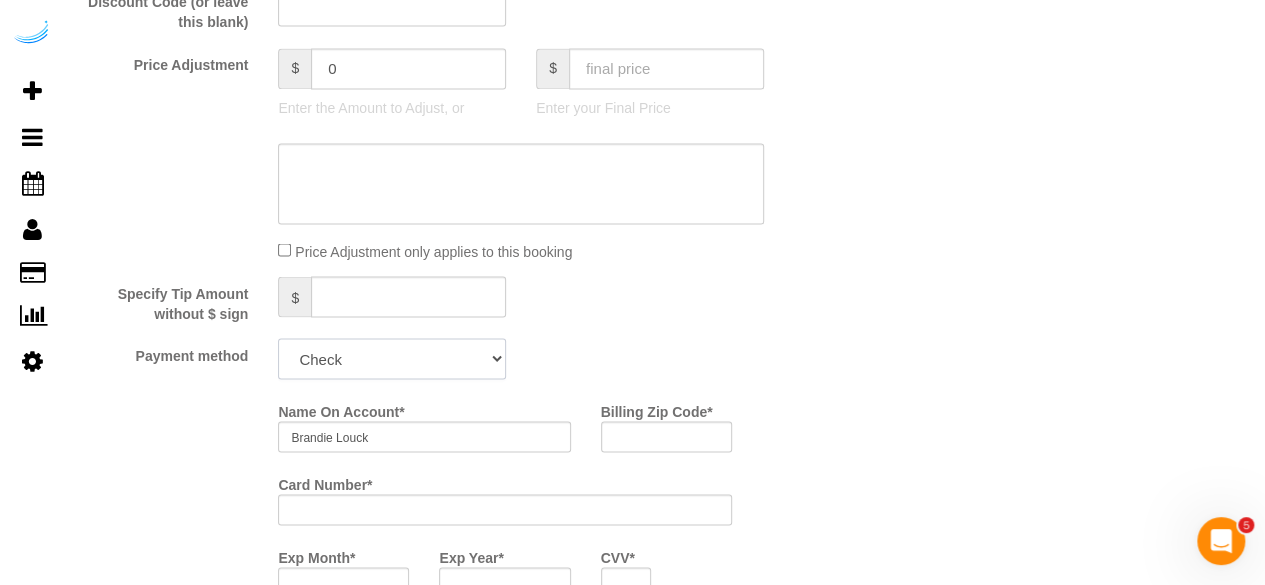 click on "Add Credit Card Cash Check Paypal" 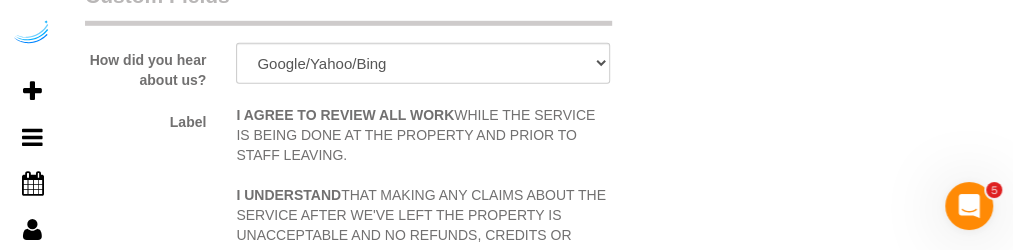 scroll, scrollTop: 2420, scrollLeft: 0, axis: vertical 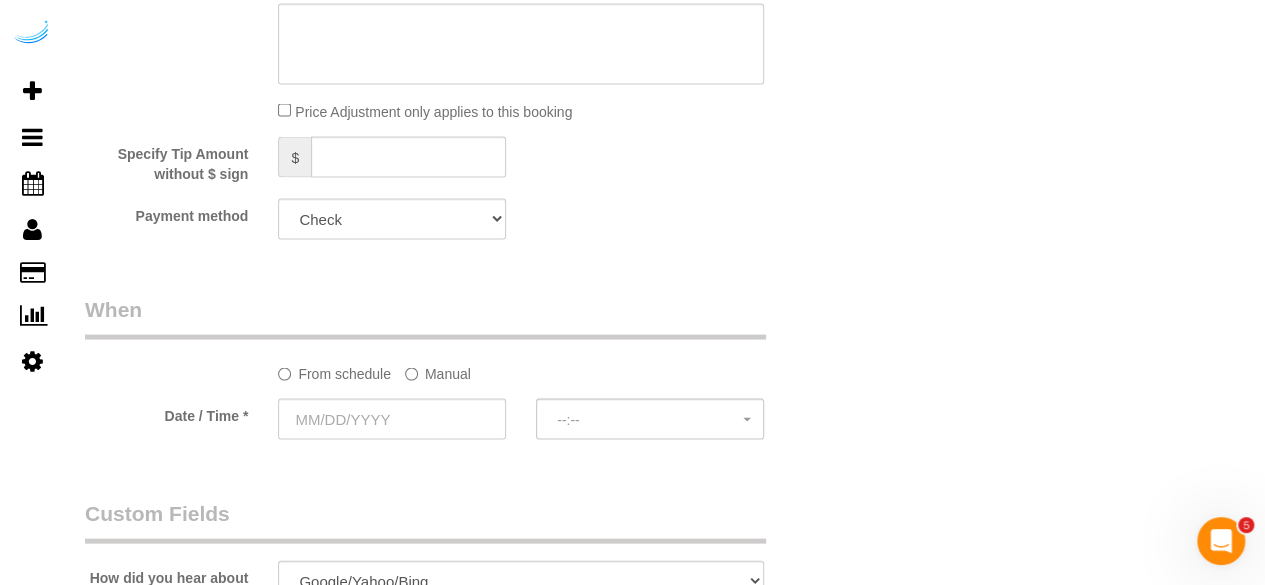 click on "Manual" 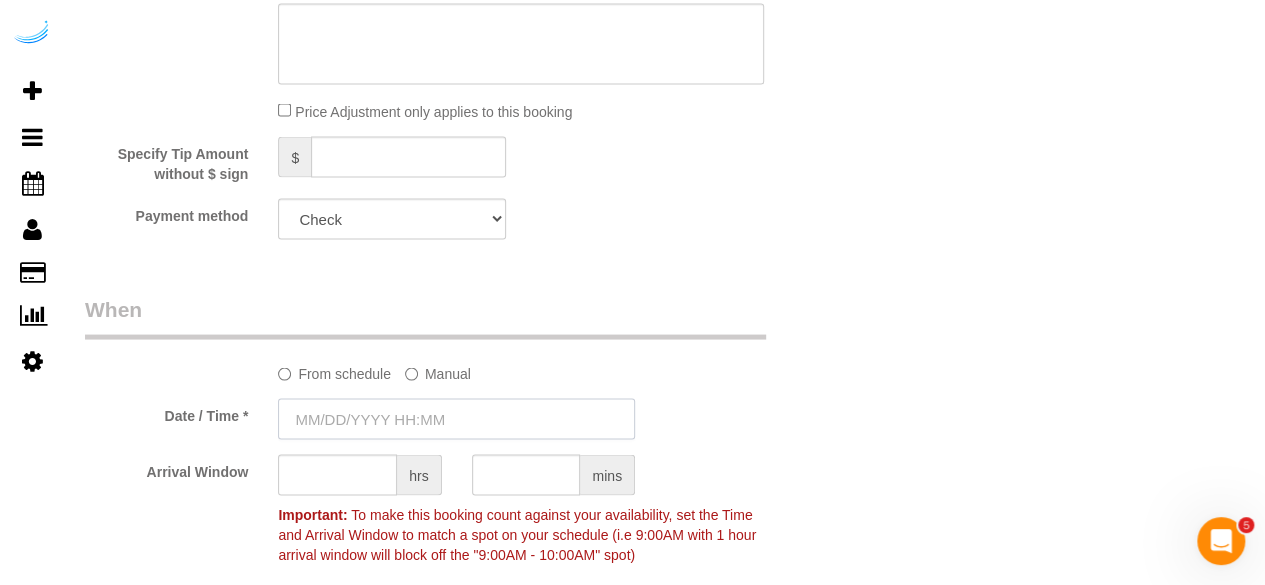click at bounding box center (456, 418) 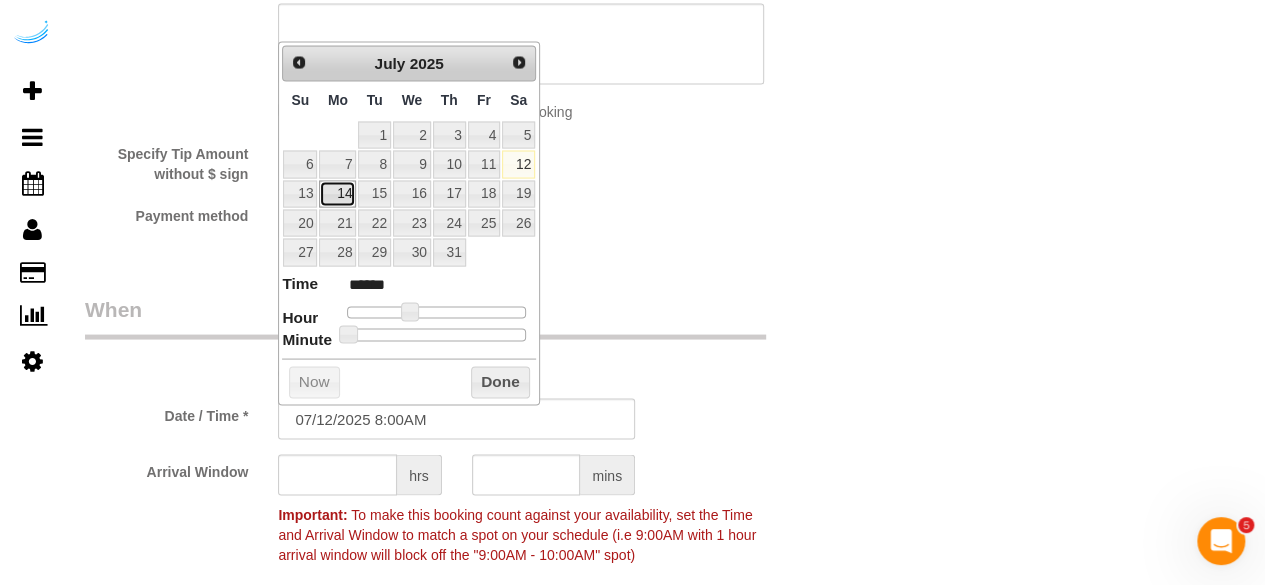 click on "14" at bounding box center (337, 193) 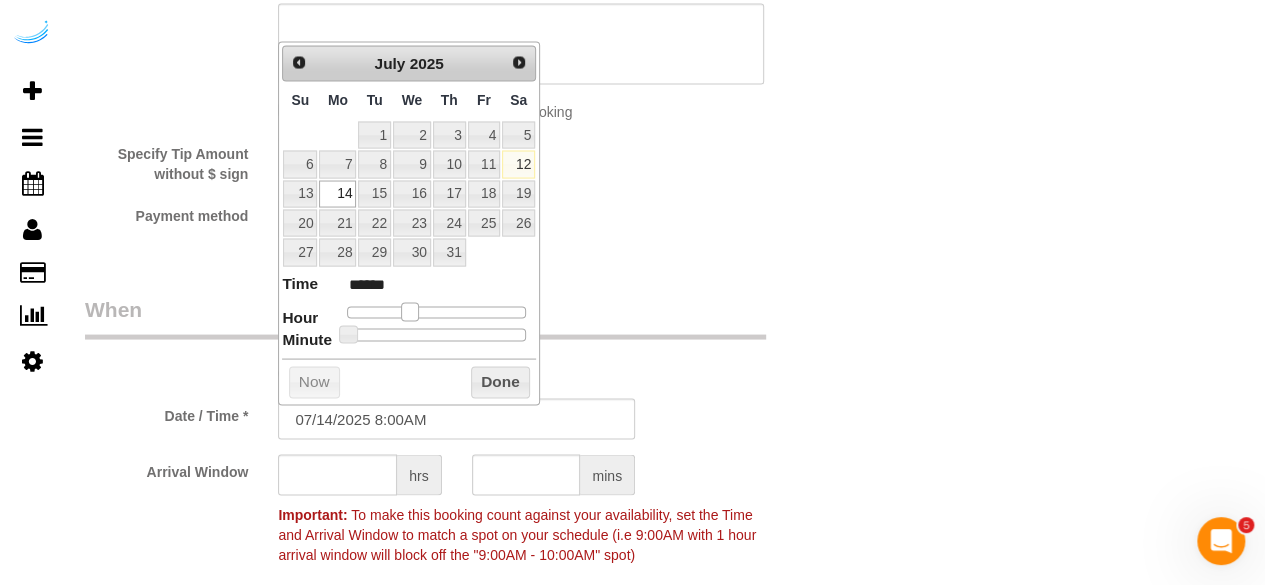 type on "07/14/2025 9:00AM" 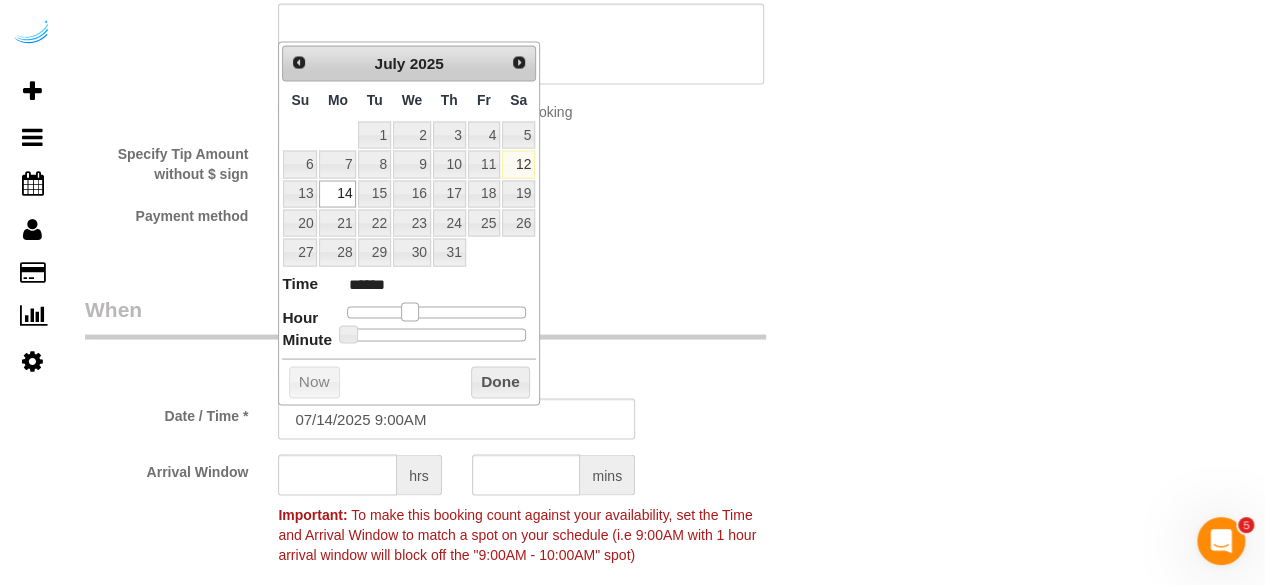 type on "07/14/2025 10:00AM" 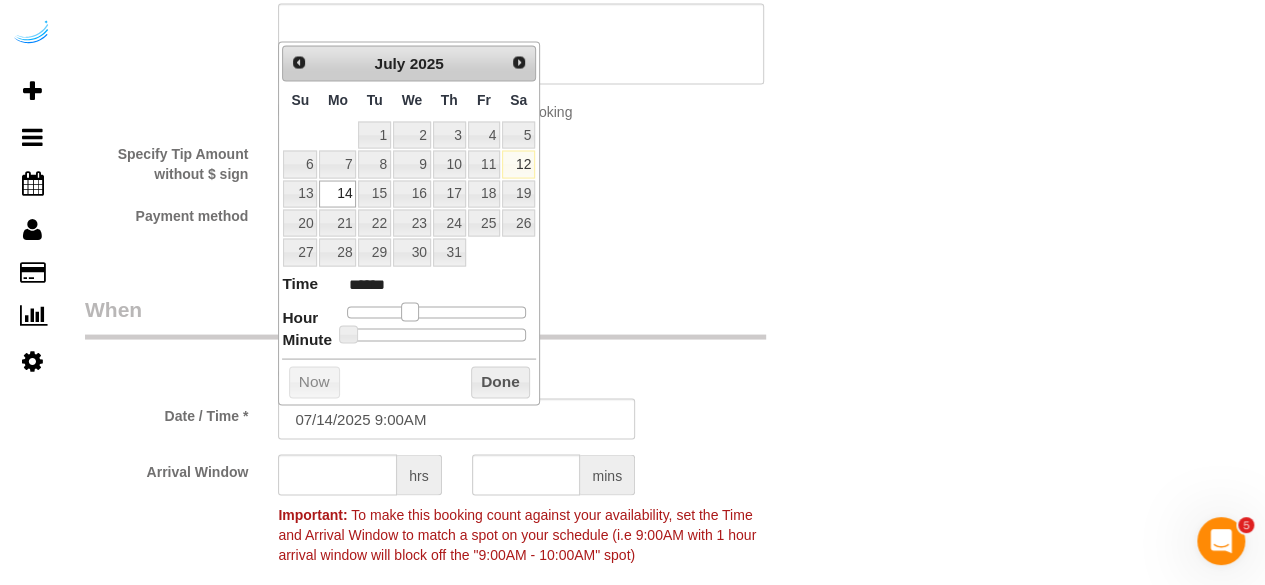 type on "*******" 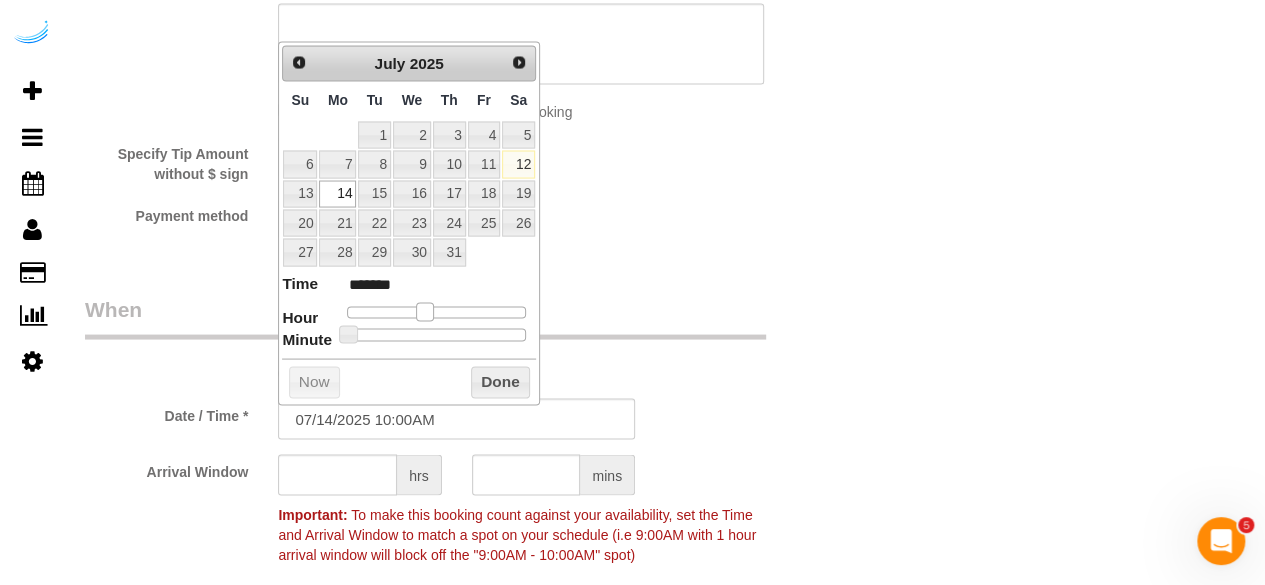 drag, startPoint x: 410, startPoint y: 311, endPoint x: 423, endPoint y: 311, distance: 13 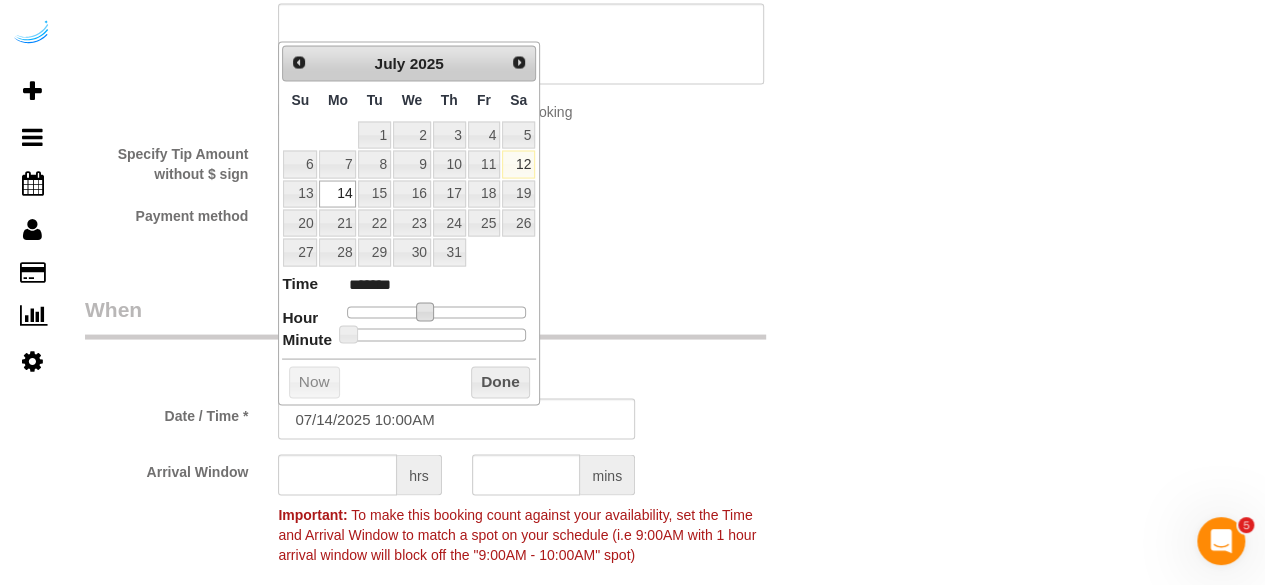 type on "07/14/2025 8:00AM" 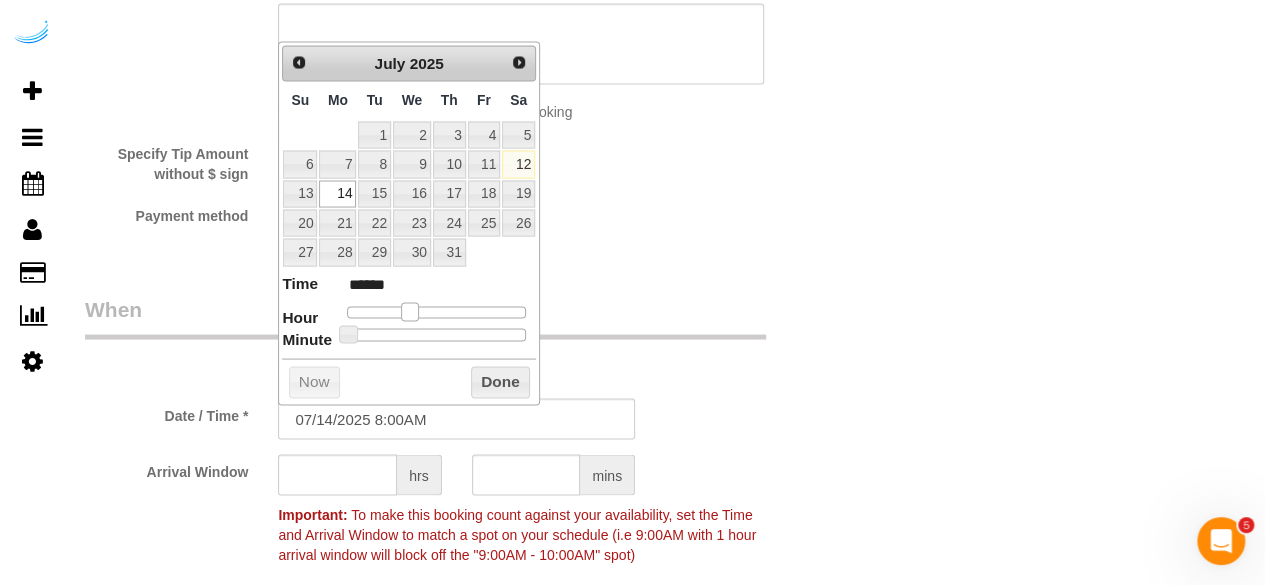 type on "07/14/2025 9:00AM" 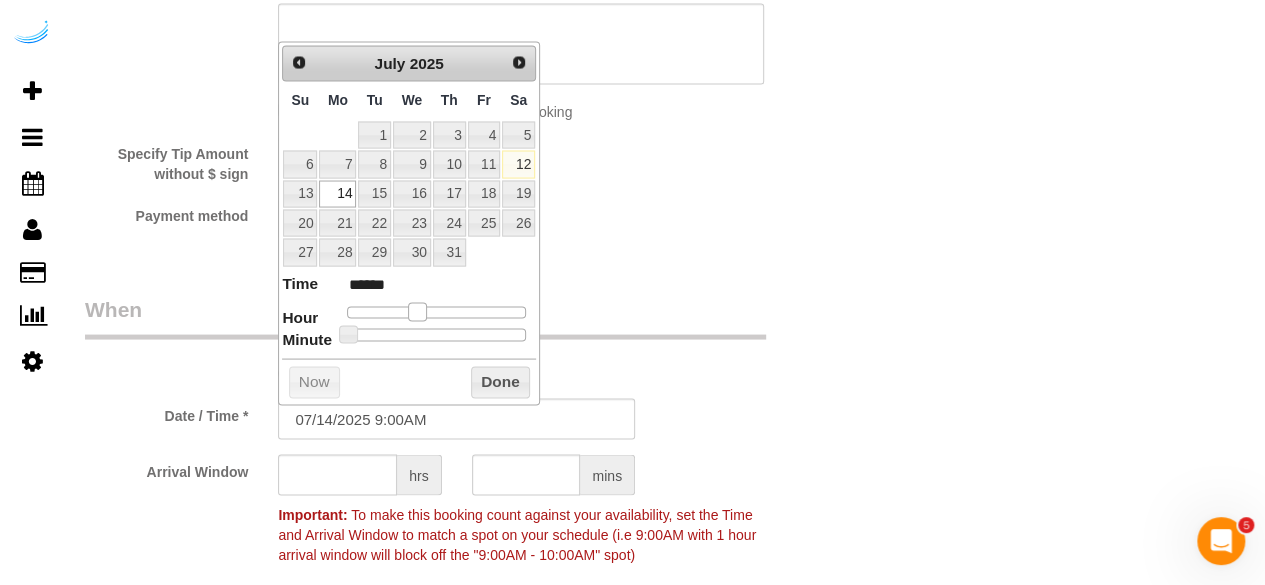 click at bounding box center [436, 312] 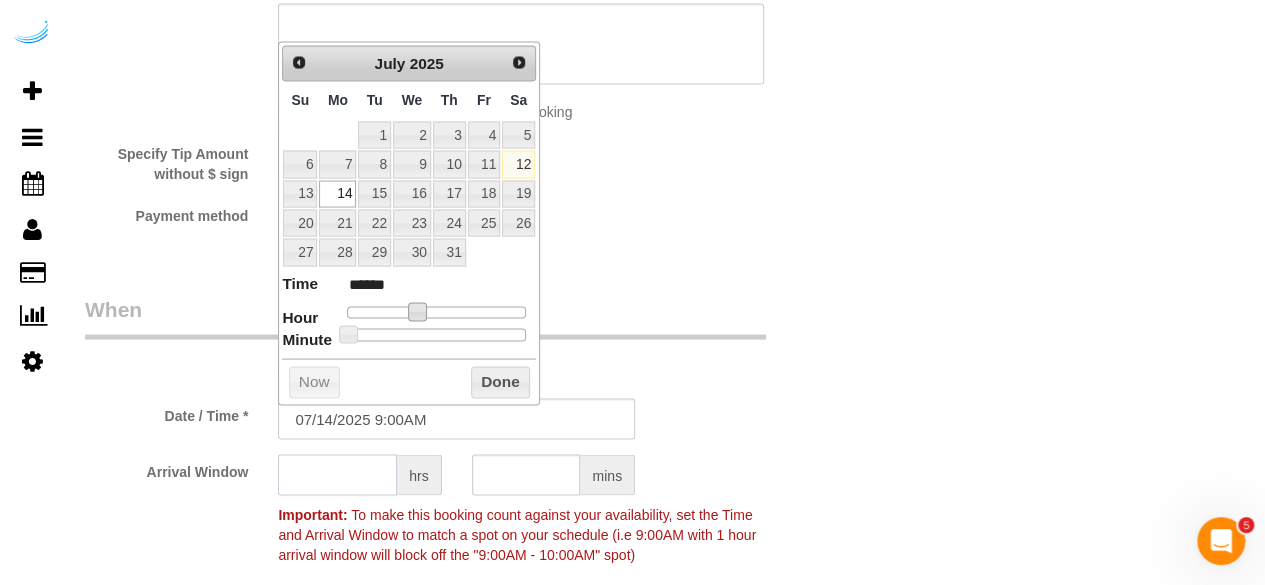click 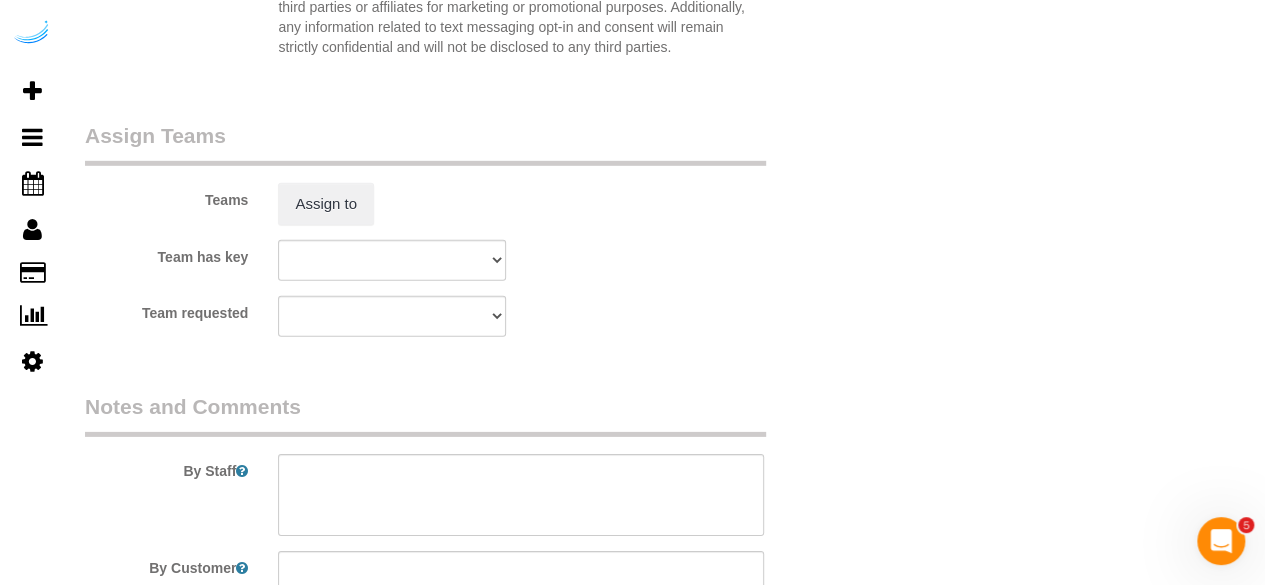 scroll, scrollTop: 2940, scrollLeft: 0, axis: vertical 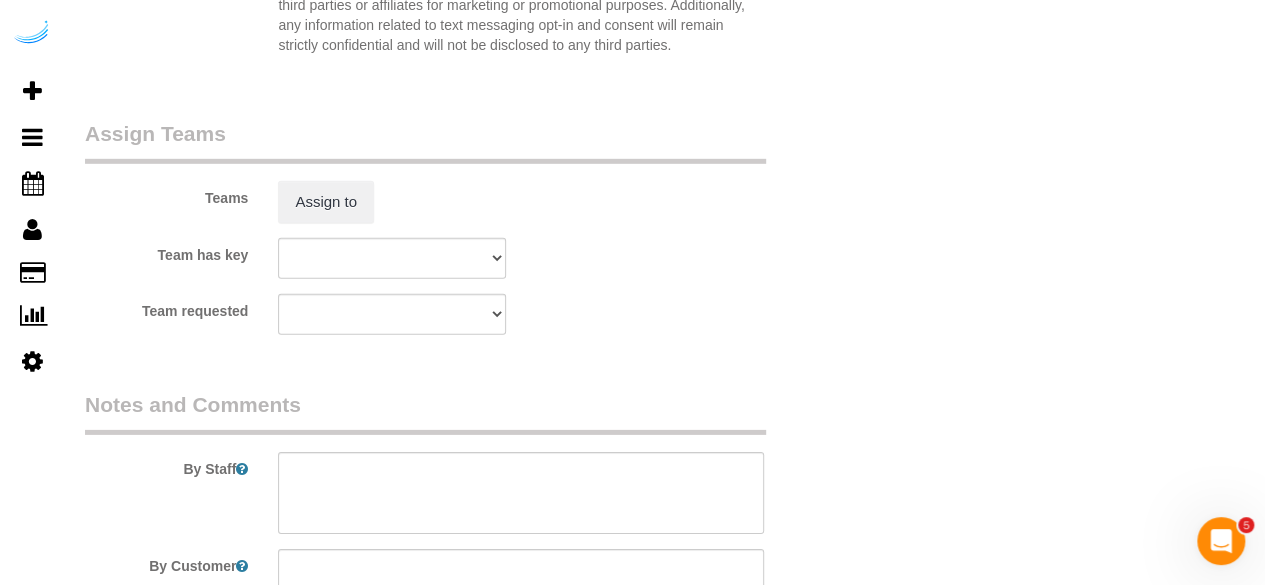 type on "8" 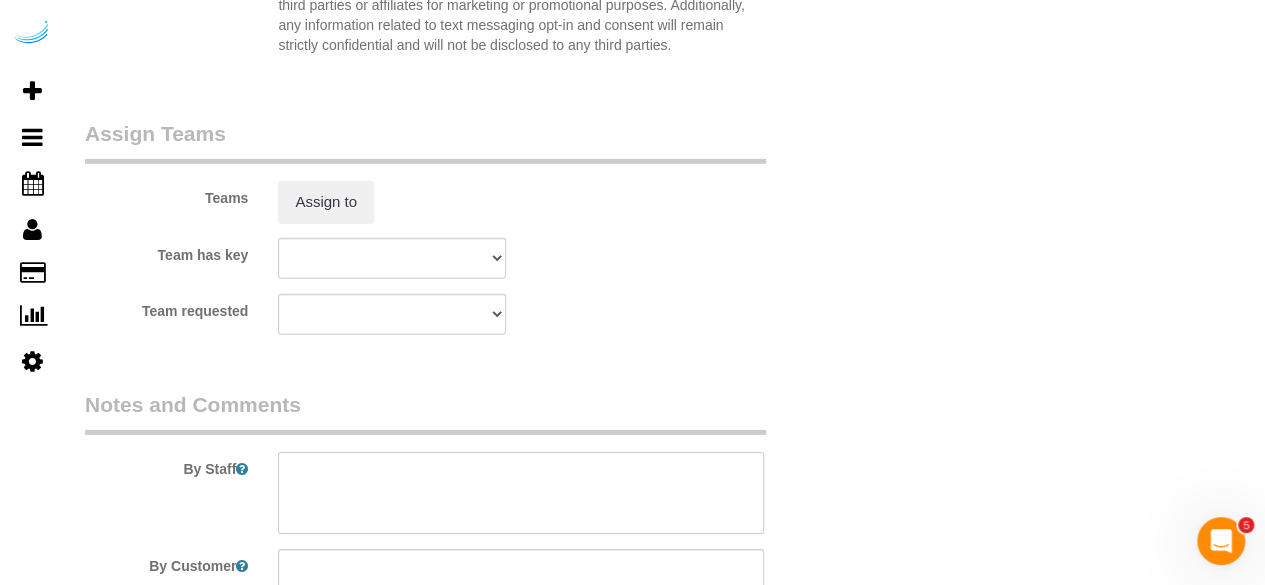 click at bounding box center (521, 493) 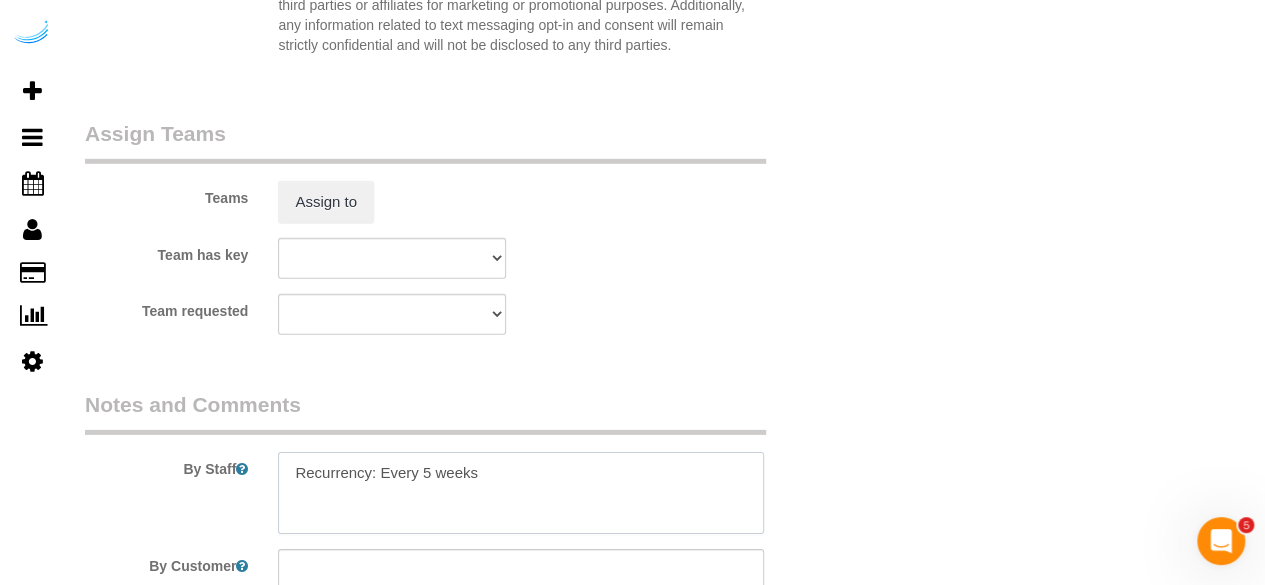 paste on "Permanent Notes:No notes from this customer.Today's Notes:No notes from this service.
Entry Method: Someone will be home
Details:
Call [FIRST] [LAST] on the call box at the front
Additional Notes:
If unable to find street parking, text/call ([PHONE]) [FIRST]'s number, and she can let you into the garage to park in a few "future resident" spots if available
Housekeeping Notes:" 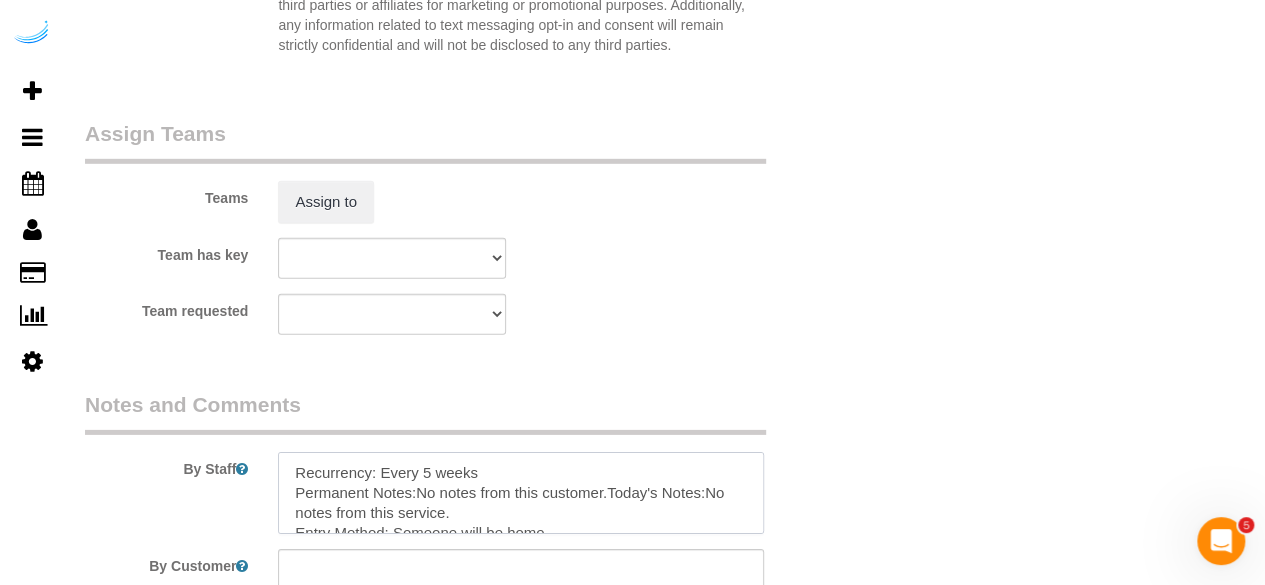 scroll, scrollTop: 188, scrollLeft: 0, axis: vertical 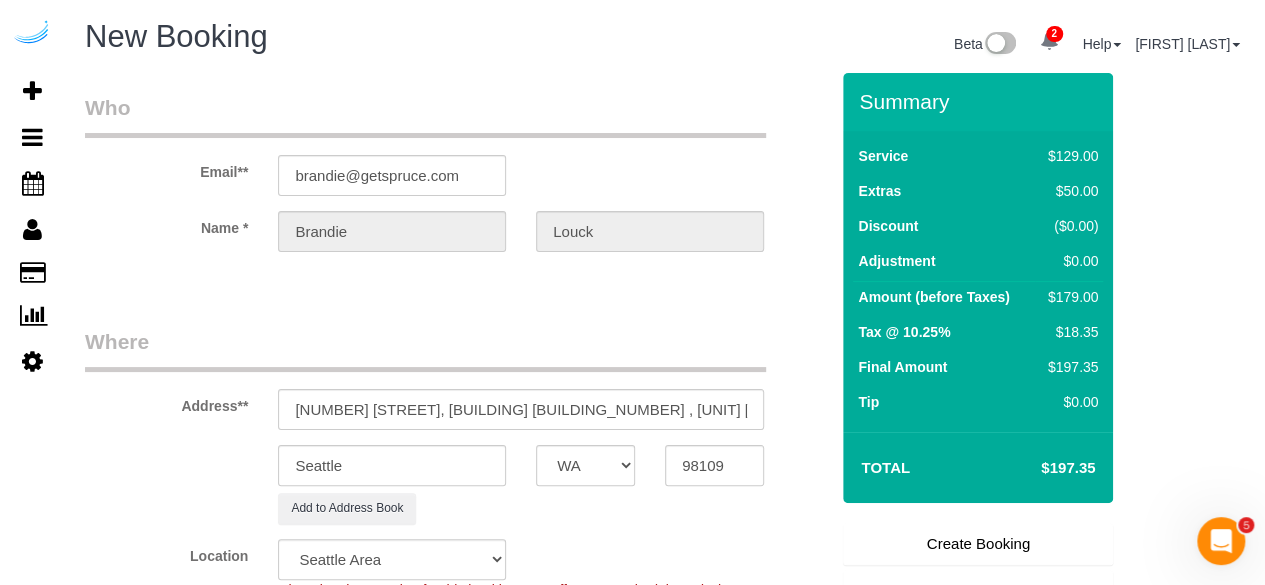 type on "Recurrency: Every [NUMBER] weeks
Permanent Notes:No notes from this customer.Today's Notes:No notes from this service.
Entry Method: Someone will be home
Details:
Call [FIRST] [LAST] on the call box at the front
Additional Notes:
If unable to find street parking, text/call ([PHONE]) [FIRST]'s number, and she can let you into the garage to park in a few "future resident" spots if available
Housekeeping Notes:" 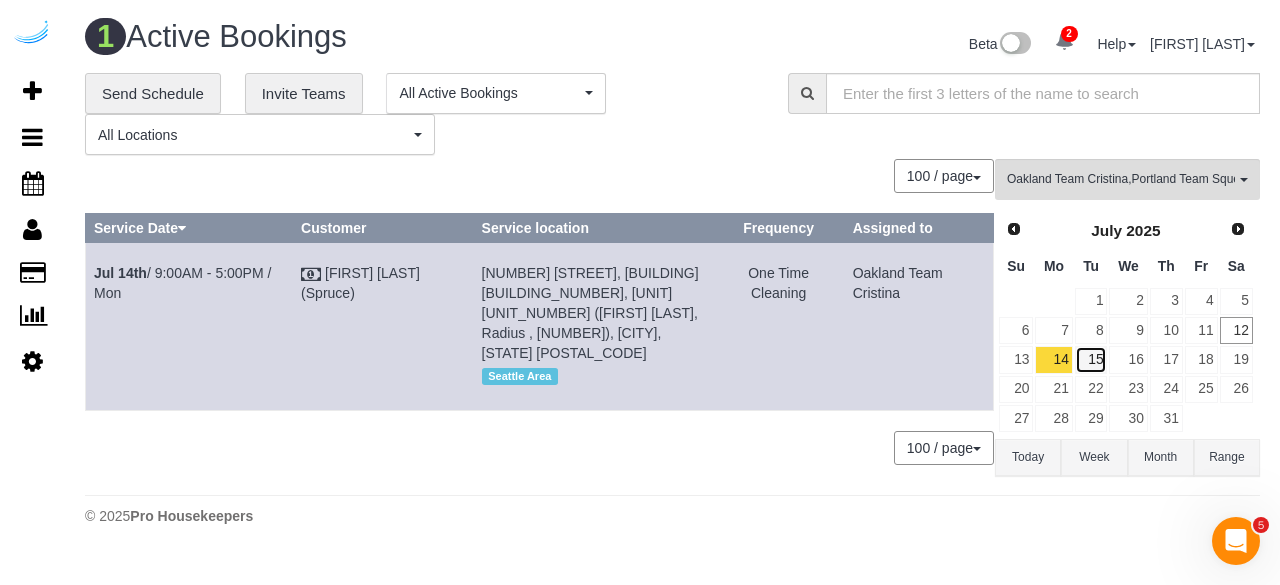 click on "15" at bounding box center [1091, 359] 